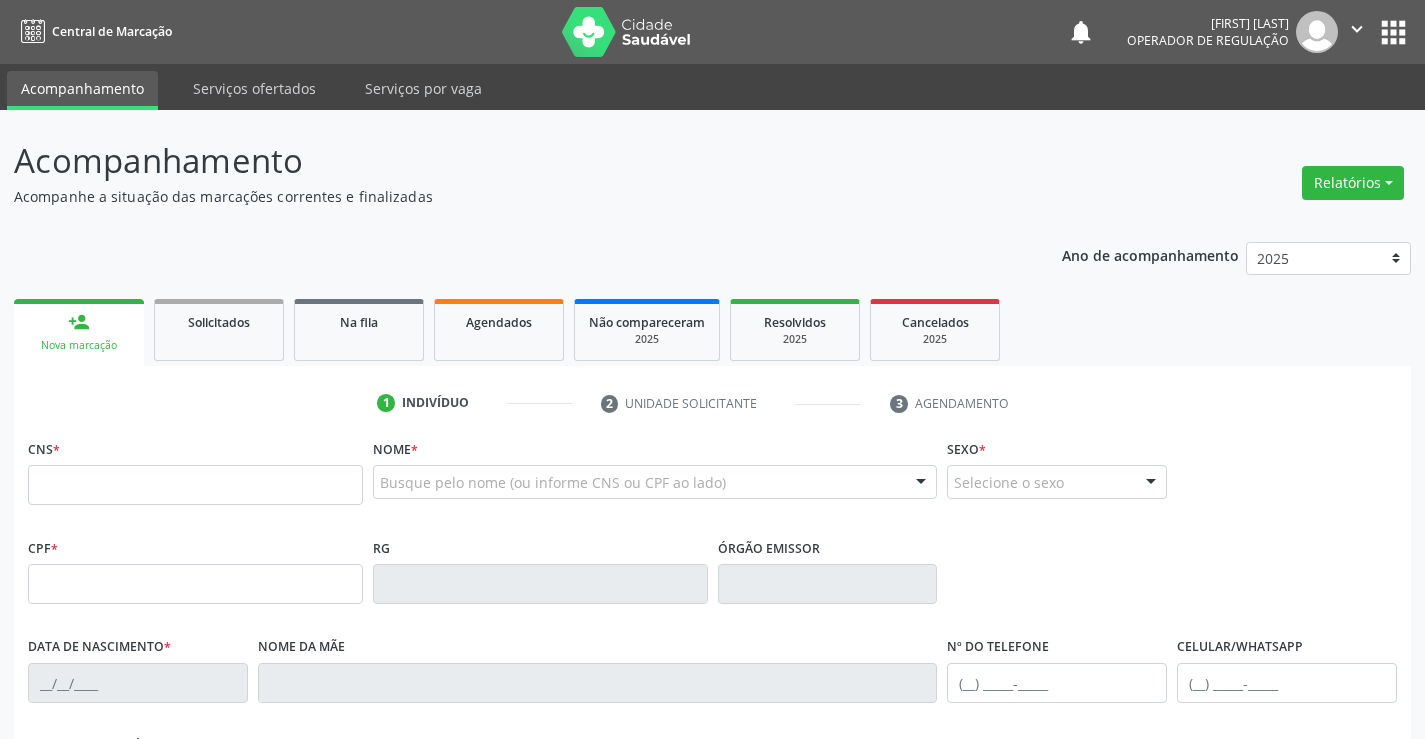 scroll, scrollTop: 0, scrollLeft: 0, axis: both 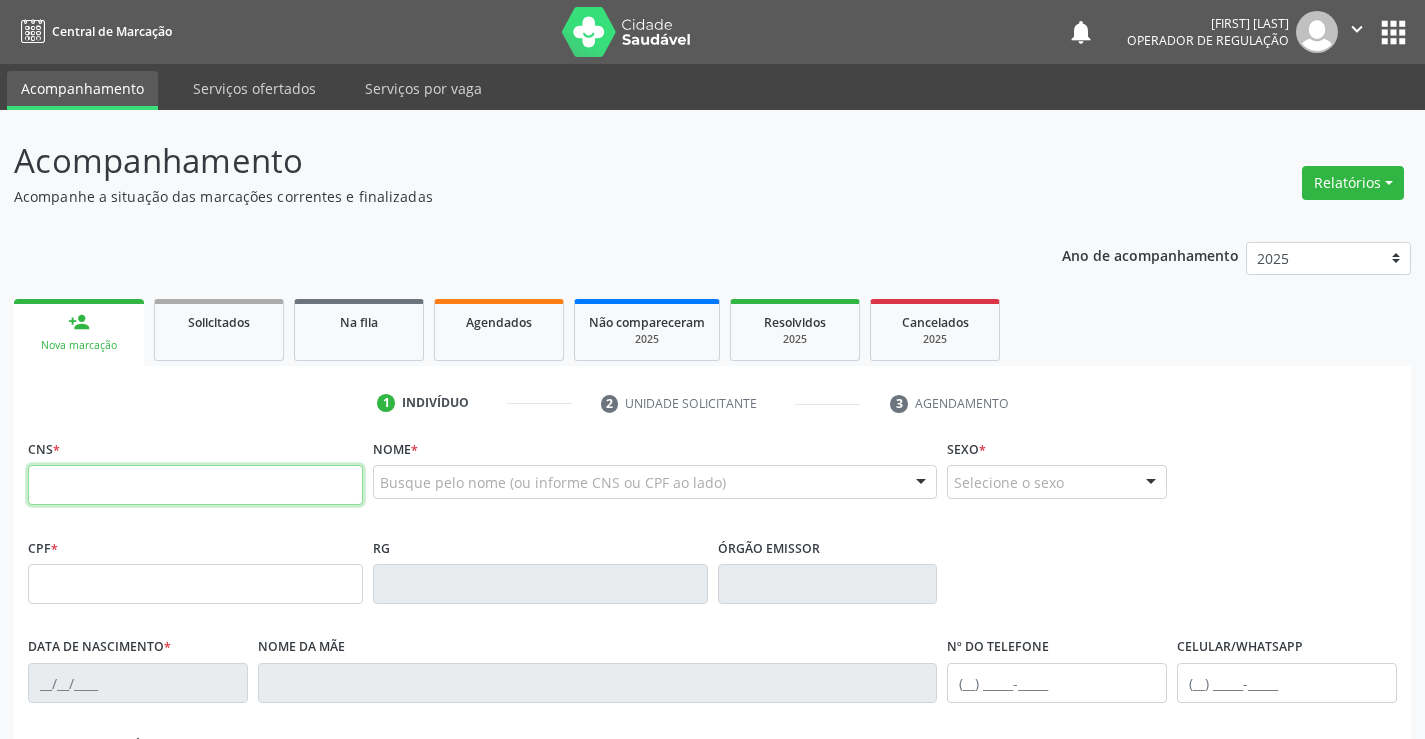 click at bounding box center (195, 485) 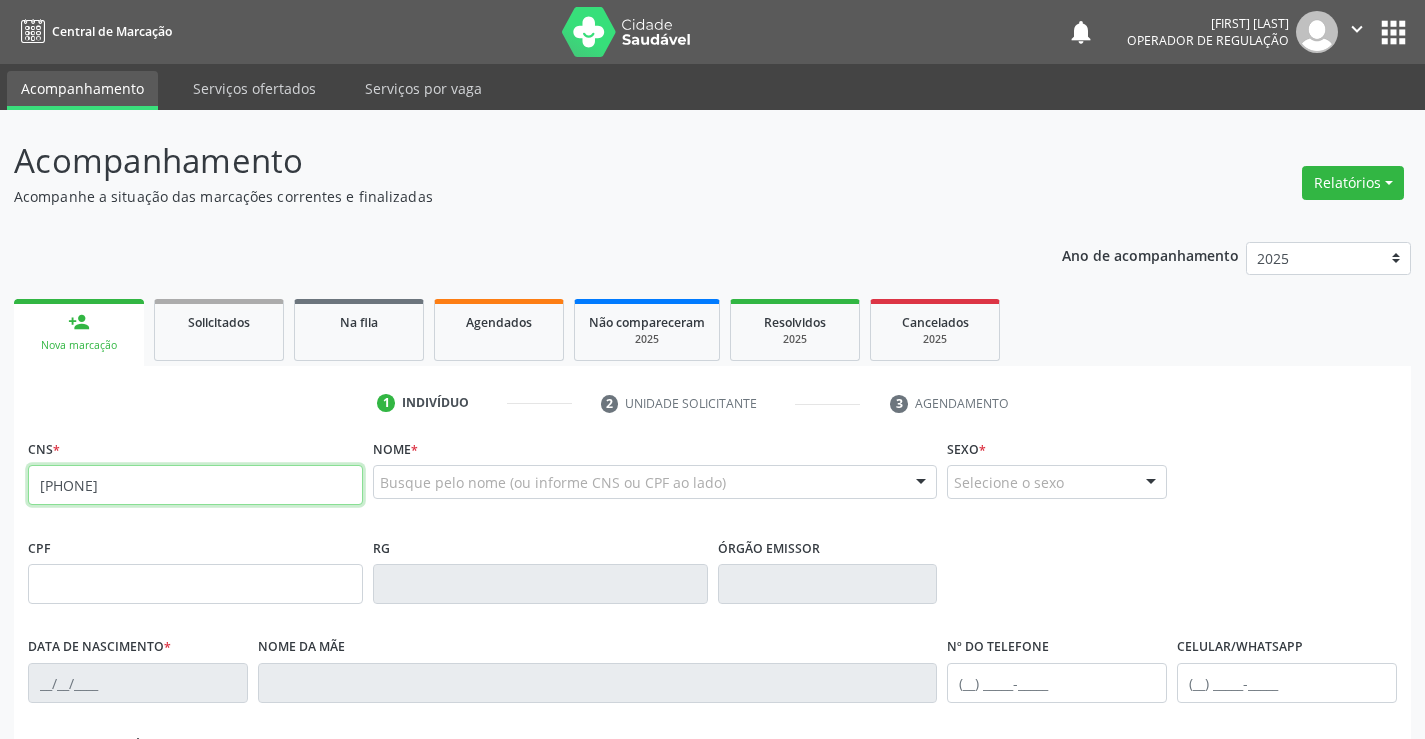 type on "[PHONE]" 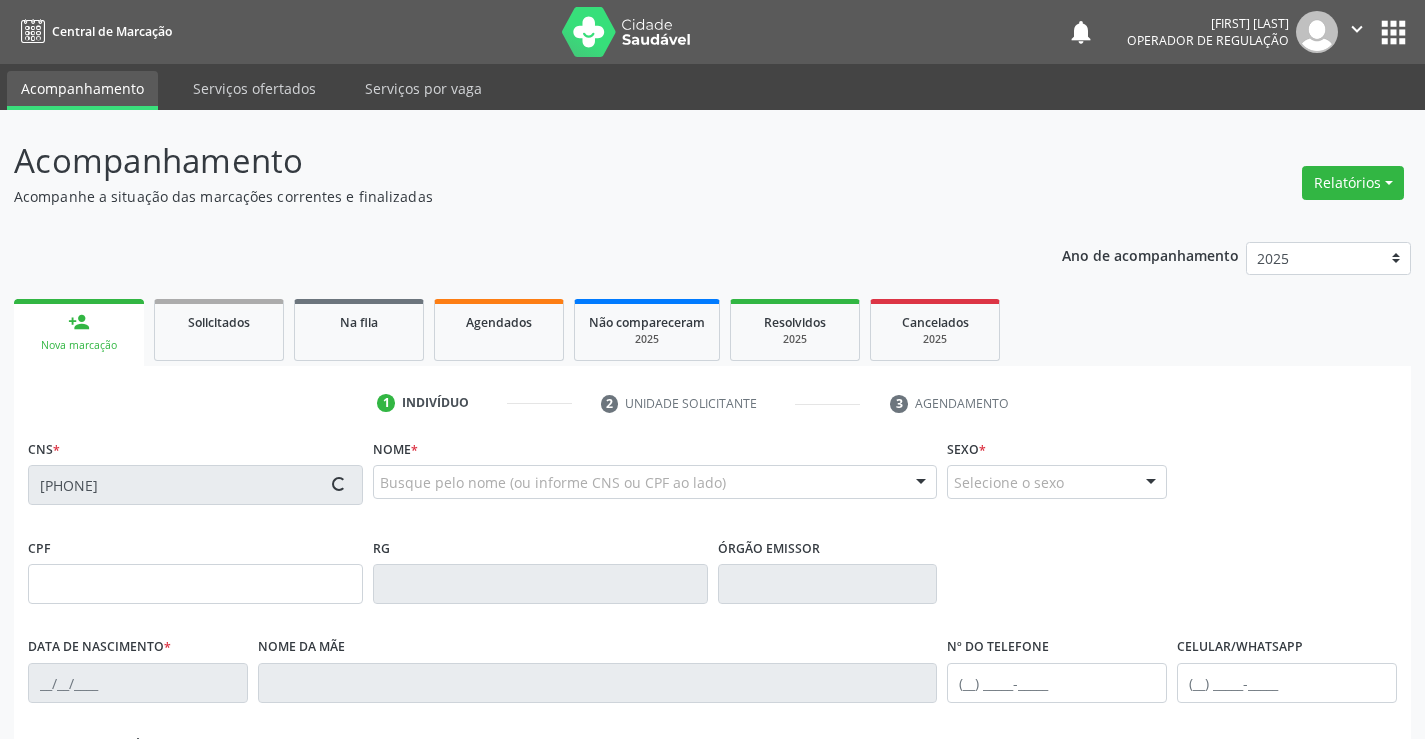 type on "[PHONE]" 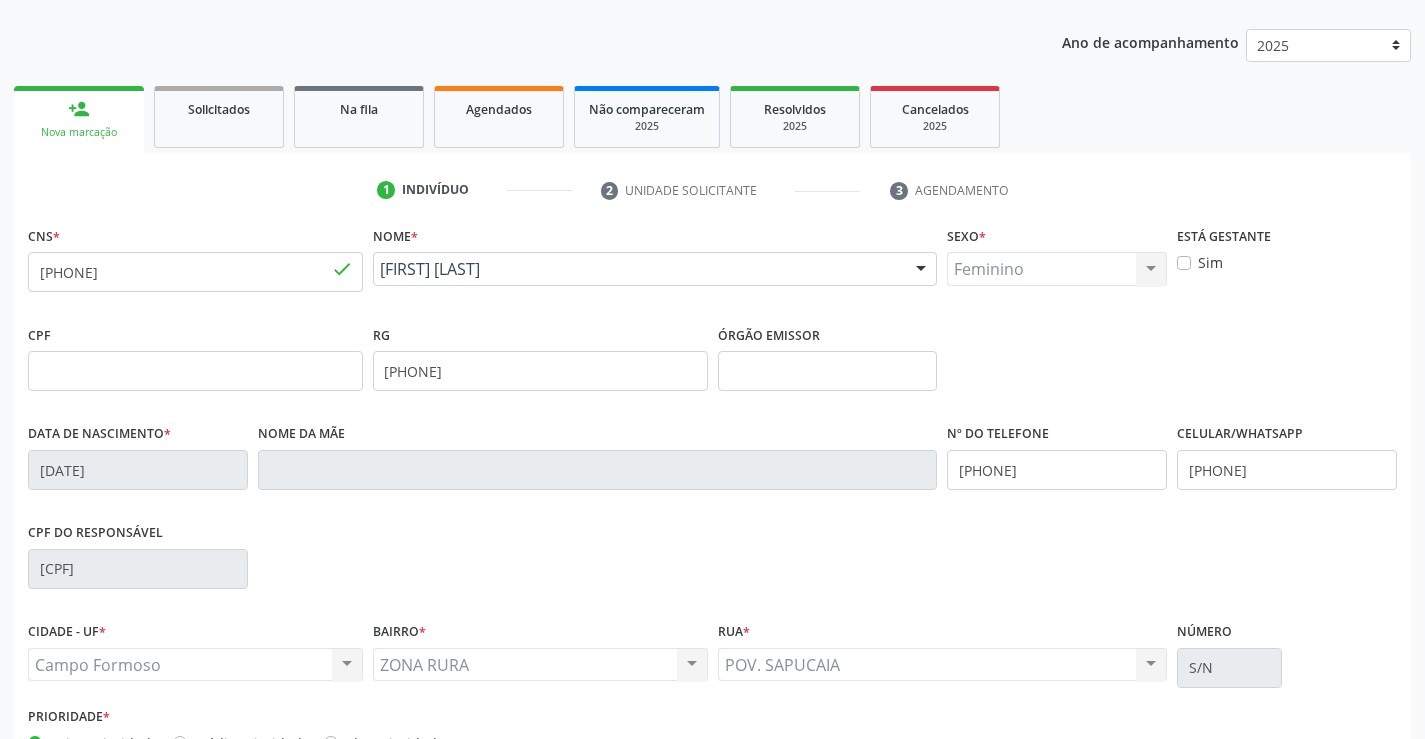 scroll, scrollTop: 345, scrollLeft: 0, axis: vertical 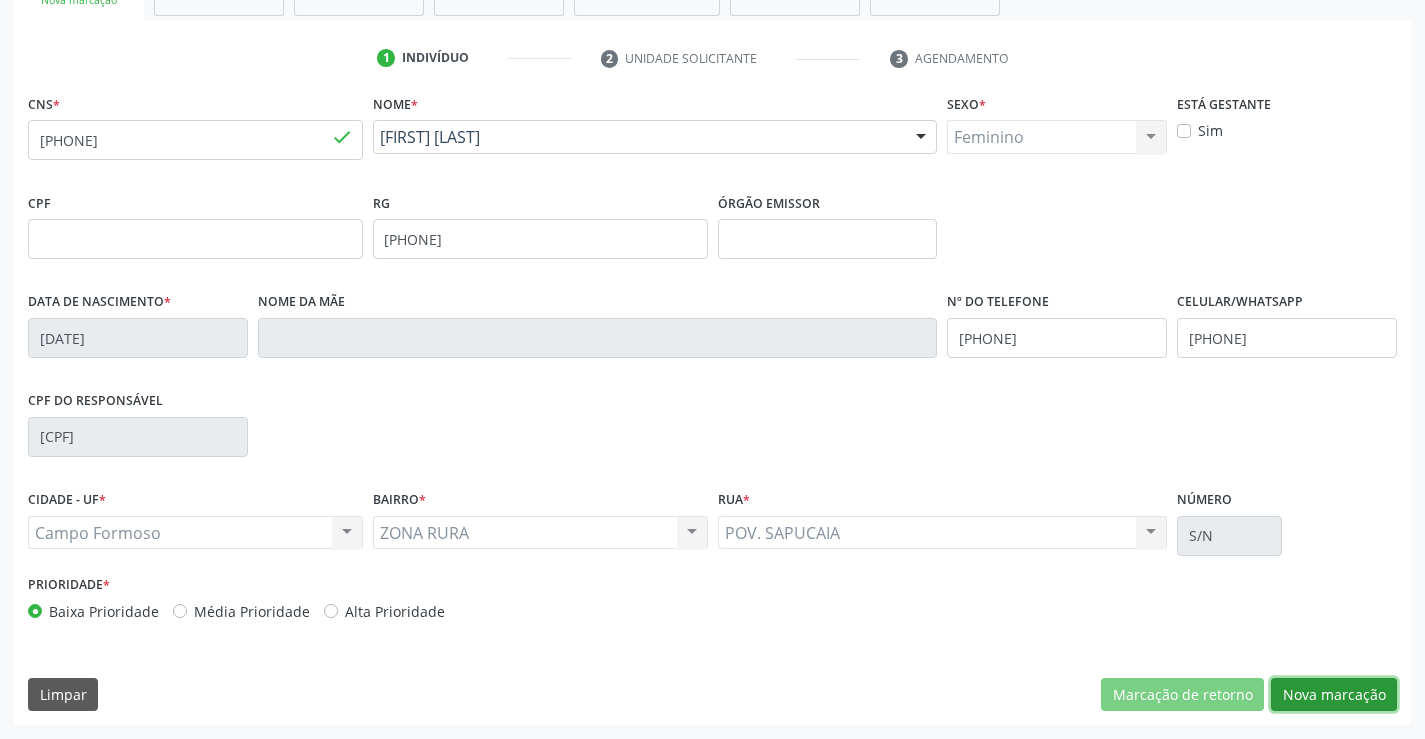 click on "Nova marcação" at bounding box center [1334, 695] 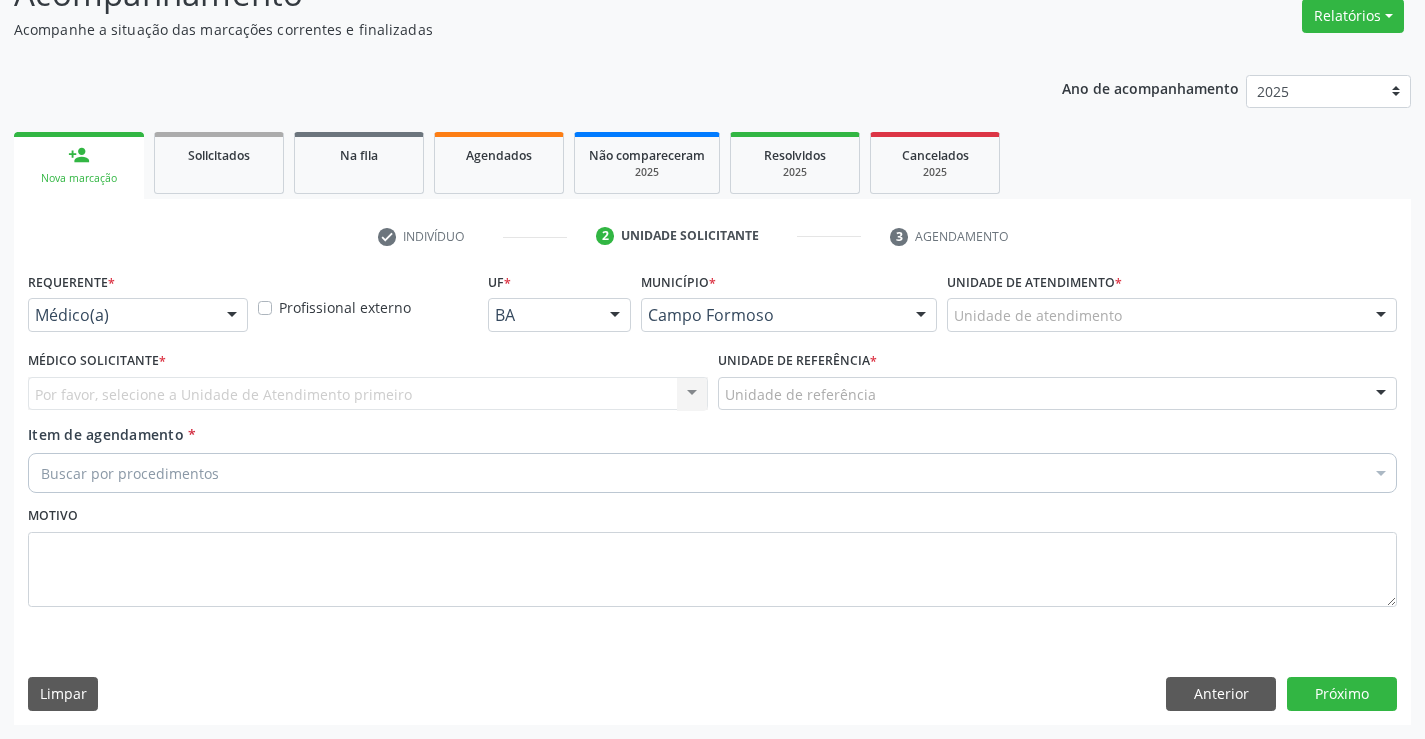 scroll, scrollTop: 167, scrollLeft: 0, axis: vertical 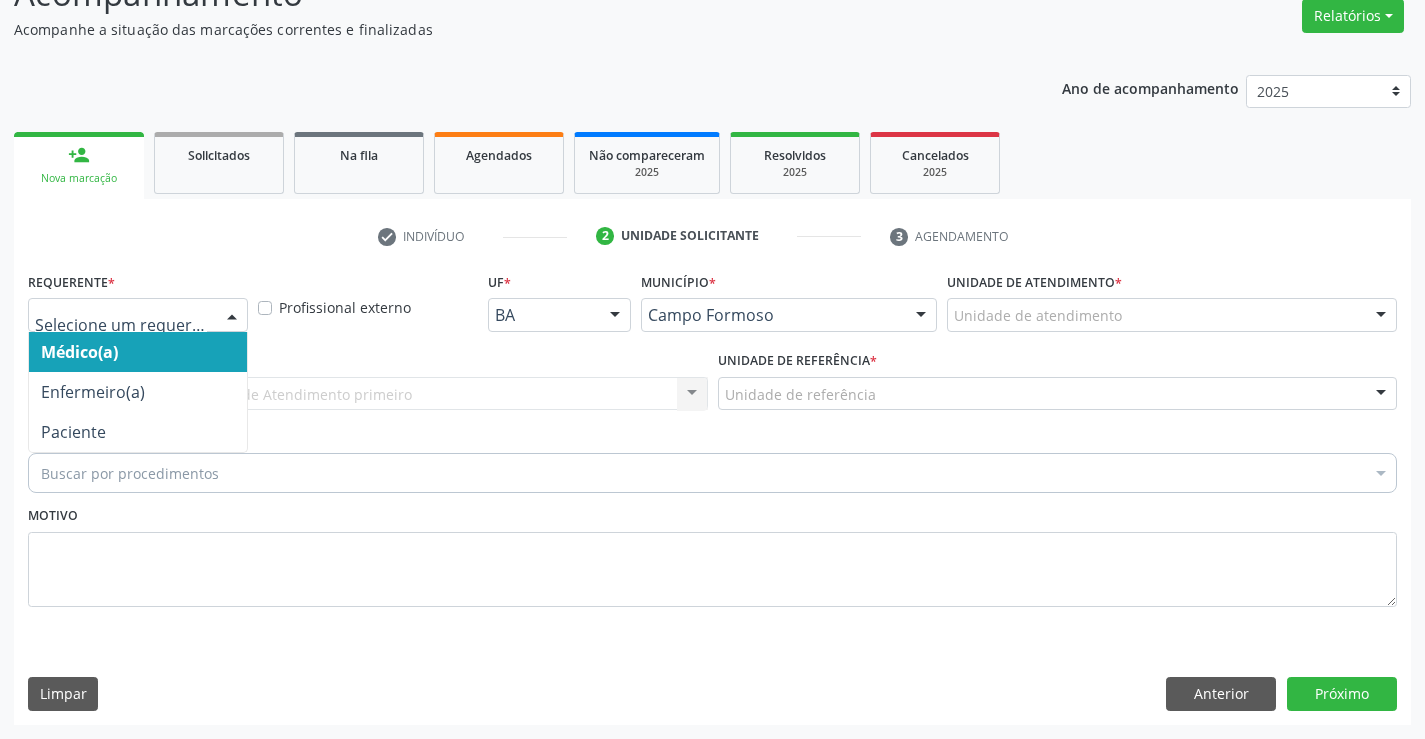click at bounding box center (138, 315) 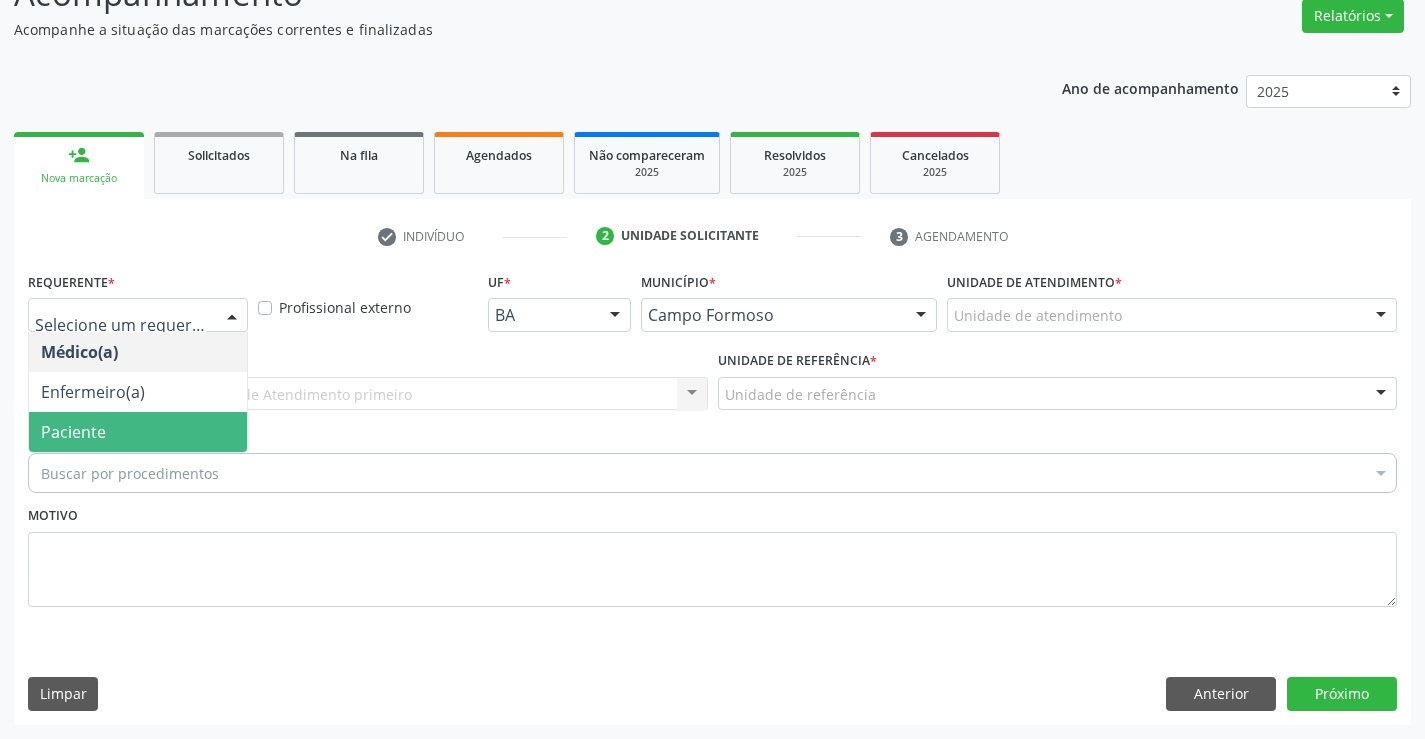 click on "Paciente" at bounding box center (138, 432) 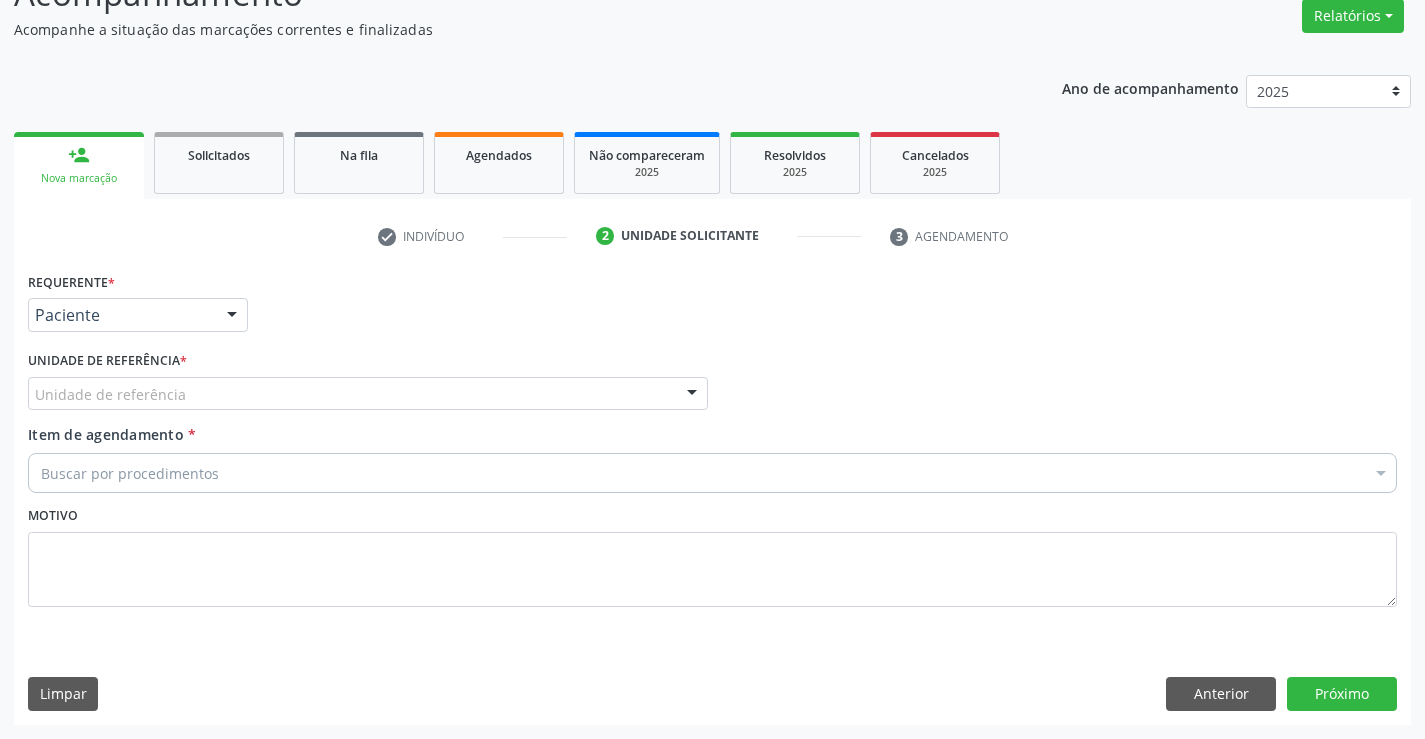 click on "Unidade de referência" at bounding box center (368, 394) 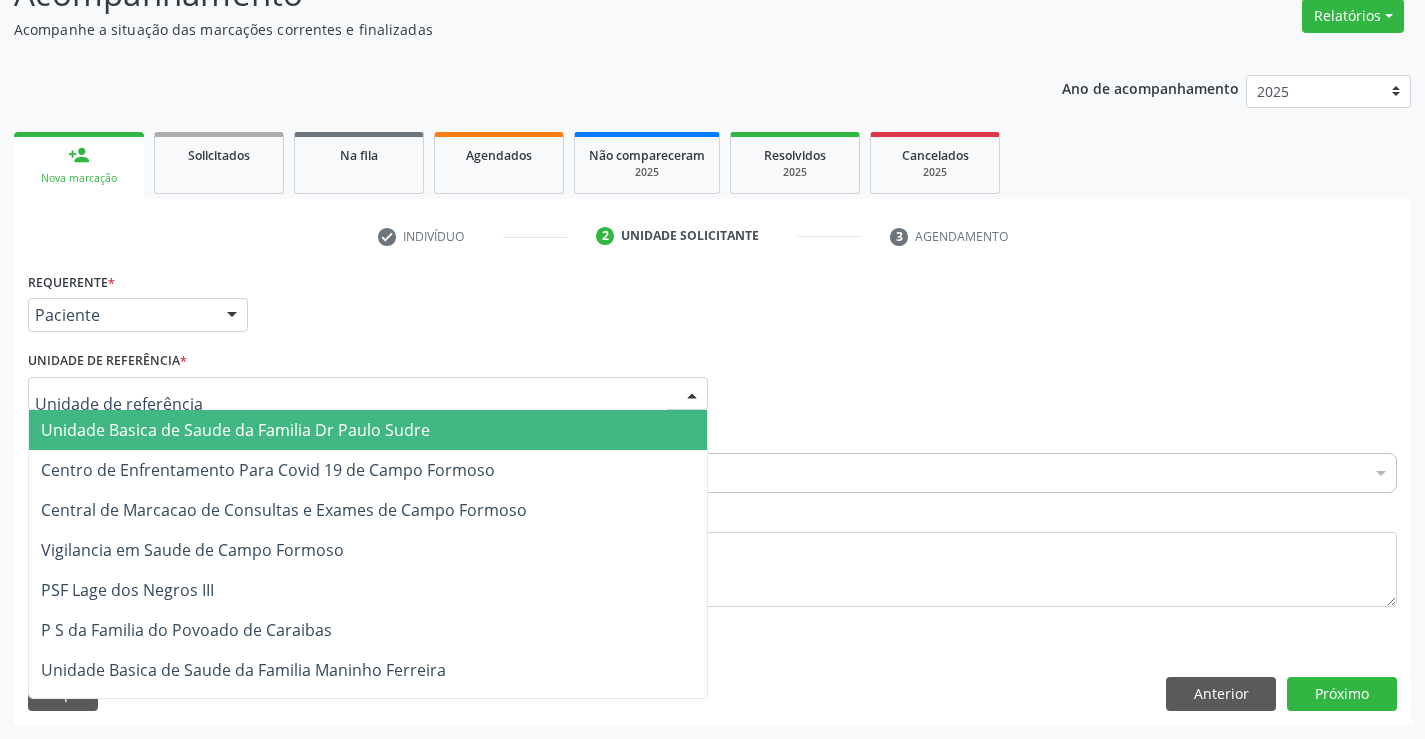 click on "Unidade Basica de Saude da Familia Dr Paulo Sudre" at bounding box center (235, 430) 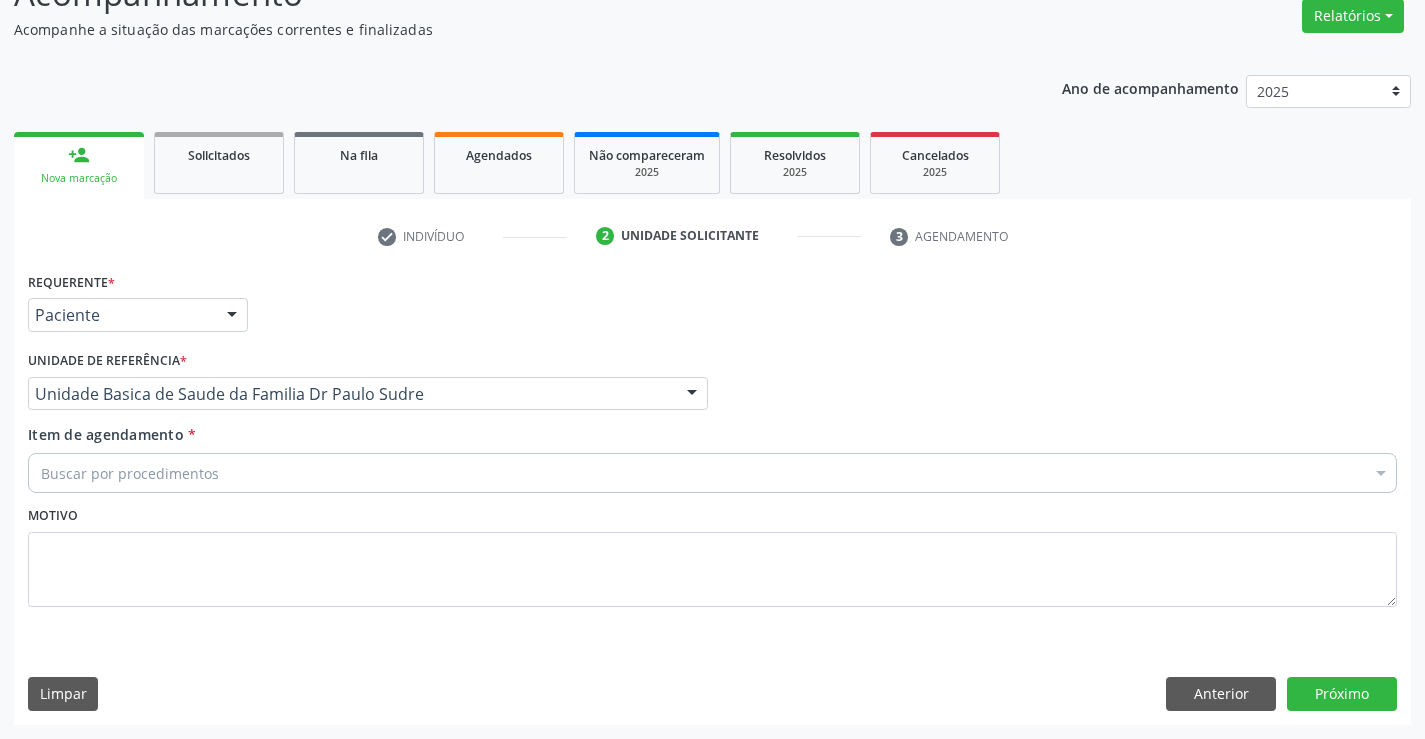 click on "Buscar por procedimentos" at bounding box center [712, 473] 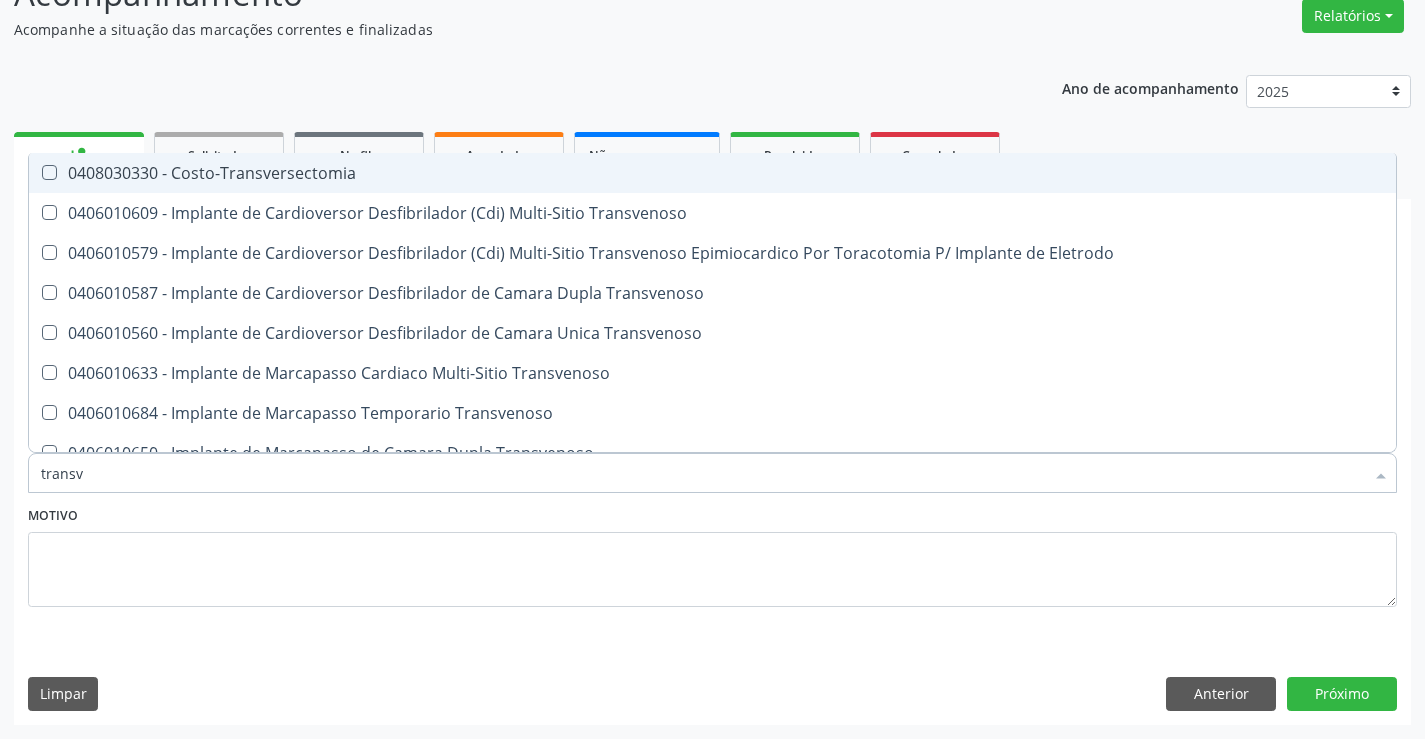 type on "transva" 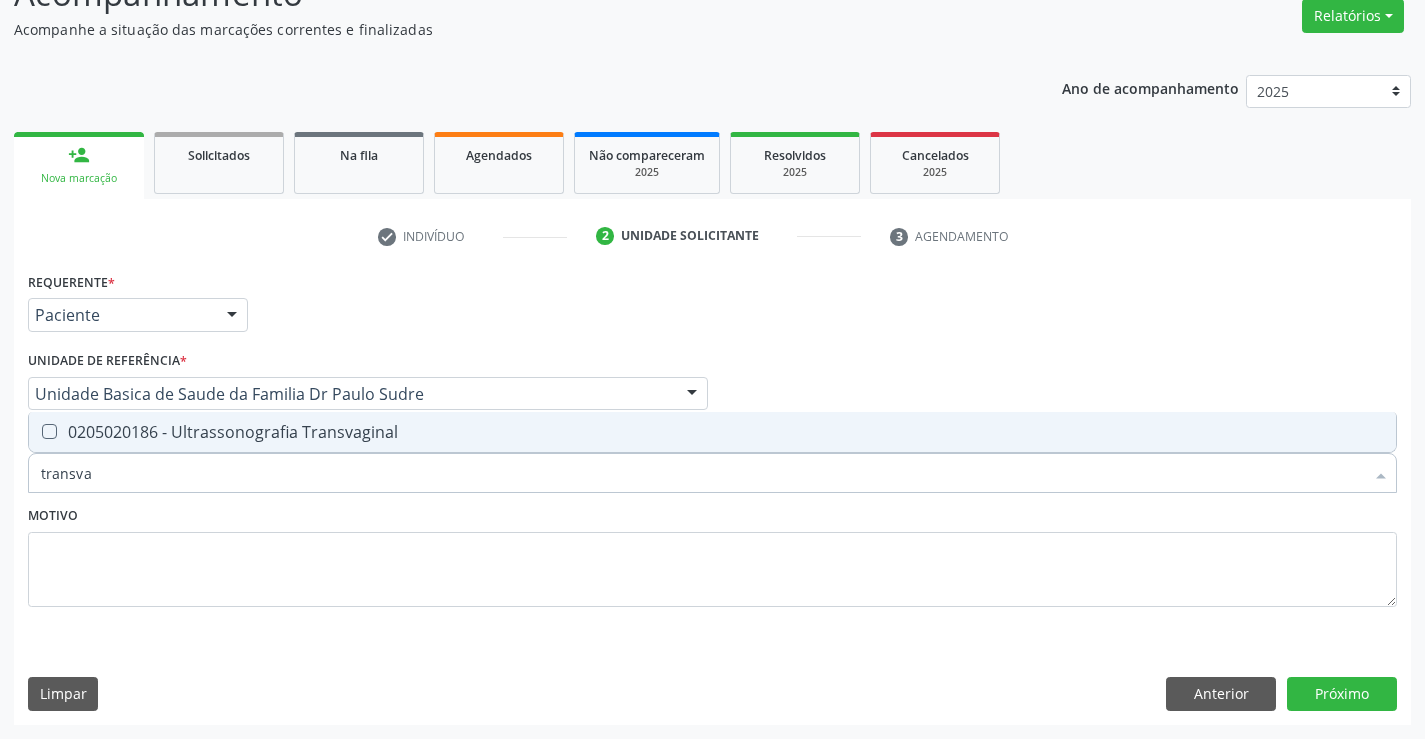 click on "0205020186 - Ultrassonografia Transvaginal" at bounding box center (712, 432) 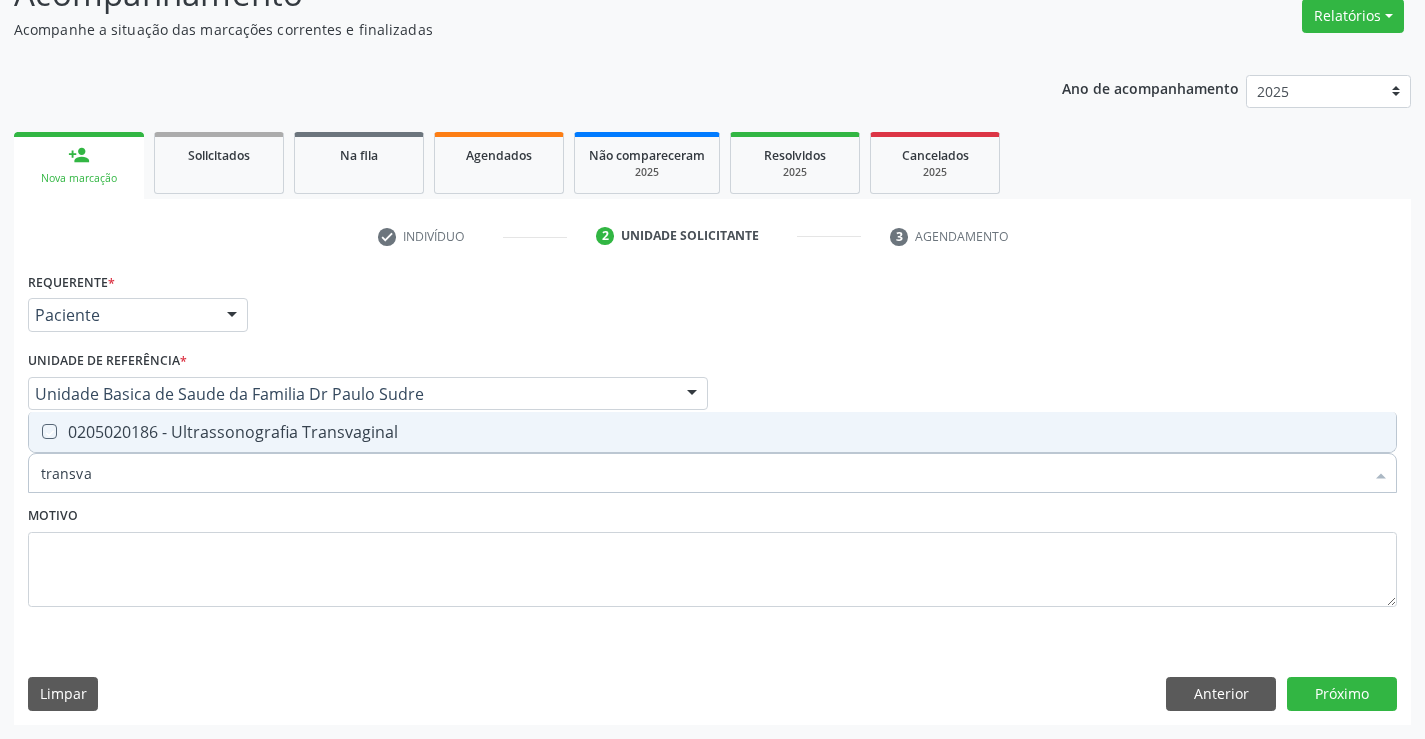 checkbox on "true" 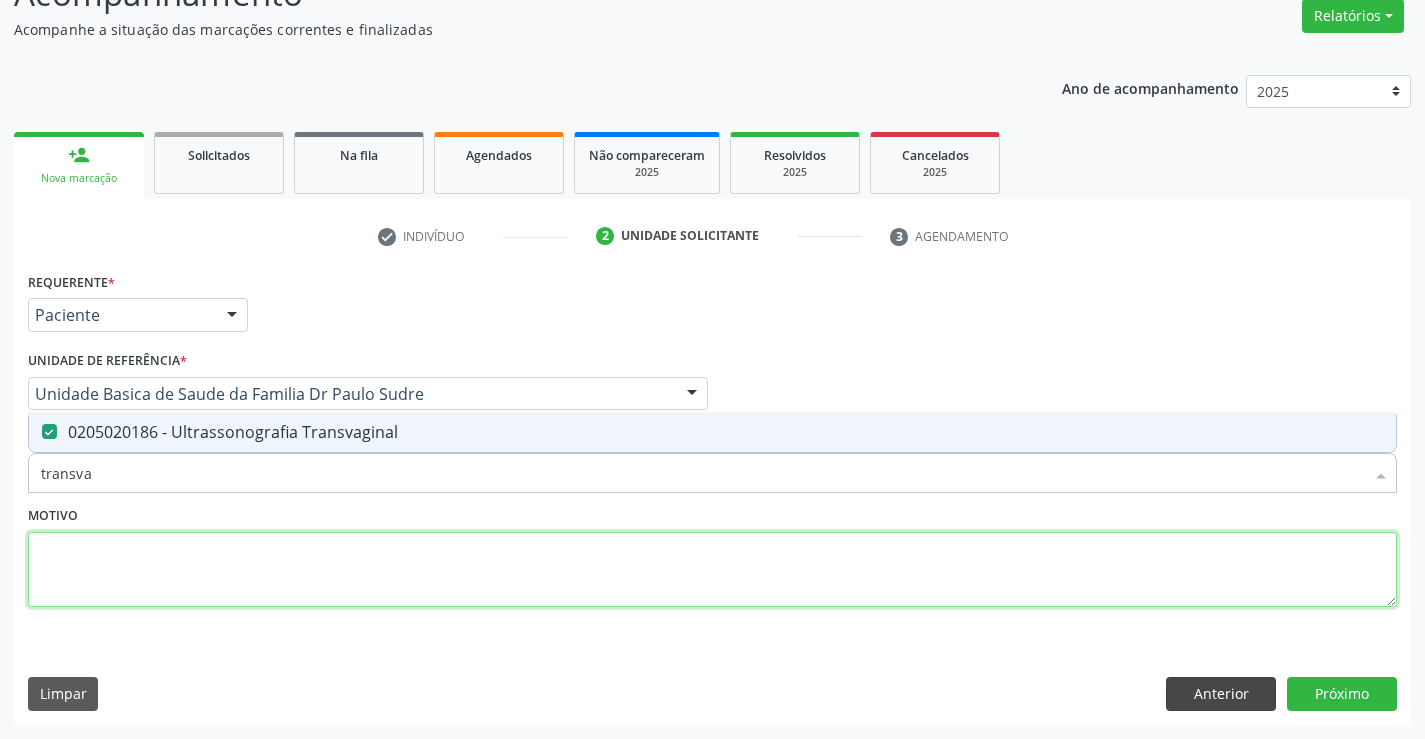 drag, startPoint x: 467, startPoint y: 553, endPoint x: 1168, endPoint y: 691, distance: 714.45435 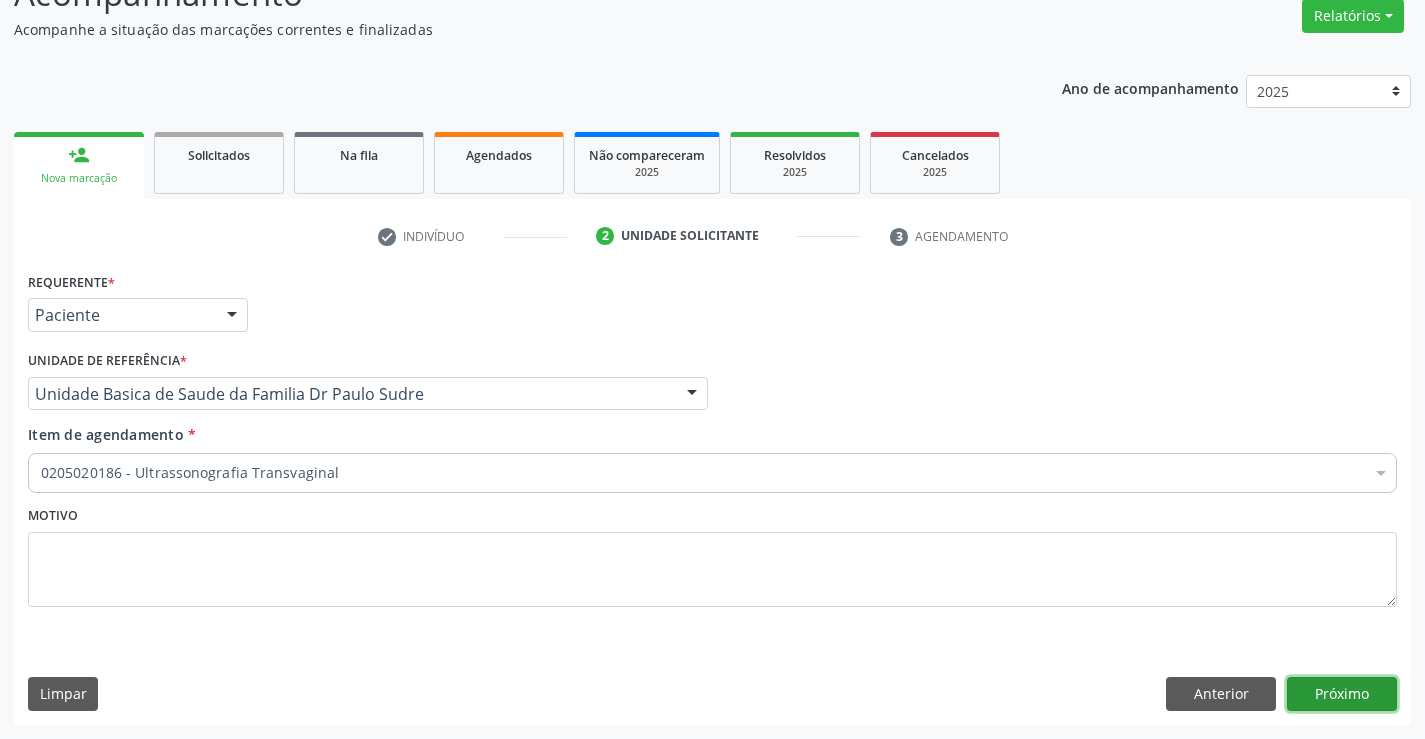 click on "Próximo" at bounding box center (1342, 694) 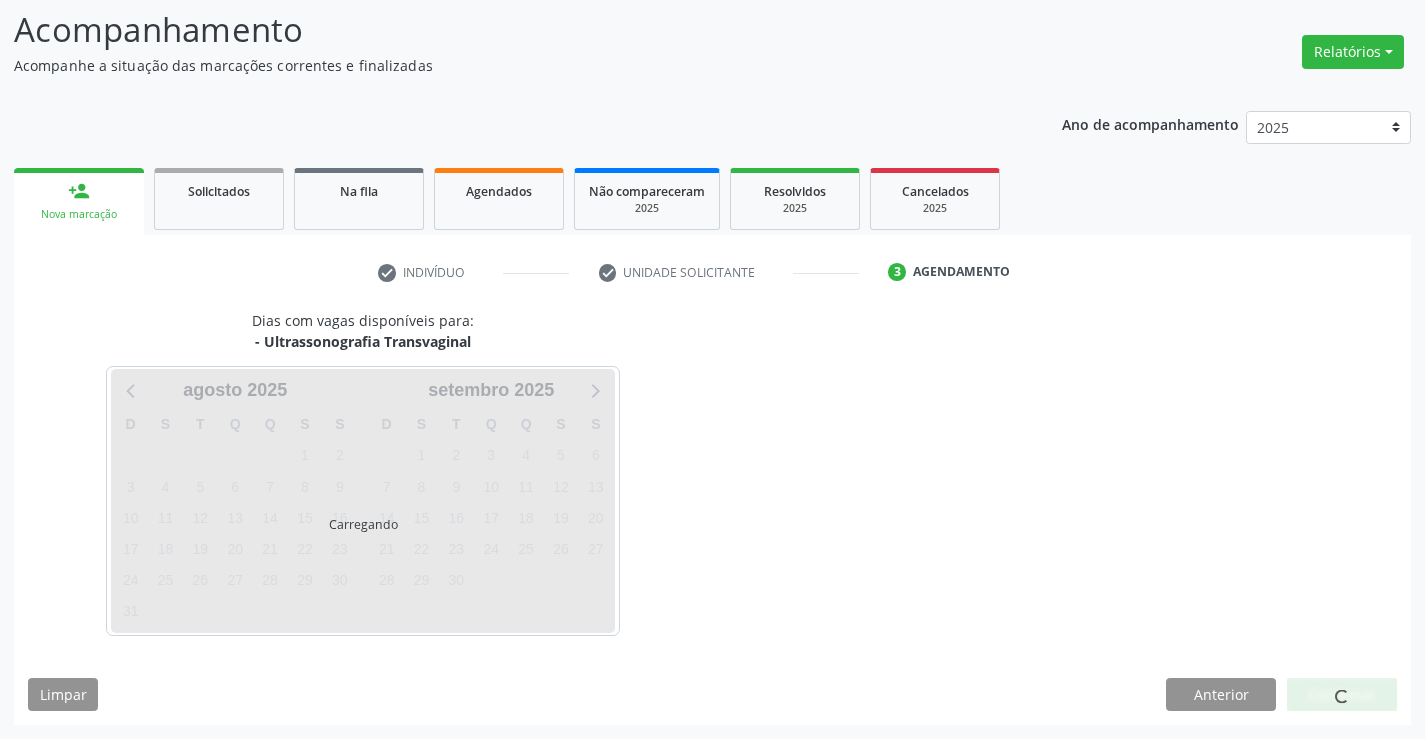 scroll, scrollTop: 131, scrollLeft: 0, axis: vertical 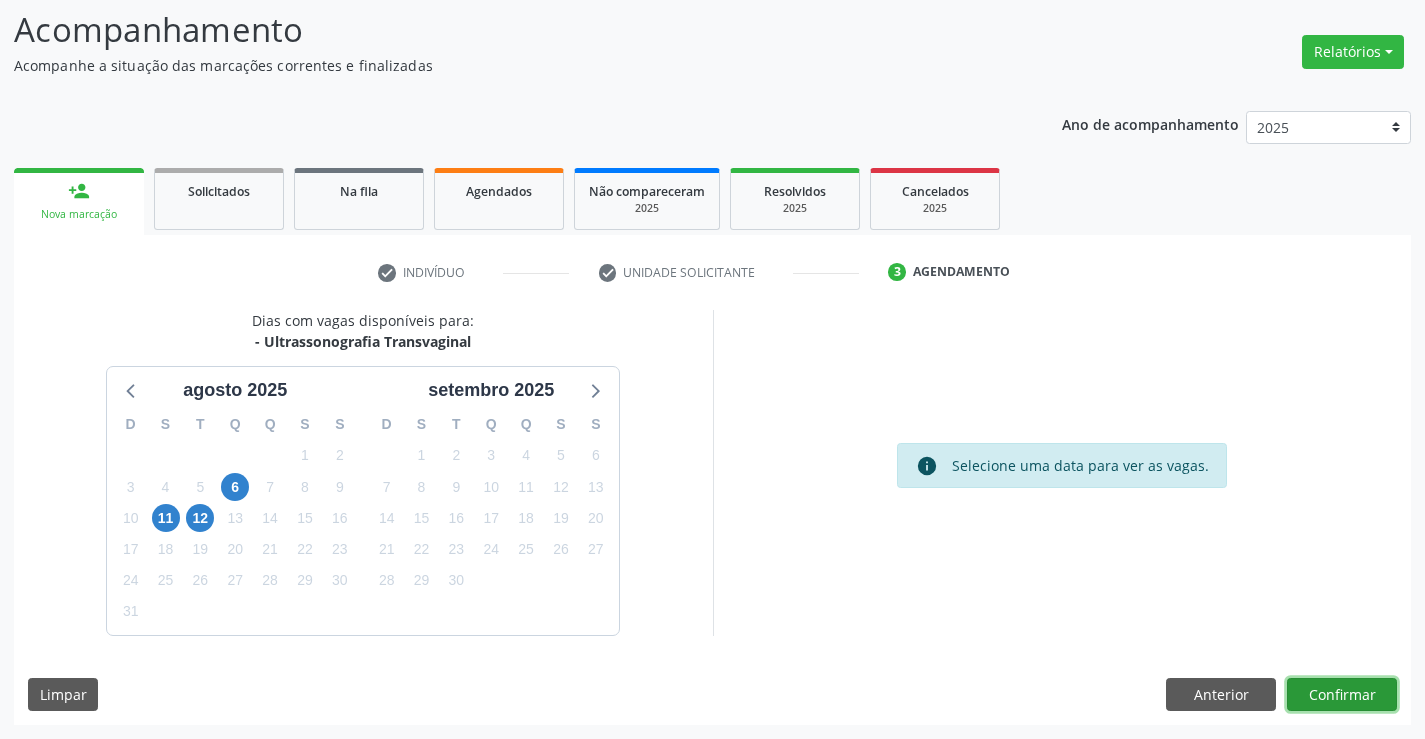 click on "Confirmar" at bounding box center [1342, 695] 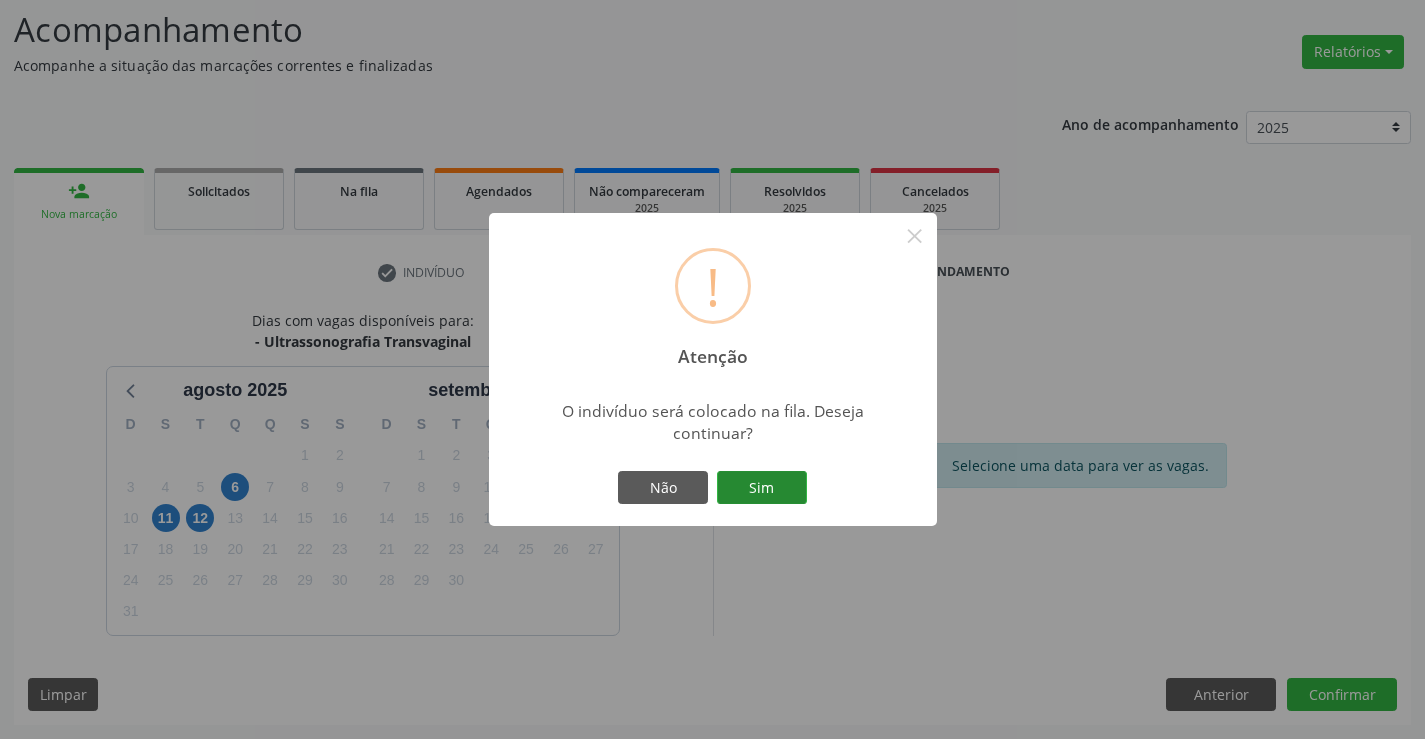 click on "Sim" at bounding box center [762, 488] 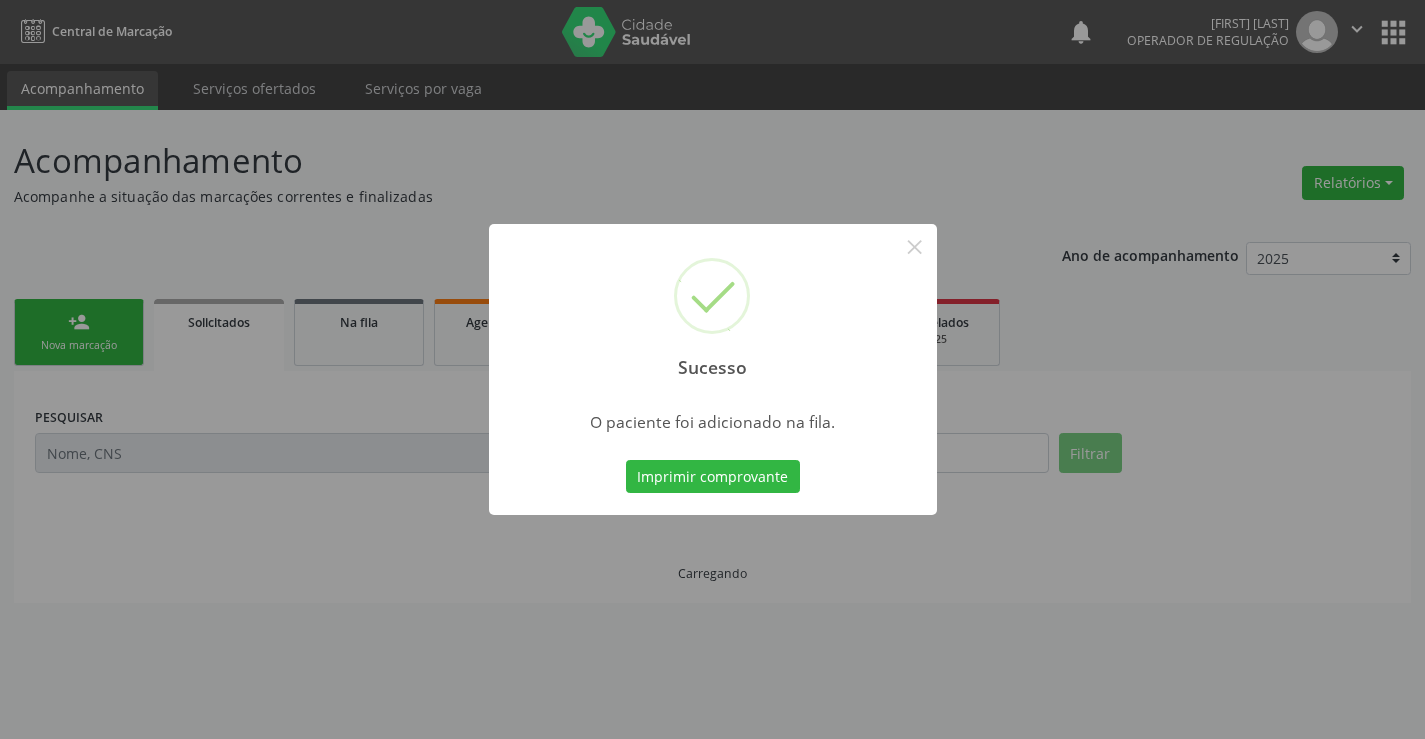 scroll, scrollTop: 0, scrollLeft: 0, axis: both 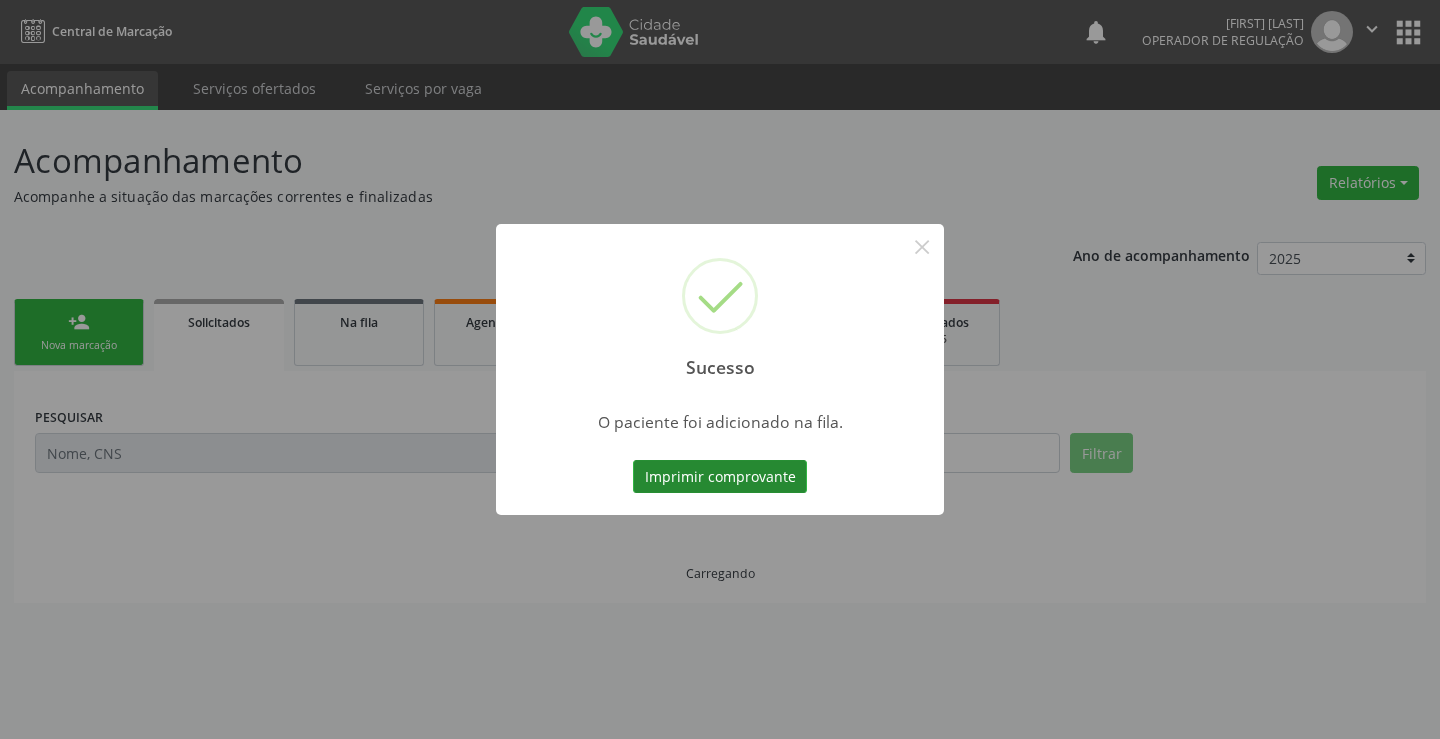 click on "Imprimir comprovante" at bounding box center (720, 477) 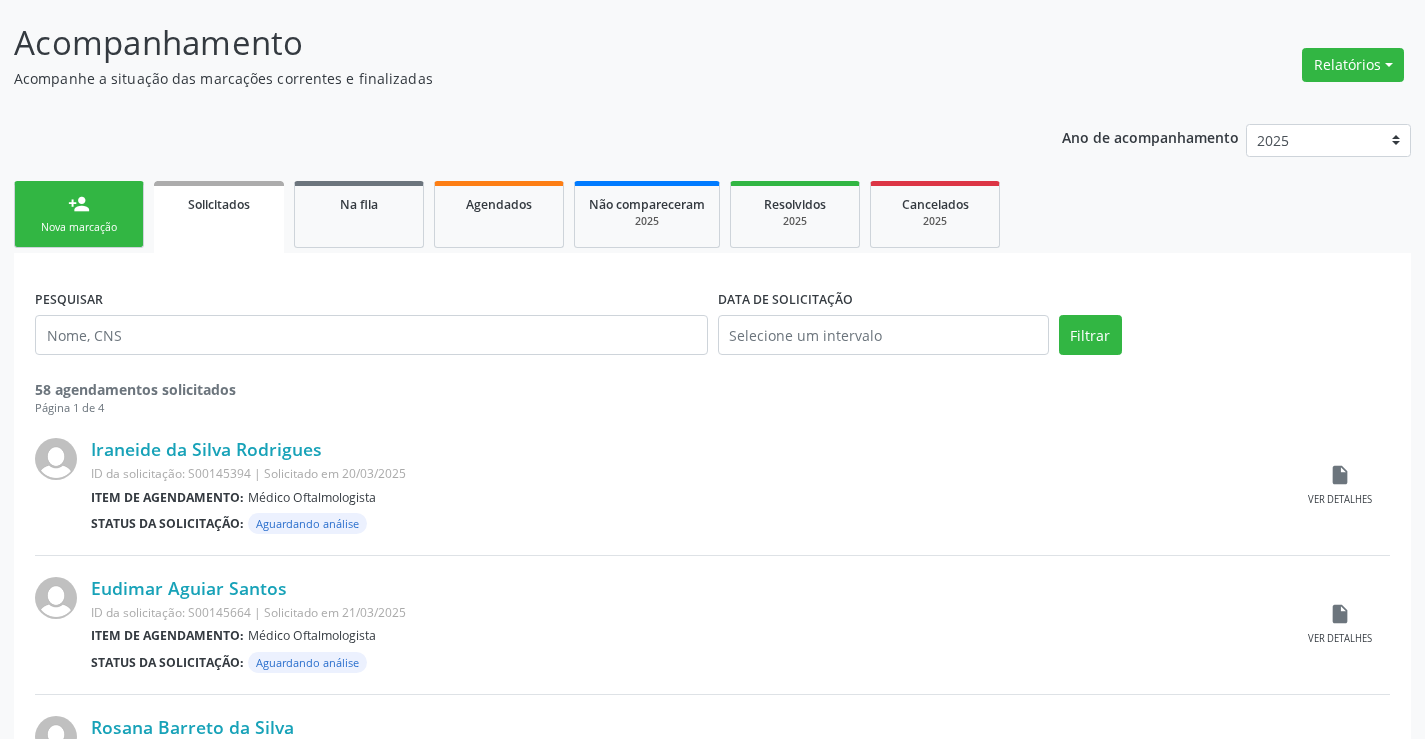 scroll, scrollTop: 300, scrollLeft: 0, axis: vertical 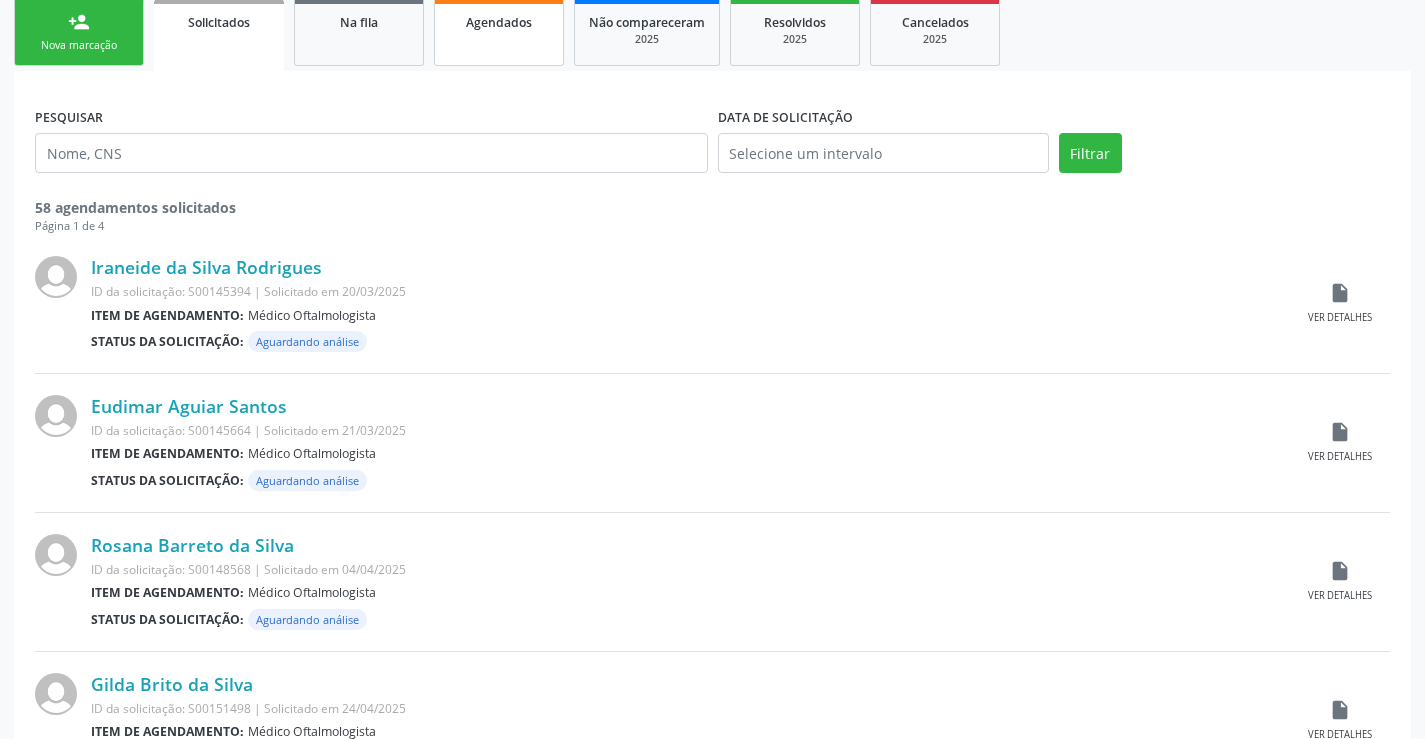 click on "Agendados" at bounding box center [499, 32] 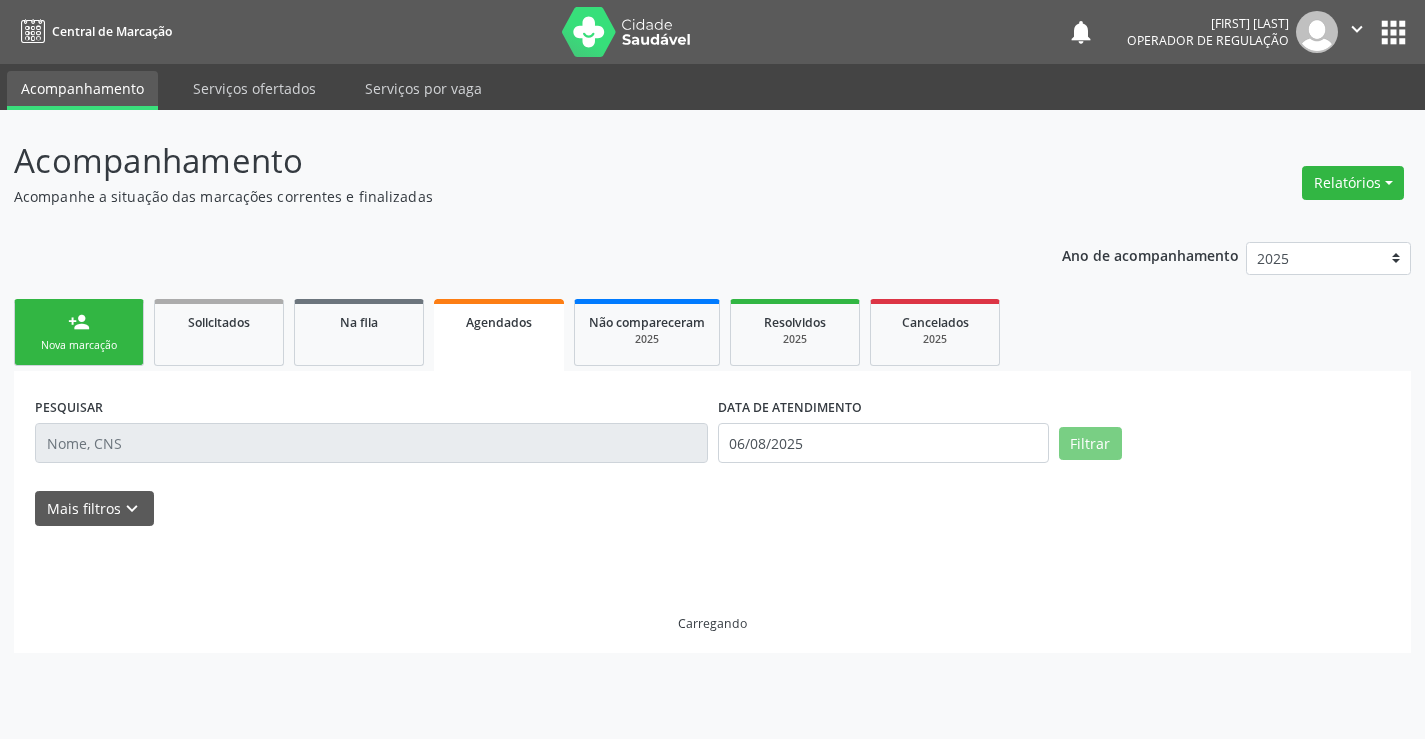 scroll, scrollTop: 0, scrollLeft: 0, axis: both 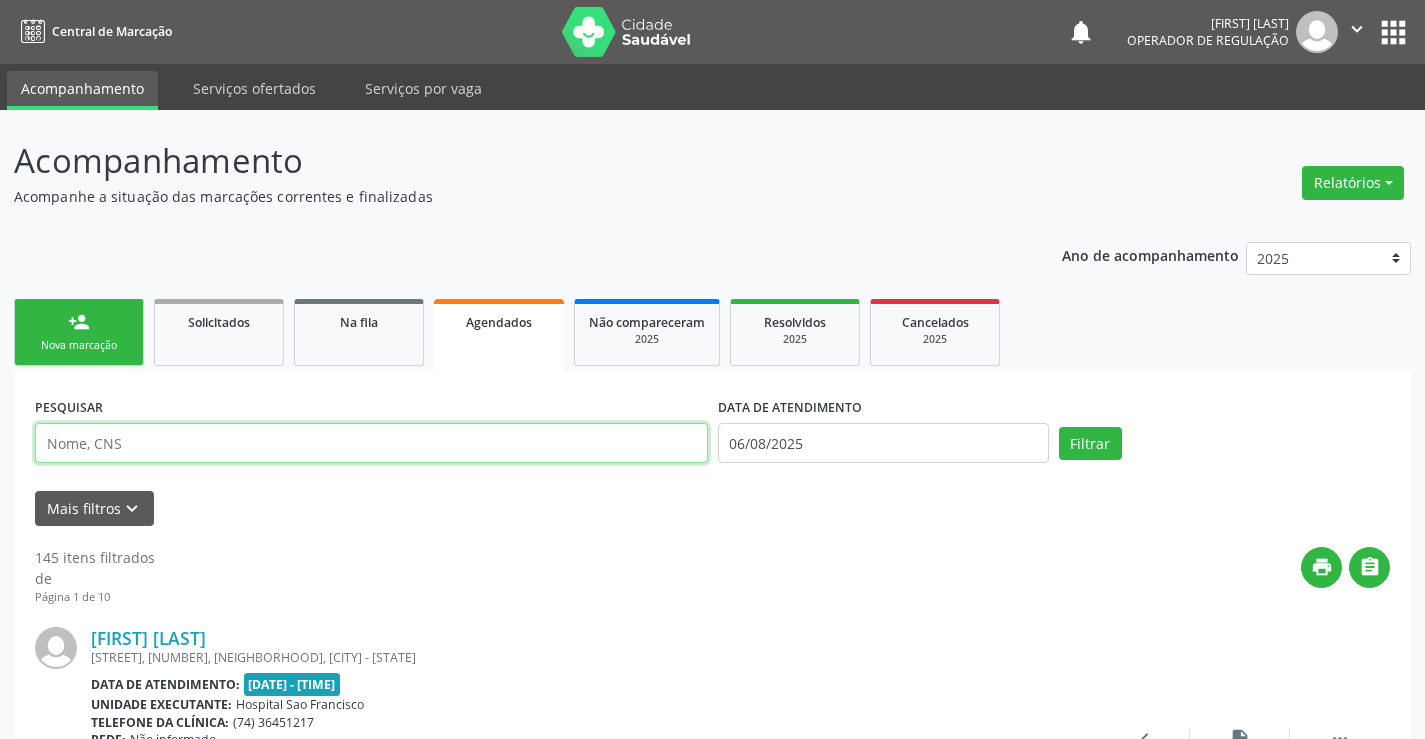 click at bounding box center (371, 443) 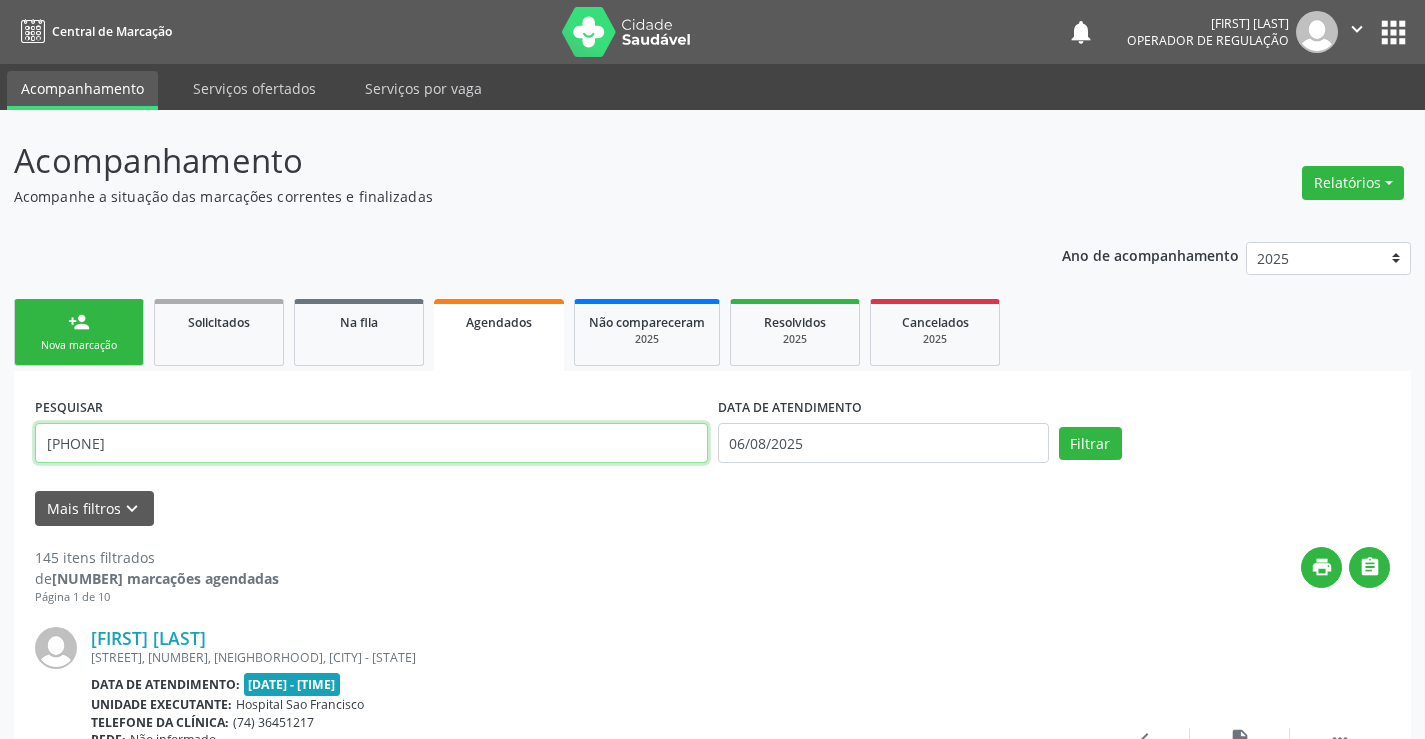 type on "702402597283825" 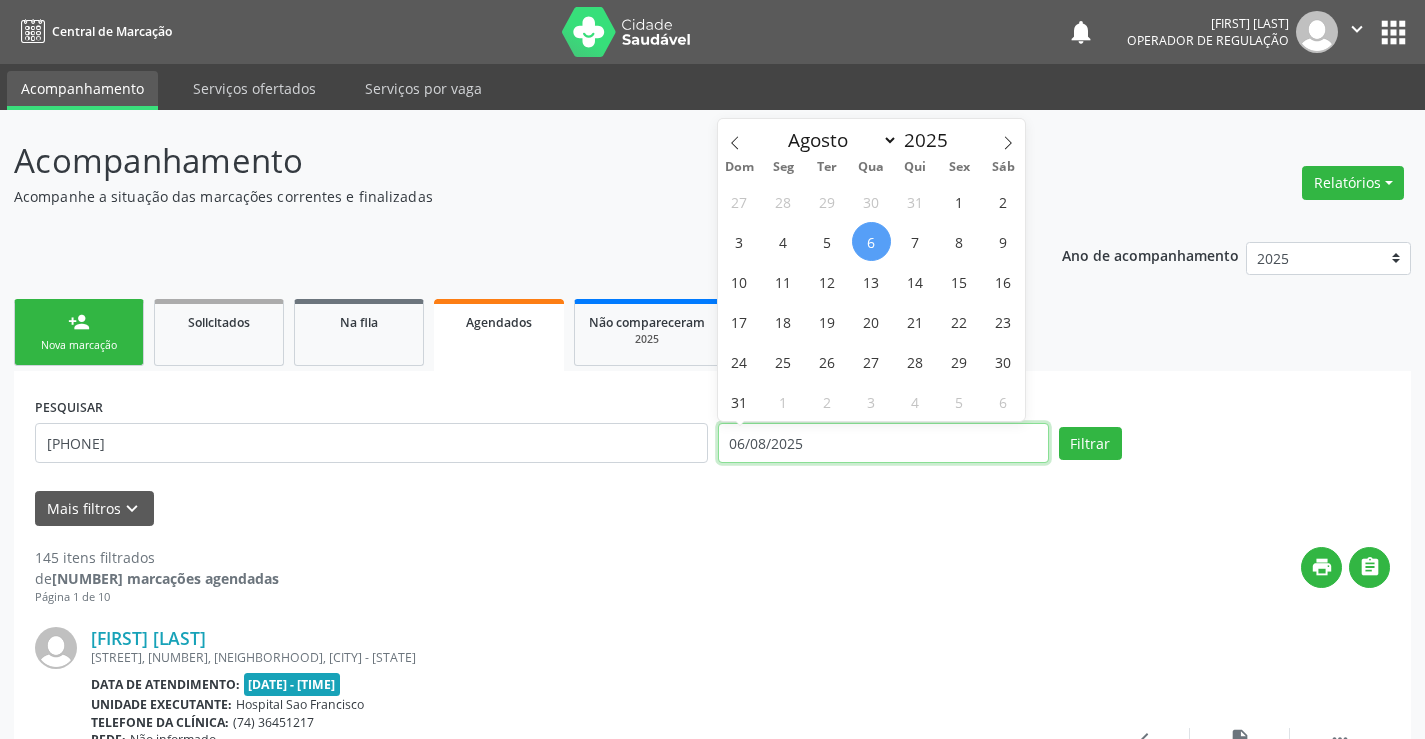 click on "06/08/2025" at bounding box center (883, 443) 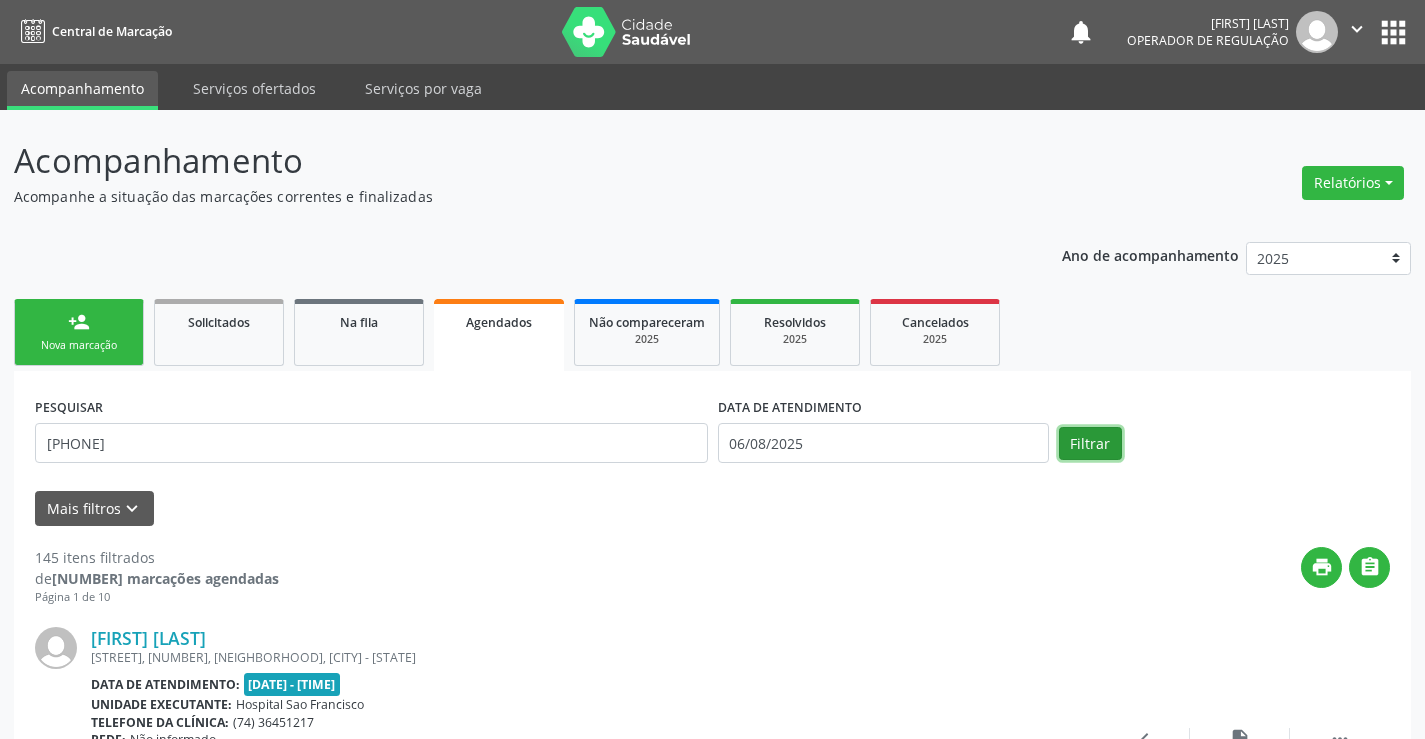 click on "Filtrar" at bounding box center [1090, 444] 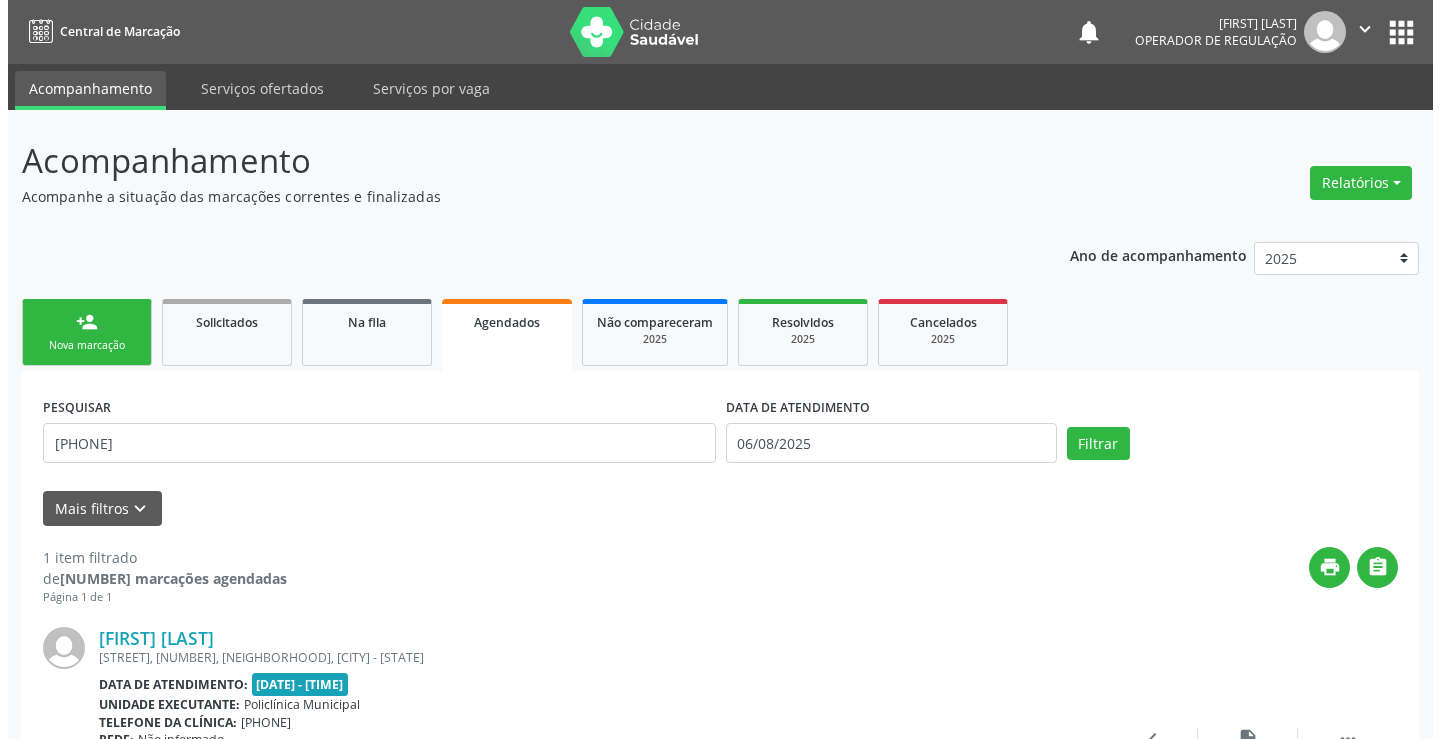 scroll, scrollTop: 189, scrollLeft: 0, axis: vertical 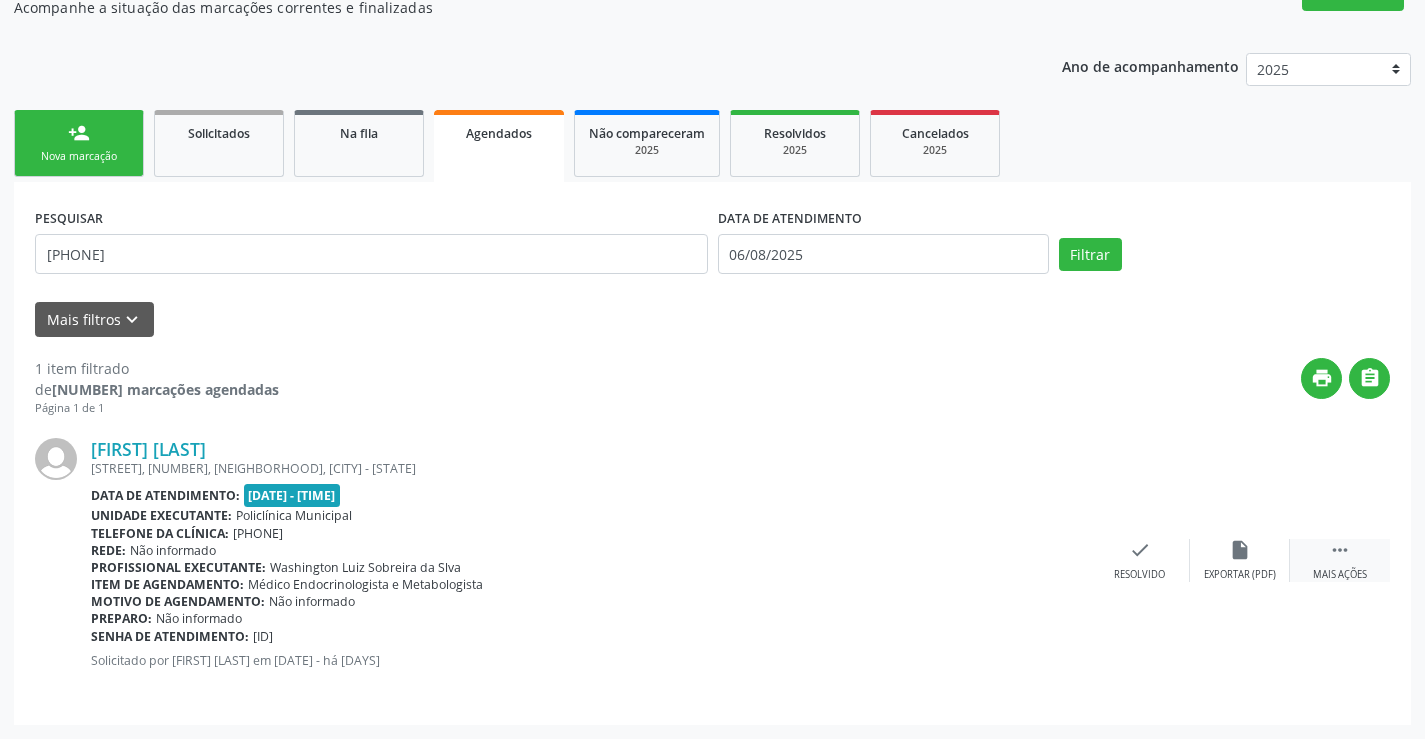 click on "
Mais ações" at bounding box center [1340, 560] 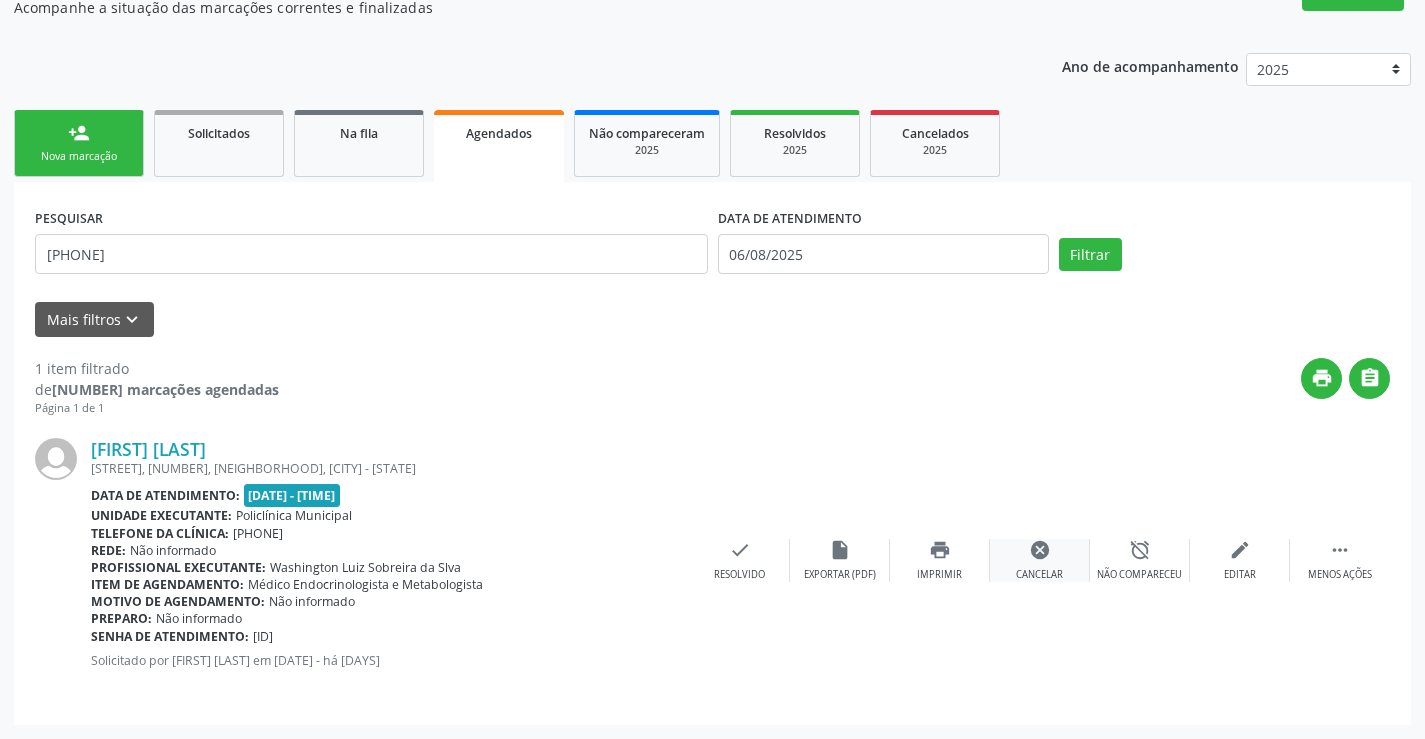 click on "cancel
Cancelar" at bounding box center (1040, 560) 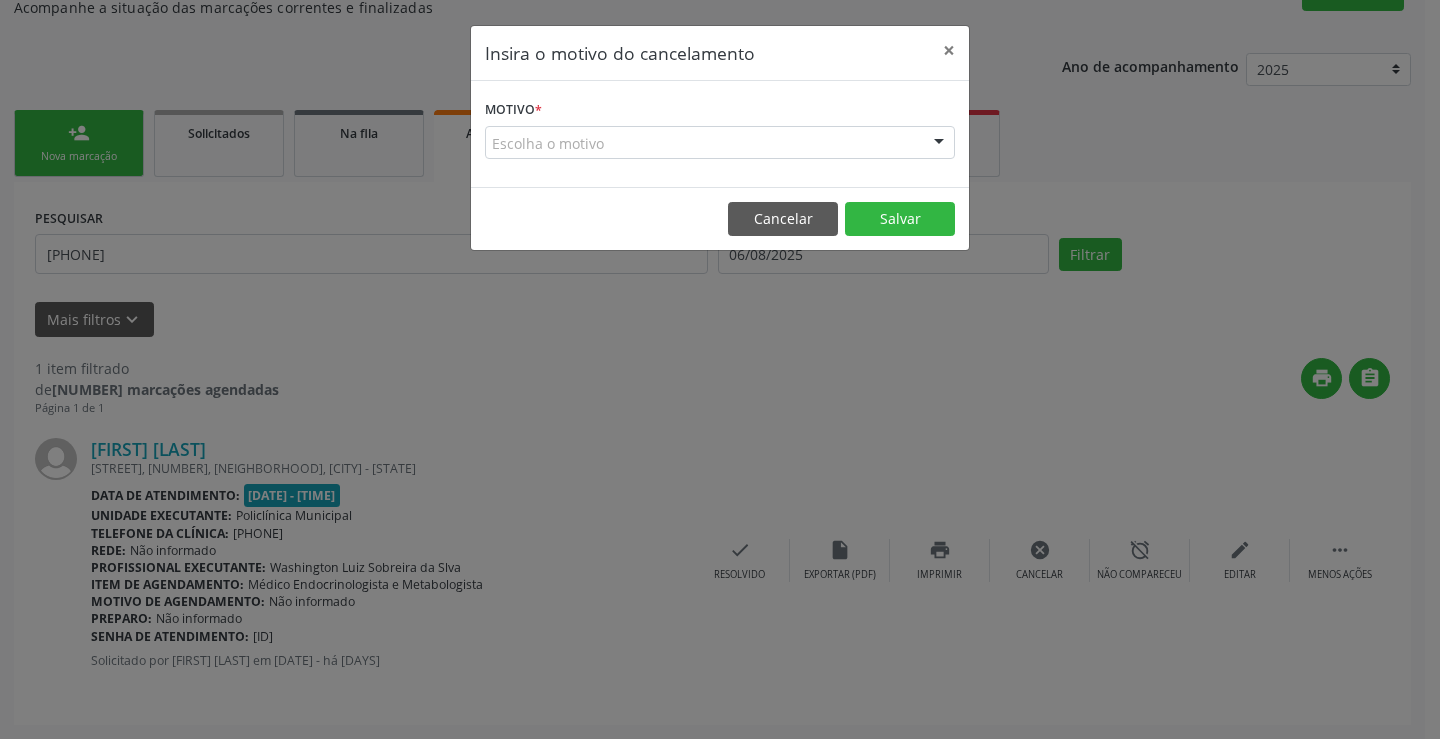 click on "Escolha o motivo" at bounding box center (720, 143) 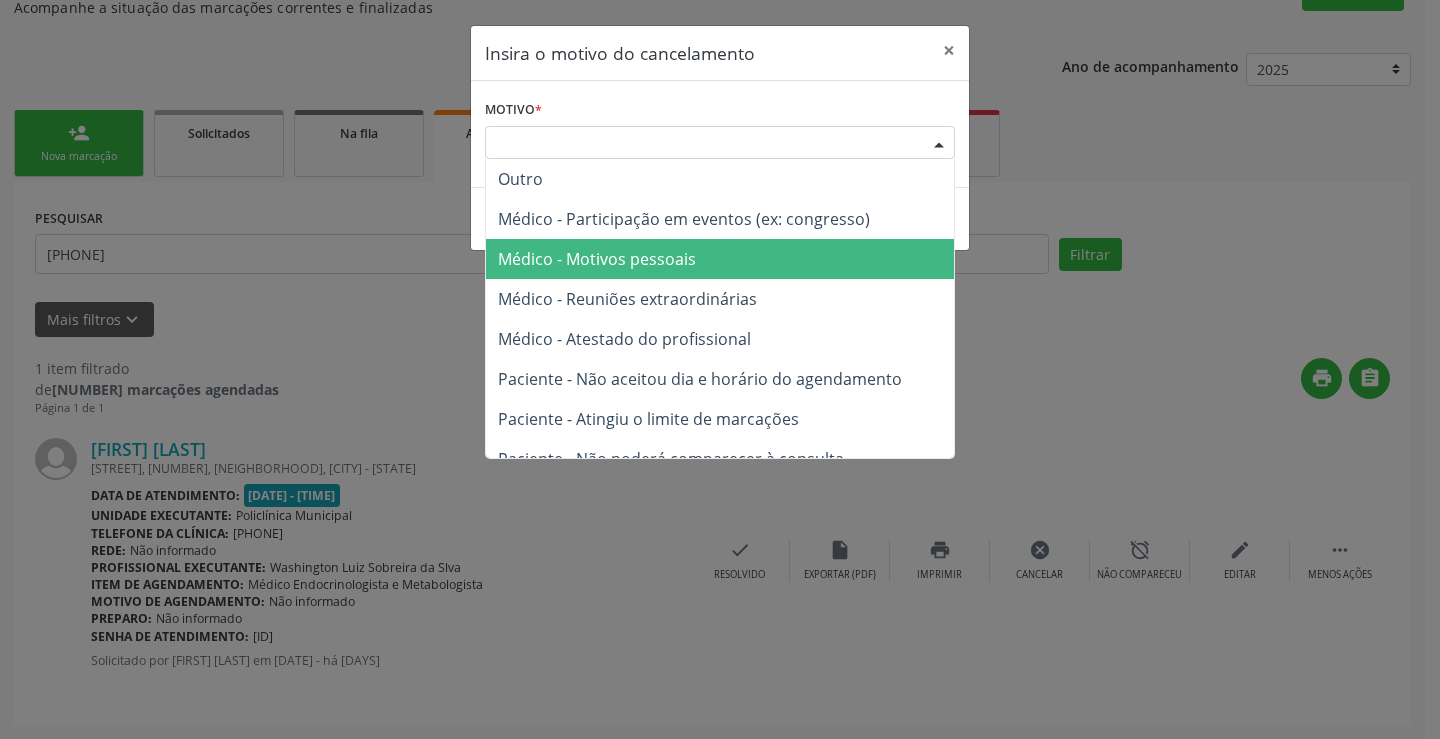 click on "Médico - Motivos pessoais" at bounding box center [597, 259] 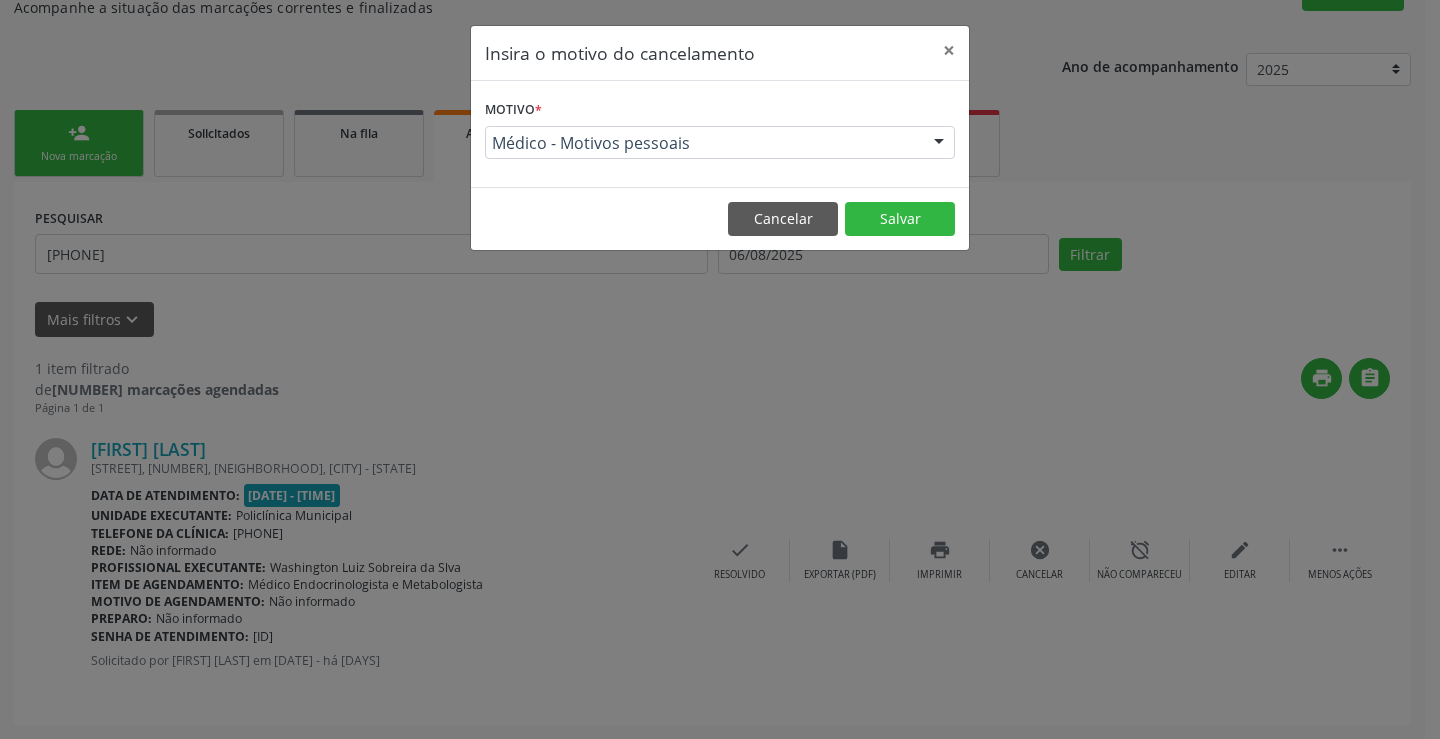 click on "Cancelar Salvar" at bounding box center (720, 218) 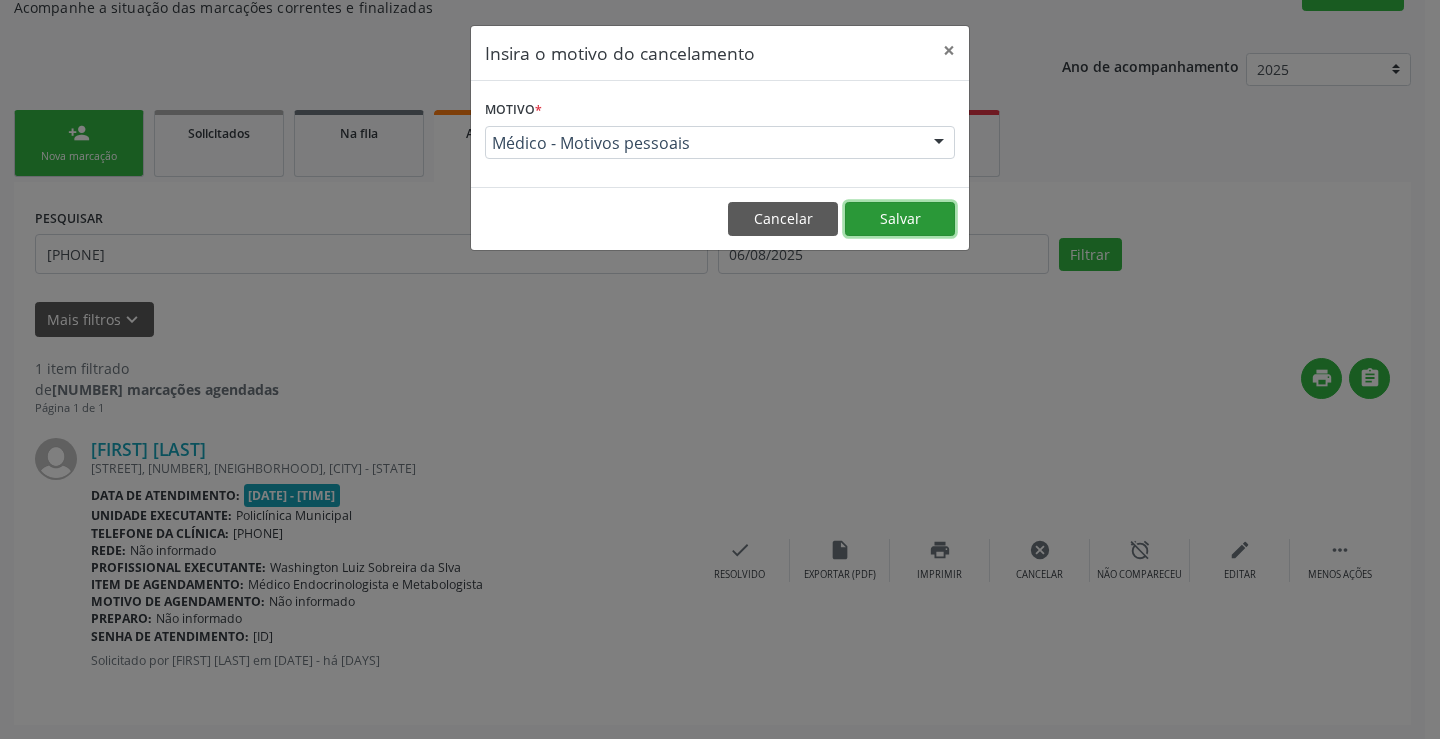 click on "Salvar" at bounding box center (900, 219) 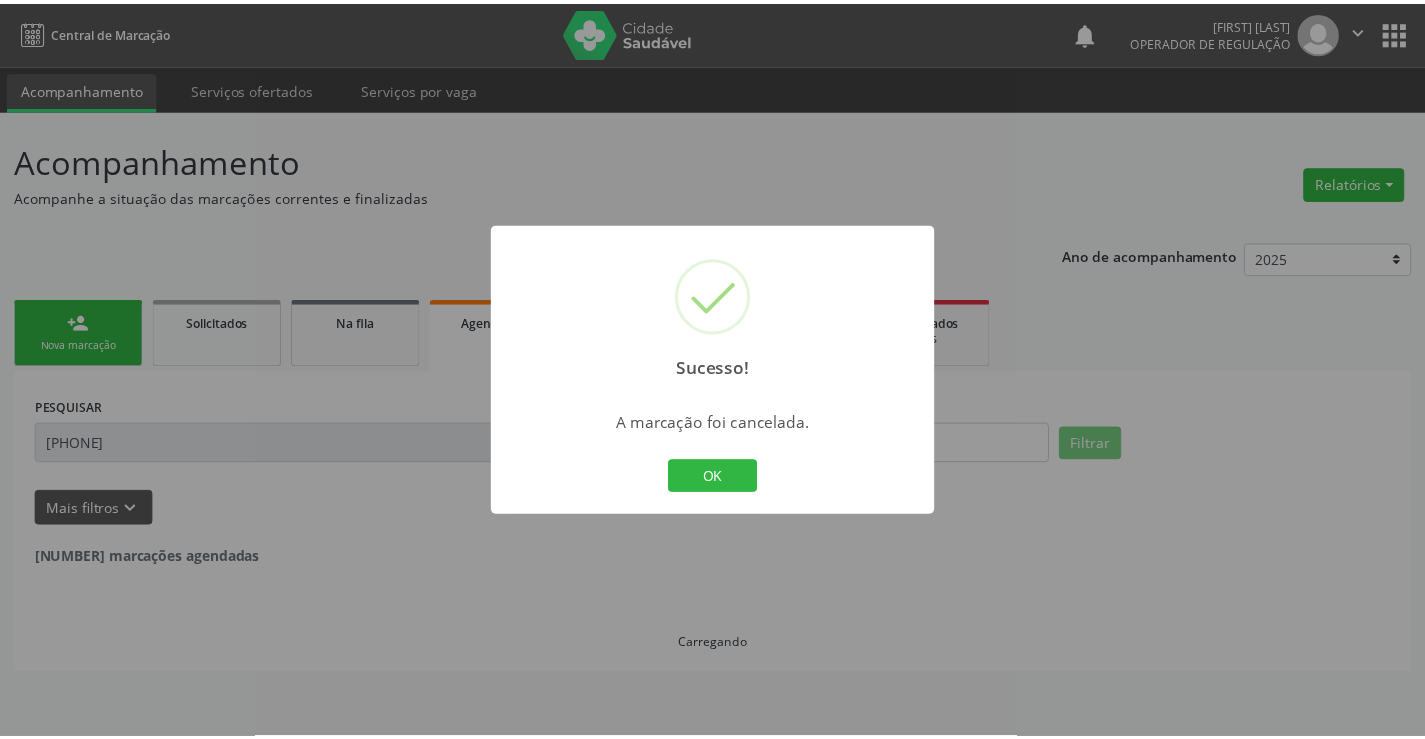 scroll, scrollTop: 0, scrollLeft: 0, axis: both 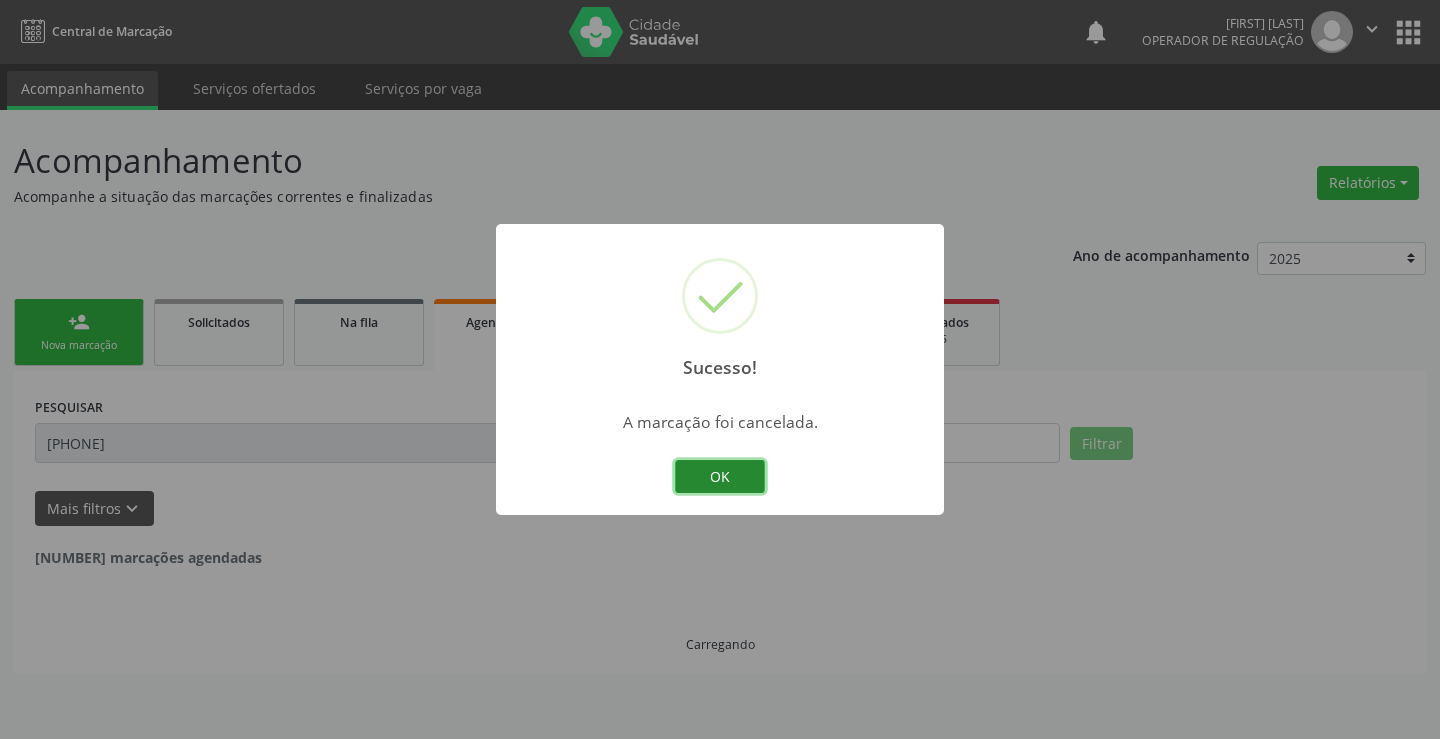 click on "OK" at bounding box center (720, 477) 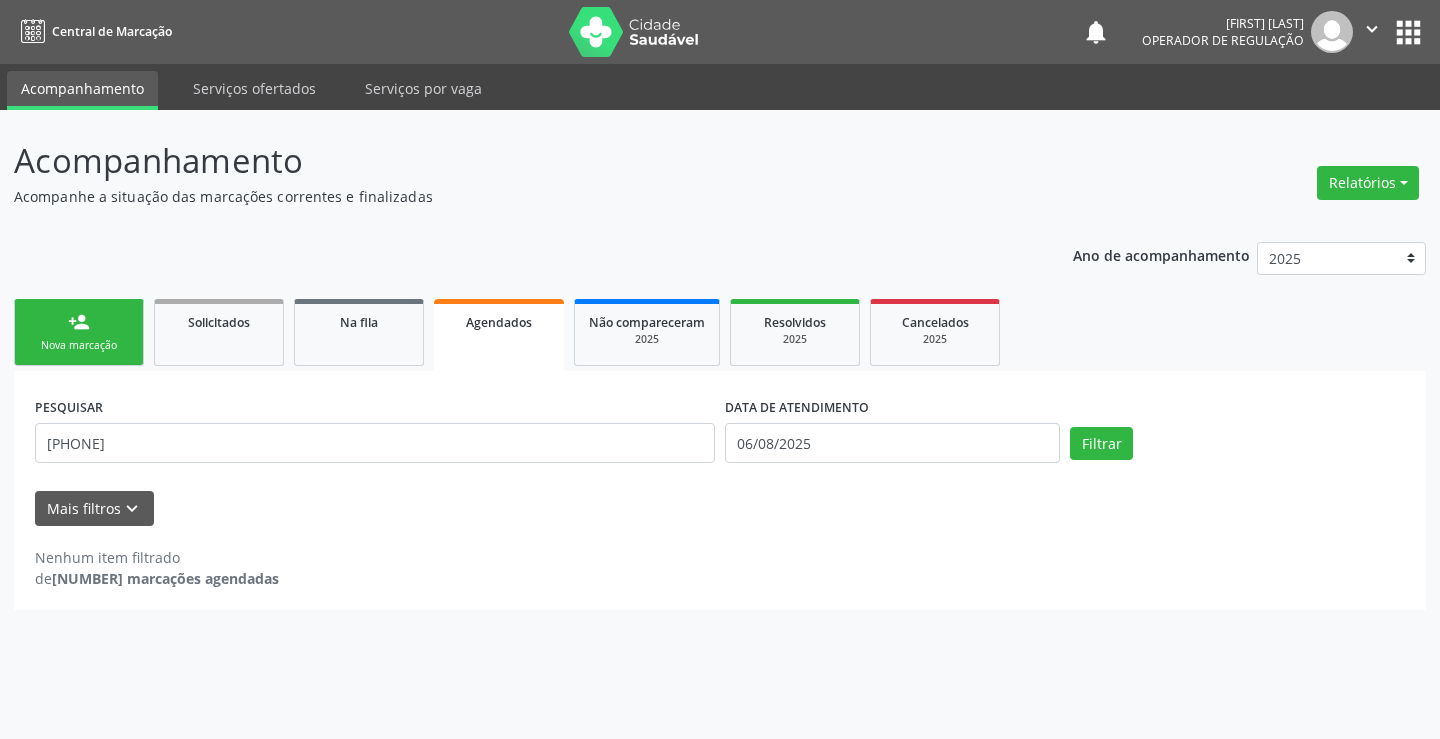 click on "person_add
Nova marcação" at bounding box center (79, 332) 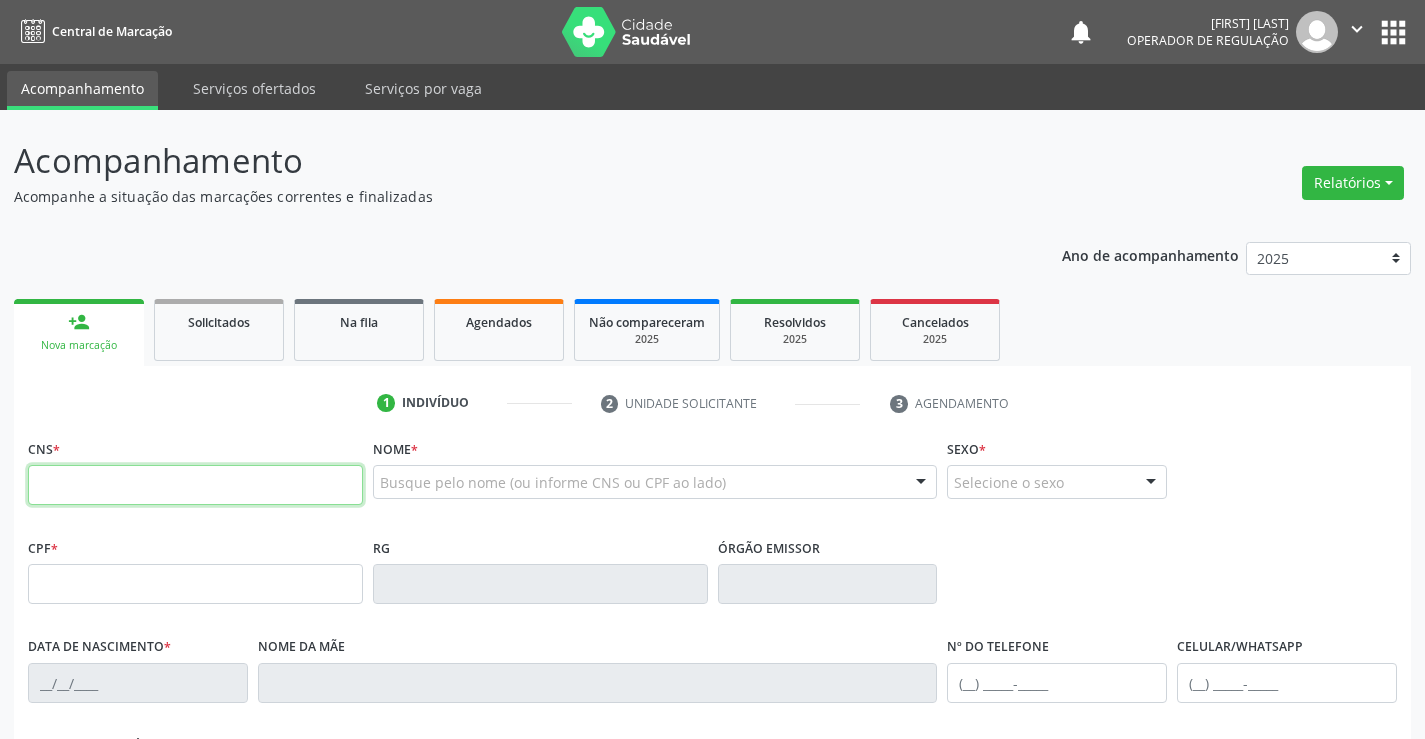 drag, startPoint x: 193, startPoint y: 479, endPoint x: 206, endPoint y: 437, distance: 43.965897 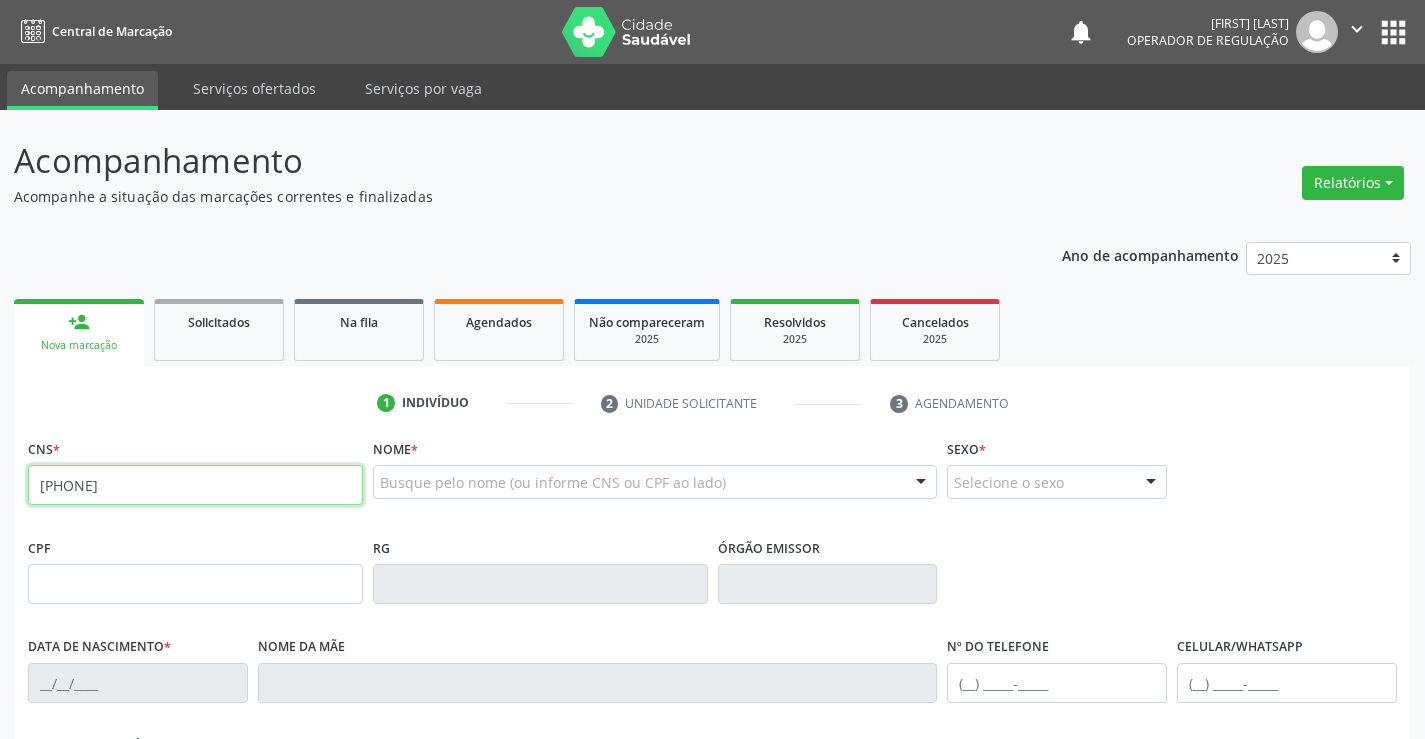 type on "704 7027 1733 4336" 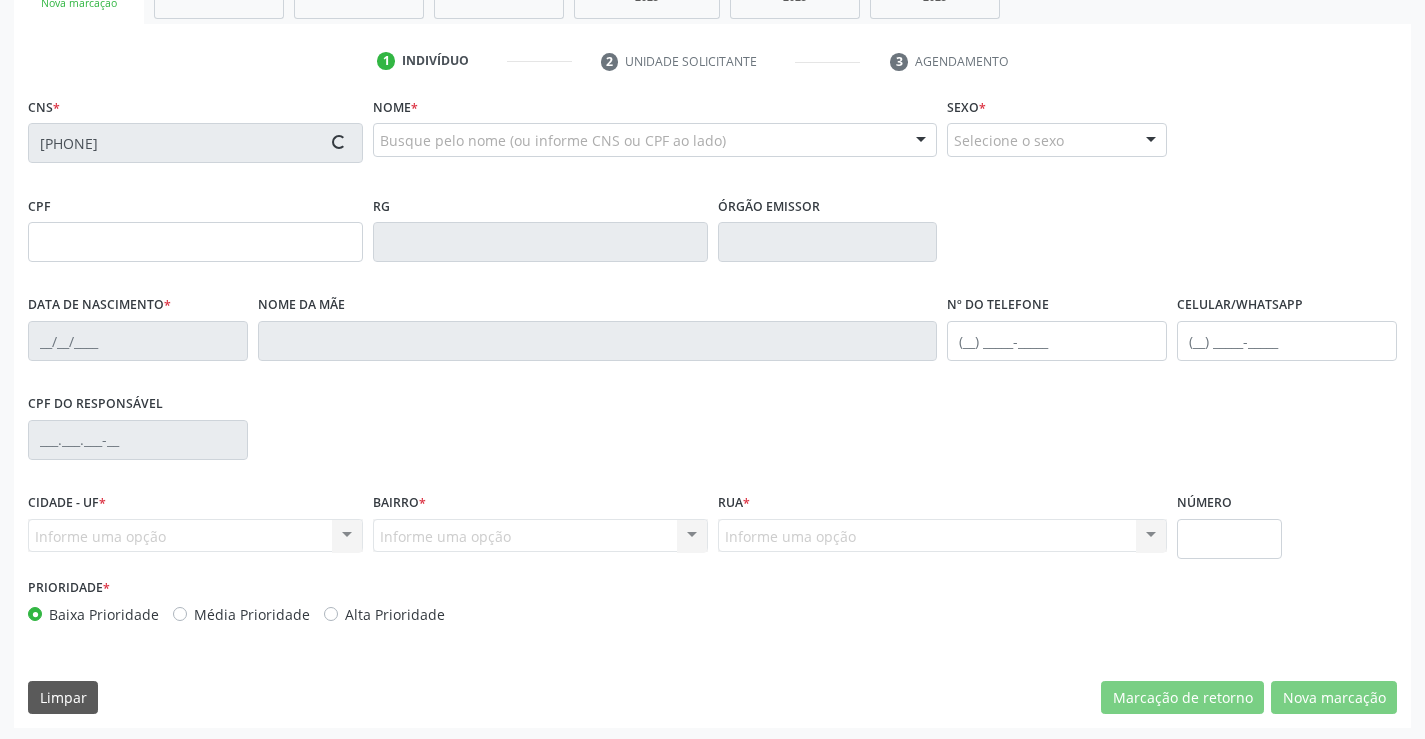 scroll, scrollTop: 345, scrollLeft: 0, axis: vertical 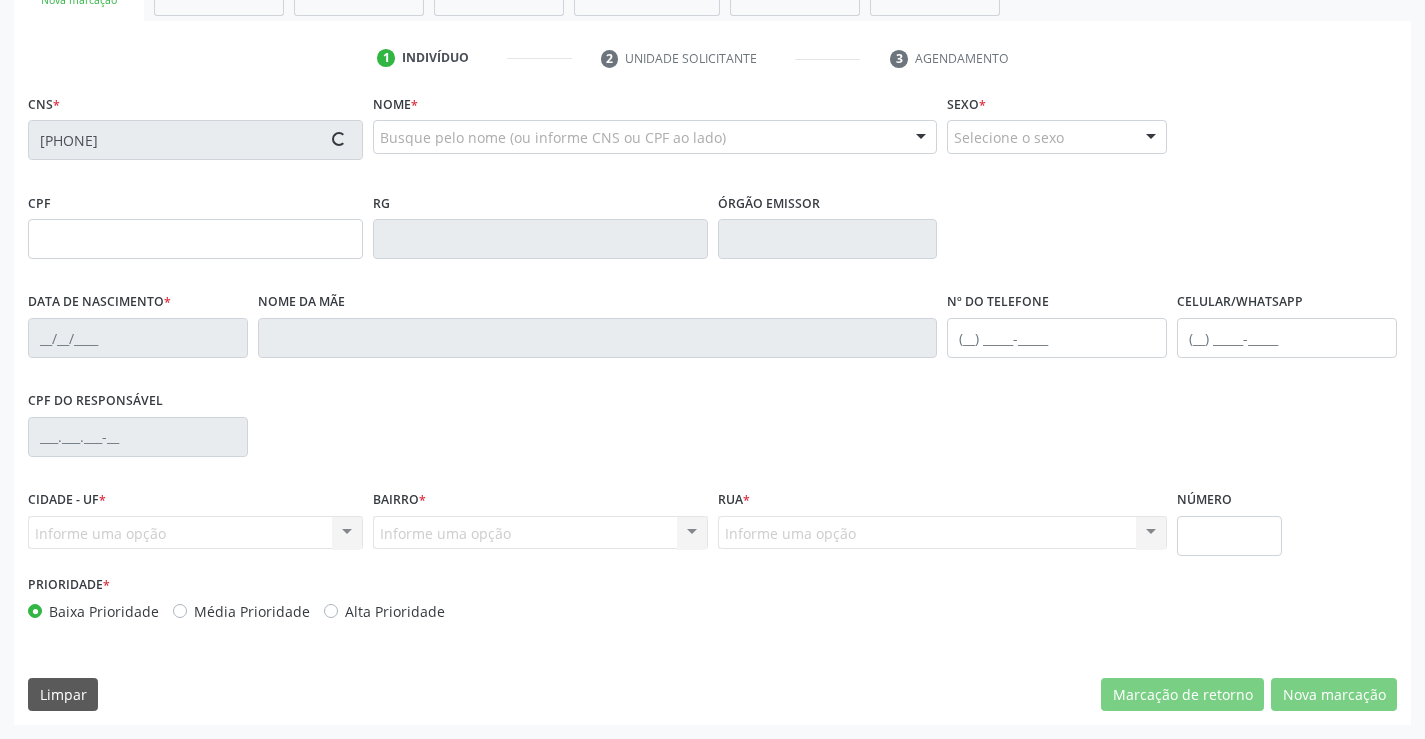 type on "068.022.775-06" 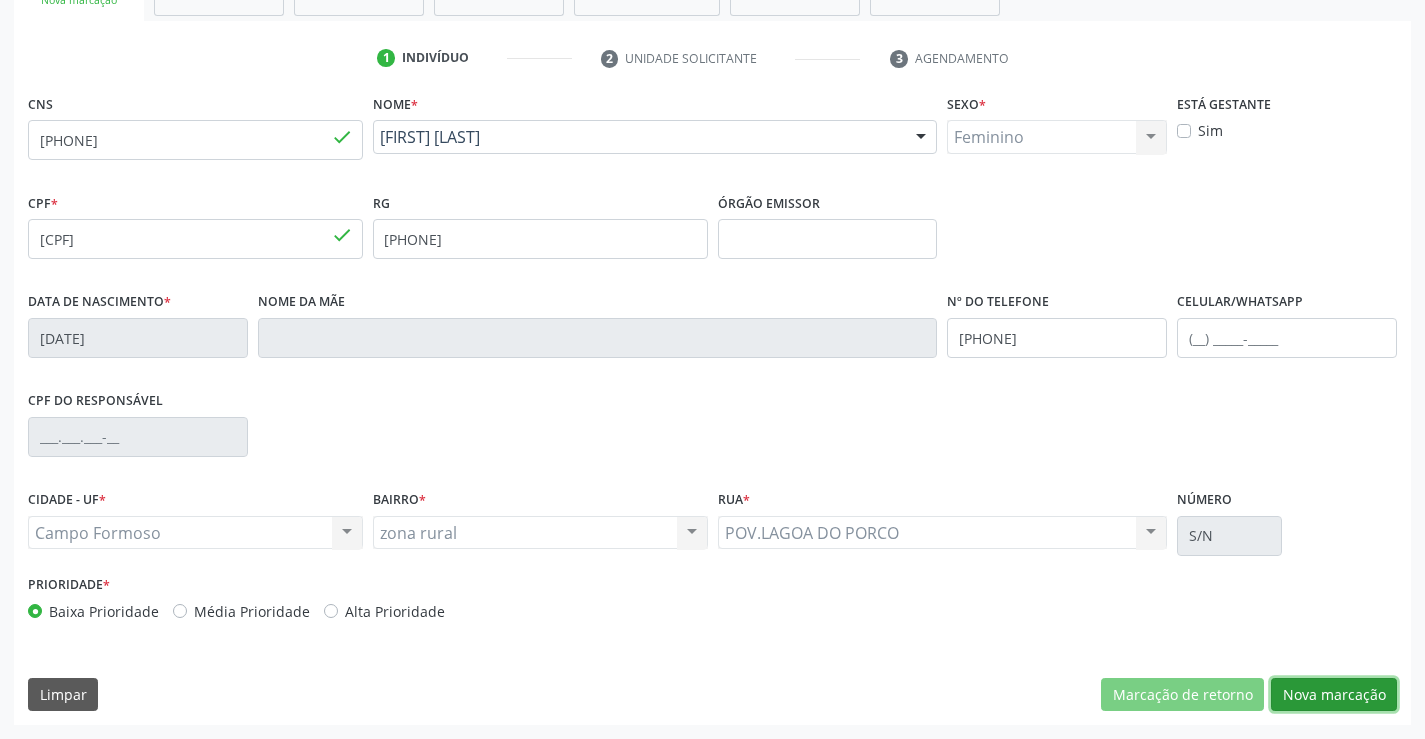 click on "Nova marcação" at bounding box center (1334, 695) 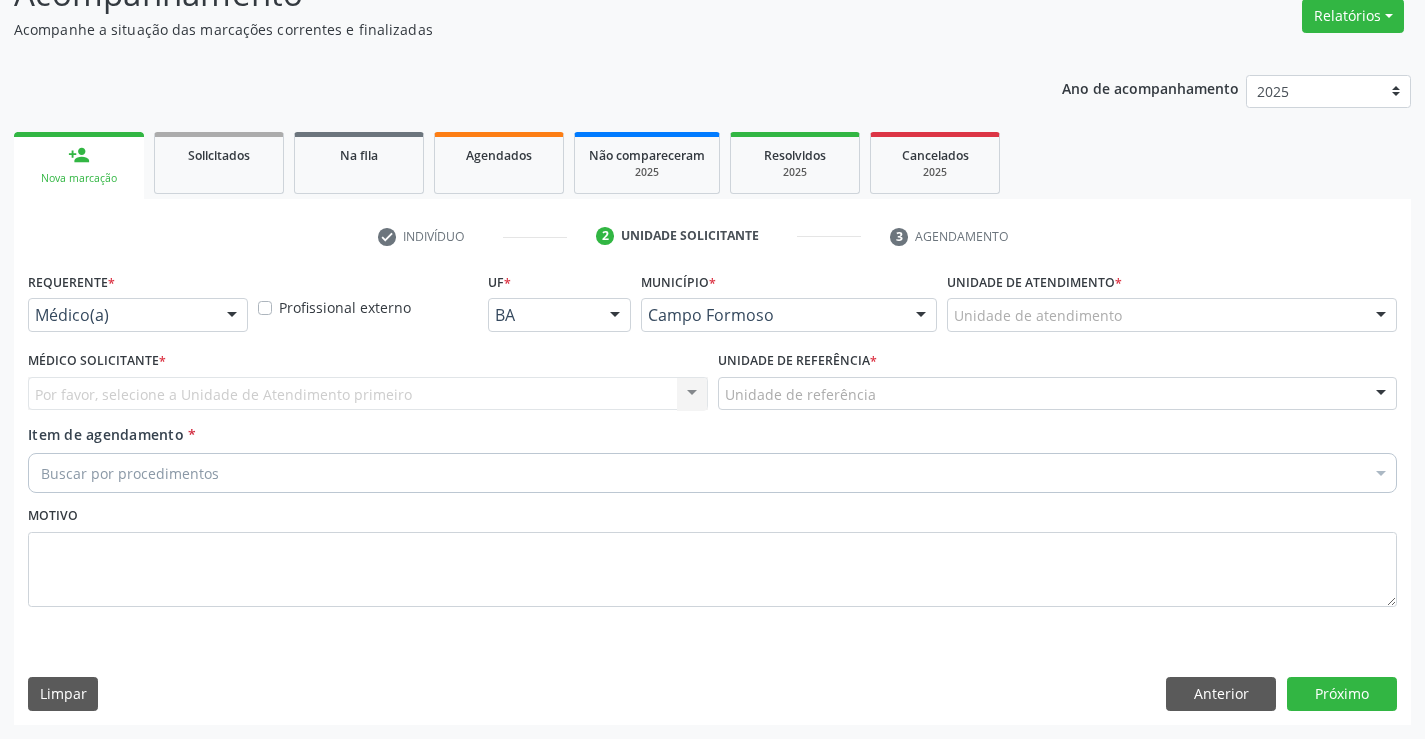 click at bounding box center (232, 316) 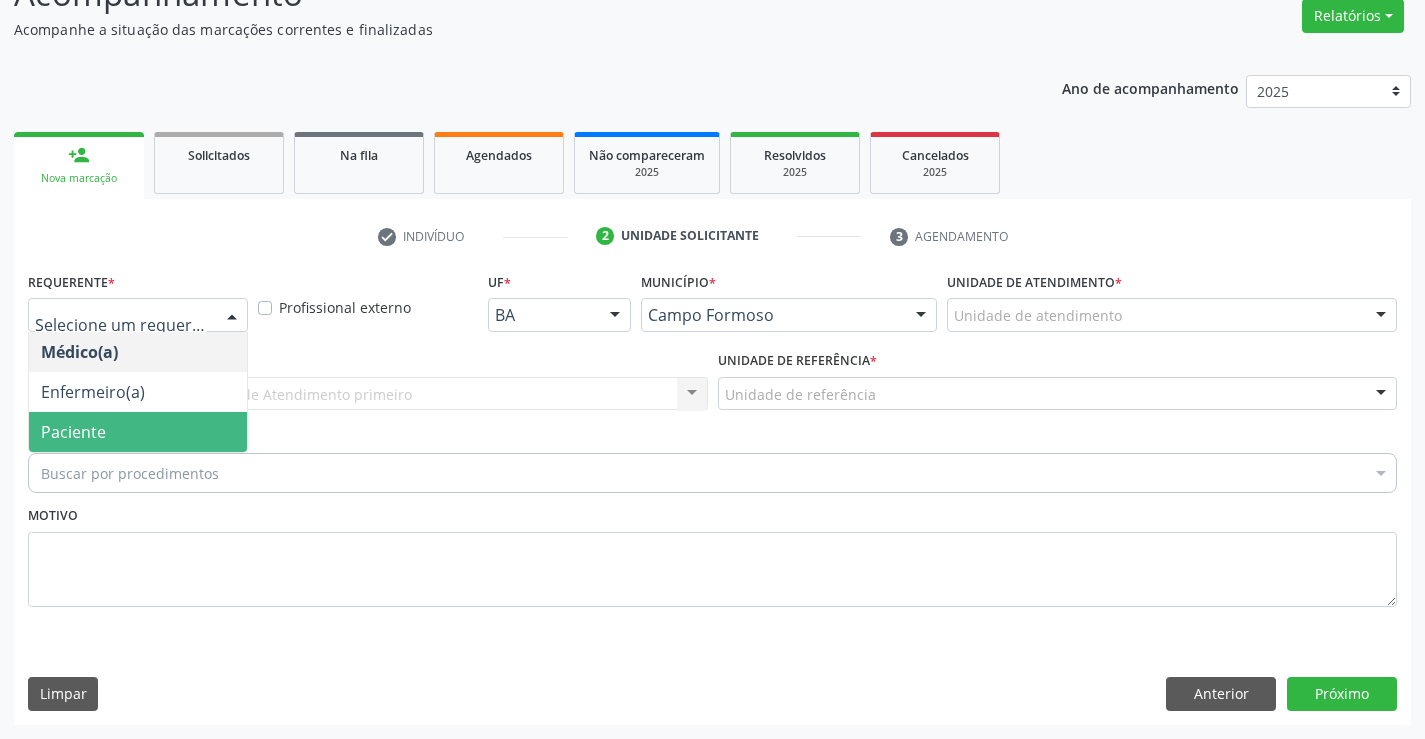 click on "Paciente" at bounding box center [73, 432] 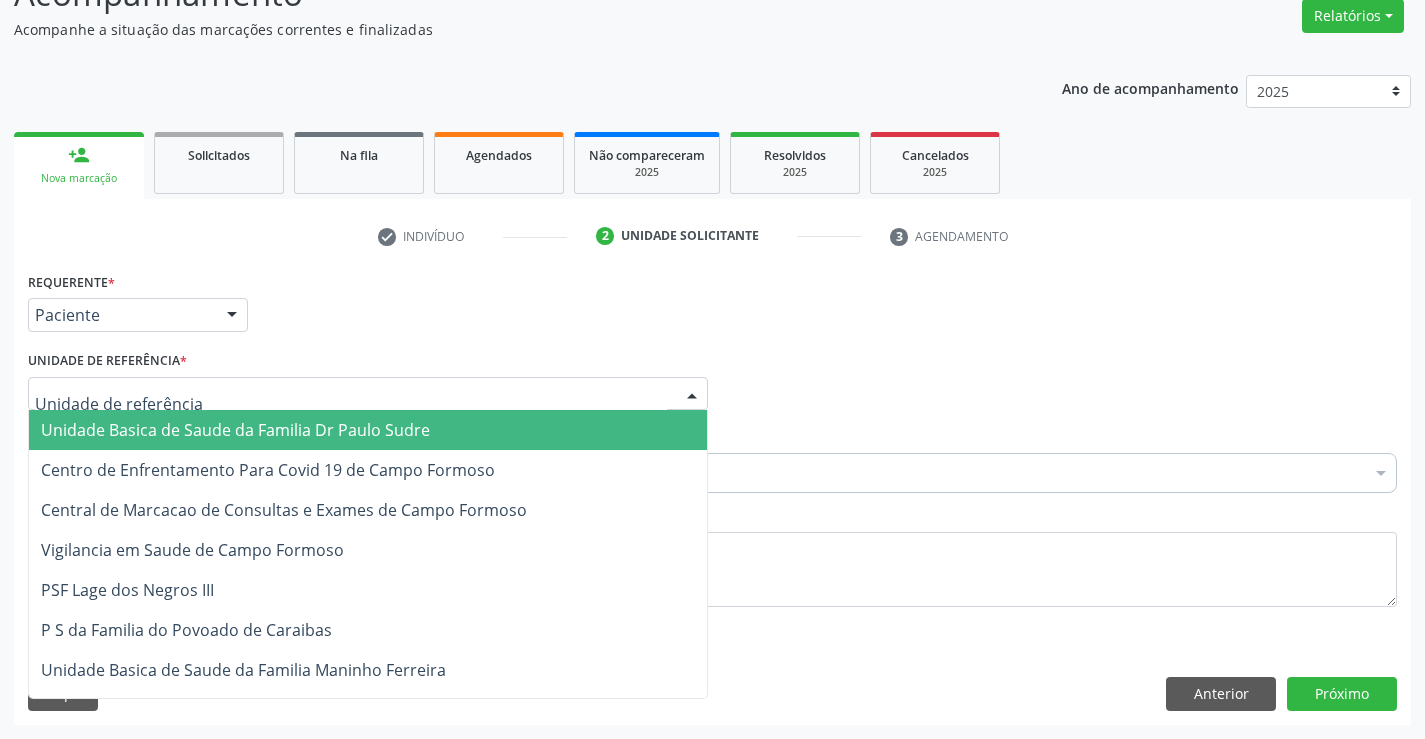 click at bounding box center (368, 394) 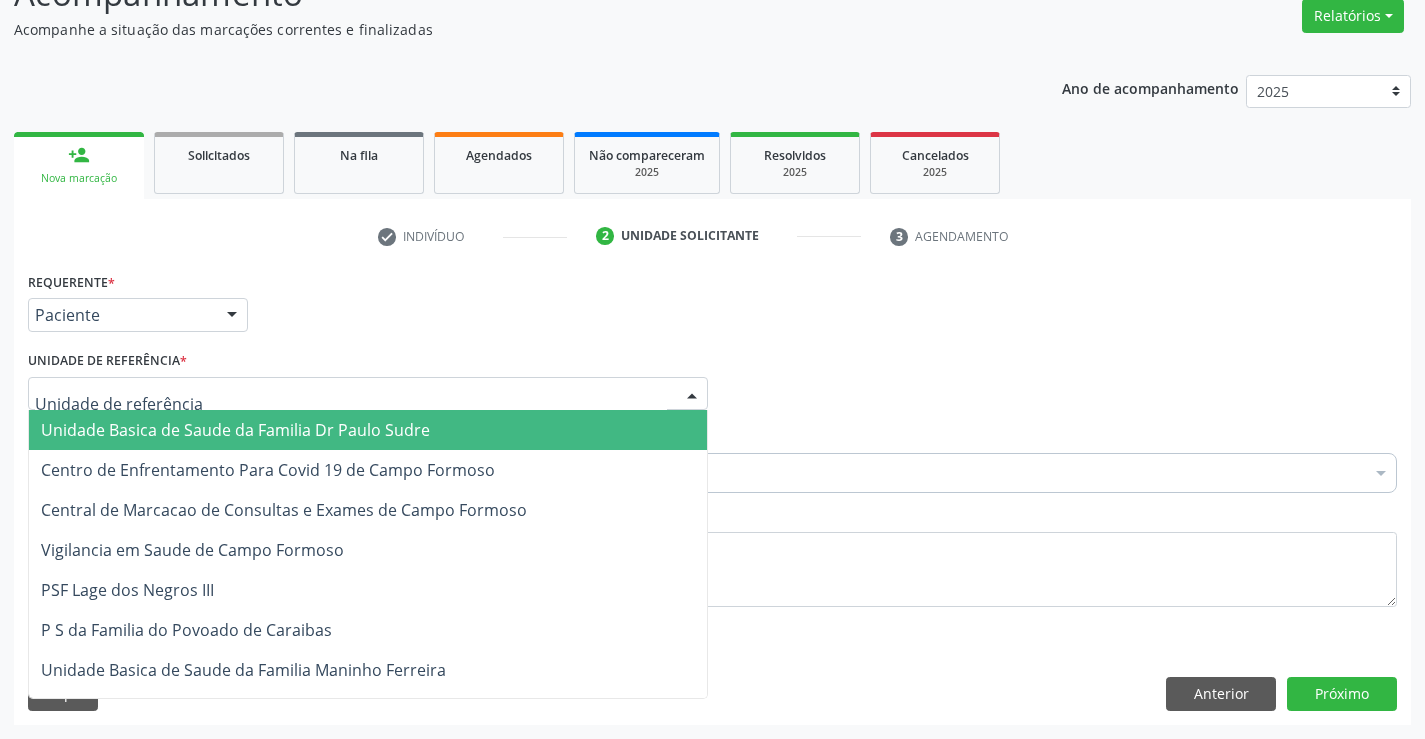 click on "Unidade Basica de Saude da Familia Dr Paulo Sudre" at bounding box center [235, 430] 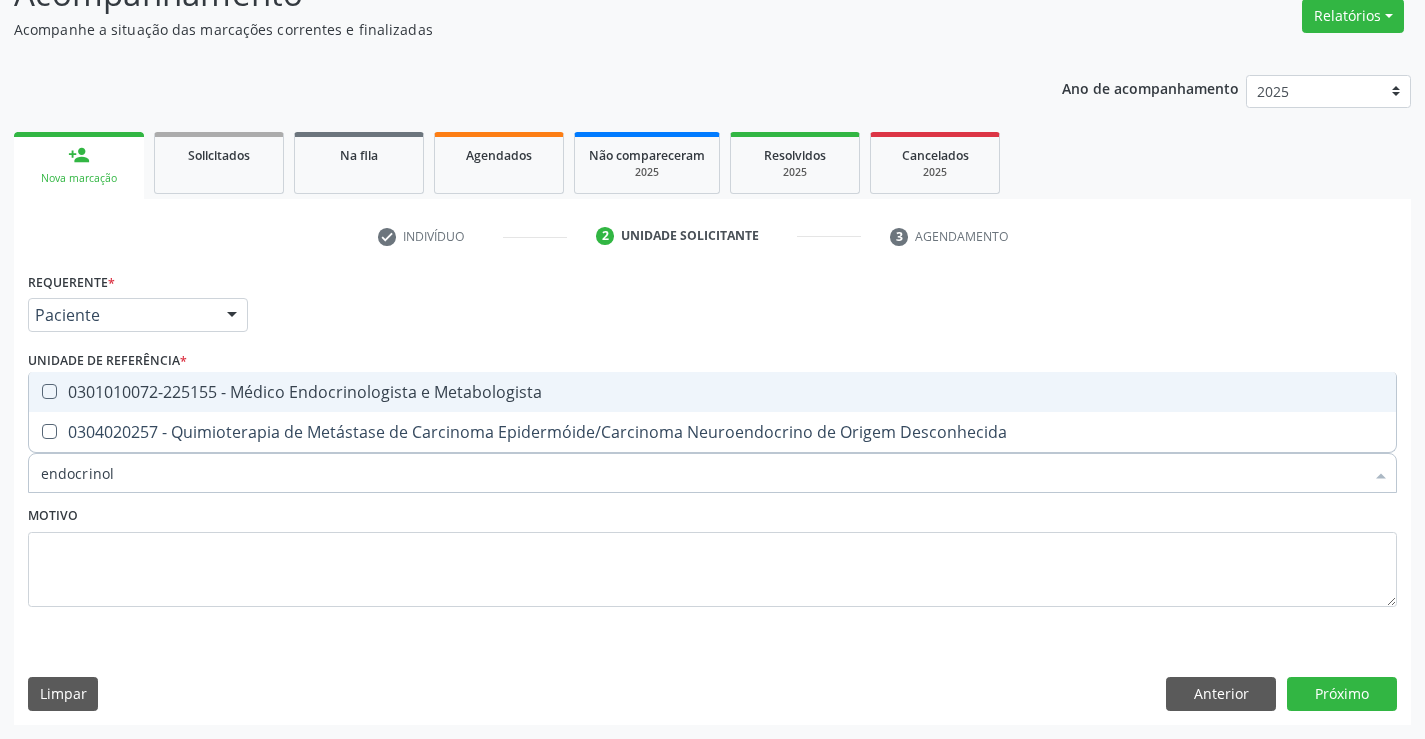 type on "endocrinolo" 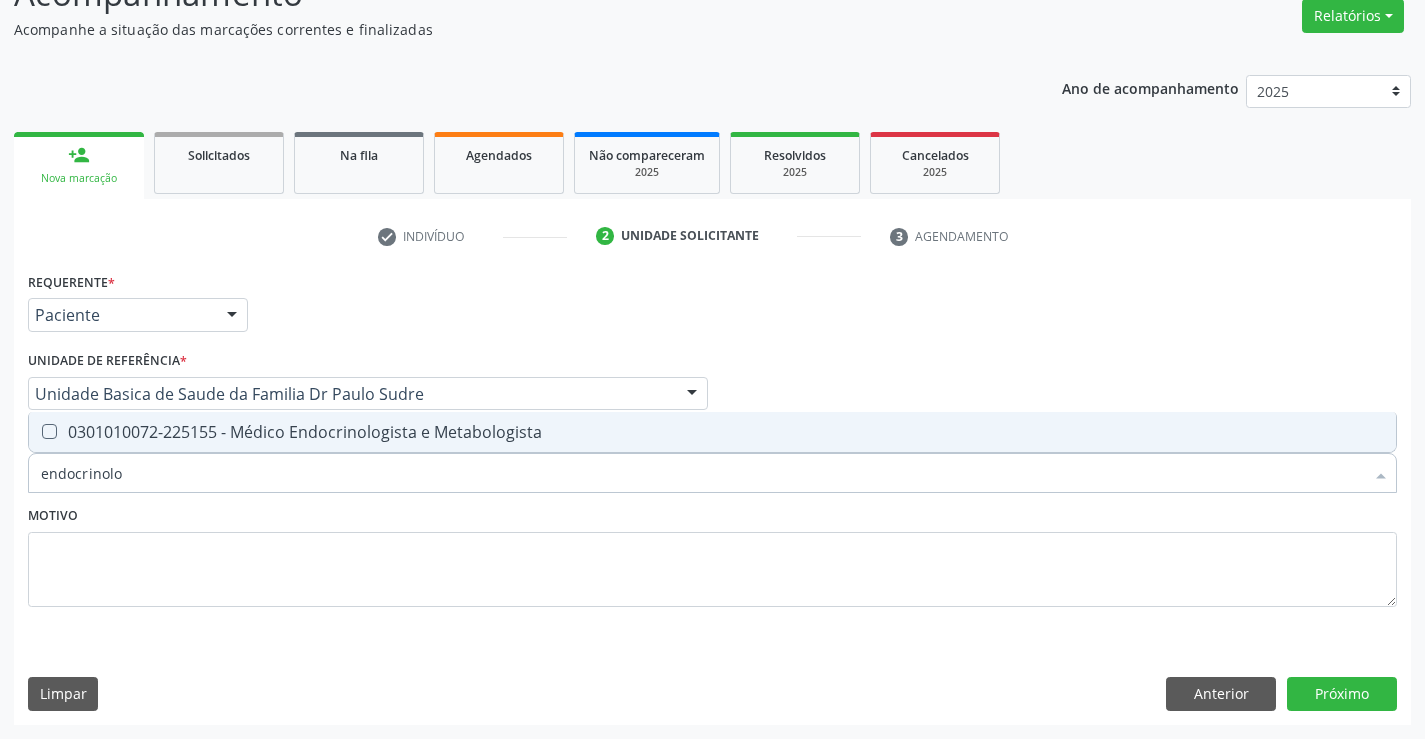 click on "0301010072-225155 - Médico Endocrinologista e Metabologista" at bounding box center (712, 432) 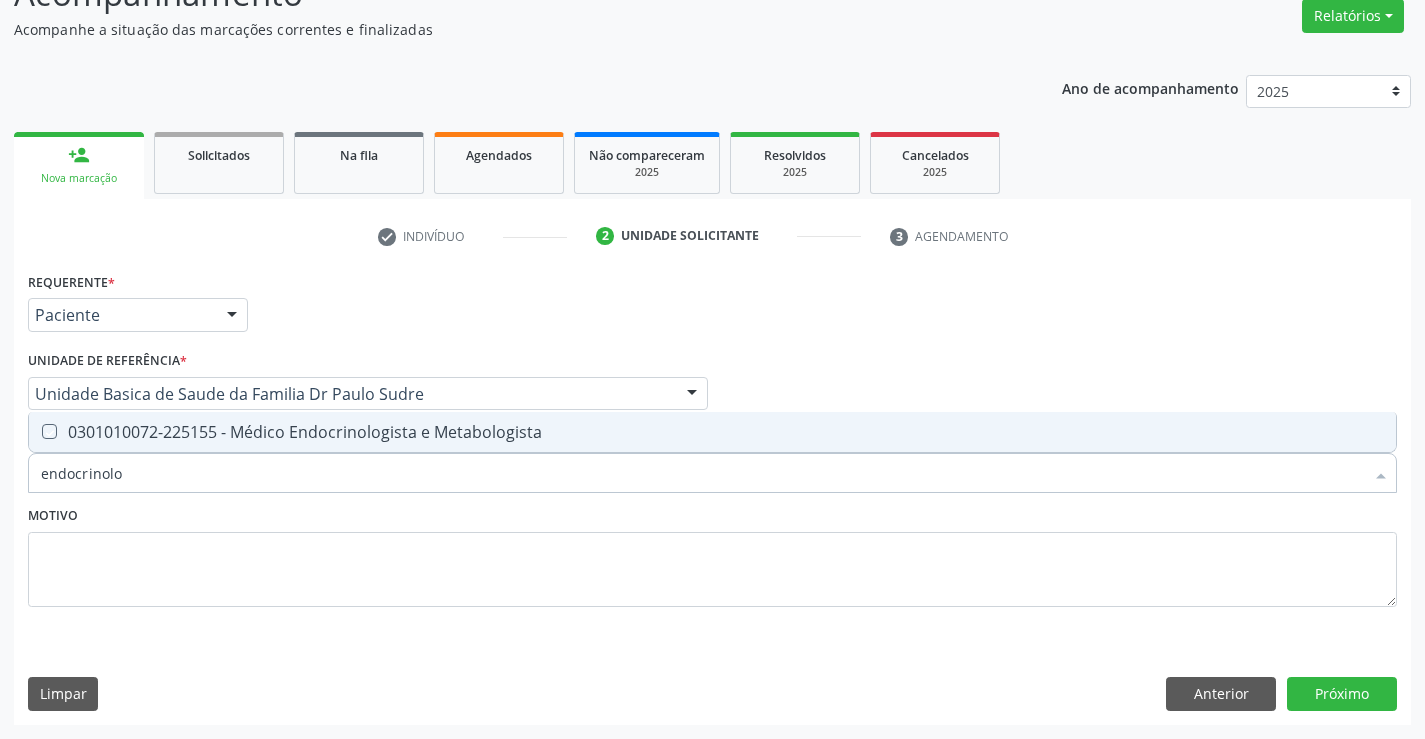 checkbox on "true" 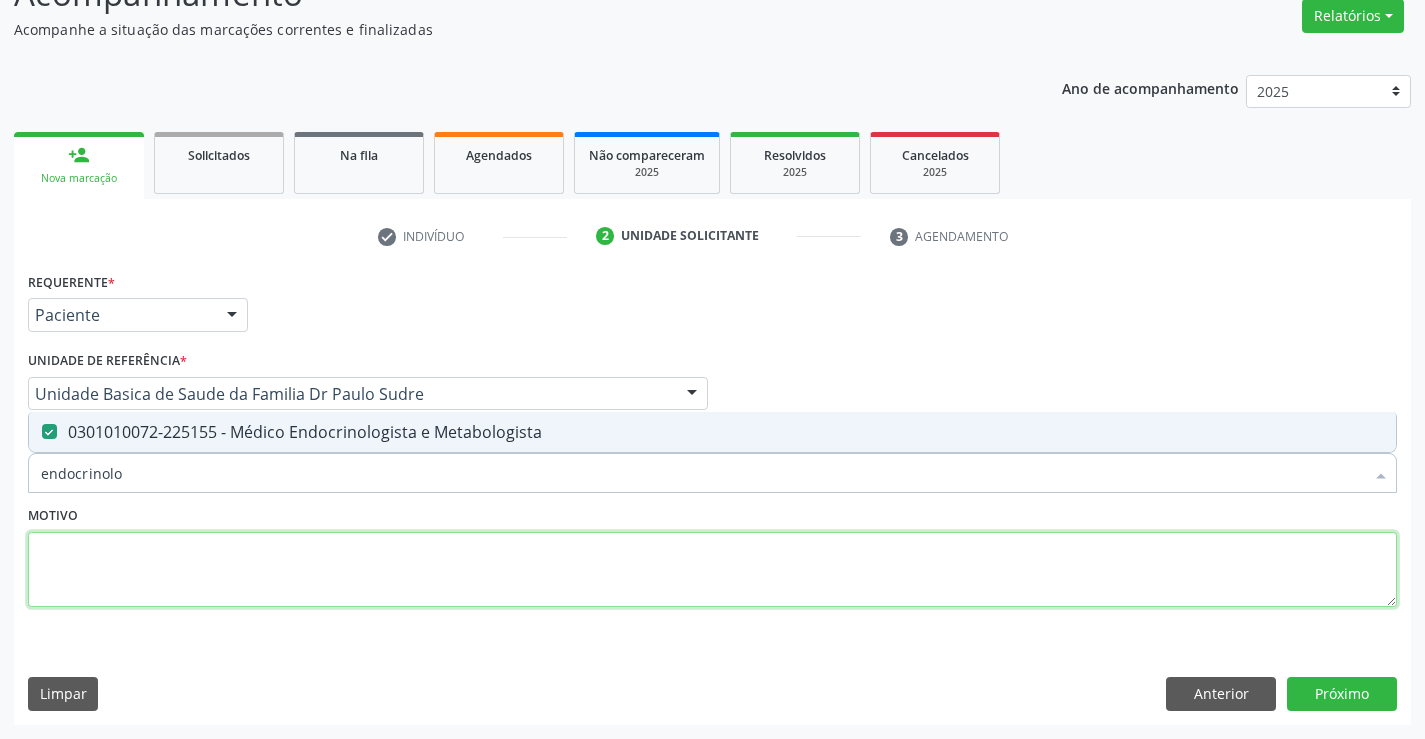 click at bounding box center (712, 570) 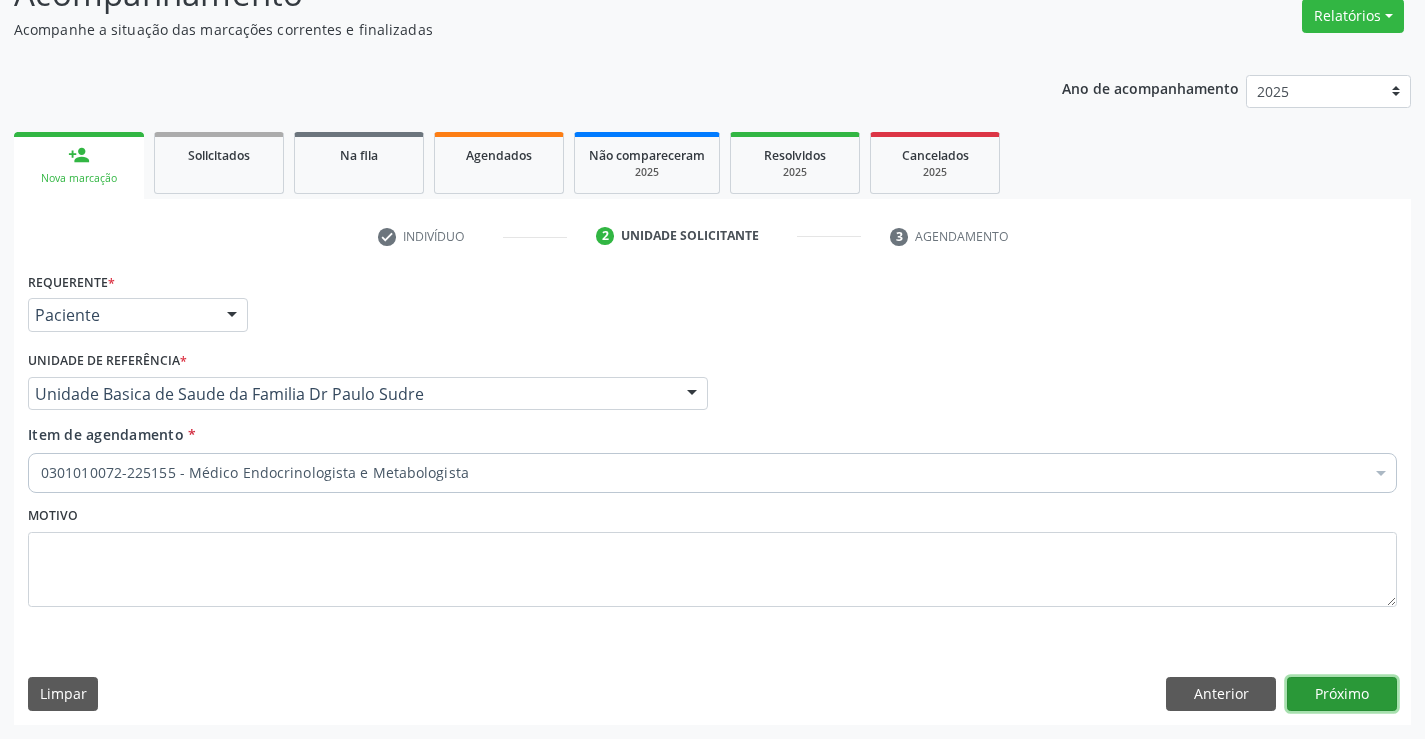 click on "Próximo" at bounding box center [1342, 694] 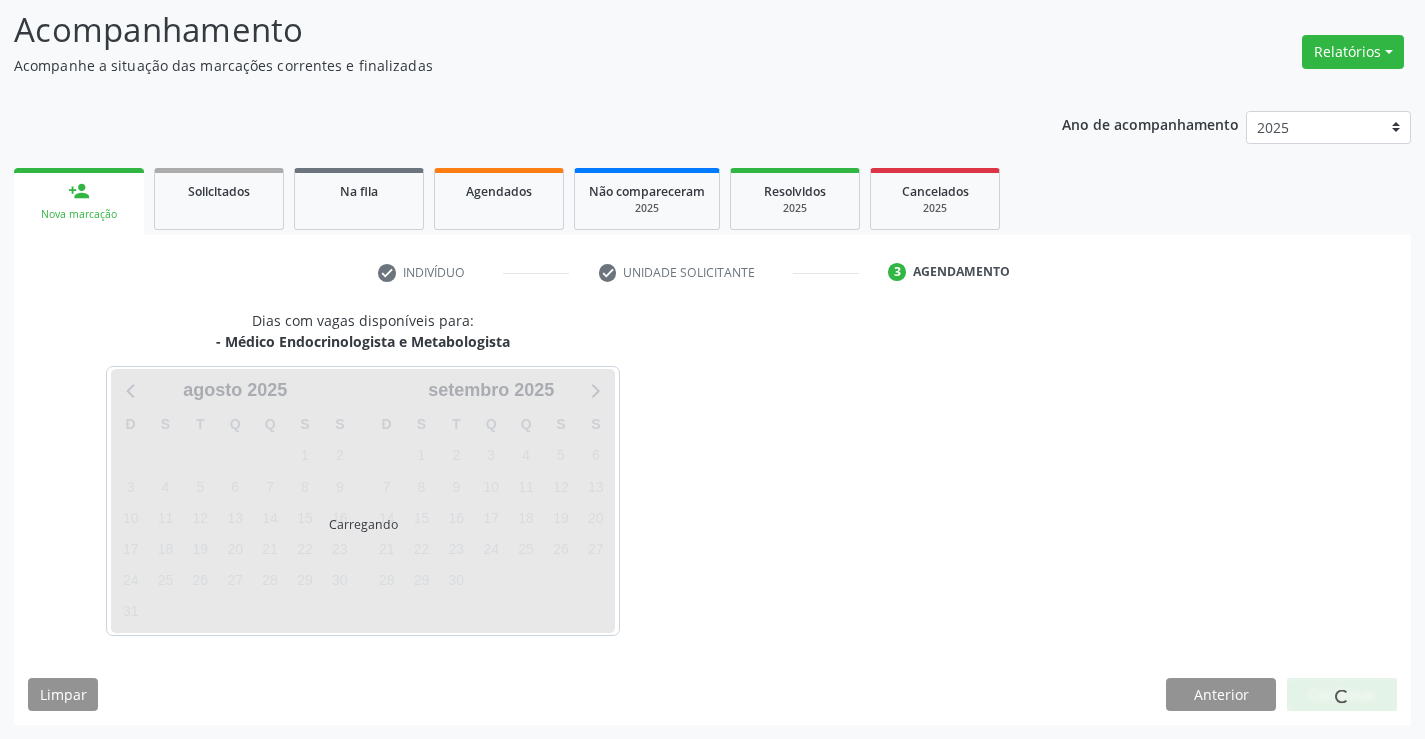 scroll, scrollTop: 131, scrollLeft: 0, axis: vertical 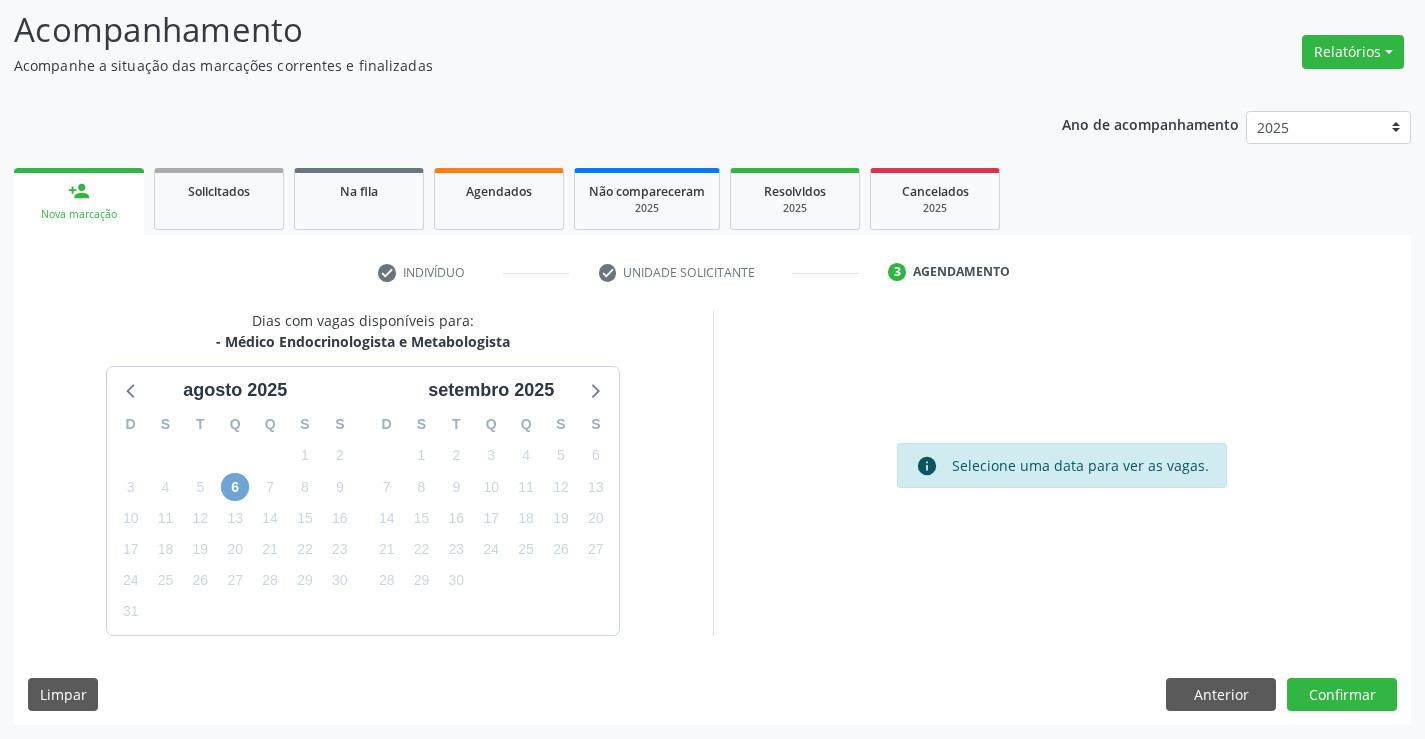 click on "6" at bounding box center [235, 487] 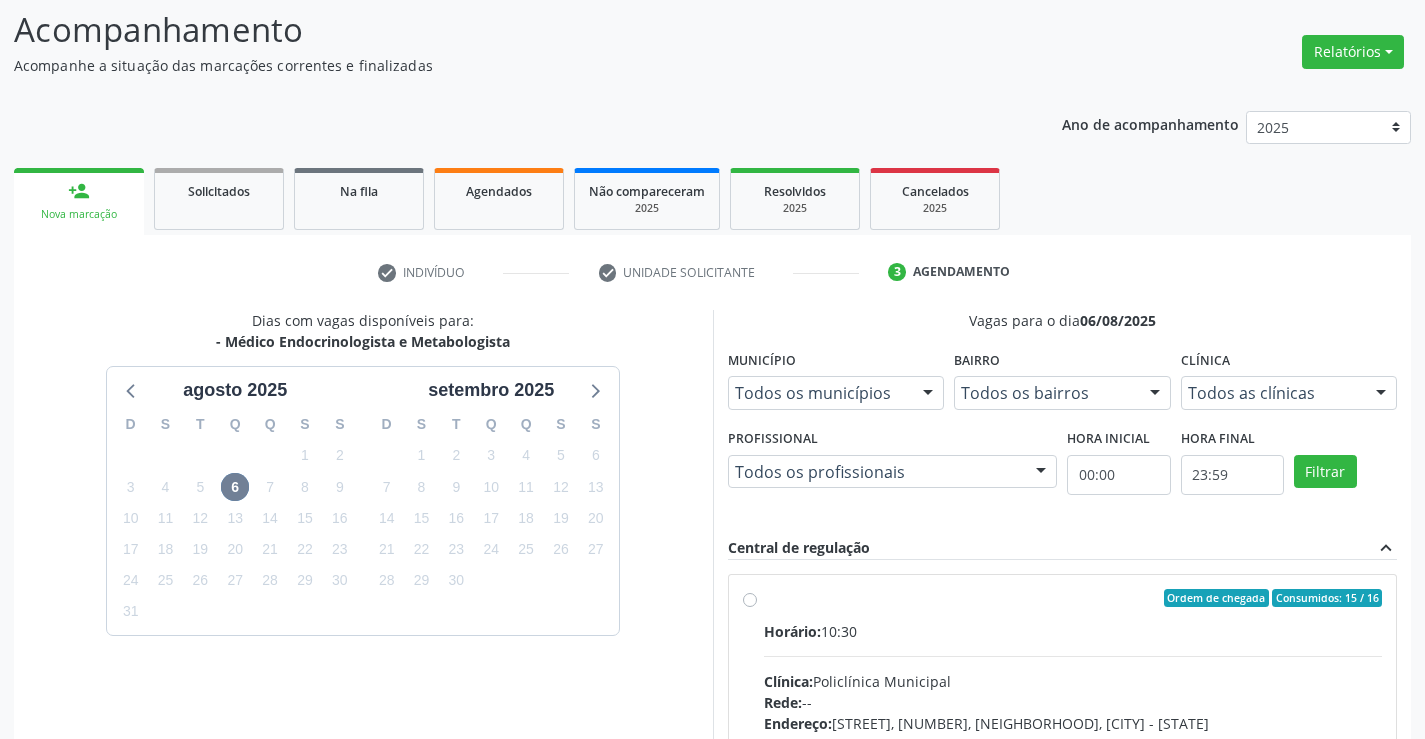 click on "Ordem de chegada
Consumidos: 15 / 16" at bounding box center (1073, 598) 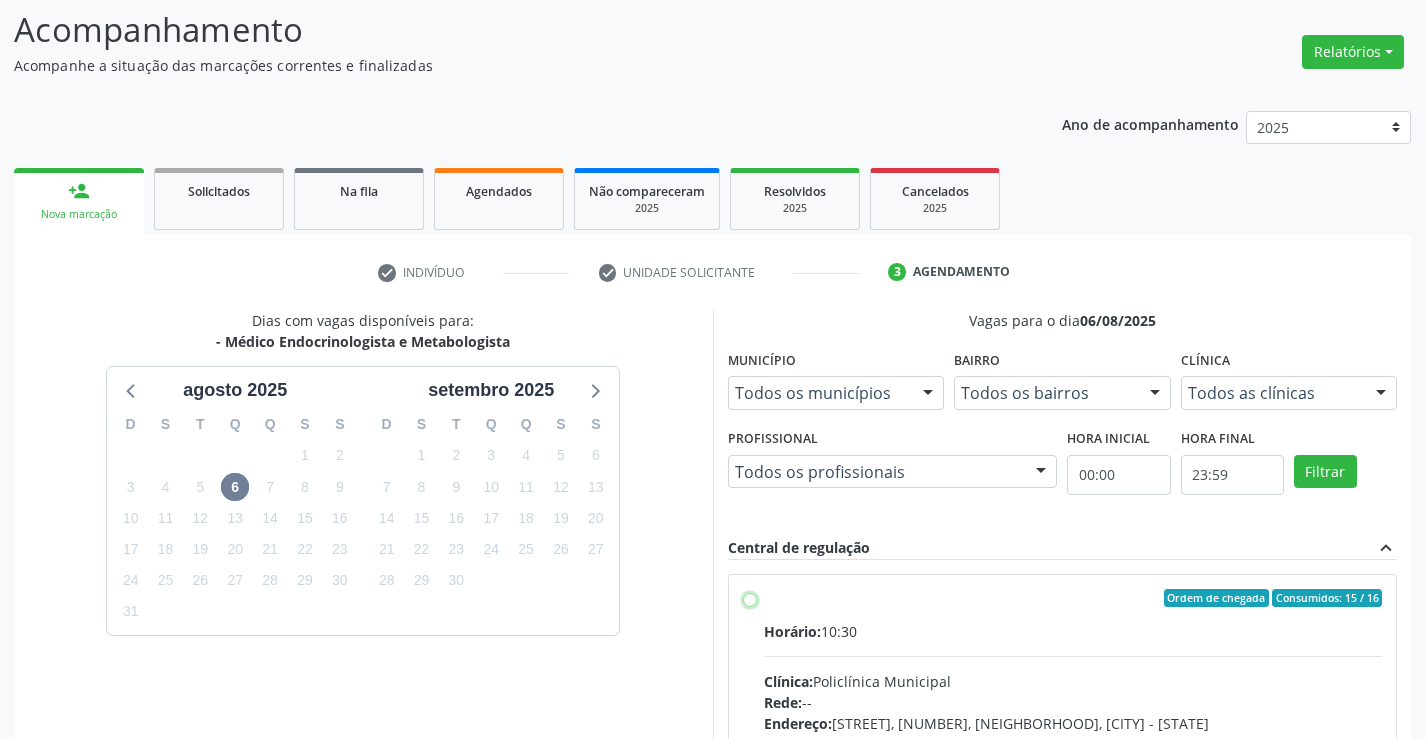 radio on "true" 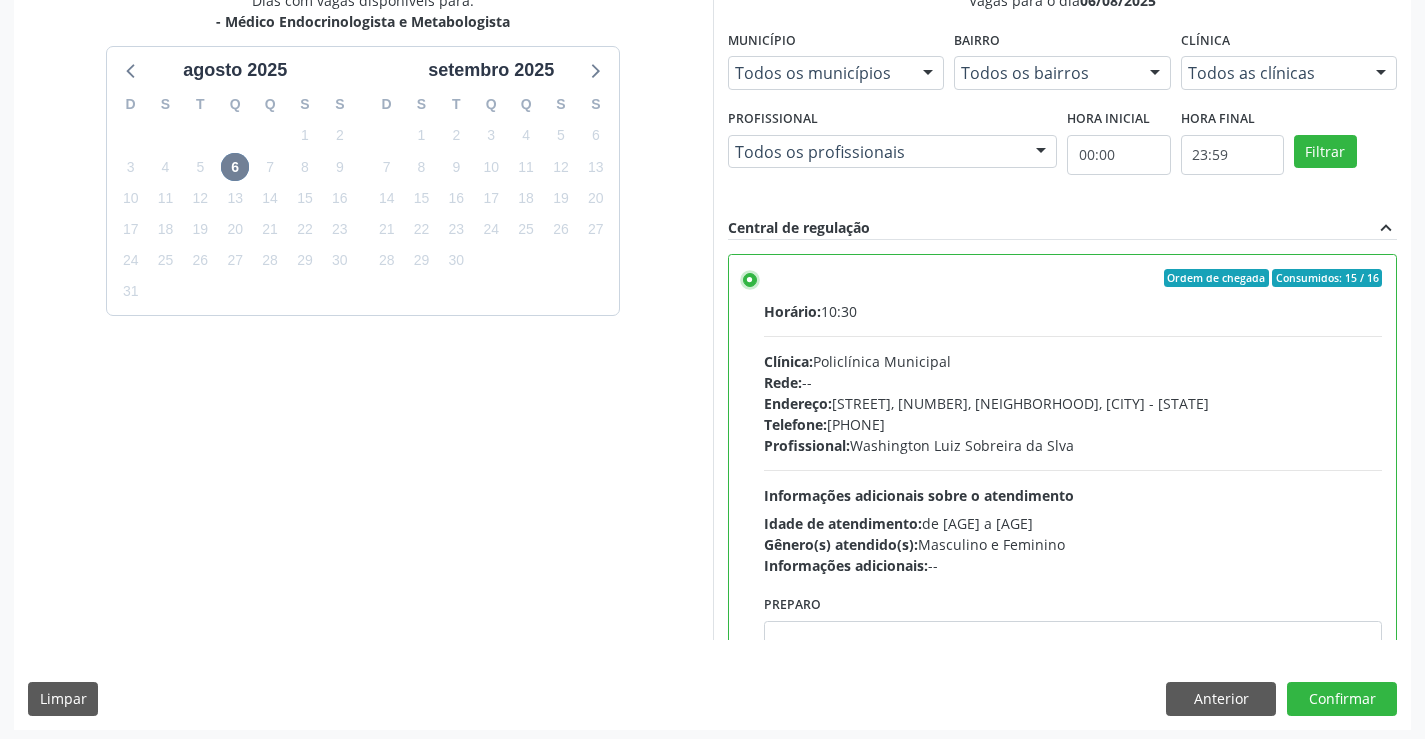 scroll, scrollTop: 456, scrollLeft: 0, axis: vertical 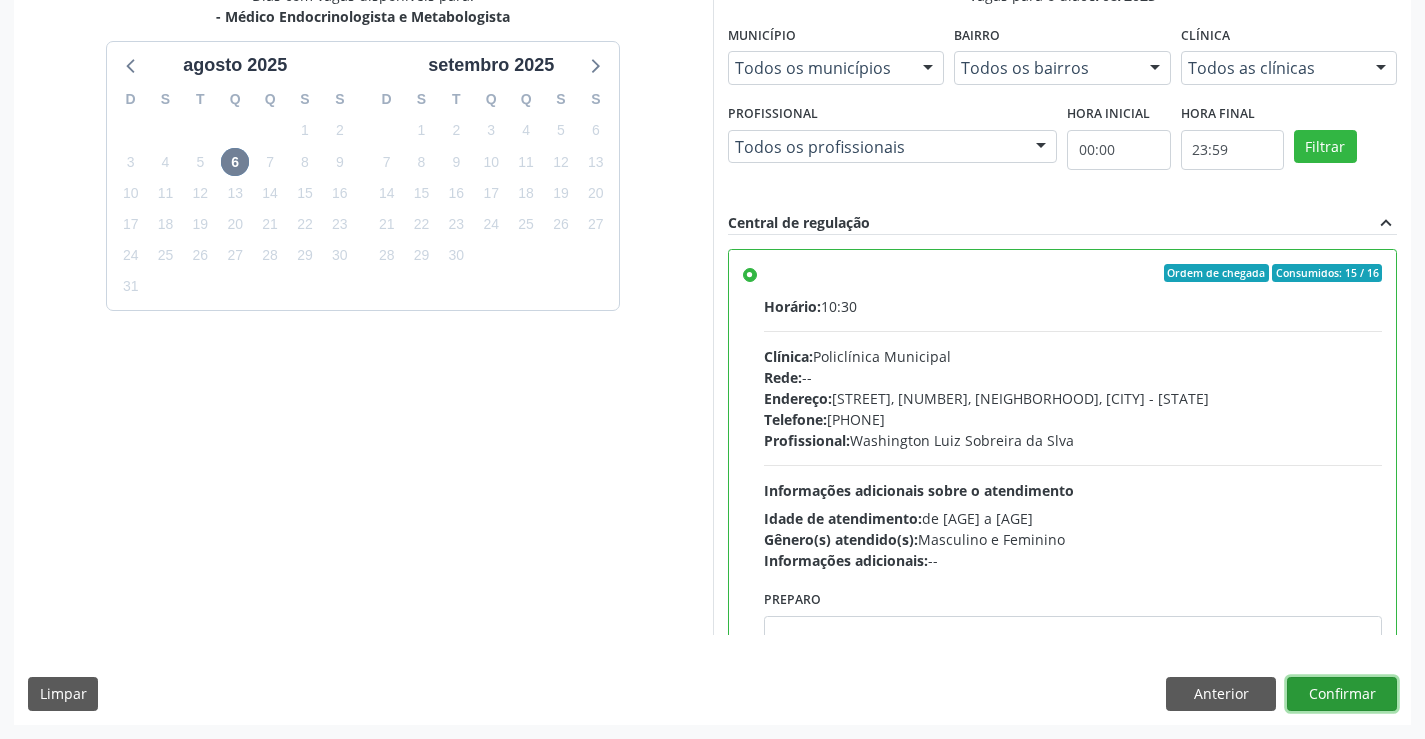 click on "Confirmar" at bounding box center [1342, 694] 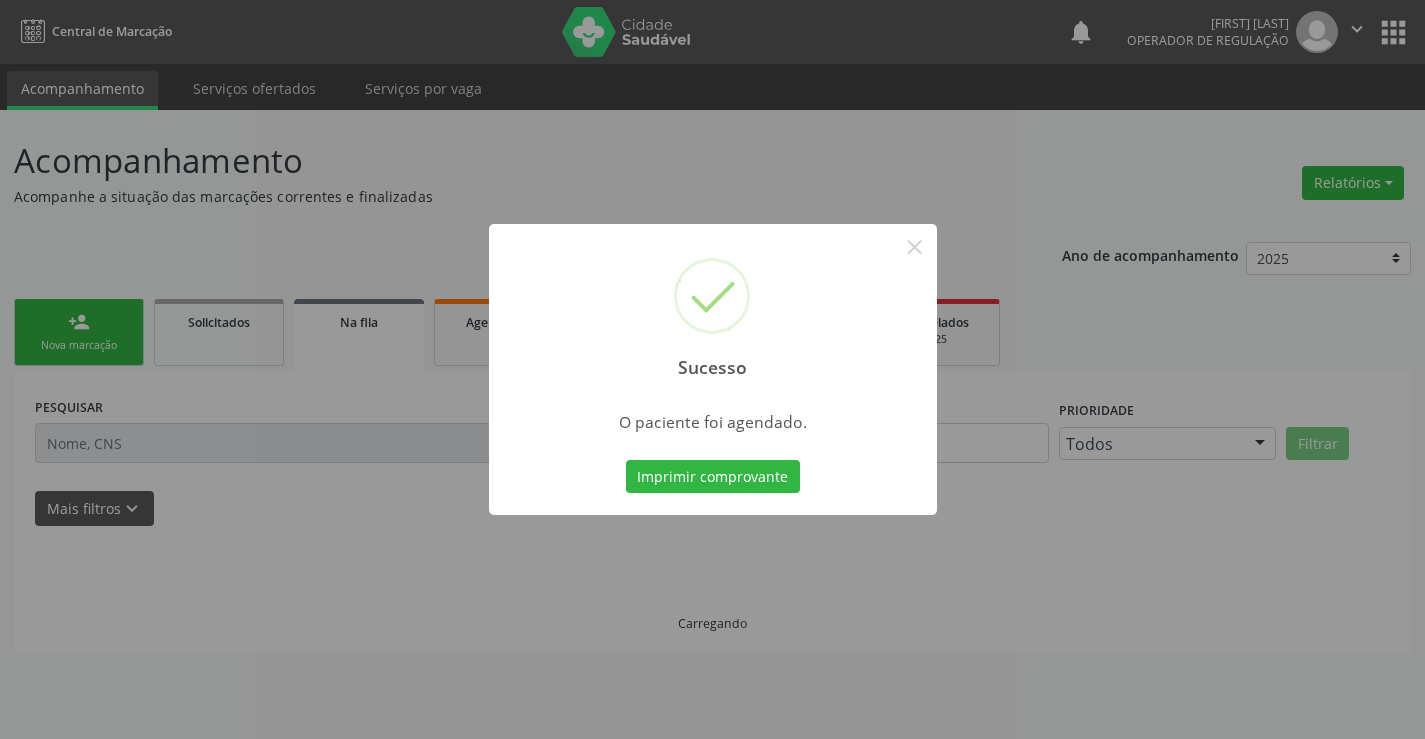 scroll, scrollTop: 0, scrollLeft: 0, axis: both 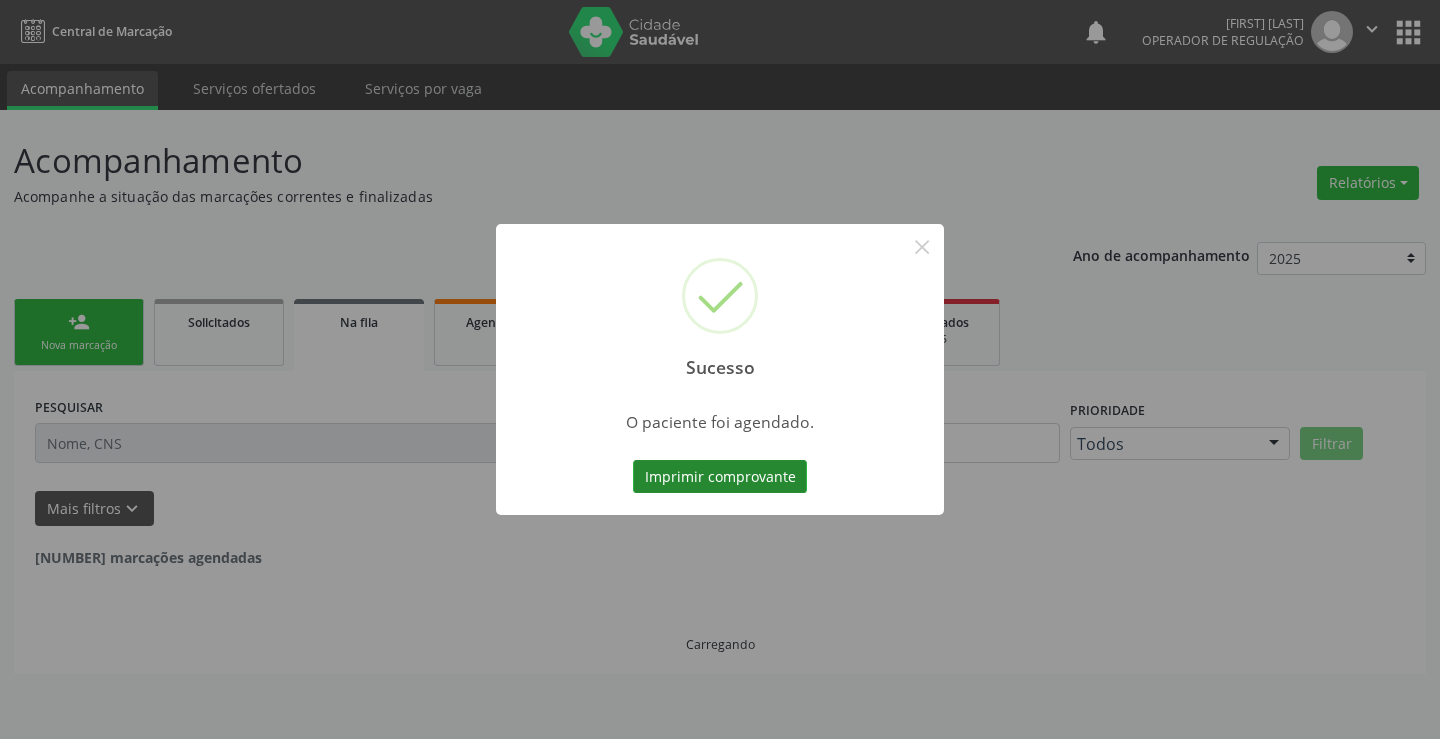 click on "Imprimir comprovante" at bounding box center (720, 477) 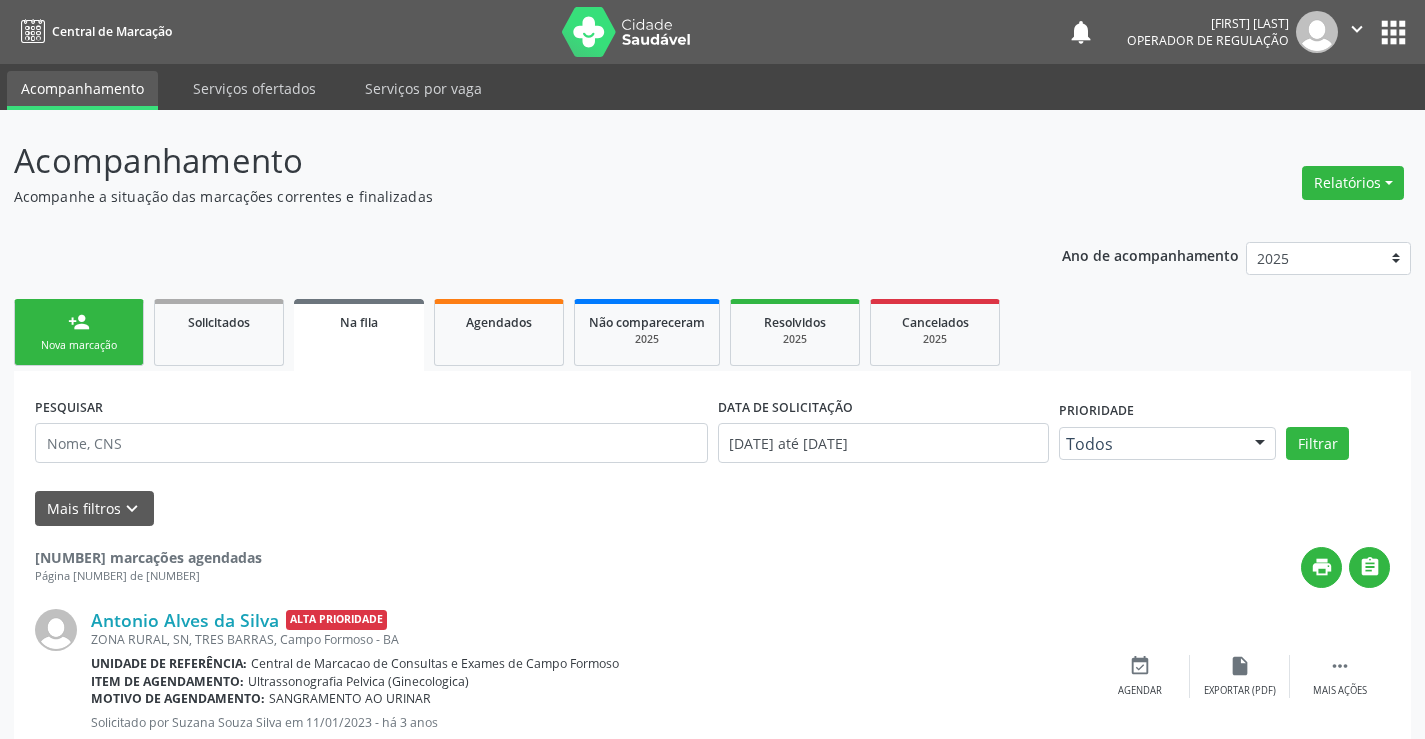 click on "Nova marcação" at bounding box center [79, 345] 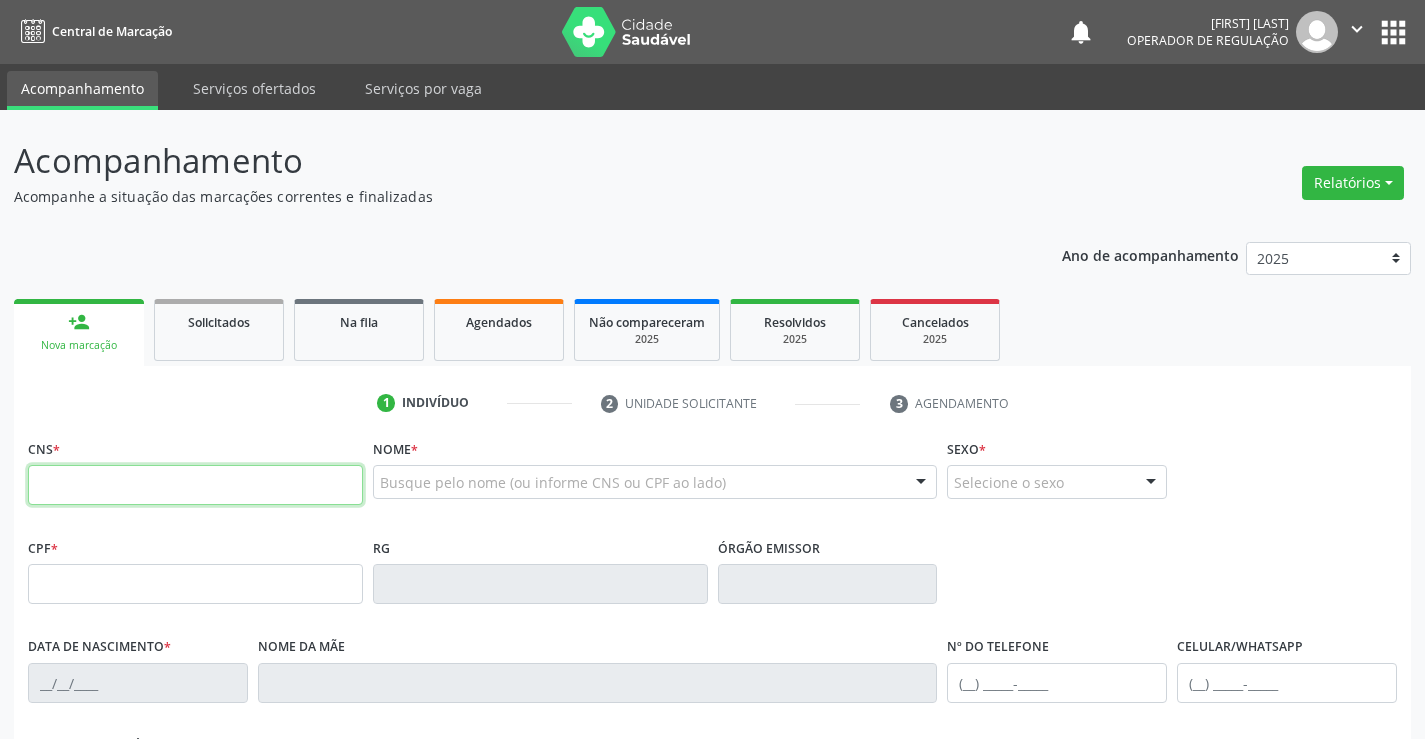 click at bounding box center (195, 485) 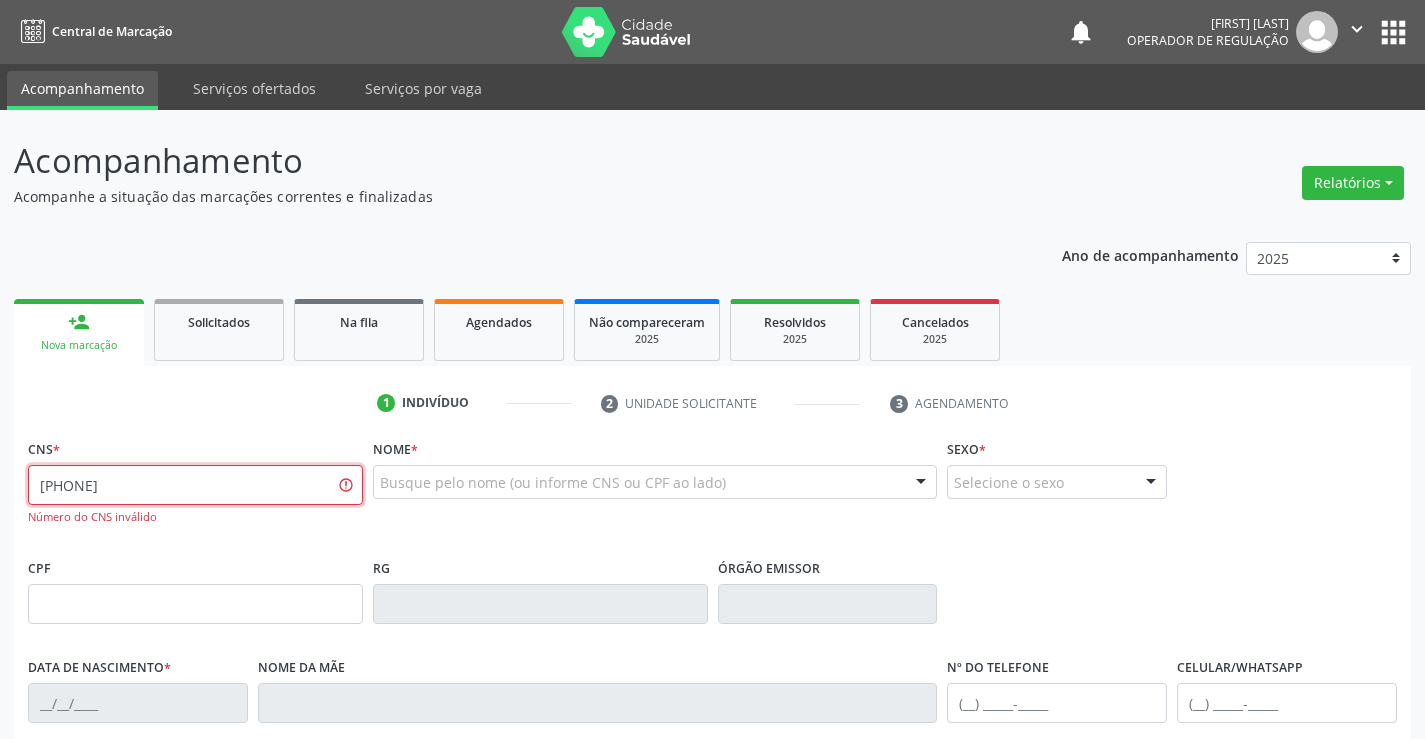 type on "704 2047 8803 4889" 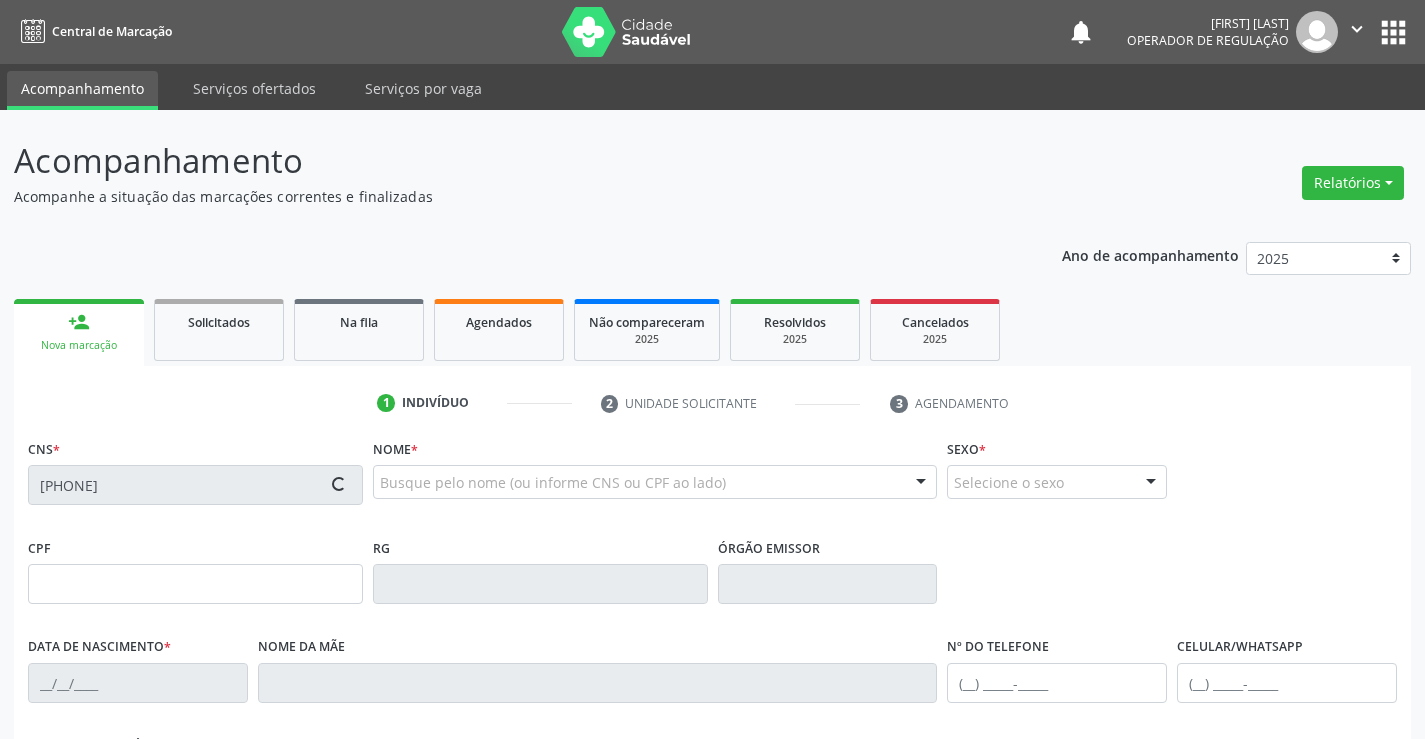 type on "069.513.495-76" 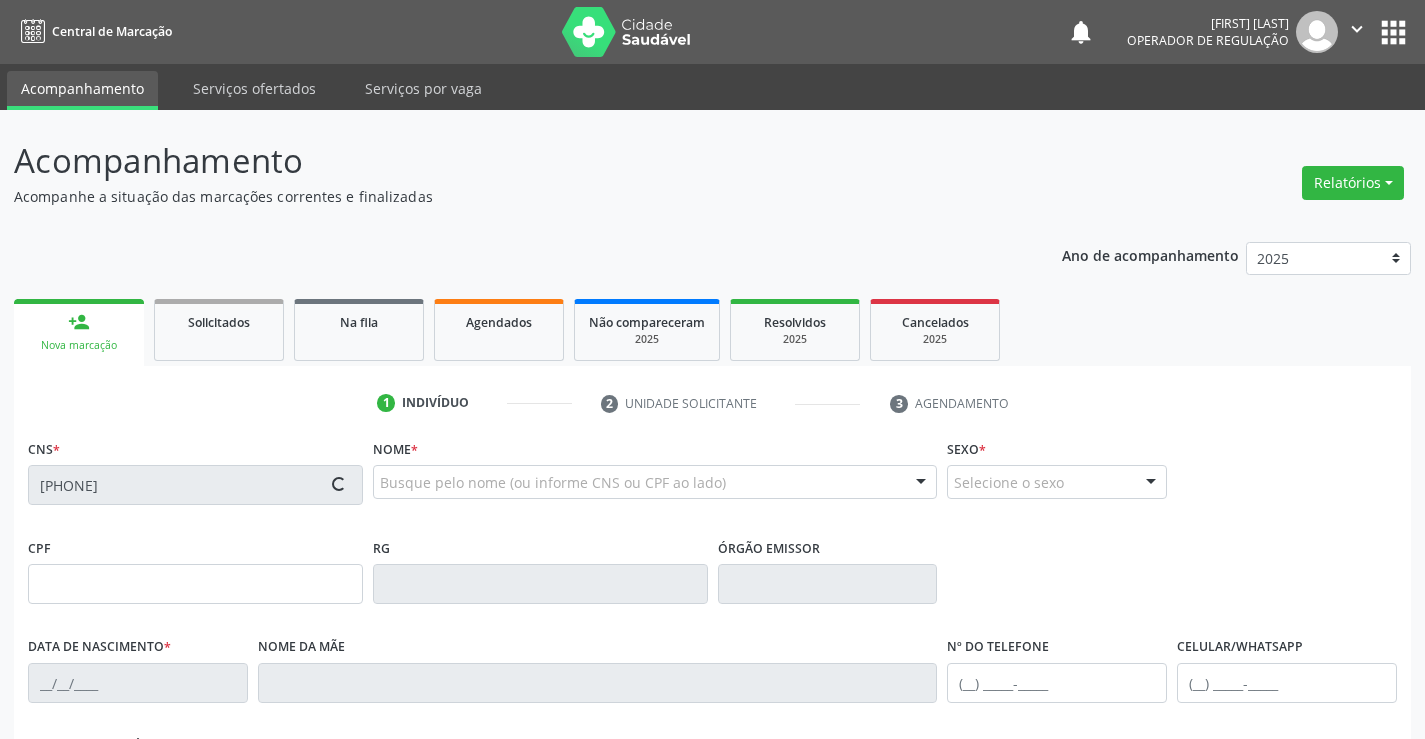 type on "1519851898" 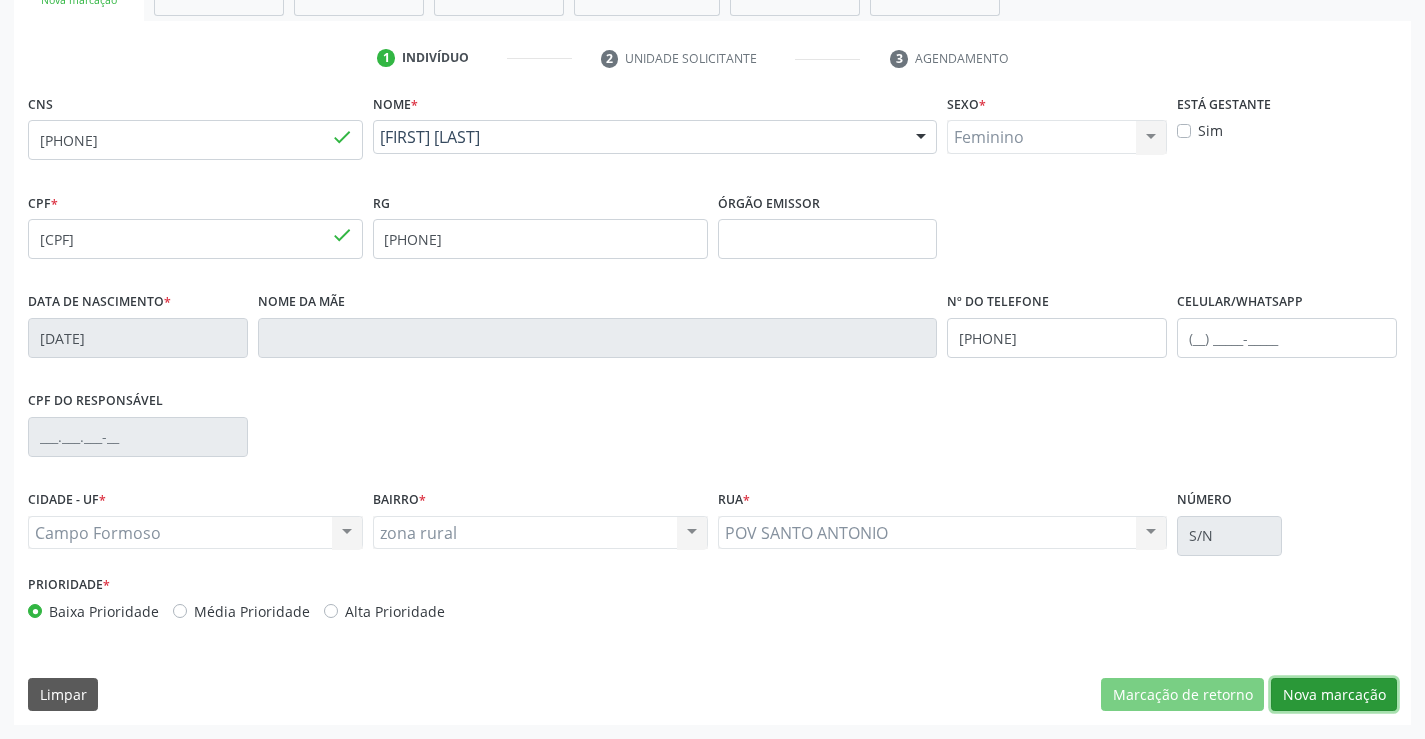 click on "Nova marcação" at bounding box center (1334, 695) 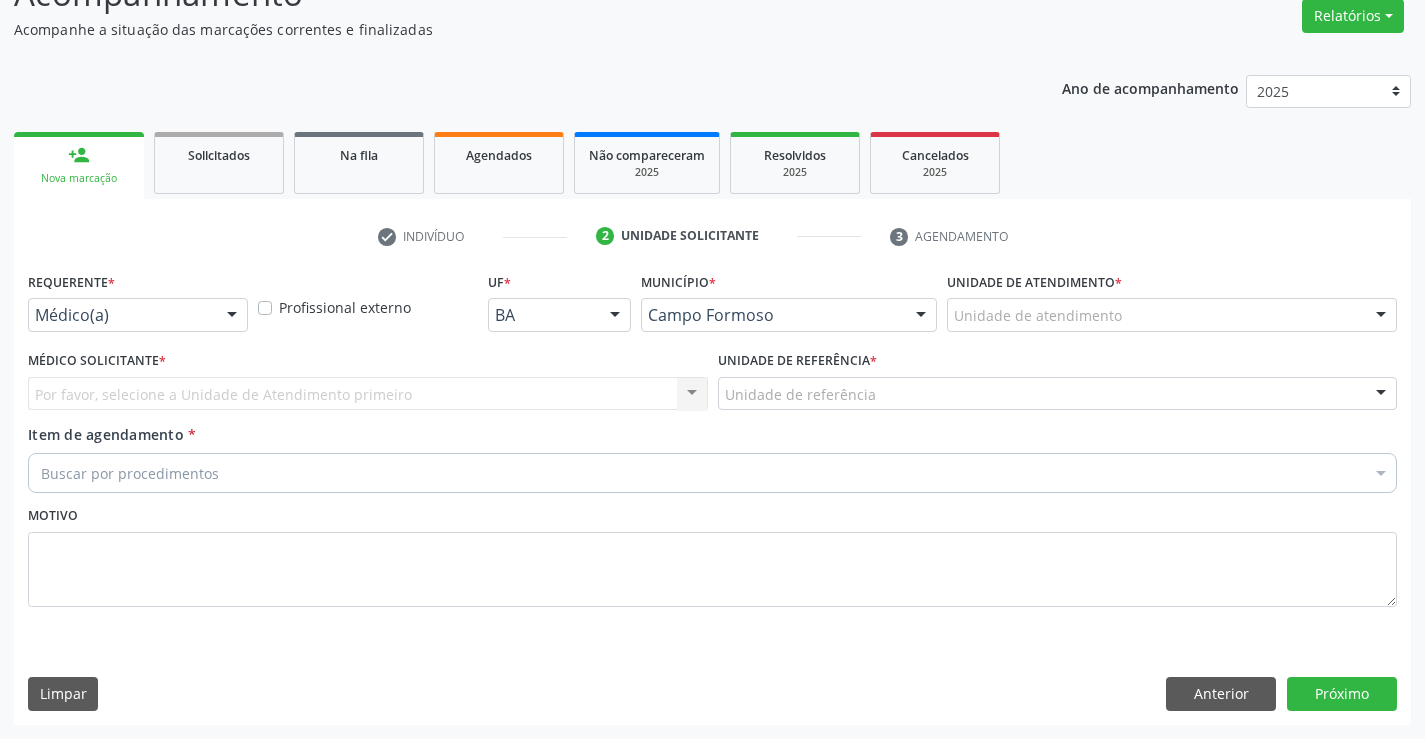 scroll, scrollTop: 167, scrollLeft: 0, axis: vertical 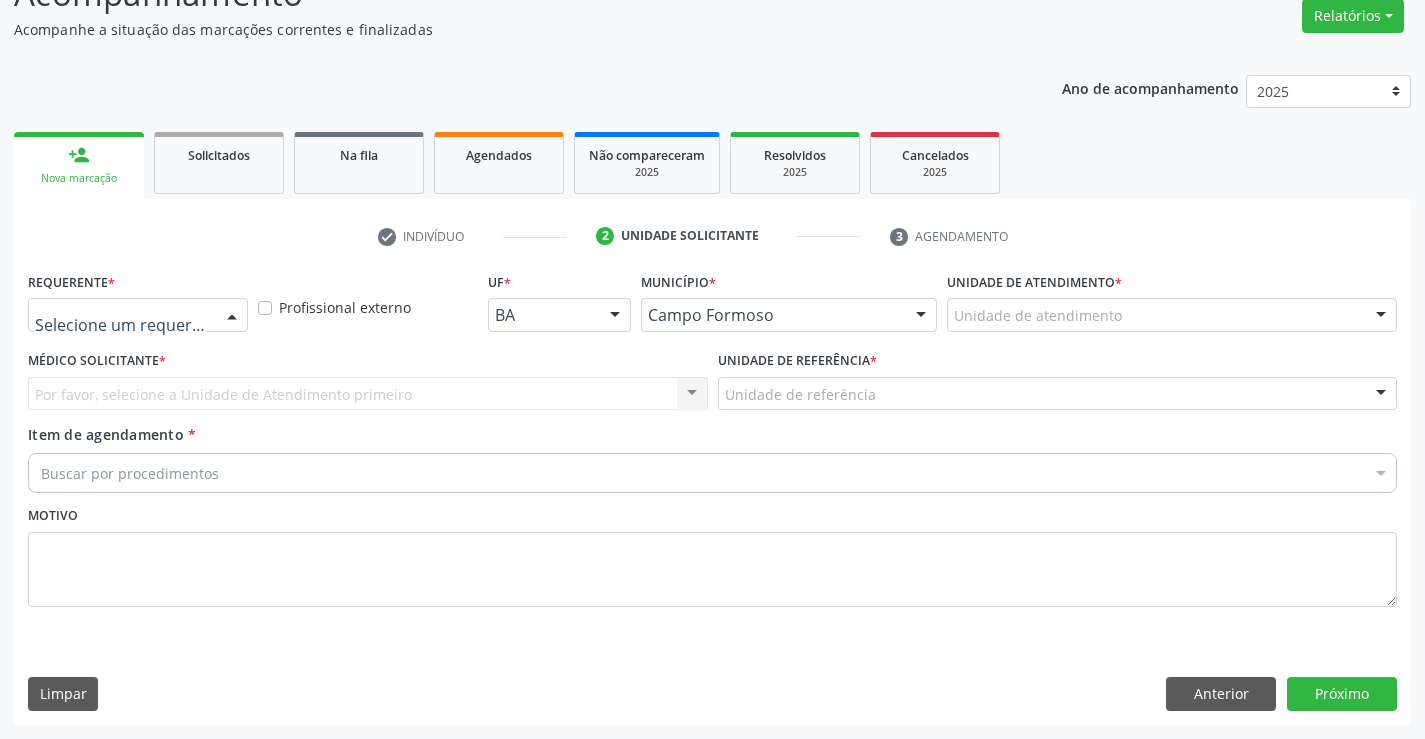 click at bounding box center (232, 316) 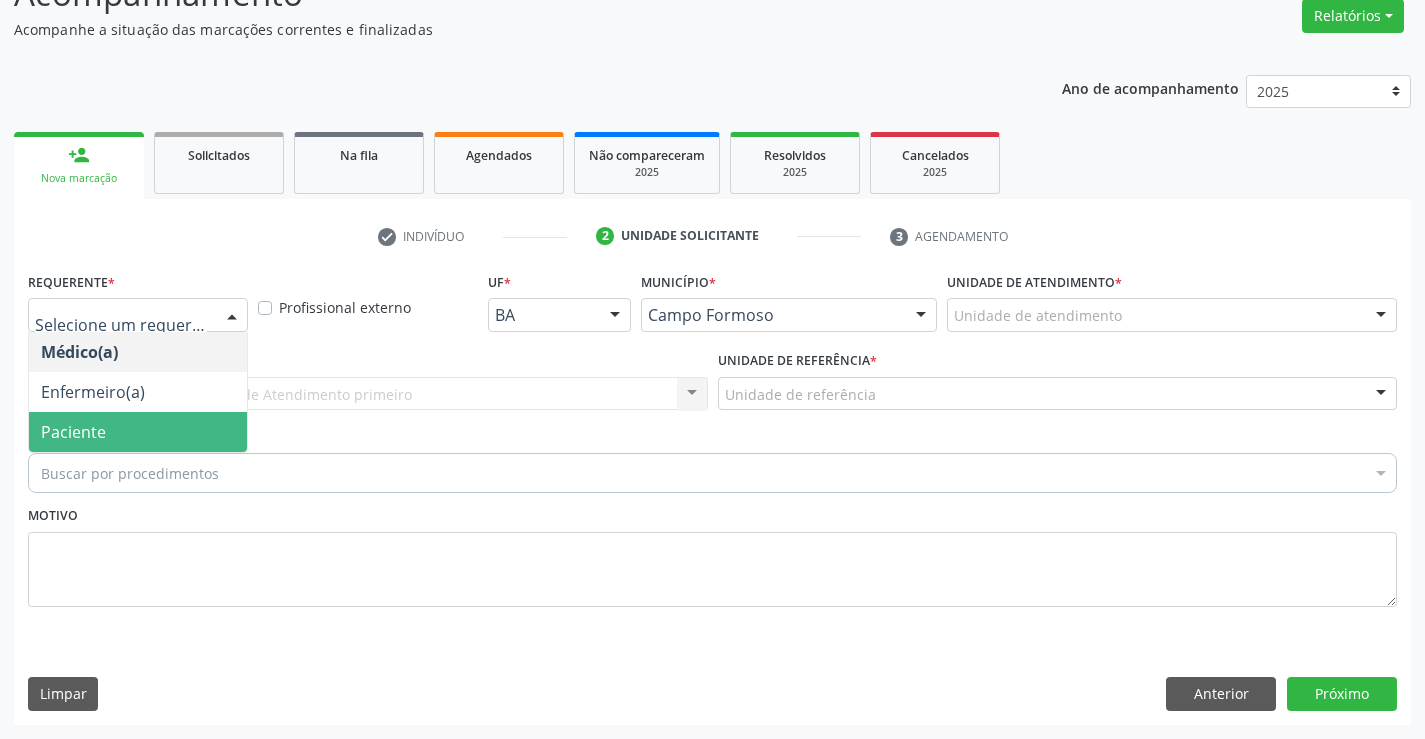 click on "Paciente" at bounding box center [73, 432] 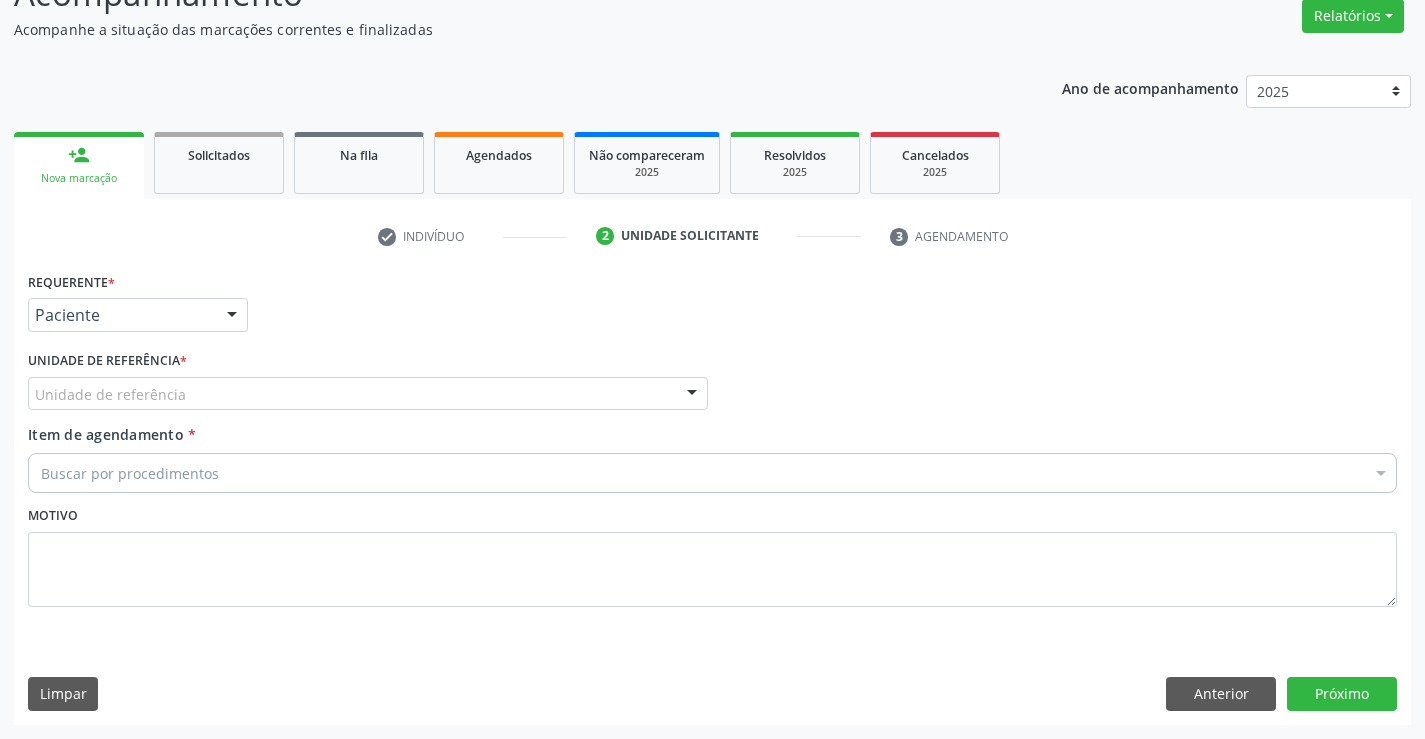 click on "Unidade de referência" at bounding box center [368, 394] 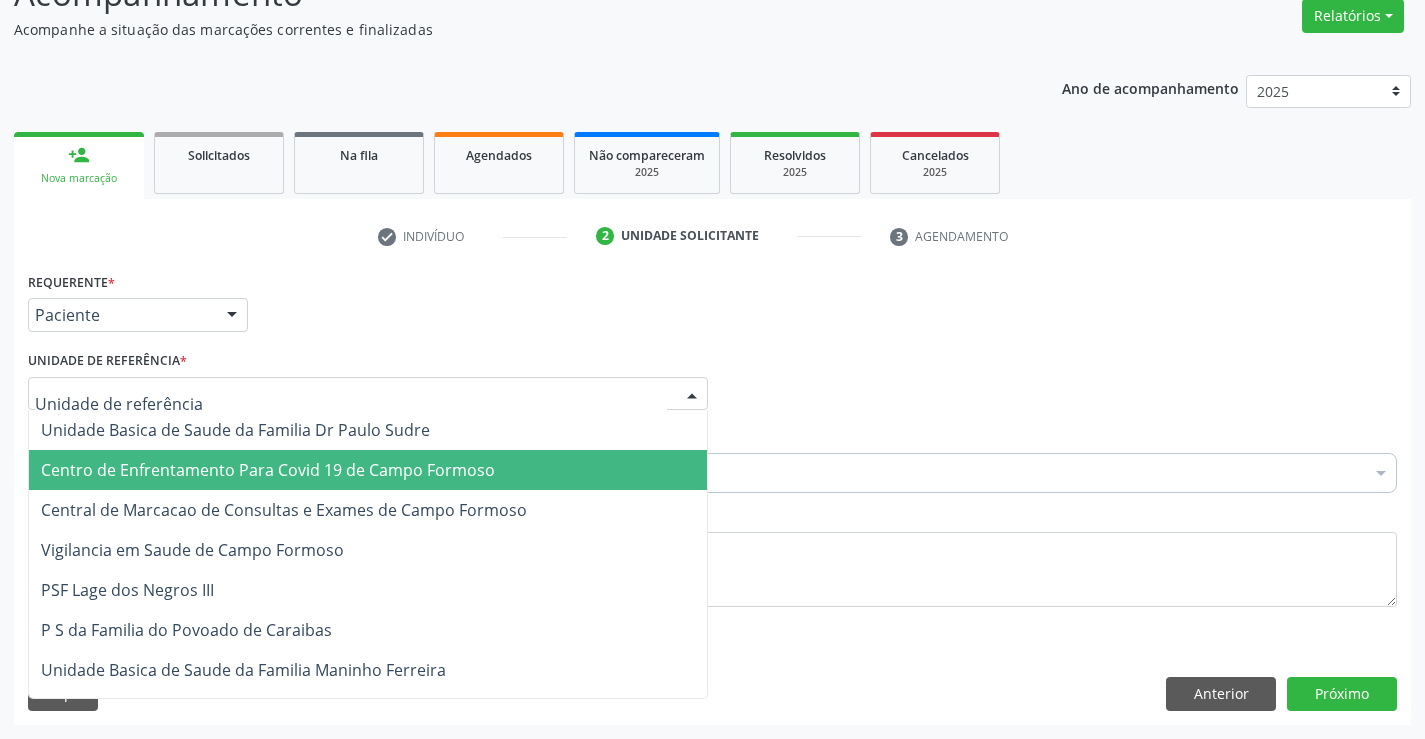 click on "Centro de Enfrentamento Para Covid 19 de Campo Formoso" at bounding box center [368, 470] 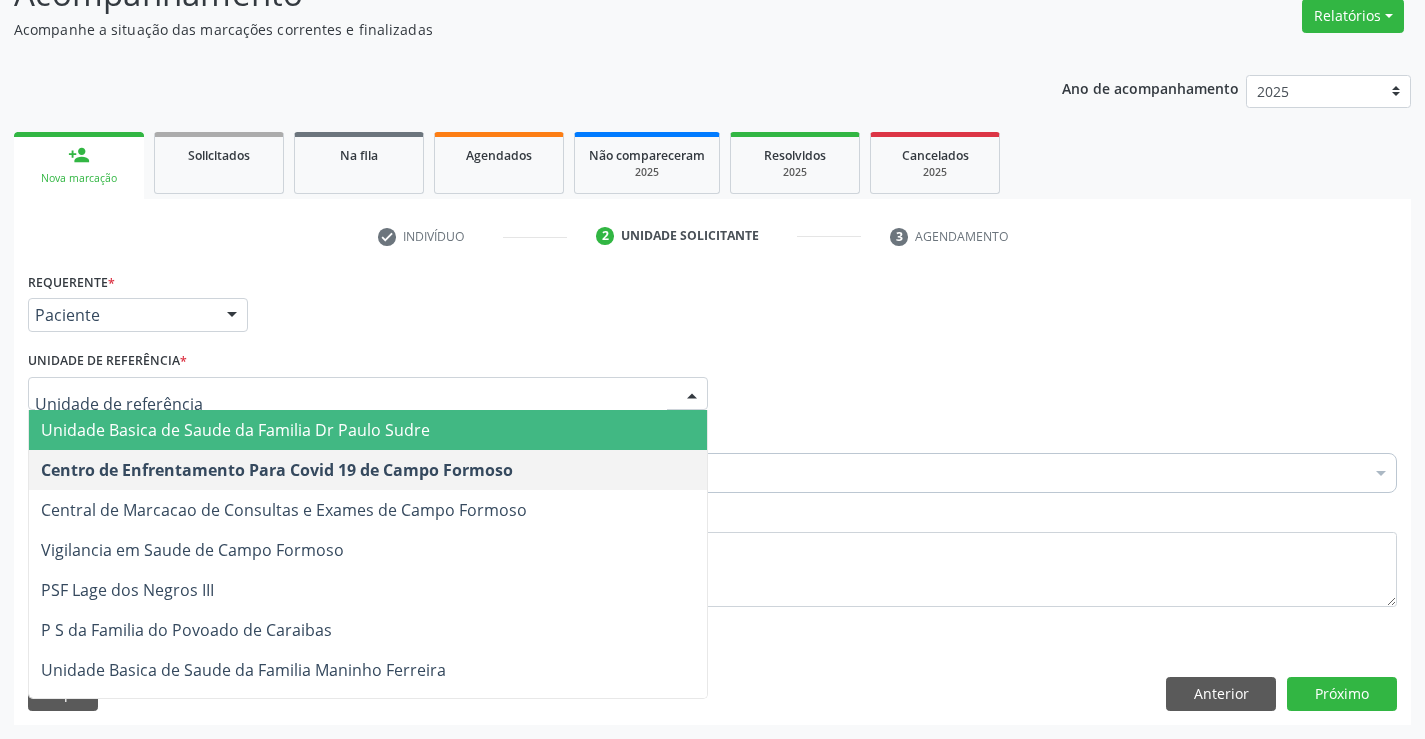 click on "Unidade Basica de Saude da Familia Dr Paulo Sudre" at bounding box center [235, 430] 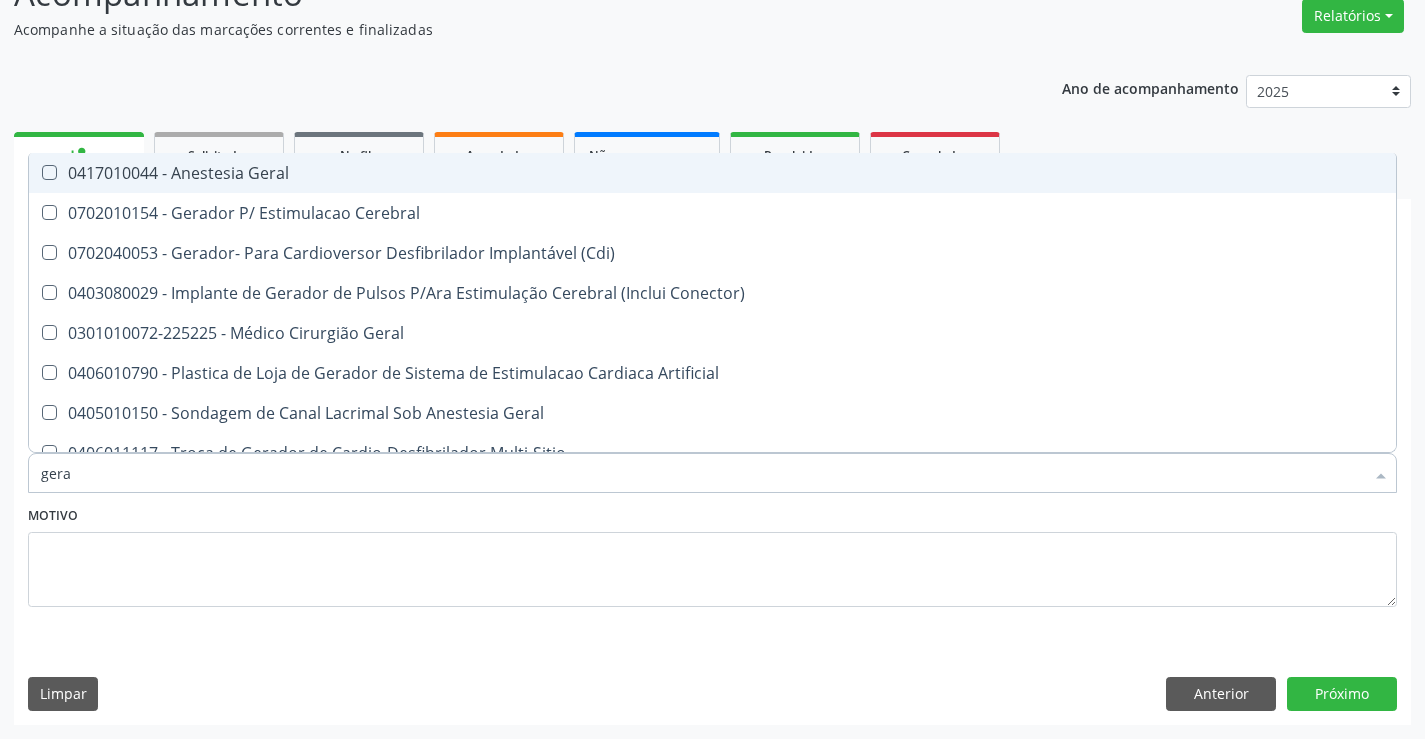type on "geral" 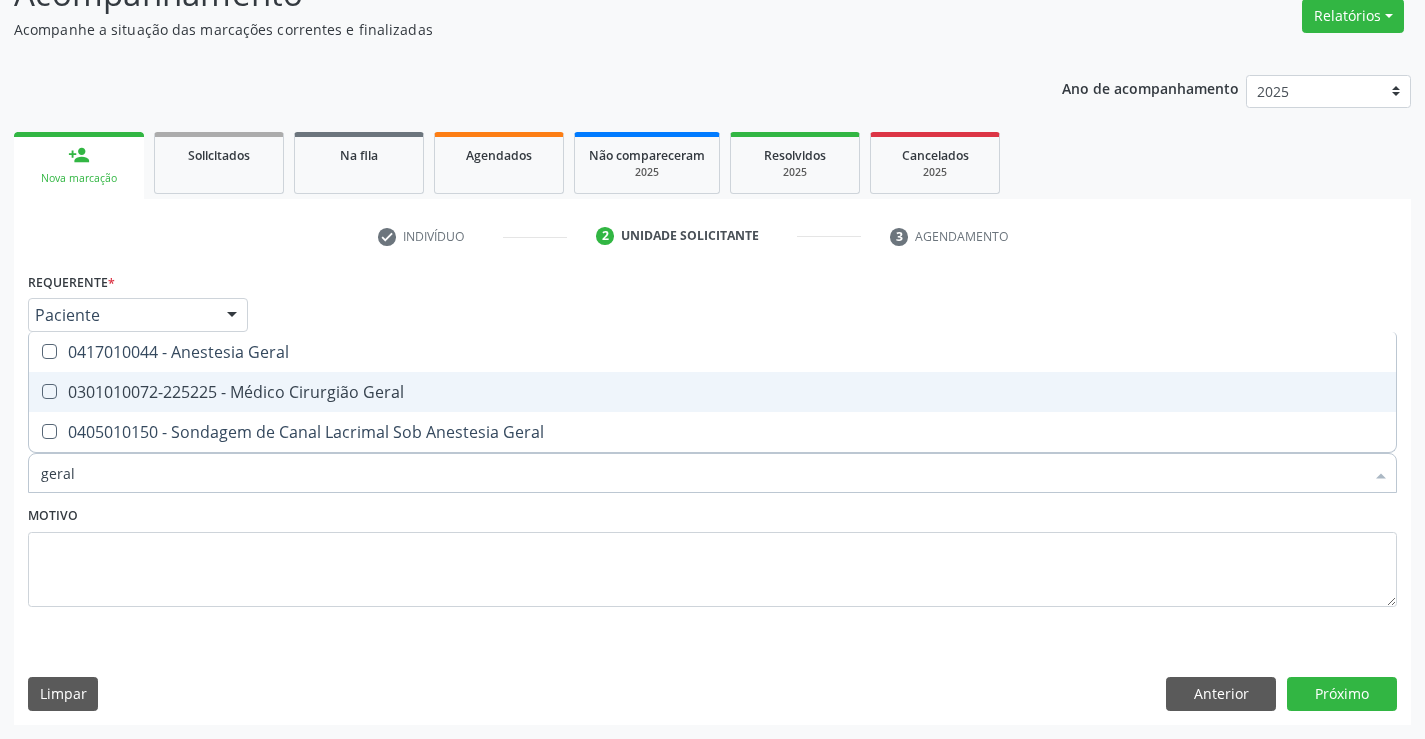 click on "0301010072-225225 - Médico Cirurgião Geral" at bounding box center [712, 392] 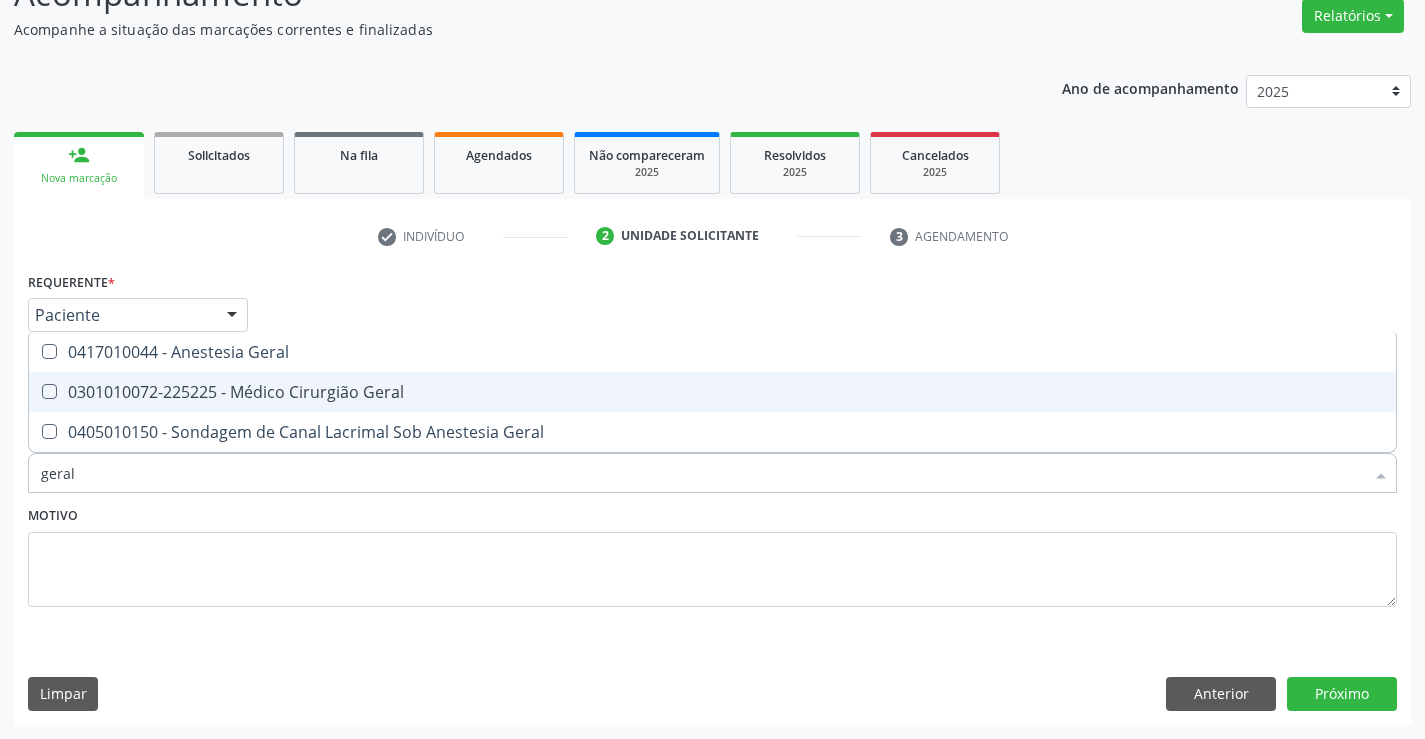 checkbox on "true" 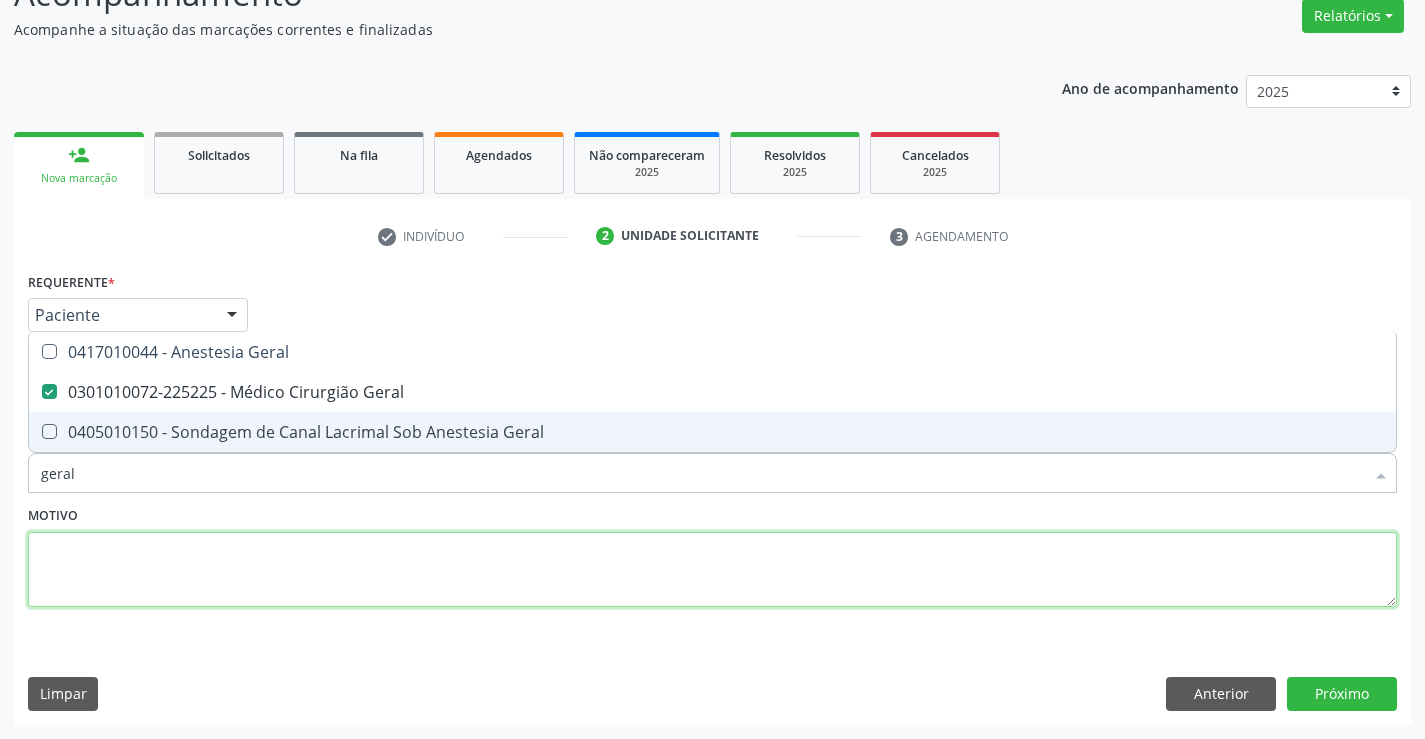 click at bounding box center [712, 570] 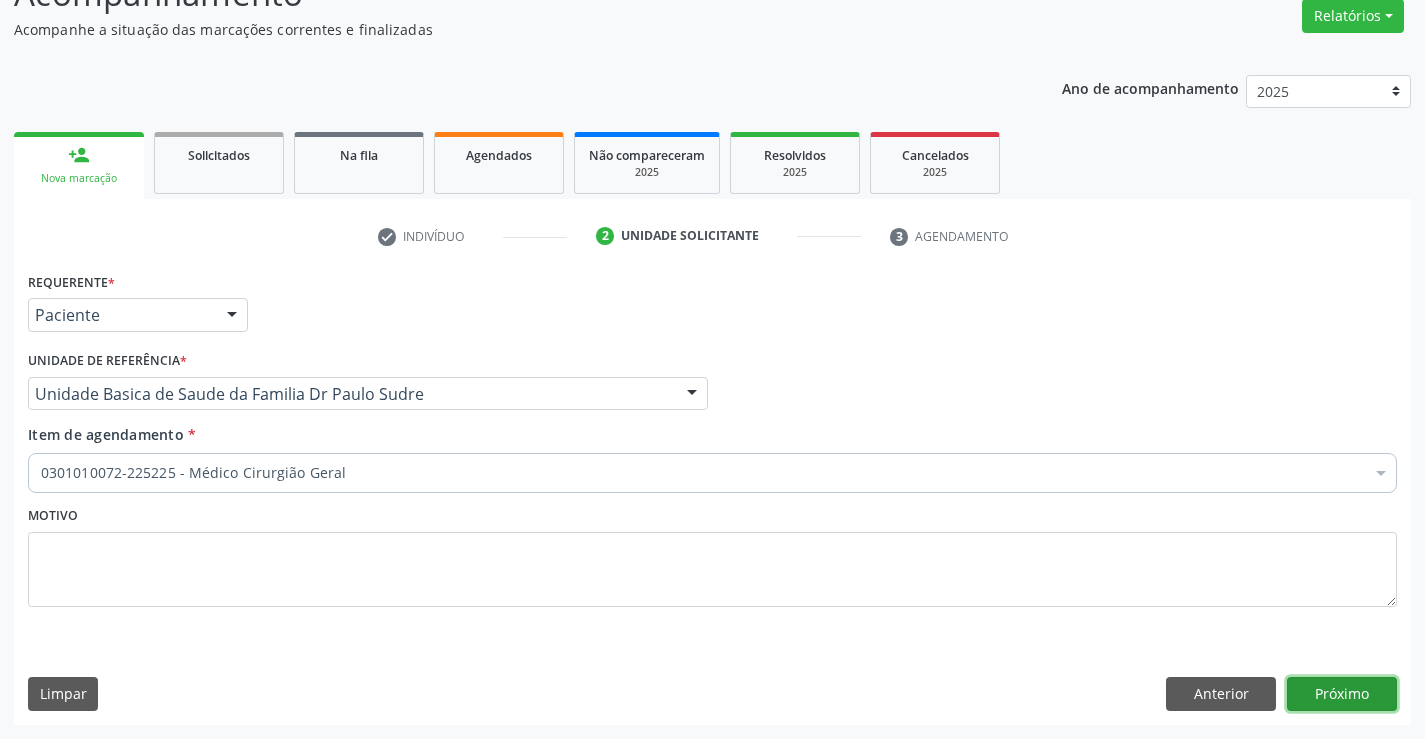 click on "Próximo" at bounding box center [1342, 694] 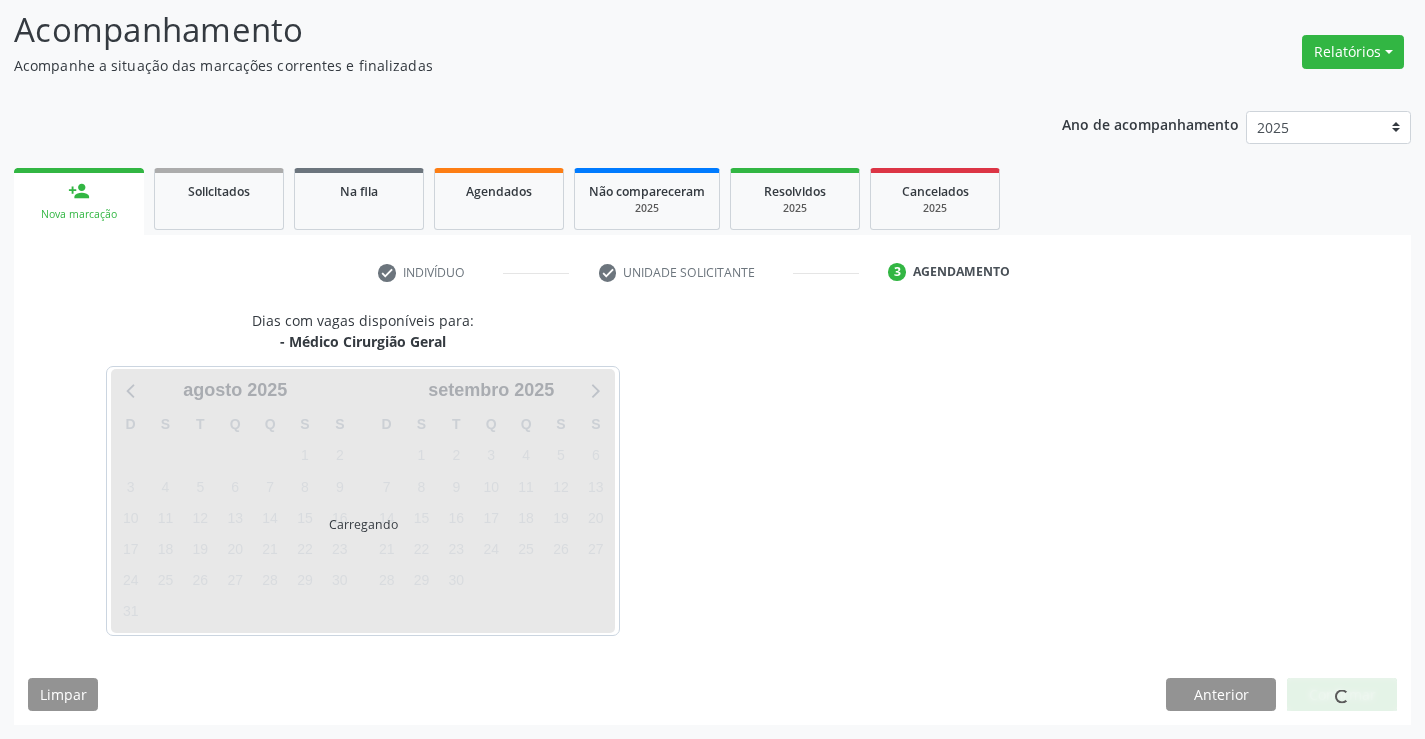 scroll, scrollTop: 131, scrollLeft: 0, axis: vertical 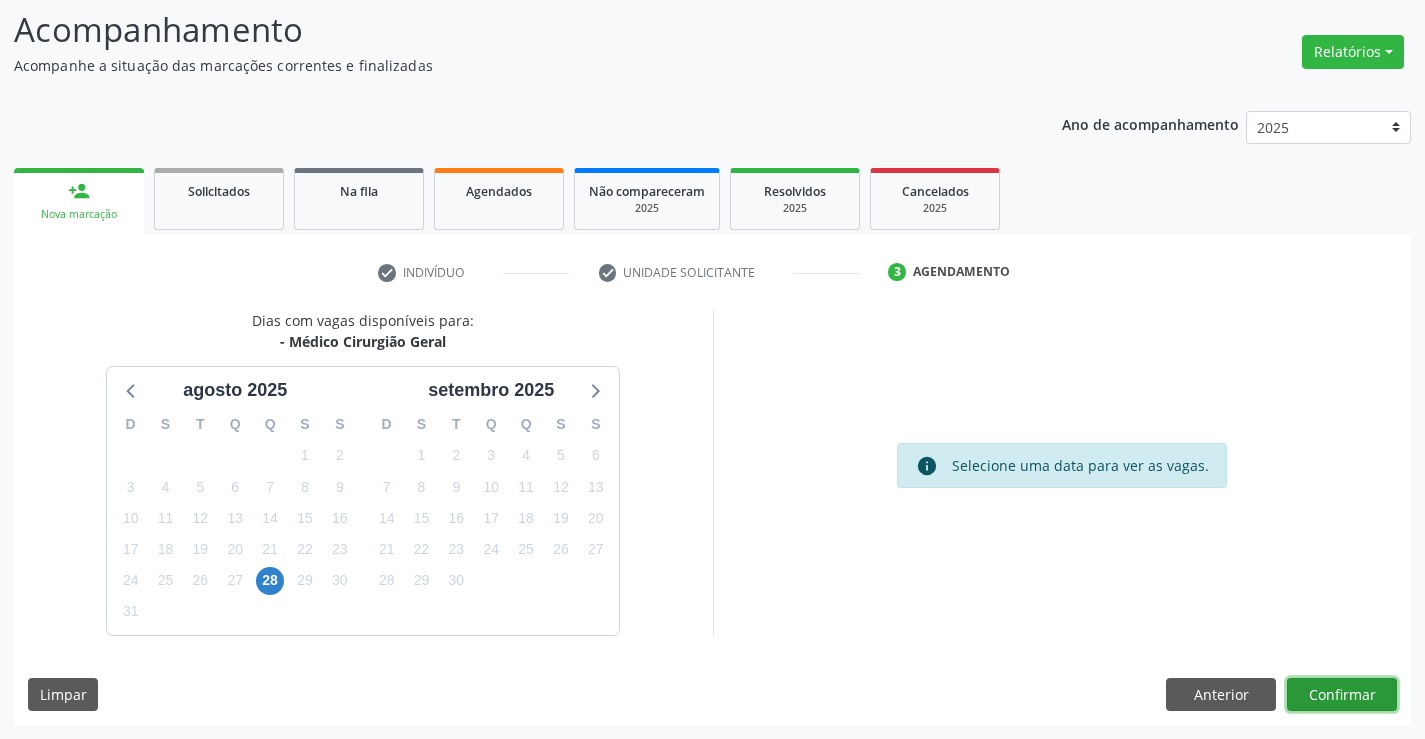 click on "Confirmar" at bounding box center (1342, 695) 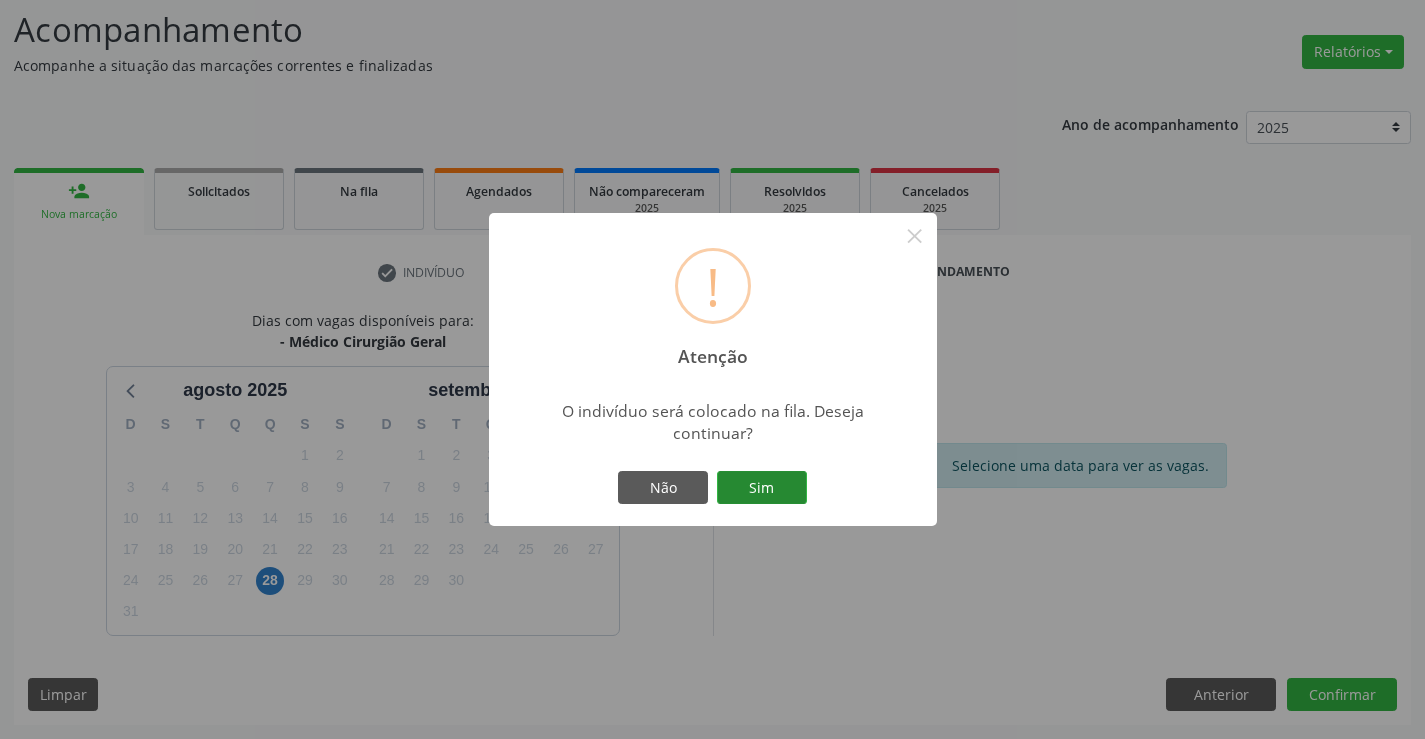 click on "Sim" at bounding box center [762, 488] 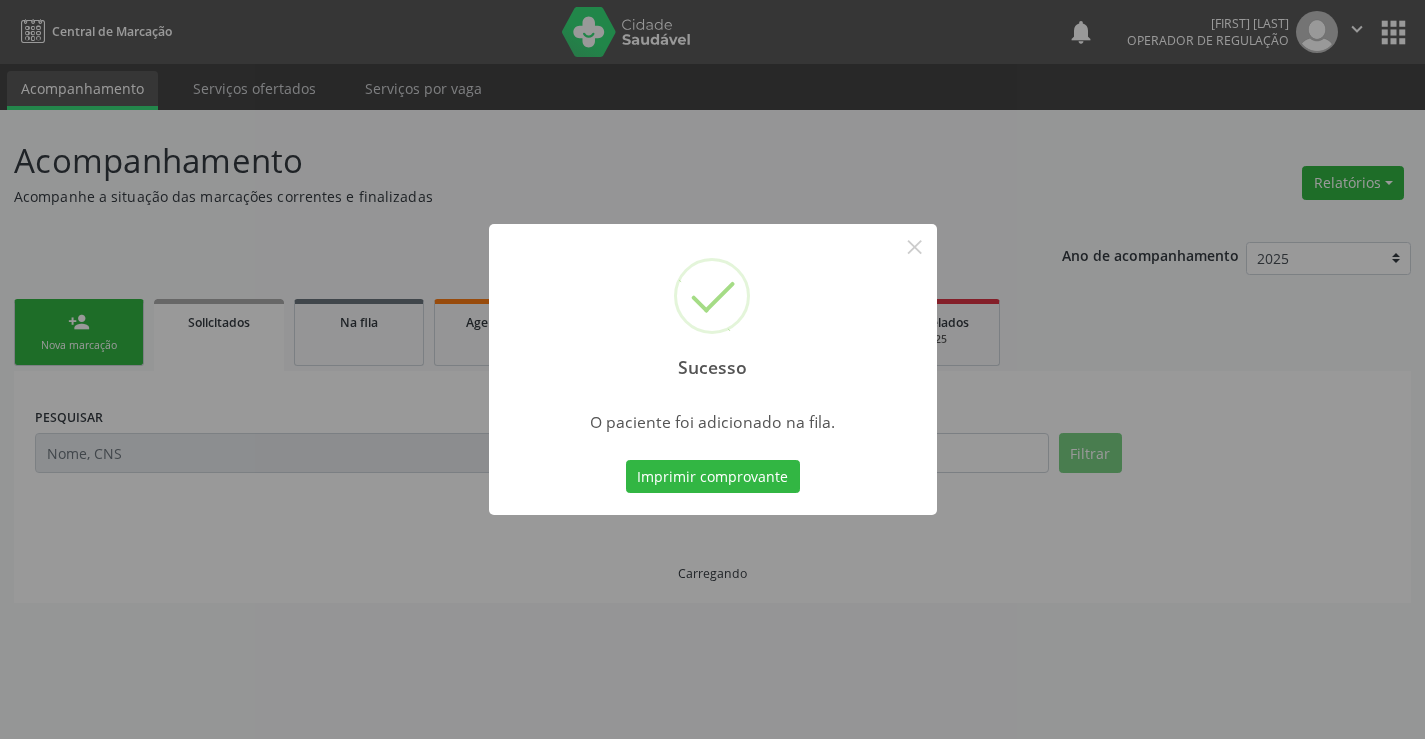 scroll, scrollTop: 0, scrollLeft: 0, axis: both 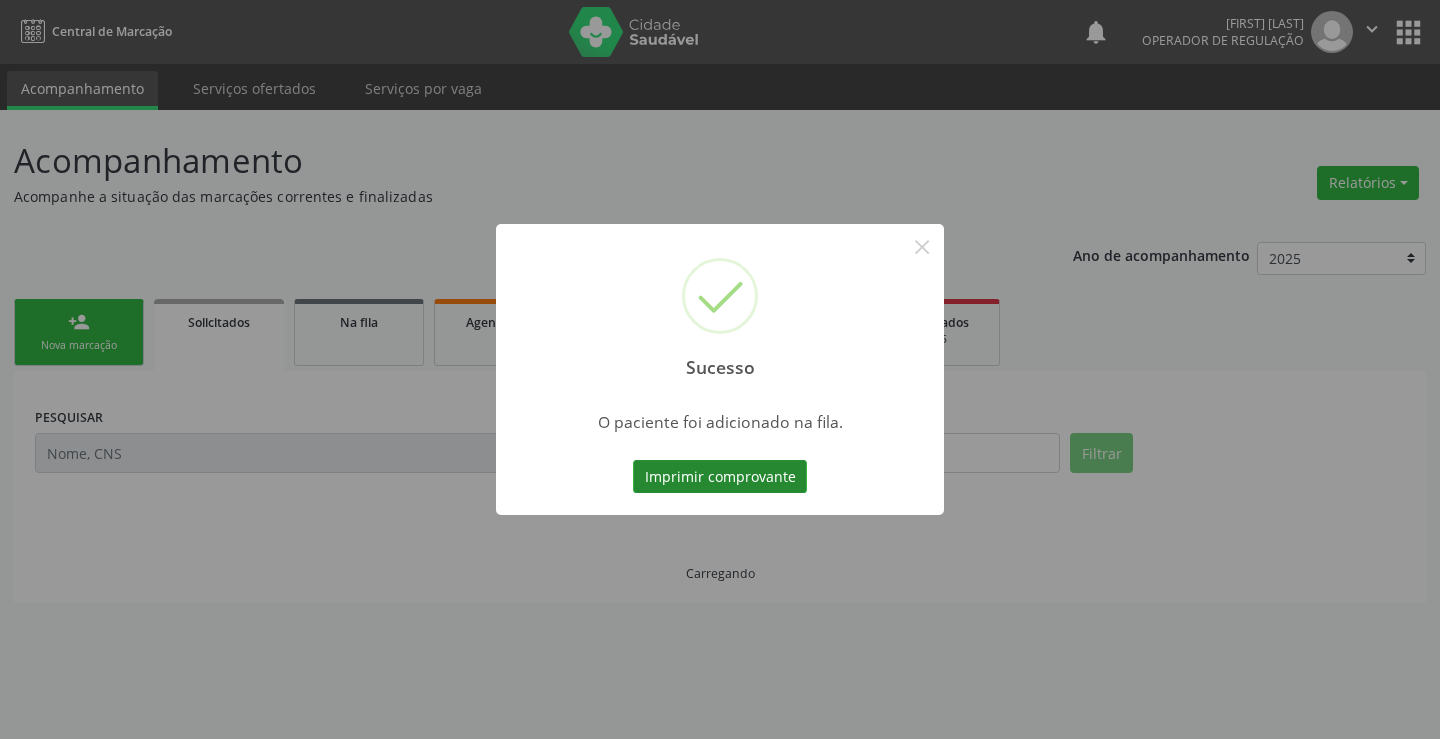 click on "Imprimir comprovante" at bounding box center (720, 477) 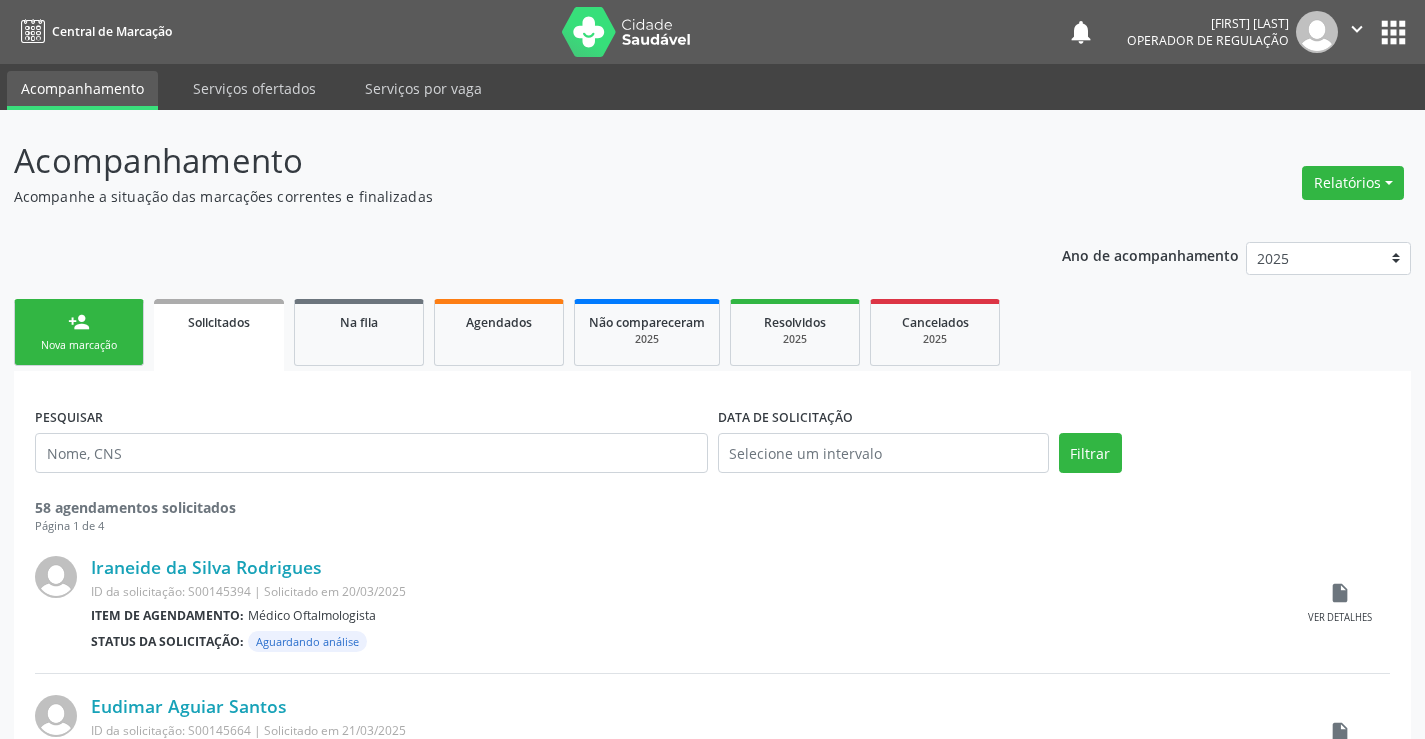 click on "person_add" at bounding box center (79, 322) 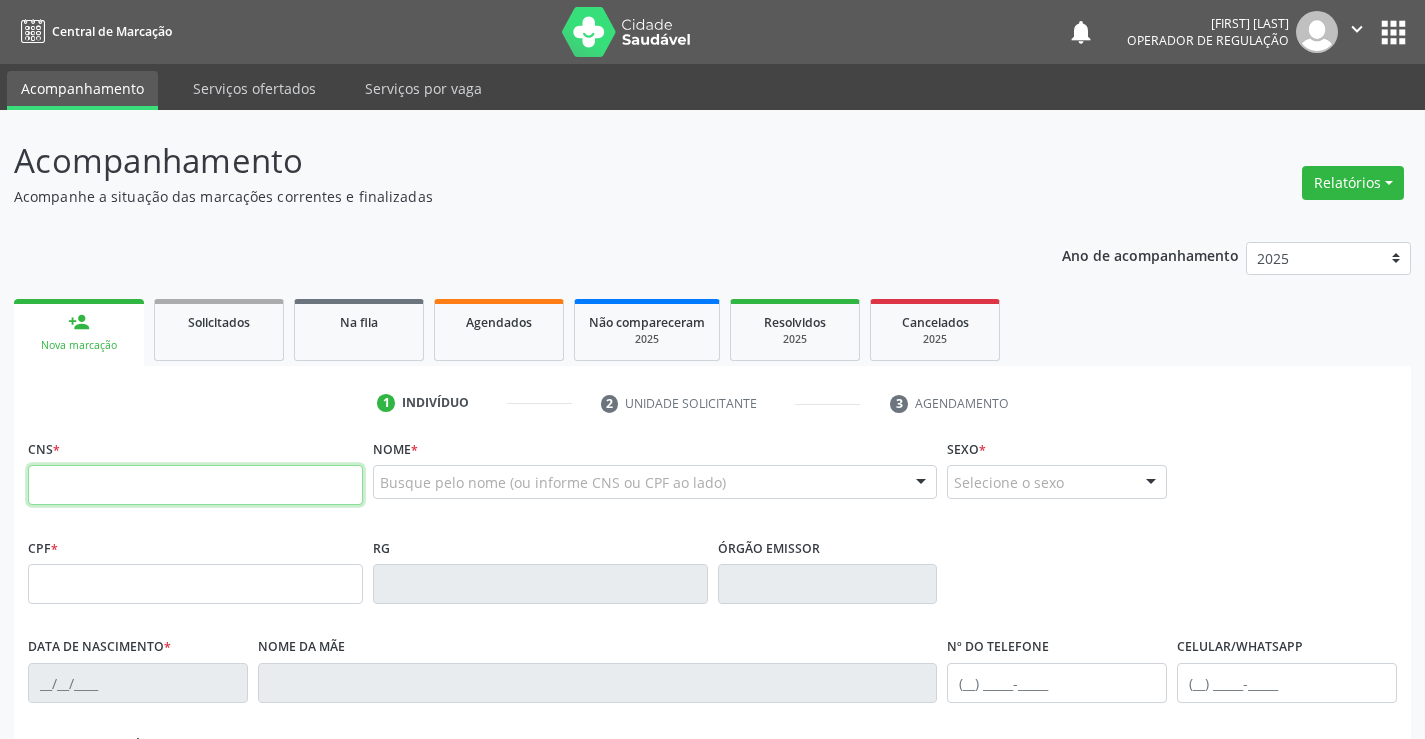 click at bounding box center (195, 485) 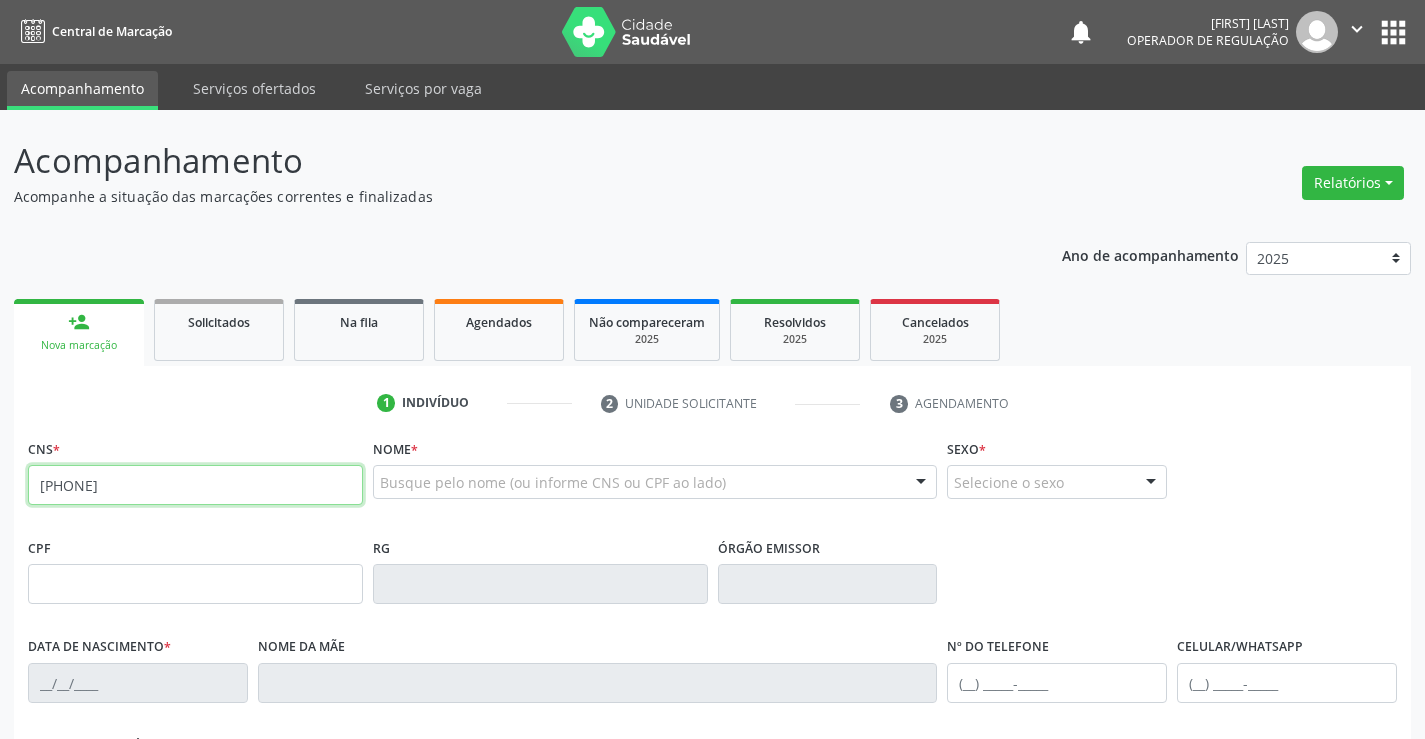 type on "700 1029 4127 7319" 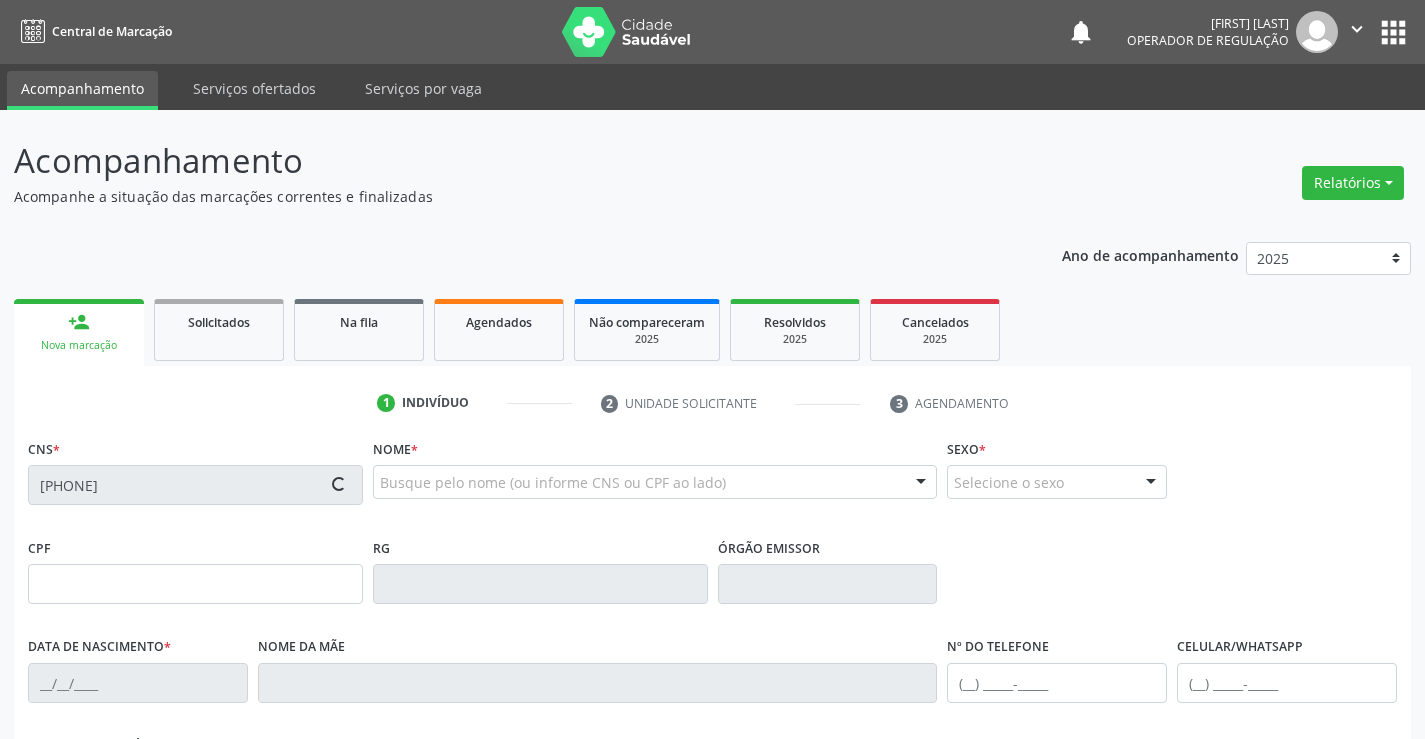 type on "2136375458" 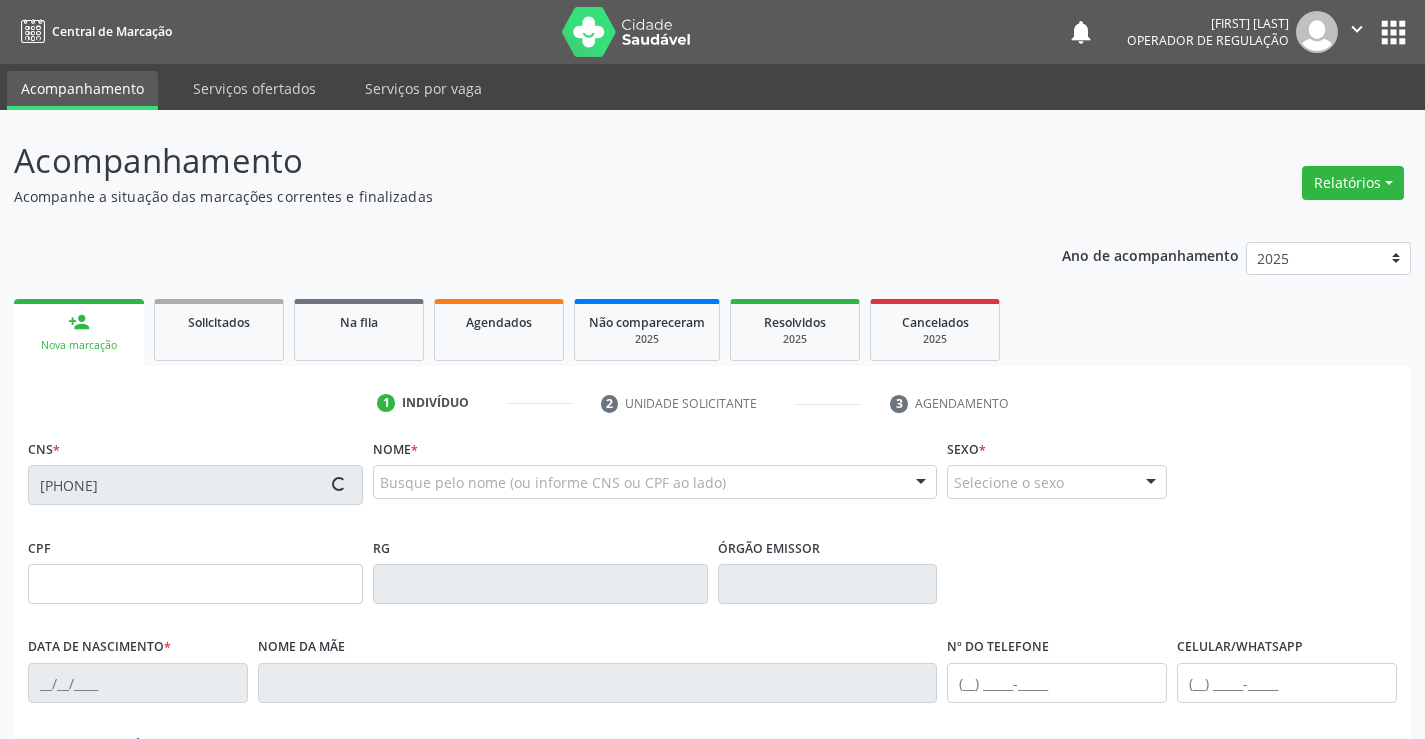 type on "06/01/1999" 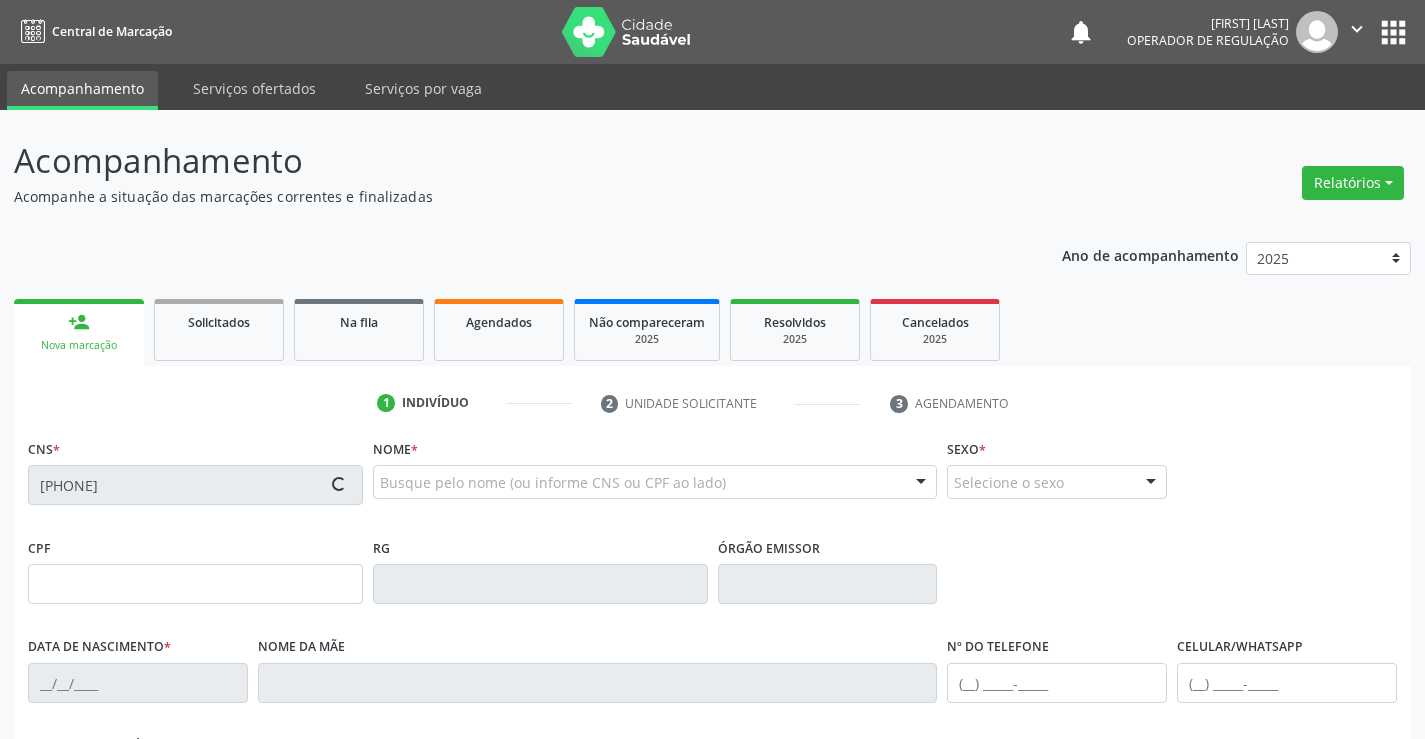 type on "S/N" 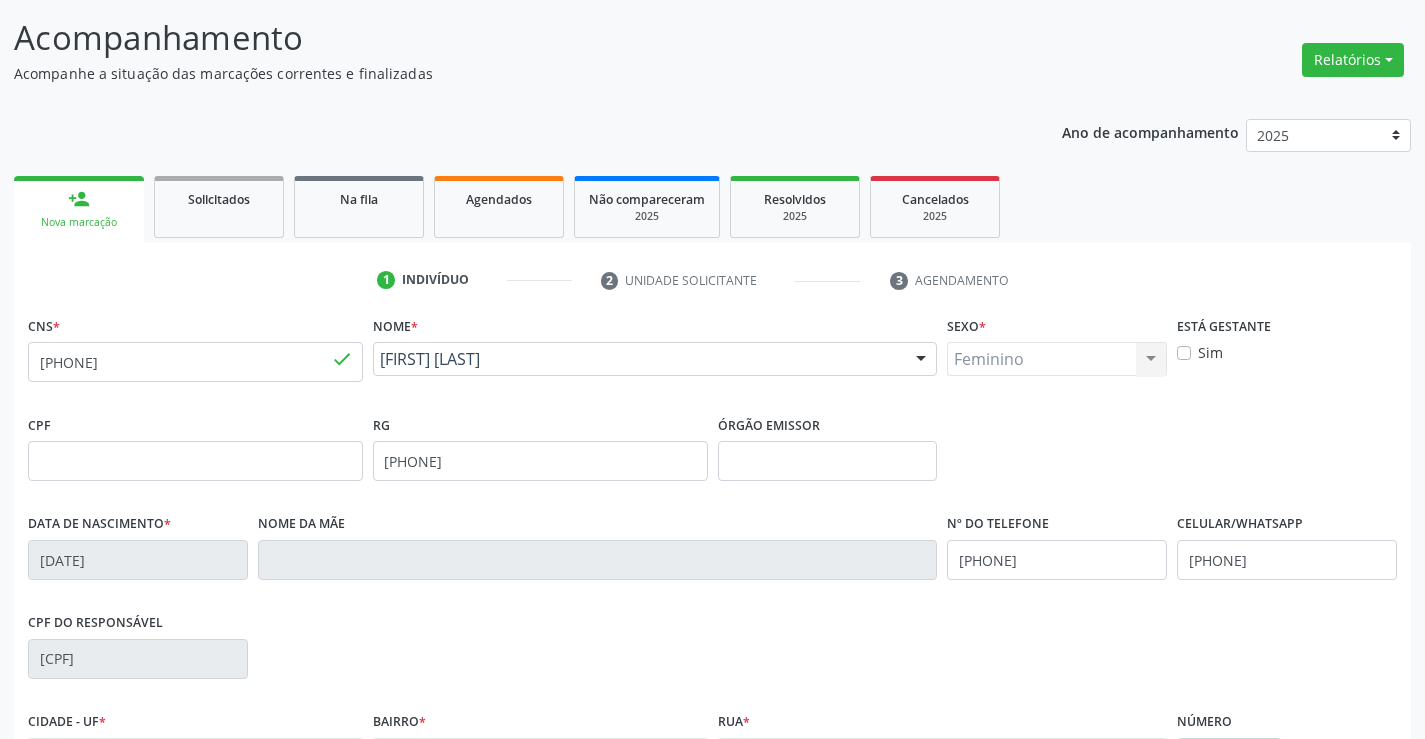 scroll, scrollTop: 345, scrollLeft: 0, axis: vertical 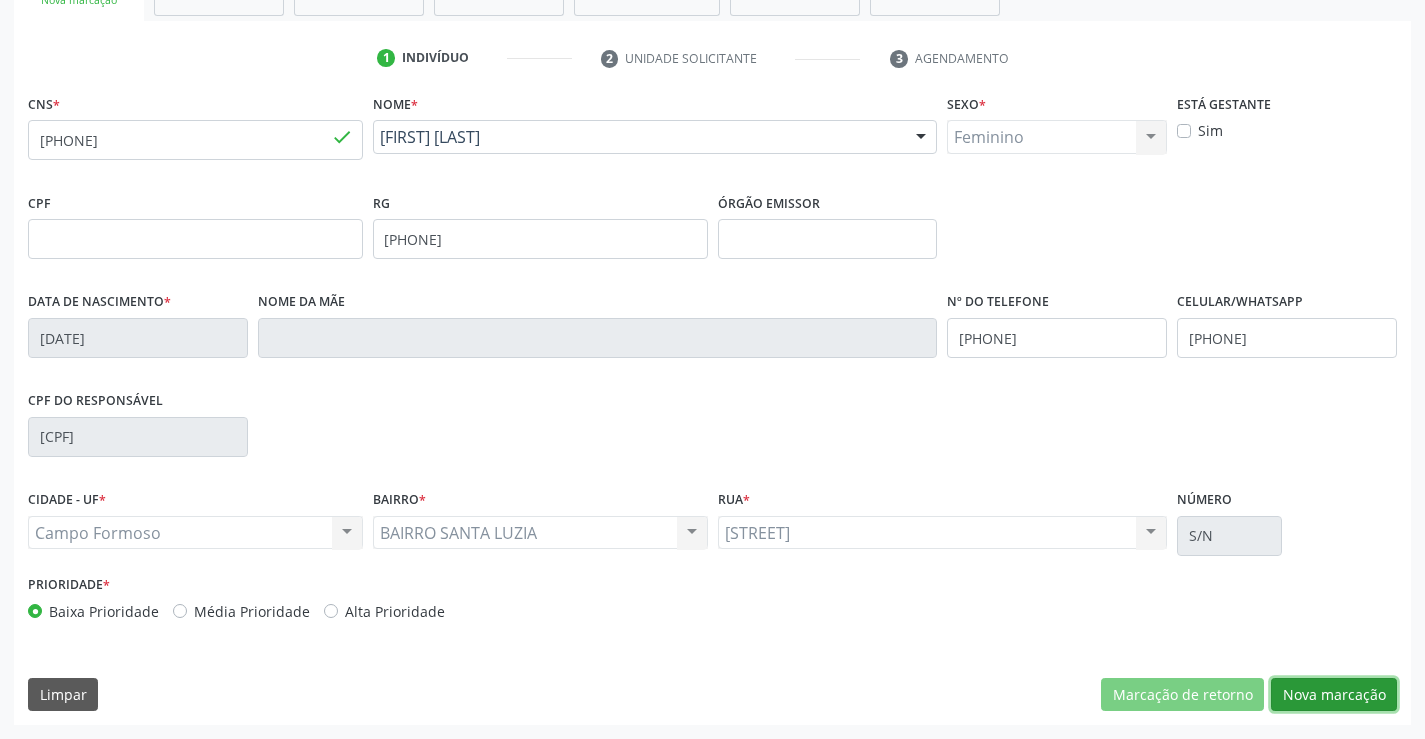 click on "Nova marcação" at bounding box center (1334, 695) 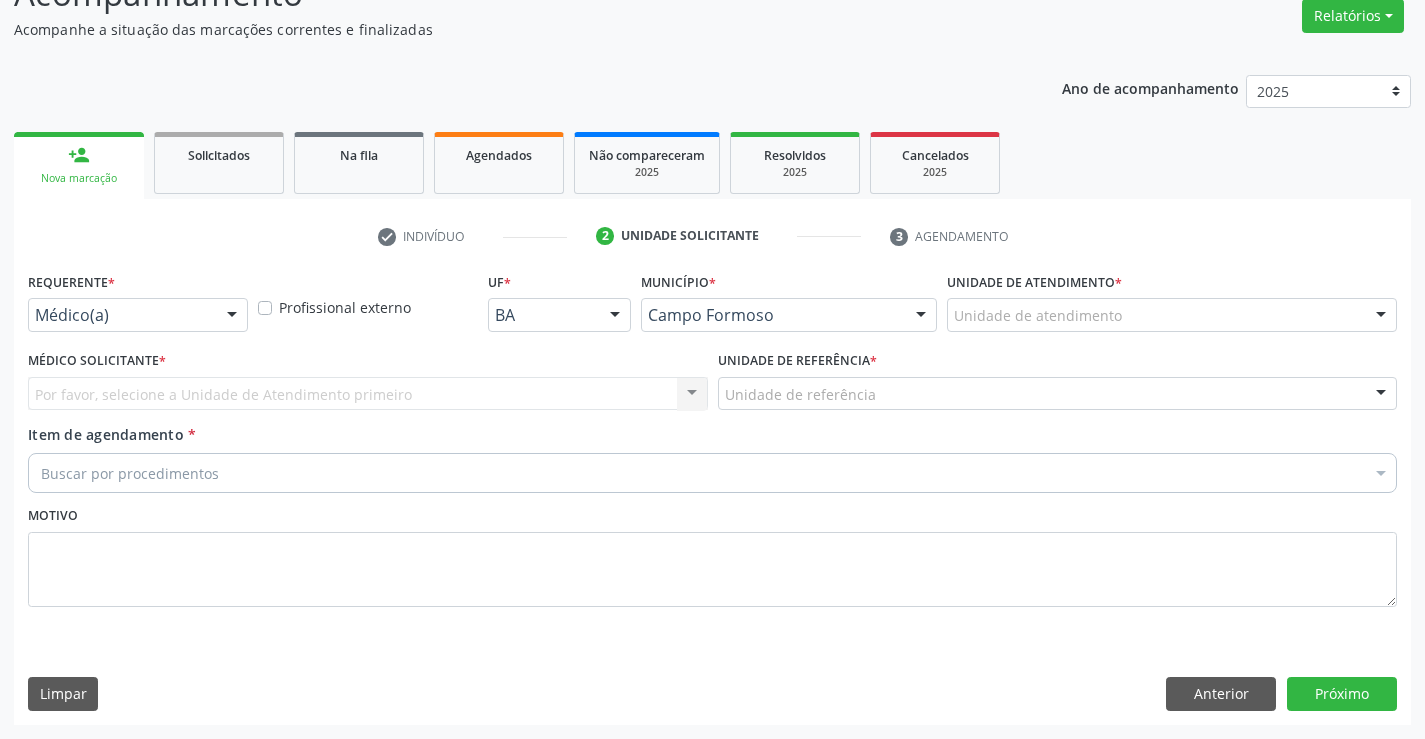 scroll, scrollTop: 167, scrollLeft: 0, axis: vertical 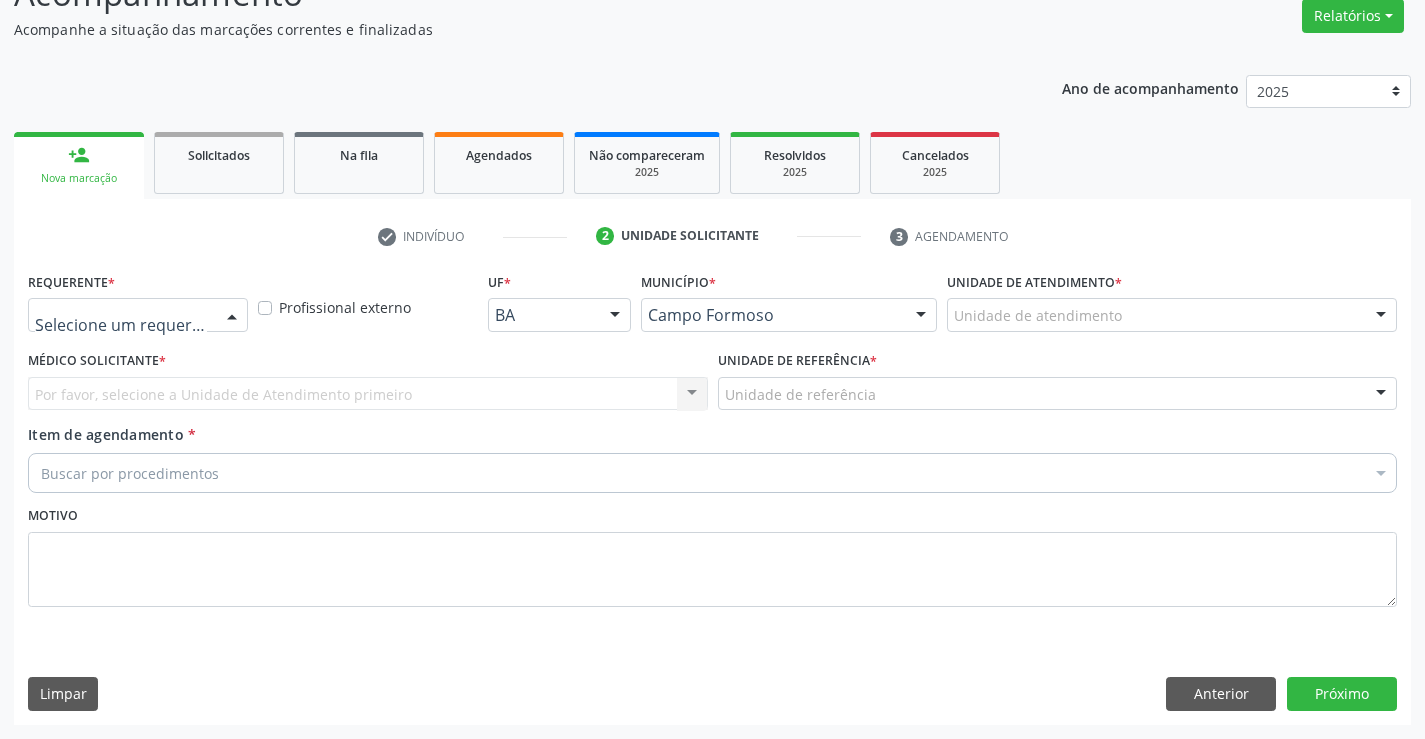 click at bounding box center (232, 316) 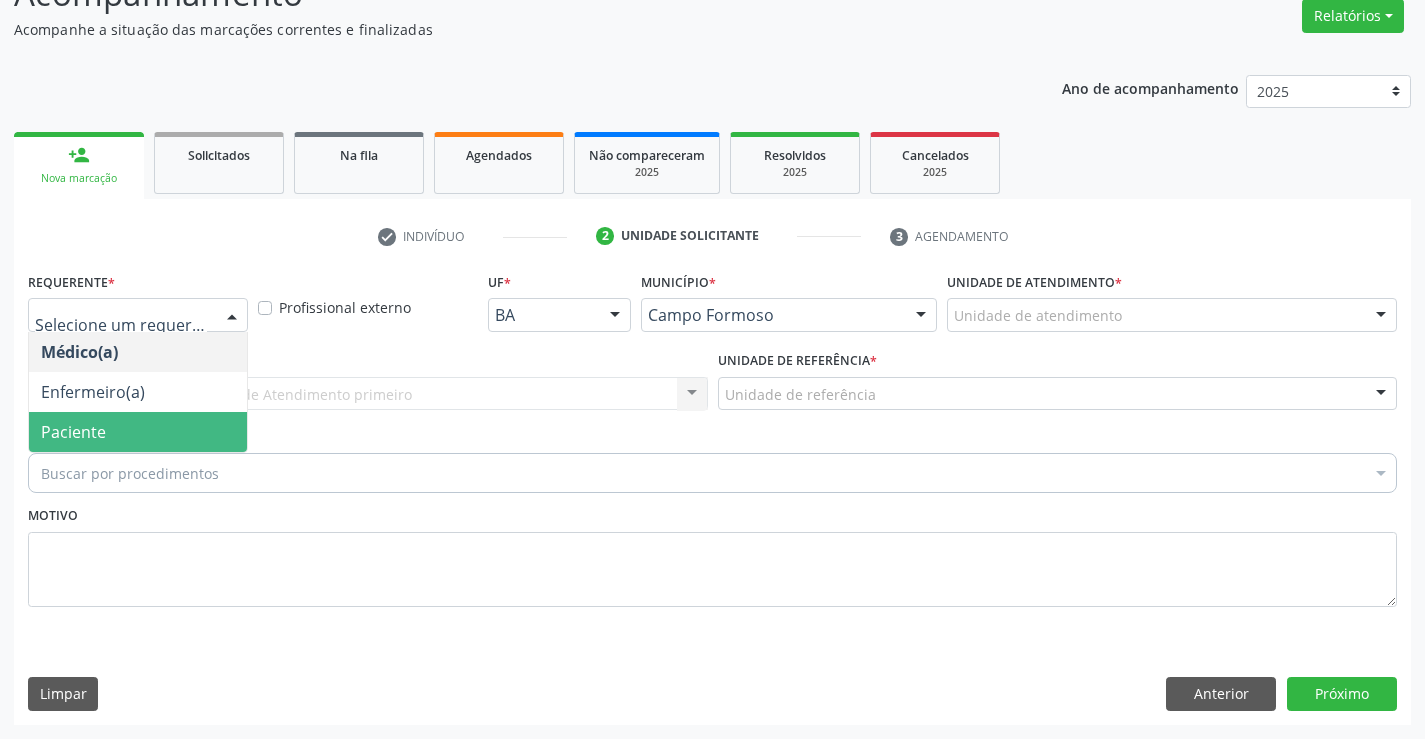 click on "Paciente" at bounding box center [73, 432] 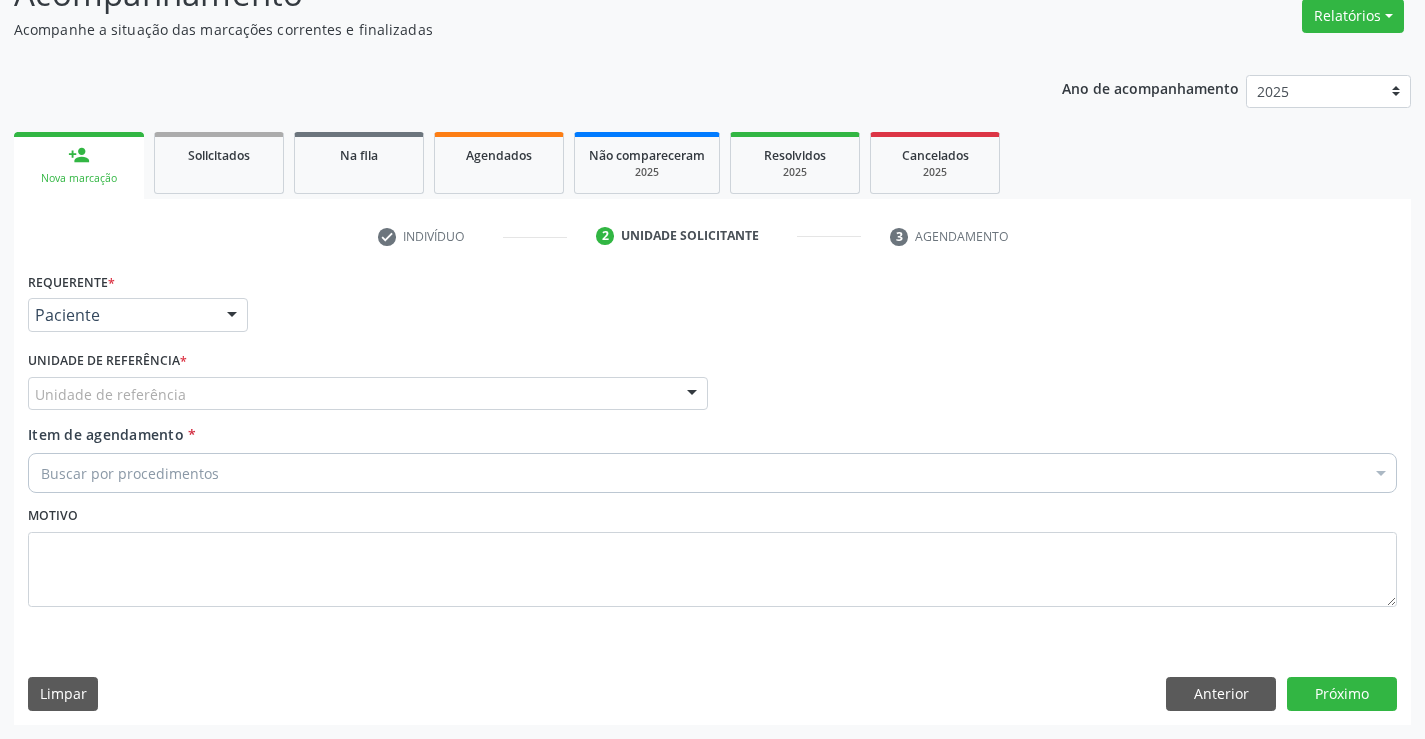 click on "Unidade de referência" at bounding box center [368, 394] 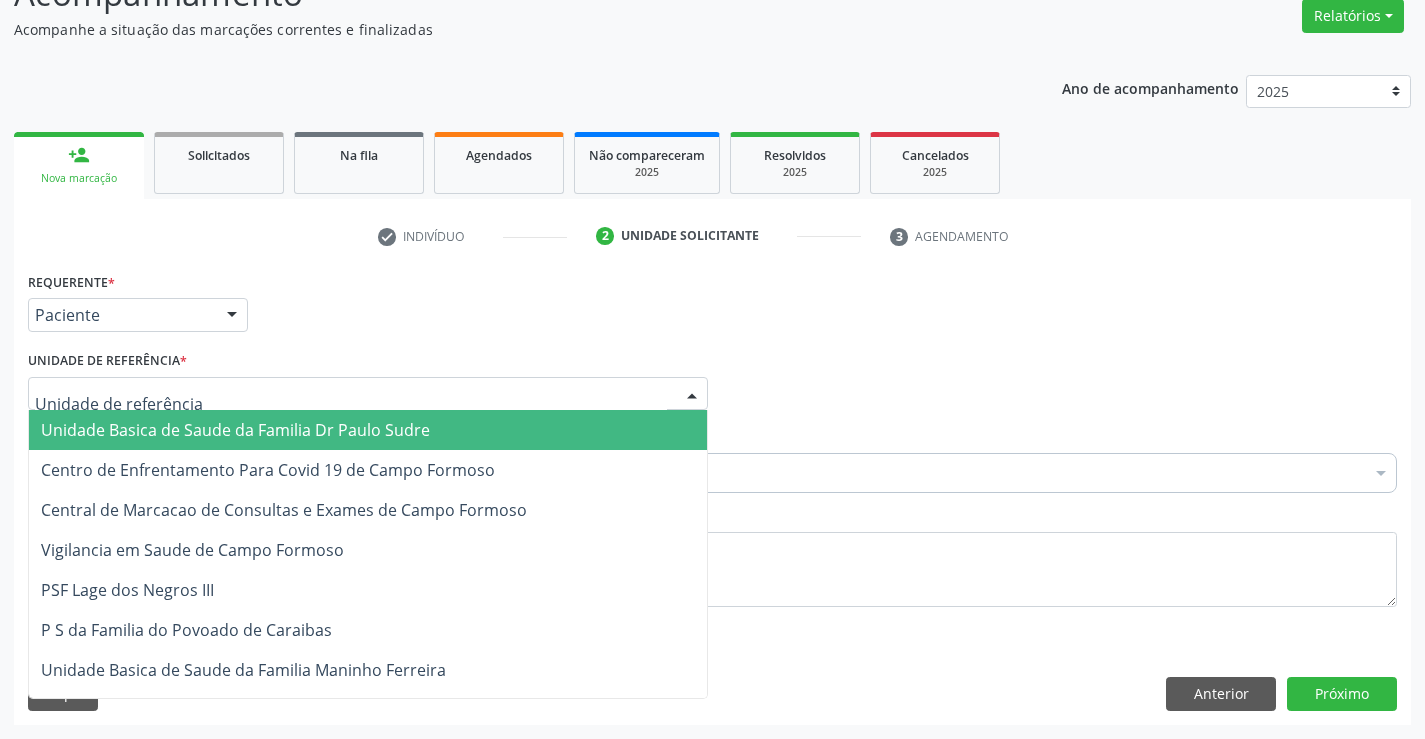 click on "Unidade Basica de Saude da Familia Dr Paulo Sudre" at bounding box center [235, 430] 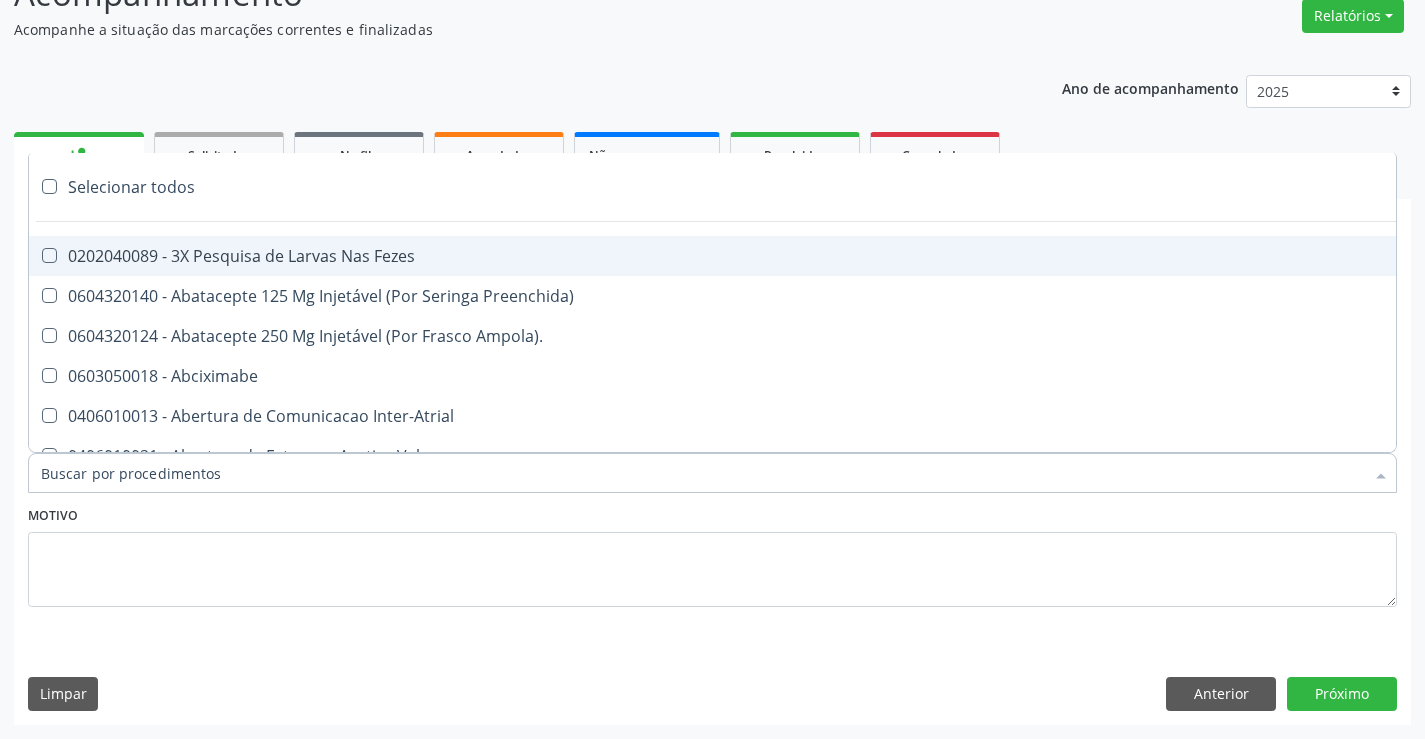 click on "Item de agendamento
*" at bounding box center [702, 473] 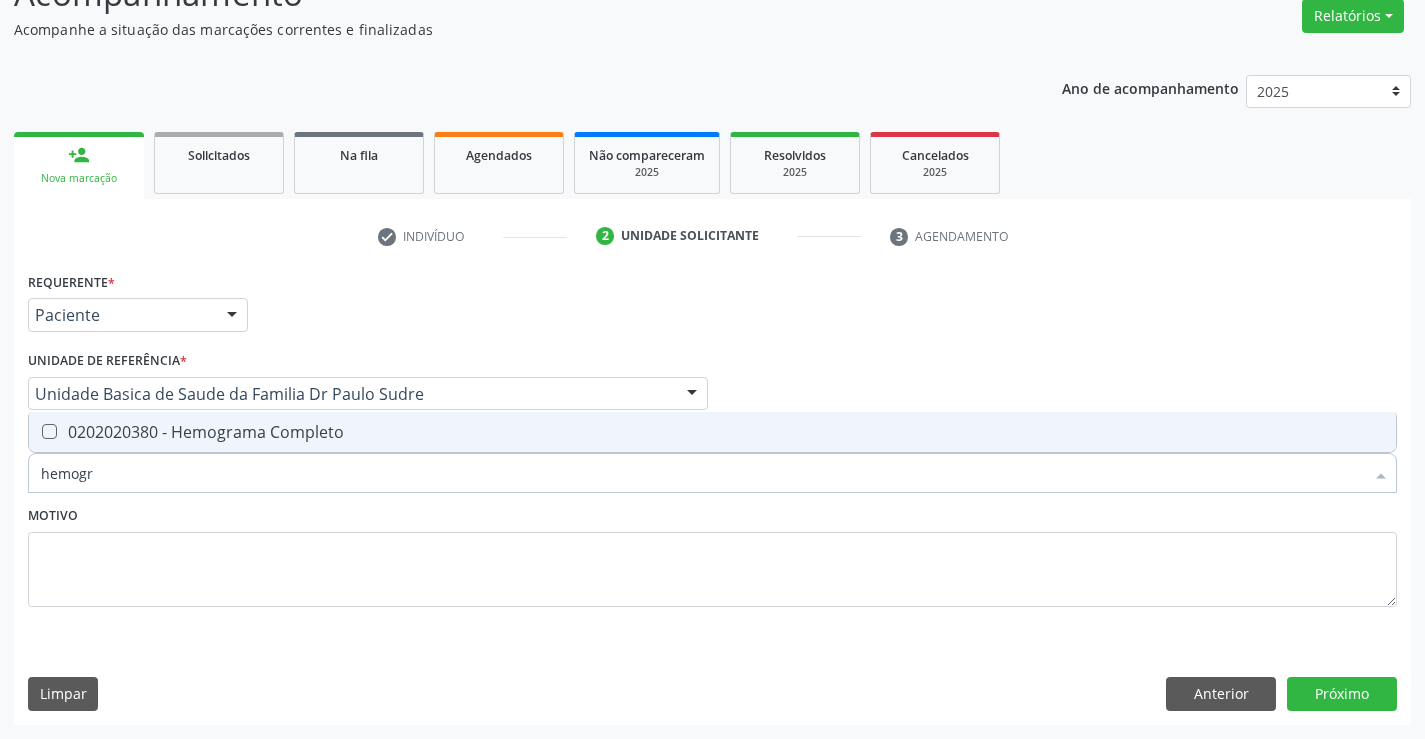 drag, startPoint x: 207, startPoint y: 436, endPoint x: 226, endPoint y: 539, distance: 104.73777 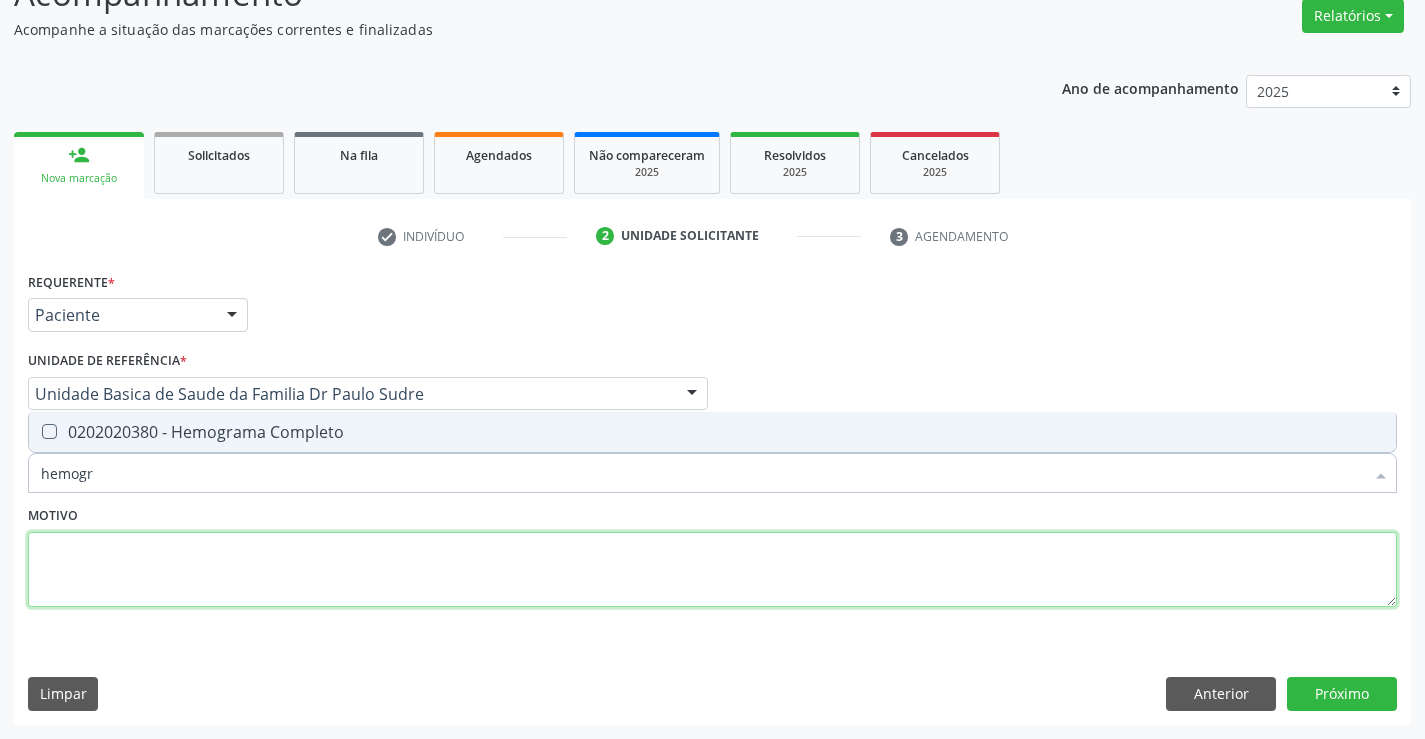 drag, startPoint x: 227, startPoint y: 563, endPoint x: 244, endPoint y: 478, distance: 86.683334 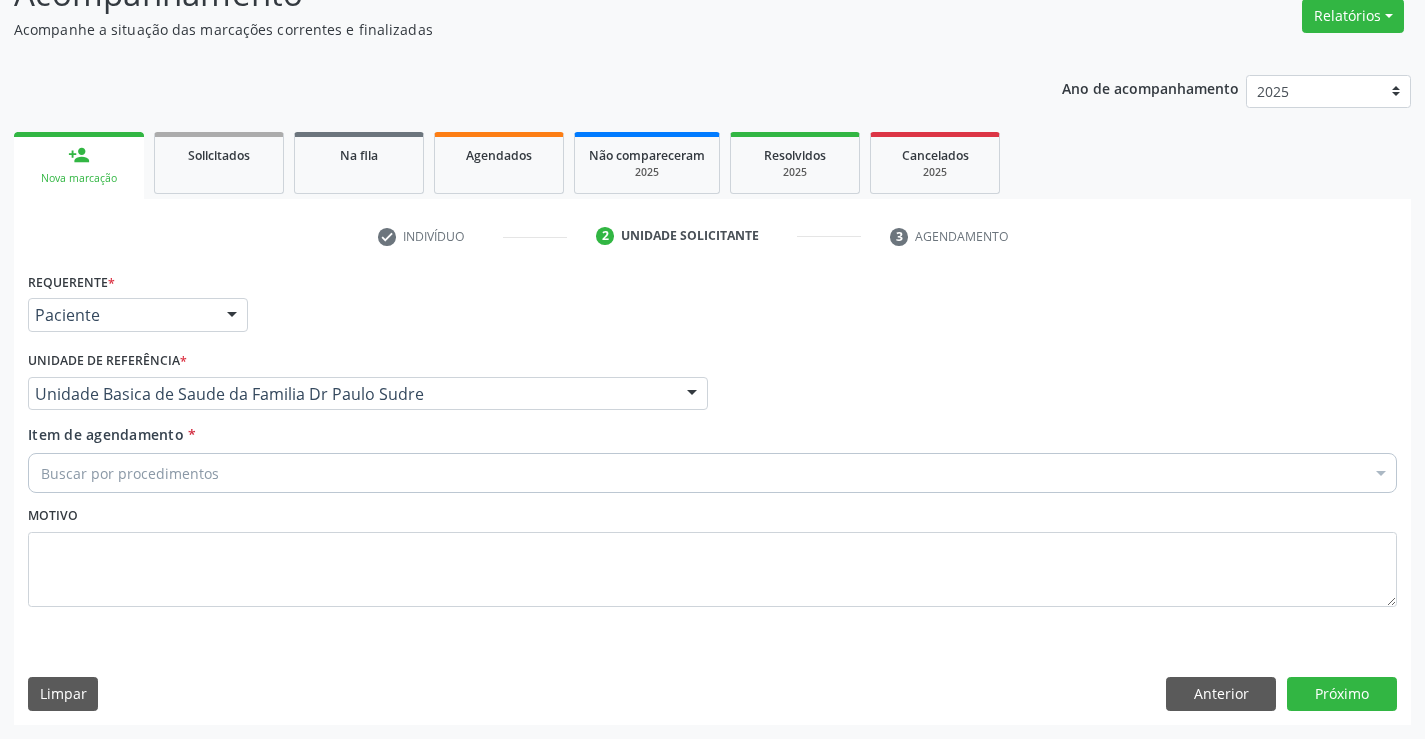 click on "Buscar por procedimentos" at bounding box center [712, 473] 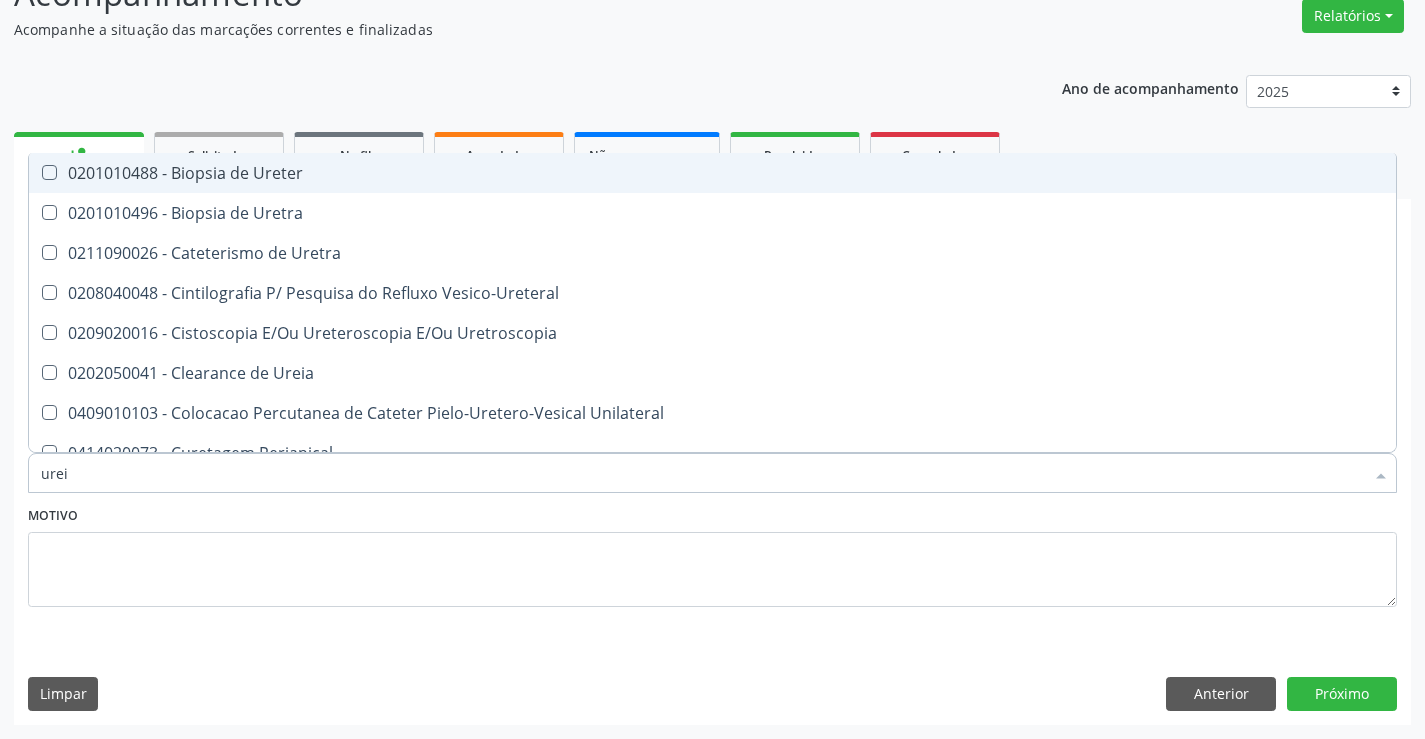 type on "ureia" 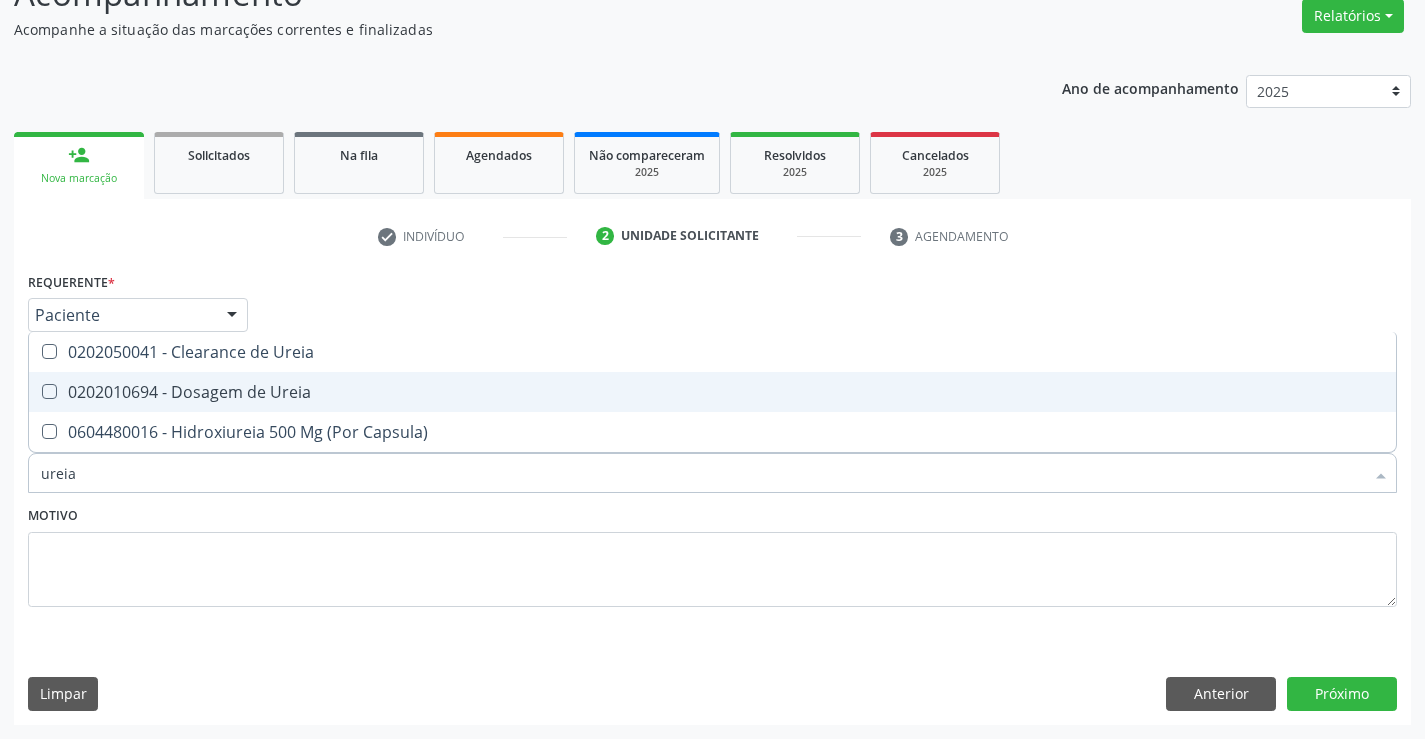 click on "0202050041 - Clearance de Ureia" at bounding box center [712, 352] 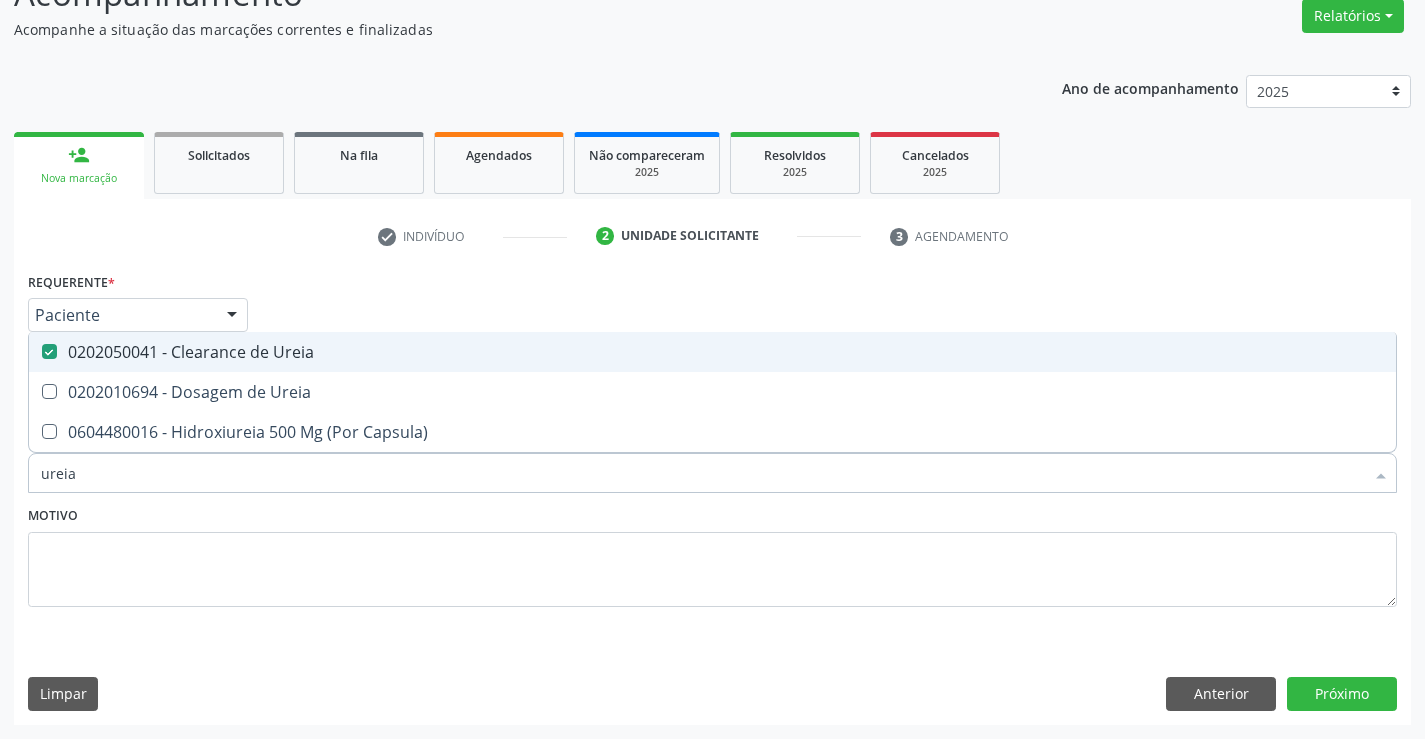 drag, startPoint x: 360, startPoint y: 359, endPoint x: 345, endPoint y: 408, distance: 51.24451 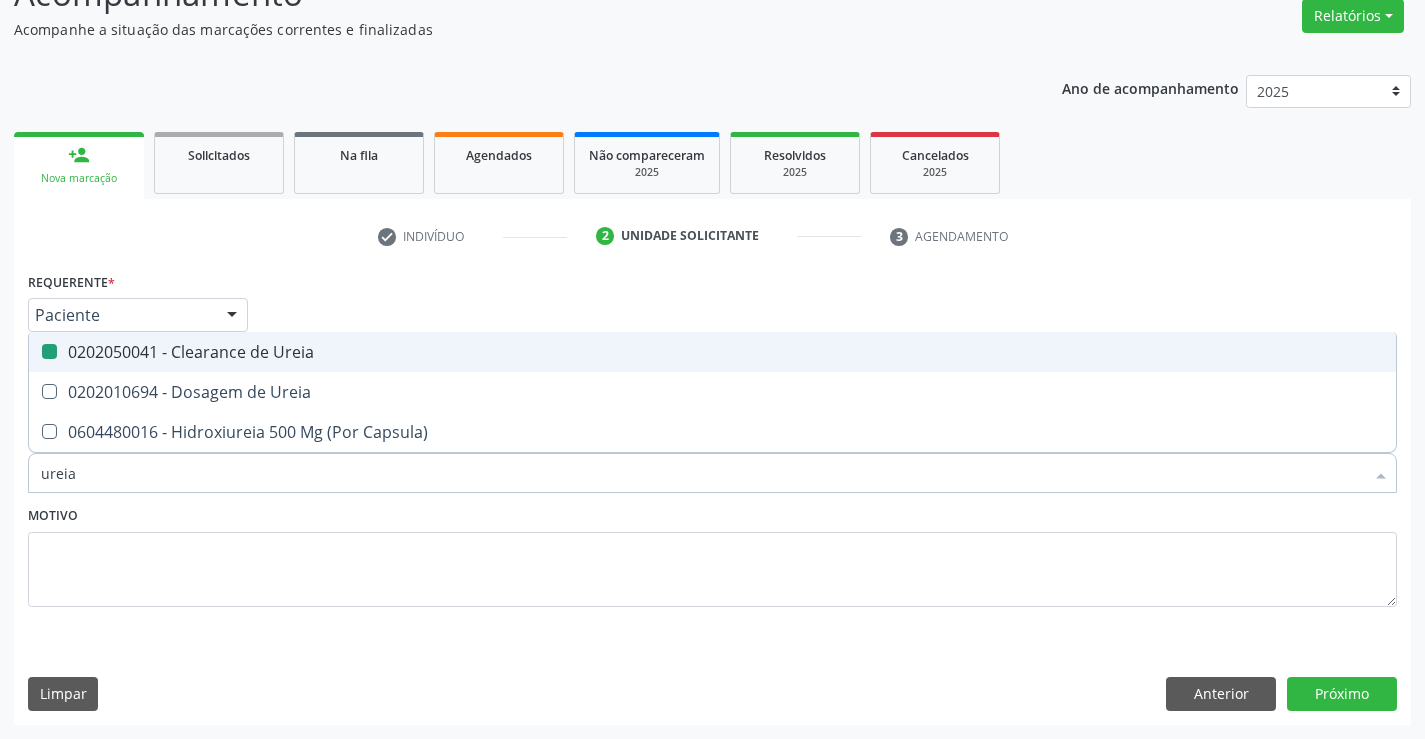 checkbox on "false" 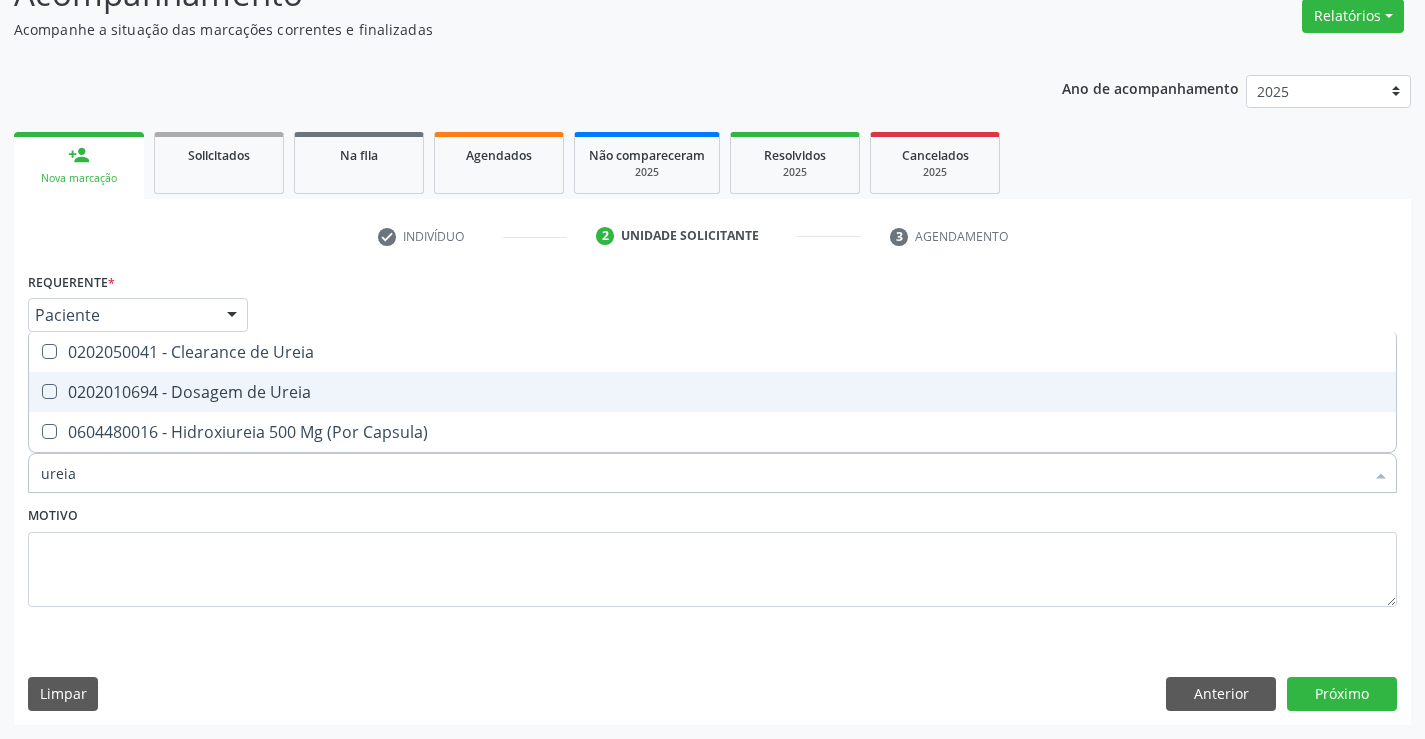 click on "0202010694 - Dosagem de Ureia" at bounding box center (712, 392) 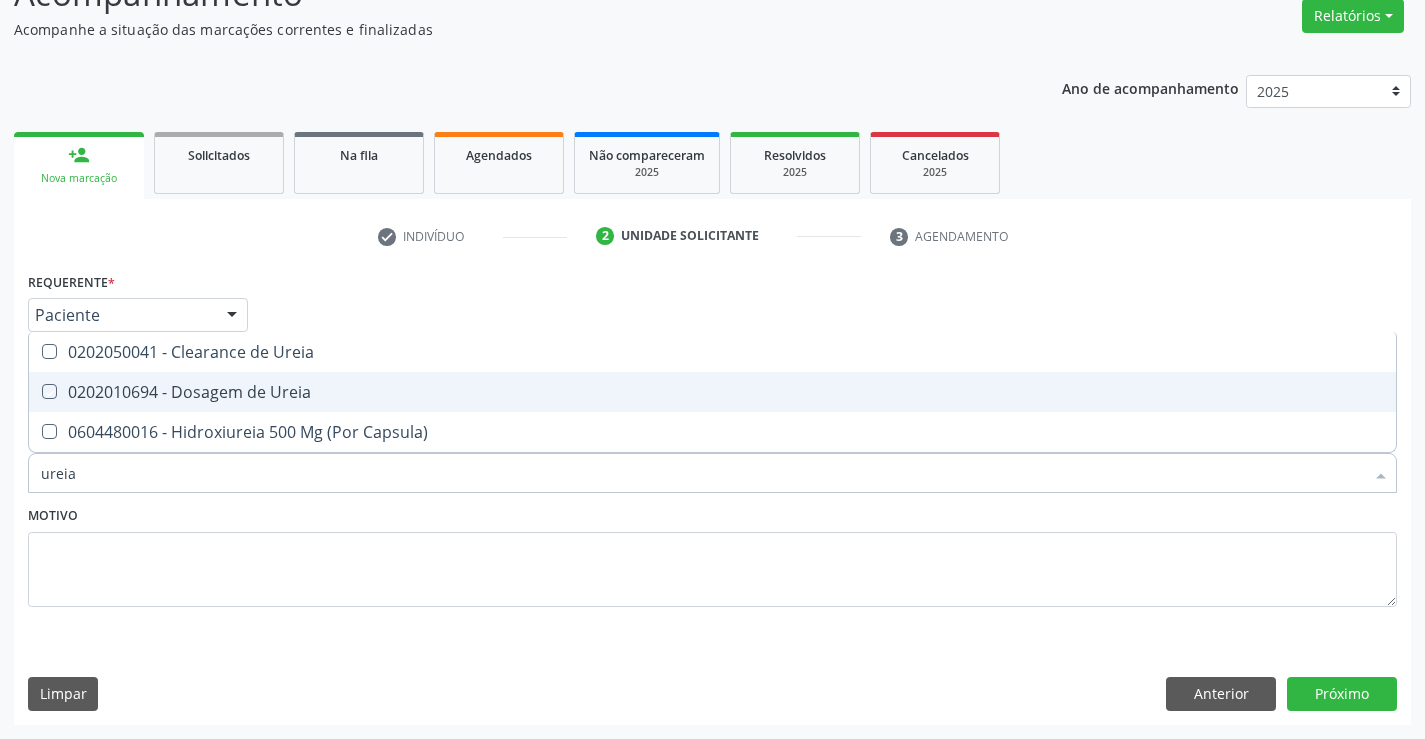 checkbox on "true" 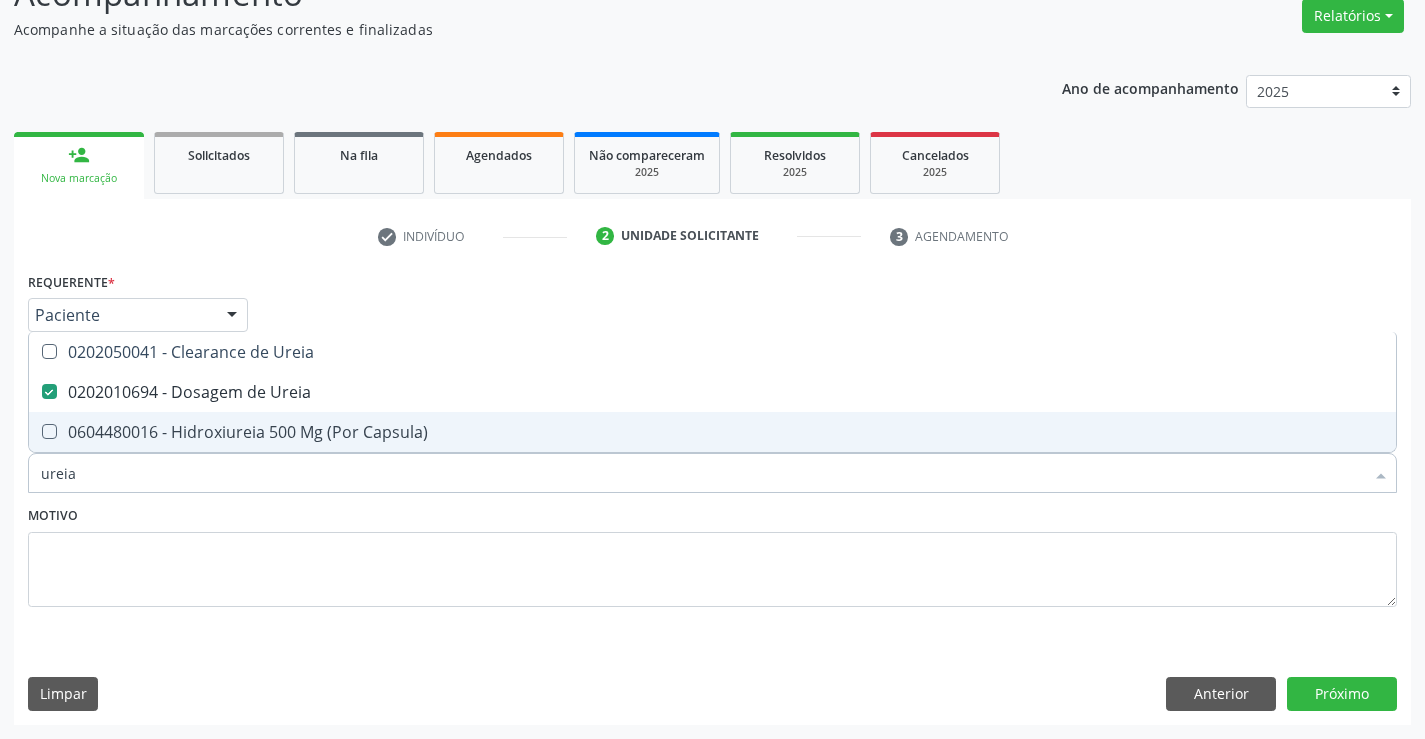 type on "ureia" 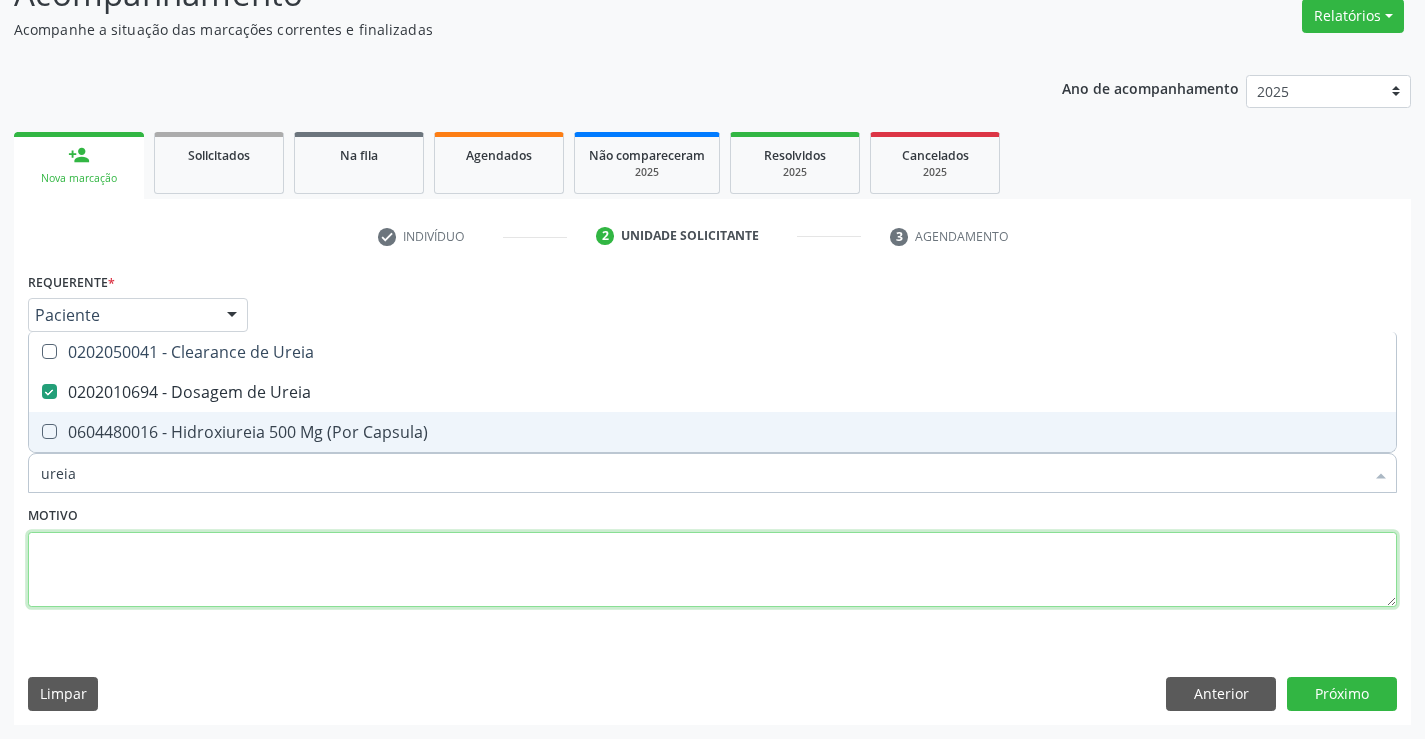 drag, startPoint x: 343, startPoint y: 559, endPoint x: 338, endPoint y: 545, distance: 14.866069 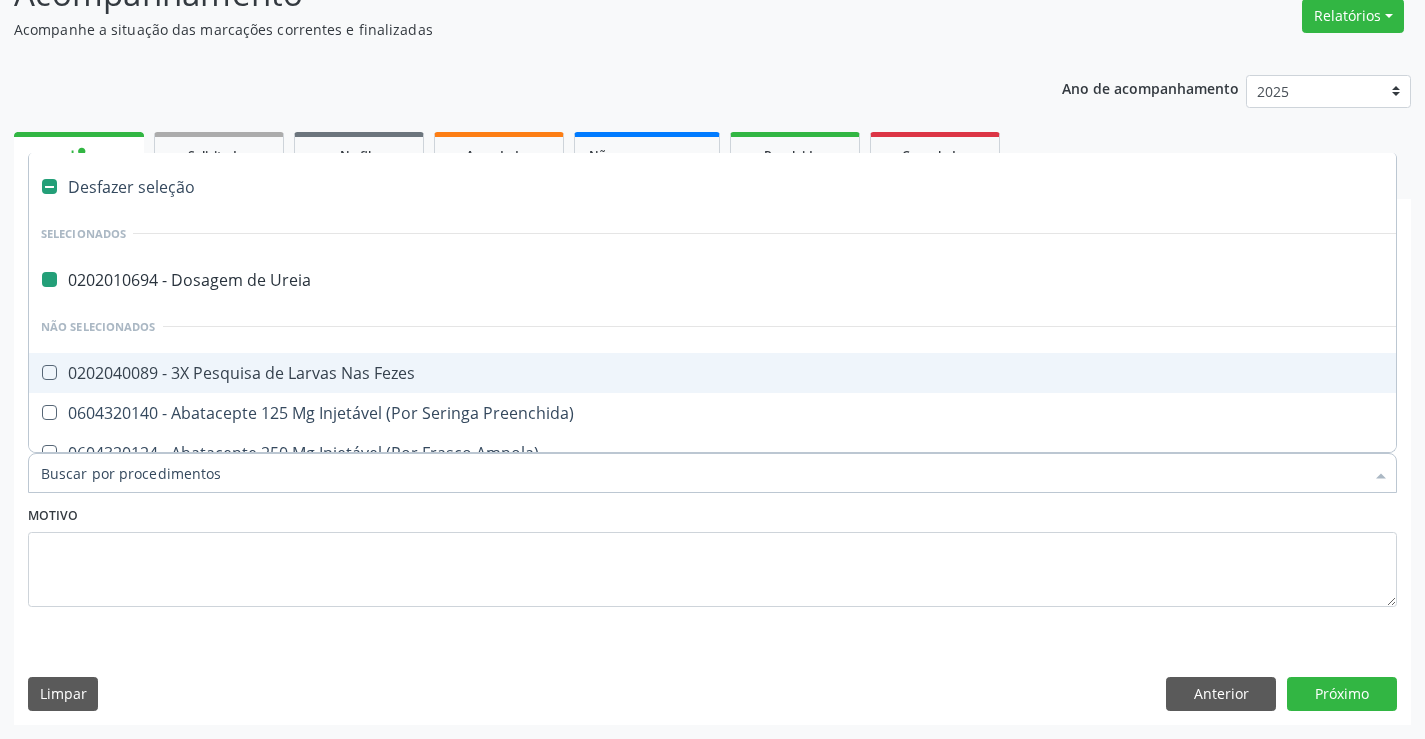 type on "c" 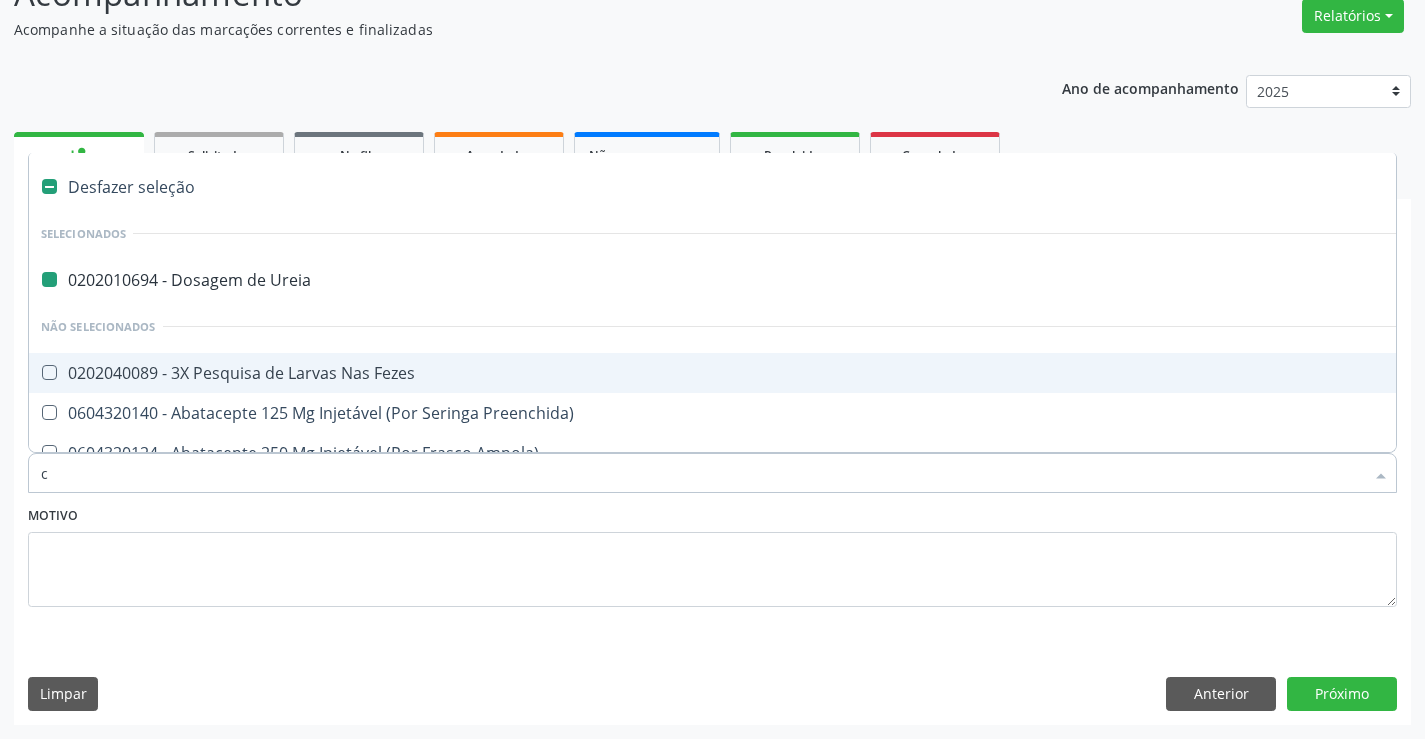 checkbox on "false" 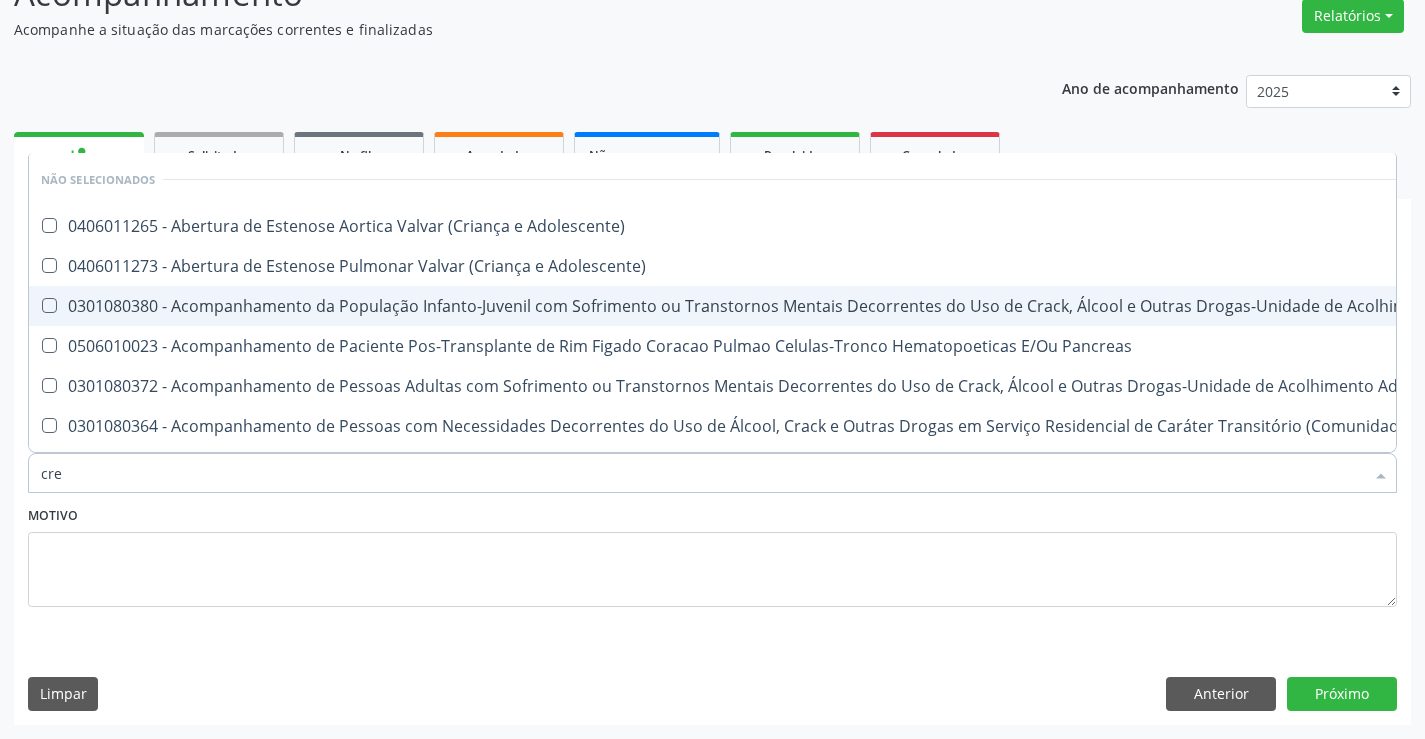 type on "crea" 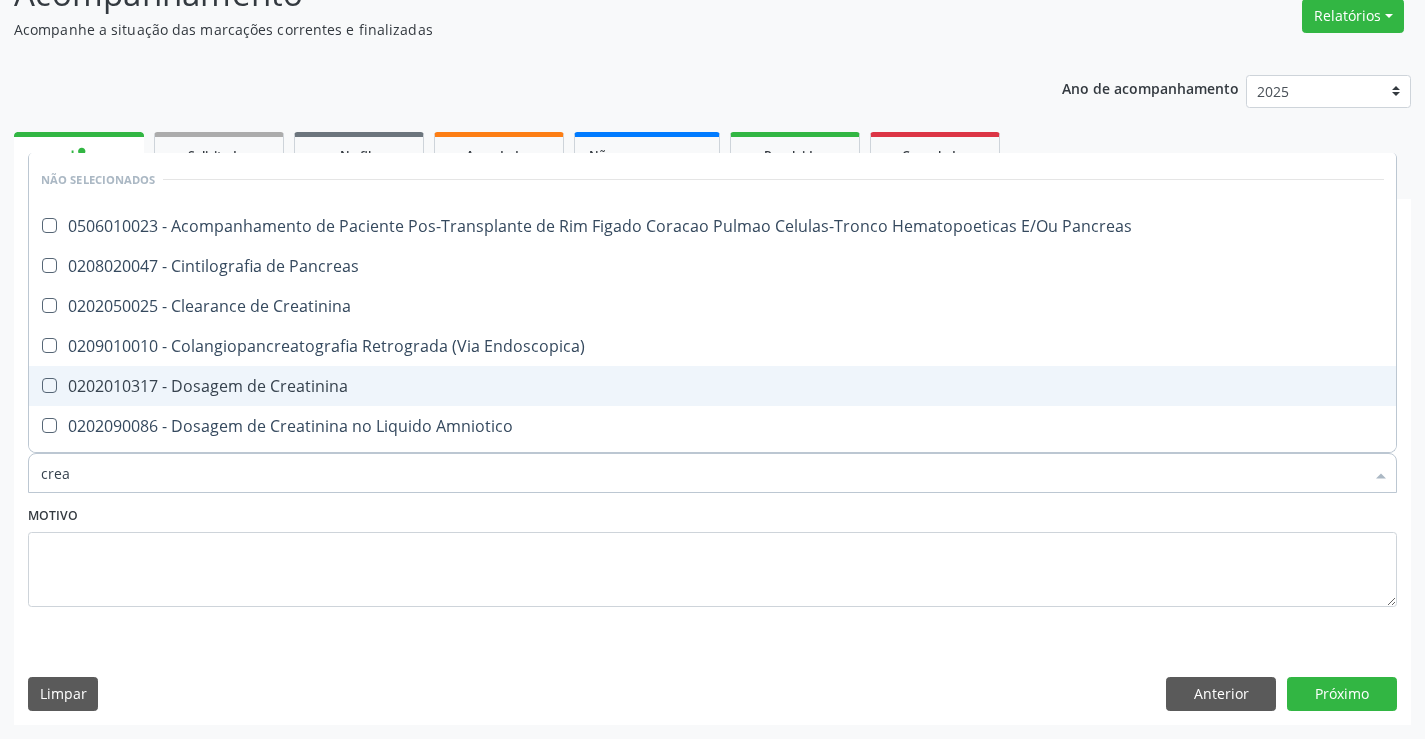 click on "0202010317 - Dosagem de Creatinina" at bounding box center (712, 386) 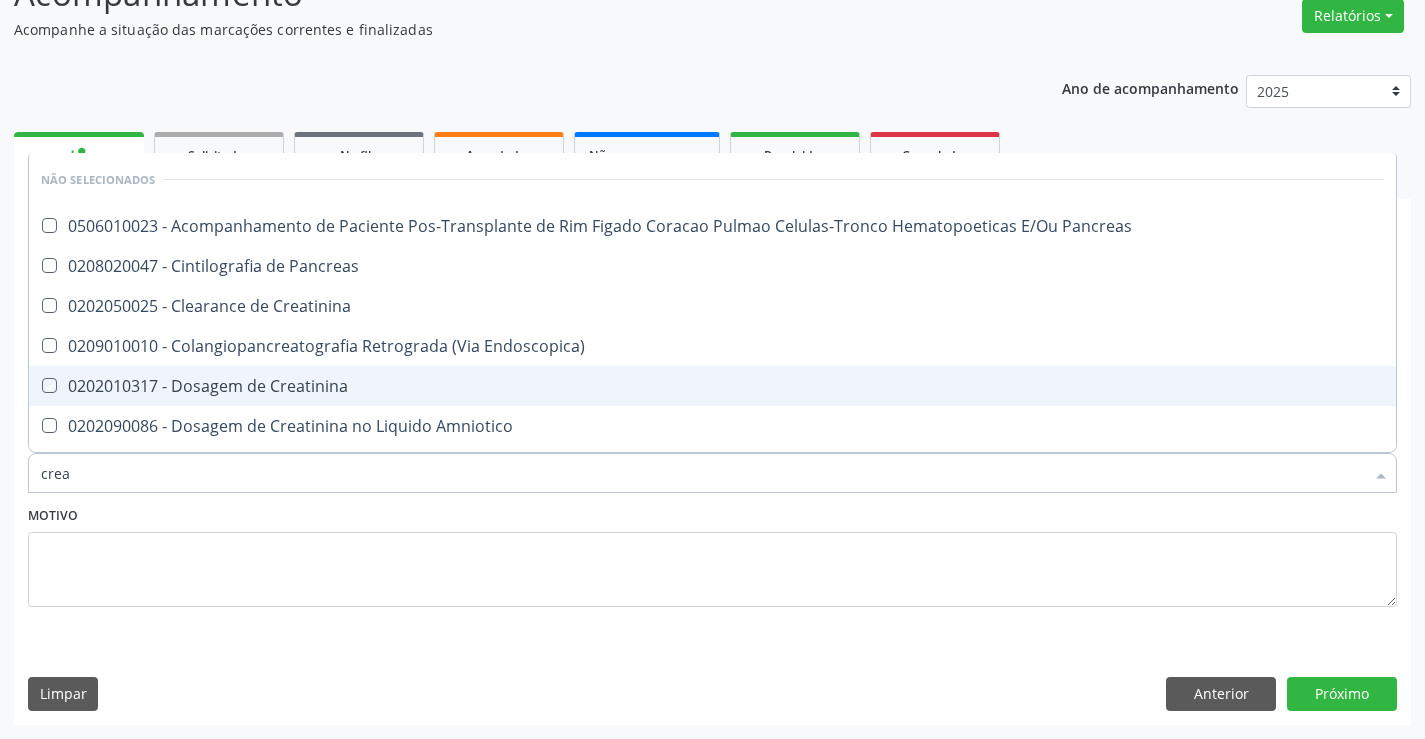 checkbox on "true" 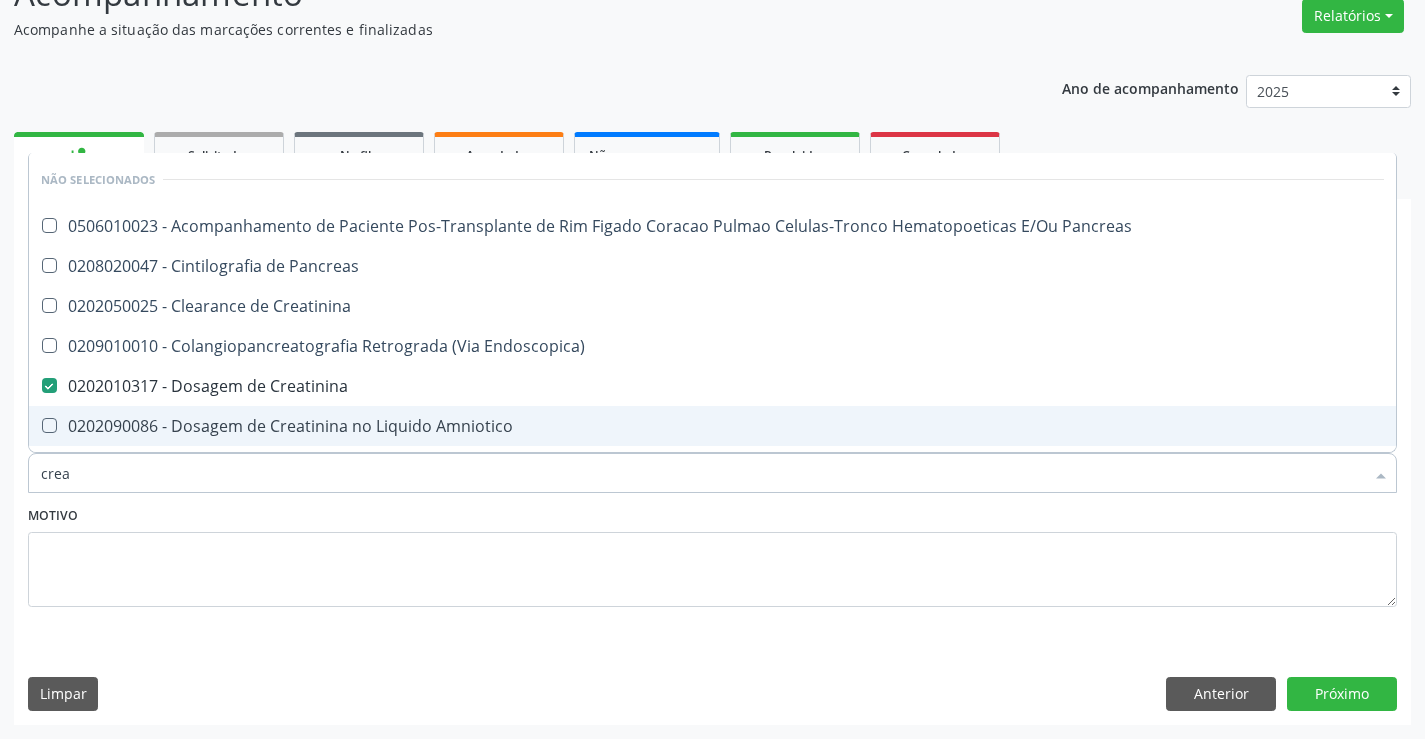 type on "crea" 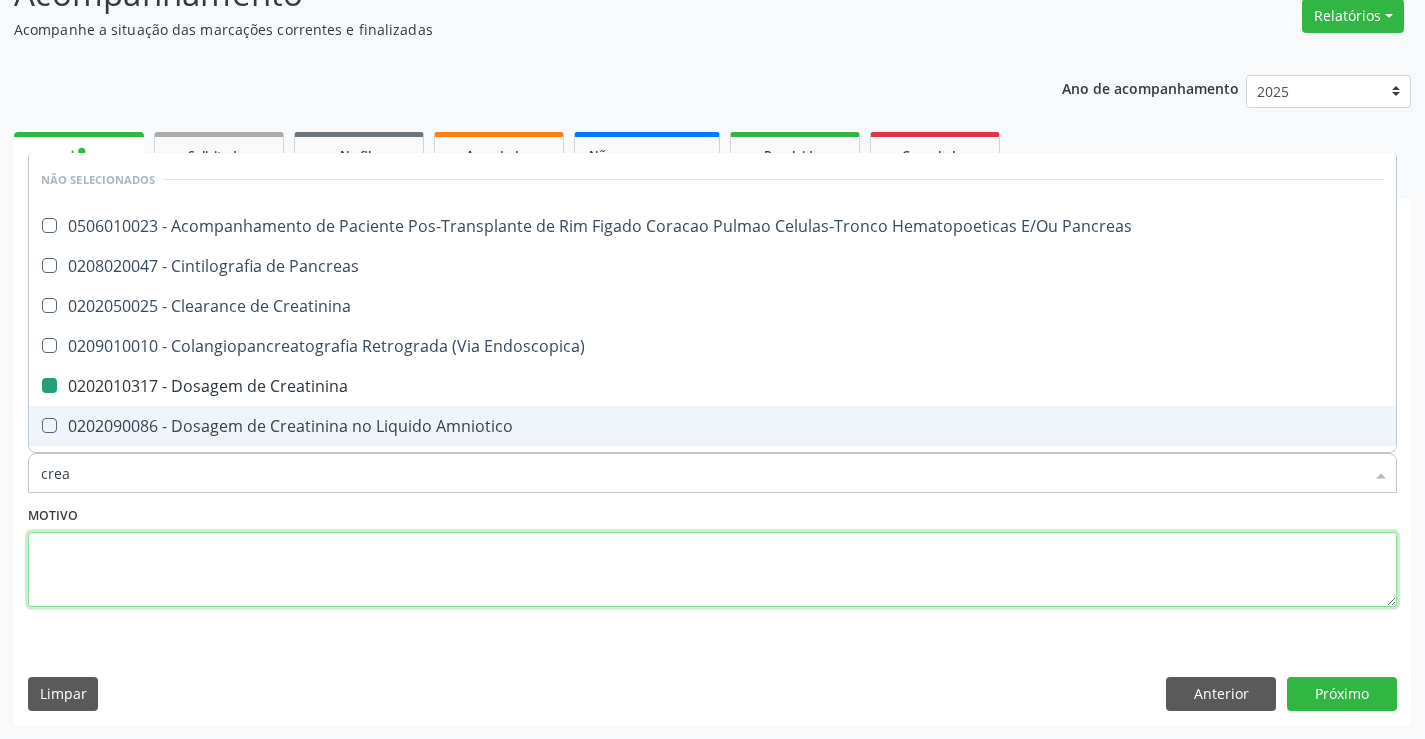 click at bounding box center [712, 570] 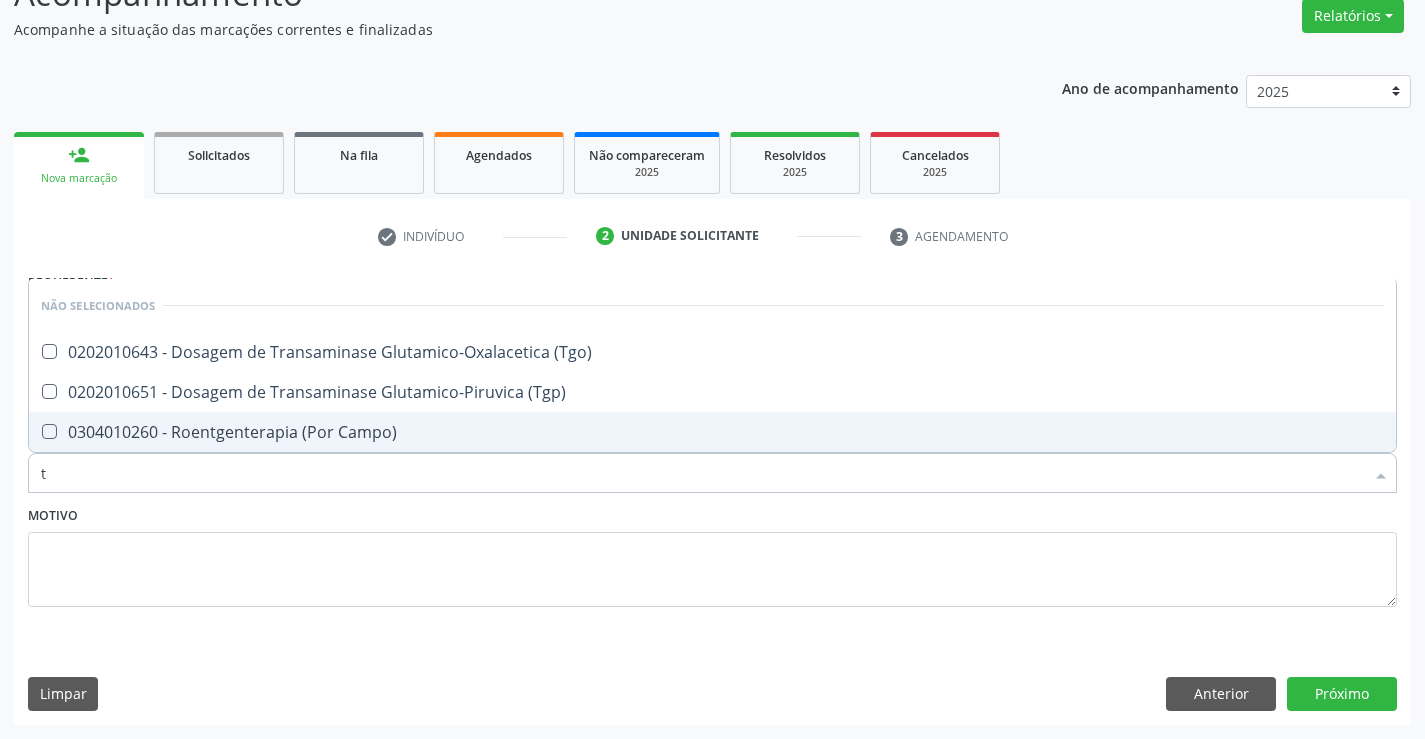 type on "tg" 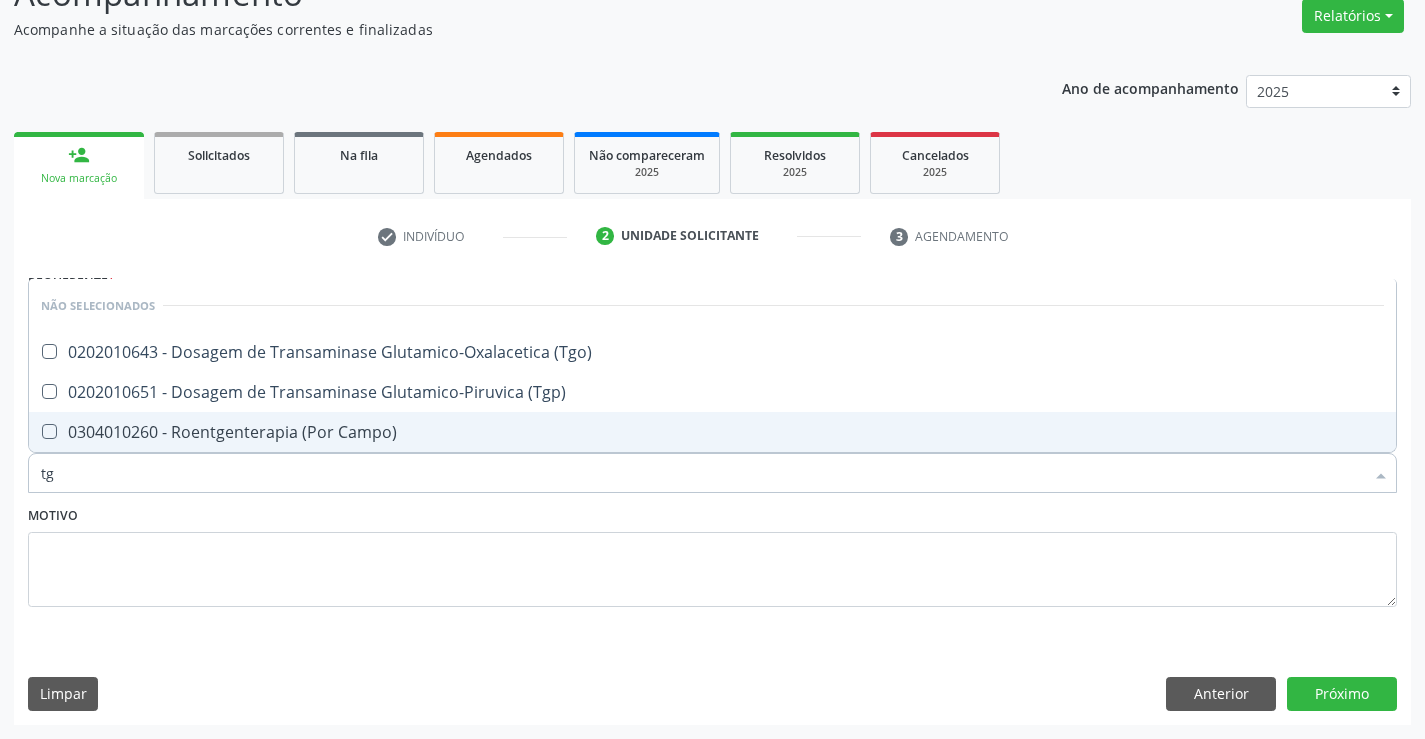 checkbox on "false" 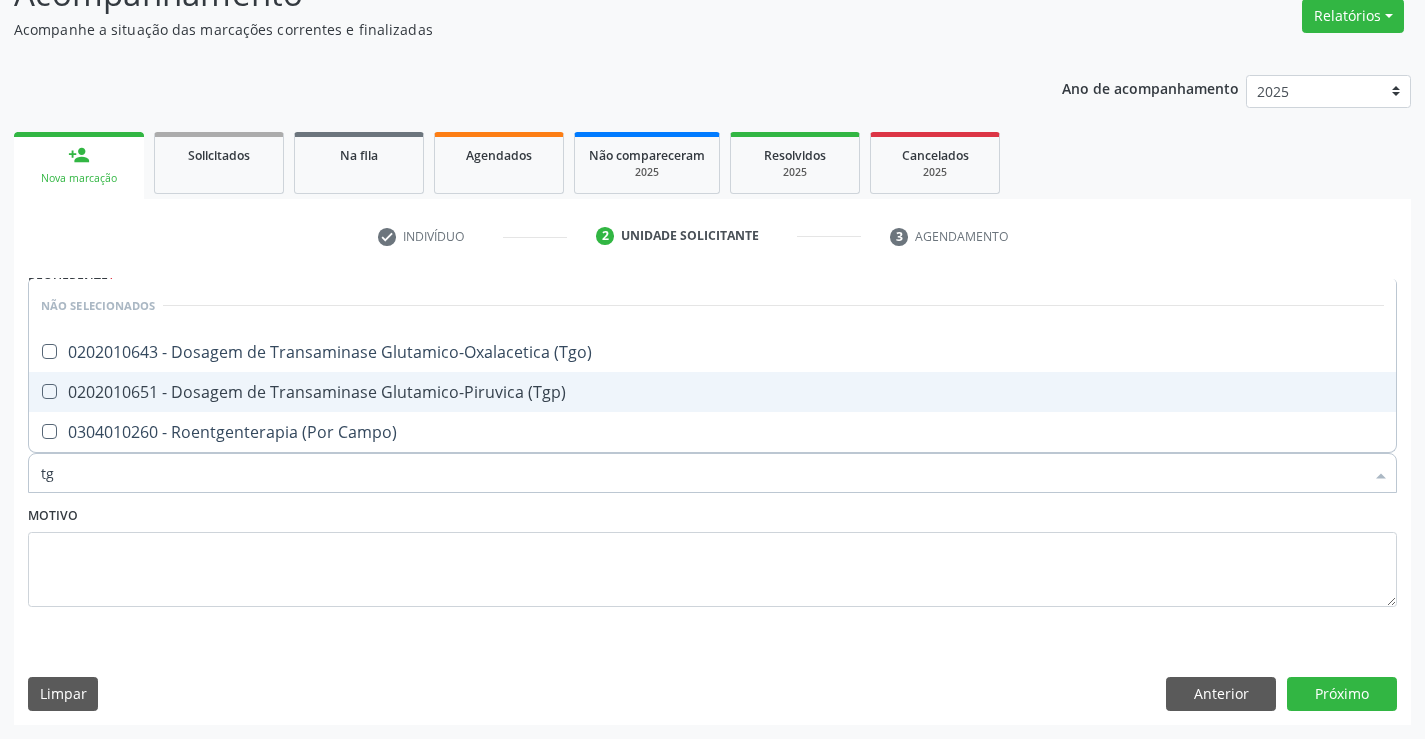 click on "0202010651 - Dosagem de Transaminase Glutamico-Piruvica (Tgp)" at bounding box center [712, 392] 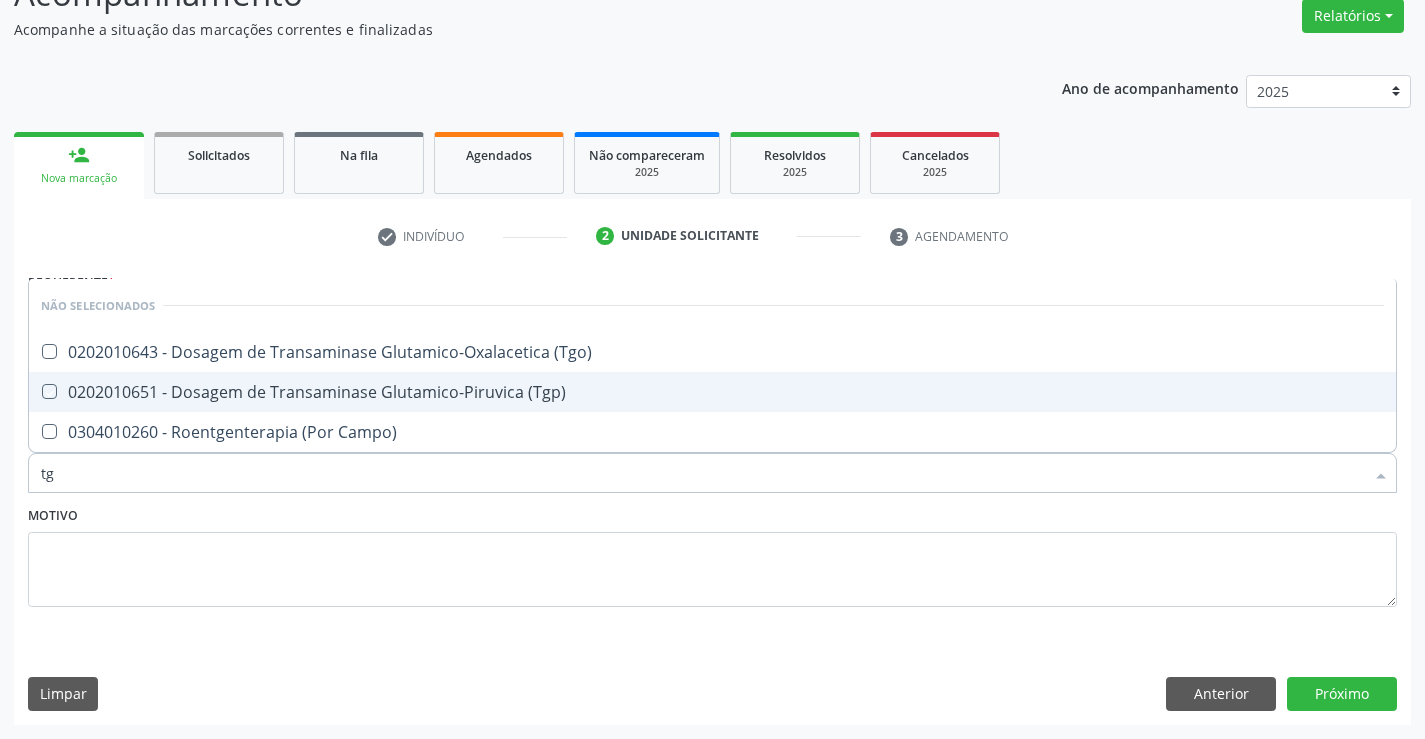checkbox on "true" 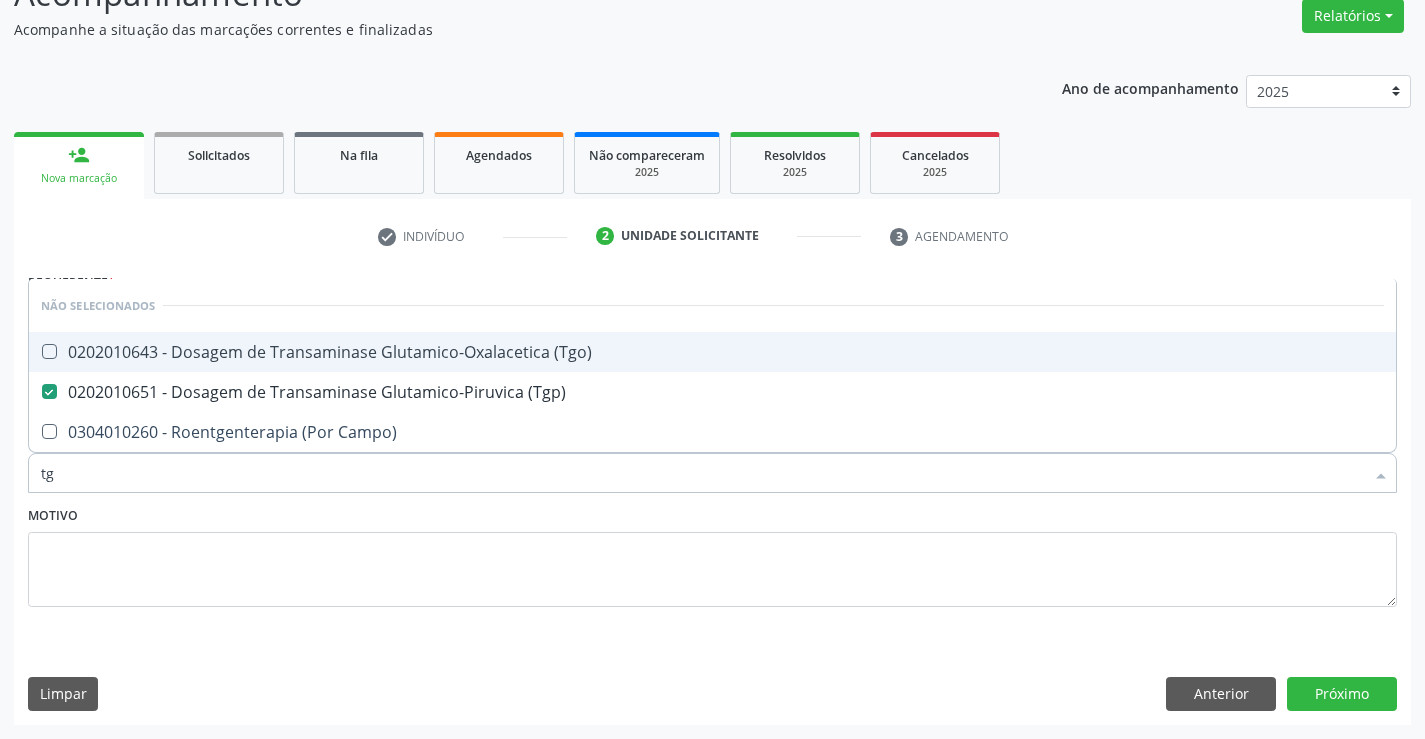 click on "0202010643 - Dosagem de Transaminase Glutamico-Oxalacetica (Tgo)" at bounding box center (712, 352) 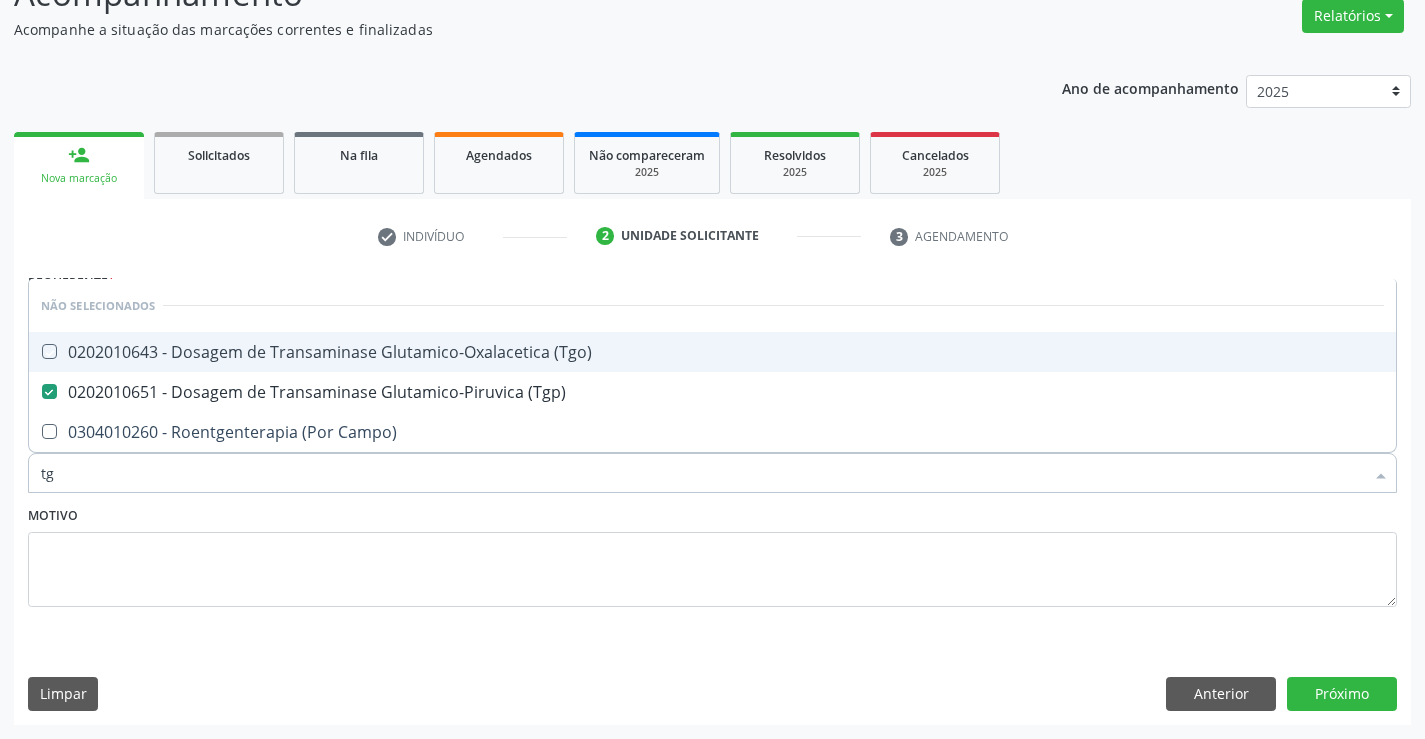 checkbox on "true" 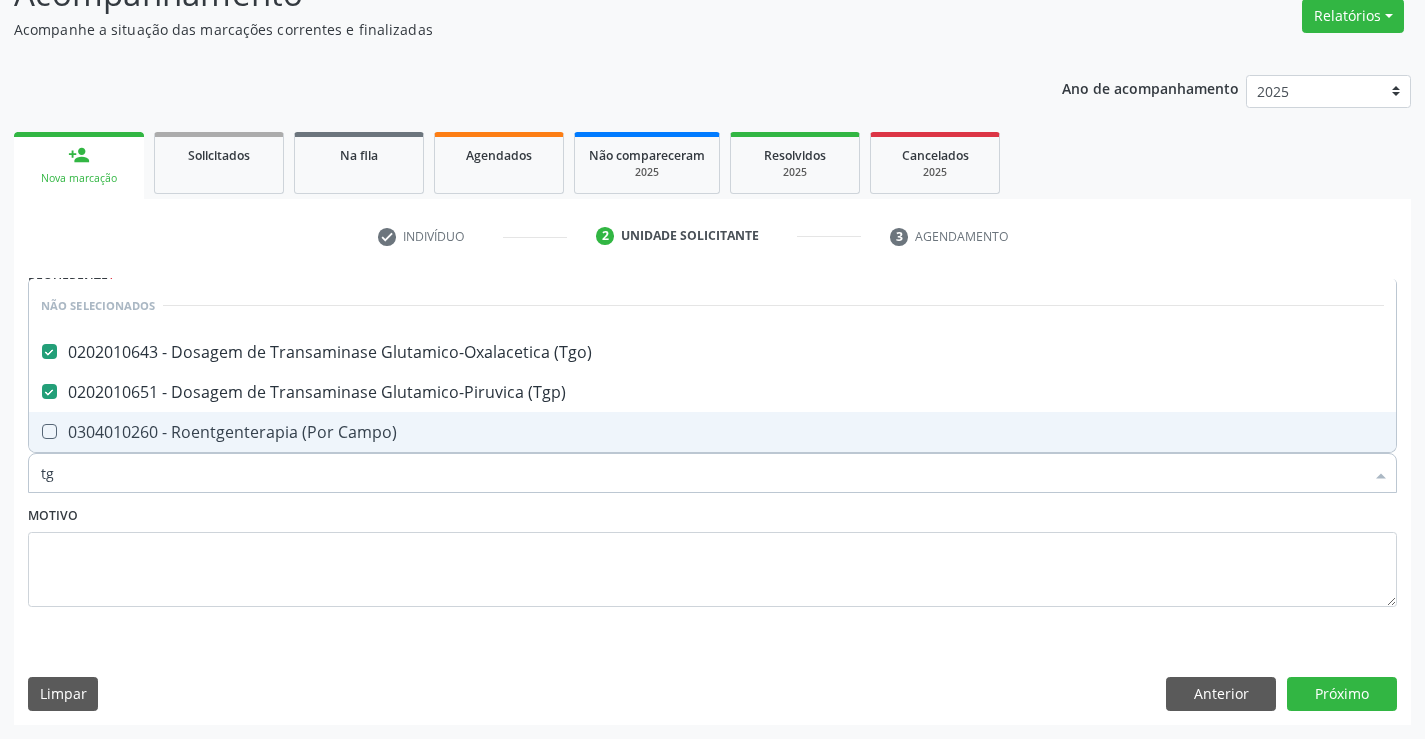 type on "tg" 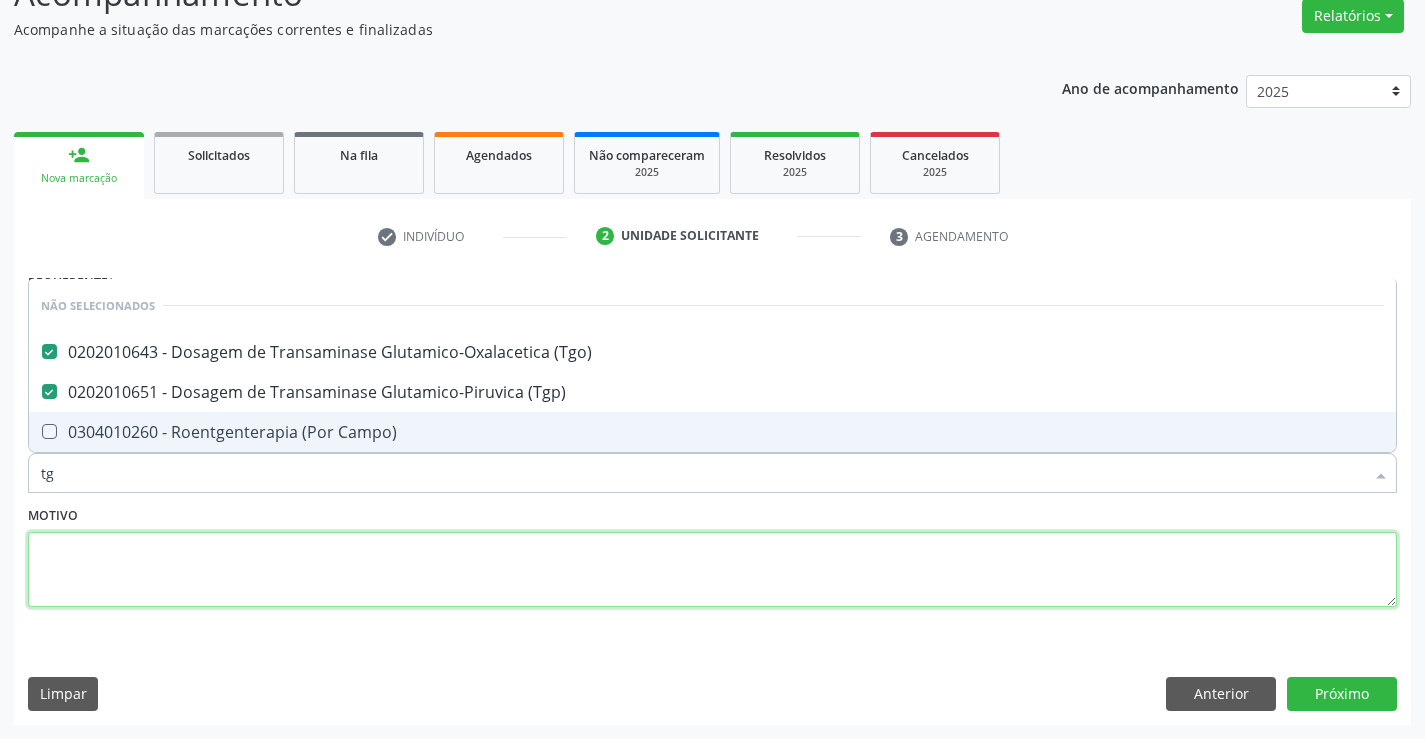 click at bounding box center [712, 570] 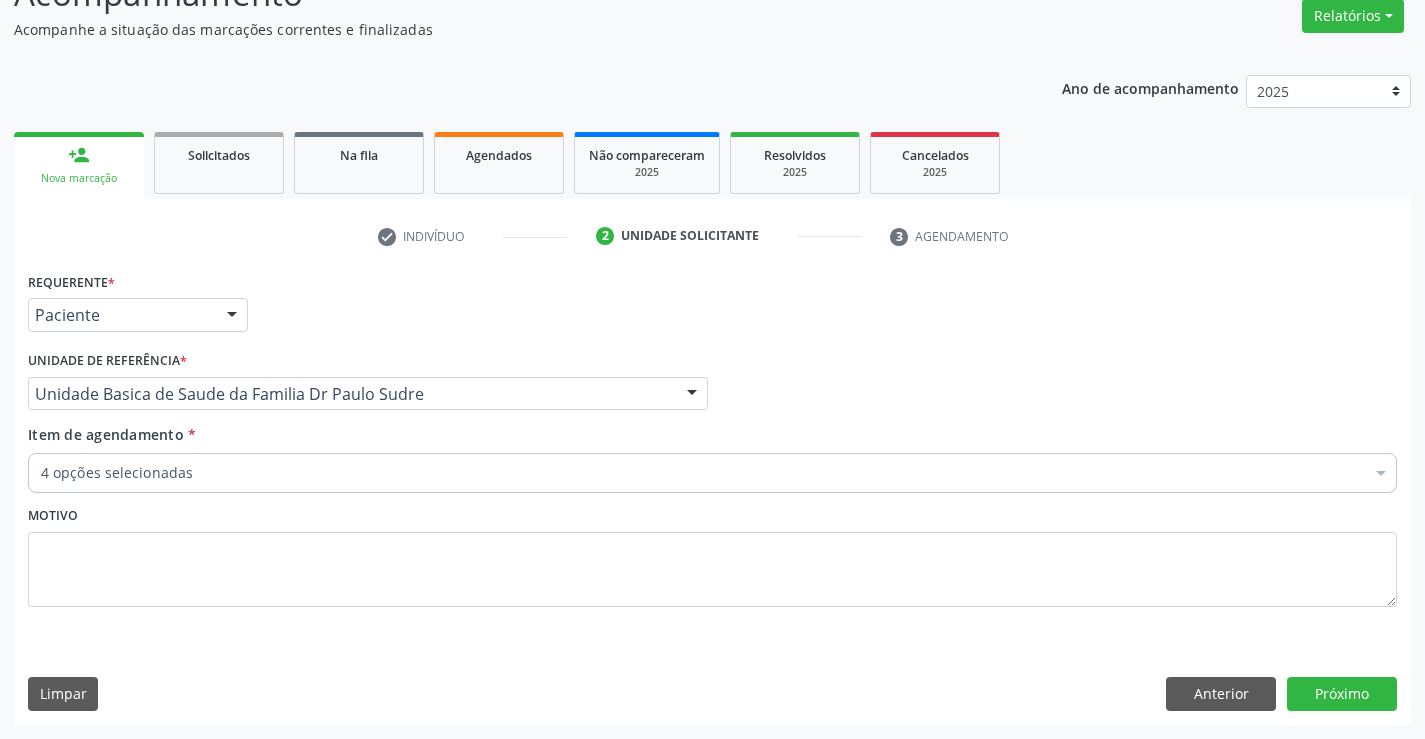 click on "4 opções selecionadas" at bounding box center (712, 473) 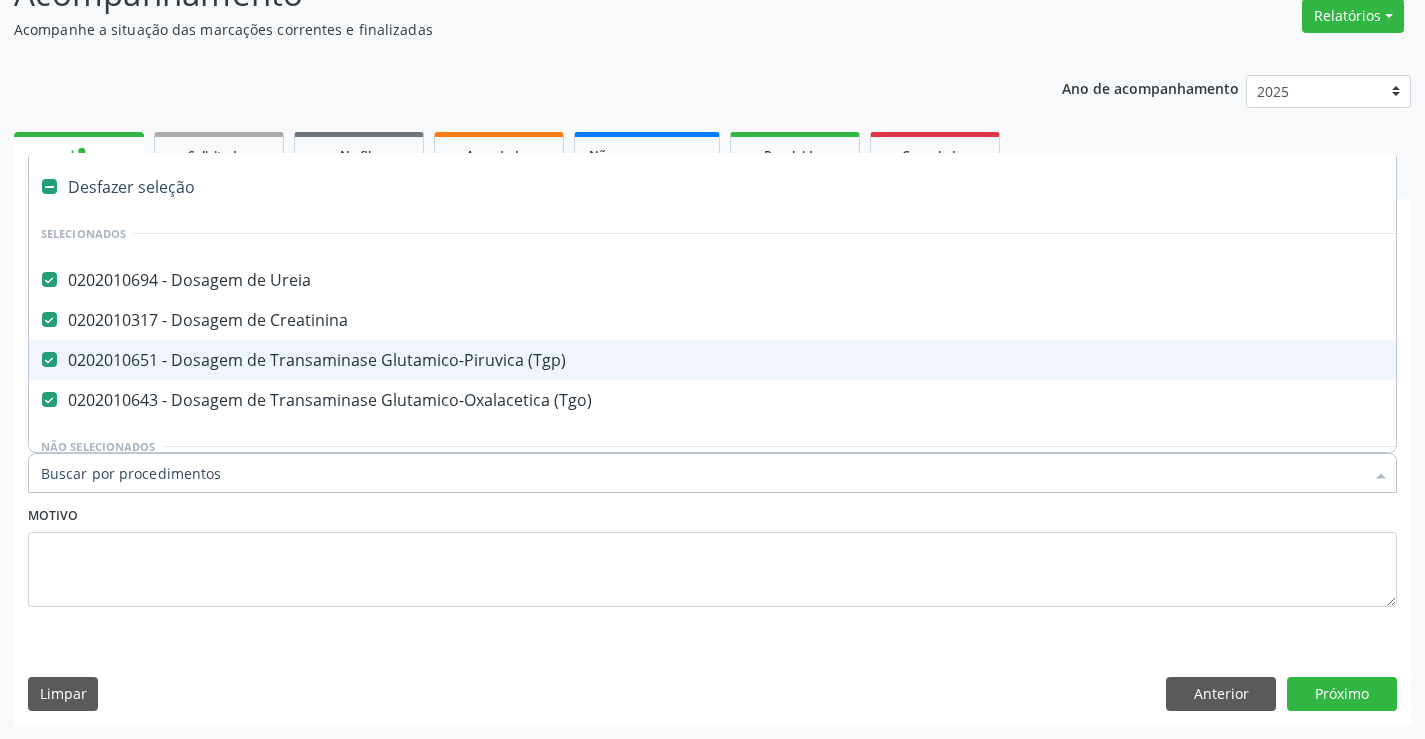 type on "t" 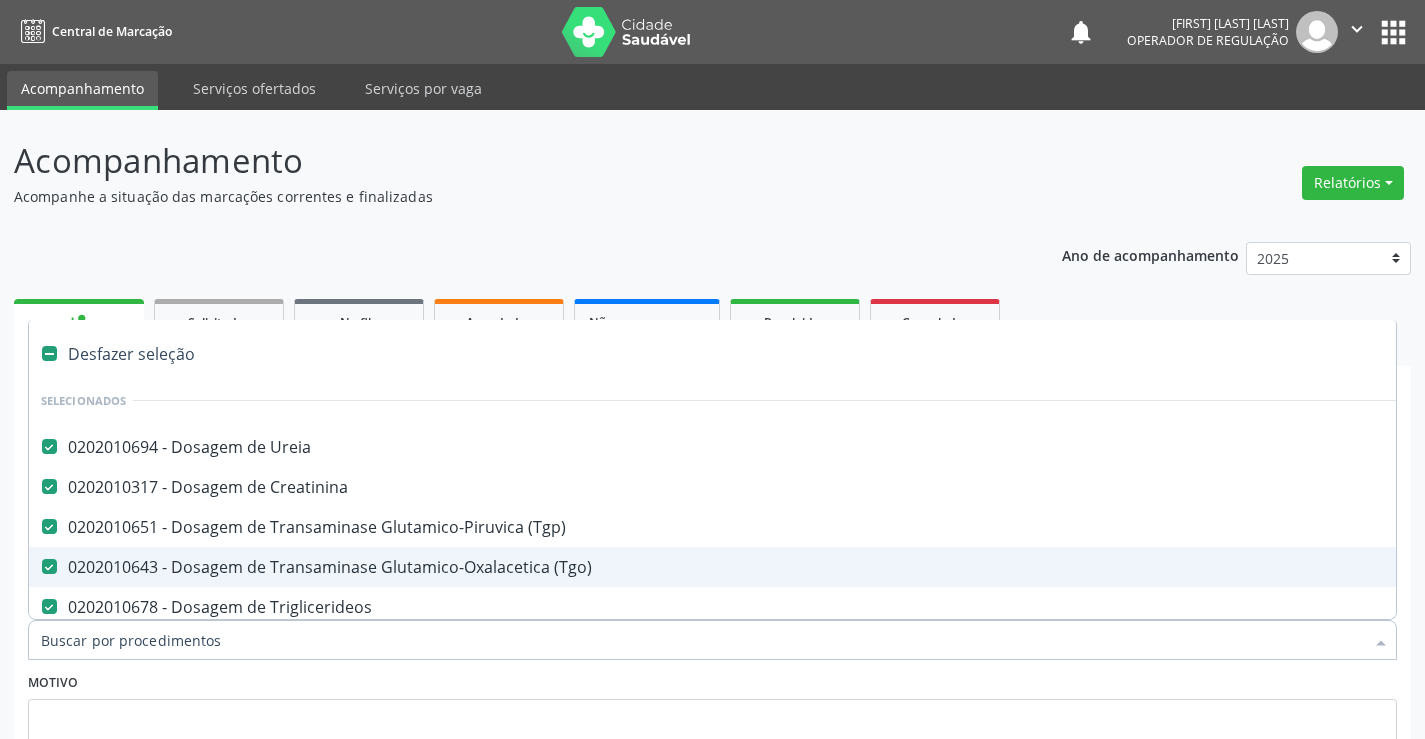 scroll, scrollTop: 167, scrollLeft: 0, axis: vertical 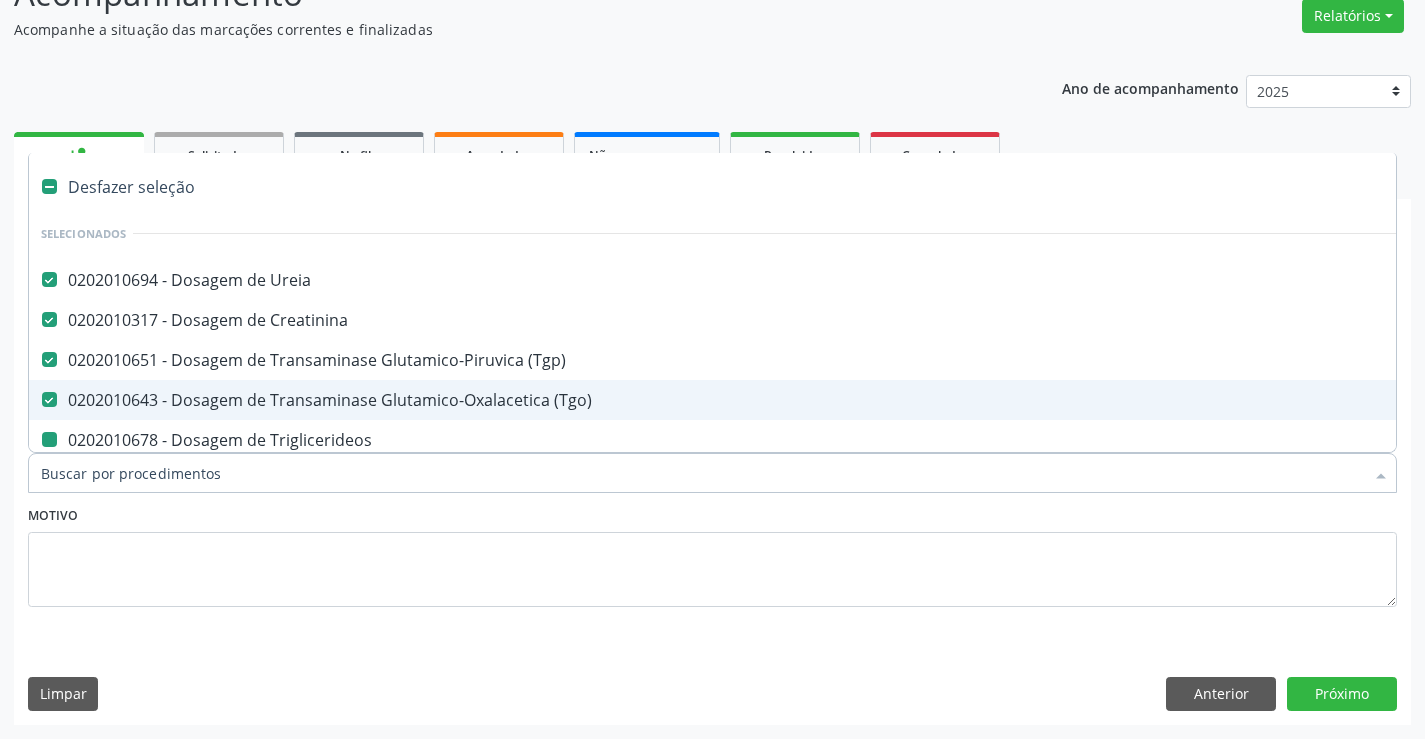 type on "u" 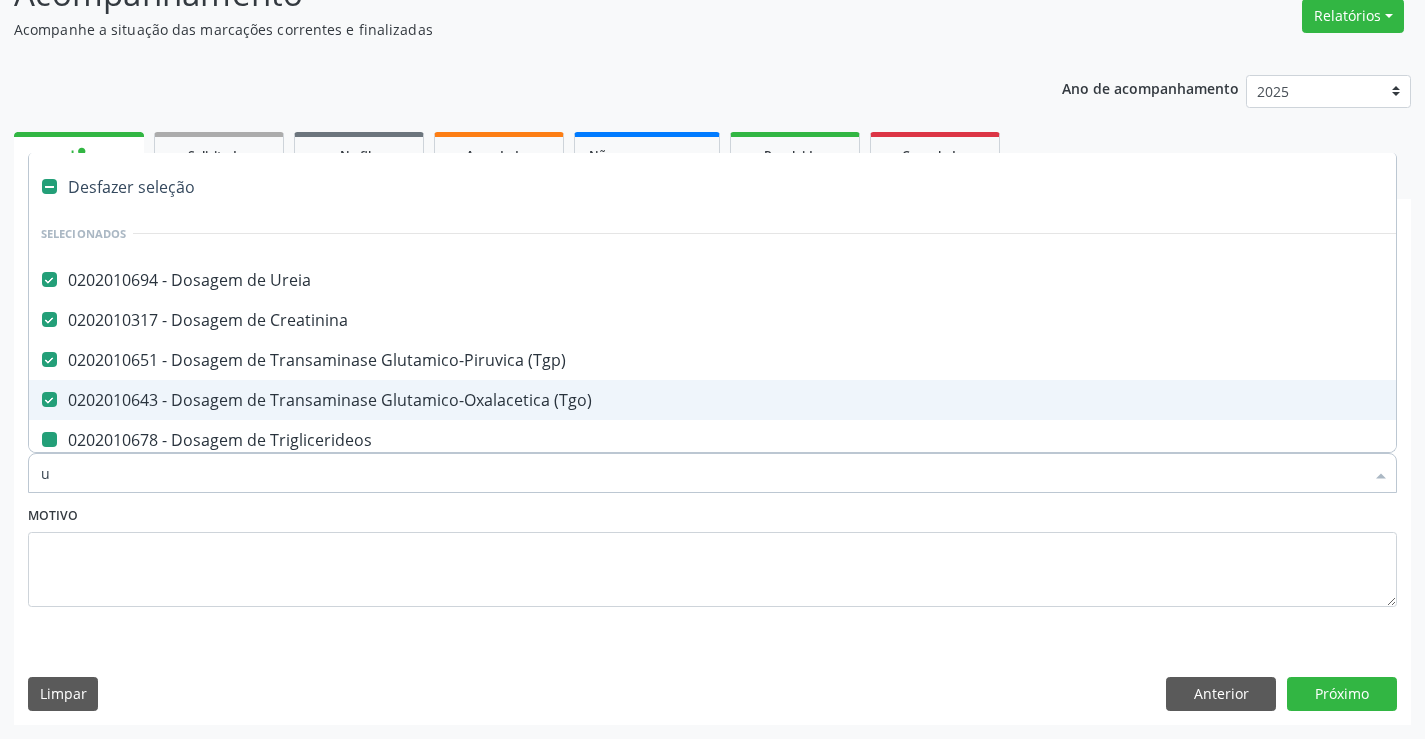 checkbox on "false" 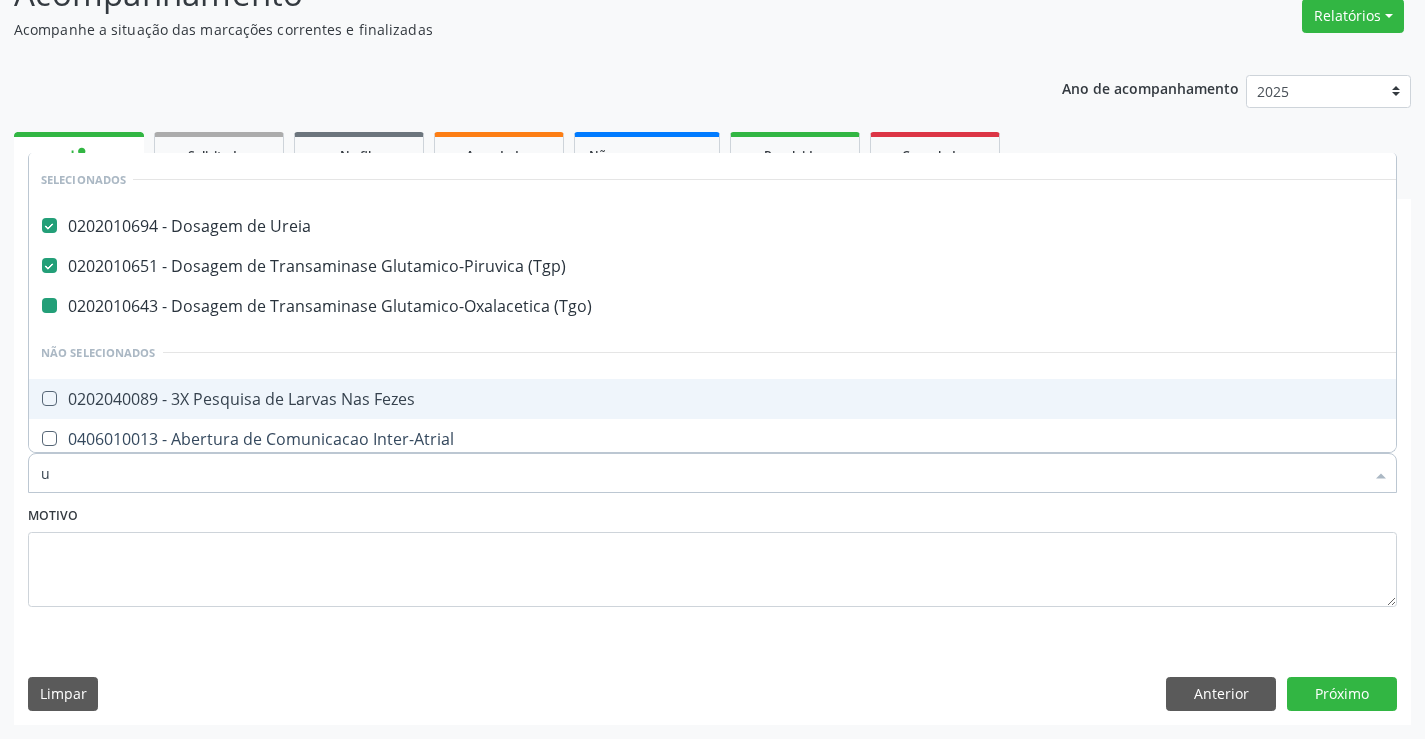 type on "ur" 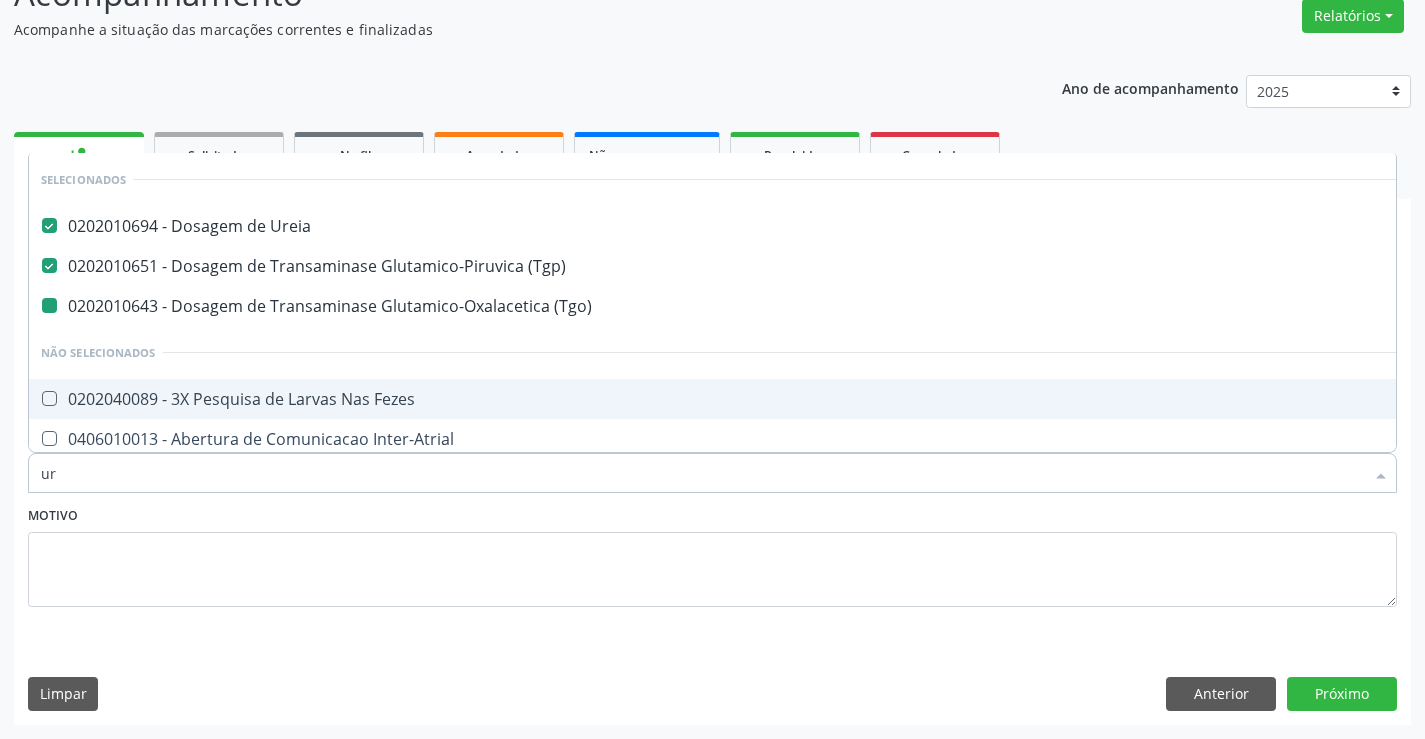 checkbox on "false" 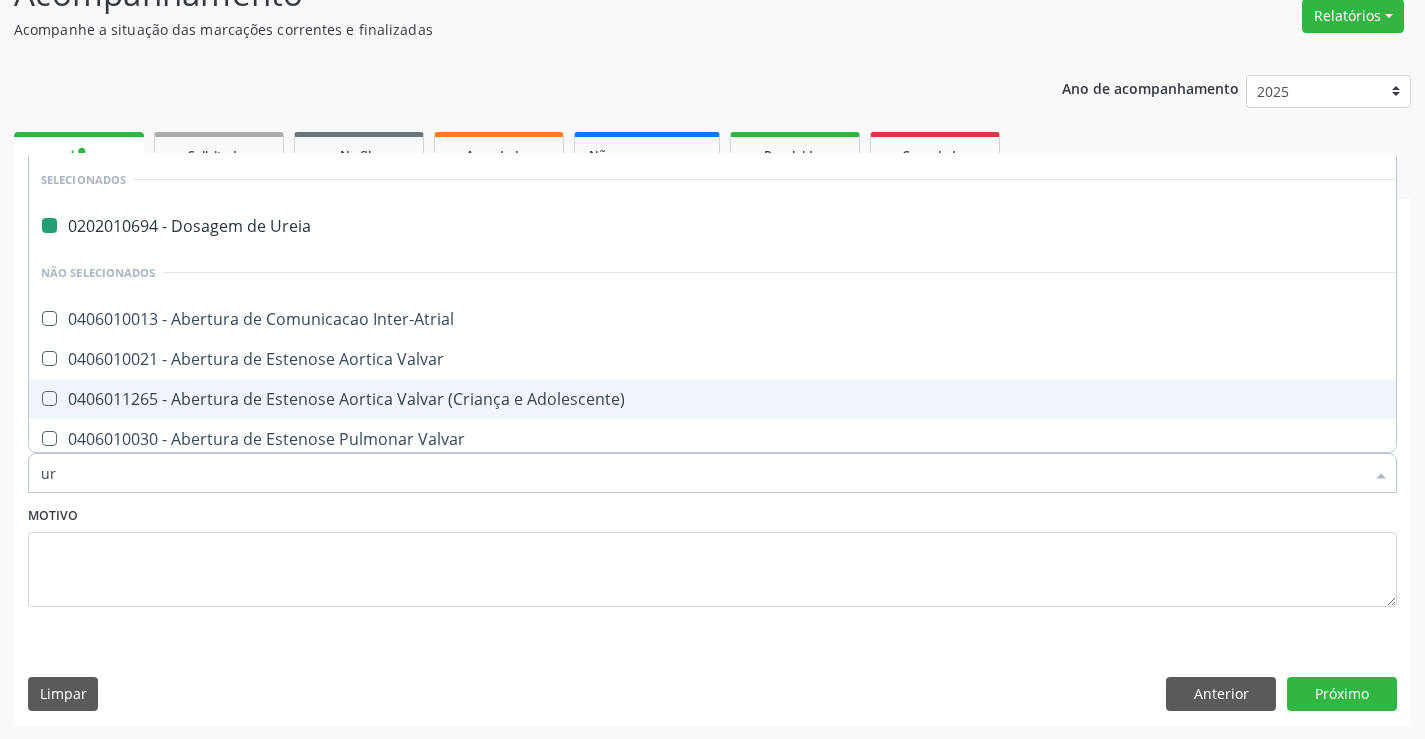 type on "uri" 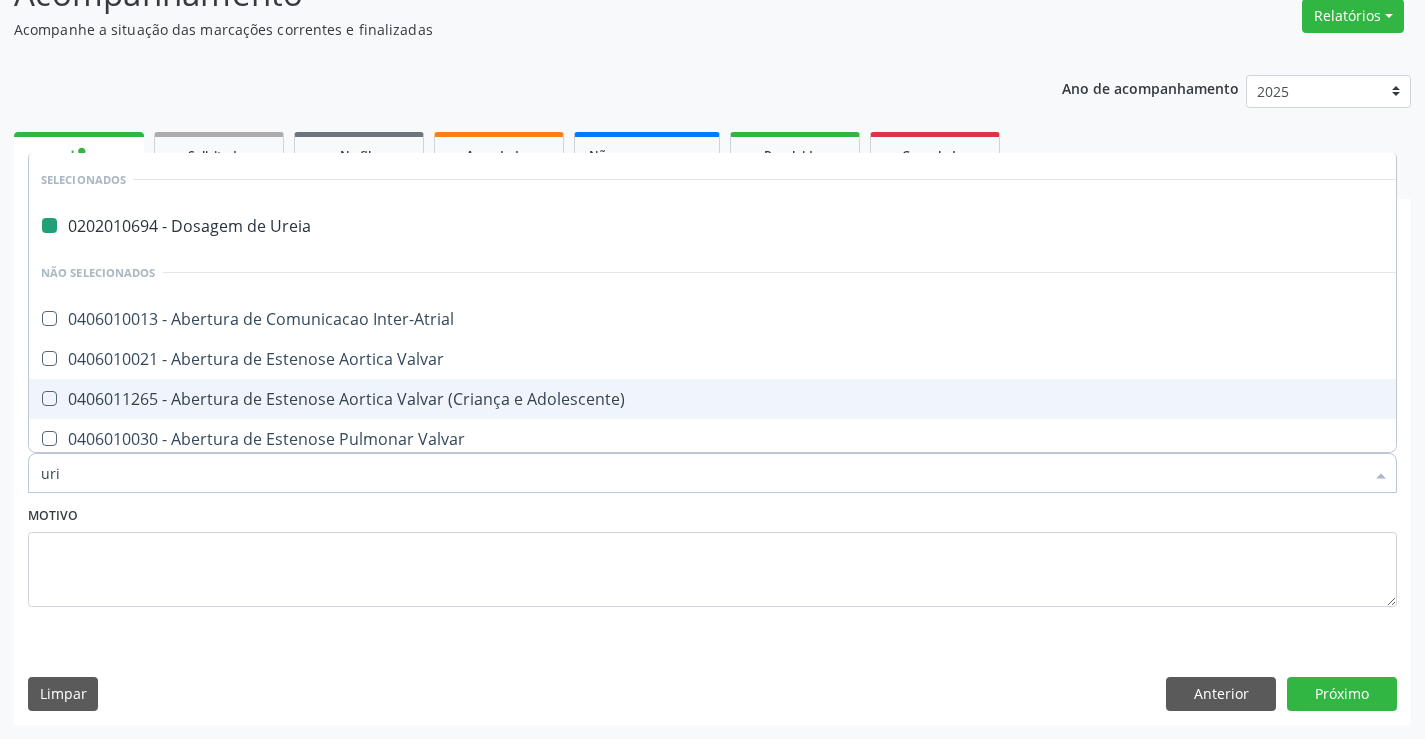 checkbox on "false" 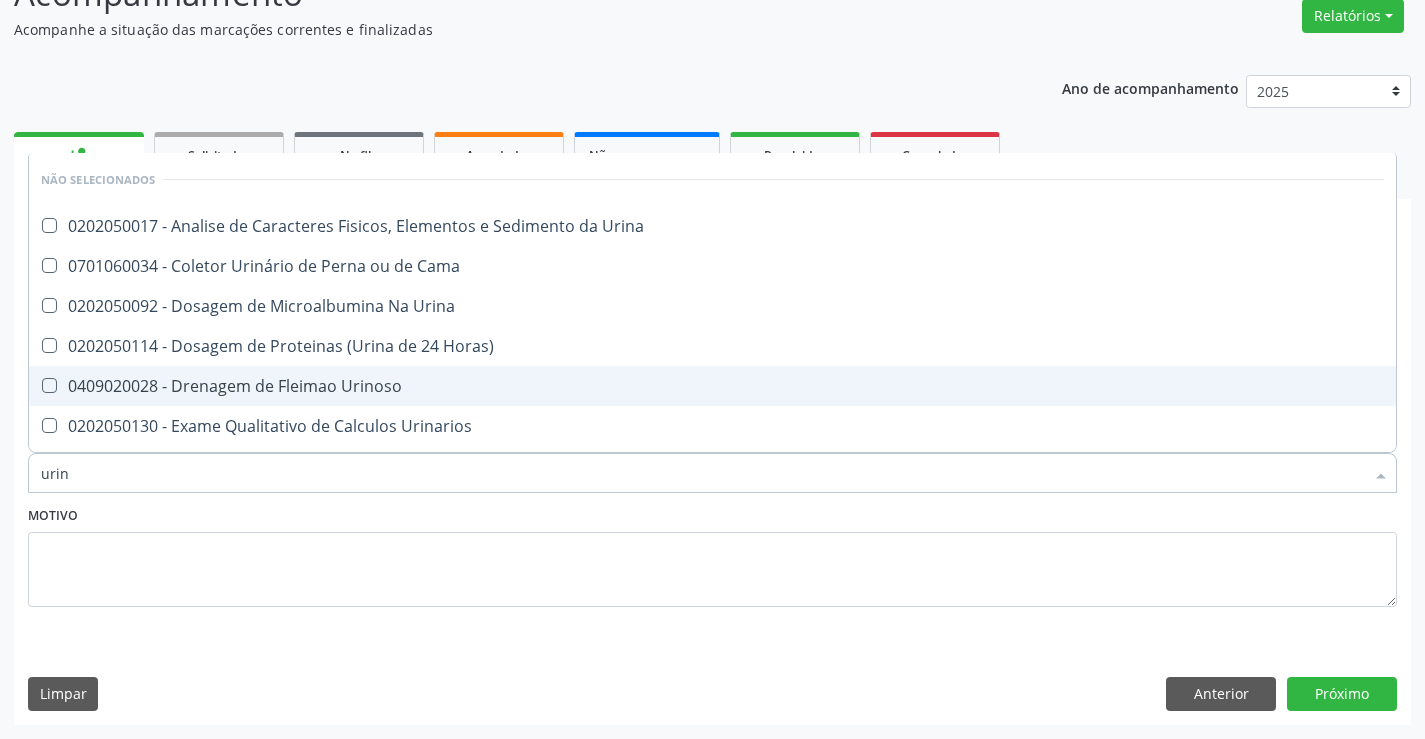 type on "urina" 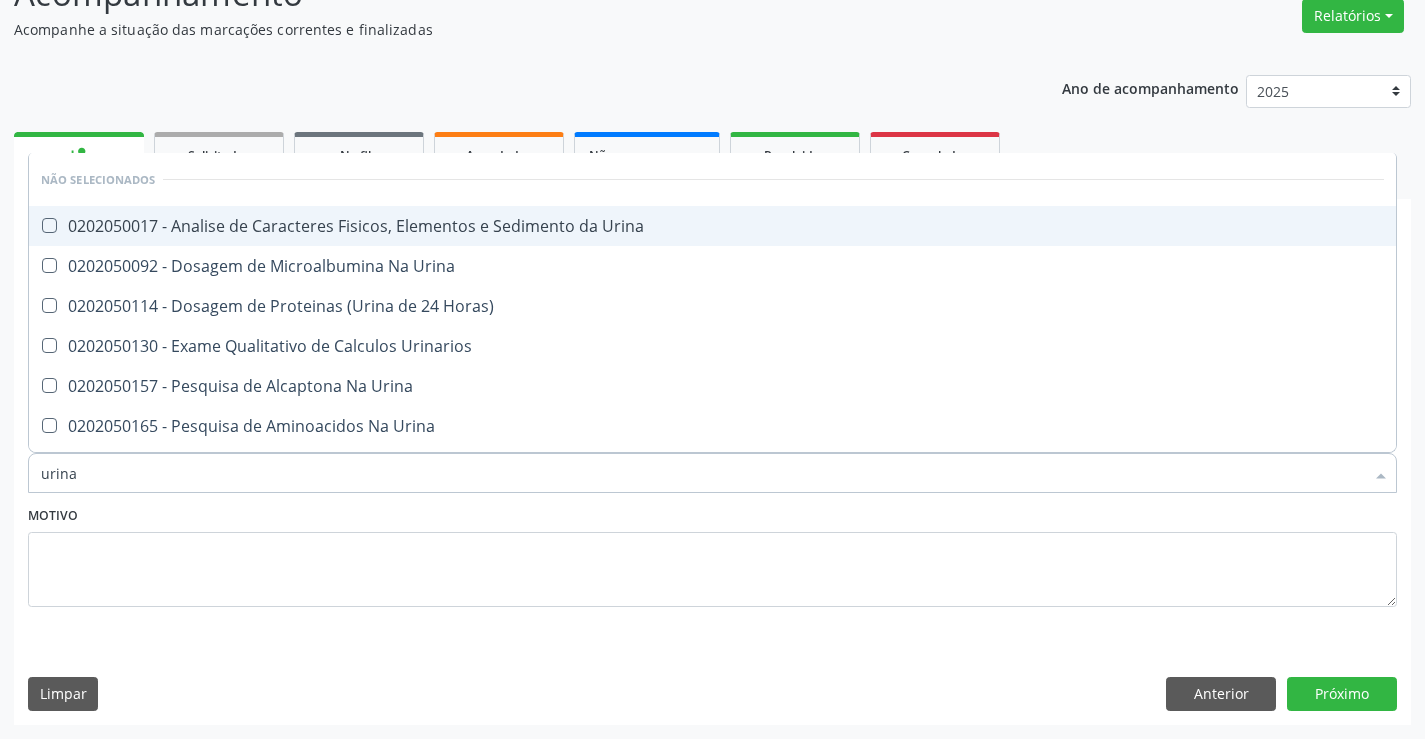 drag, startPoint x: 301, startPoint y: 218, endPoint x: 441, endPoint y: 340, distance: 185.69868 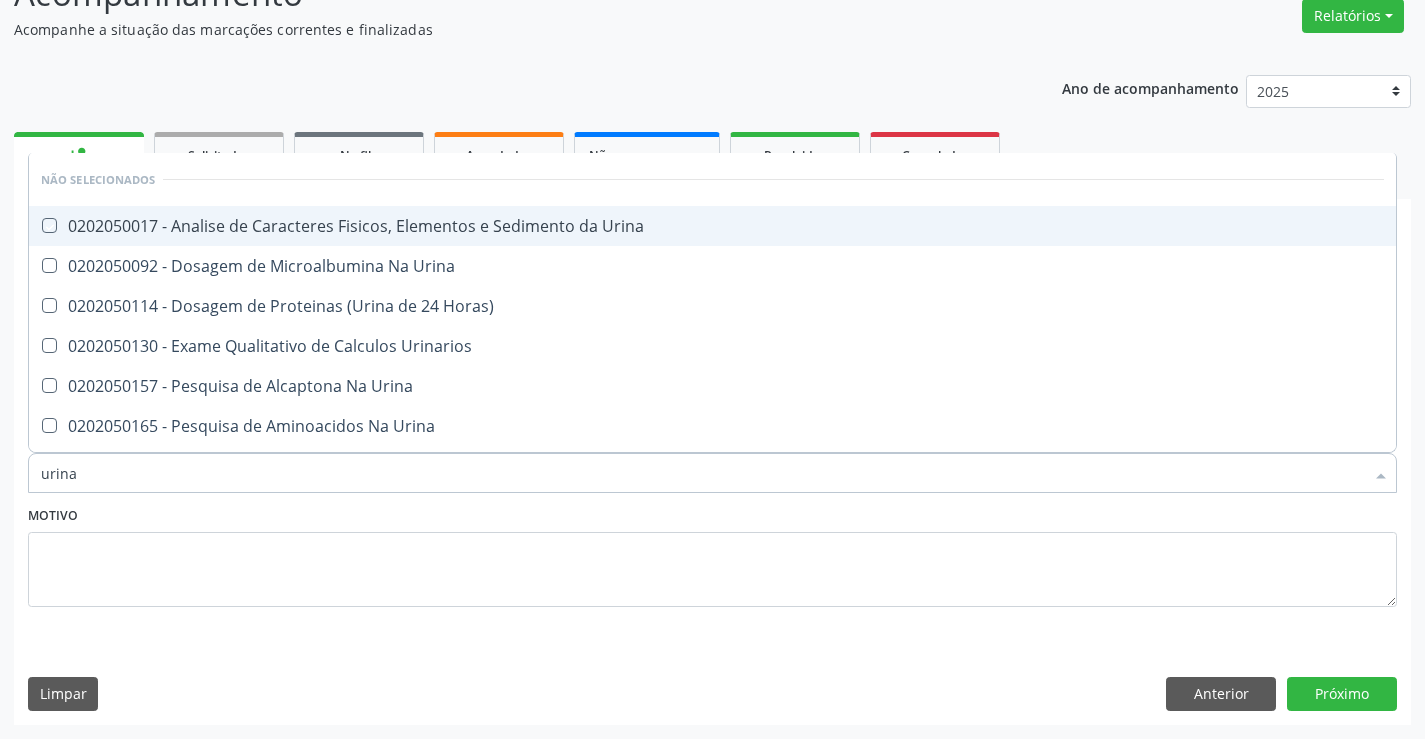 checkbox on "true" 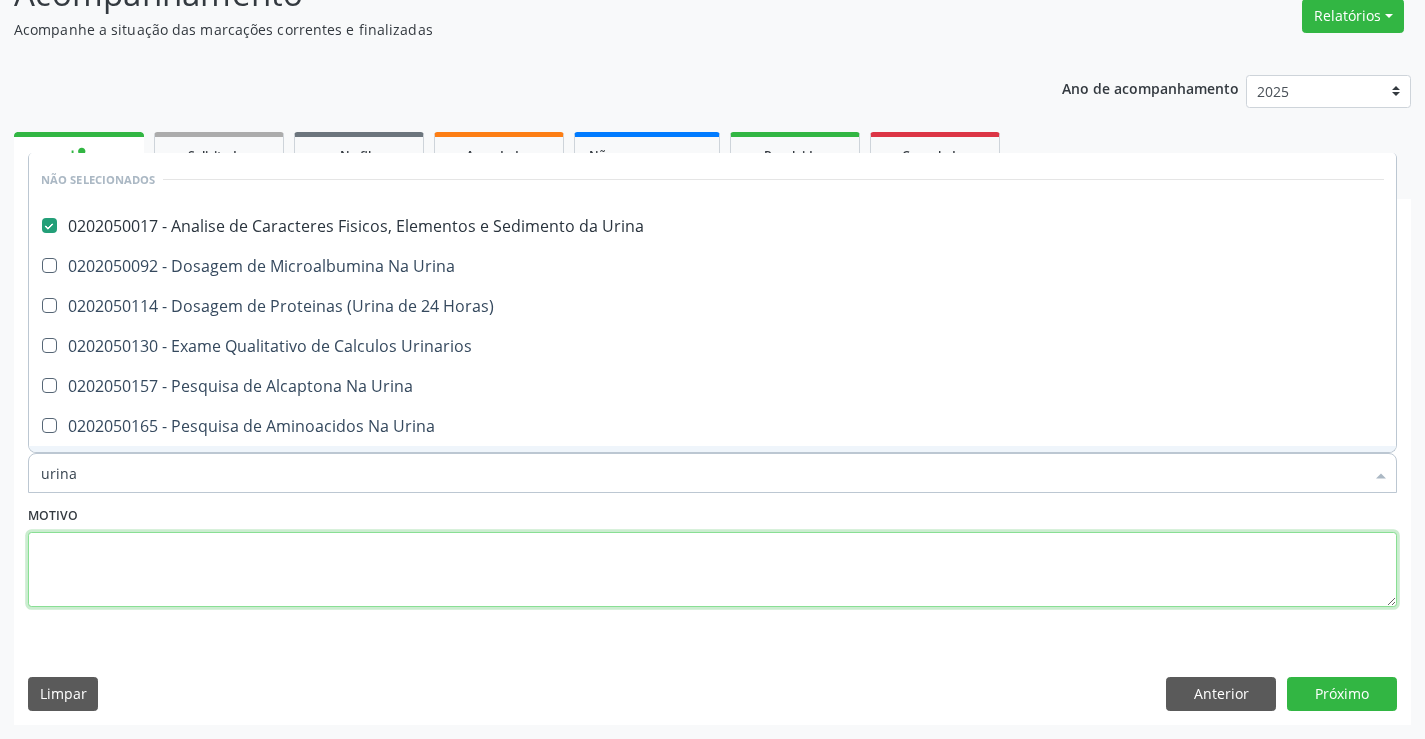 click at bounding box center [712, 570] 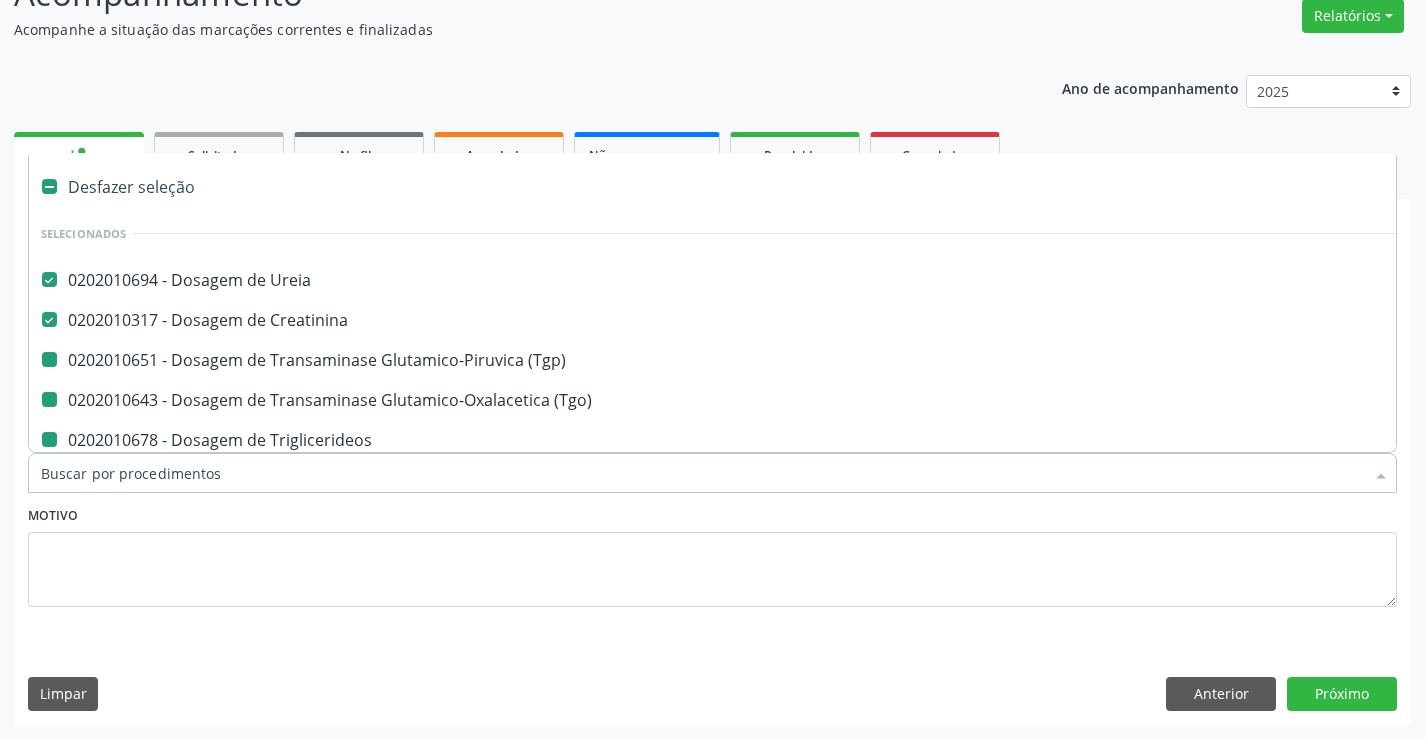 type on "f" 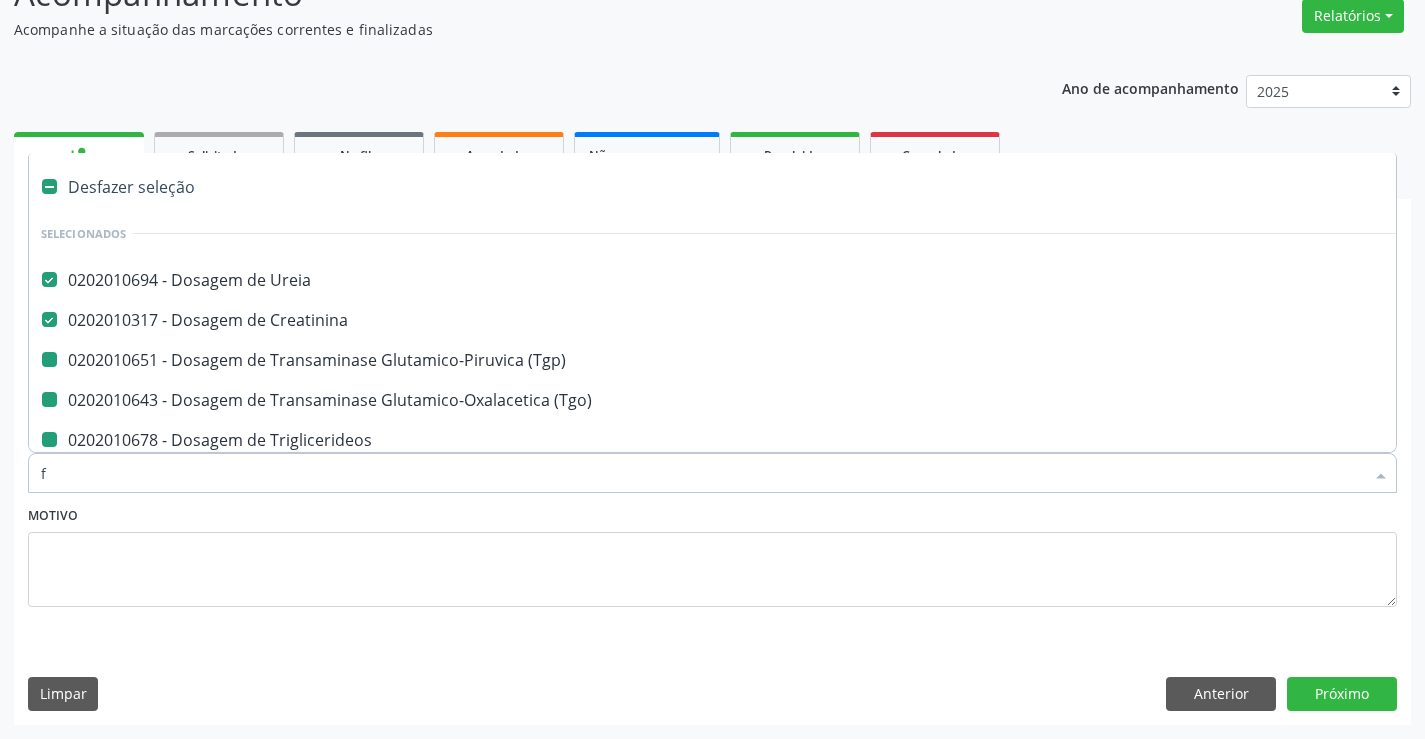 checkbox on "false" 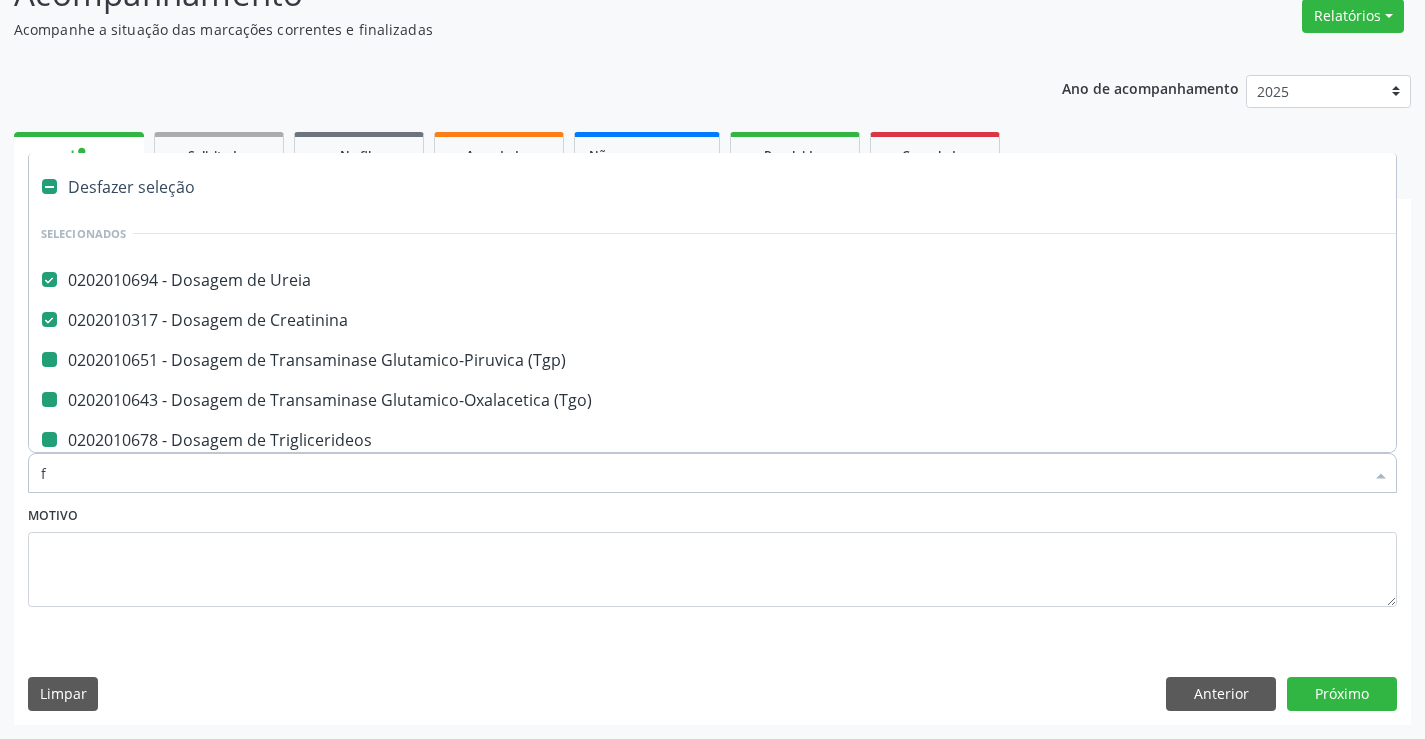 checkbox on "false" 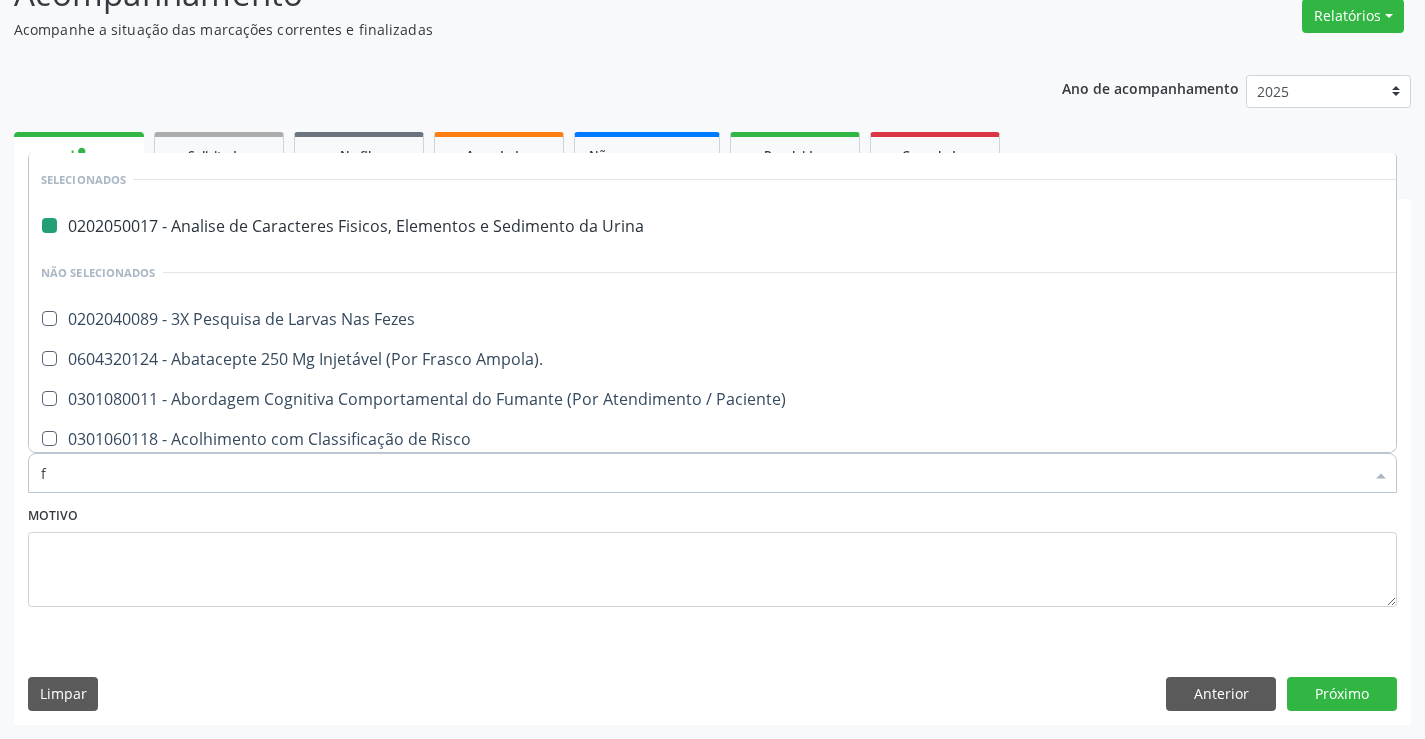 type on "fe" 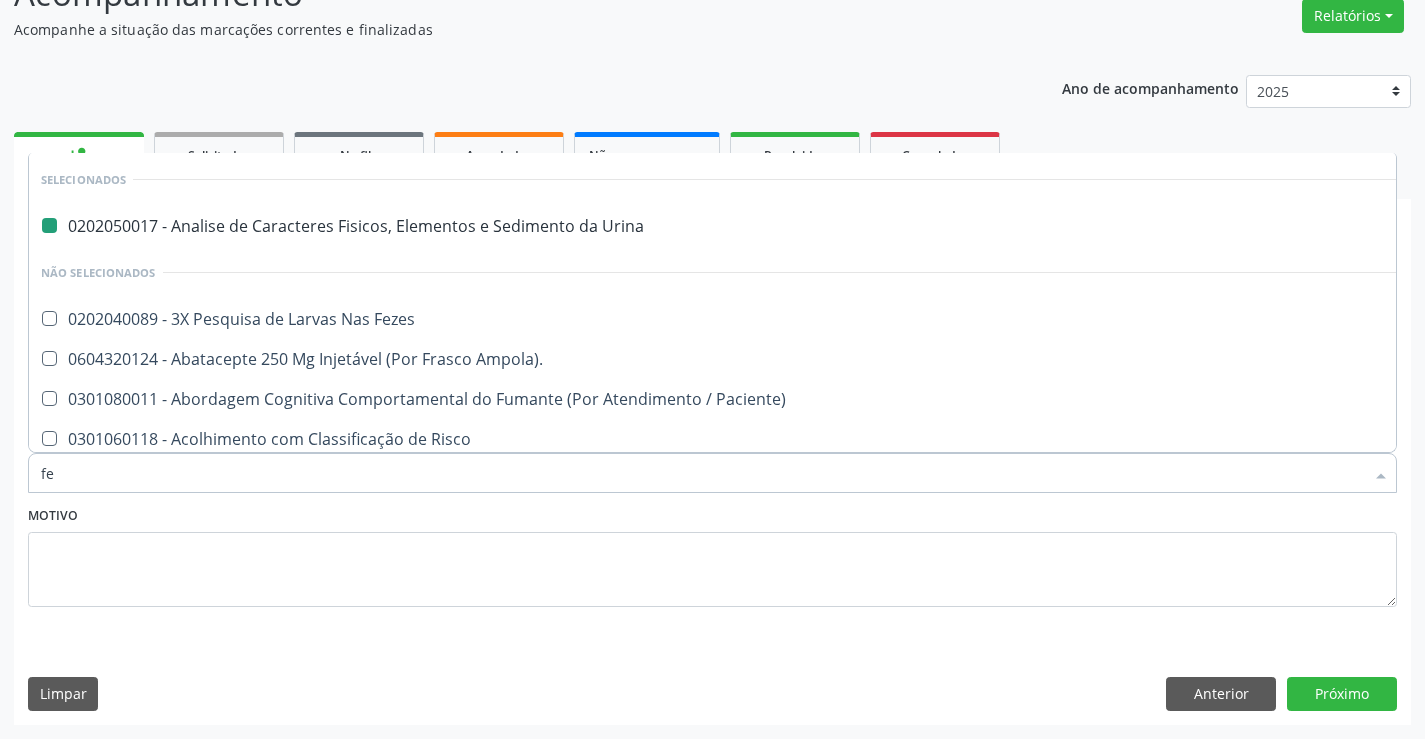 checkbox on "false" 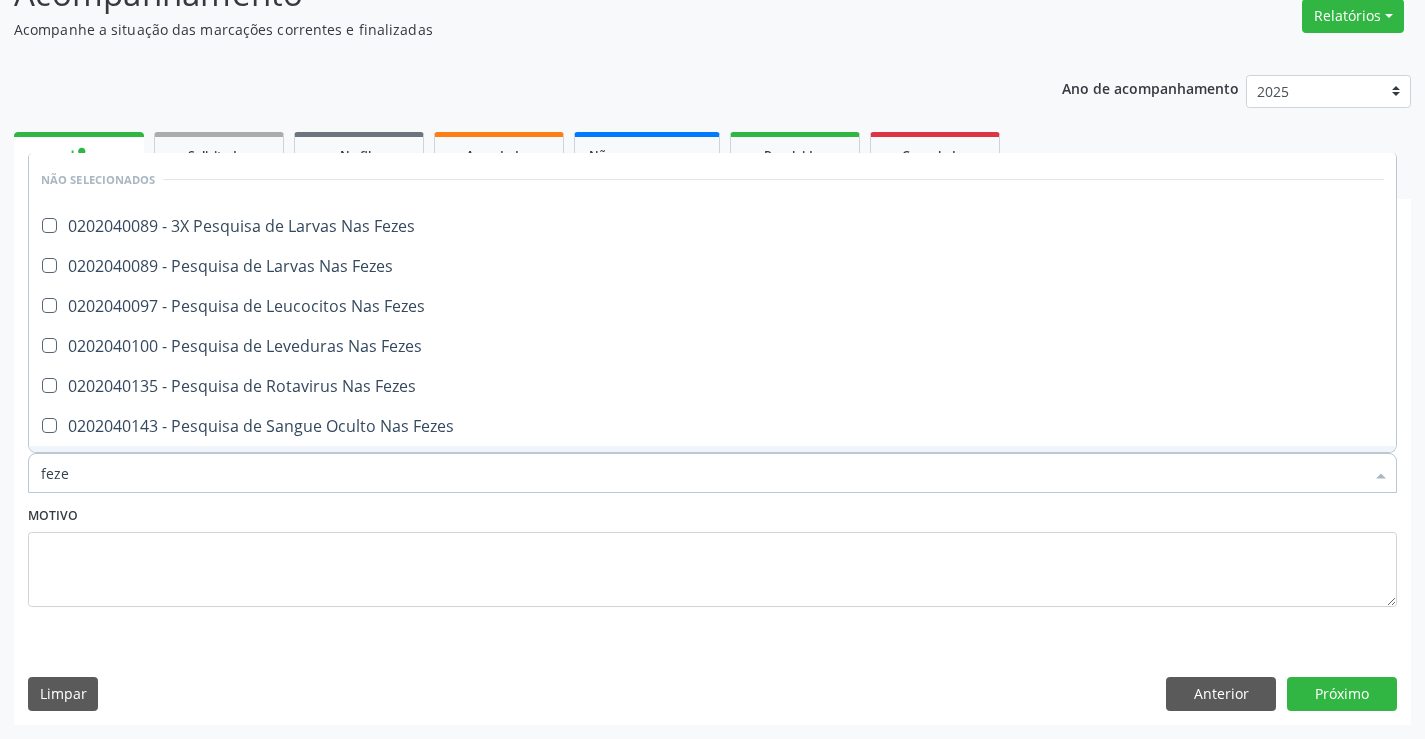 type on "fezes" 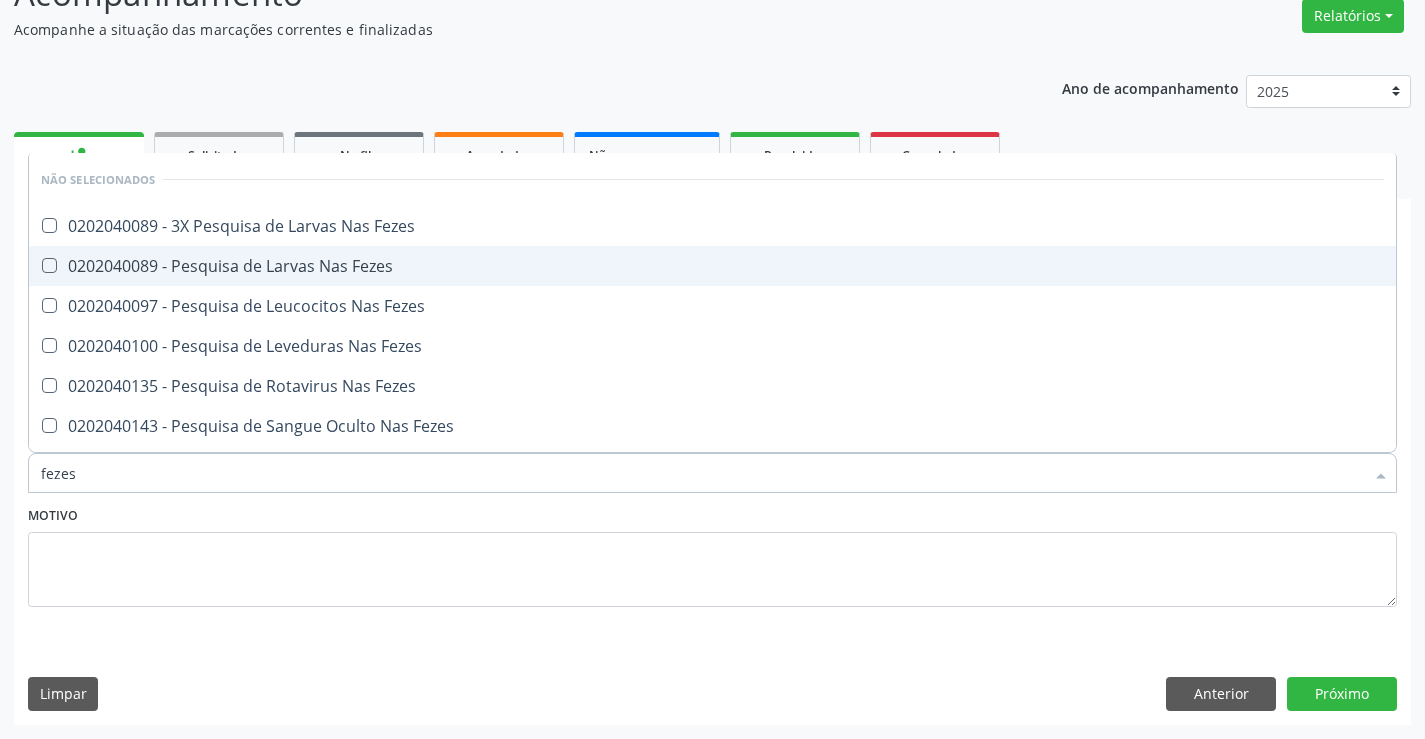 click on "0202040089 - Pesquisa de Larvas Nas Fezes" at bounding box center (712, 266) 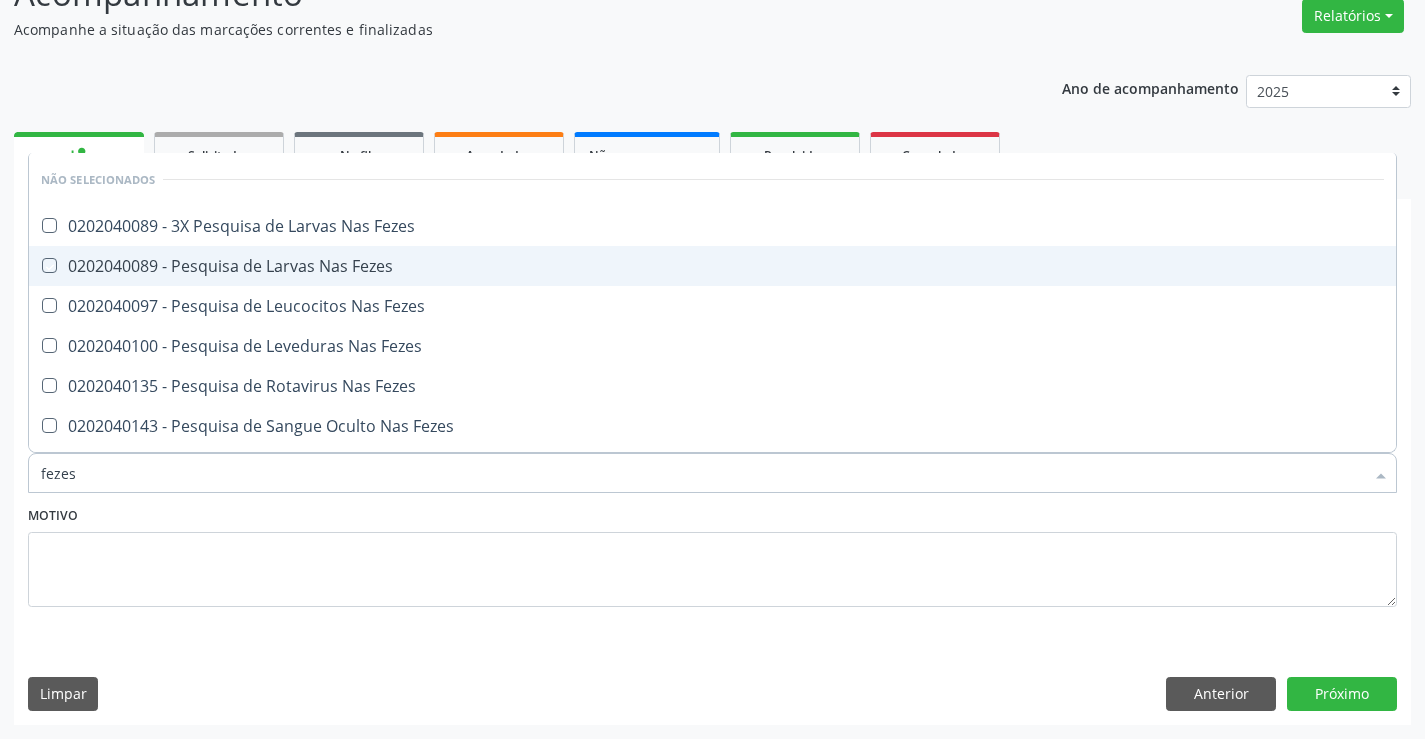 checkbox on "true" 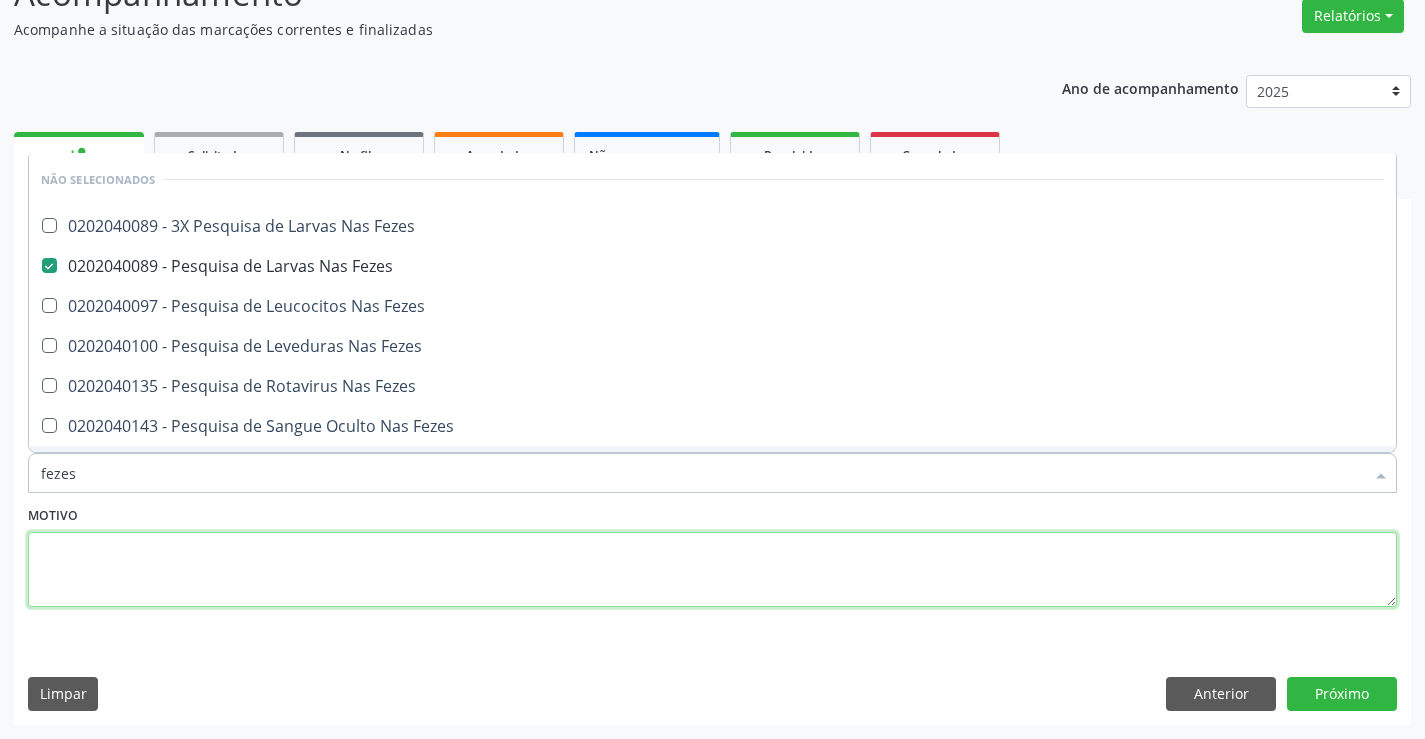 click at bounding box center (712, 570) 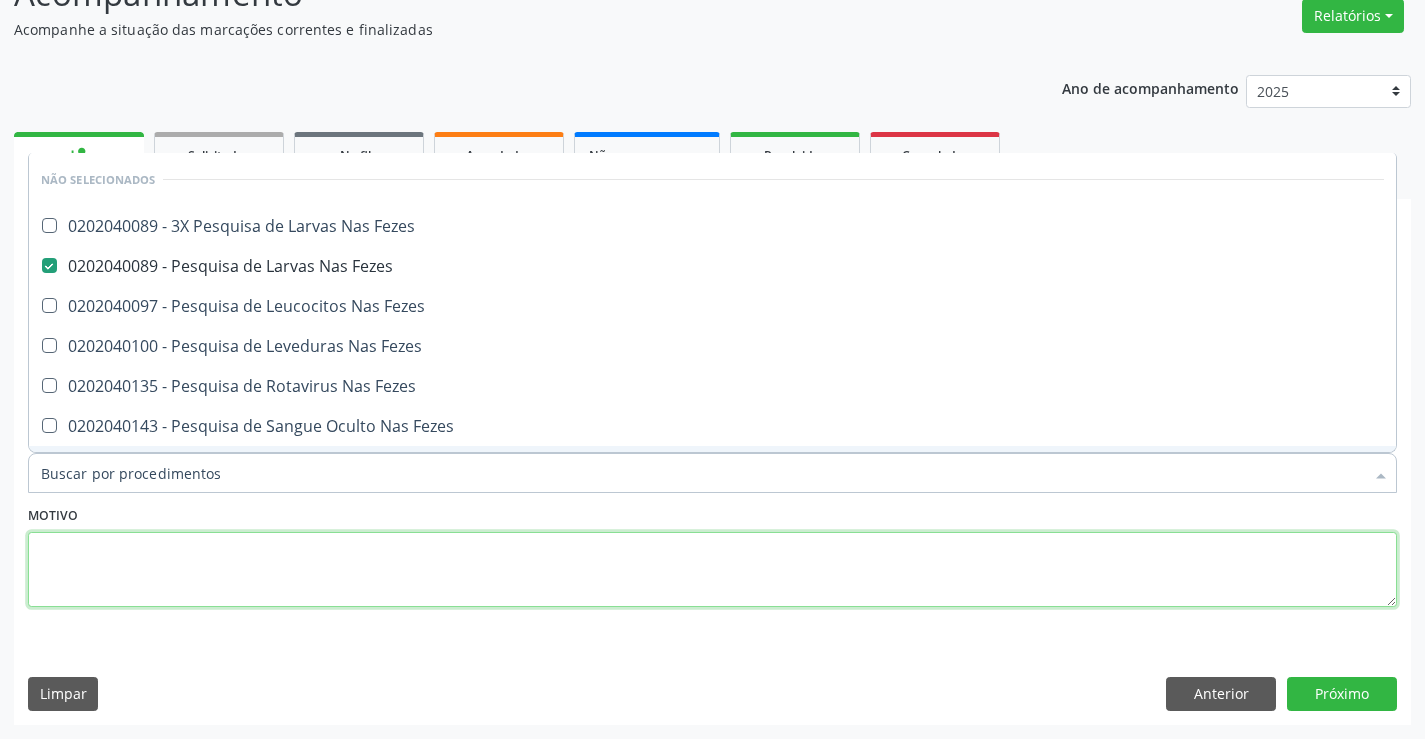 checkbox on "true" 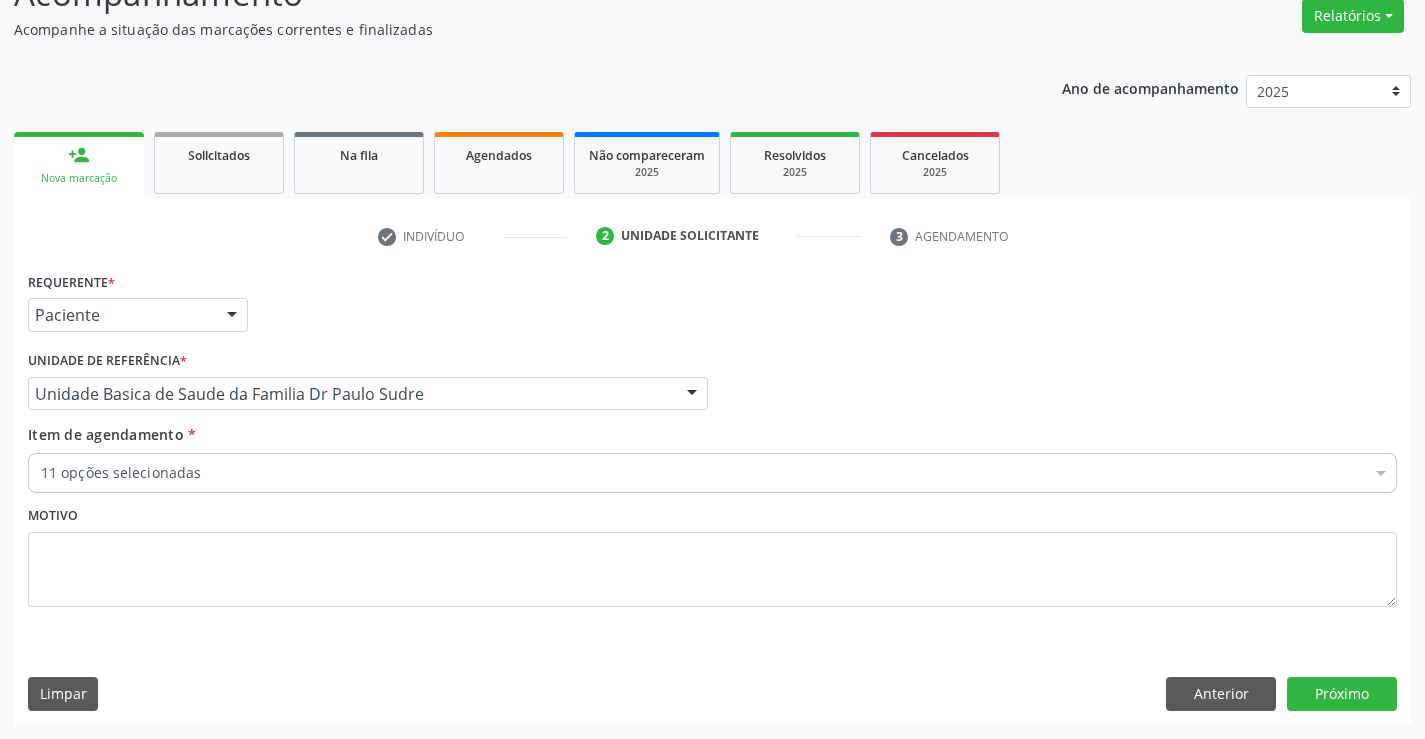 click on "11 opções selecionadas" at bounding box center (712, 473) 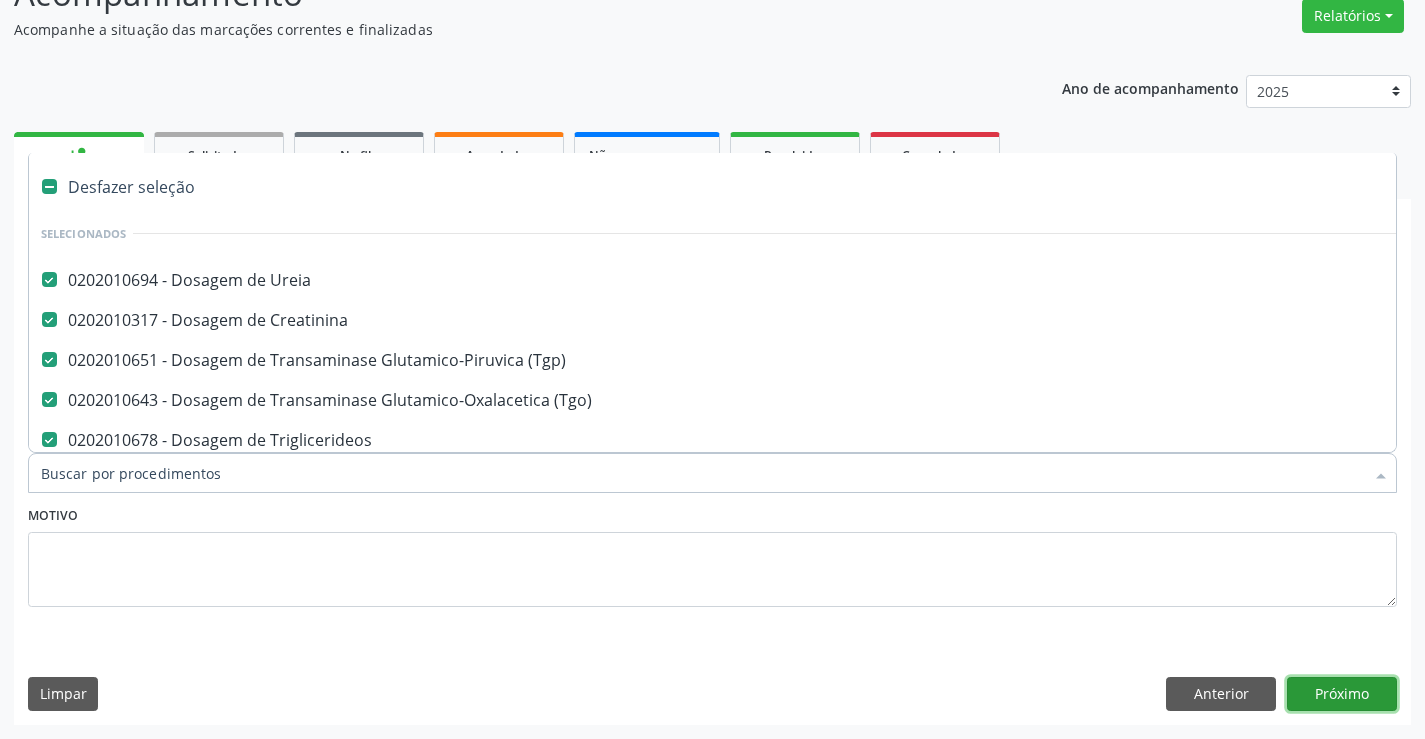 click on "Próximo" at bounding box center (1342, 694) 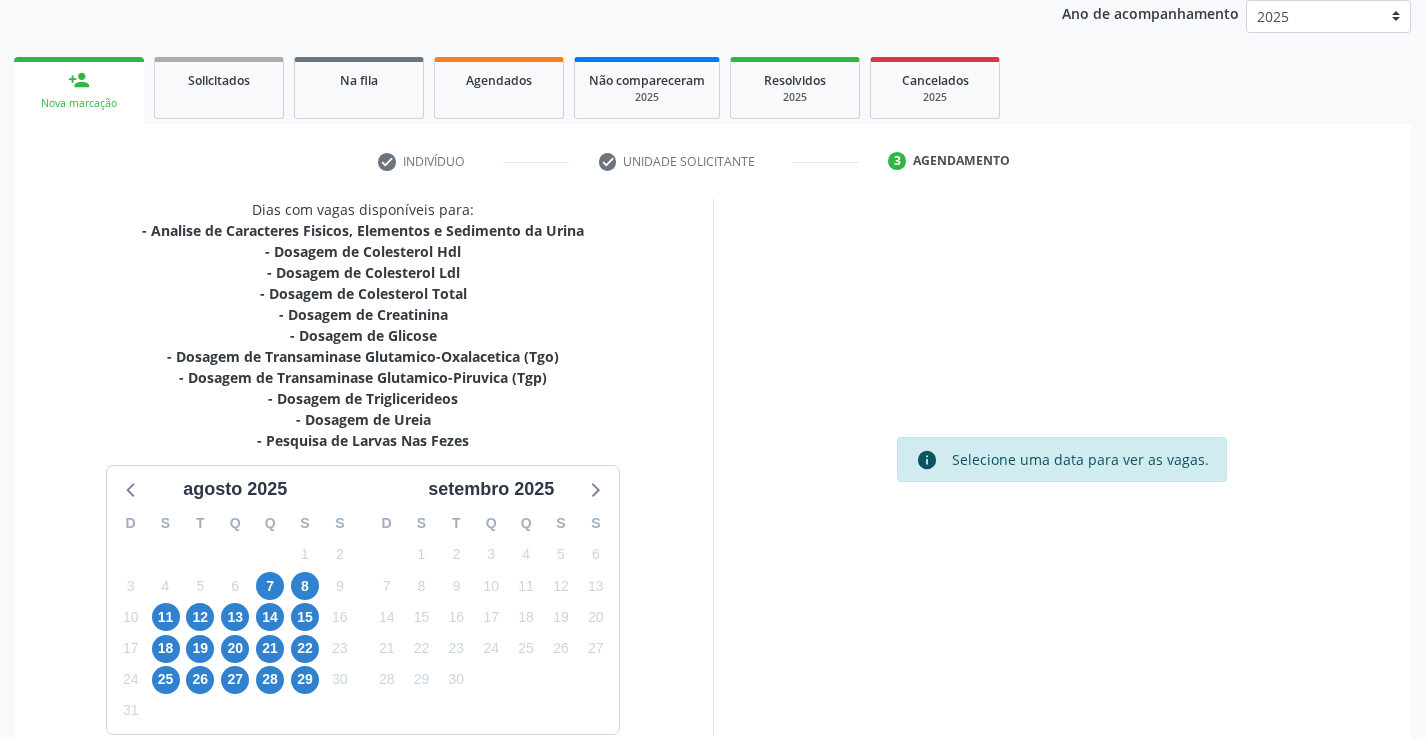 scroll, scrollTop: 341, scrollLeft: 0, axis: vertical 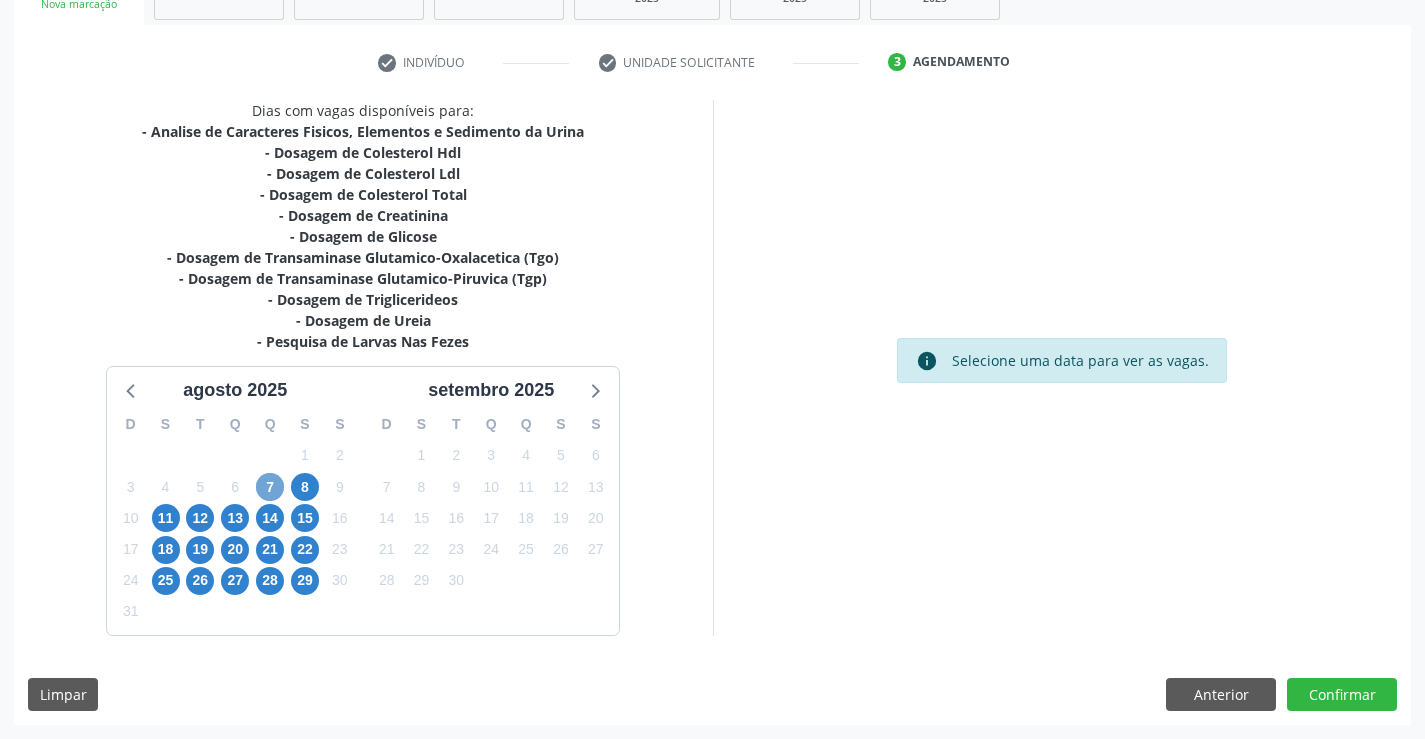 click on "7" at bounding box center [270, 487] 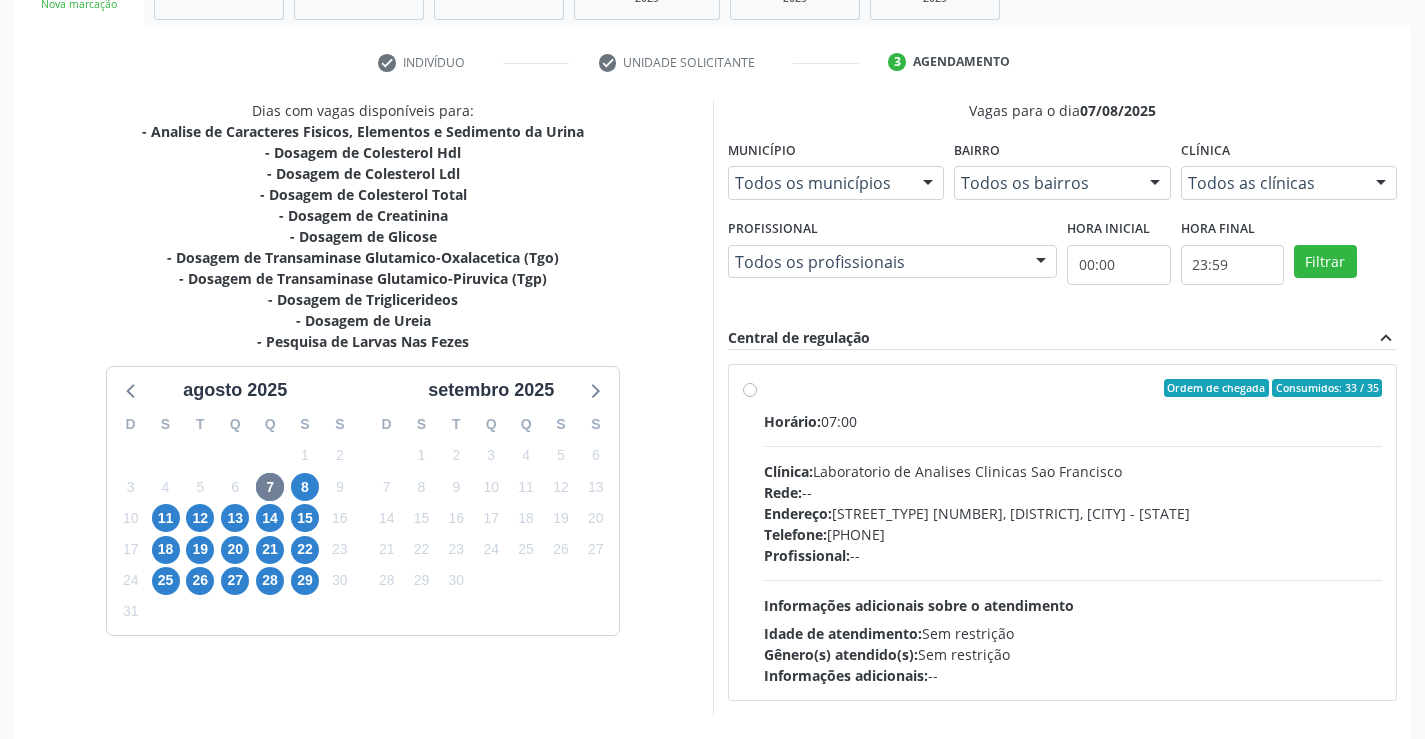 click on "Horário:" at bounding box center [792, 421] 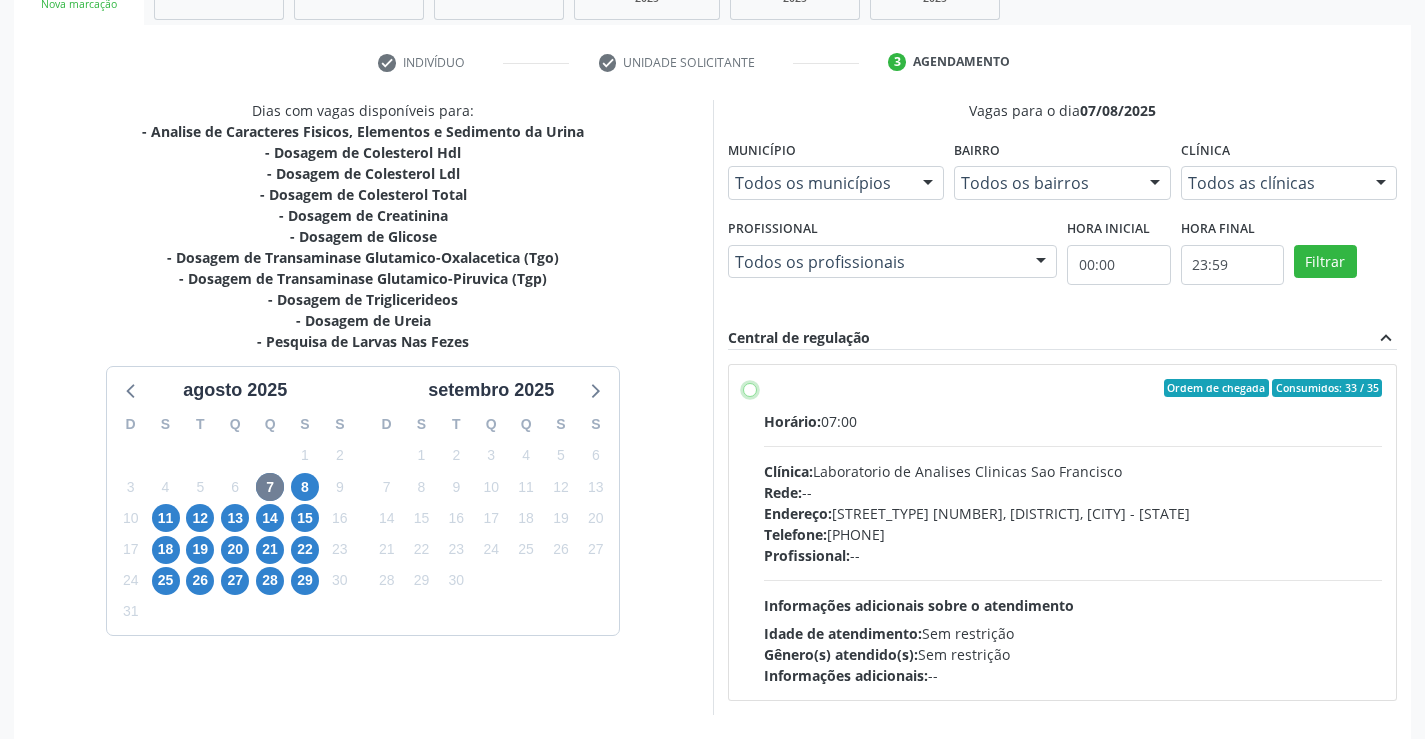 click on "Ordem de chegada
Consumidos: 33 / 35
Horário:   07:00
Clínica:  Laboratorio de Analises Clinicas Sao Francisco
Rede:
--
Endereço:   Terreo, nº 258, Centro, Campo Formoso - BA
Telefone:   (74) 36453588
Profissional:
--
Informações adicionais sobre o atendimento
Idade de atendimento:
Sem restrição
Gênero(s) atendido(s):
Sem restrição
Informações adicionais:
--" at bounding box center [750, 388] 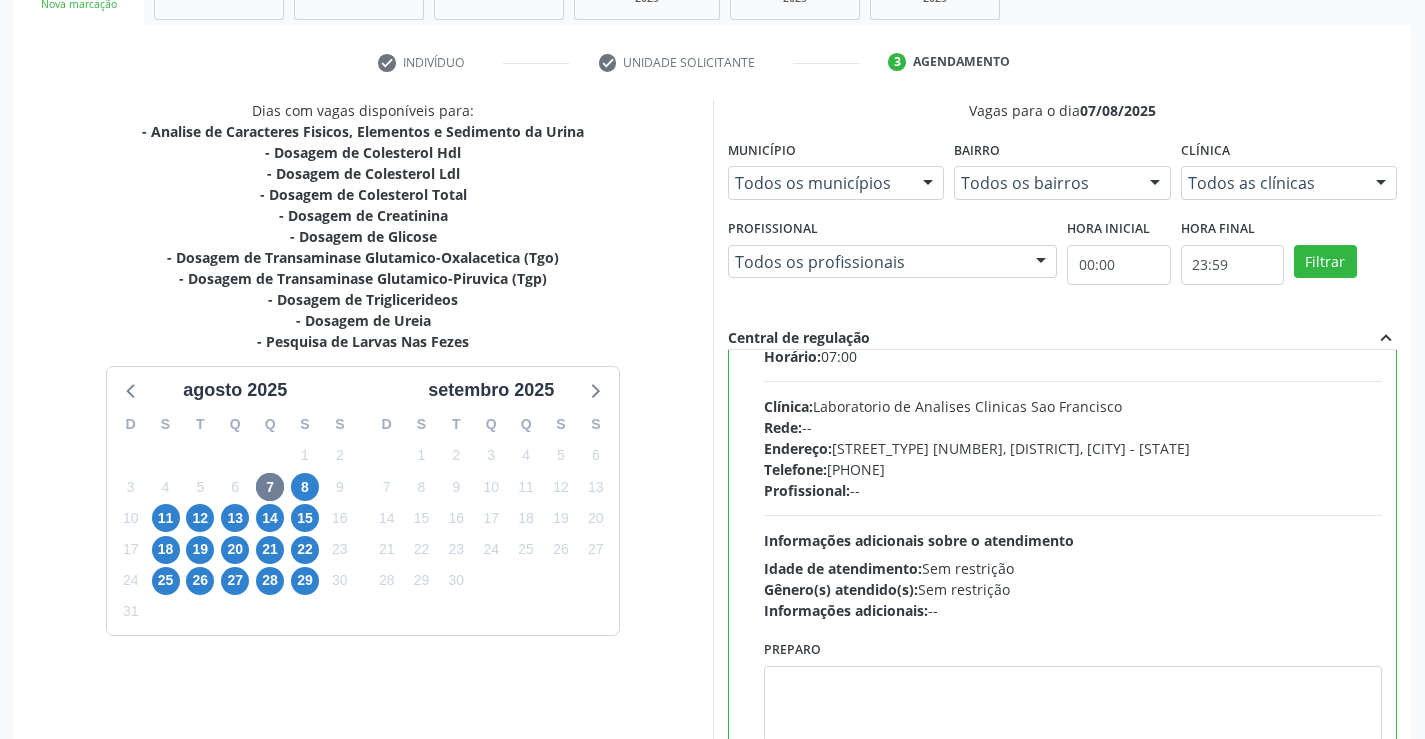 scroll, scrollTop: 99, scrollLeft: 0, axis: vertical 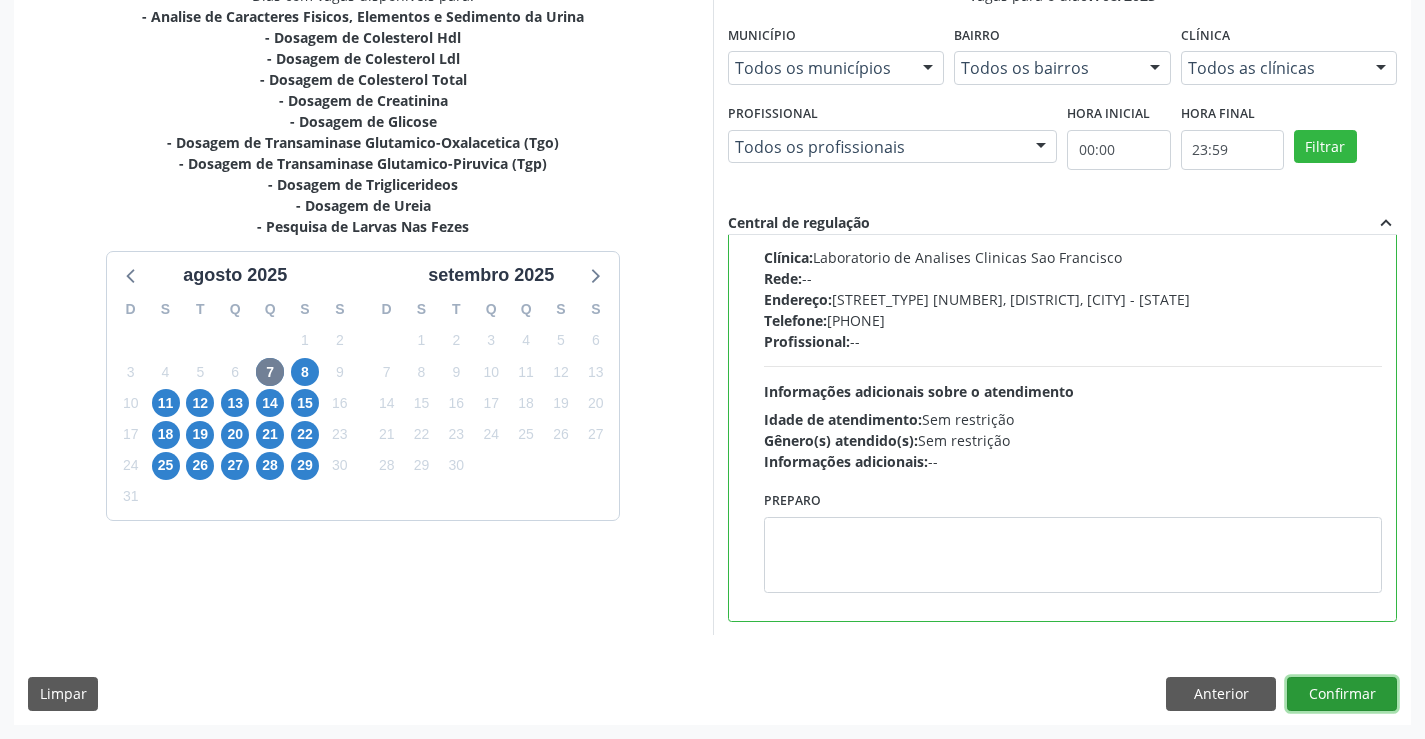 click on "Confirmar" at bounding box center (1342, 694) 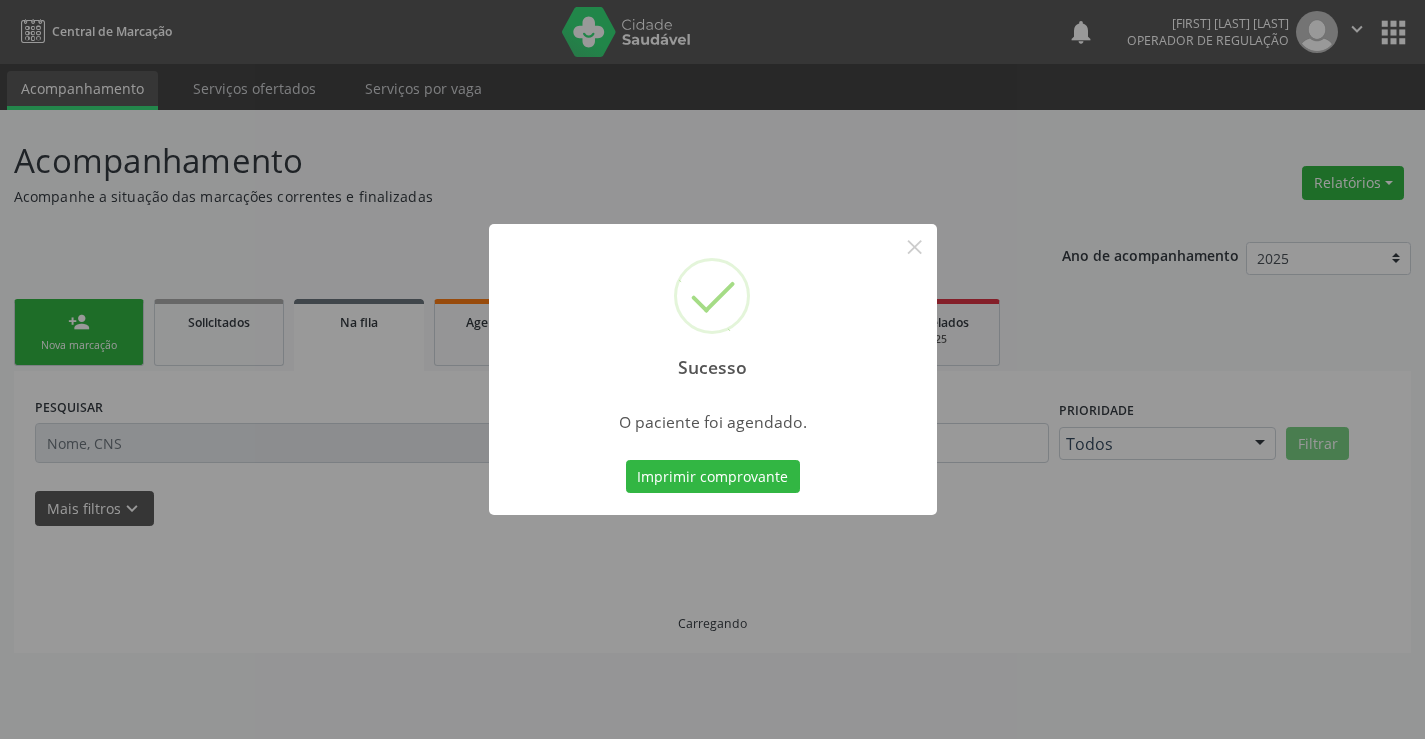 scroll, scrollTop: 0, scrollLeft: 0, axis: both 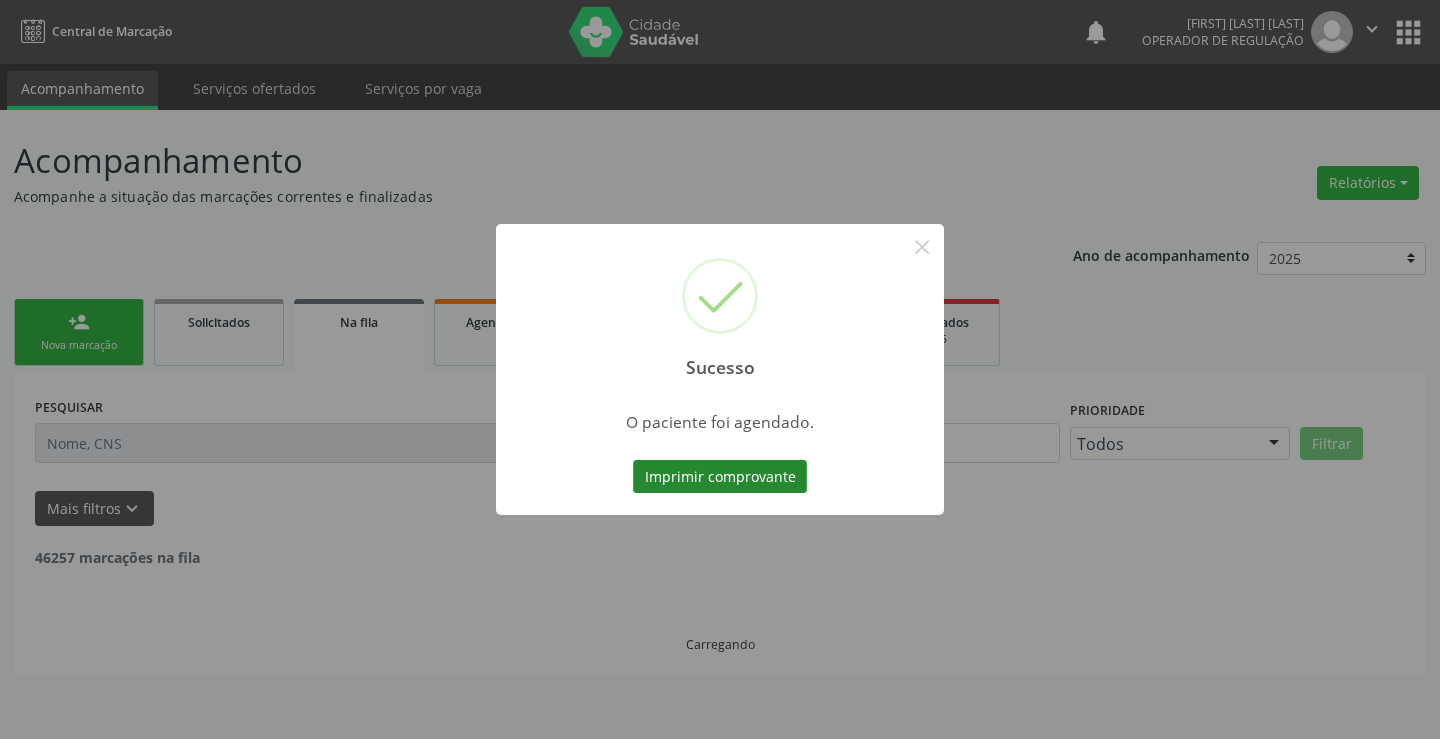 click on "Imprimir comprovante" at bounding box center (720, 477) 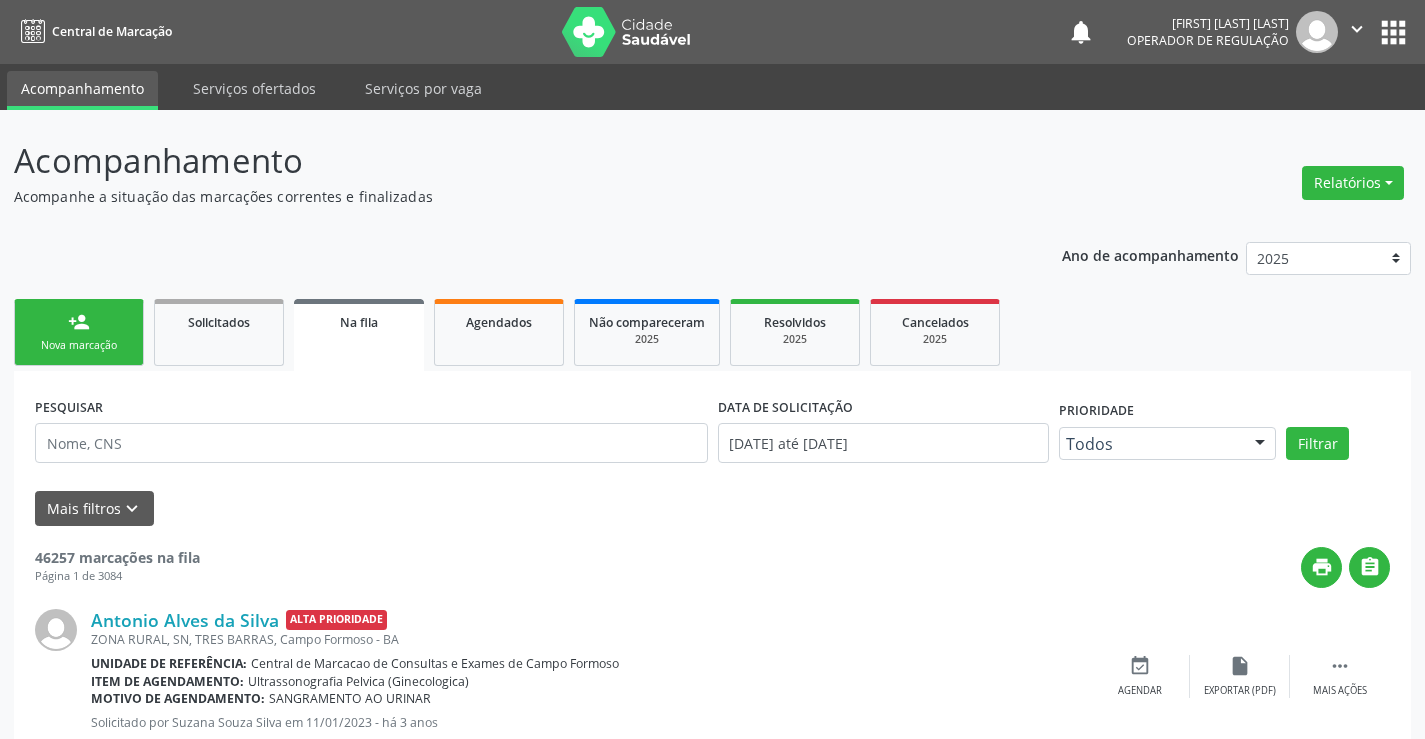 click on "Nova marcação" at bounding box center (79, 345) 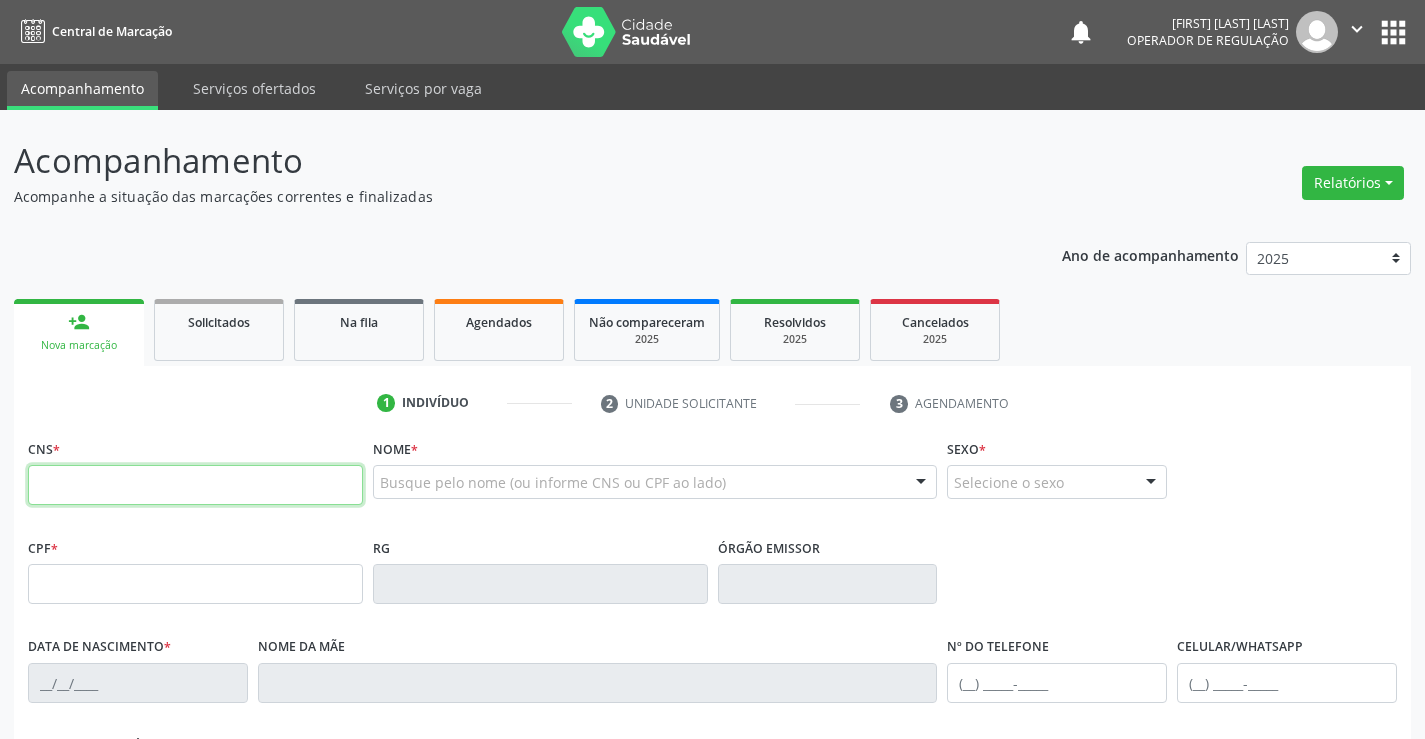 click at bounding box center (195, 485) 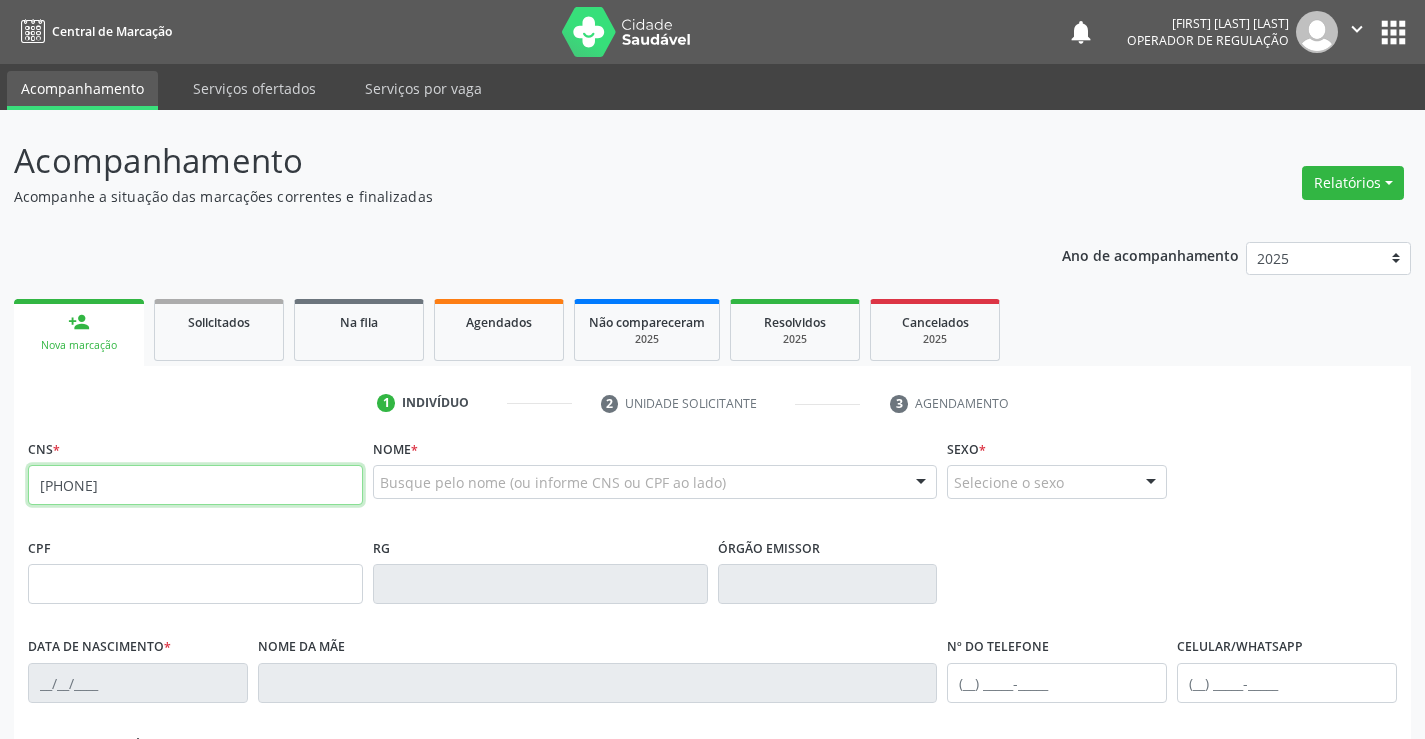 type on "704 2072 5625 6286" 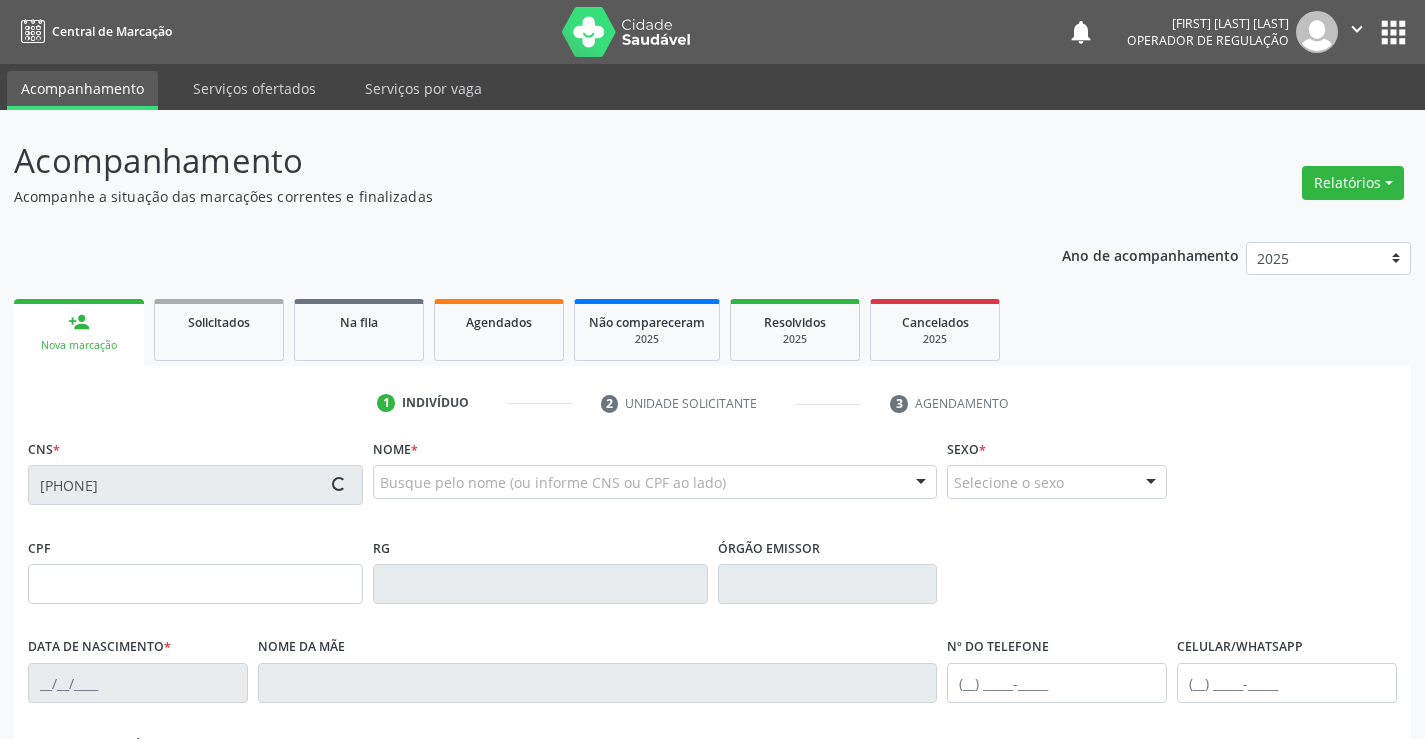 type on "2251942" 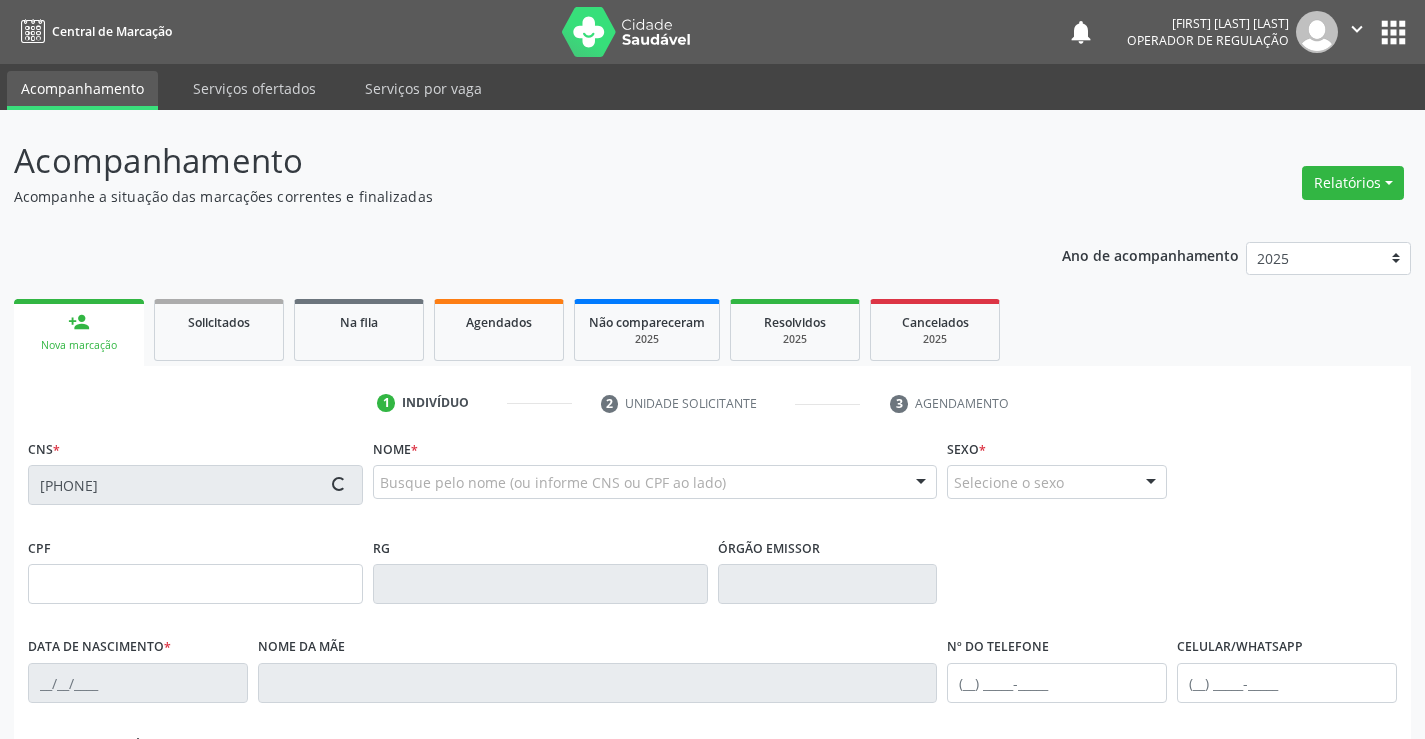 type on "30/12/1956" 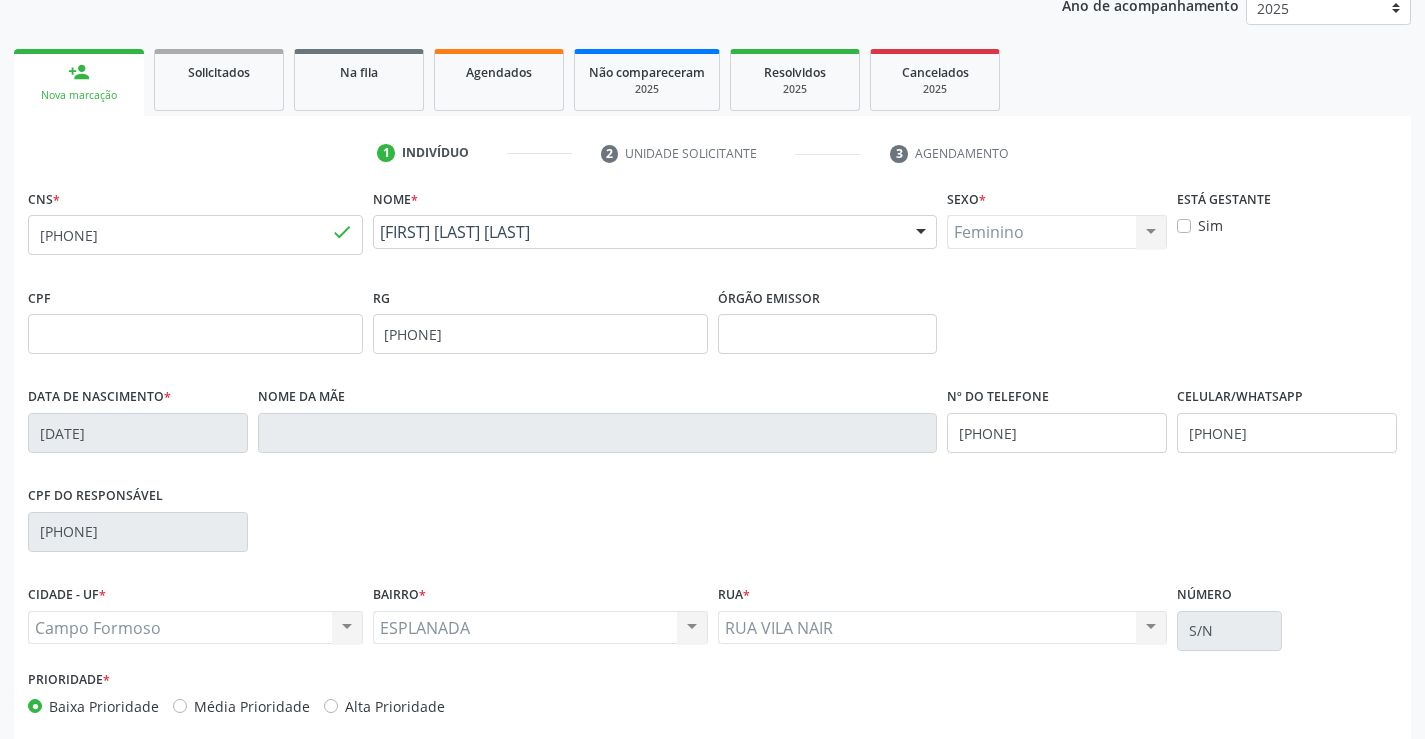 scroll, scrollTop: 345, scrollLeft: 0, axis: vertical 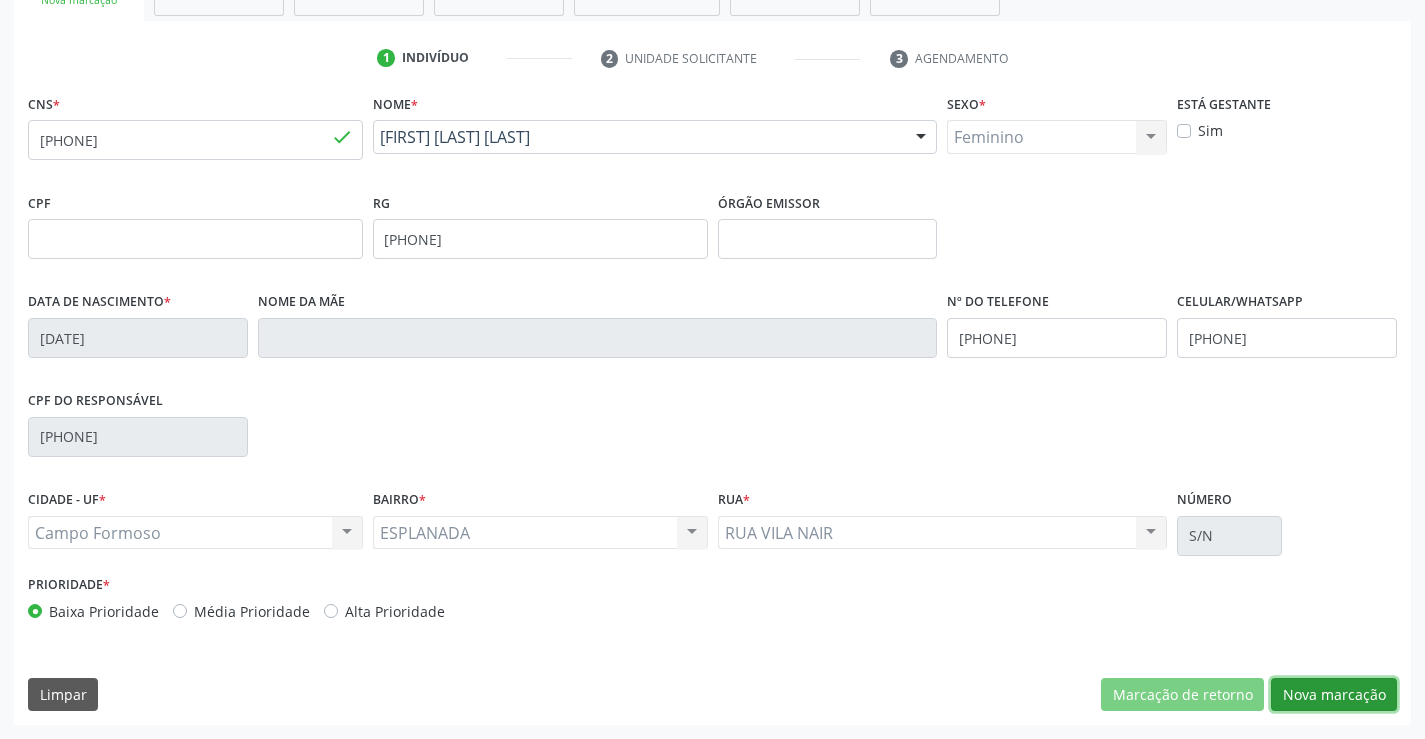 click on "Nova marcação" at bounding box center [1334, 695] 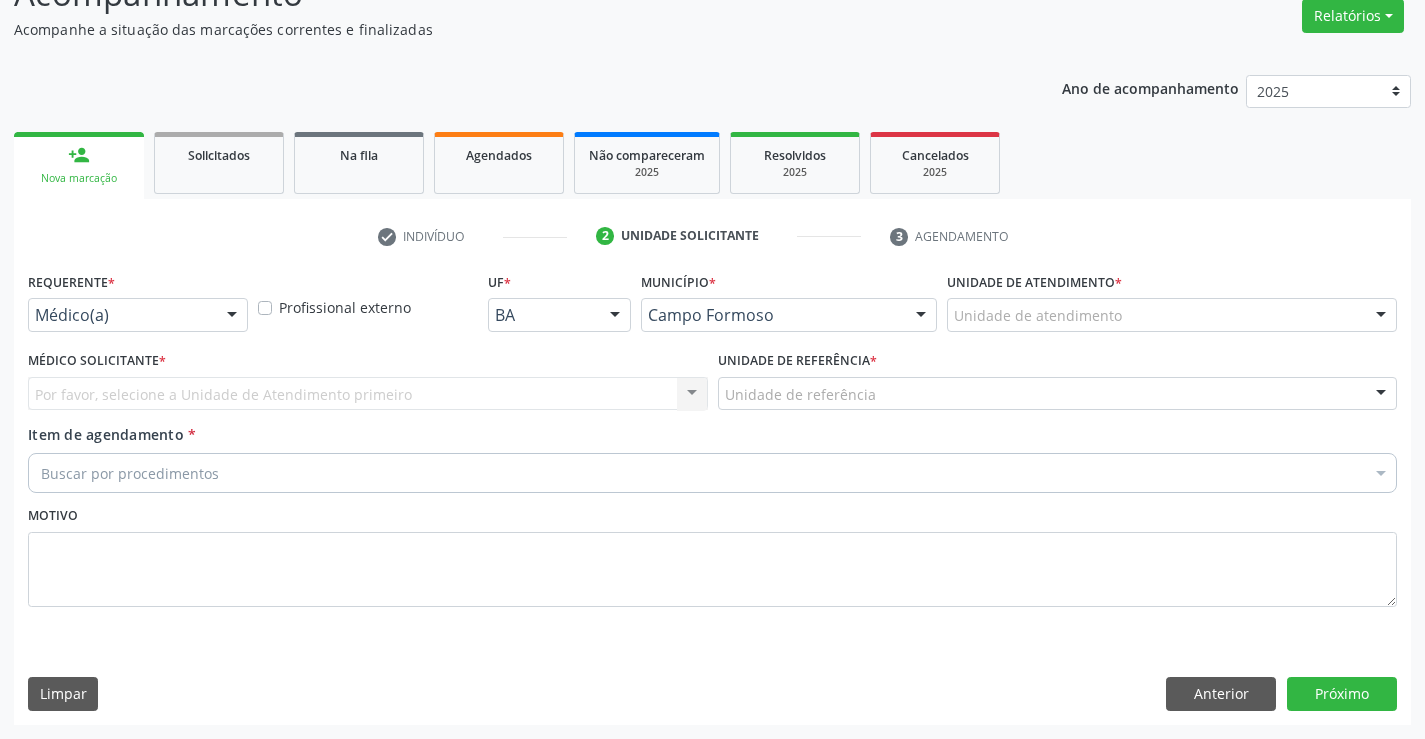 scroll, scrollTop: 167, scrollLeft: 0, axis: vertical 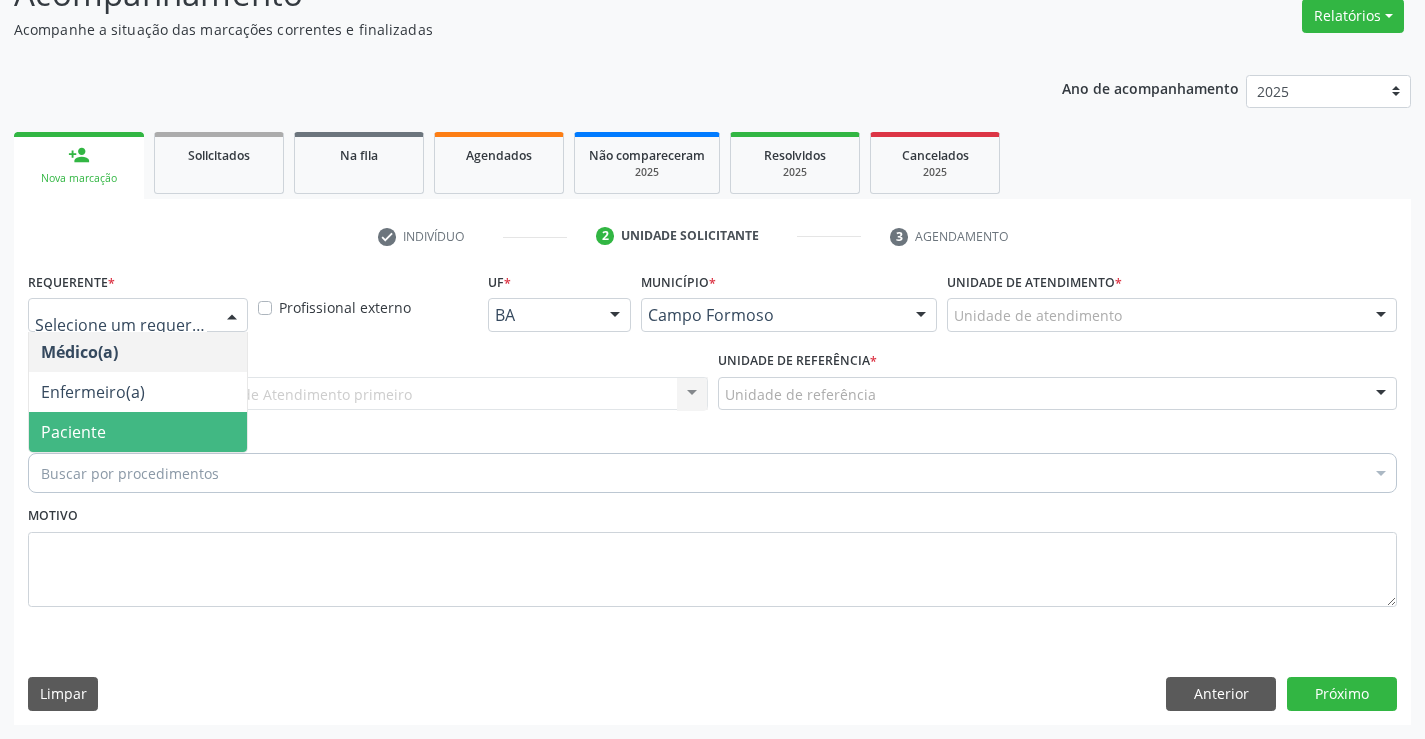 click on "Paciente" at bounding box center [73, 432] 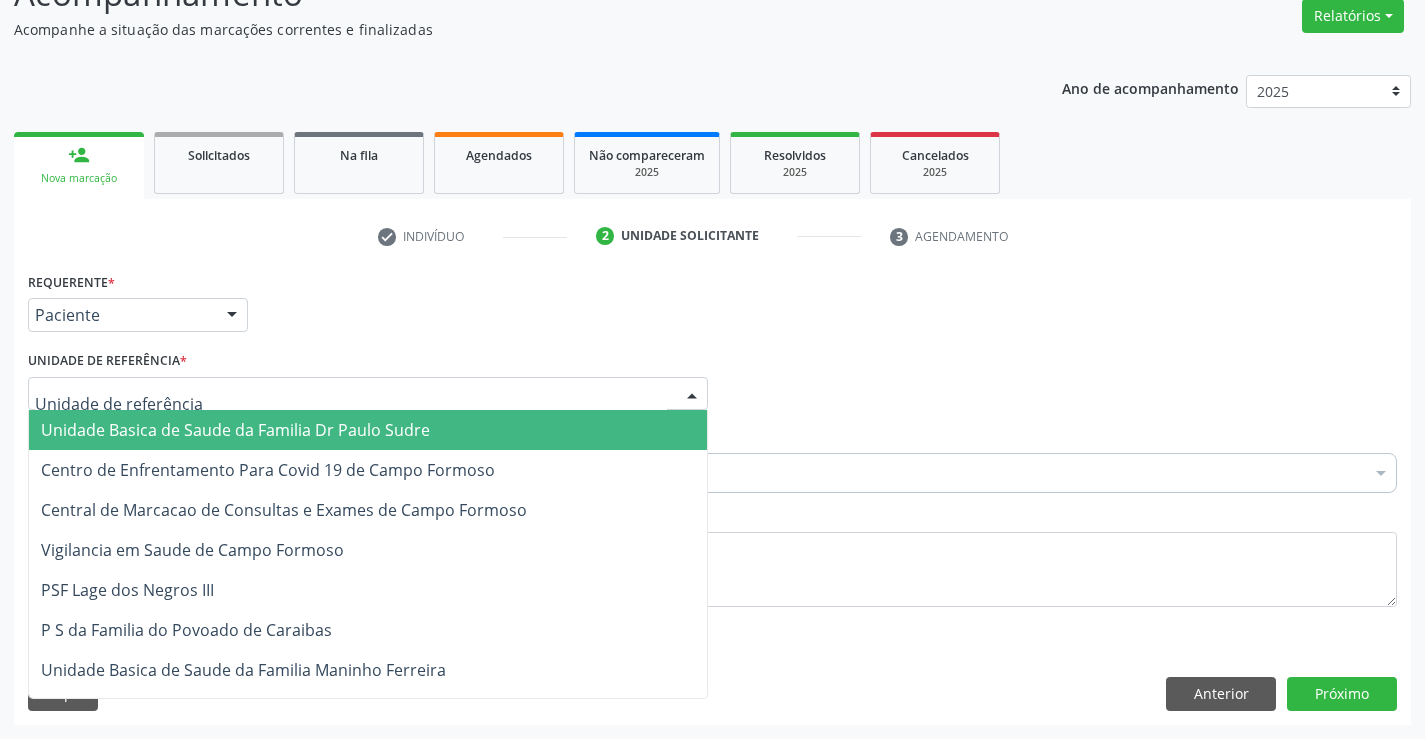 drag, startPoint x: 603, startPoint y: 390, endPoint x: 459, endPoint y: 400, distance: 144.3468 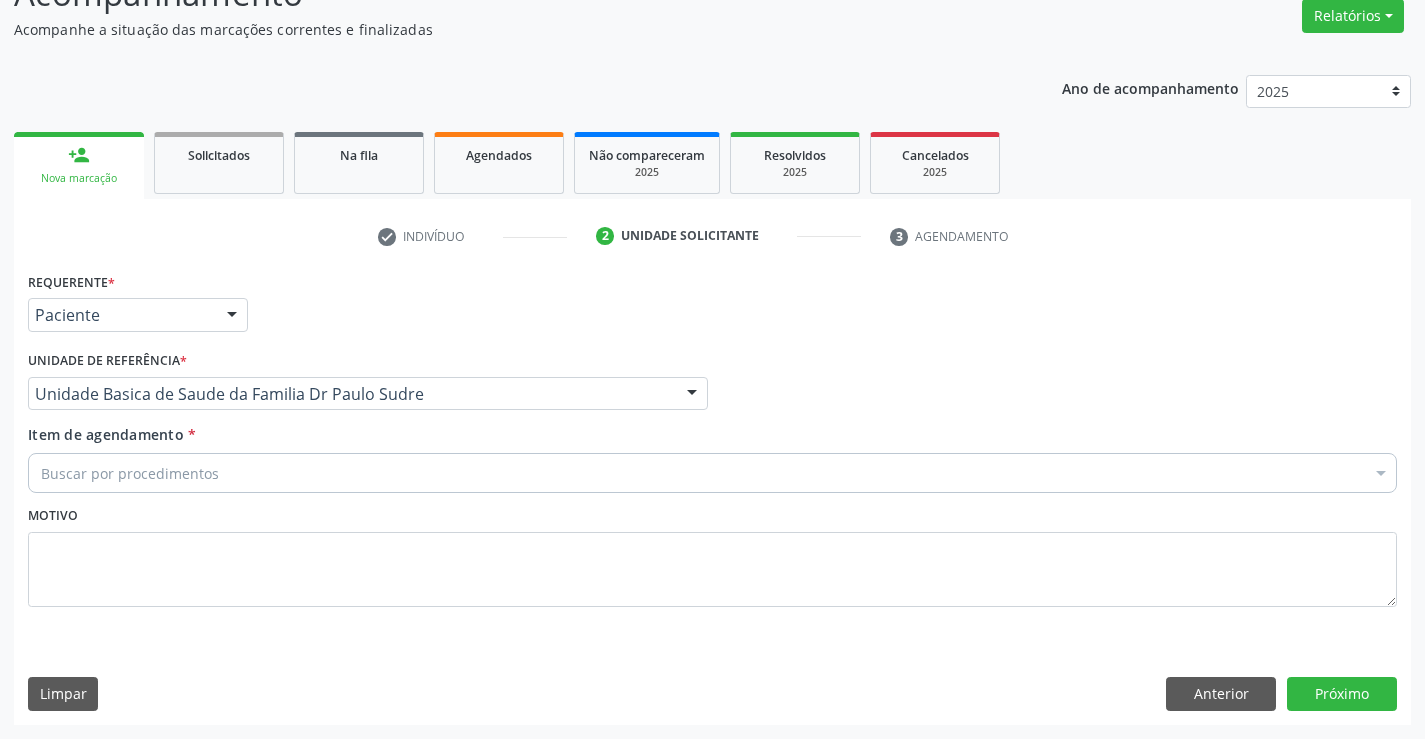 click on "Buscar por procedimentos" at bounding box center (712, 473) 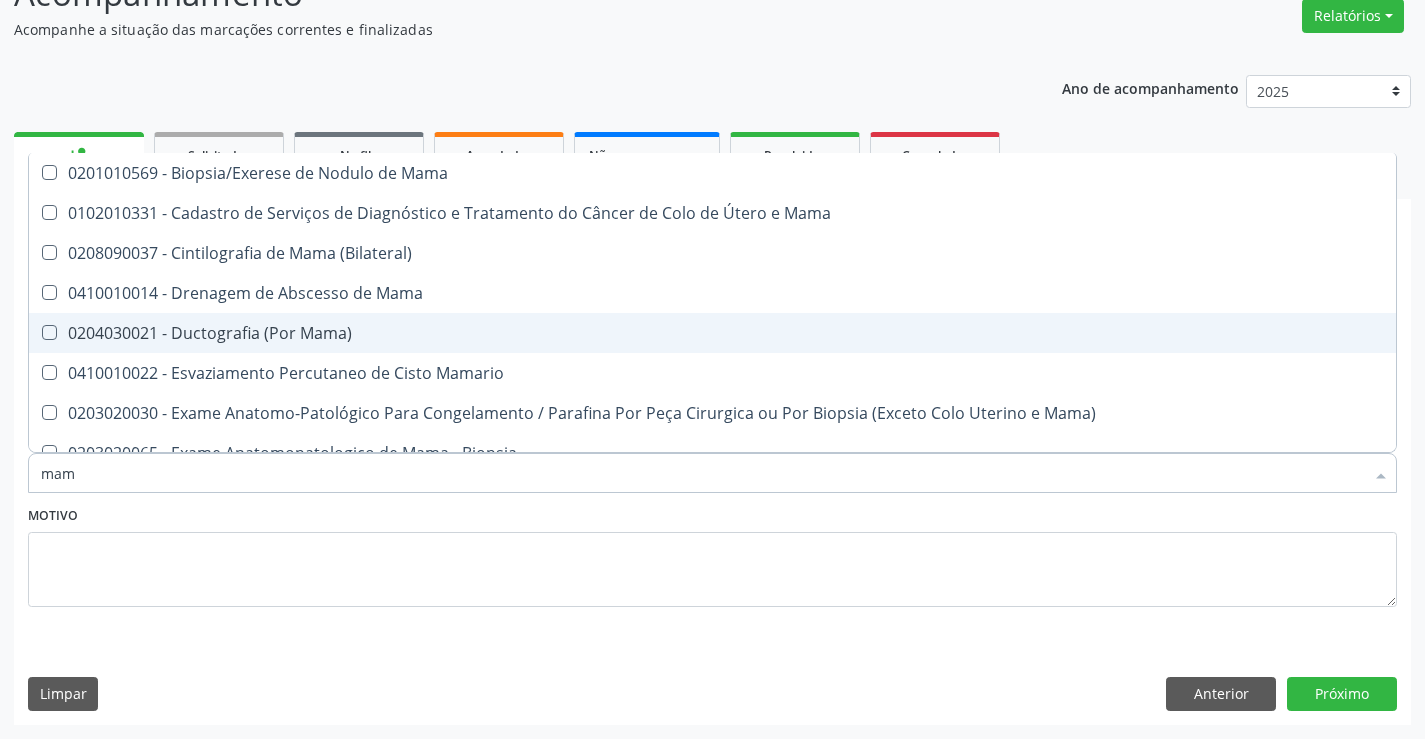 type on "mama" 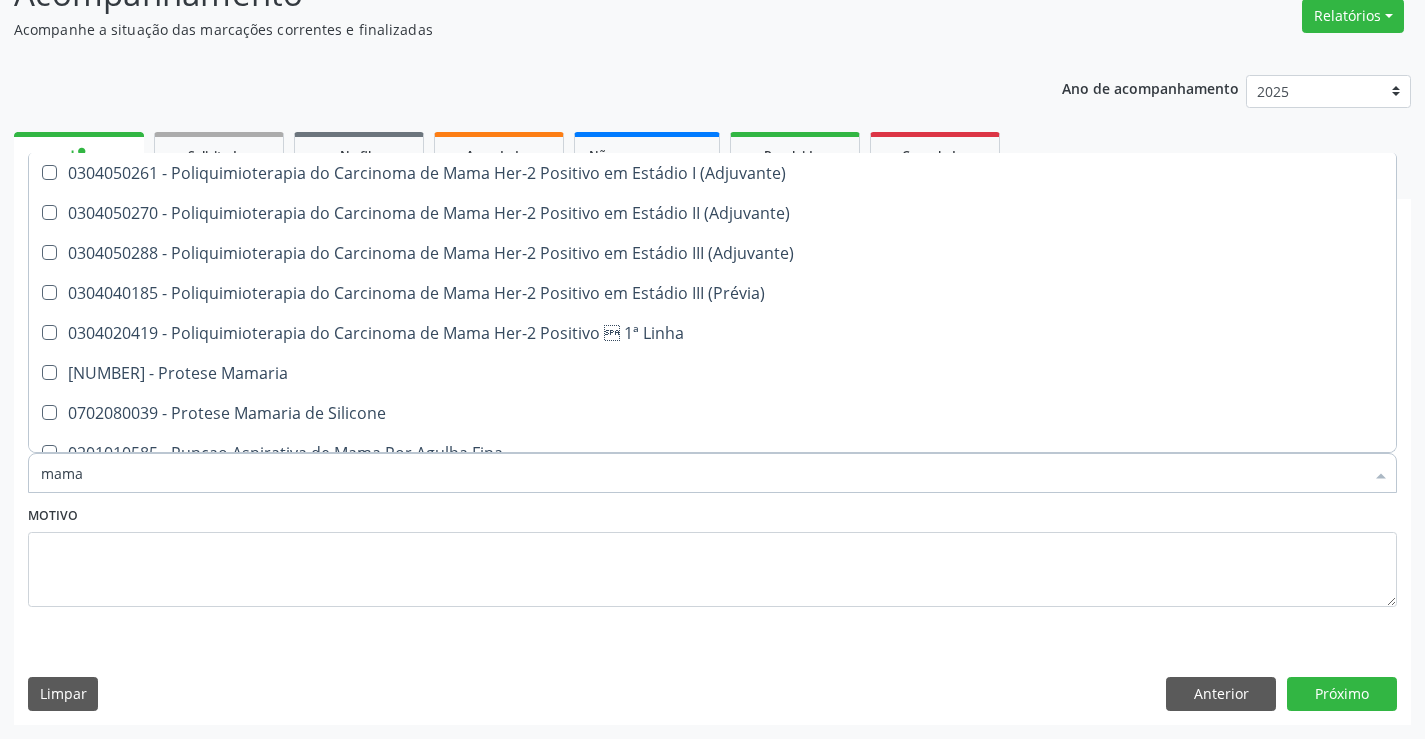 scroll, scrollTop: 1661, scrollLeft: 0, axis: vertical 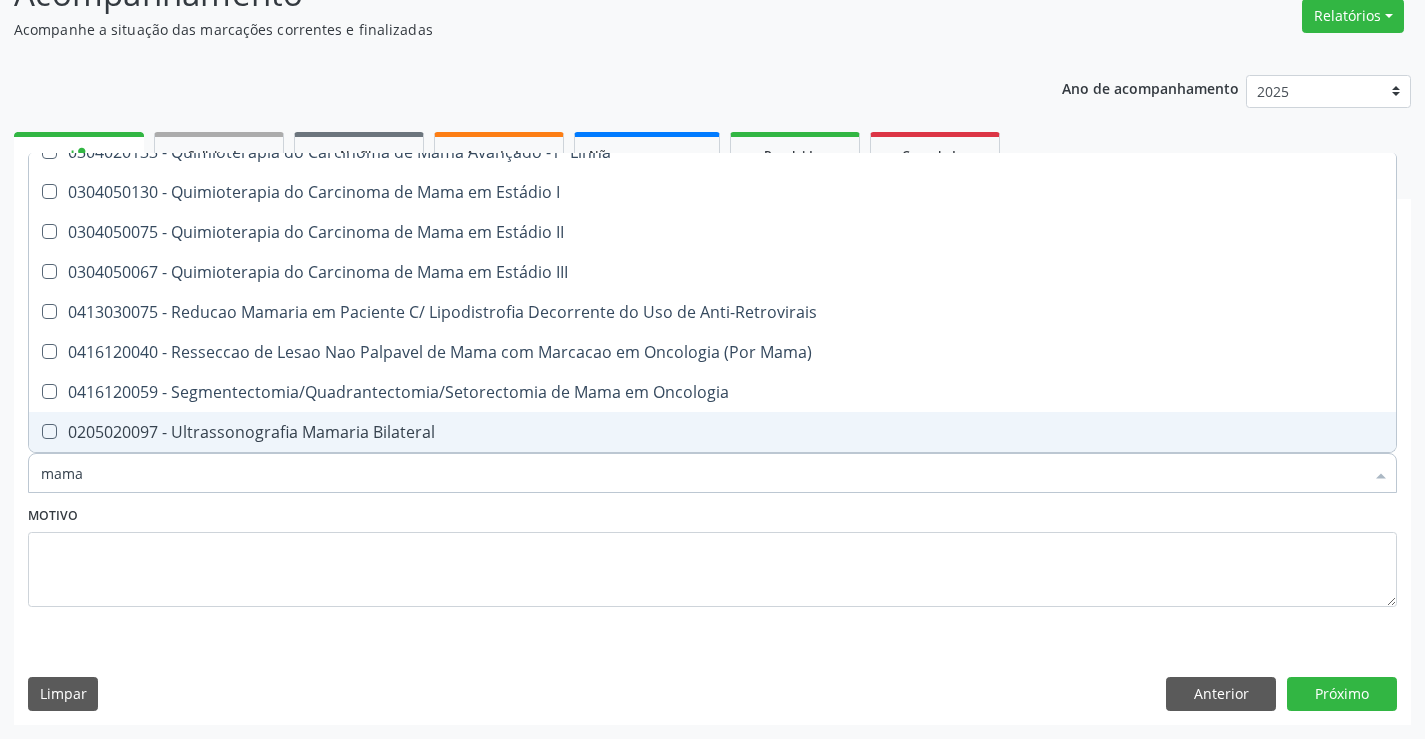drag, startPoint x: 266, startPoint y: 422, endPoint x: 303, endPoint y: 425, distance: 37.12142 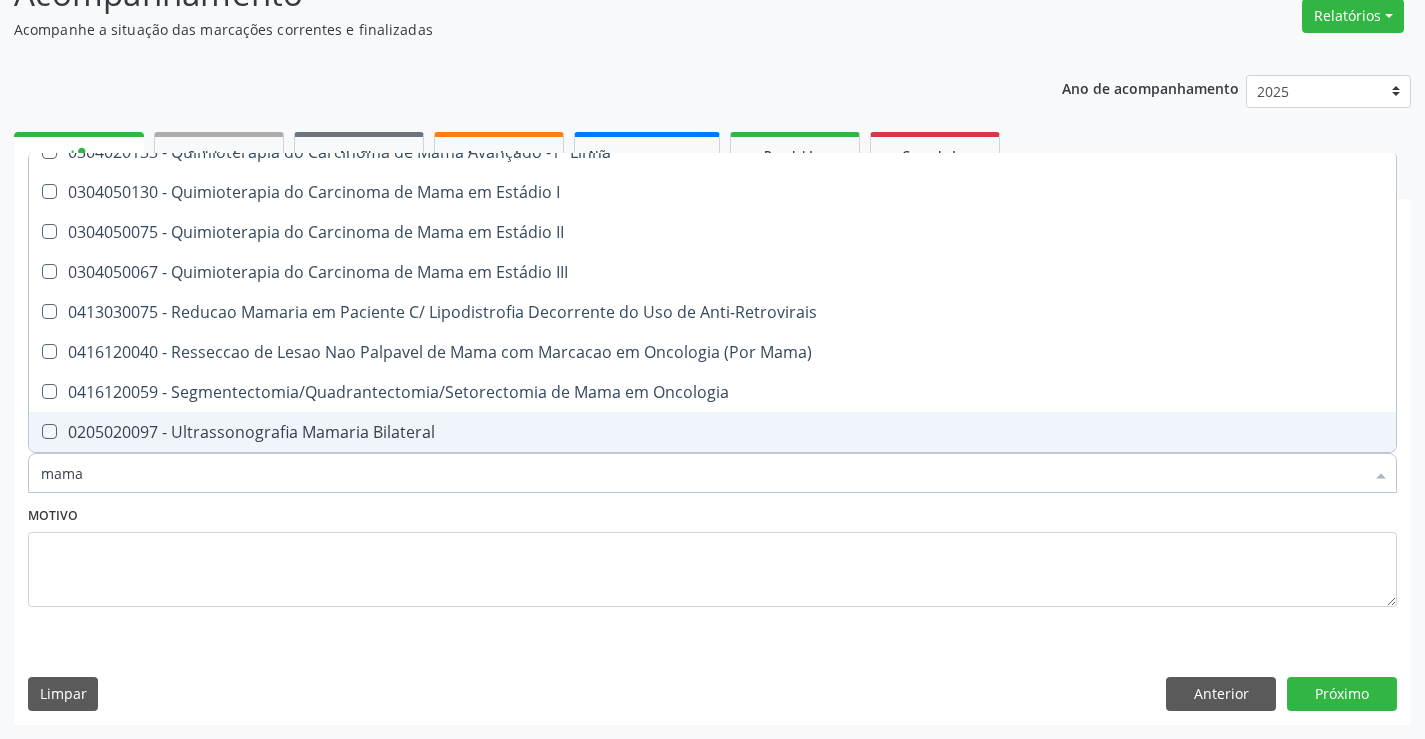 checkbox on "true" 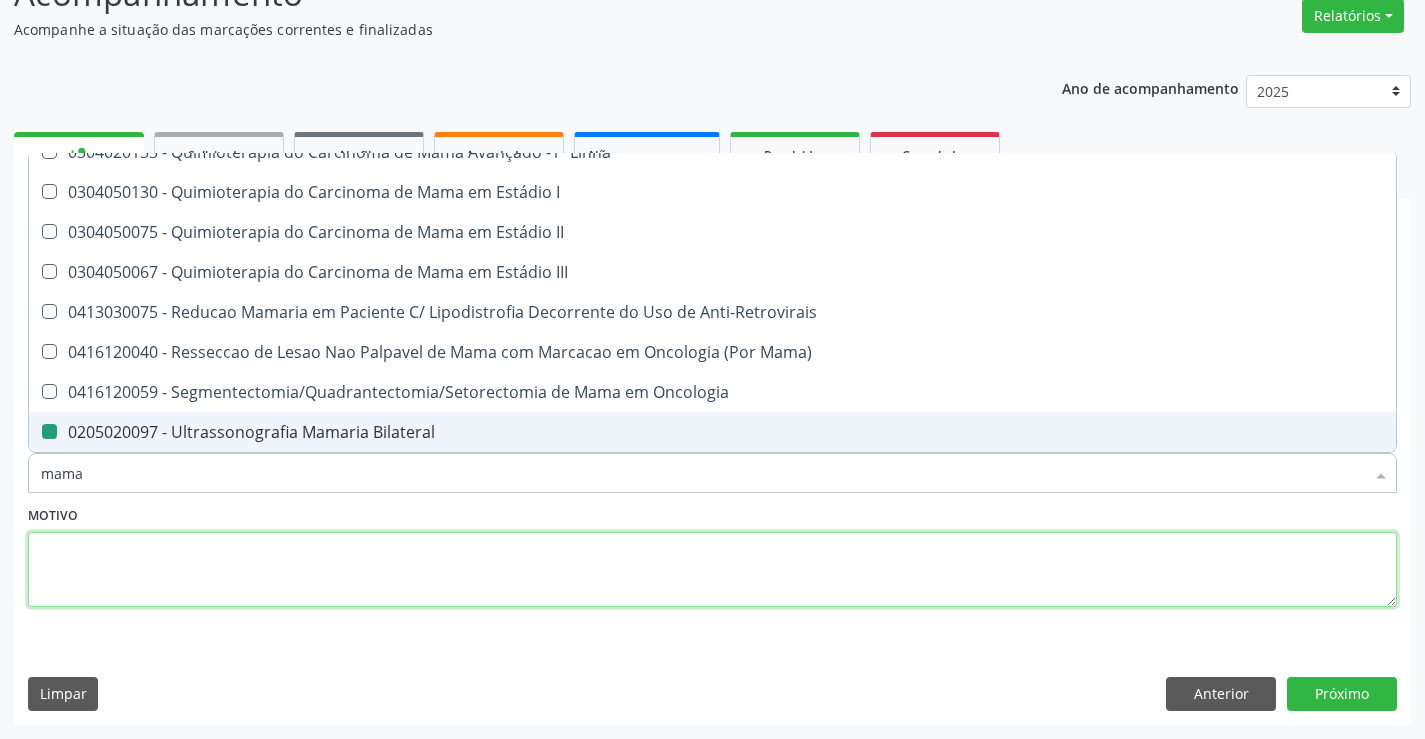 click at bounding box center [712, 570] 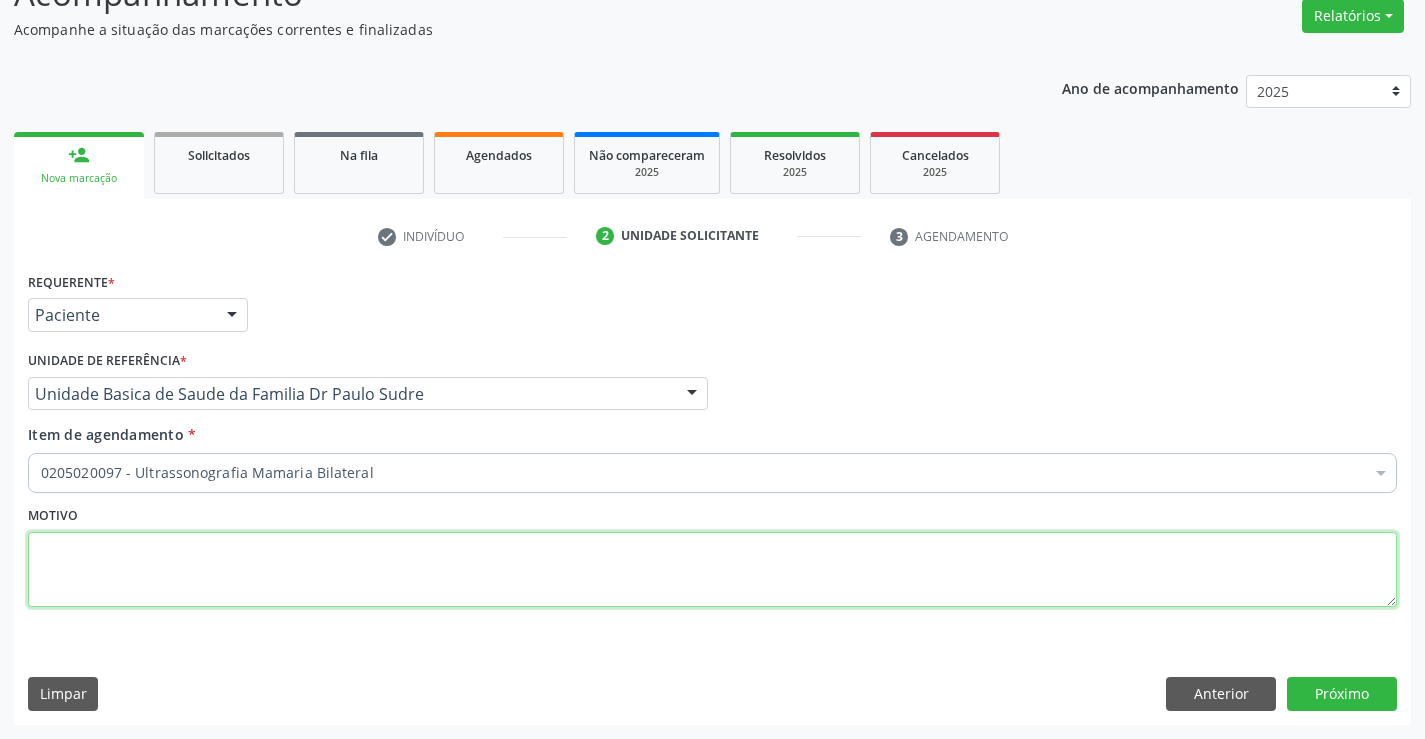 scroll, scrollTop: 0, scrollLeft: 0, axis: both 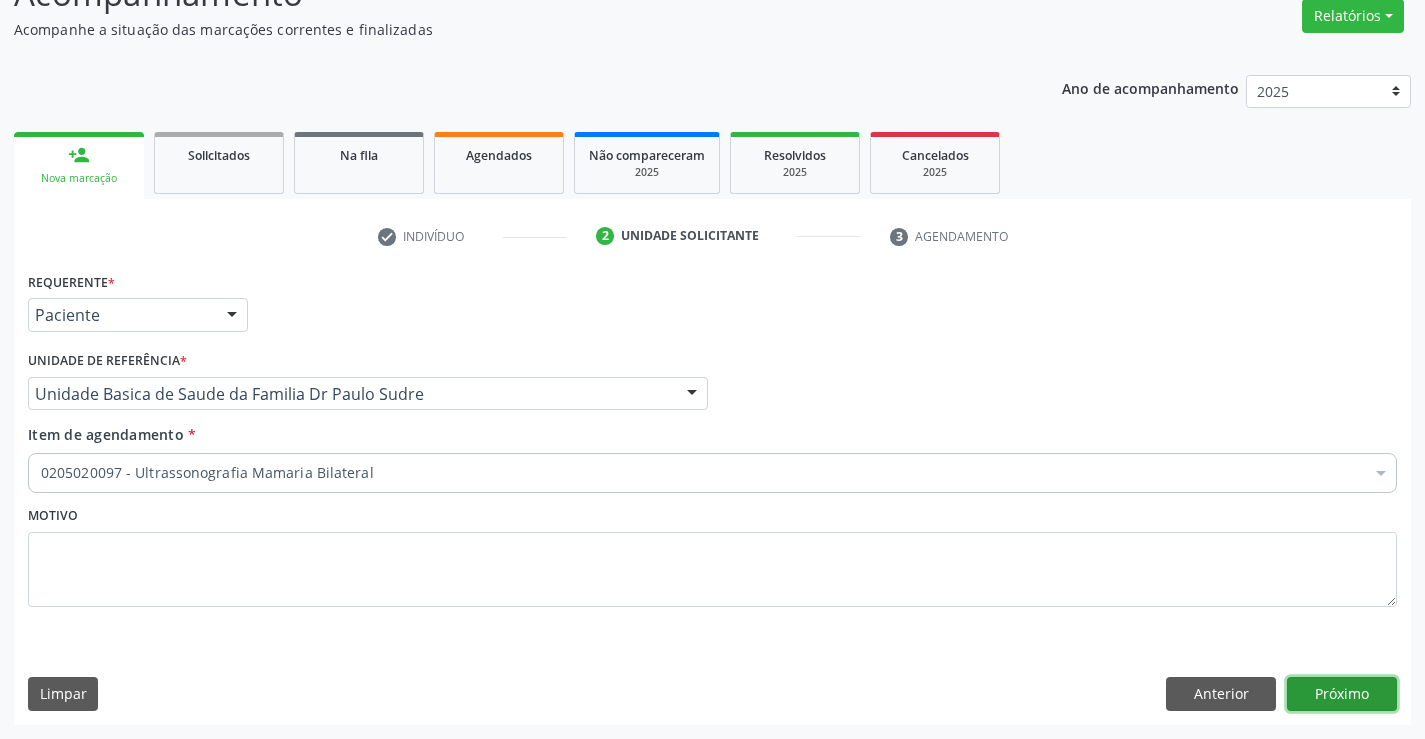 click on "Próximo" at bounding box center (1342, 694) 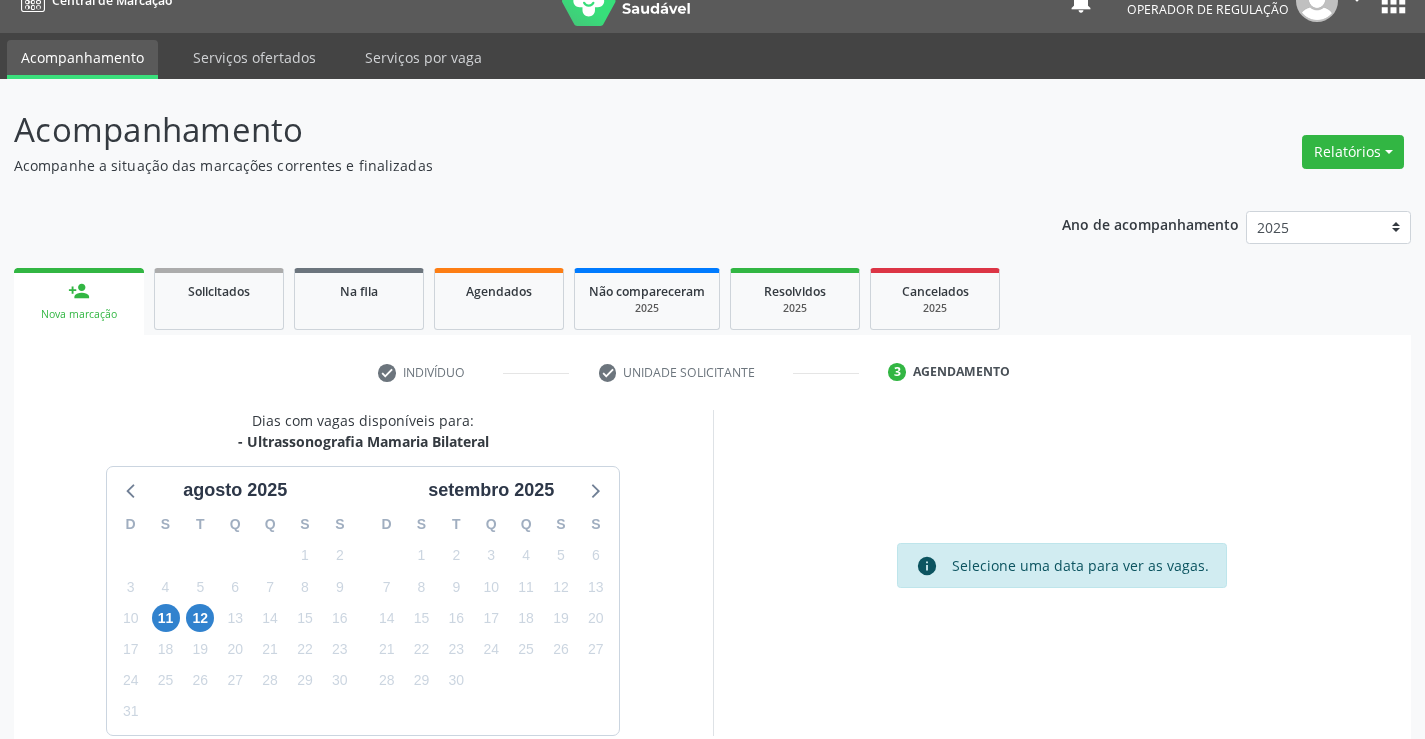 scroll, scrollTop: 131, scrollLeft: 0, axis: vertical 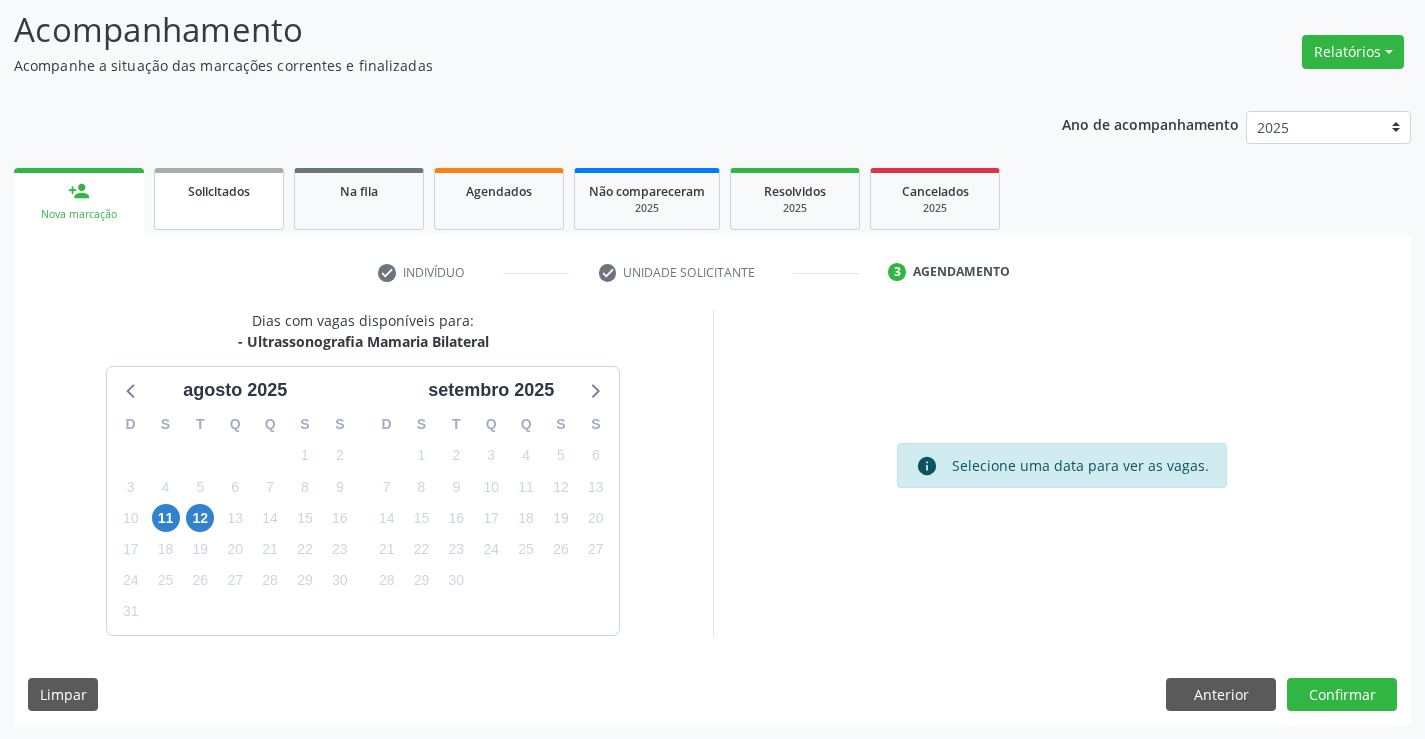 click on "Solicitados" at bounding box center (219, 191) 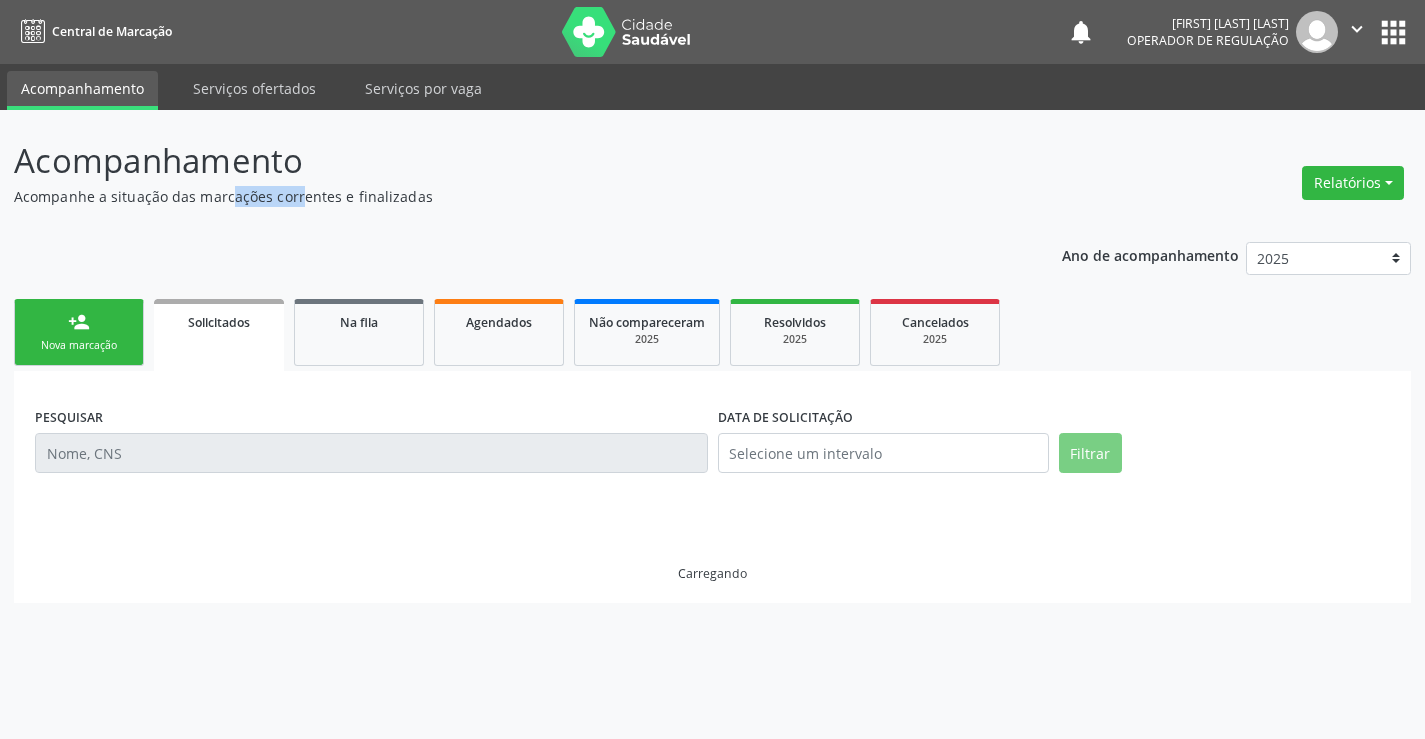 click on "Acompanhe a situação das marcações correntes e finalizadas" at bounding box center [503, 196] 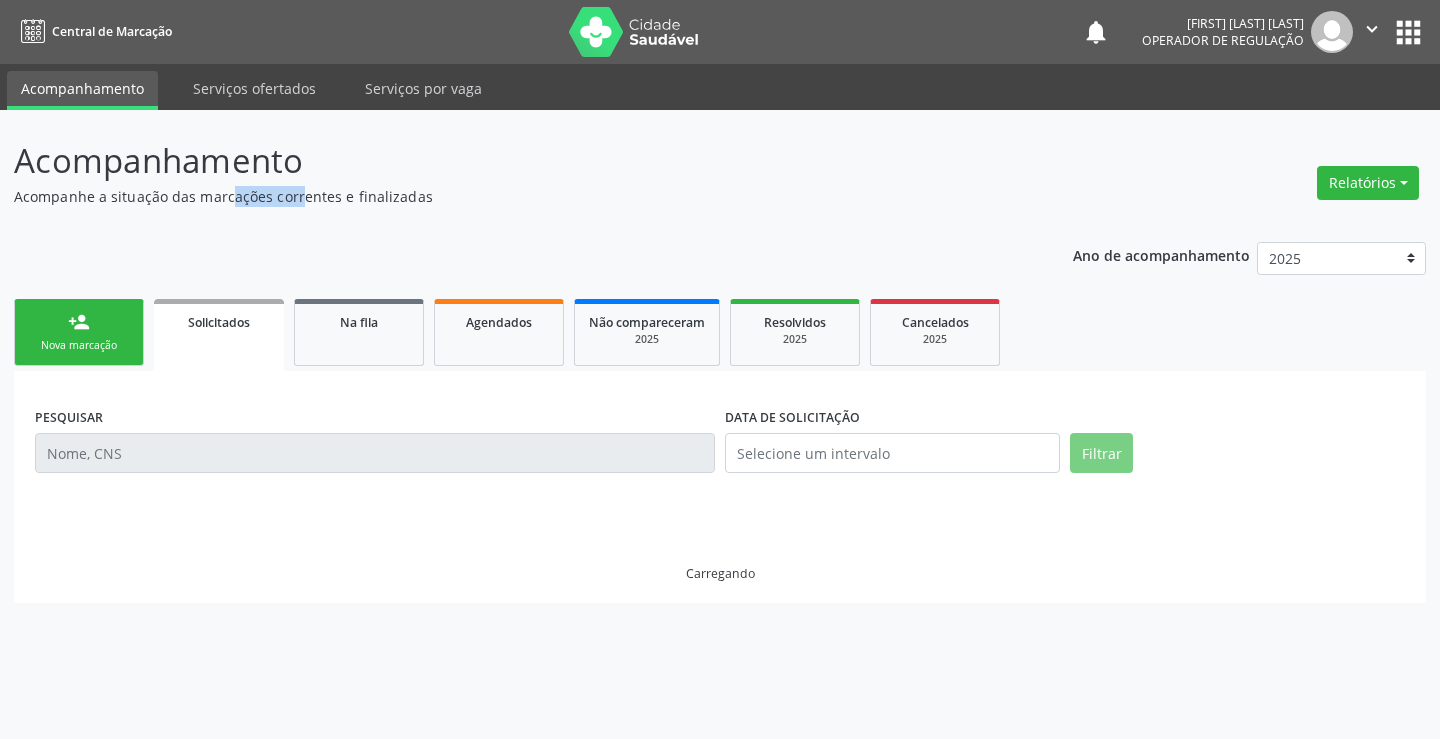 click on "person_add" at bounding box center (79, 322) 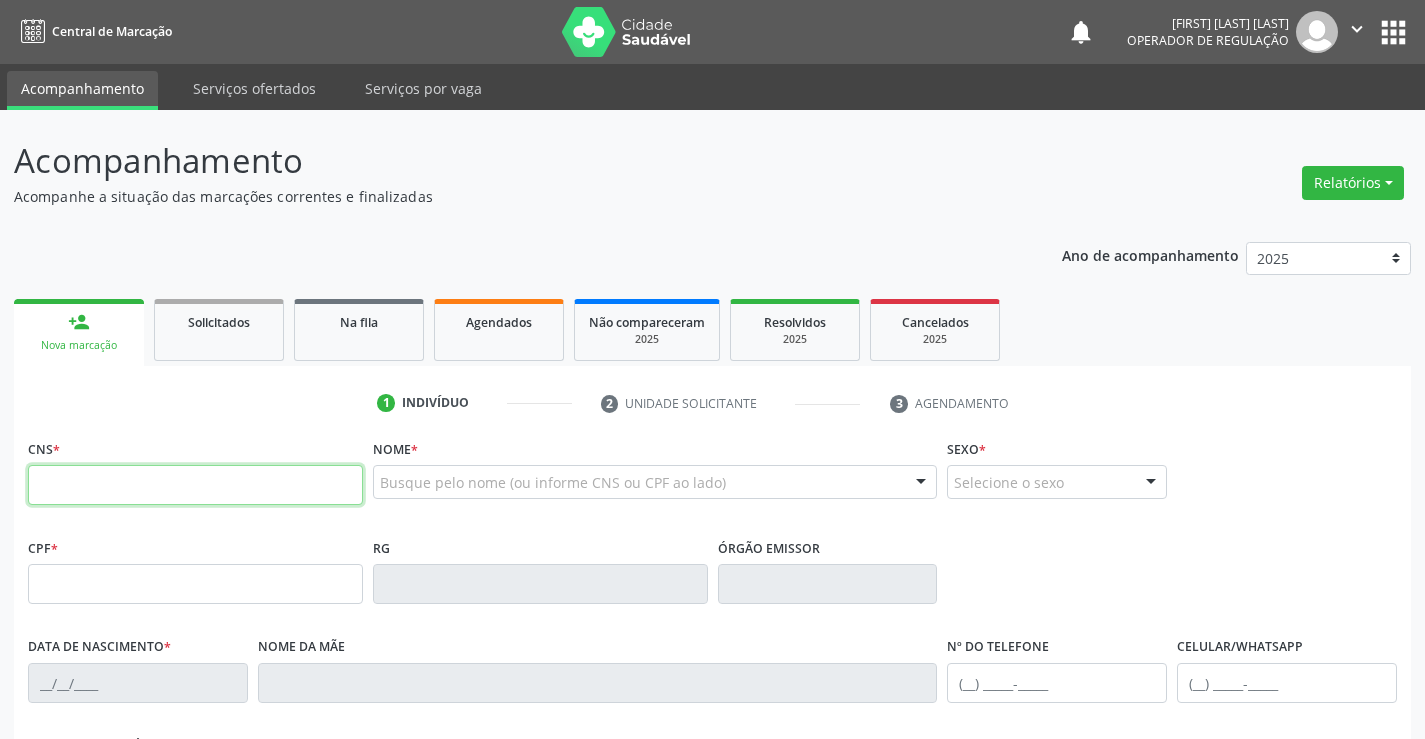 click at bounding box center (195, 485) 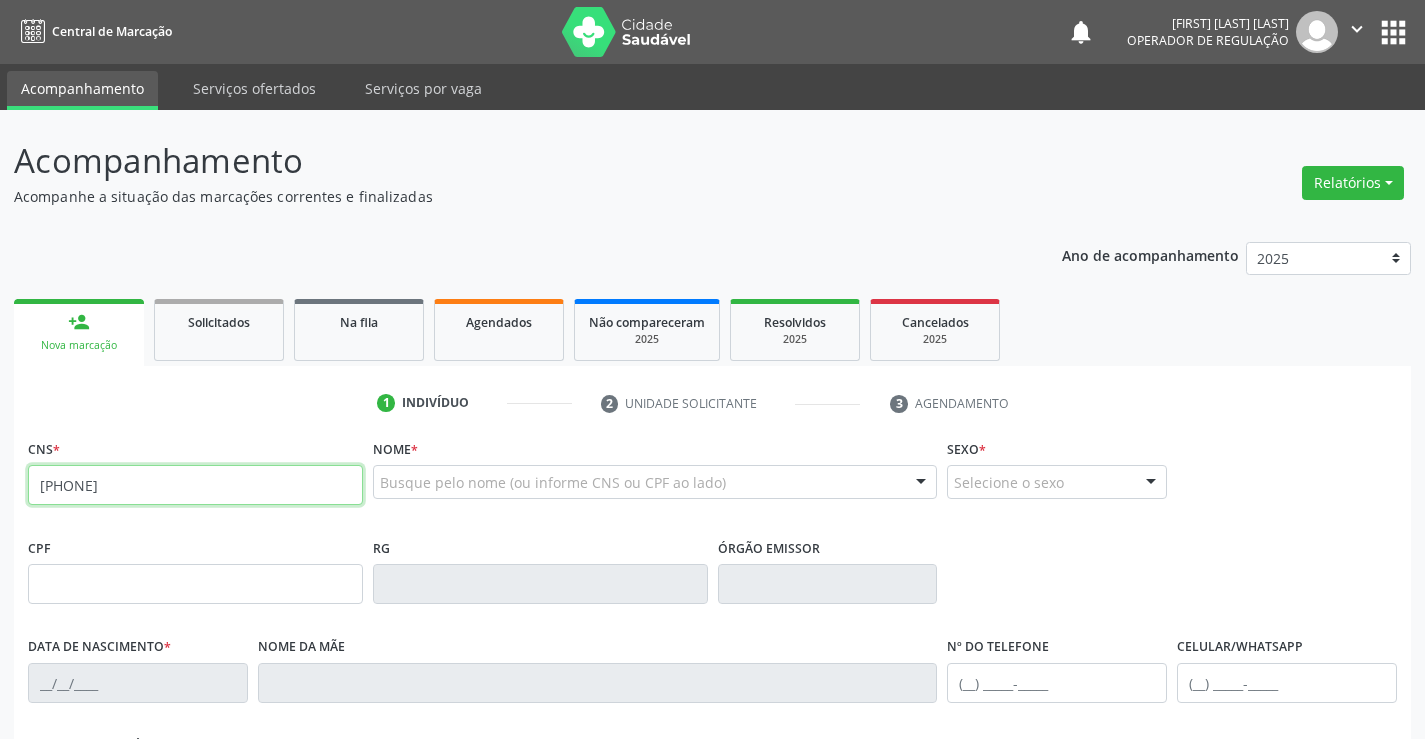 type on "702 0023 9778 3283" 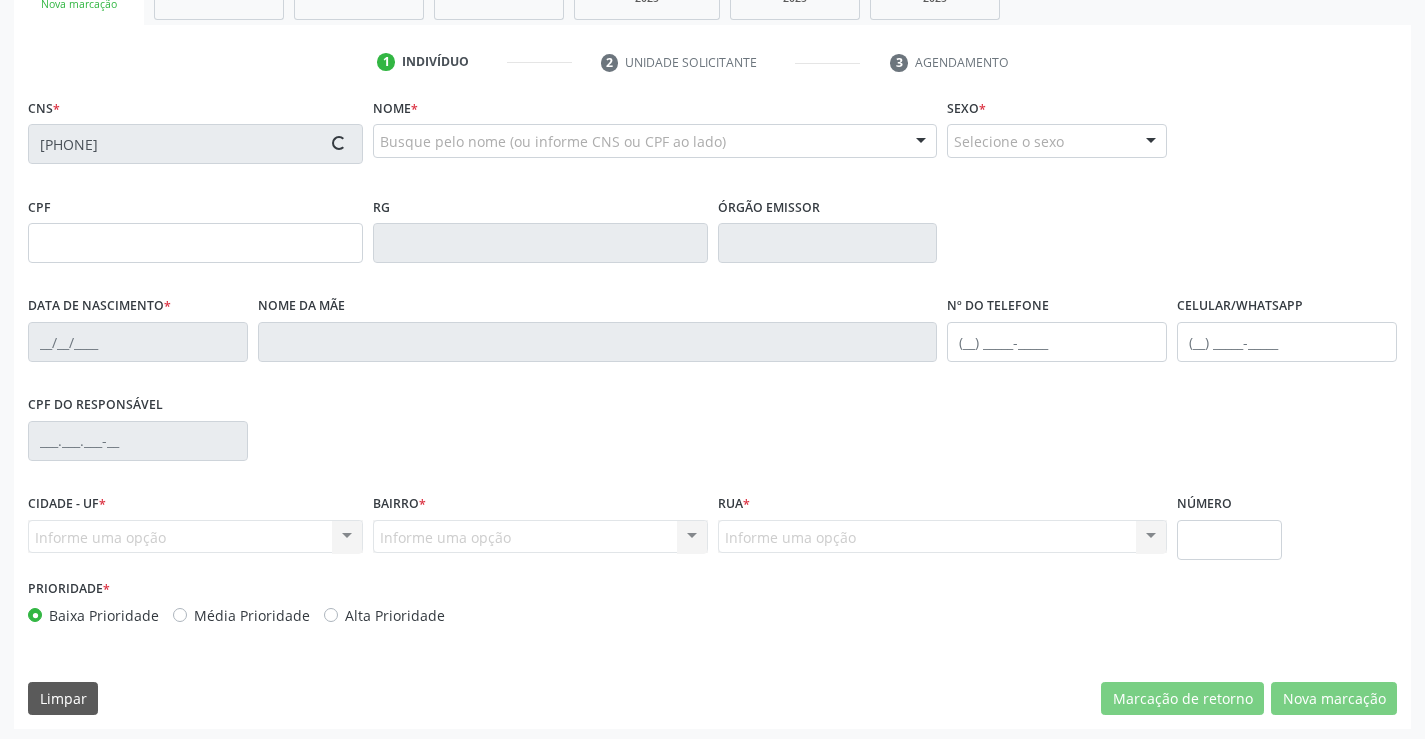 type on "1457713691" 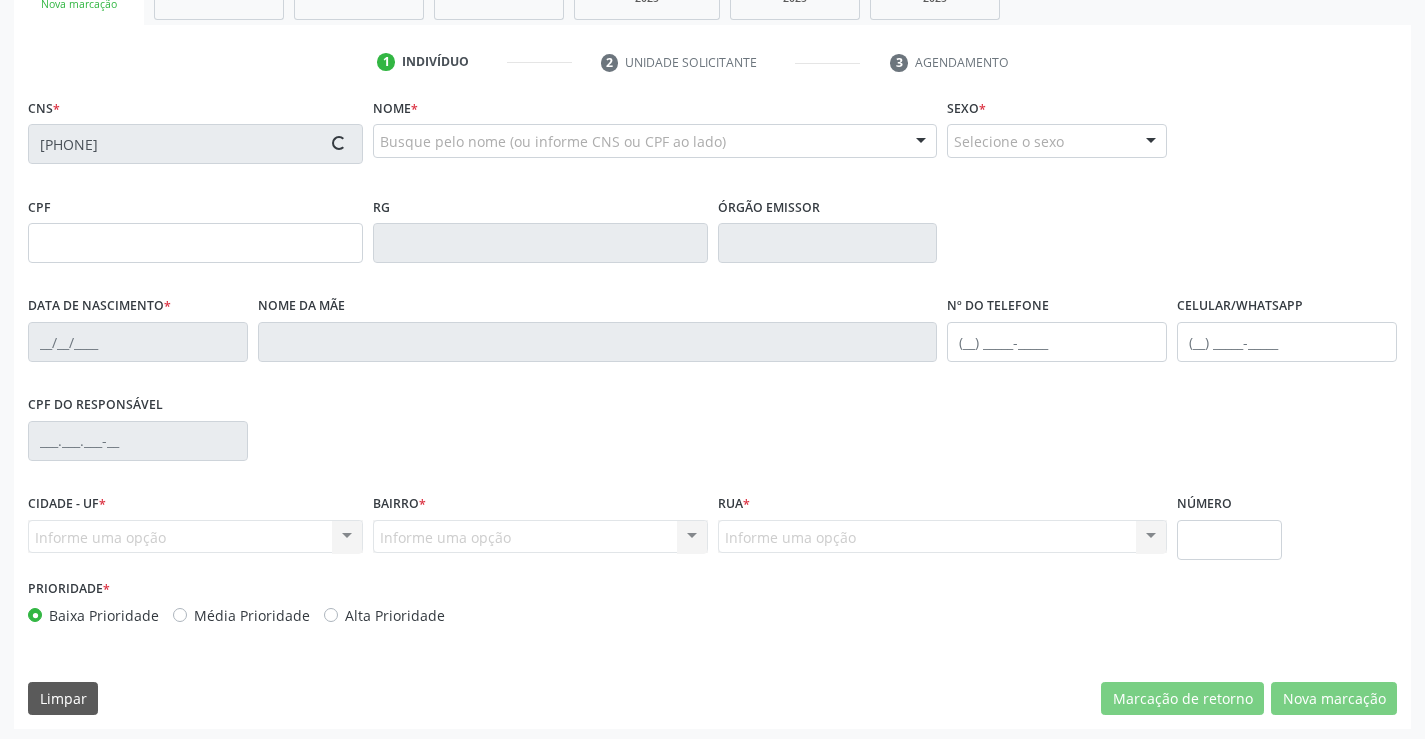 type on "02/07/1983" 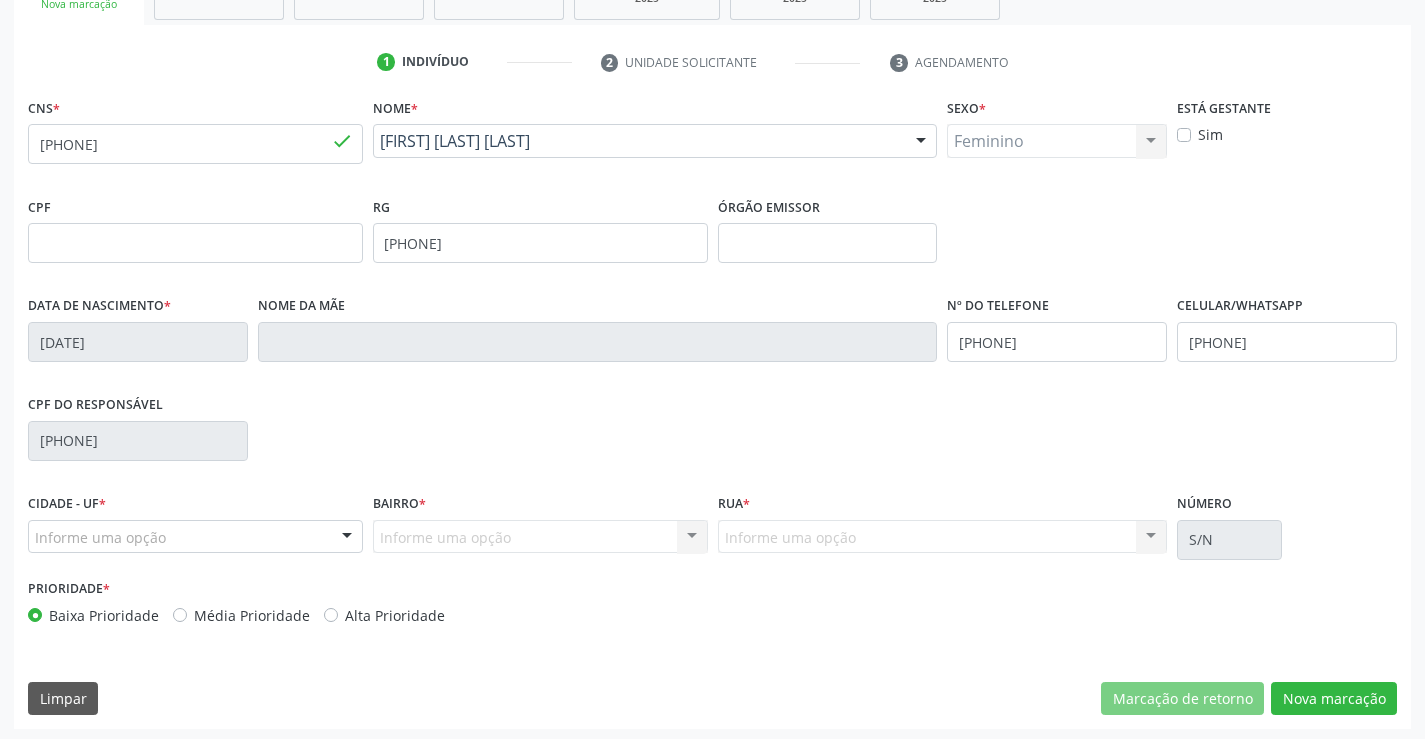 scroll, scrollTop: 345, scrollLeft: 0, axis: vertical 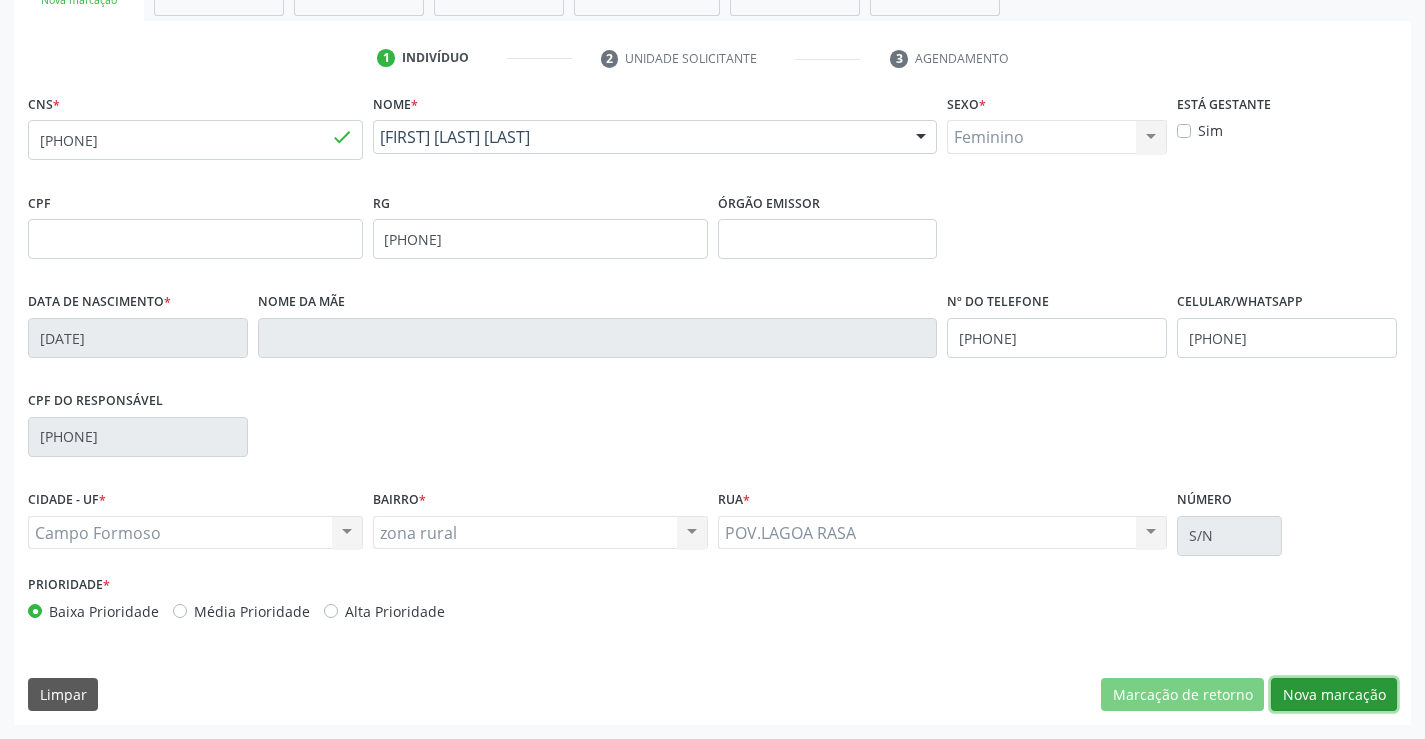click on "Nova marcação" at bounding box center [1334, 695] 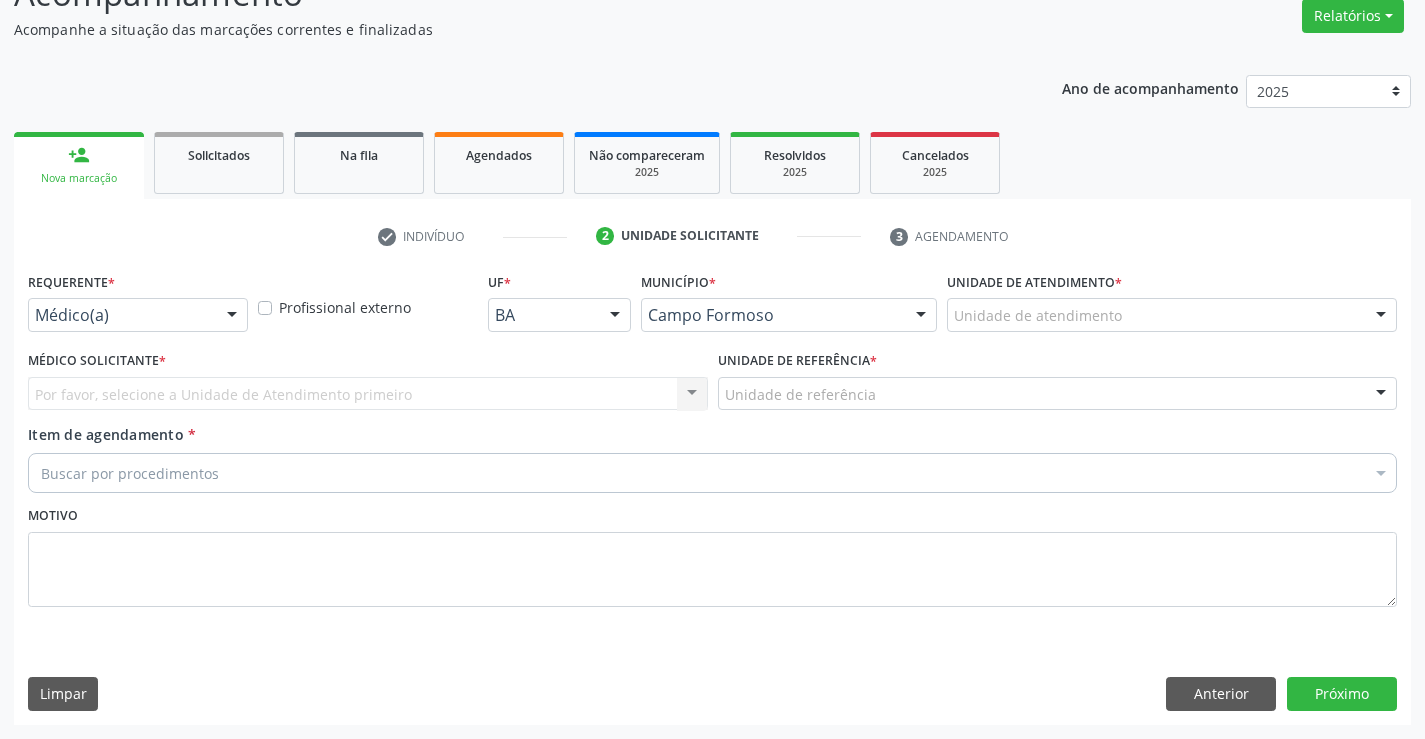 scroll, scrollTop: 167, scrollLeft: 0, axis: vertical 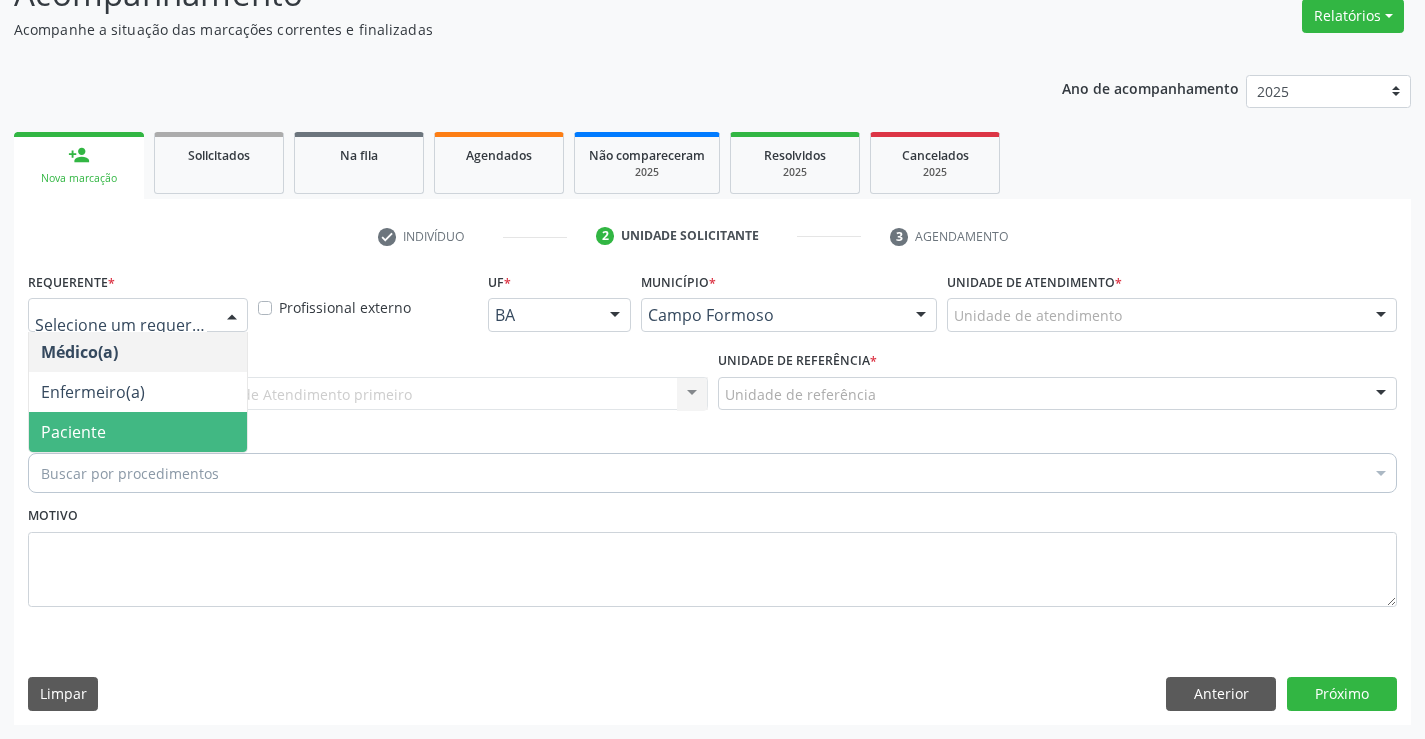 drag, startPoint x: 142, startPoint y: 421, endPoint x: 306, endPoint y: 397, distance: 165.7468 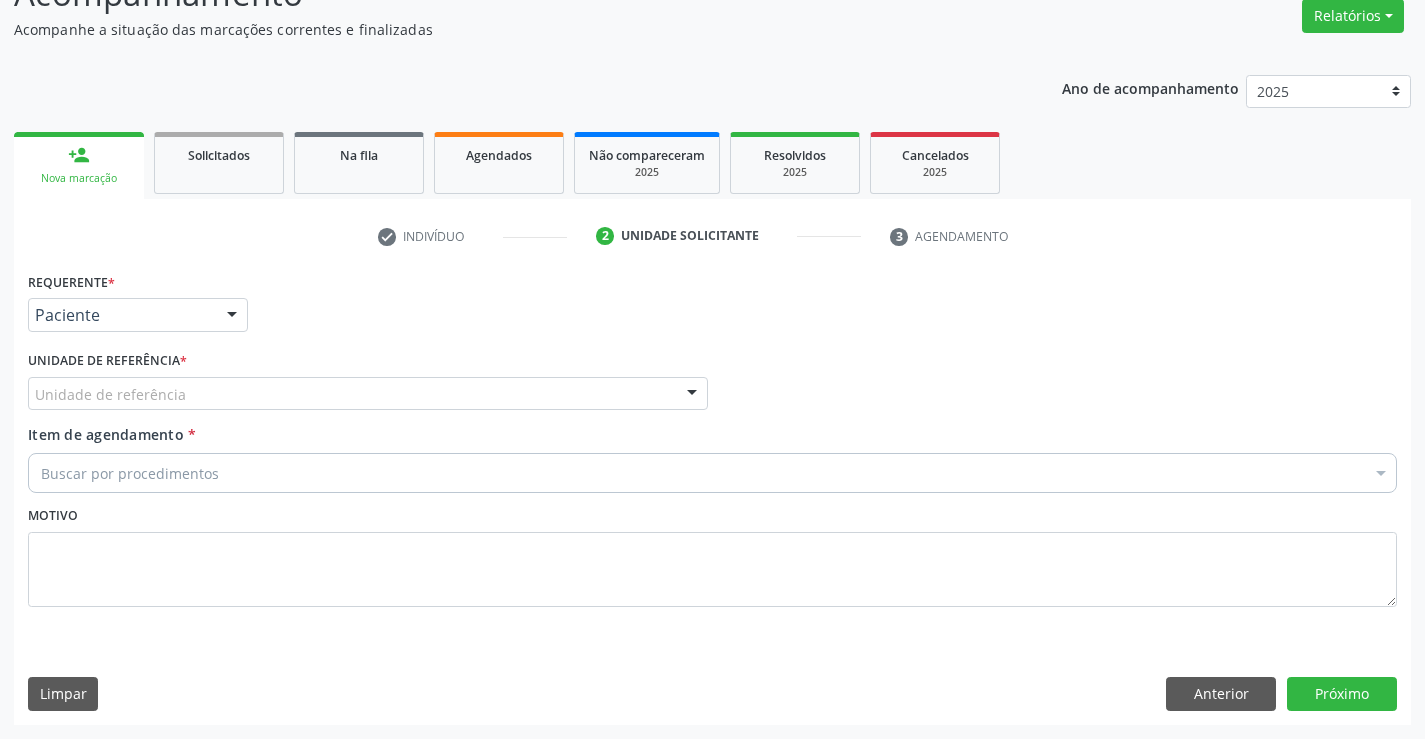 click on "Unidade de referência" at bounding box center (368, 394) 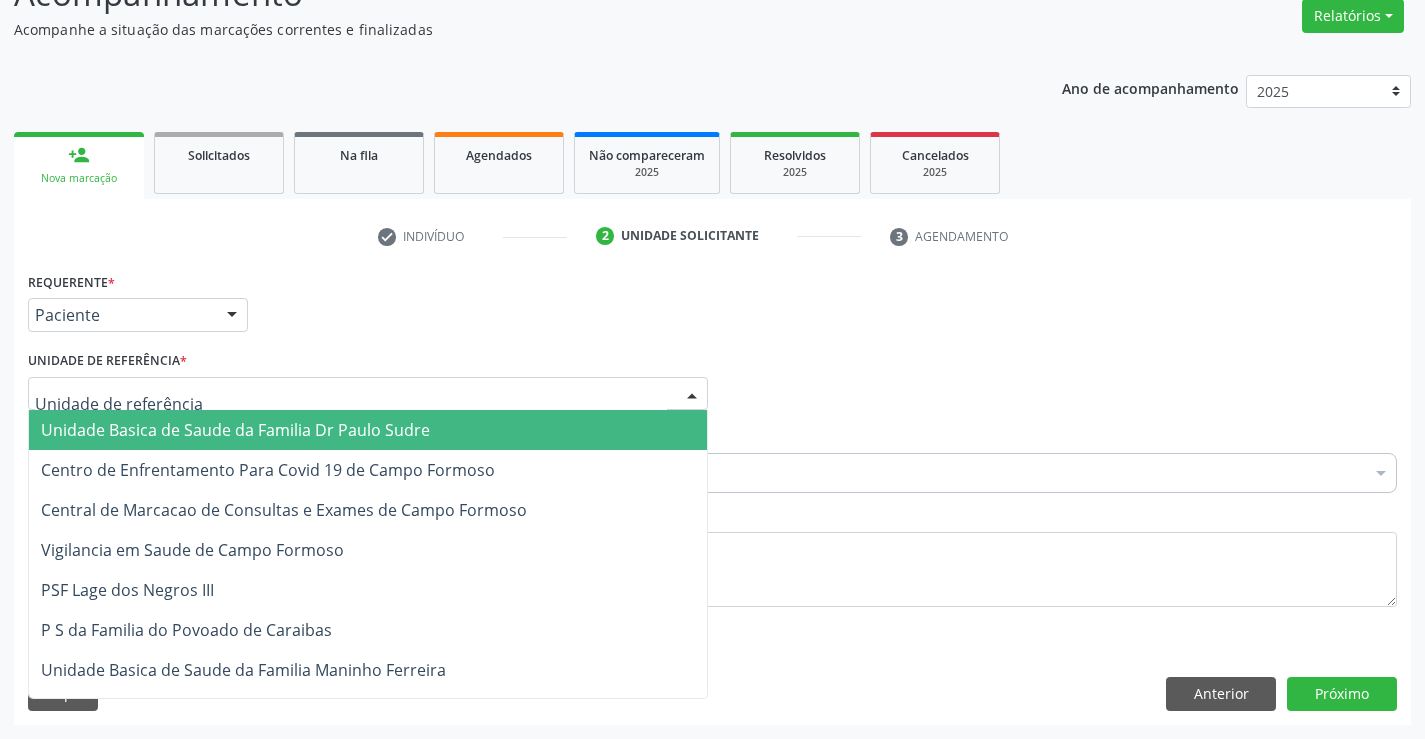 click on "Unidade Basica de Saude da Familia Dr Paulo Sudre" at bounding box center (235, 430) 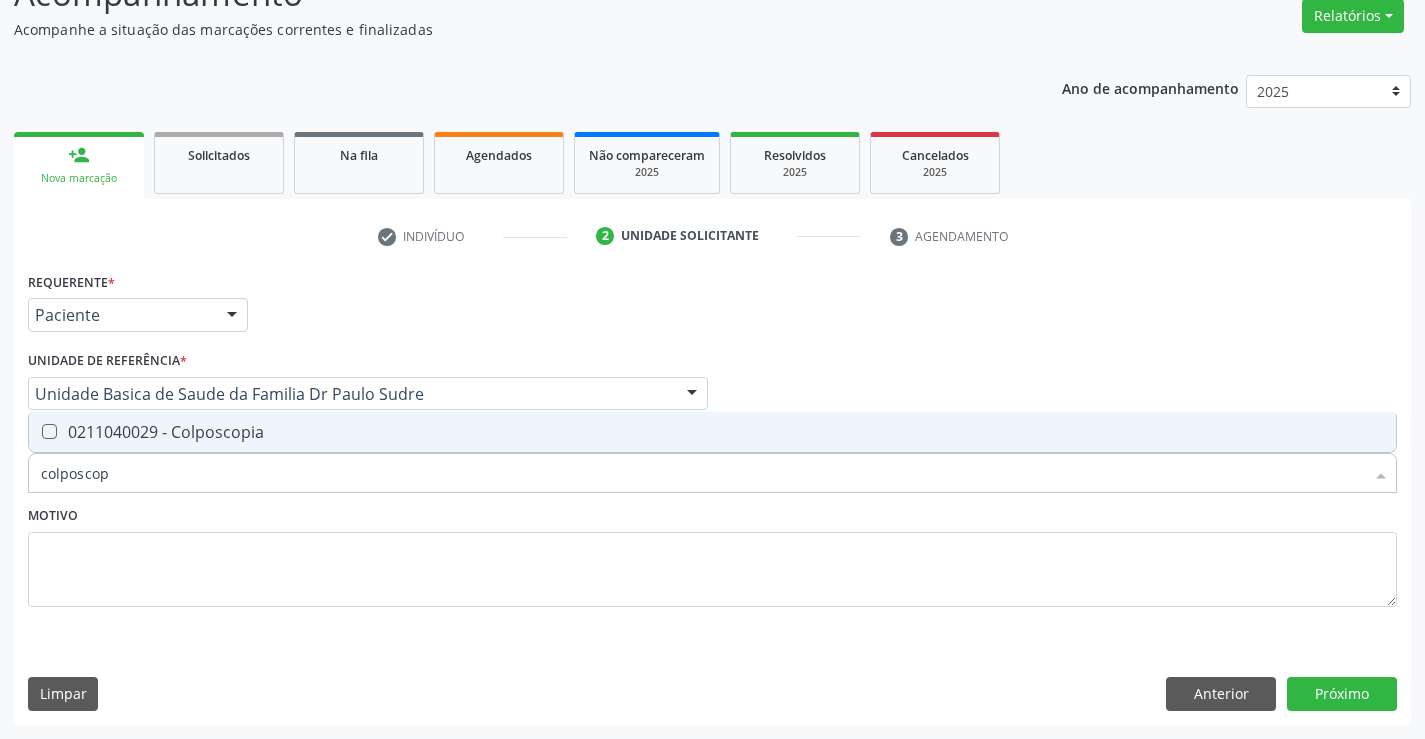 type on "colposcopi" 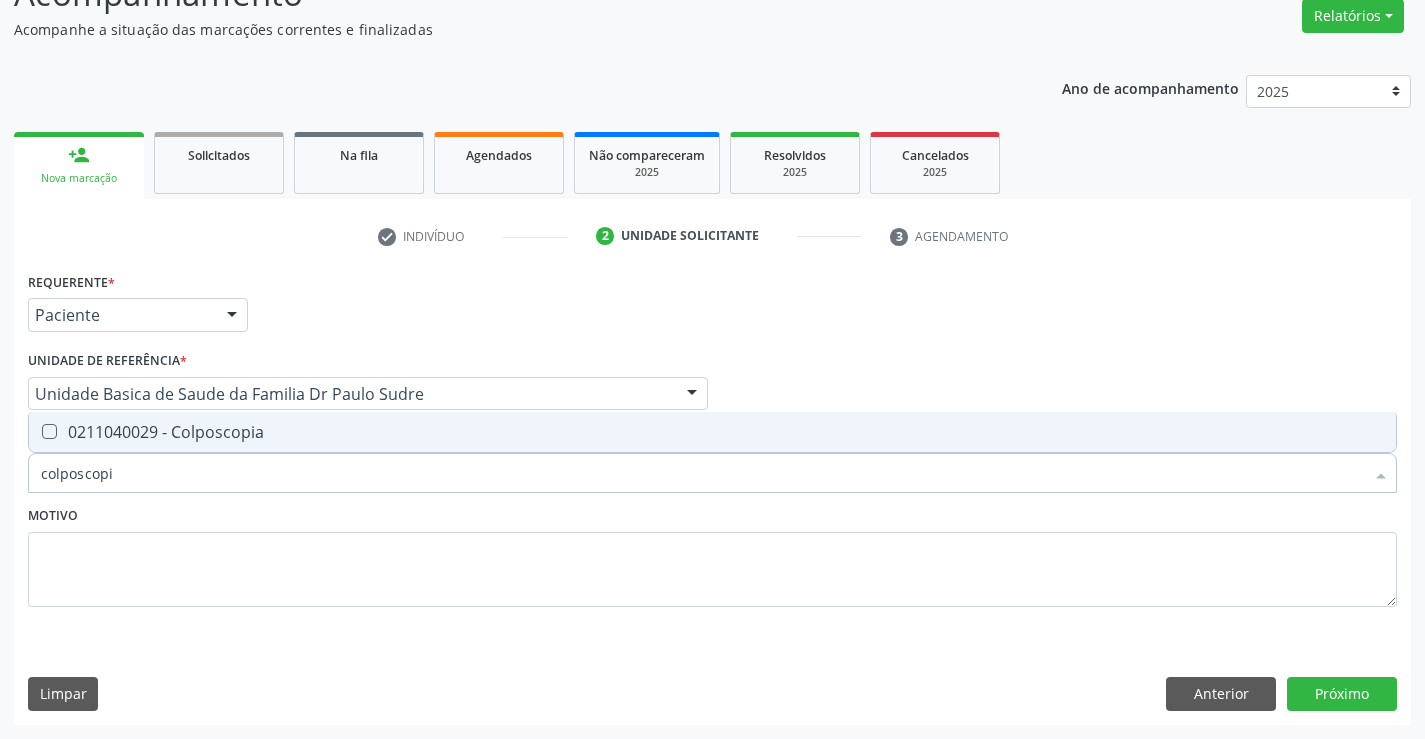 click on "0211040029 - Colposcopia" at bounding box center (712, 432) 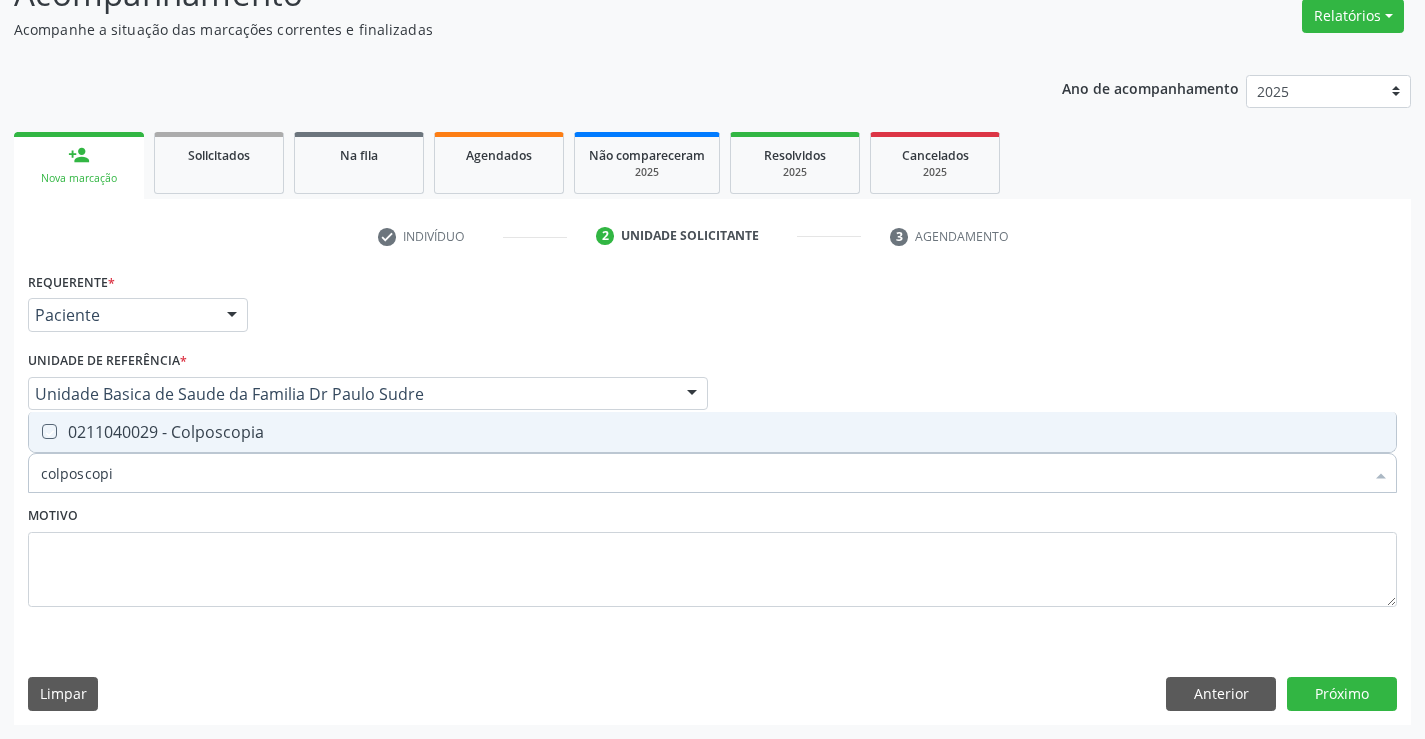 checkbox on "true" 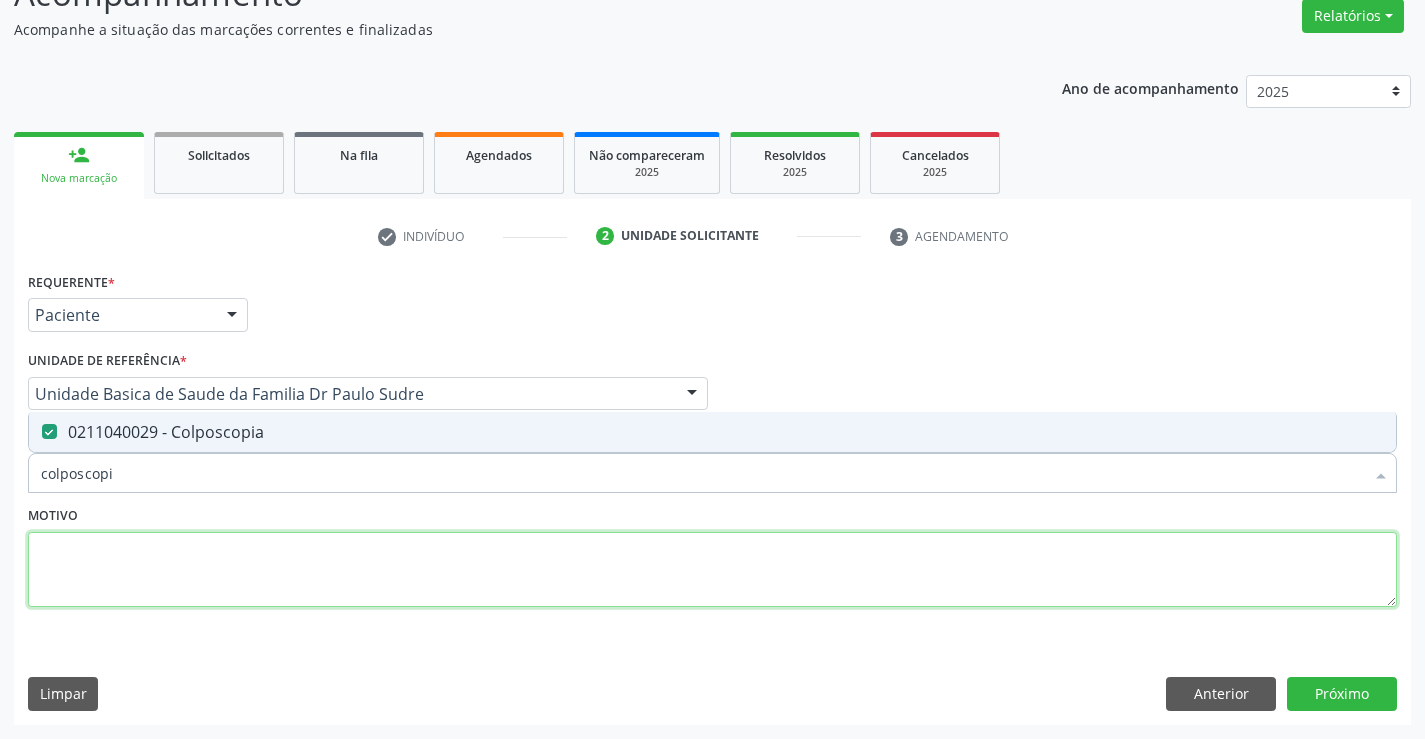 click at bounding box center [712, 570] 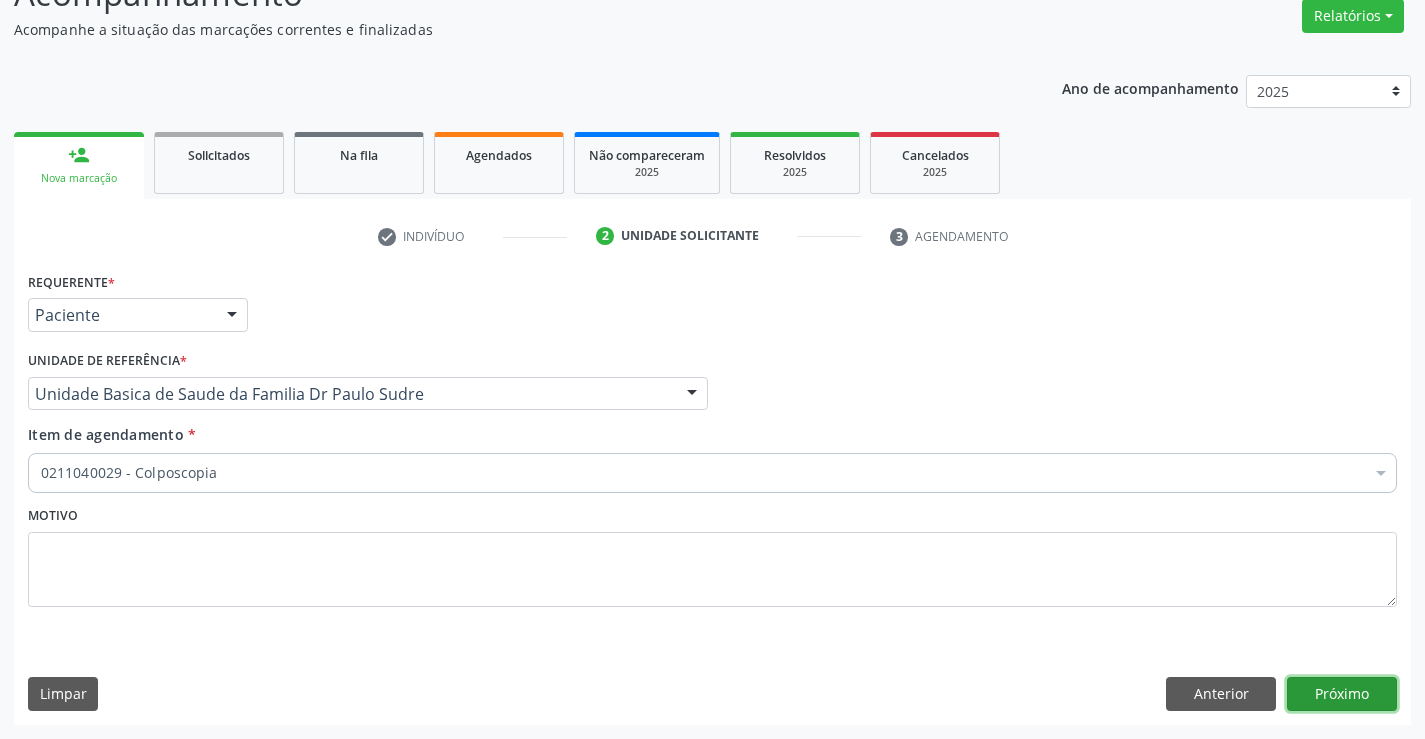 click on "Próximo" at bounding box center [1342, 694] 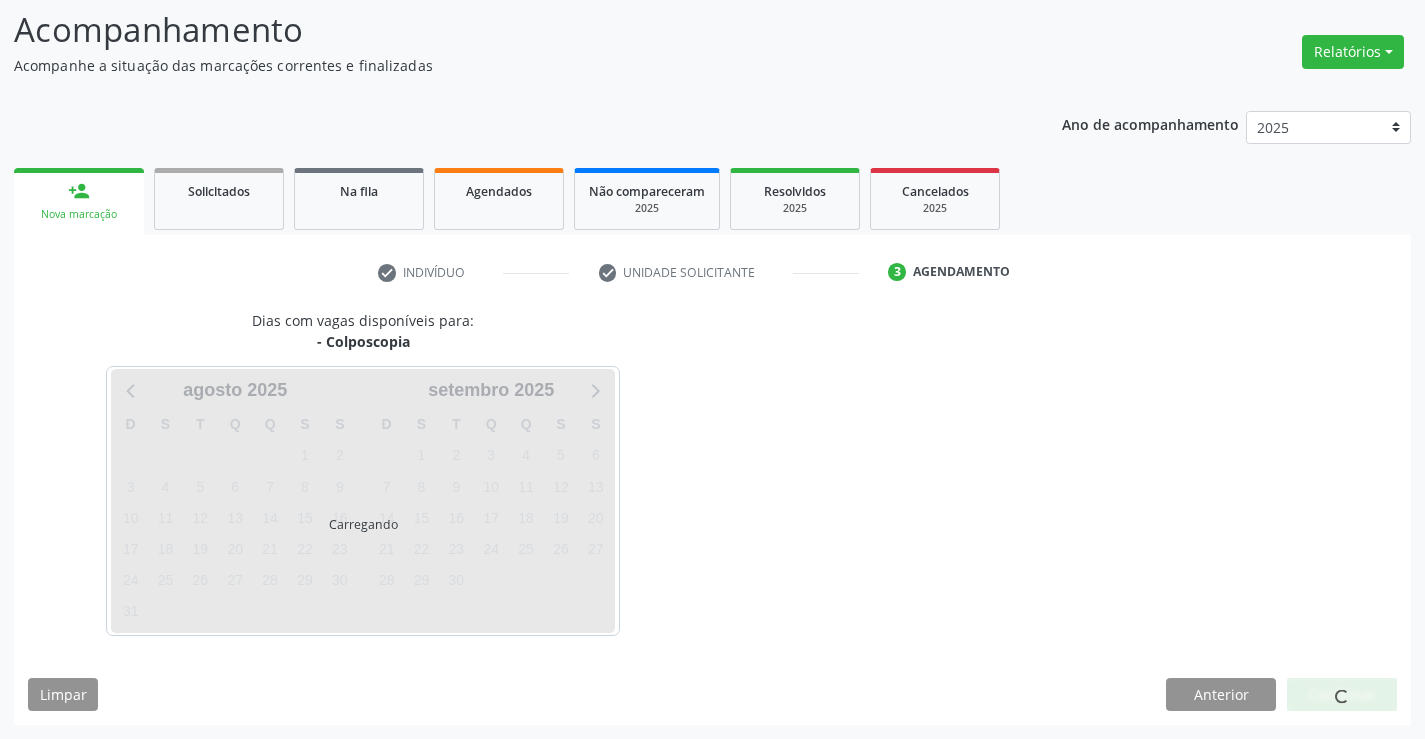 scroll, scrollTop: 167, scrollLeft: 0, axis: vertical 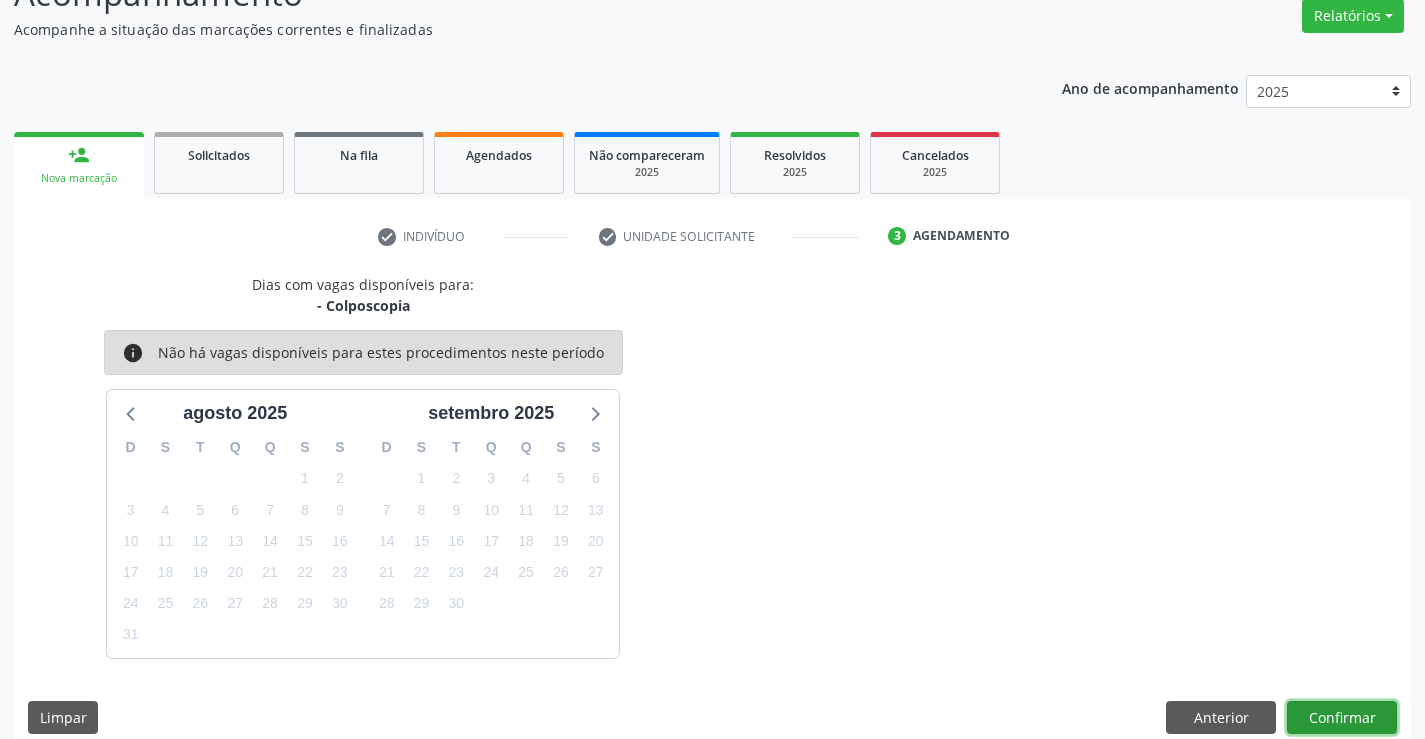click on "Confirmar" at bounding box center [1342, 718] 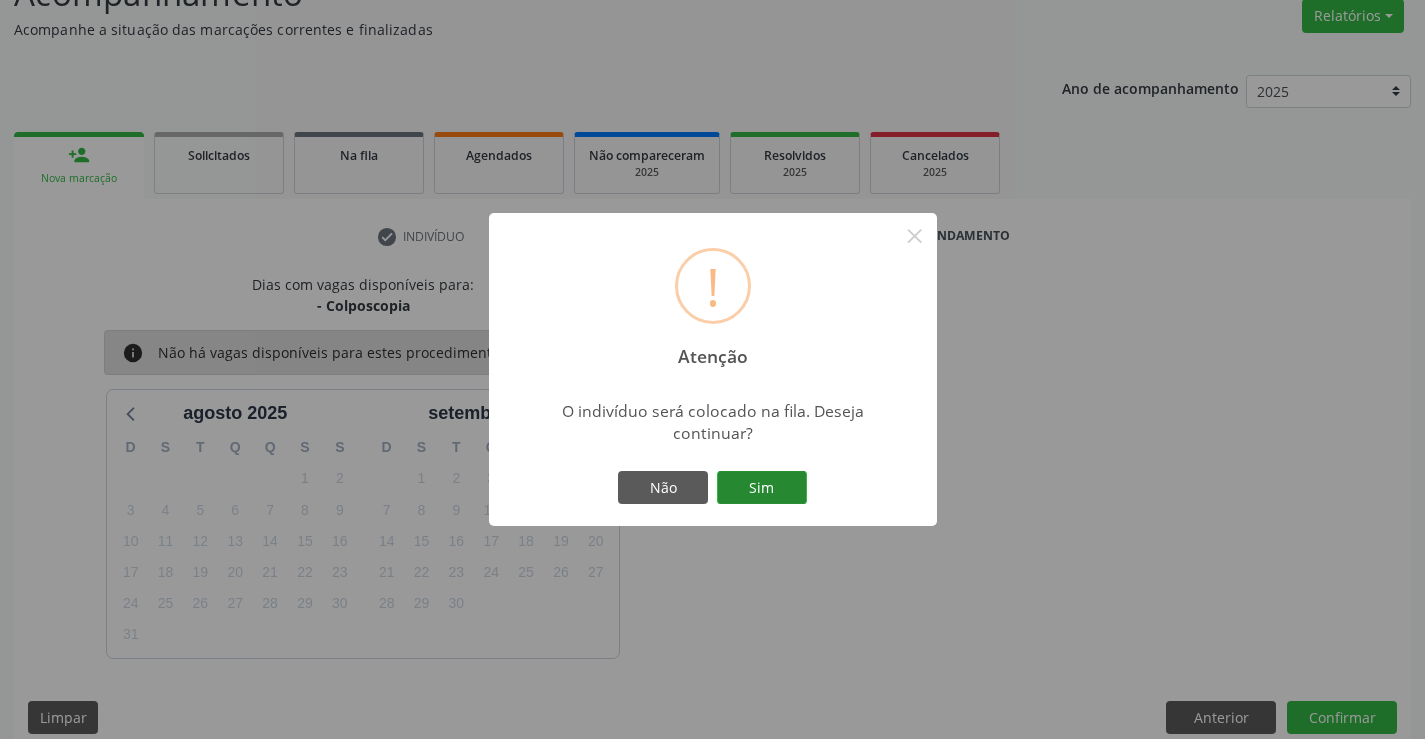 click on "Sim" at bounding box center (762, 488) 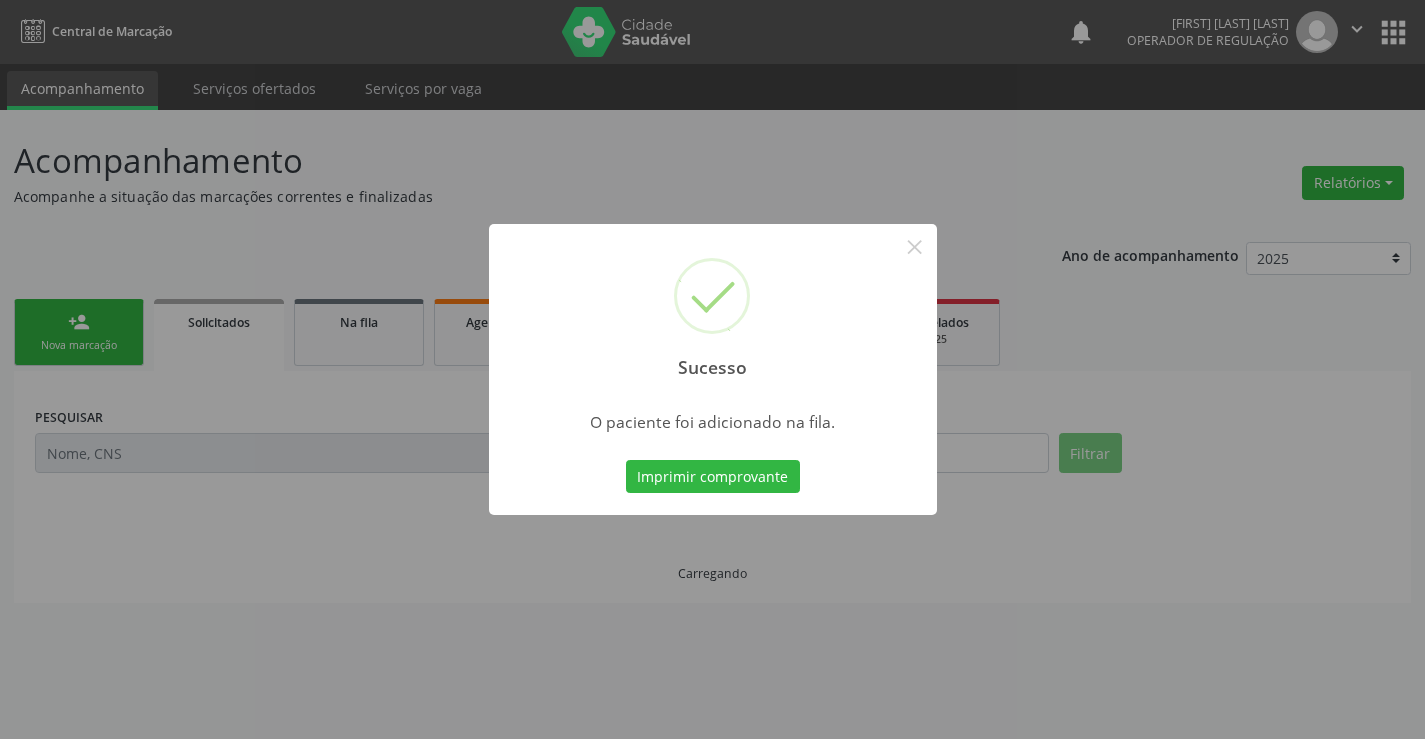 scroll, scrollTop: 0, scrollLeft: 0, axis: both 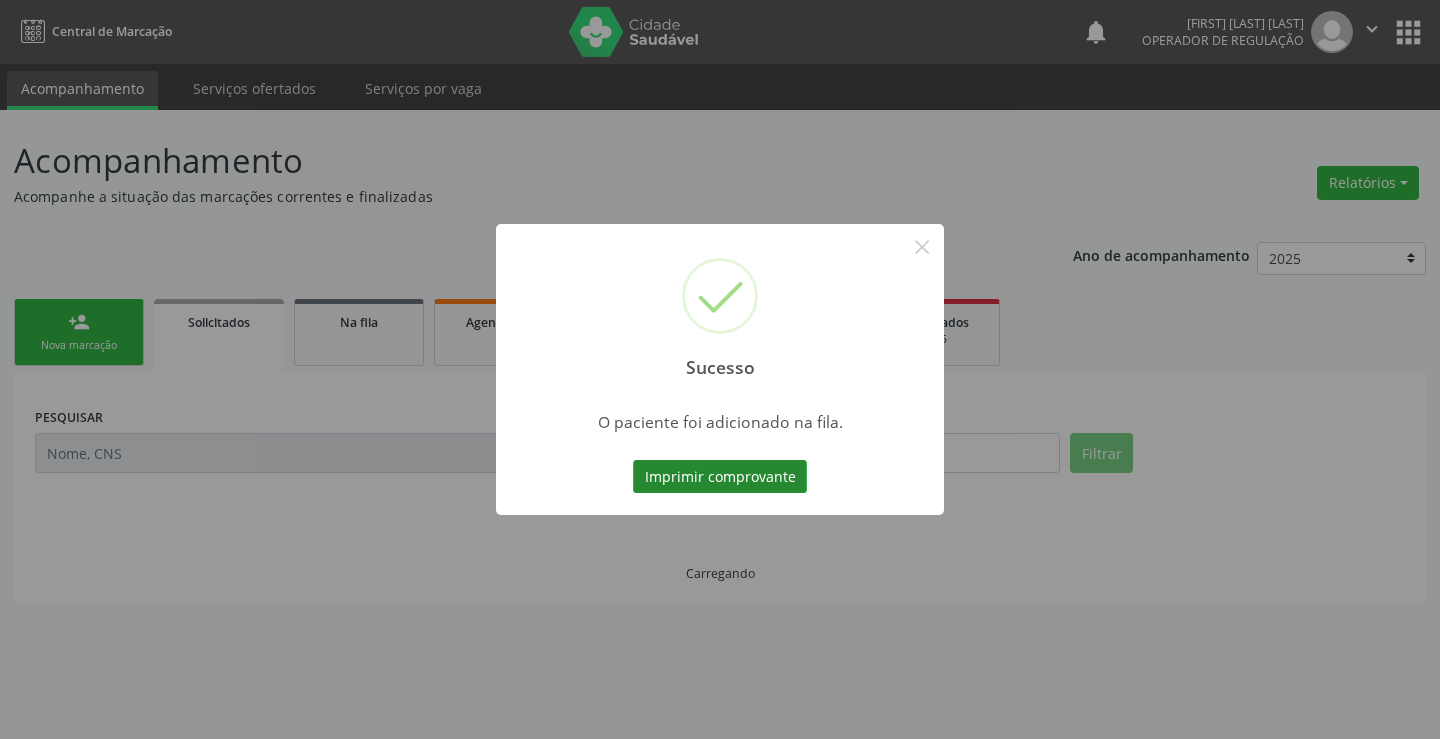 click on "Imprimir comprovante" at bounding box center (720, 477) 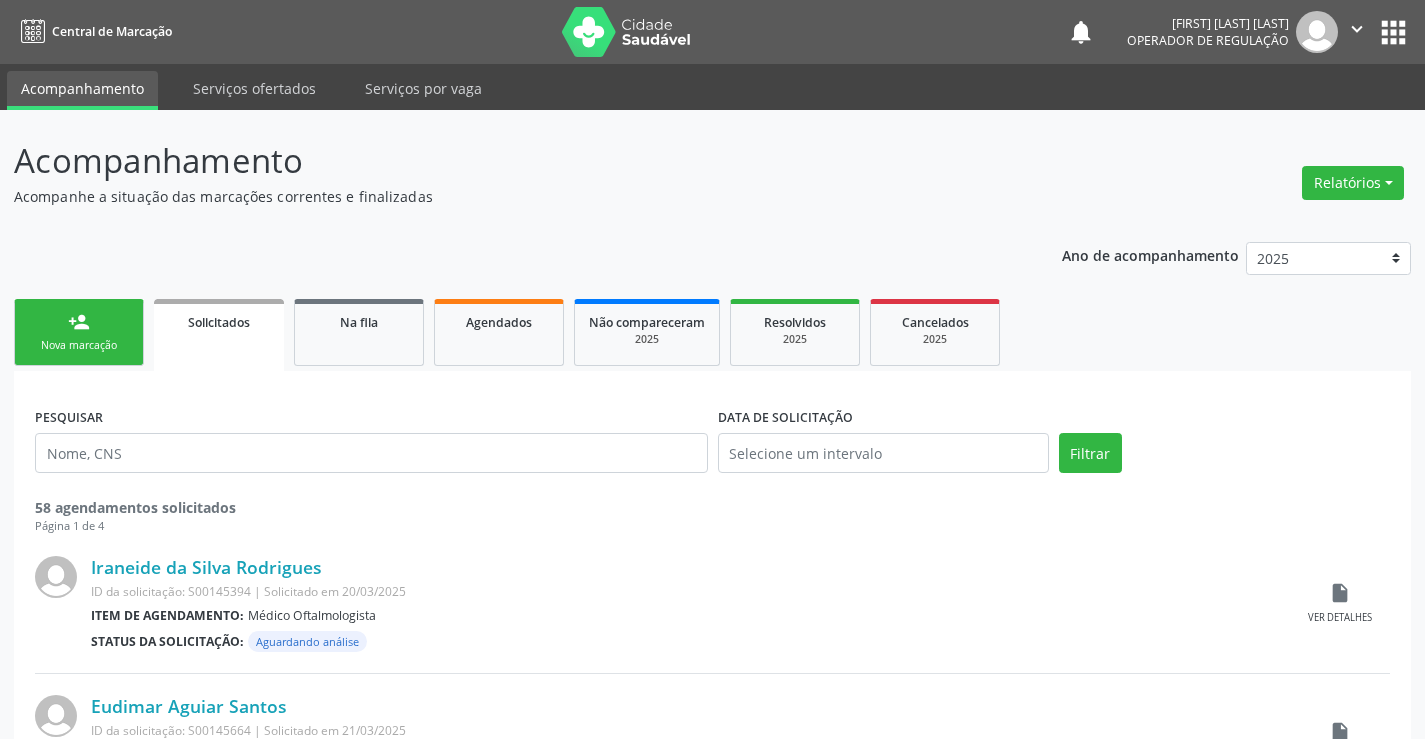 click on "person_add
Nova marcação" at bounding box center (79, 332) 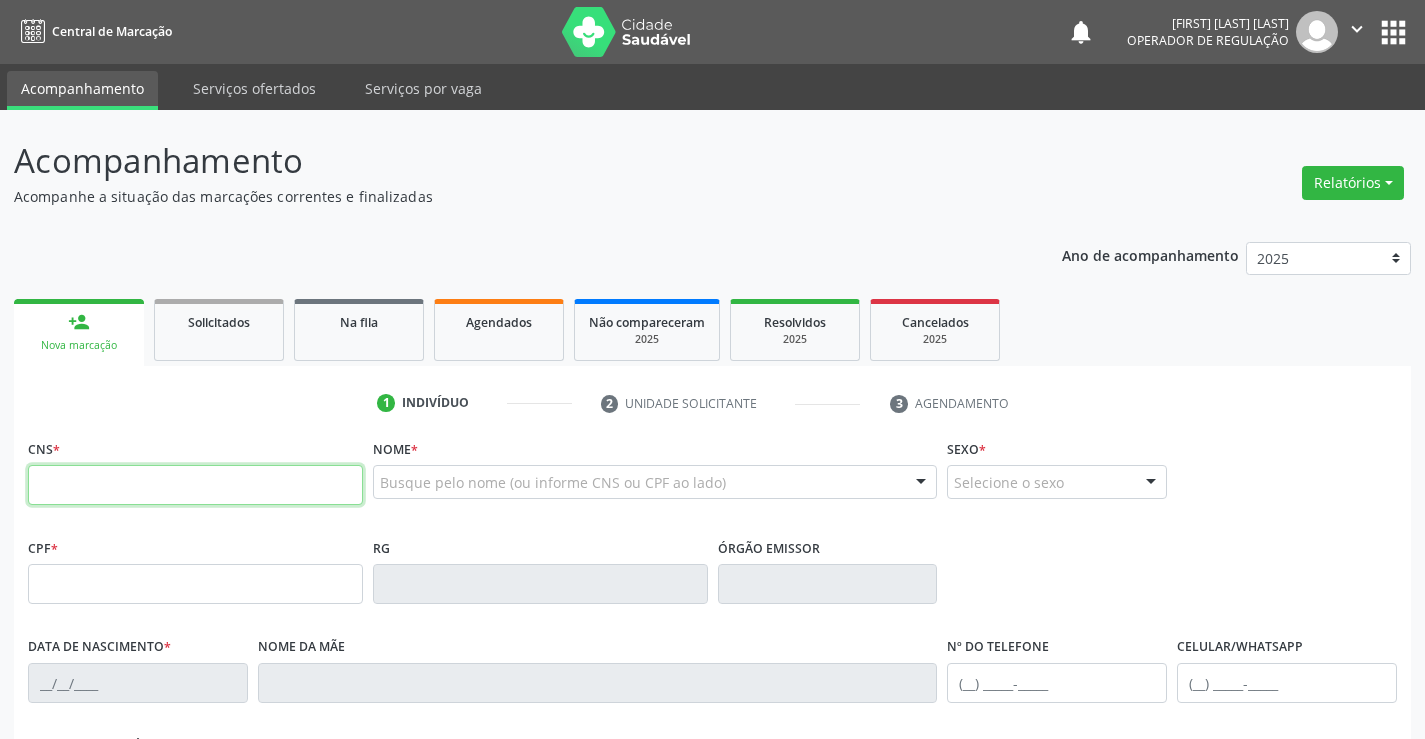 click at bounding box center [195, 485] 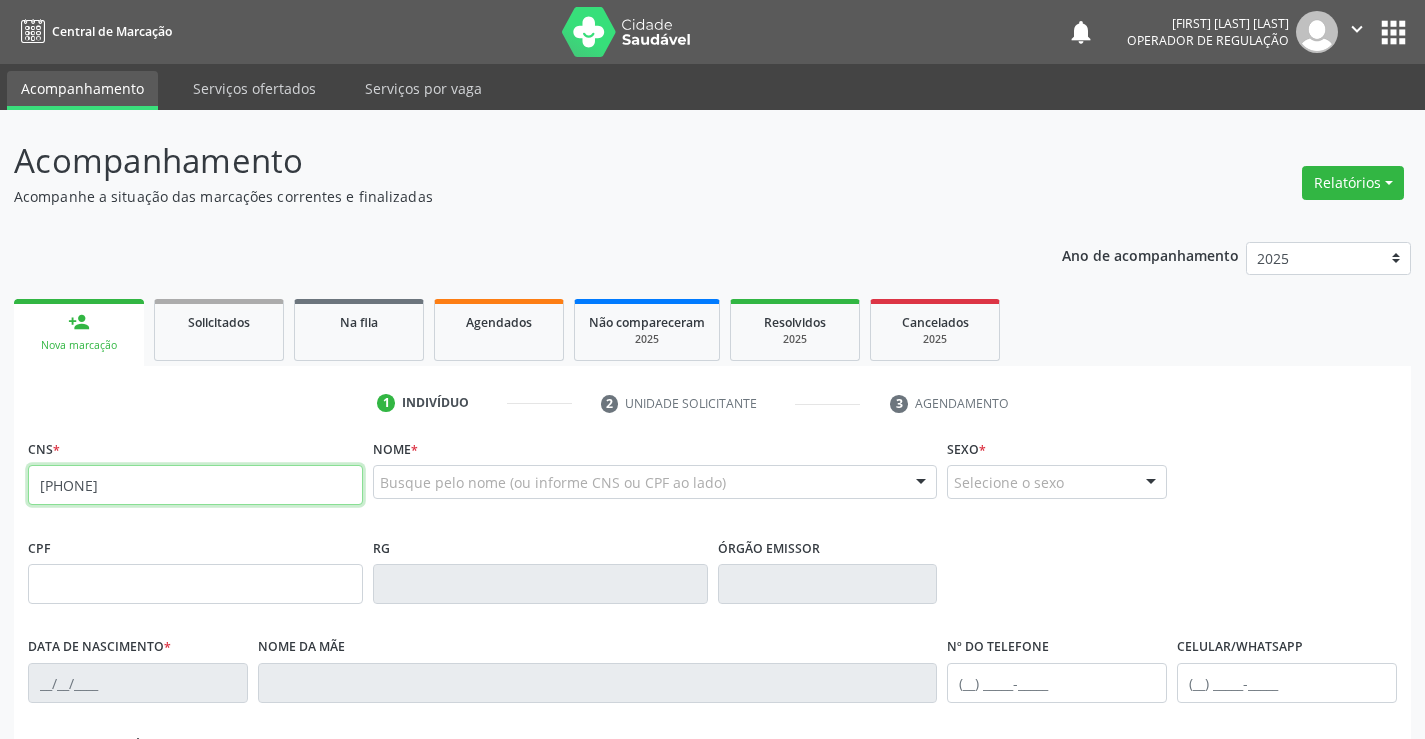 type on "708 6055 4058 3285" 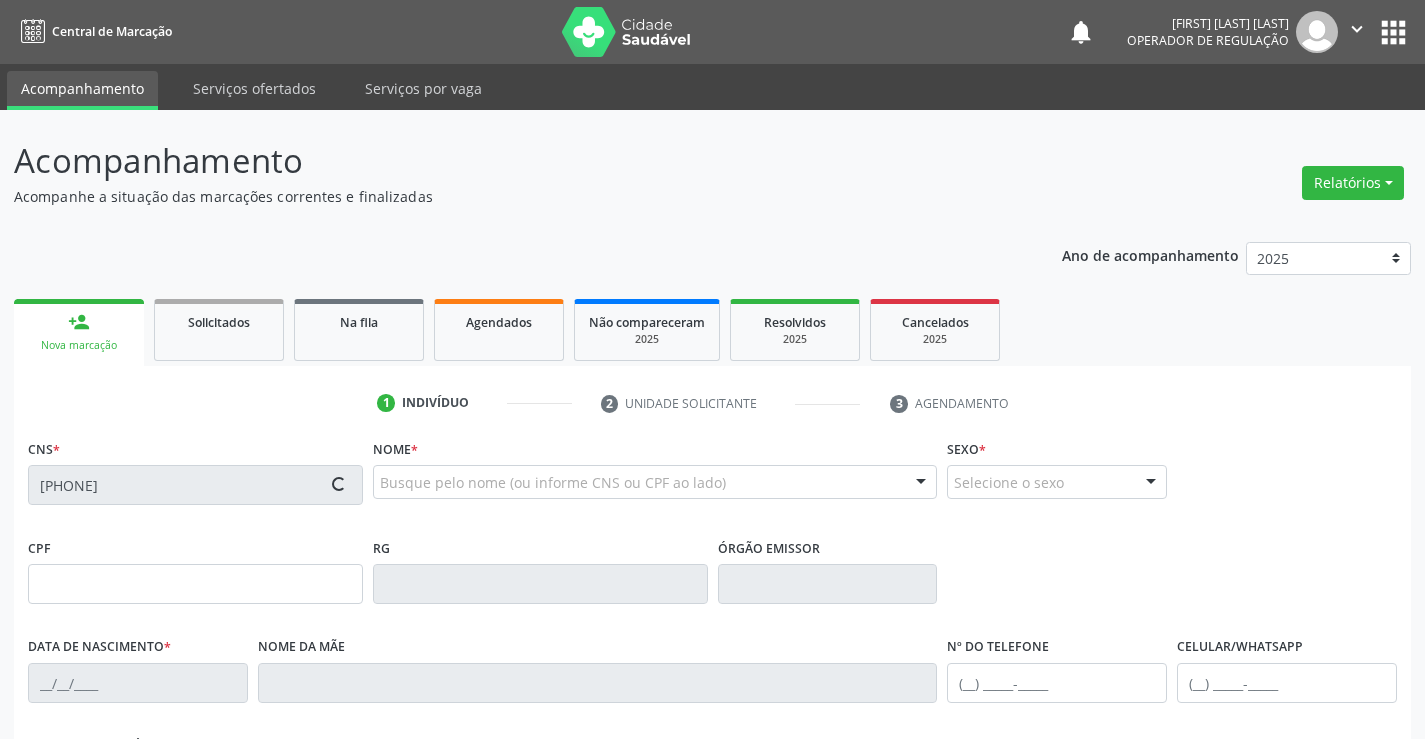 type on "23/05/2005" 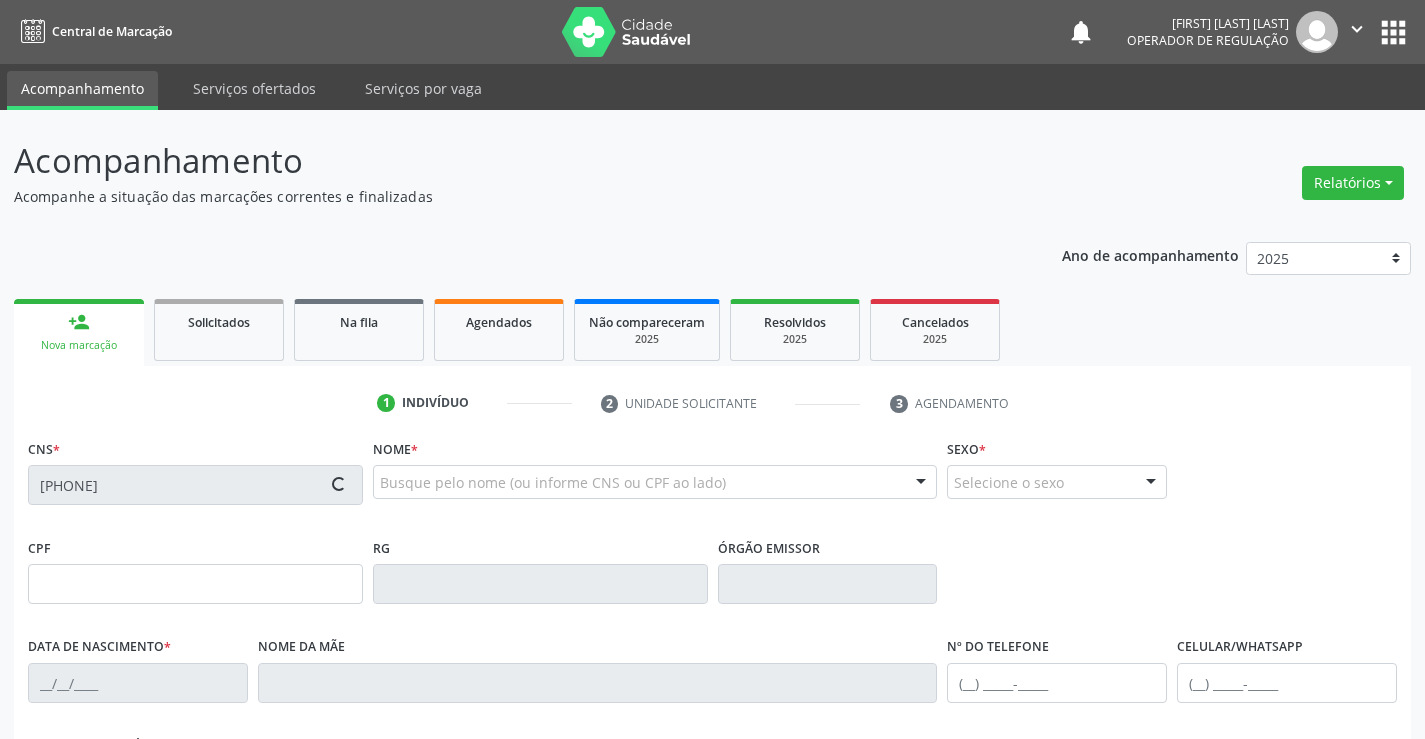 type on "(74) 98148-5854" 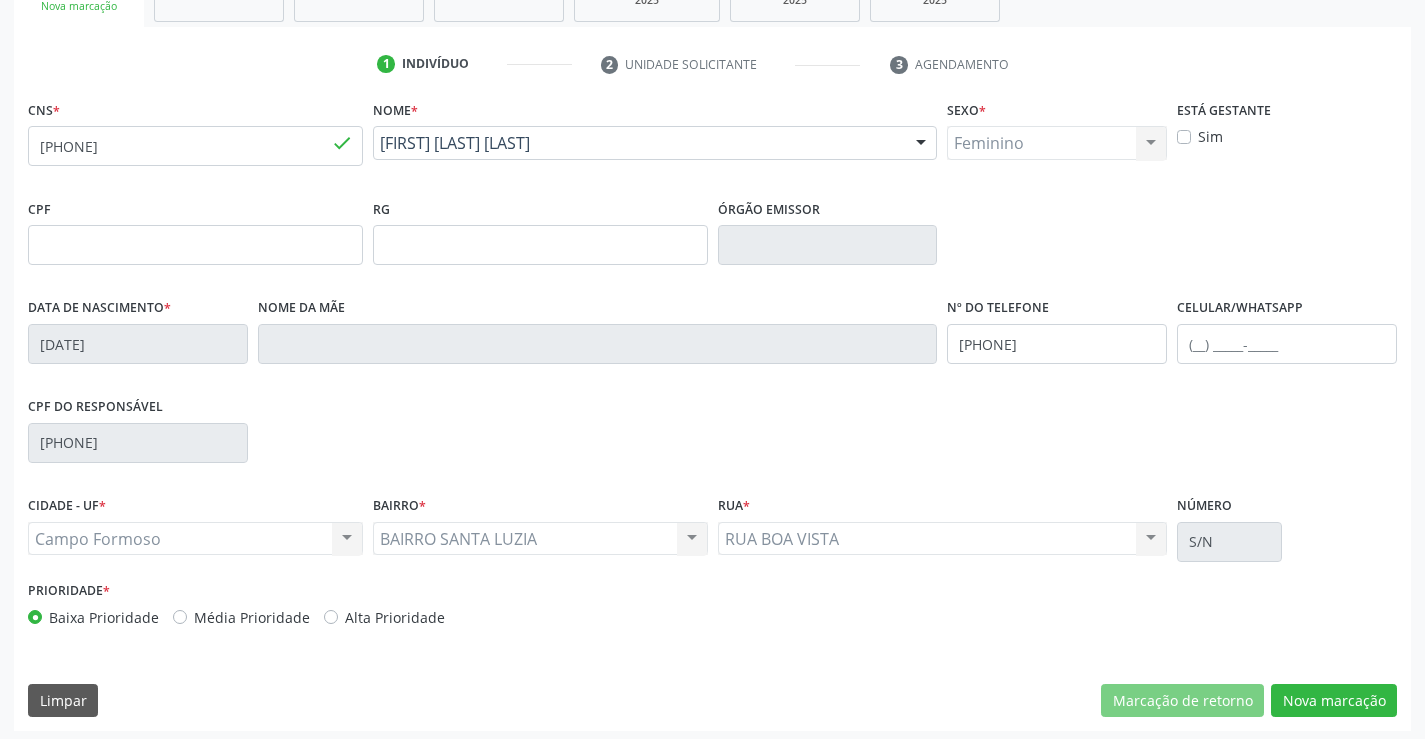 scroll, scrollTop: 345, scrollLeft: 0, axis: vertical 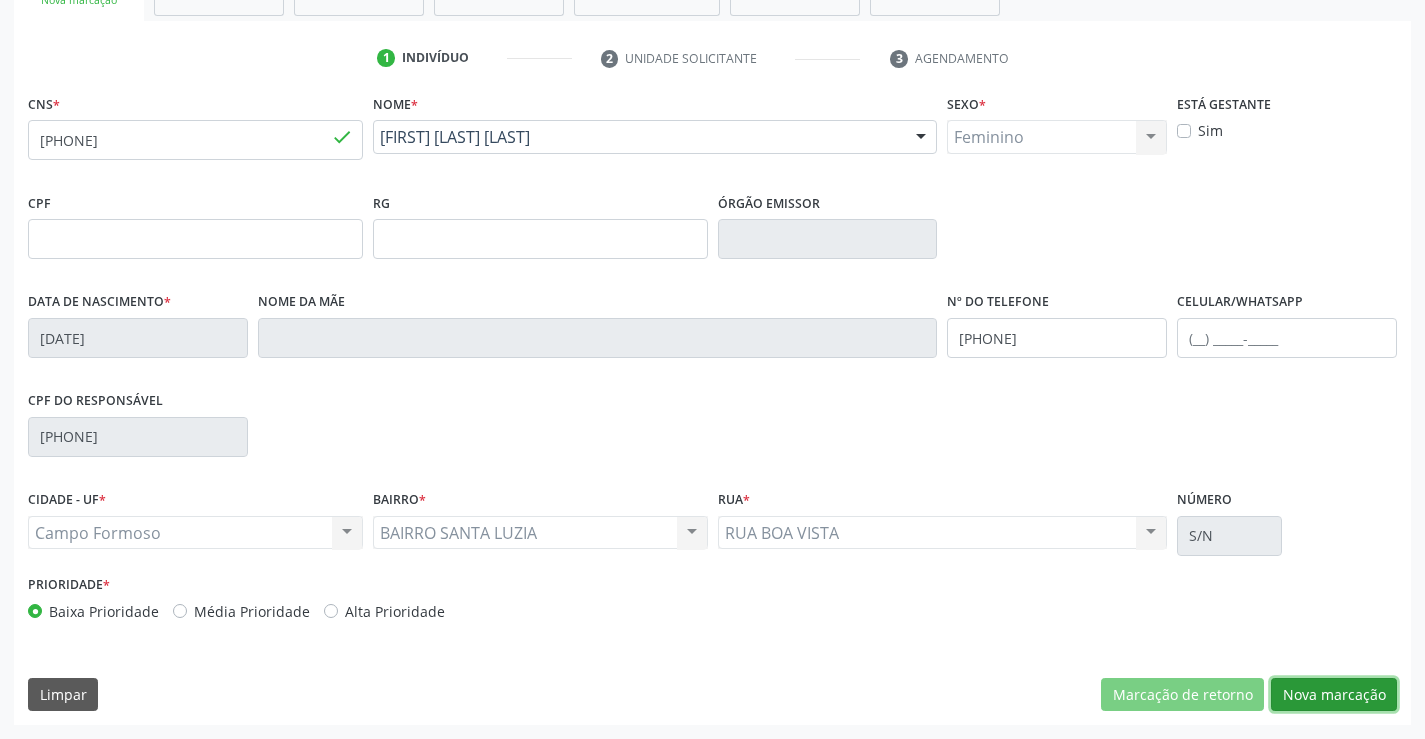 click on "Nova marcação" at bounding box center [1334, 695] 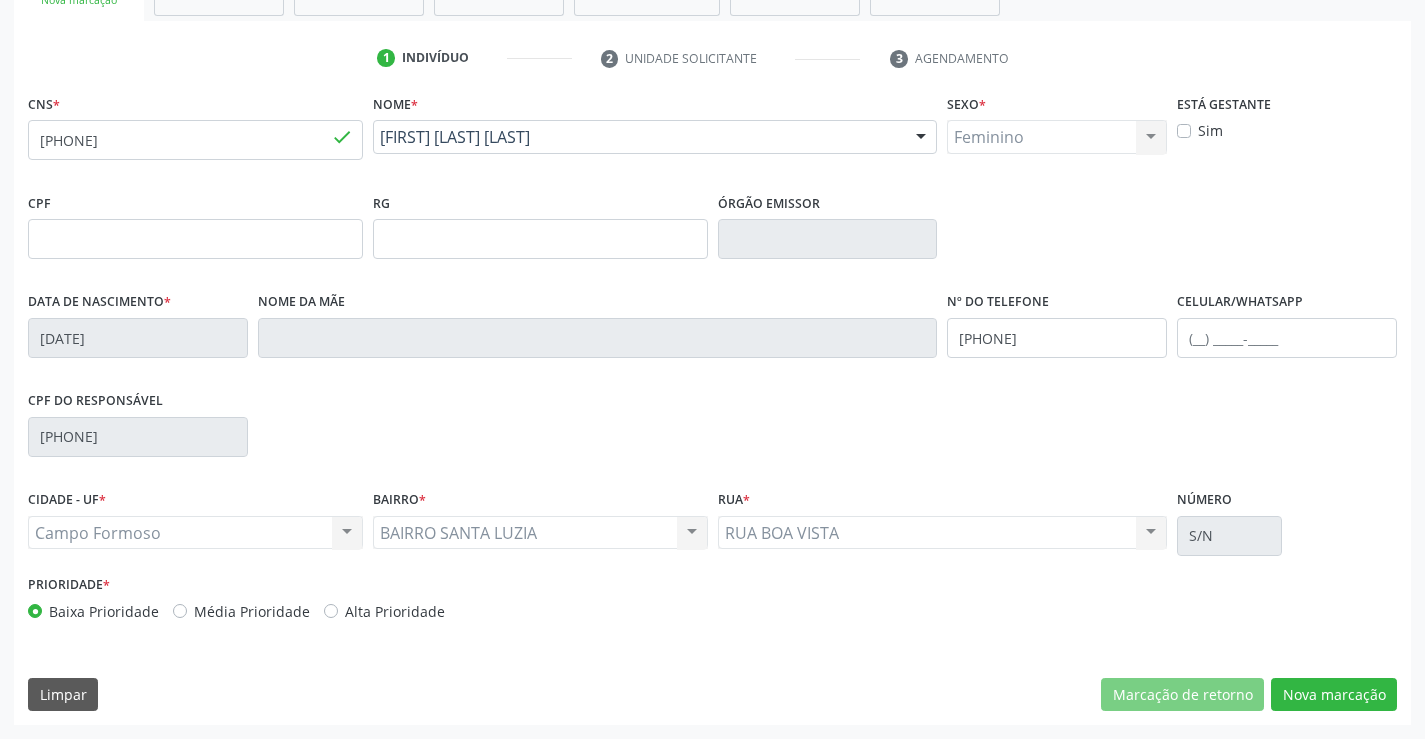 scroll, scrollTop: 167, scrollLeft: 0, axis: vertical 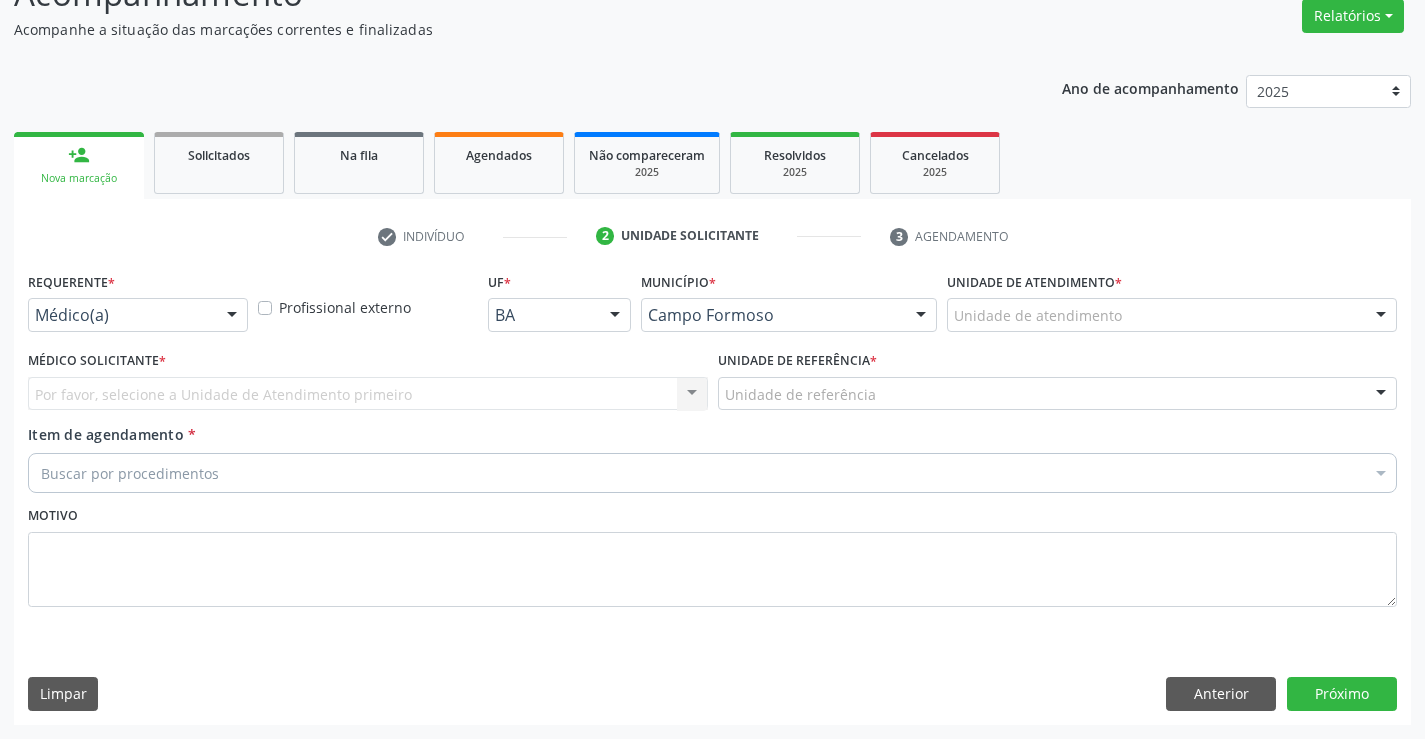 click on "Médico(a)" at bounding box center (138, 315) 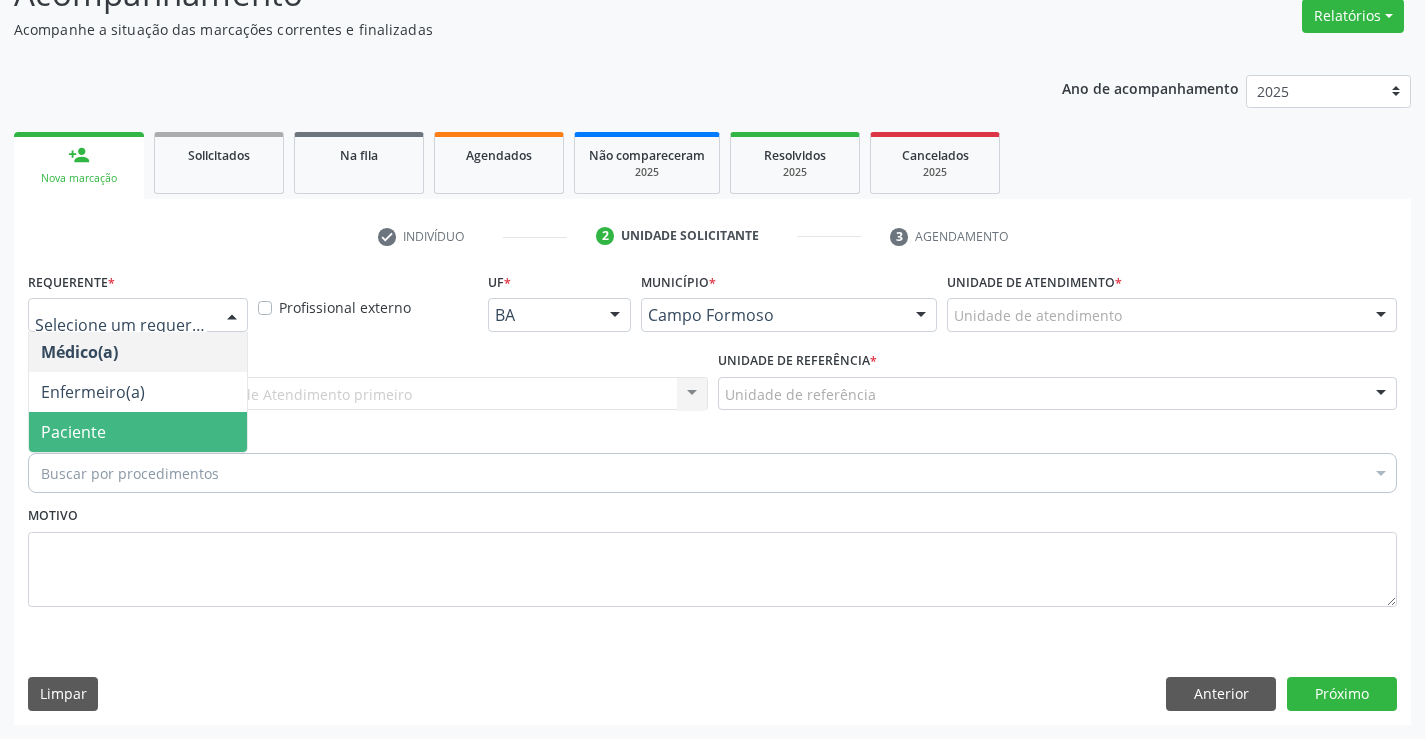 drag, startPoint x: 88, startPoint y: 429, endPoint x: 288, endPoint y: 385, distance: 204.7828 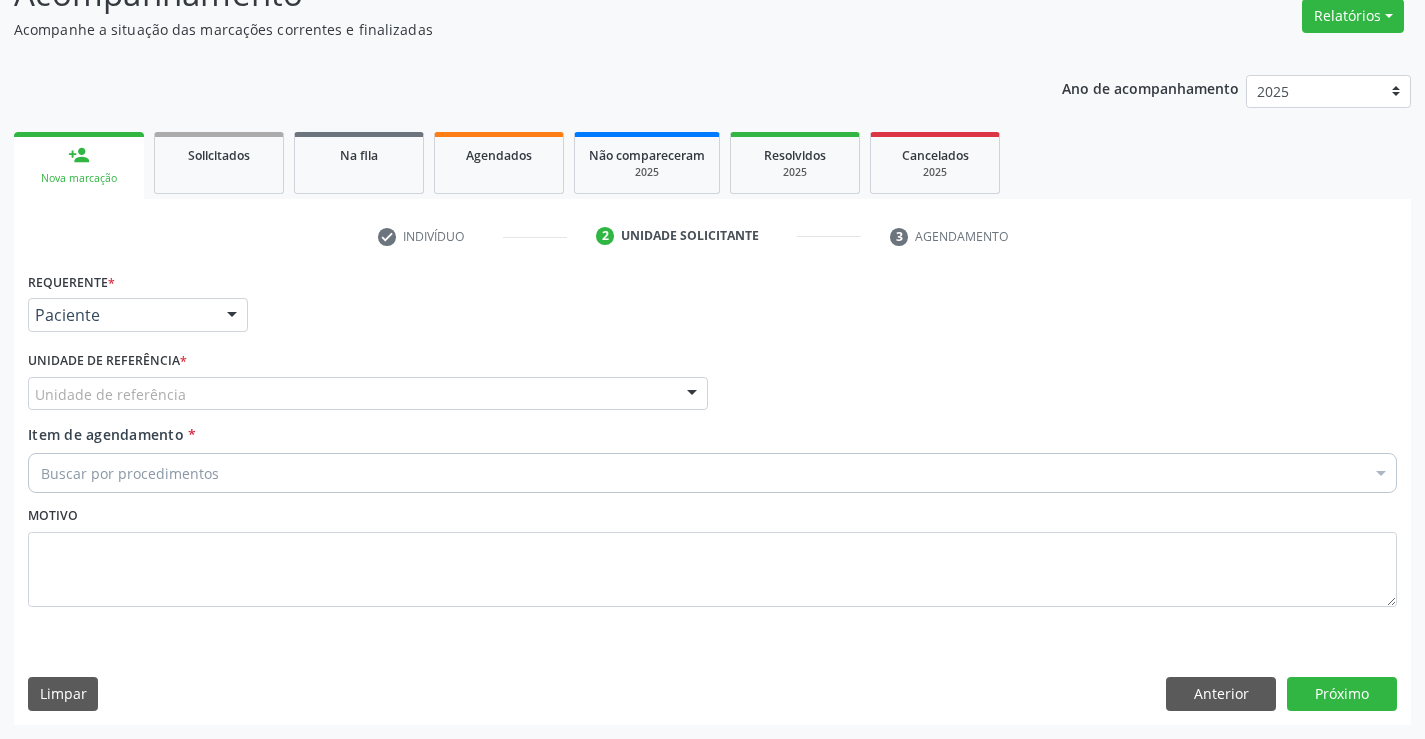 click on "Unidade de referência" at bounding box center [368, 394] 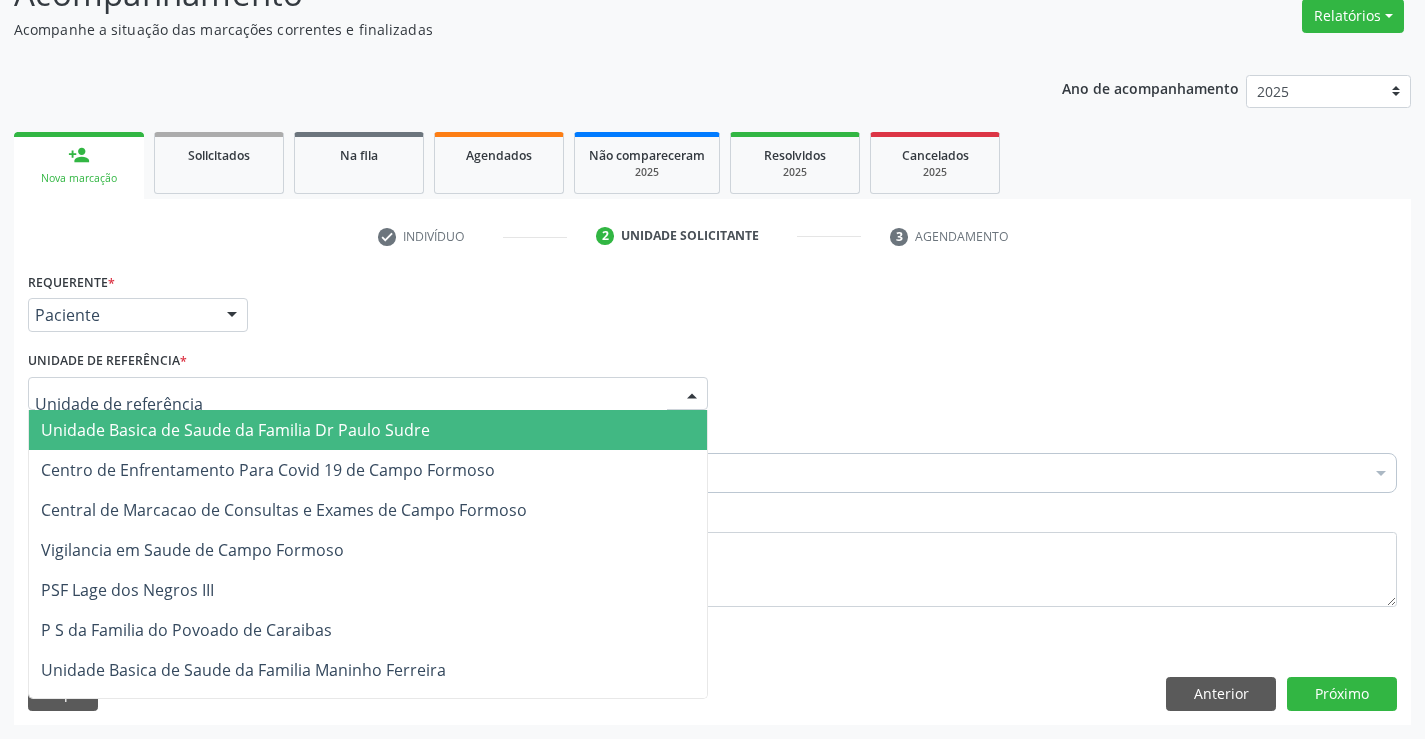 click on "Unidade Basica de Saude da Familia Dr Paulo Sudre" at bounding box center (235, 430) 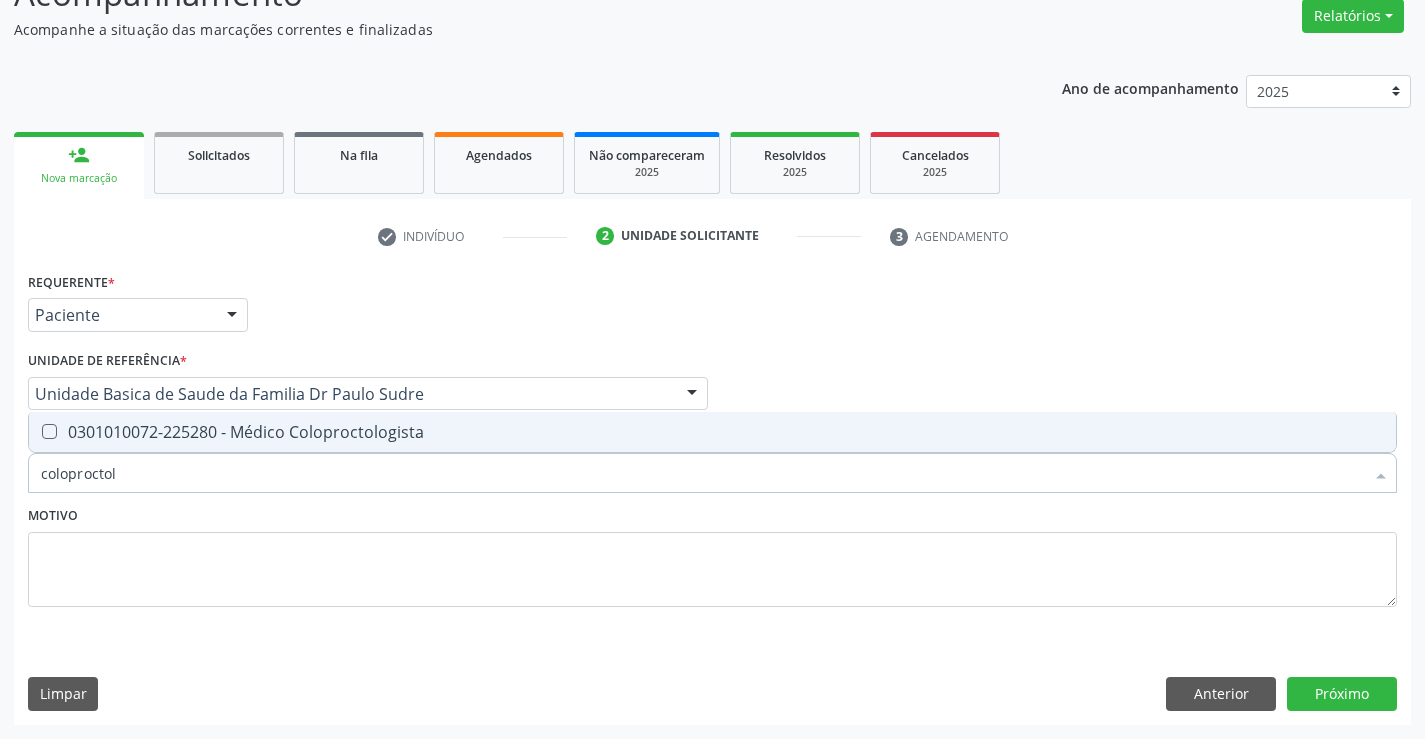 type on "coloproctolo" 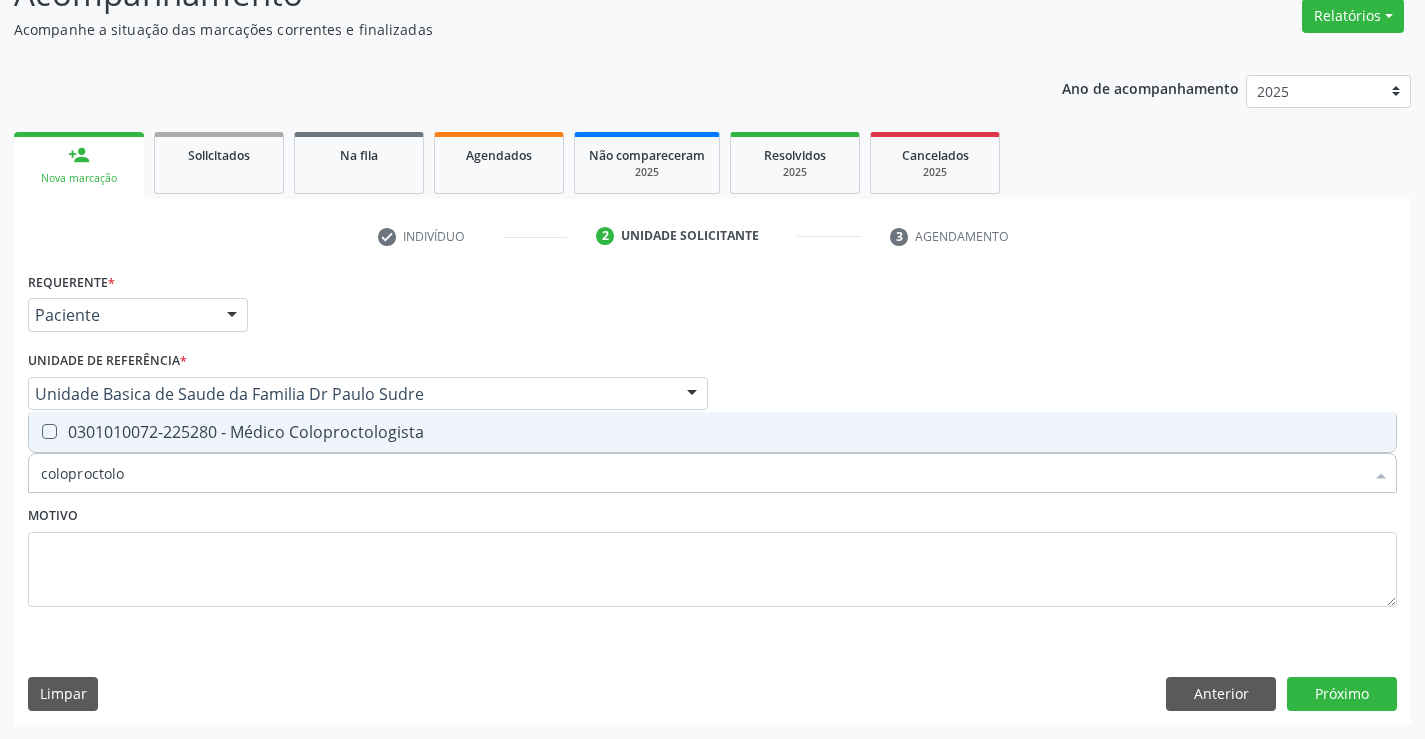 drag, startPoint x: 251, startPoint y: 434, endPoint x: 415, endPoint y: 584, distance: 222.2521 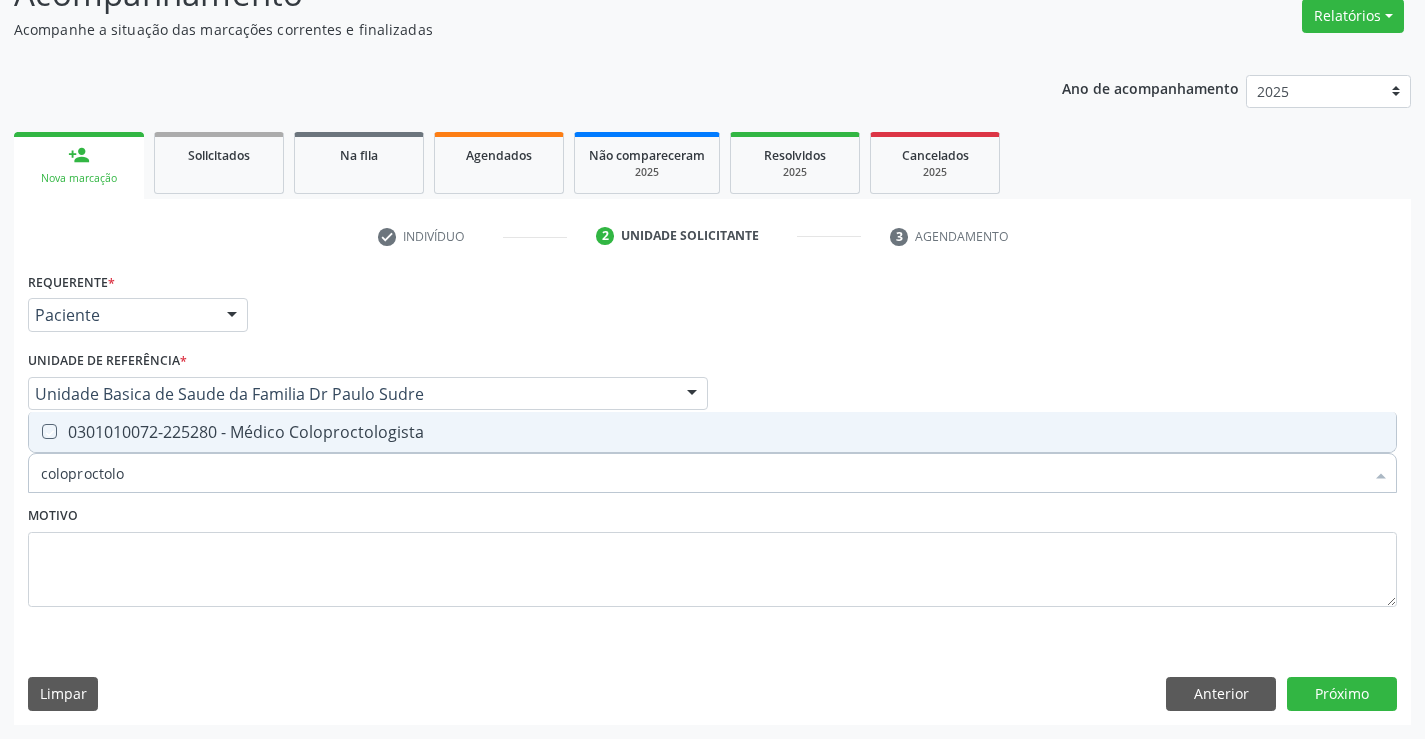 checkbox on "true" 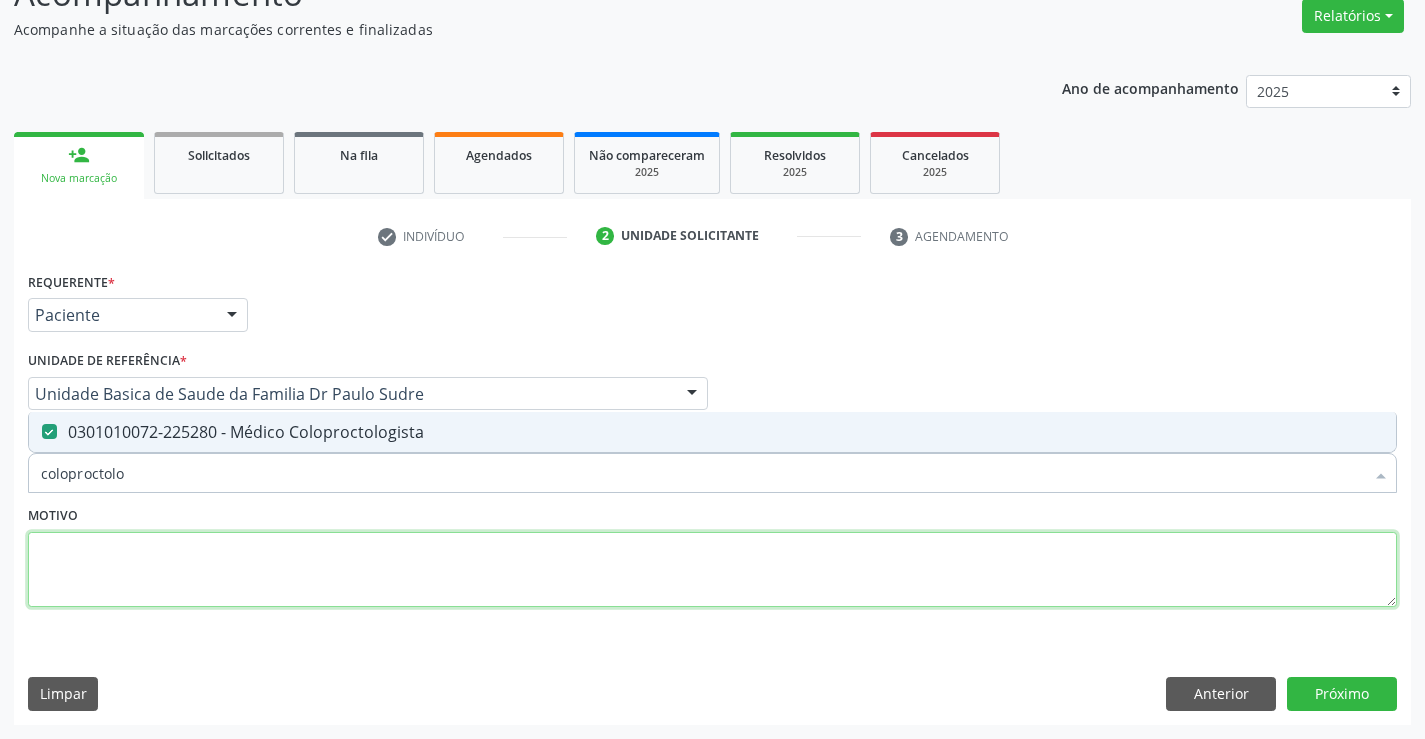 drag, startPoint x: 412, startPoint y: 587, endPoint x: 577, endPoint y: 589, distance: 165.01212 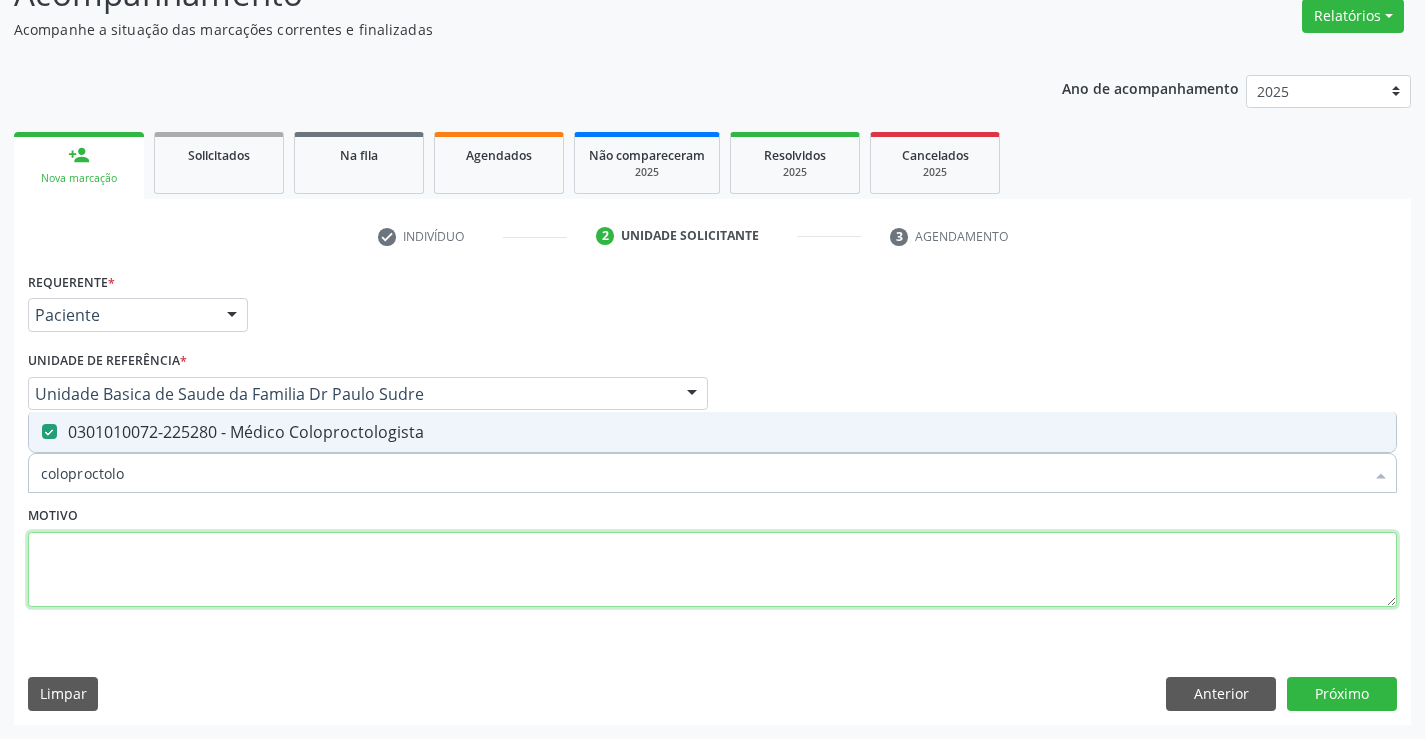 click at bounding box center [712, 570] 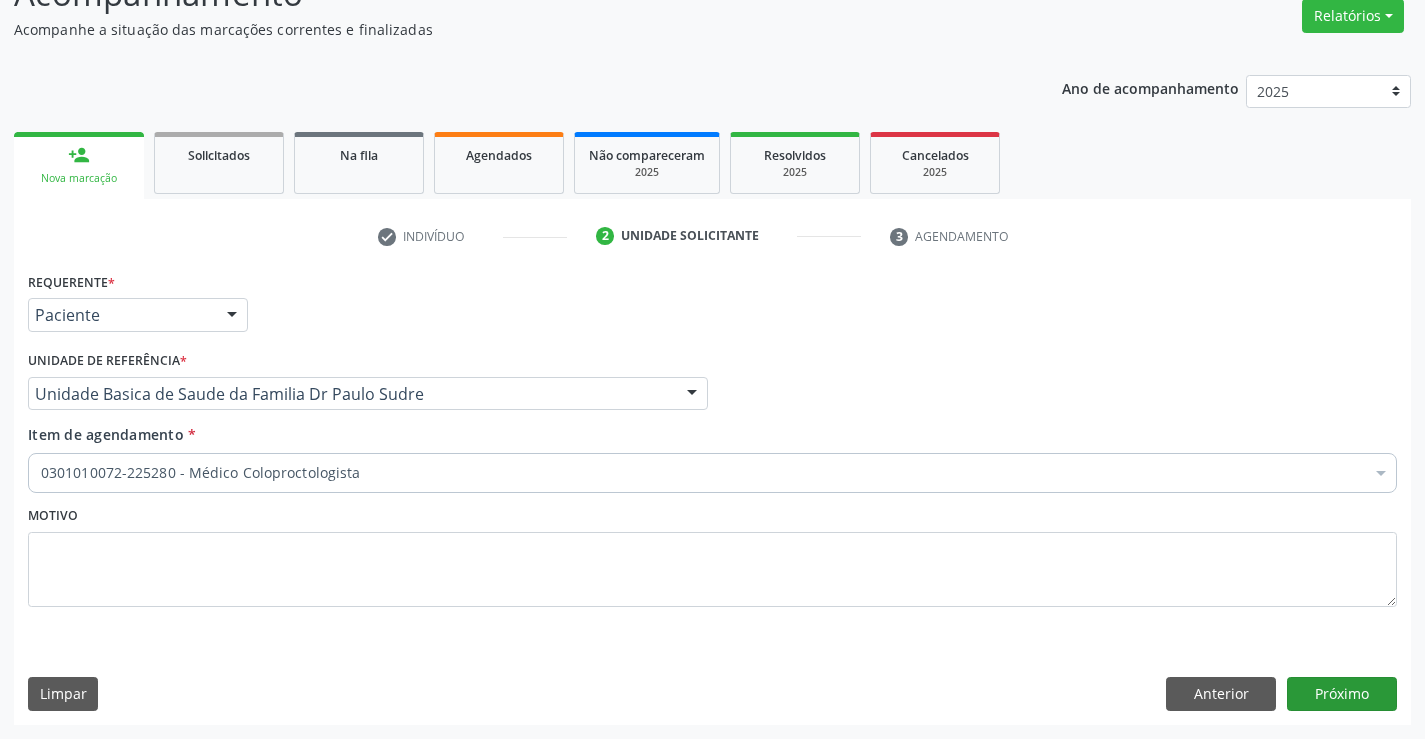 drag, startPoint x: 1354, startPoint y: 675, endPoint x: 1348, endPoint y: 684, distance: 10.816654 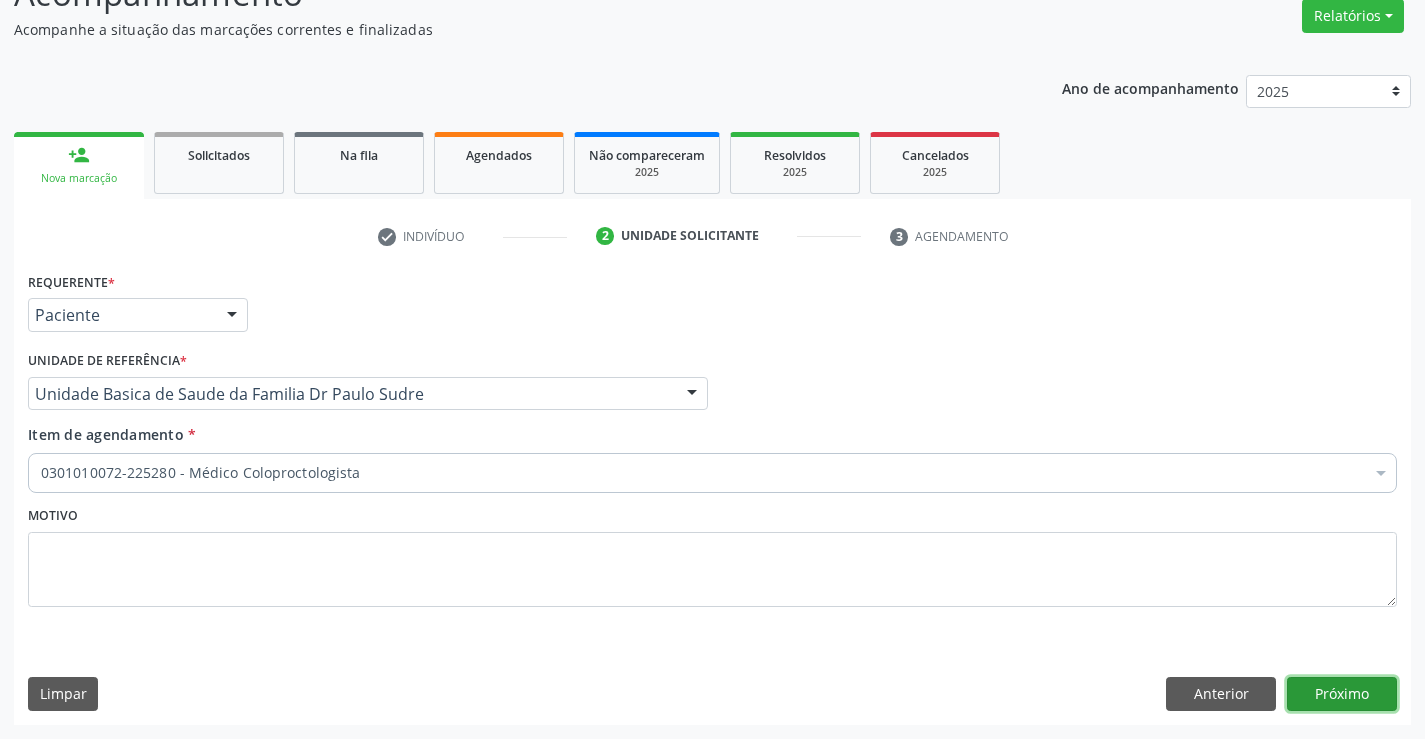 click on "Próximo" at bounding box center (1342, 694) 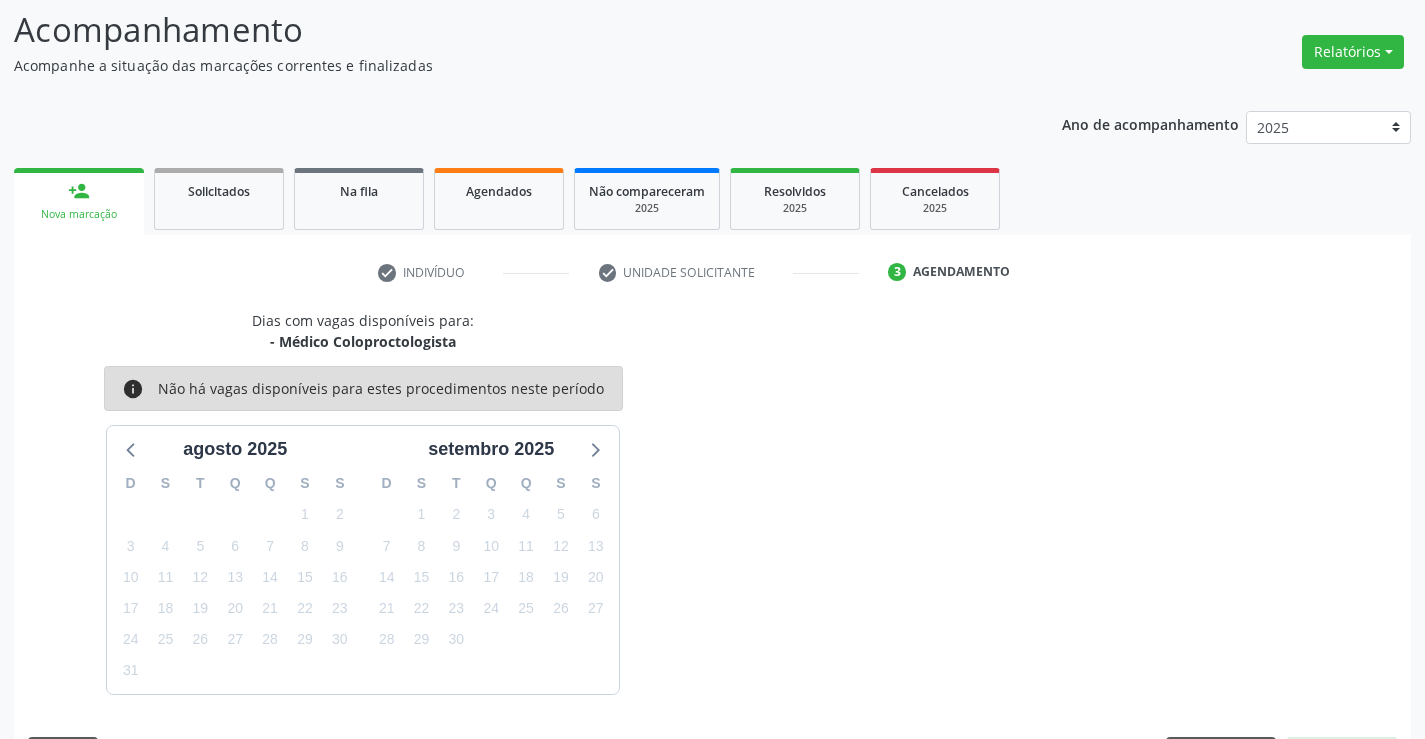 scroll, scrollTop: 167, scrollLeft: 0, axis: vertical 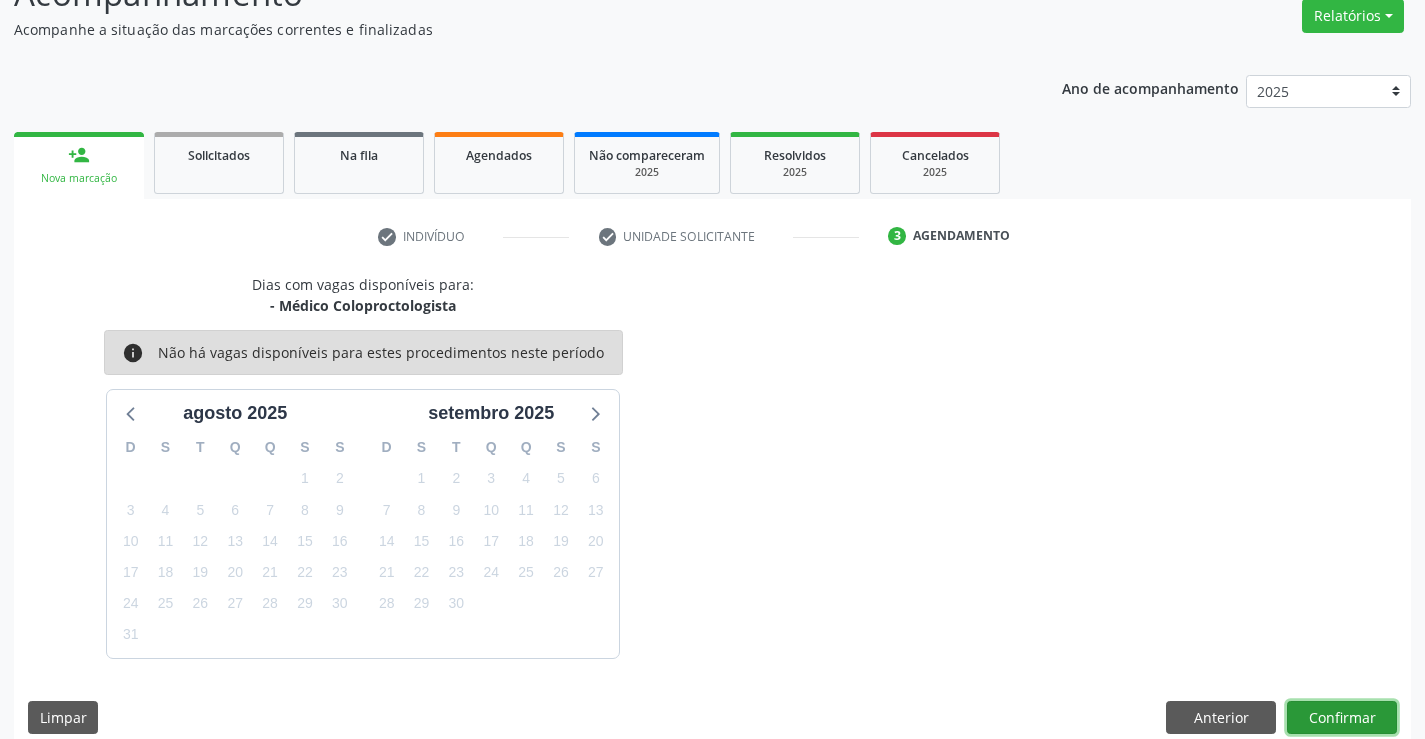 click on "Confirmar" at bounding box center [1342, 718] 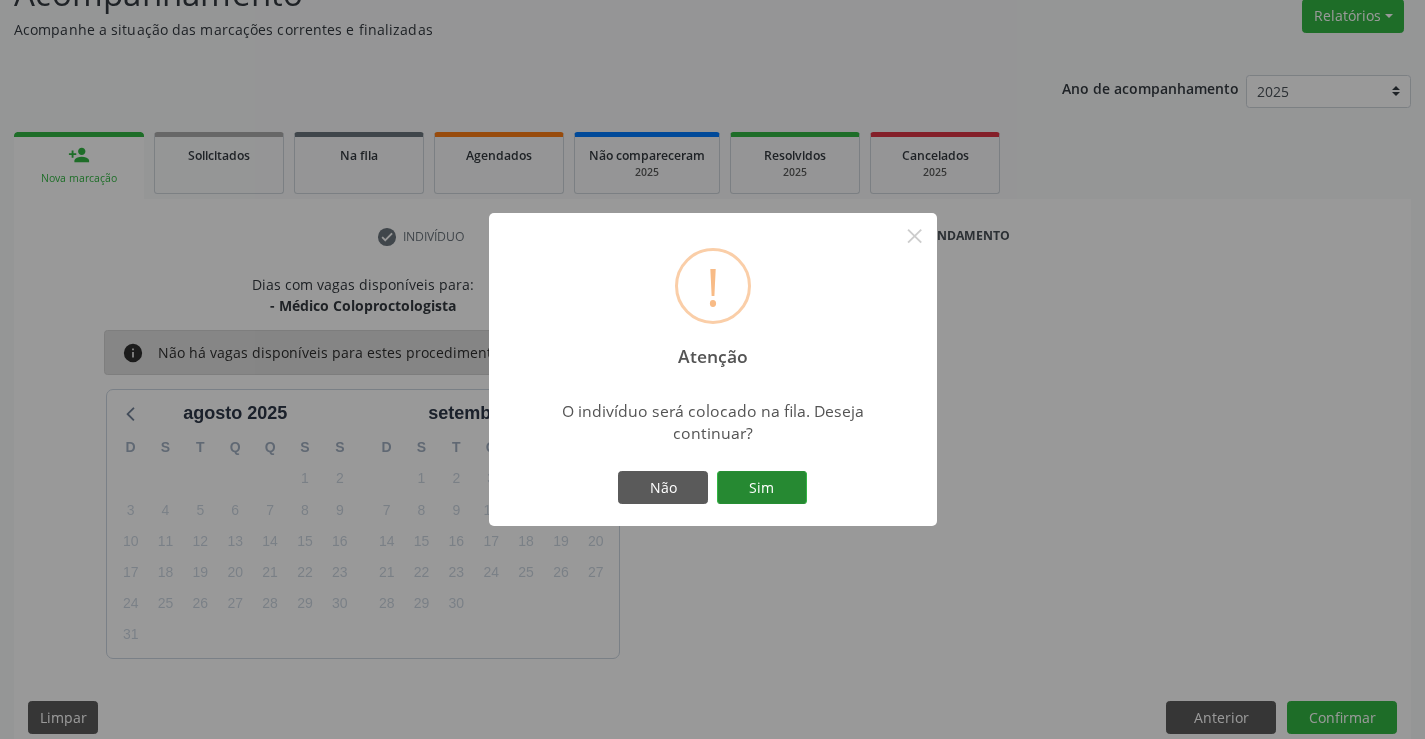 click on "Sim" at bounding box center [762, 488] 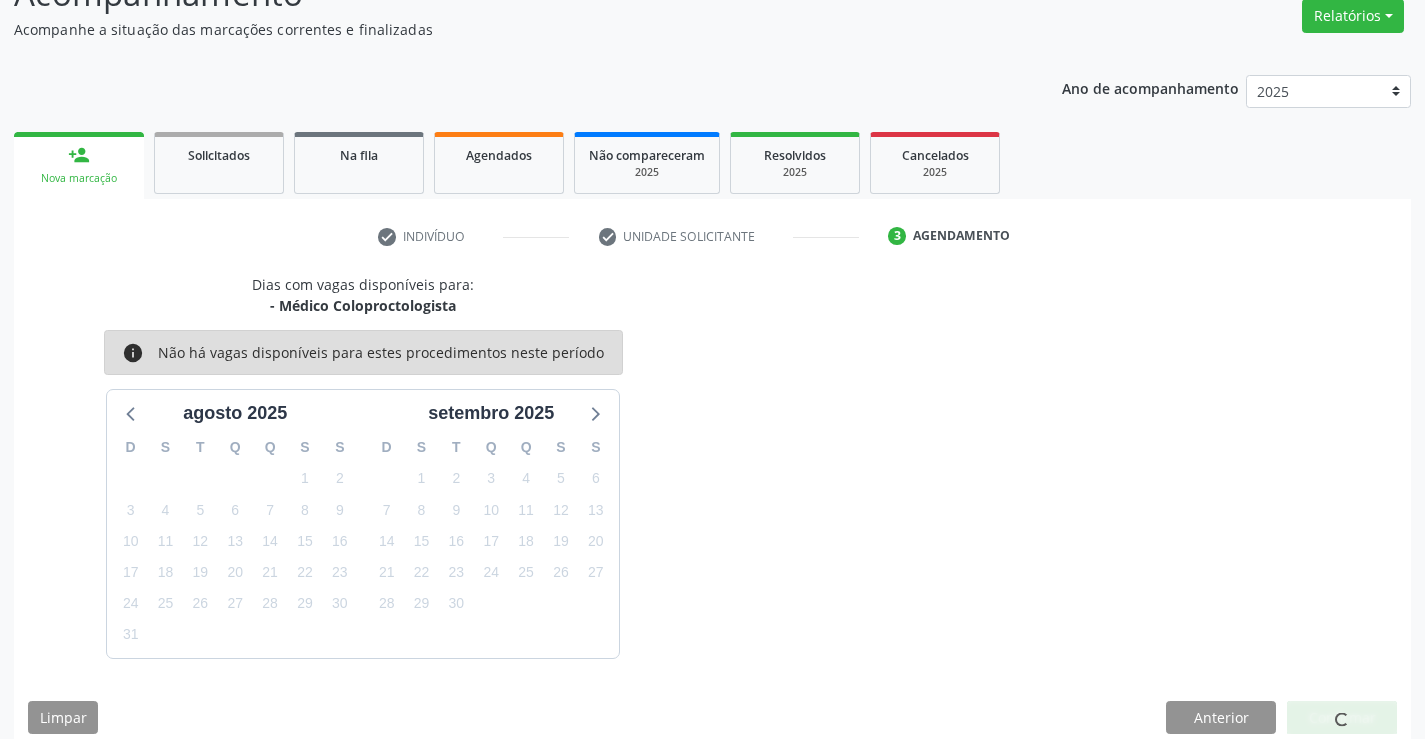 scroll, scrollTop: 0, scrollLeft: 0, axis: both 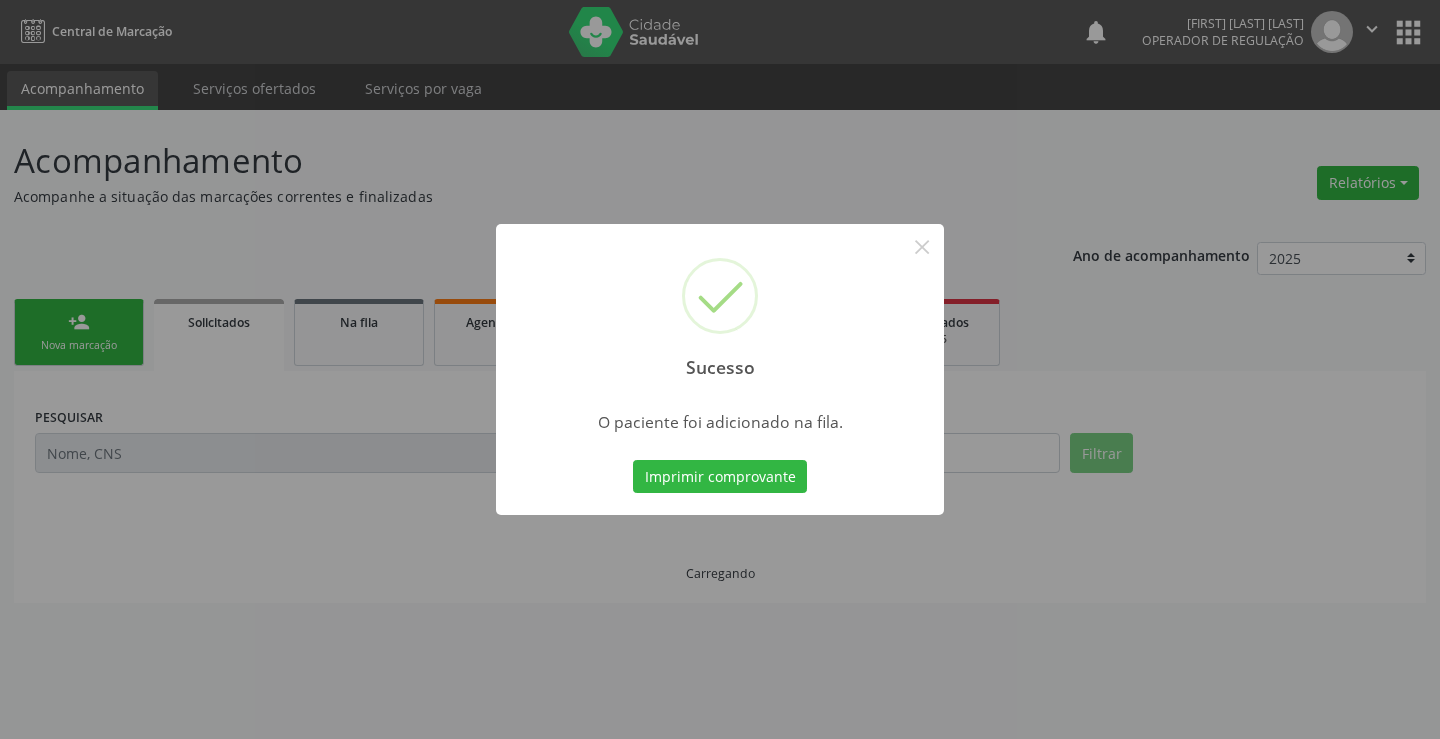 click on "Imprimir comprovante" at bounding box center [720, 477] 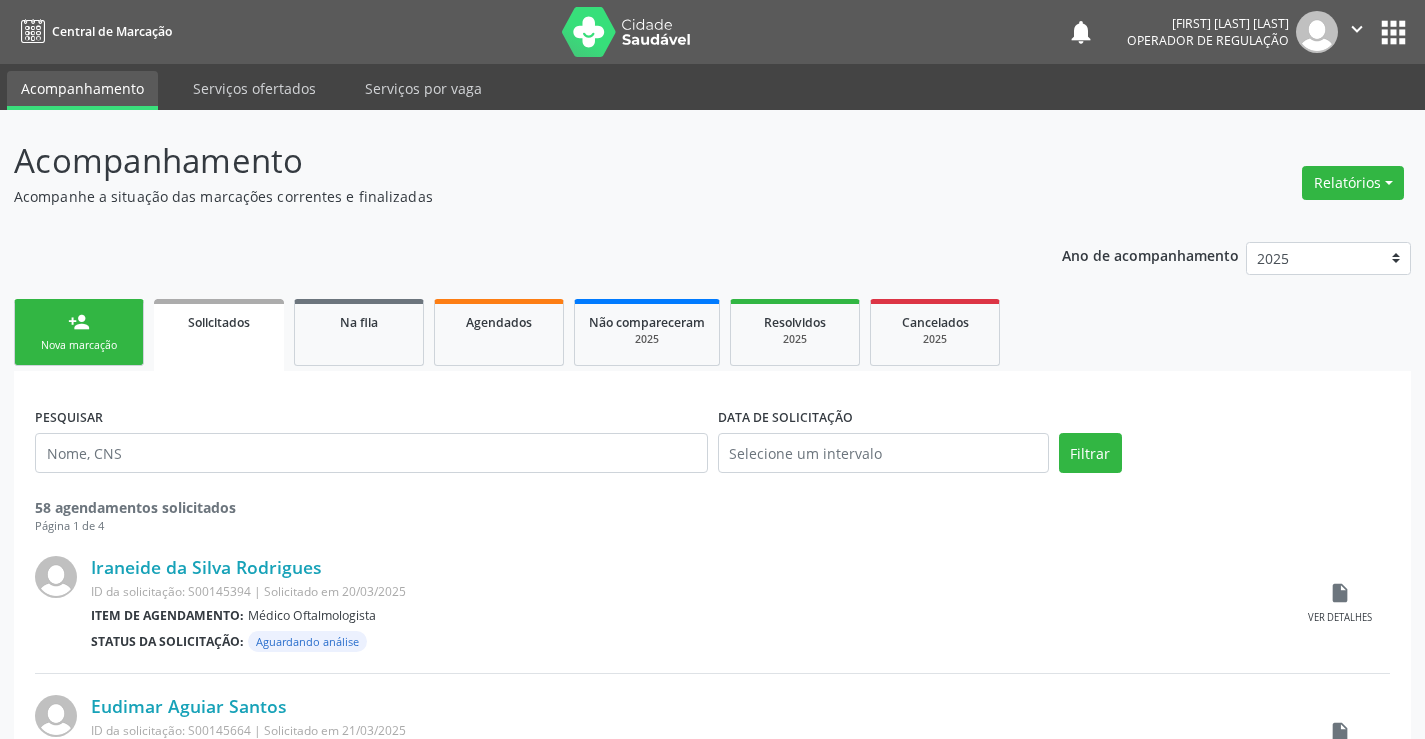 click on "person_add
Nova marcação" at bounding box center (79, 332) 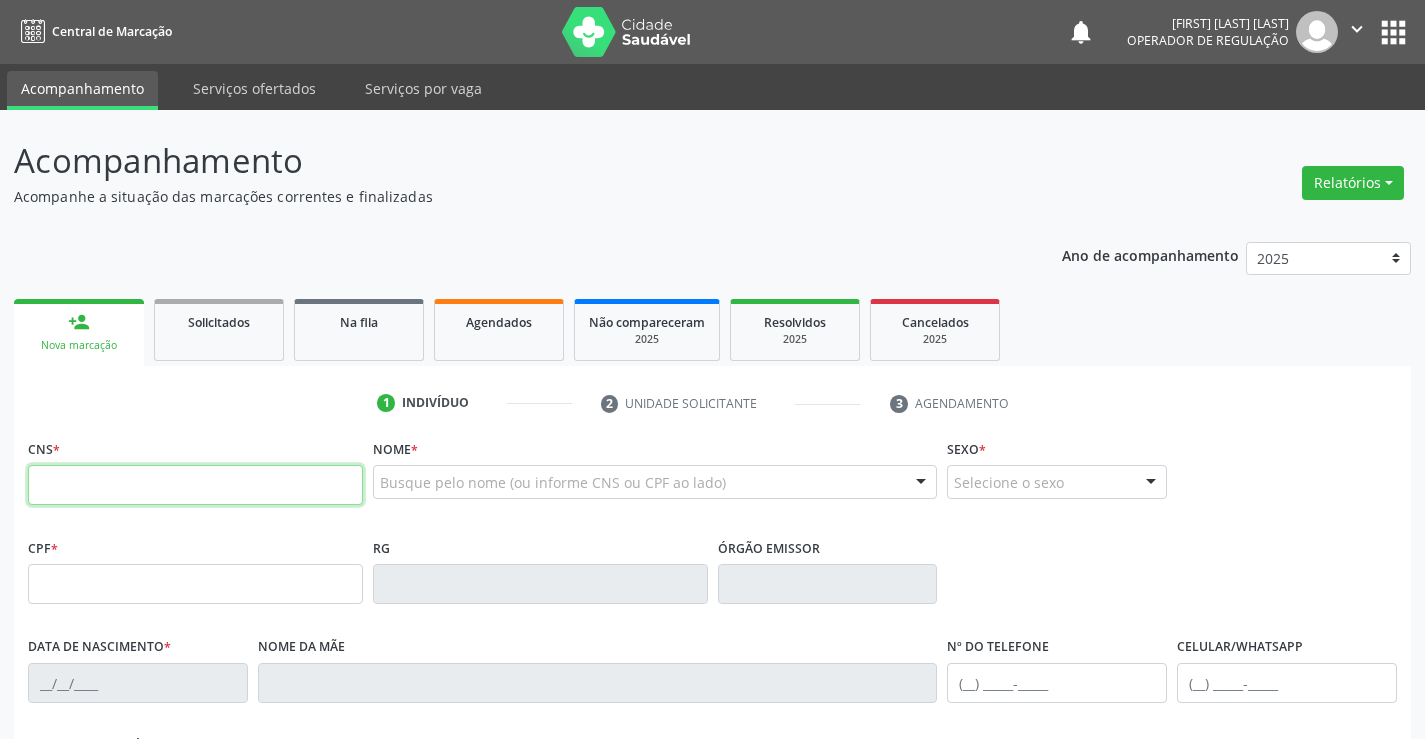 paste on "708 6055 4058 3285" 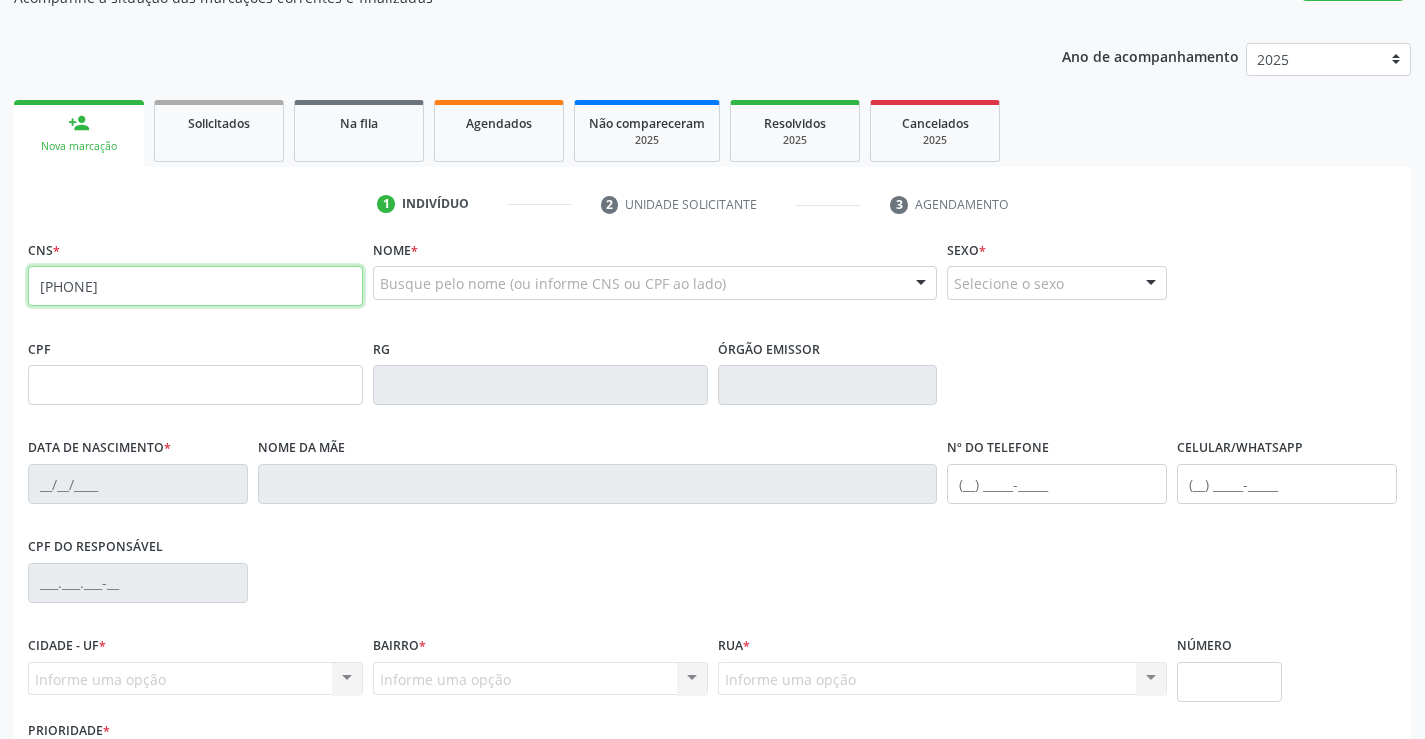 scroll, scrollTop: 345, scrollLeft: 0, axis: vertical 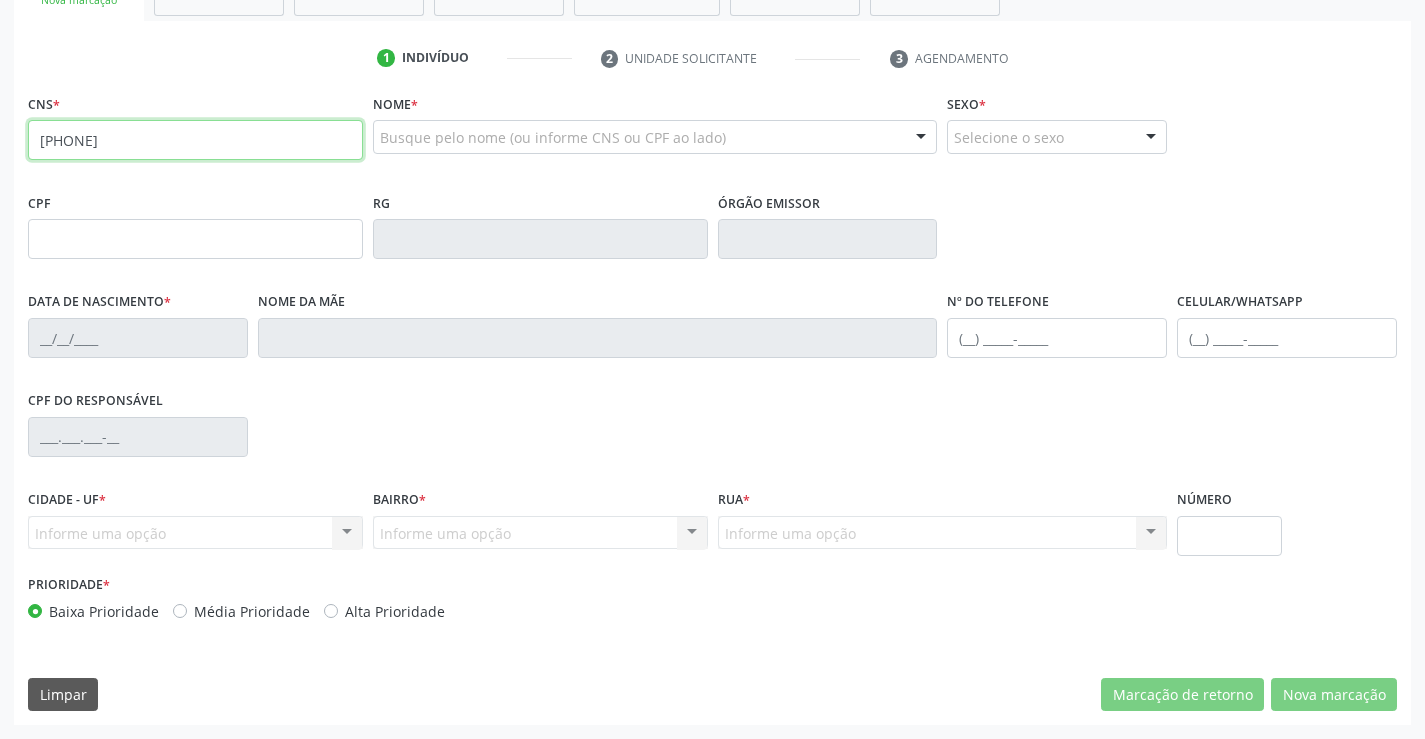 type on "708 6055 4058 3285" 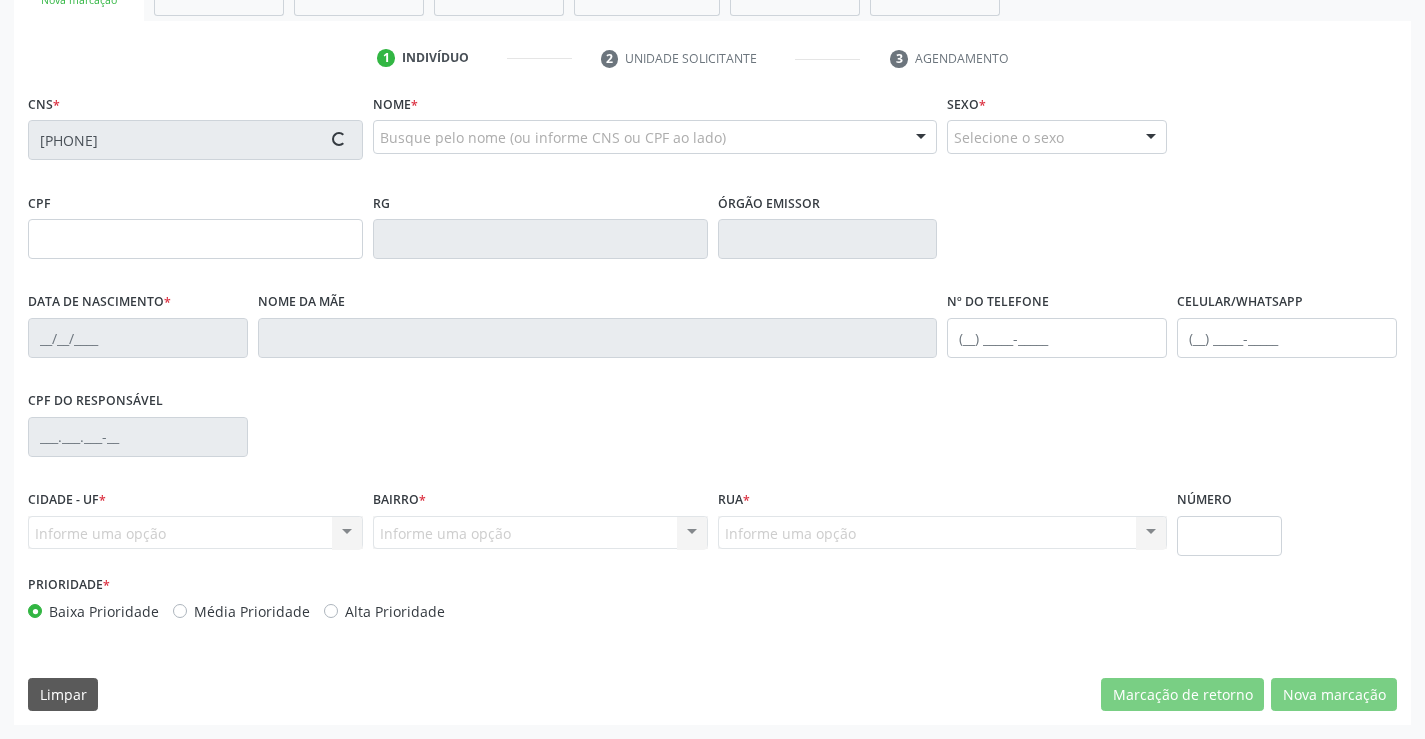 type on "23/05/2005" 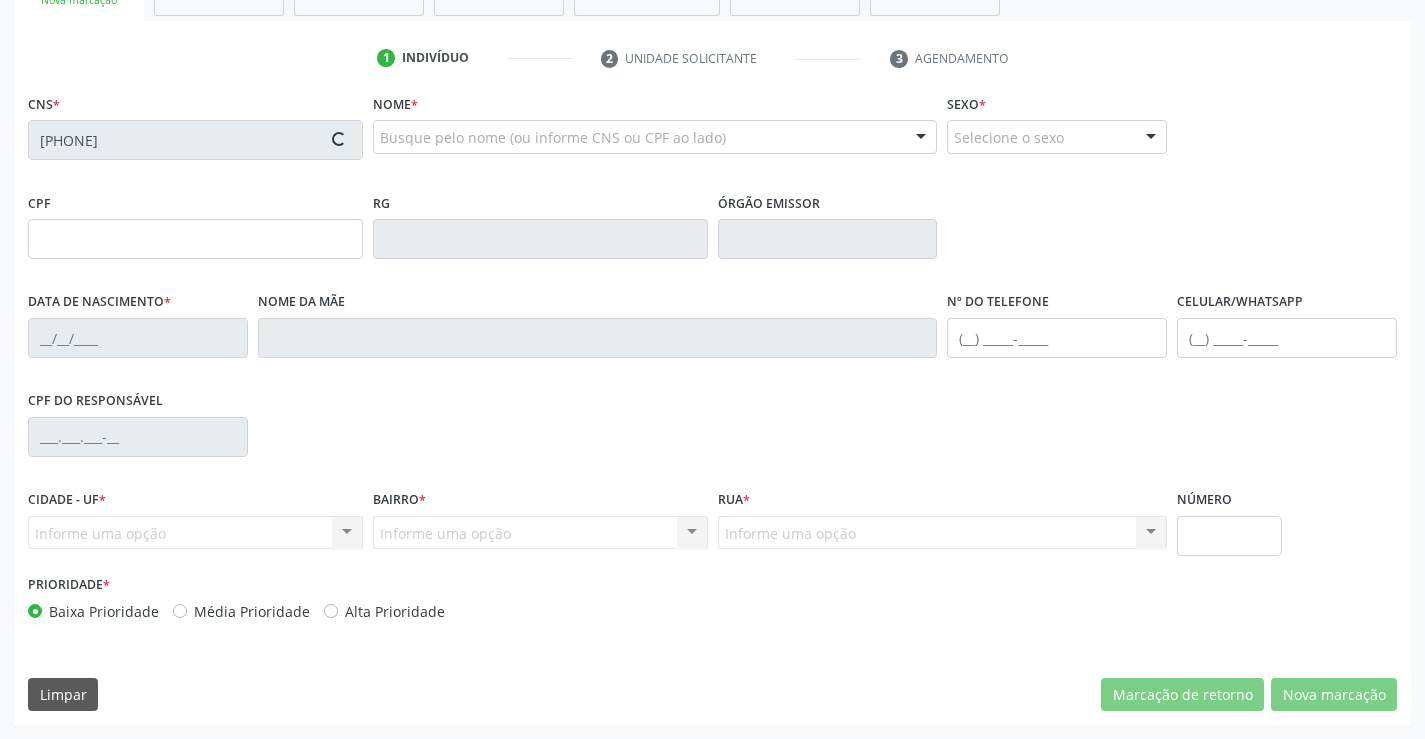 type on "(74) 98148-5854" 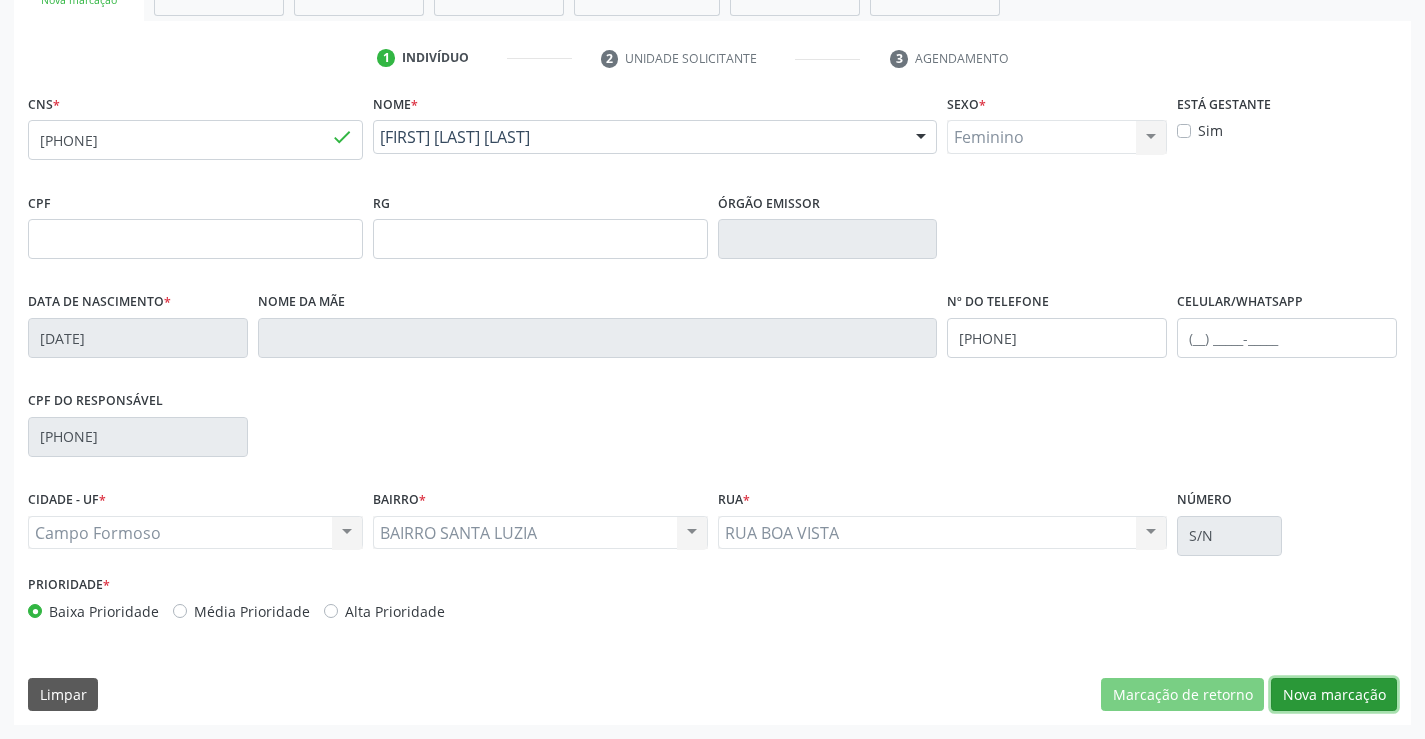 click on "Nova marcação" at bounding box center [1334, 695] 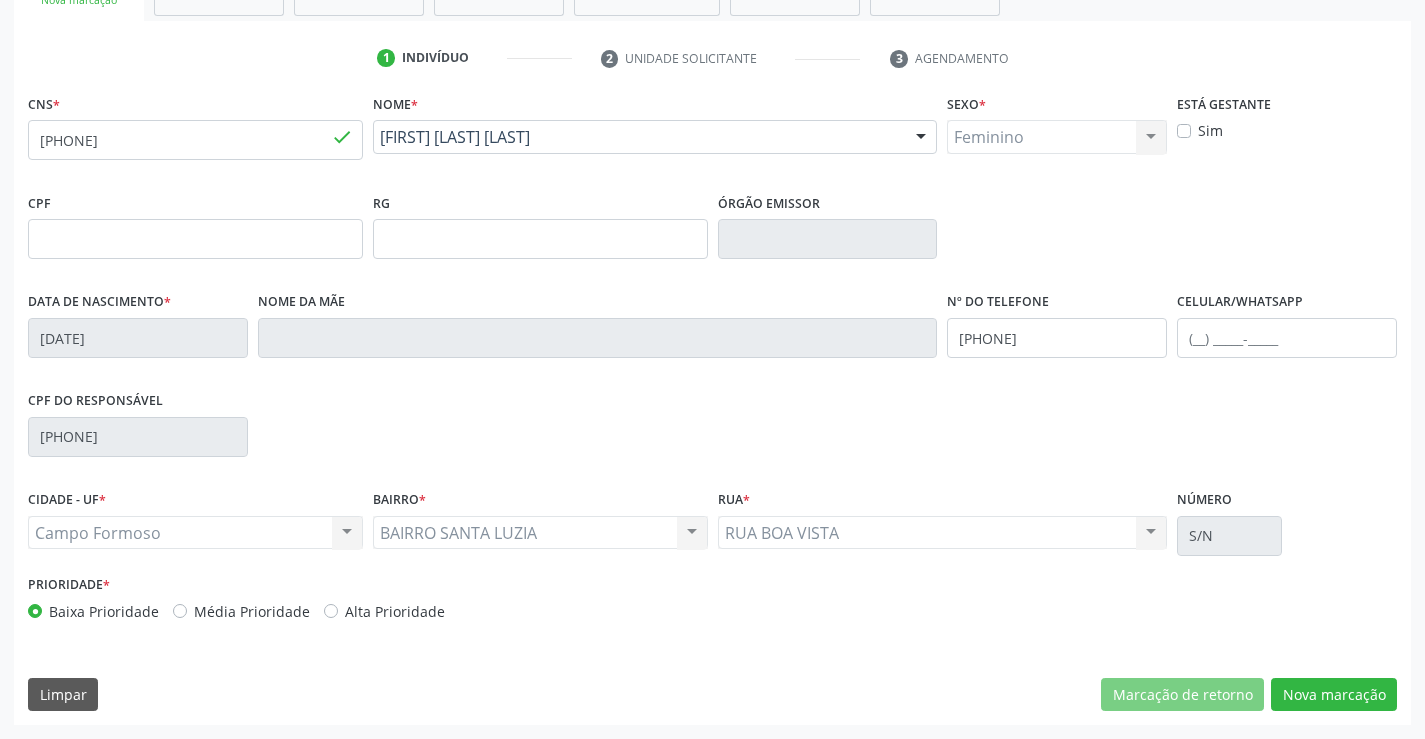 scroll, scrollTop: 167, scrollLeft: 0, axis: vertical 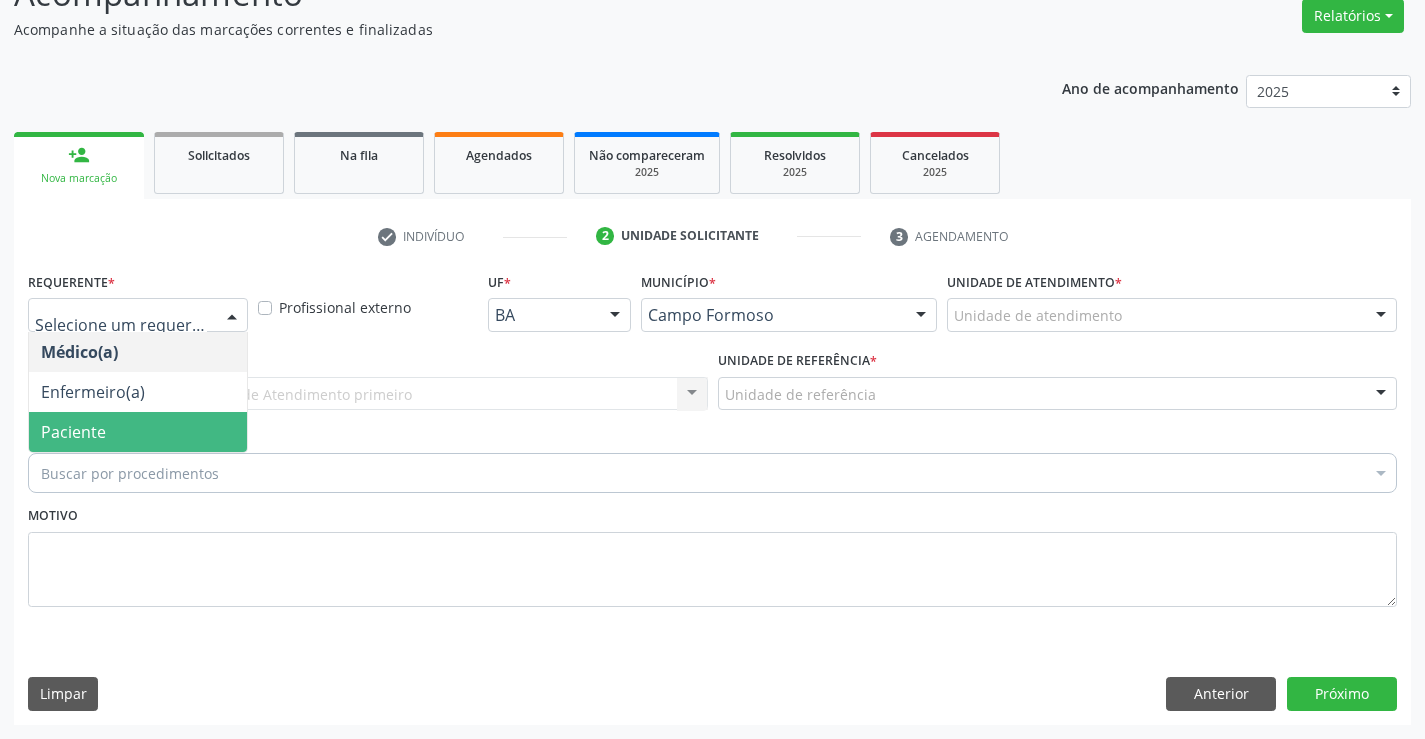 click on "Paciente" at bounding box center (138, 432) 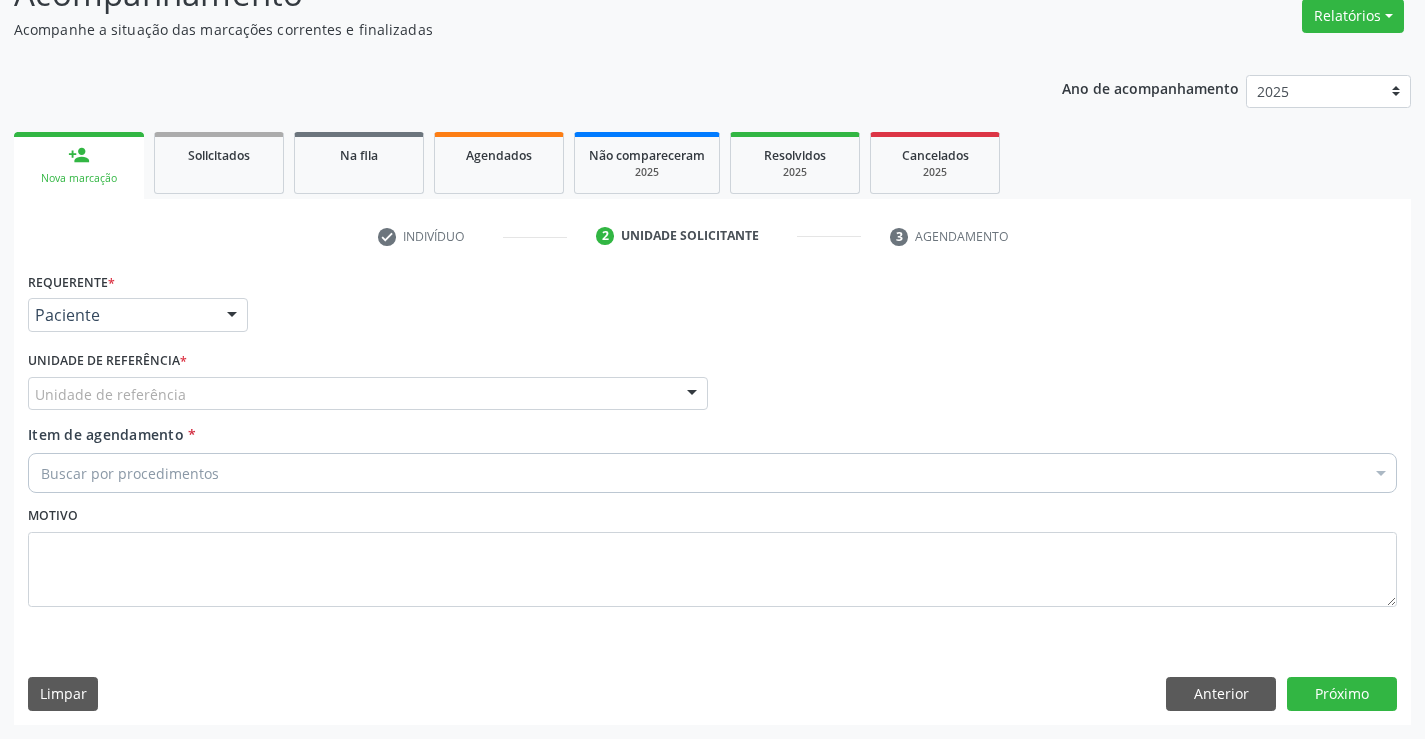 click on "Unidade de referência" at bounding box center (368, 394) 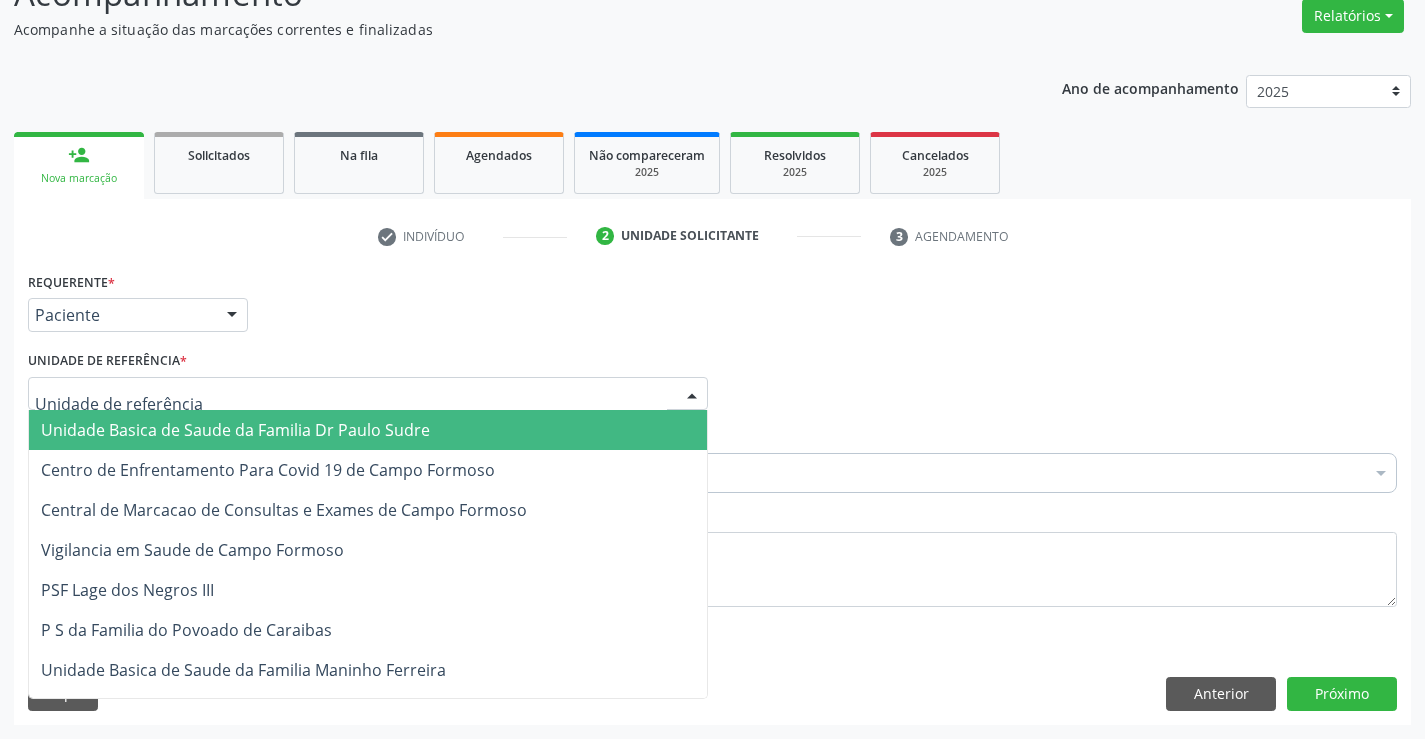 click on "Unidade Basica de Saude da Familia Dr Paulo Sudre" at bounding box center [235, 430] 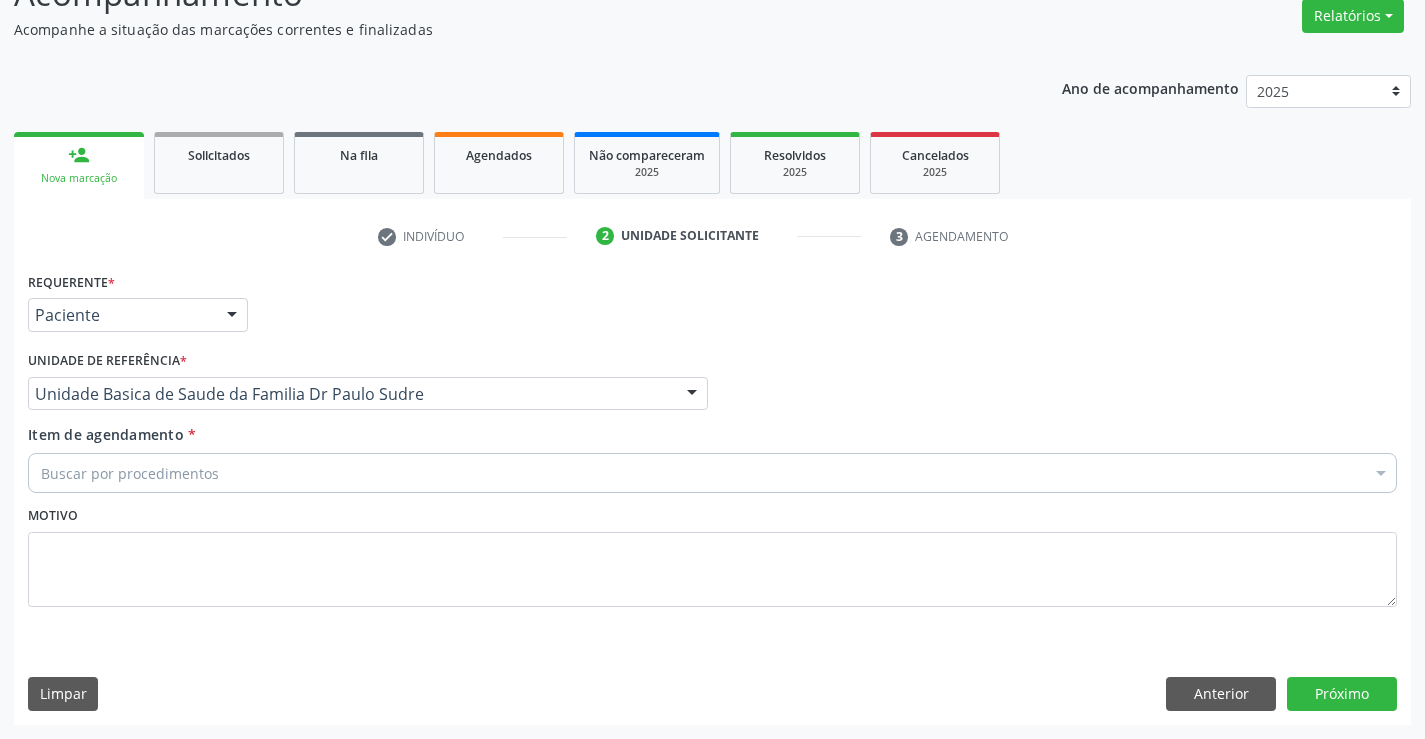 click on "Buscar por procedimentos" at bounding box center (712, 473) 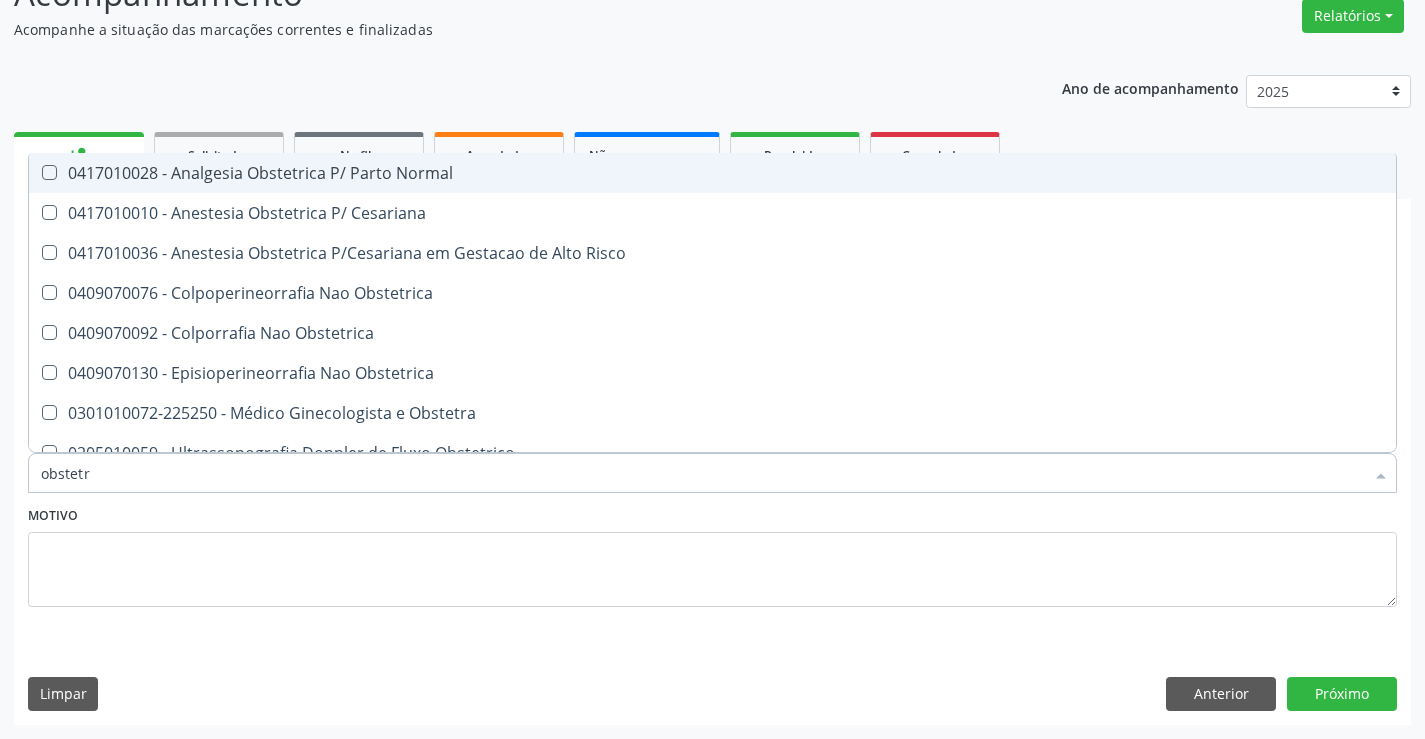 type on "obstetra" 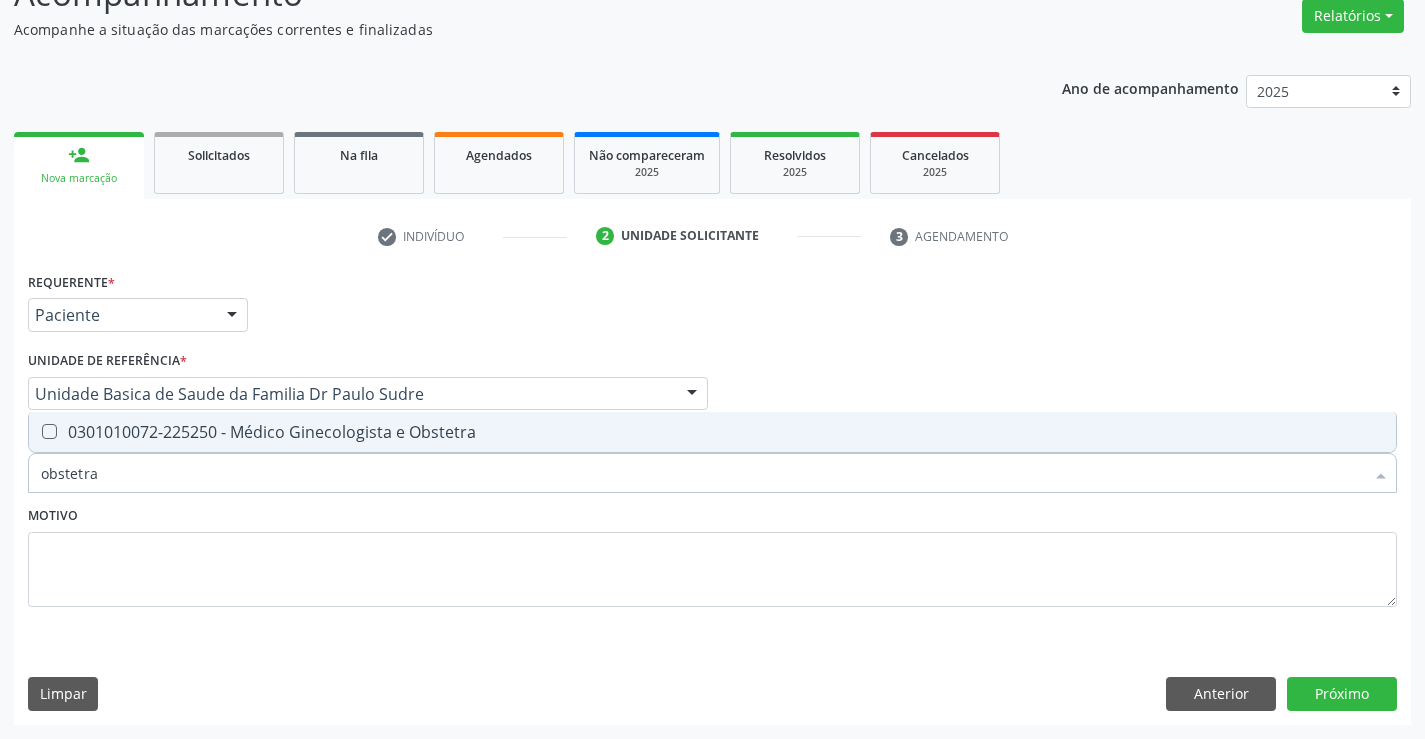 click on "0301010072-225250 - Médico Ginecologista e Obstetra" at bounding box center [712, 432] 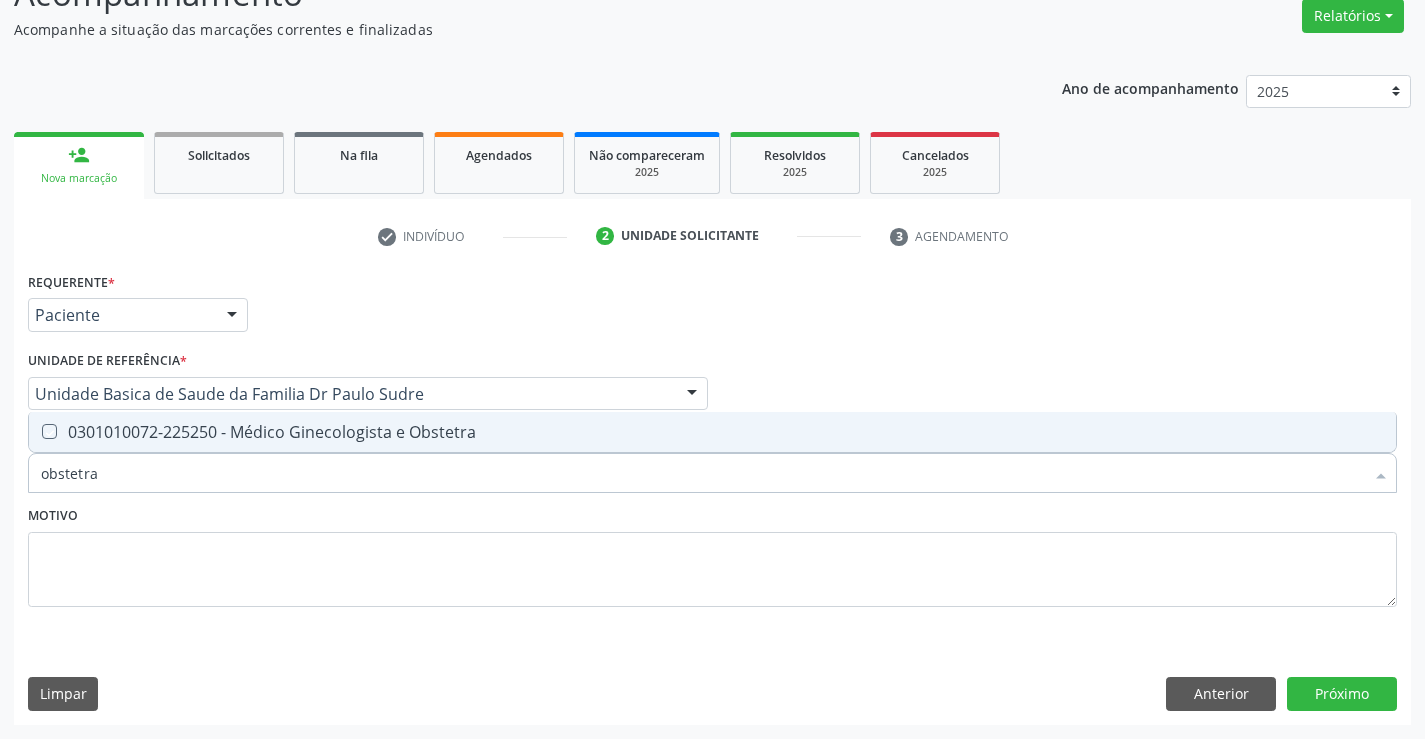 checkbox on "true" 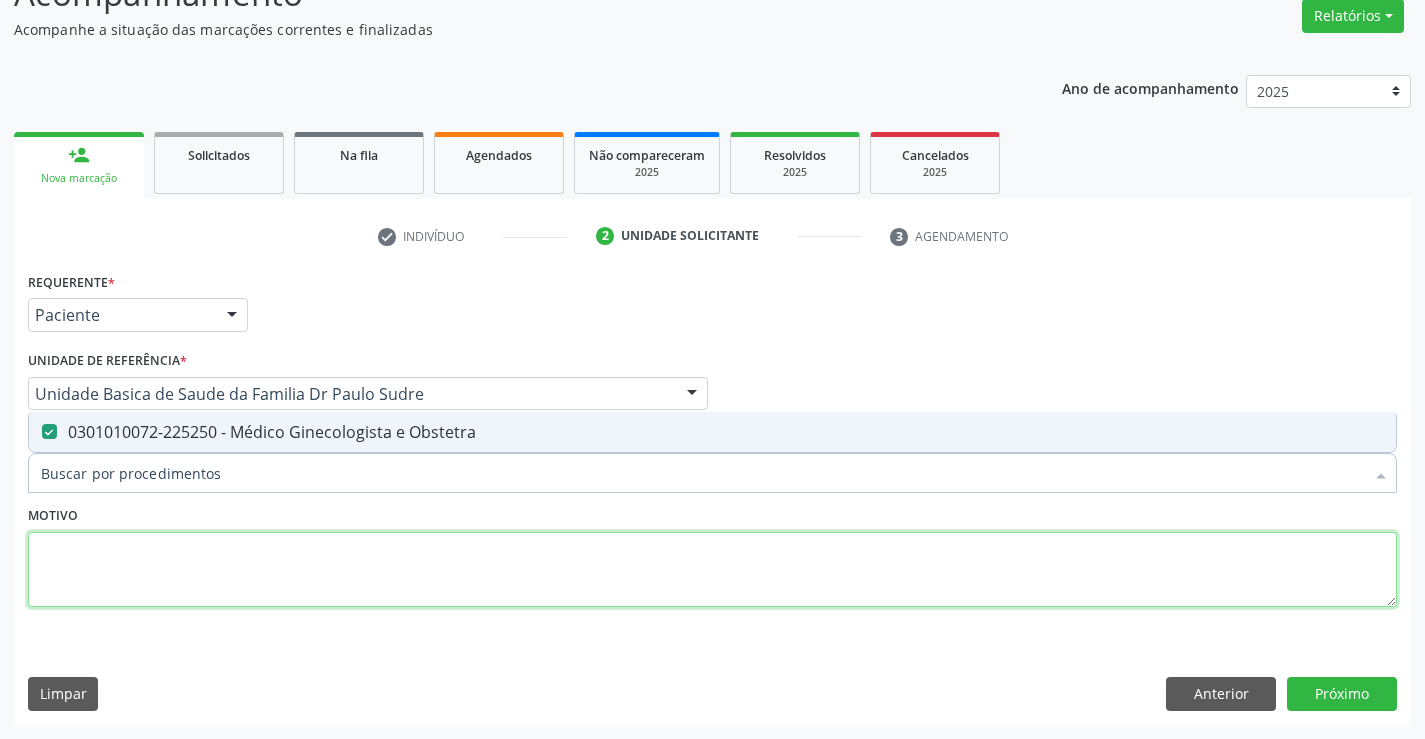 drag, startPoint x: 578, startPoint y: 594, endPoint x: 1280, endPoint y: 737, distance: 716.41675 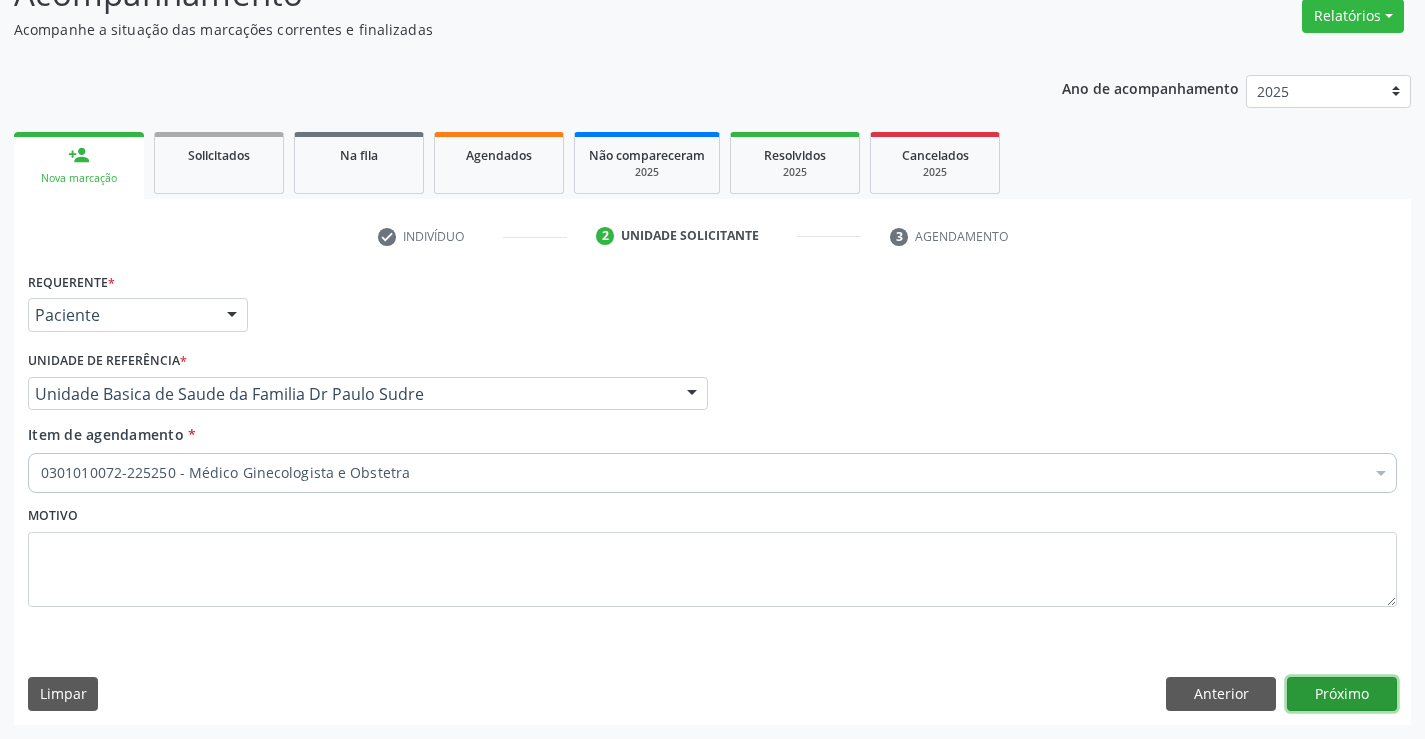 click on "Próximo" at bounding box center (1342, 694) 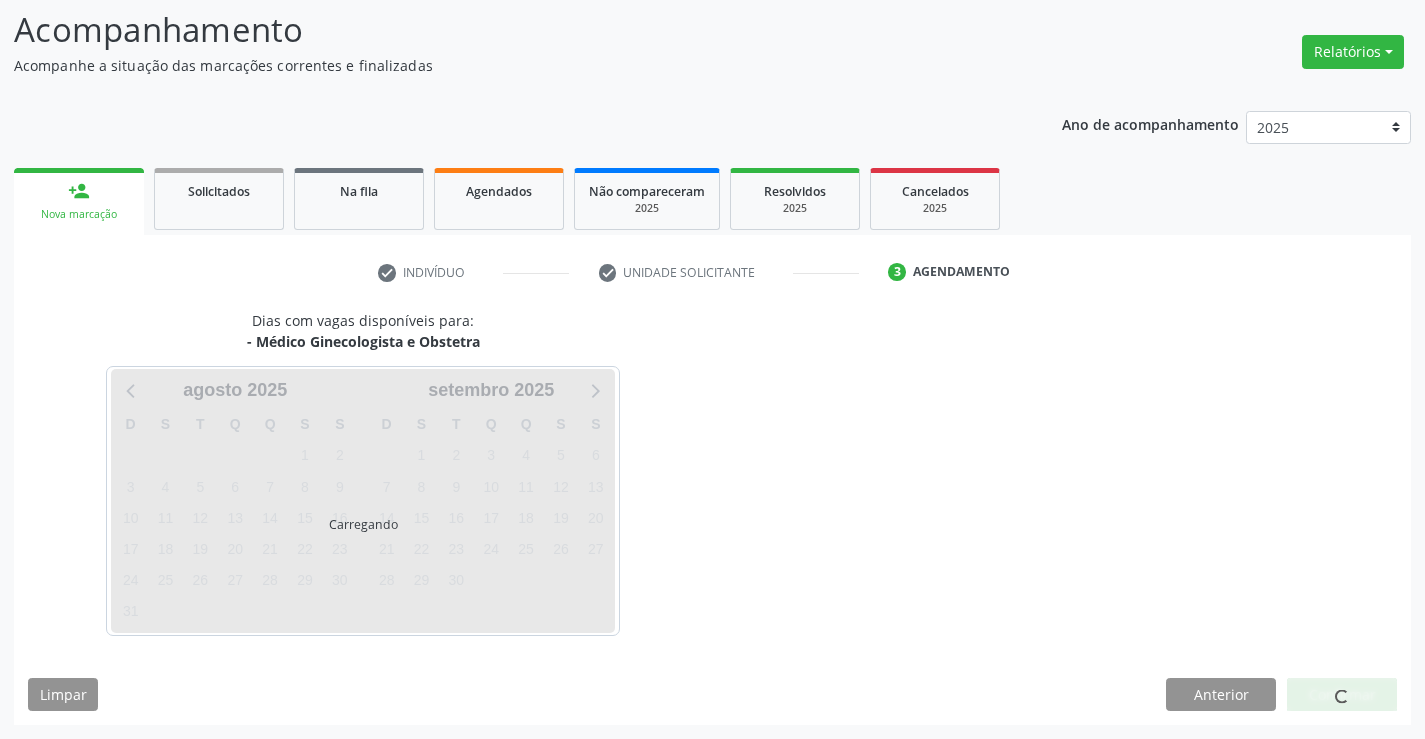 scroll, scrollTop: 131, scrollLeft: 0, axis: vertical 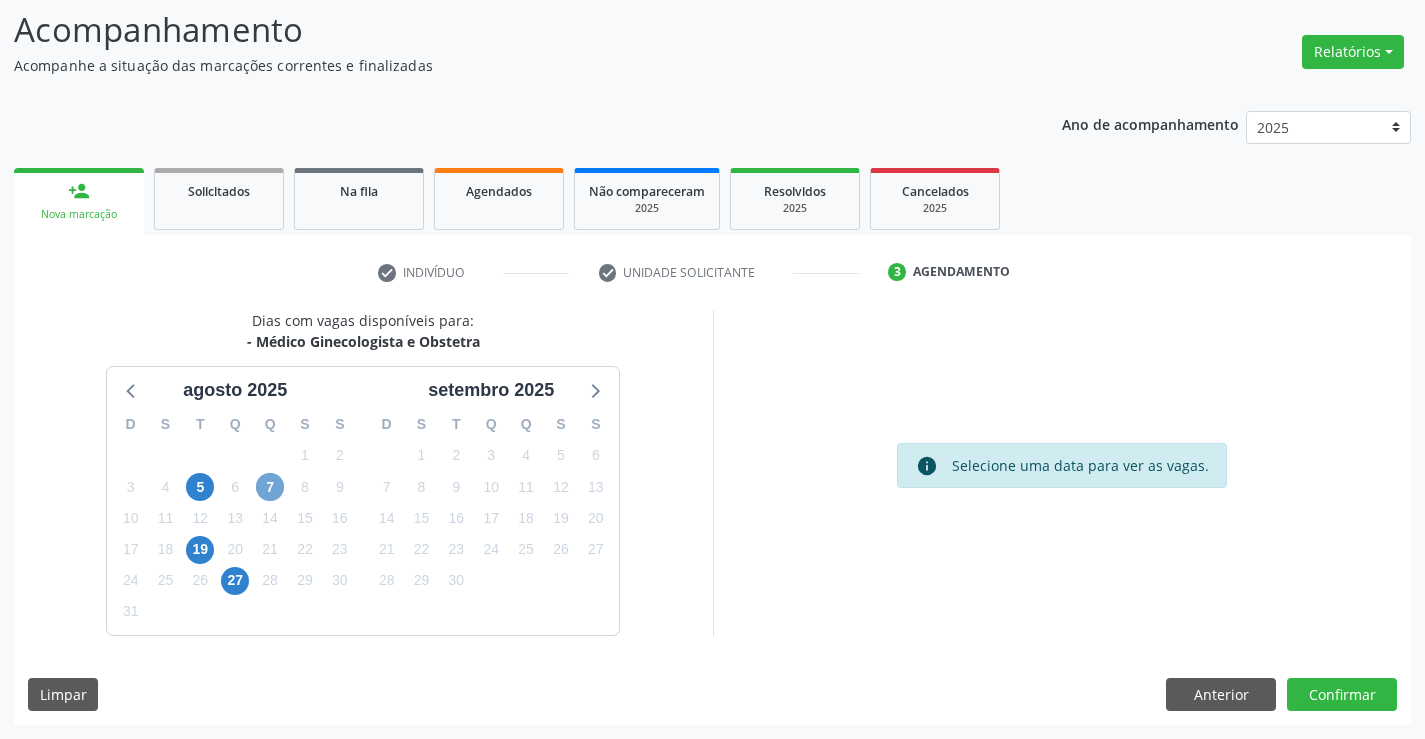 click on "7" at bounding box center [270, 487] 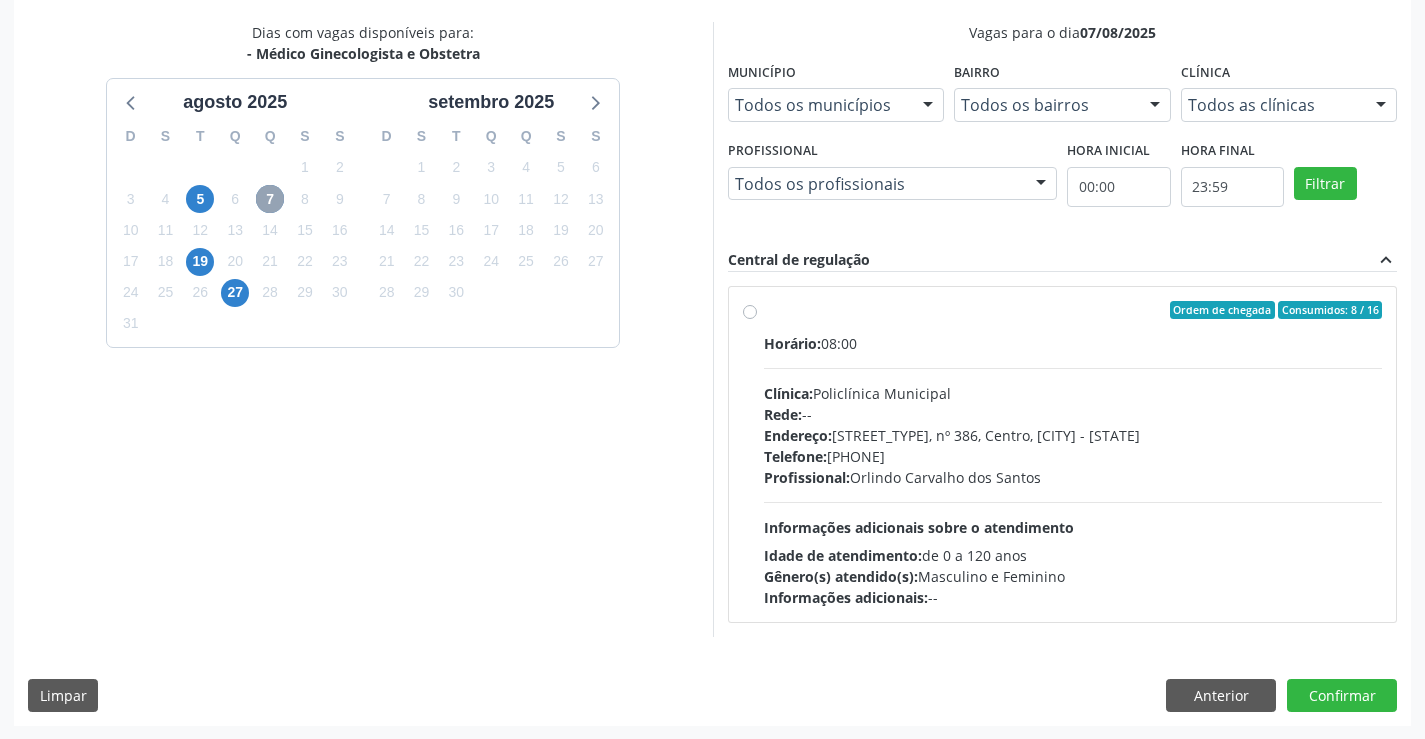 scroll, scrollTop: 420, scrollLeft: 0, axis: vertical 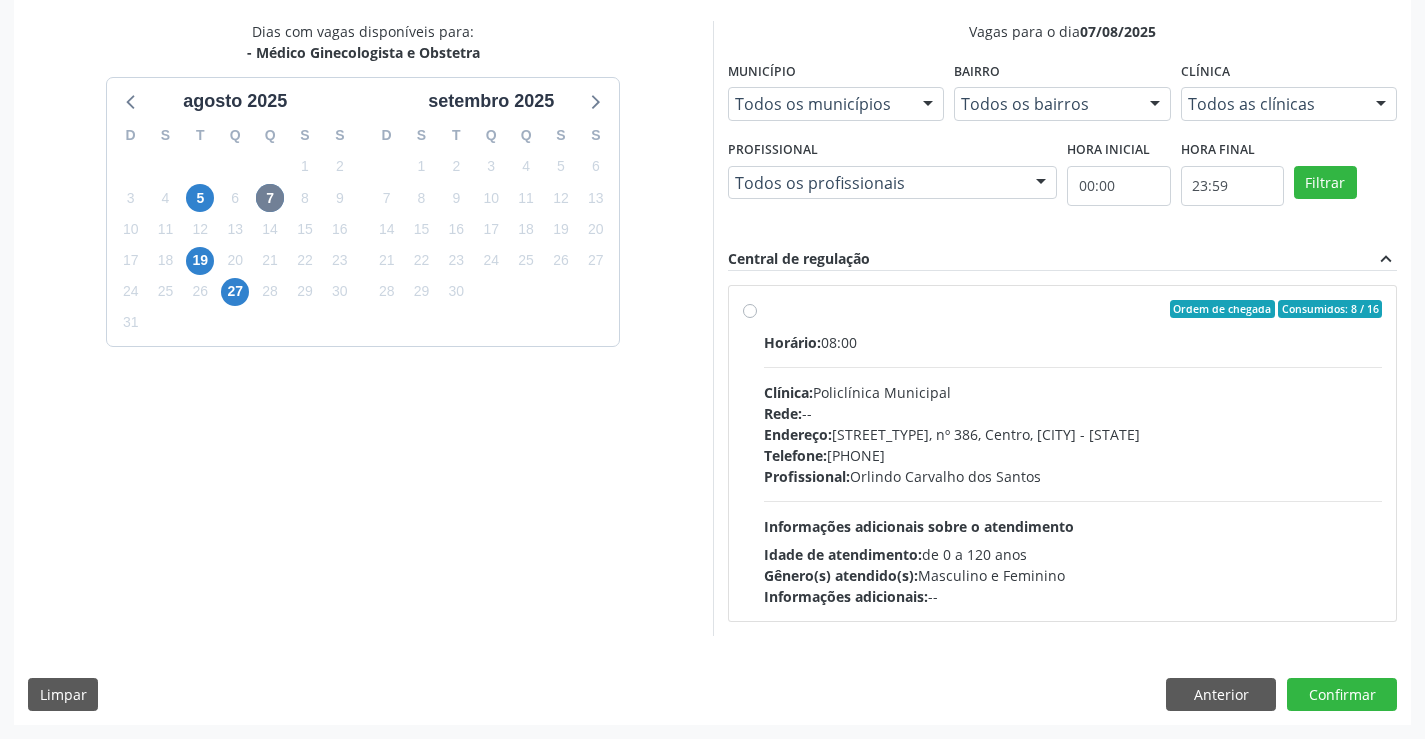 click on "Ordem de chegada
Consumidos: 8 / 16" at bounding box center (1073, 309) 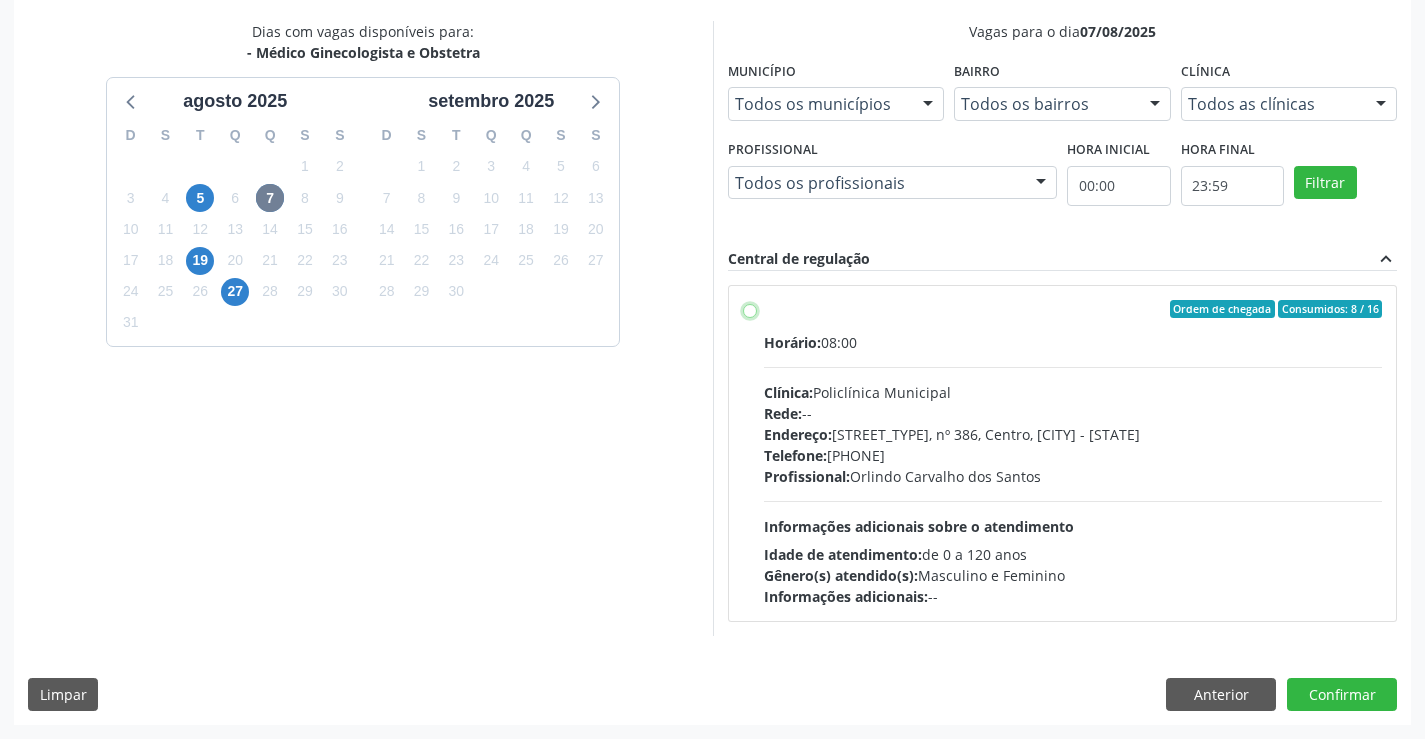 radio on "true" 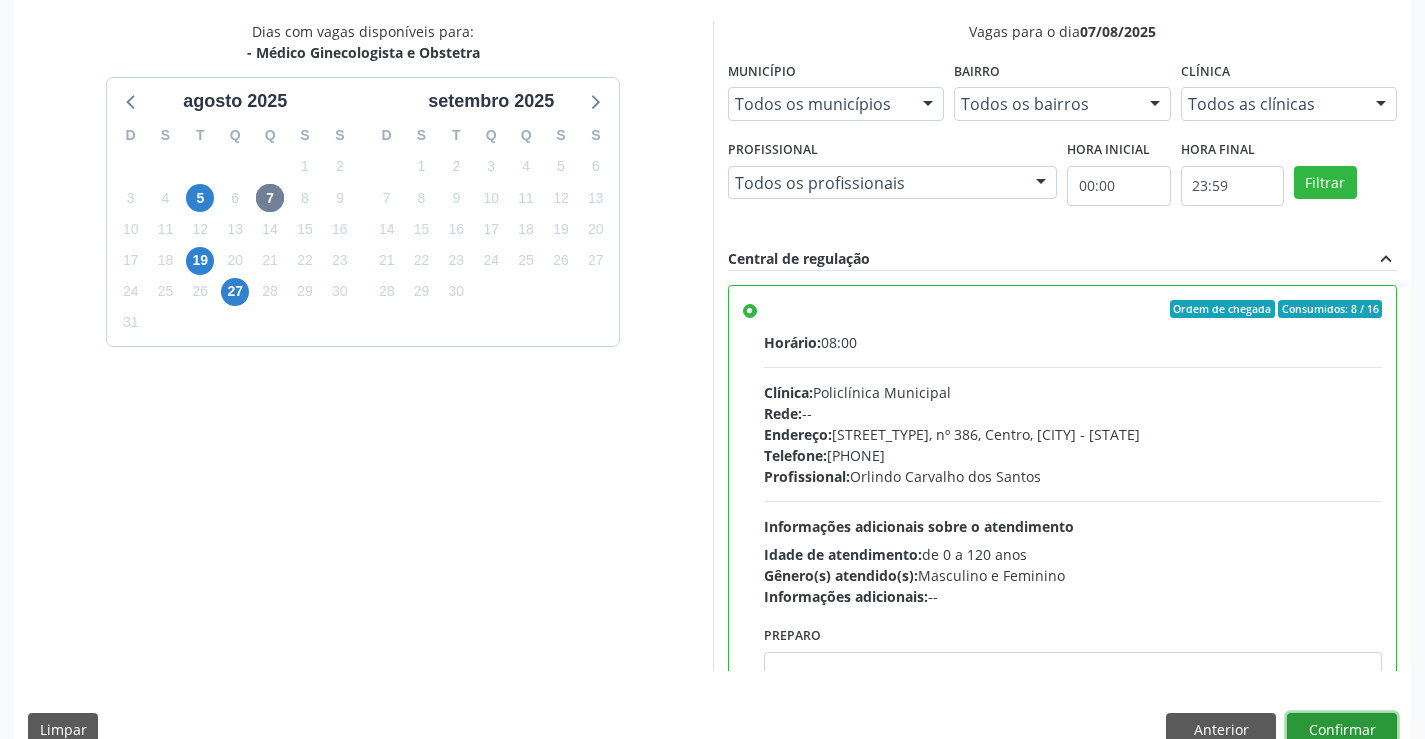 click on "Confirmar" at bounding box center [1342, 730] 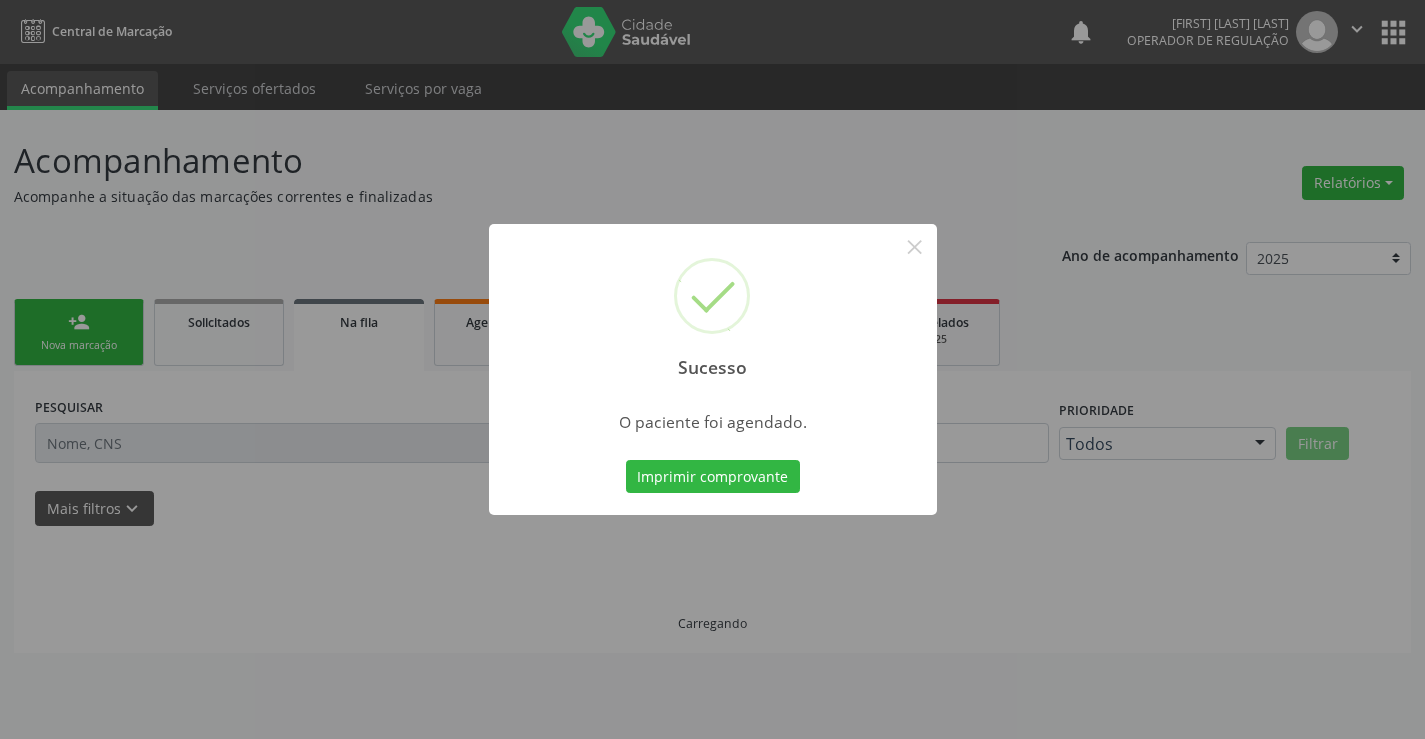 scroll, scrollTop: 0, scrollLeft: 0, axis: both 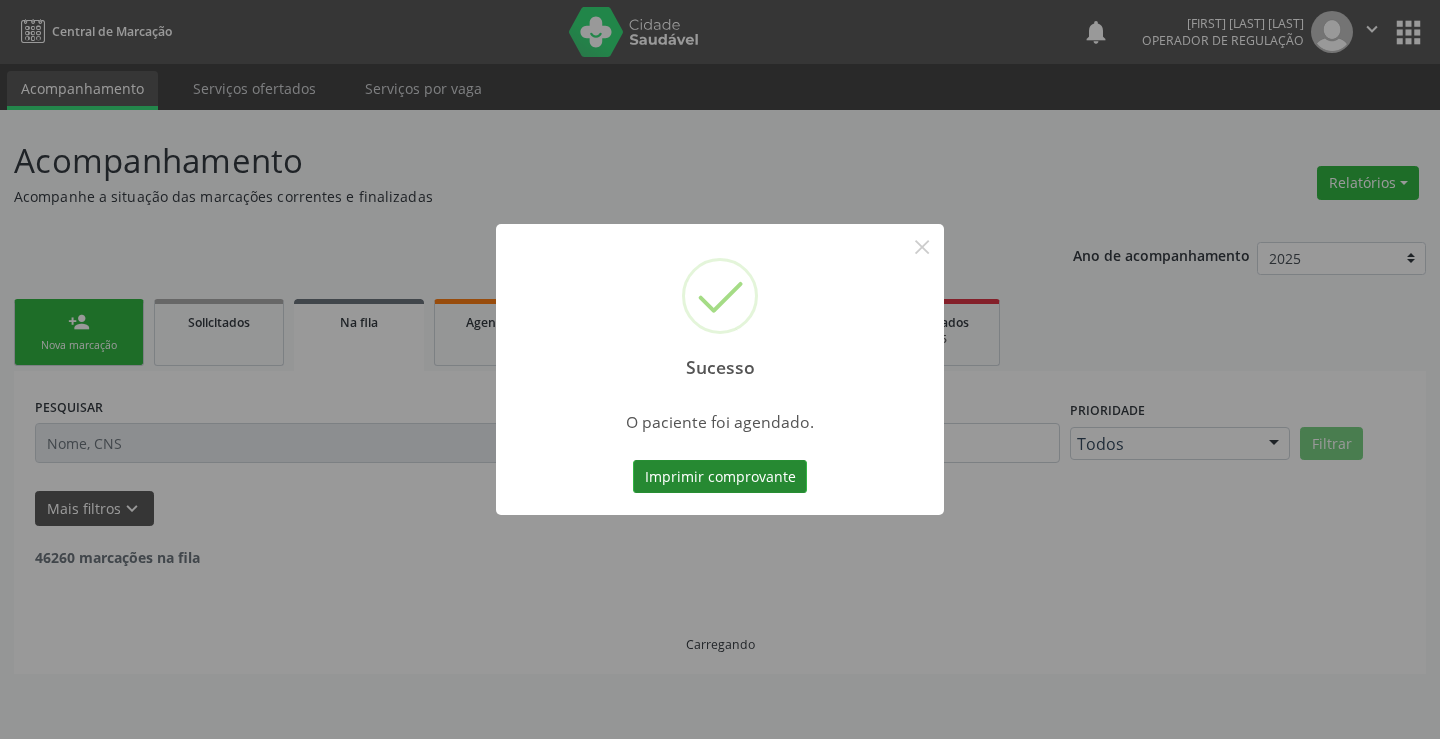 click on "Imprimir comprovante" at bounding box center [720, 477] 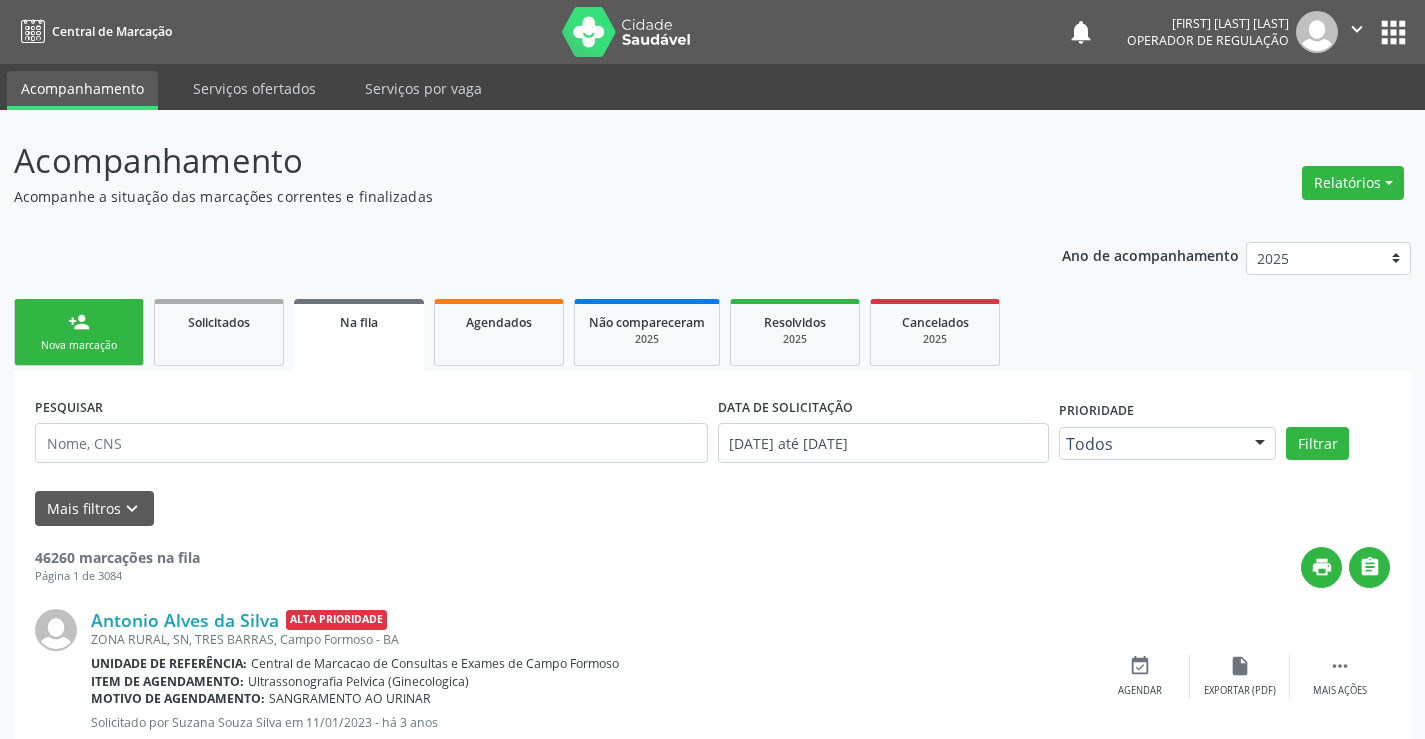 click on "Nova marcação" at bounding box center (79, 345) 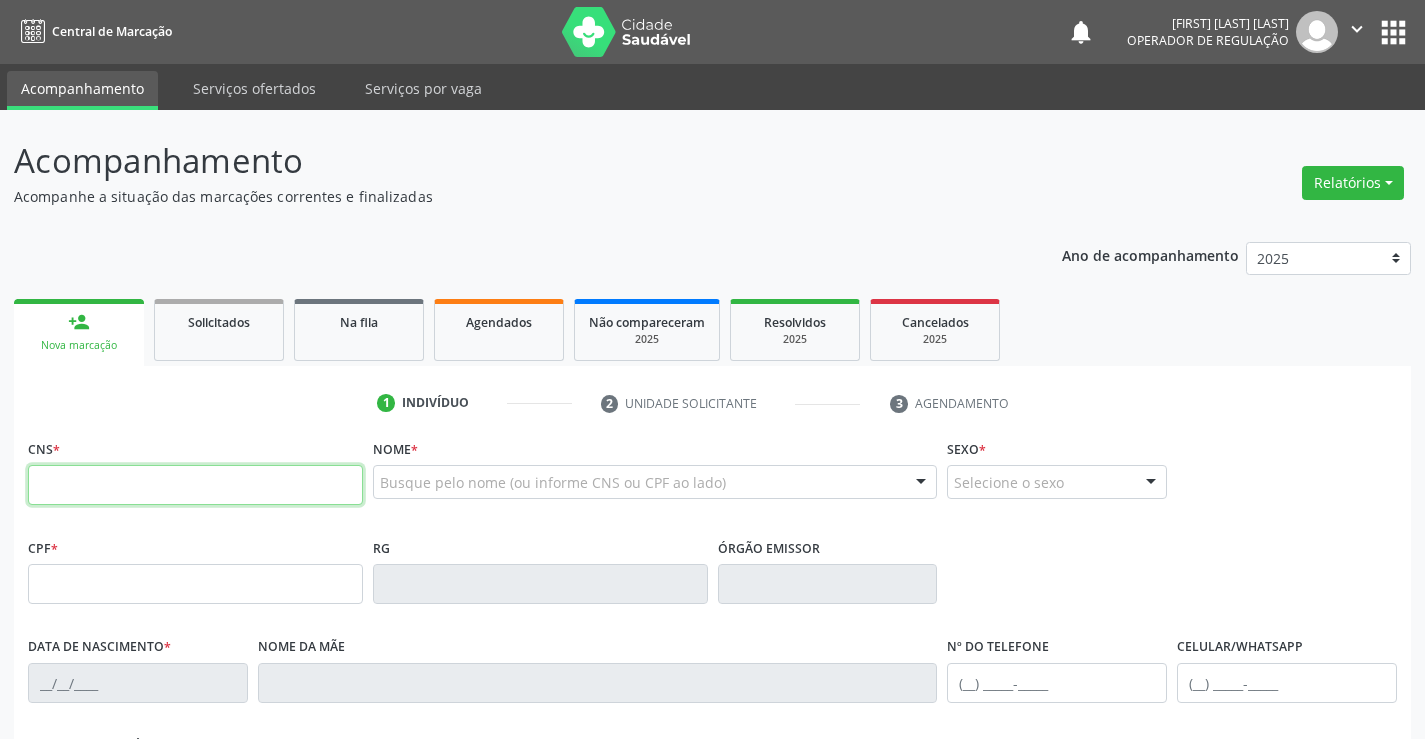 click at bounding box center [195, 485] 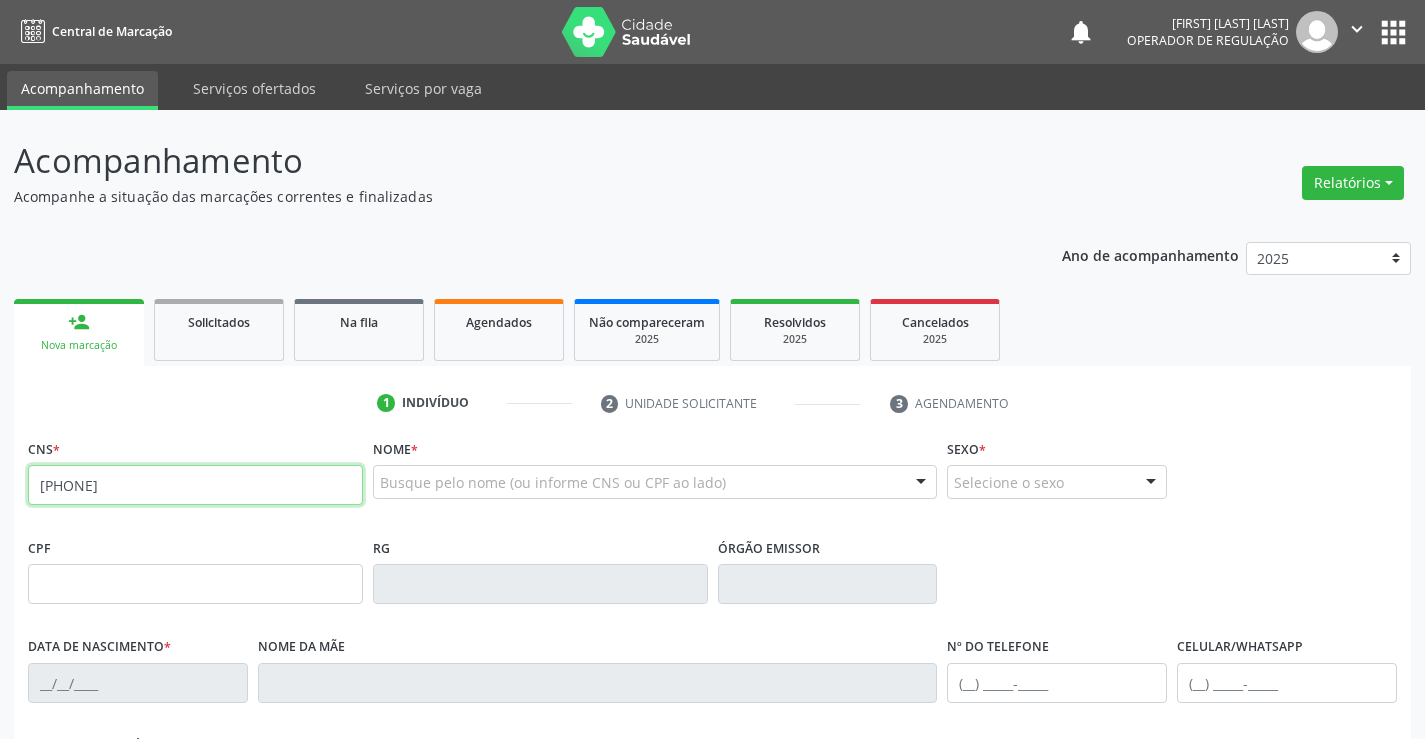 type on "705 4054 6232 0193" 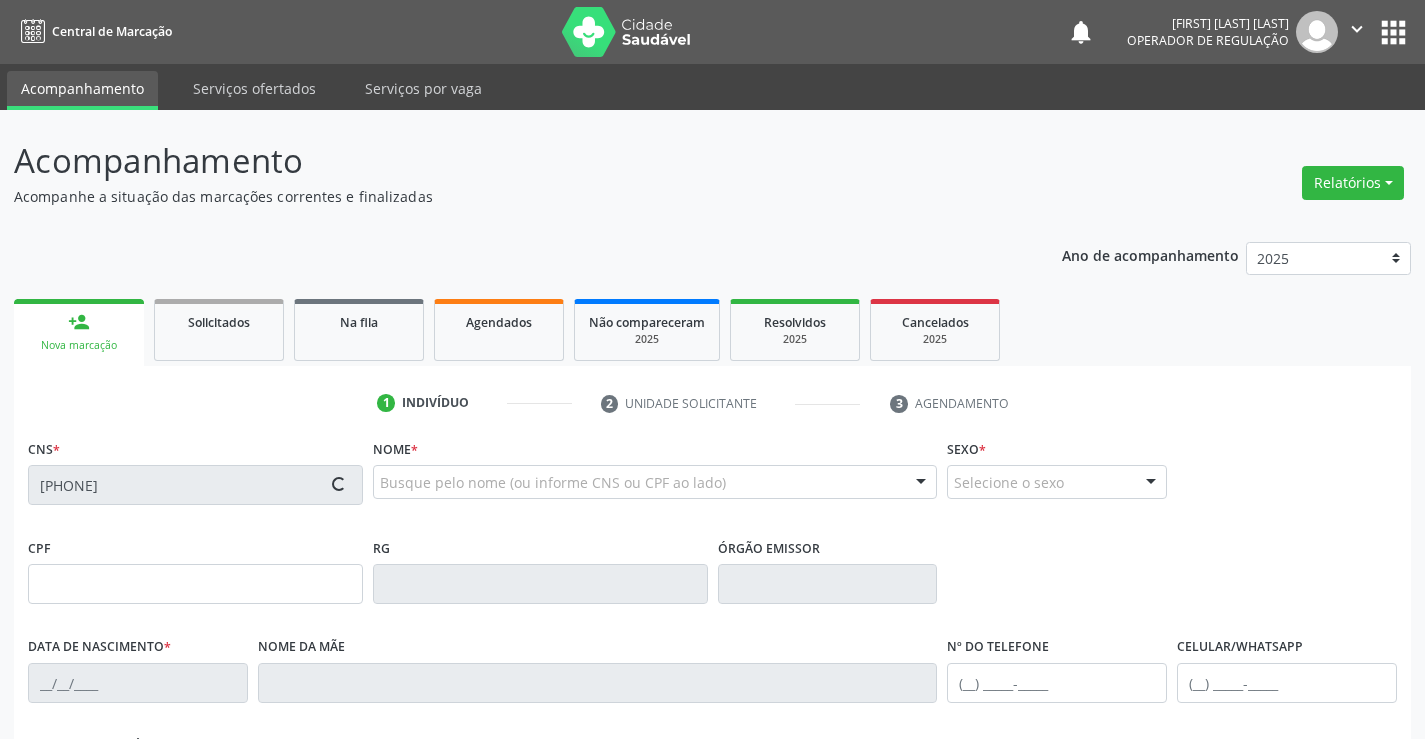 type on "12/02/2003" 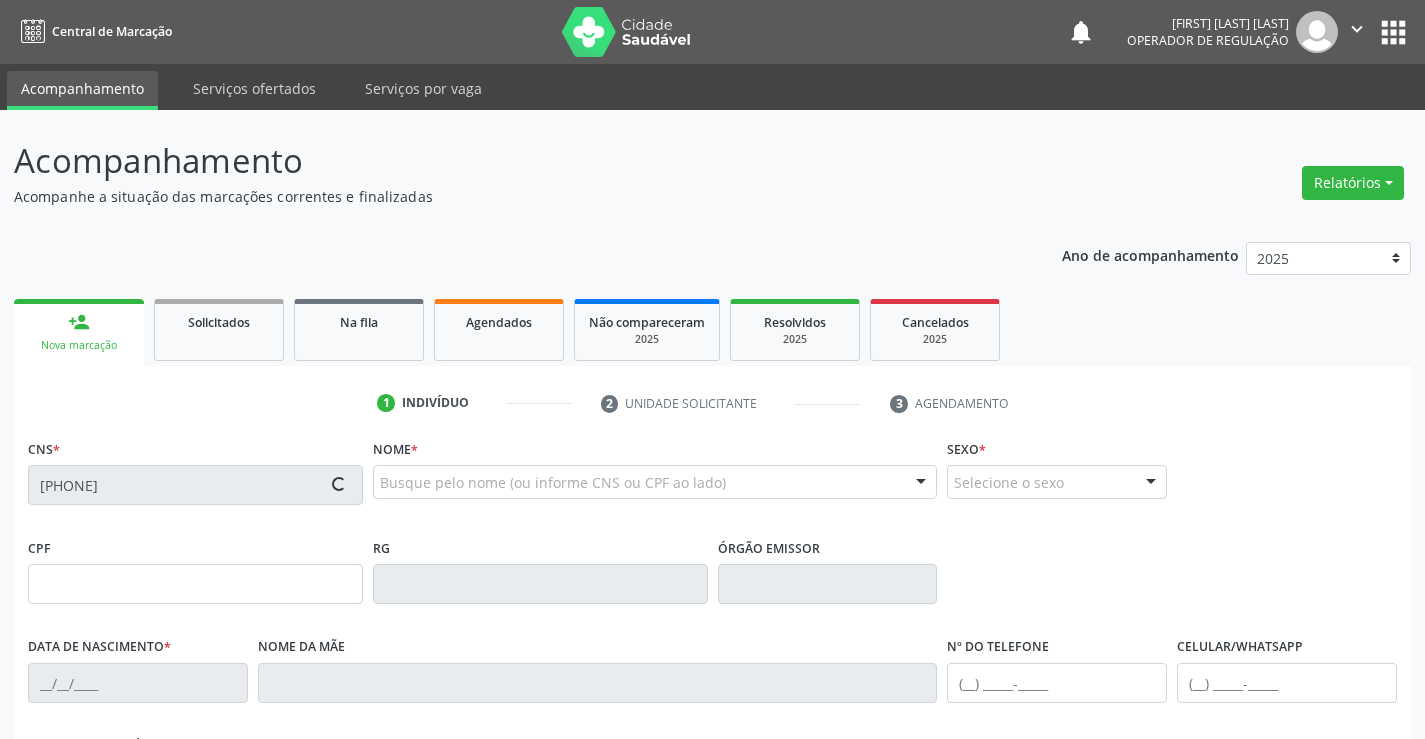 type on "(89) 99424-5714" 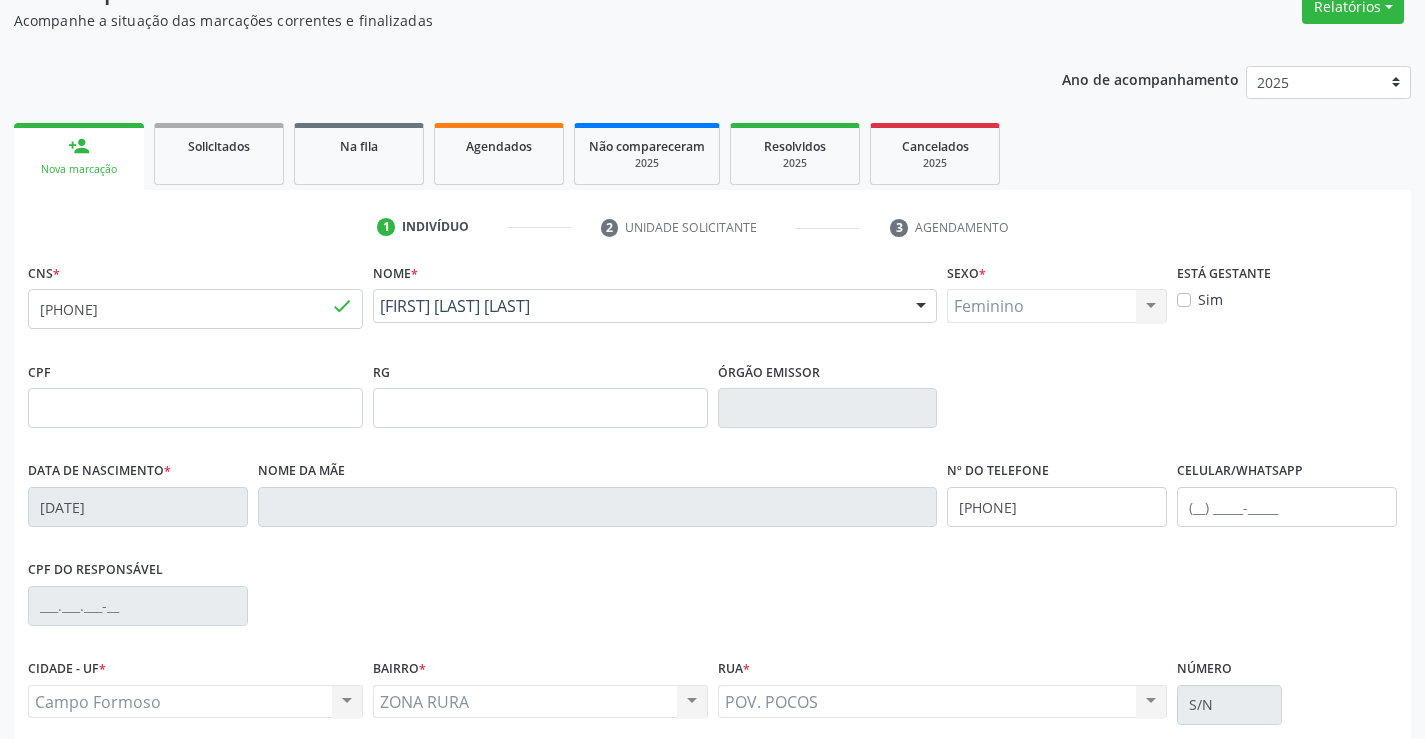 scroll, scrollTop: 345, scrollLeft: 0, axis: vertical 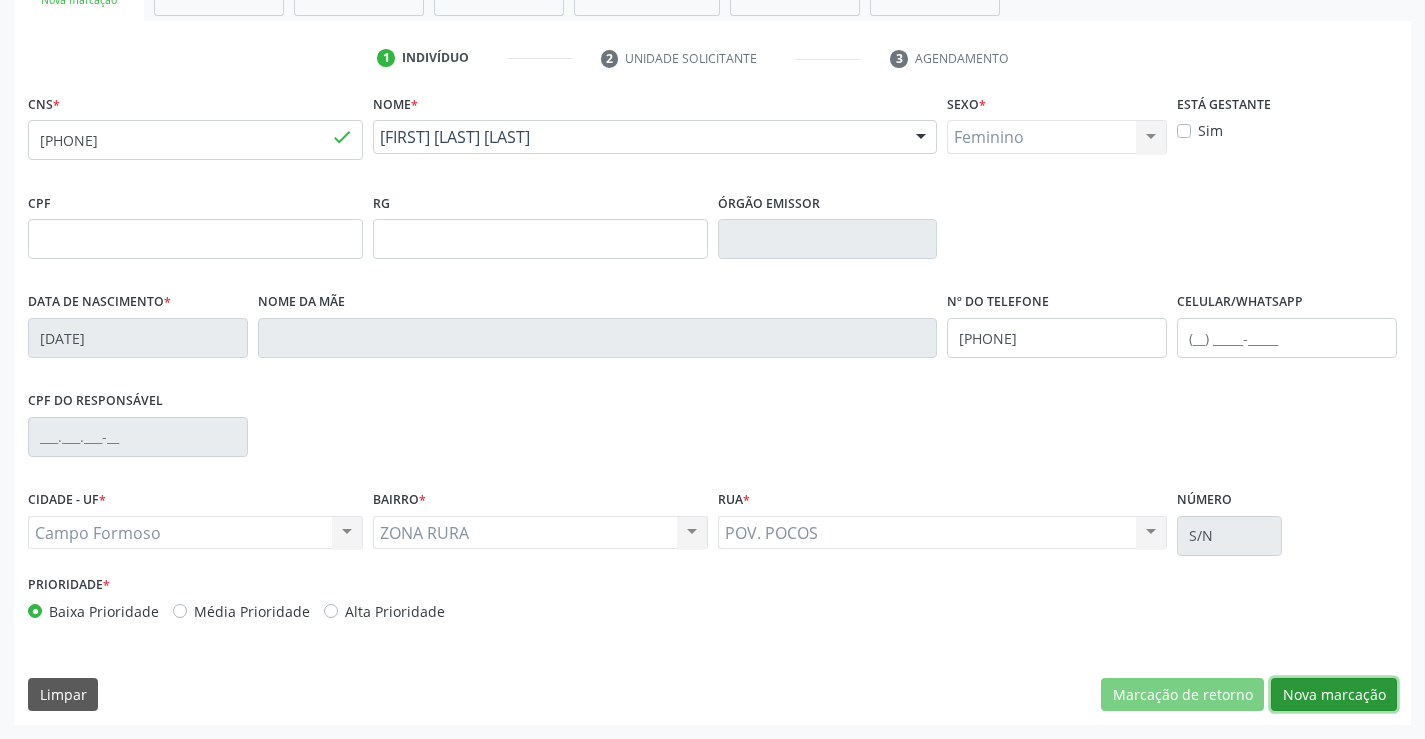 click on "Nova marcação" at bounding box center [1334, 695] 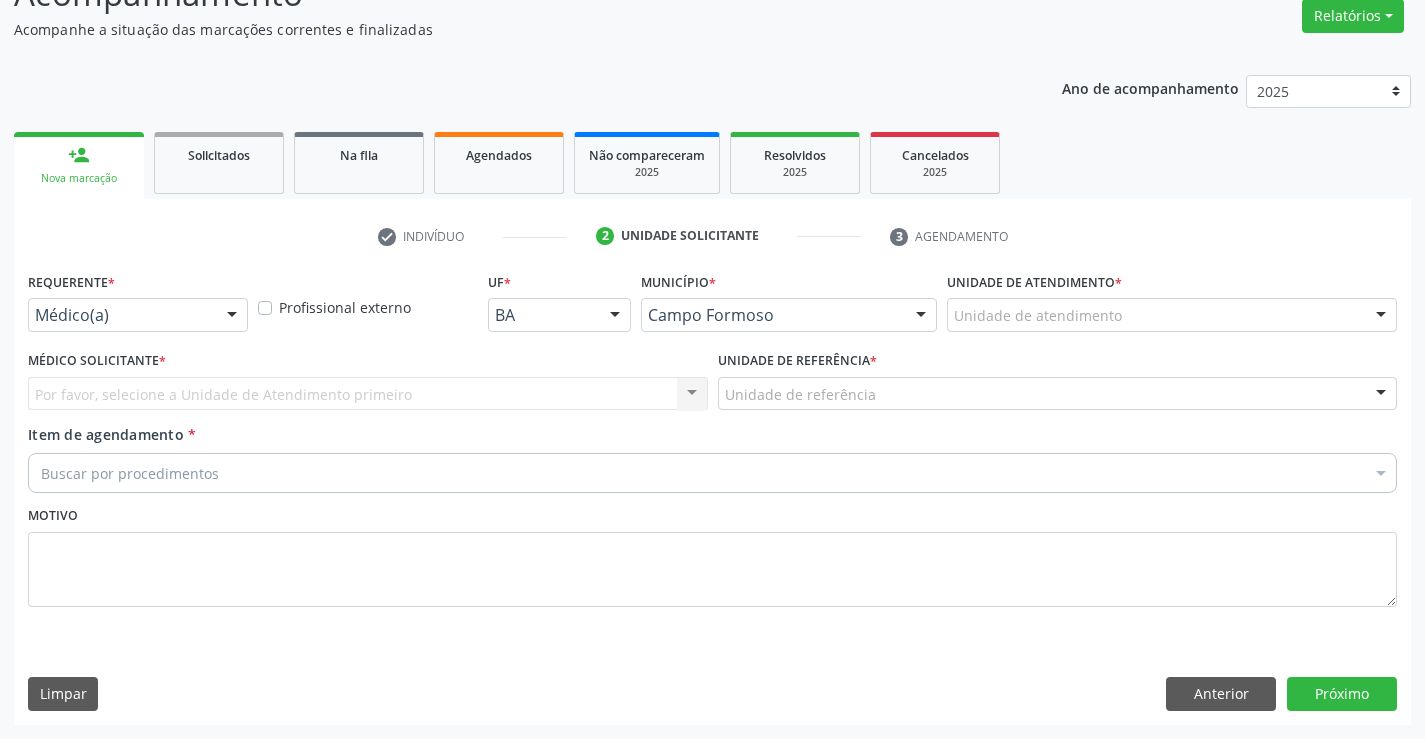 scroll, scrollTop: 167, scrollLeft: 0, axis: vertical 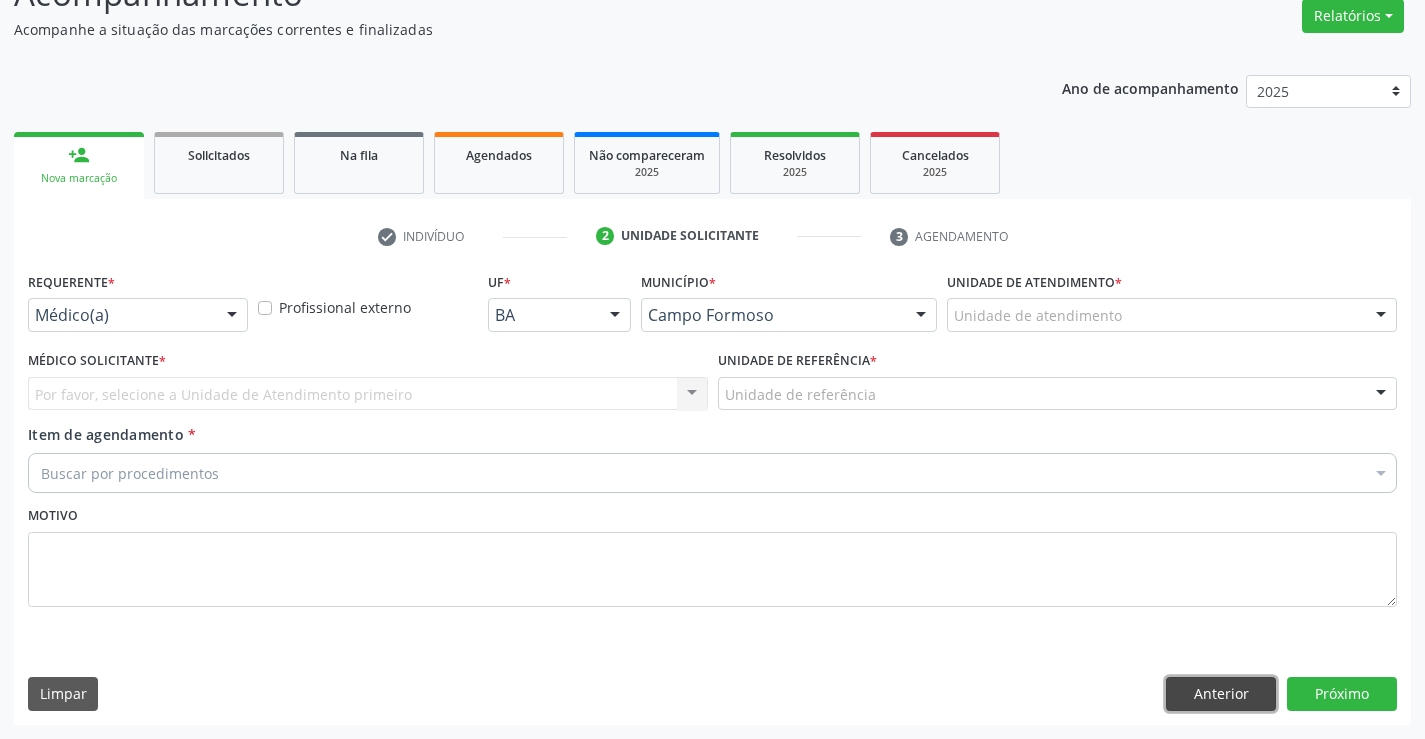click on "Anterior" at bounding box center (1221, 694) 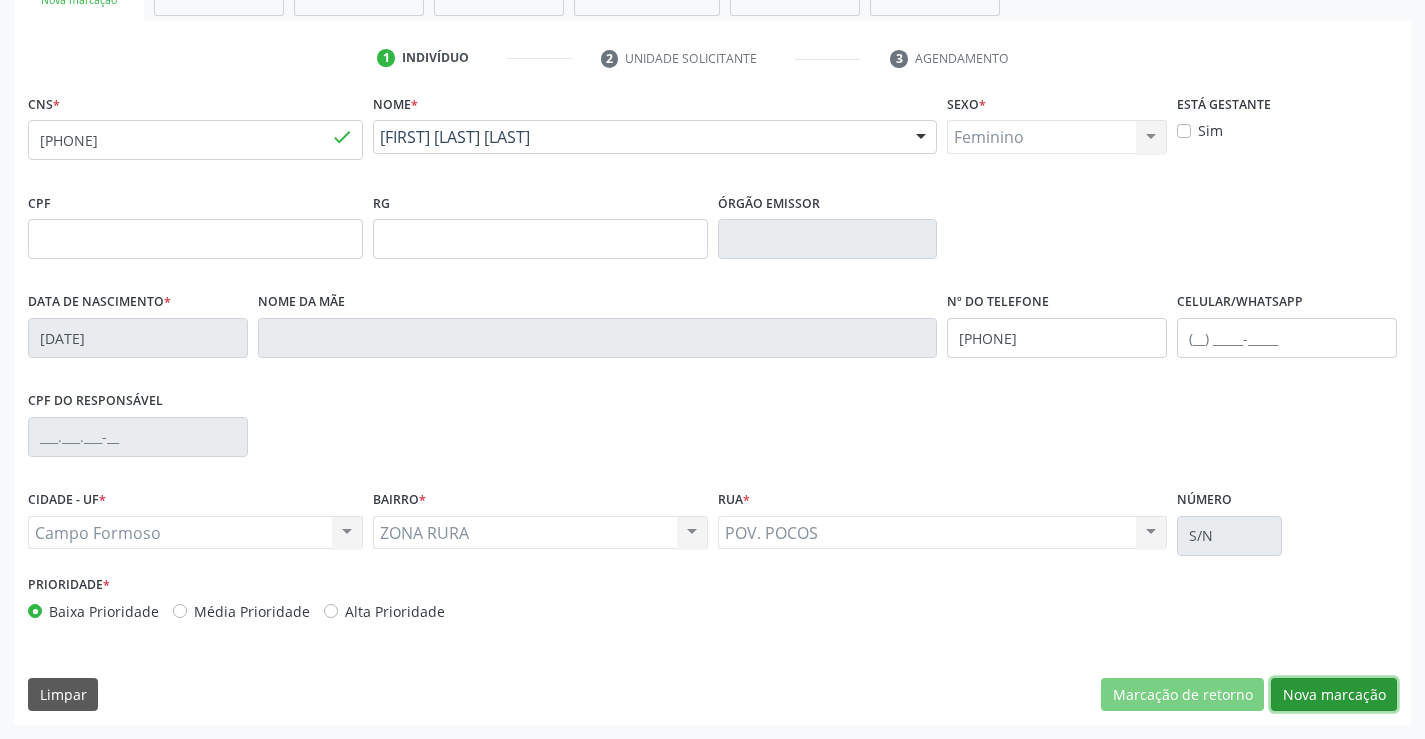 click on "Nova marcação" at bounding box center (1334, 695) 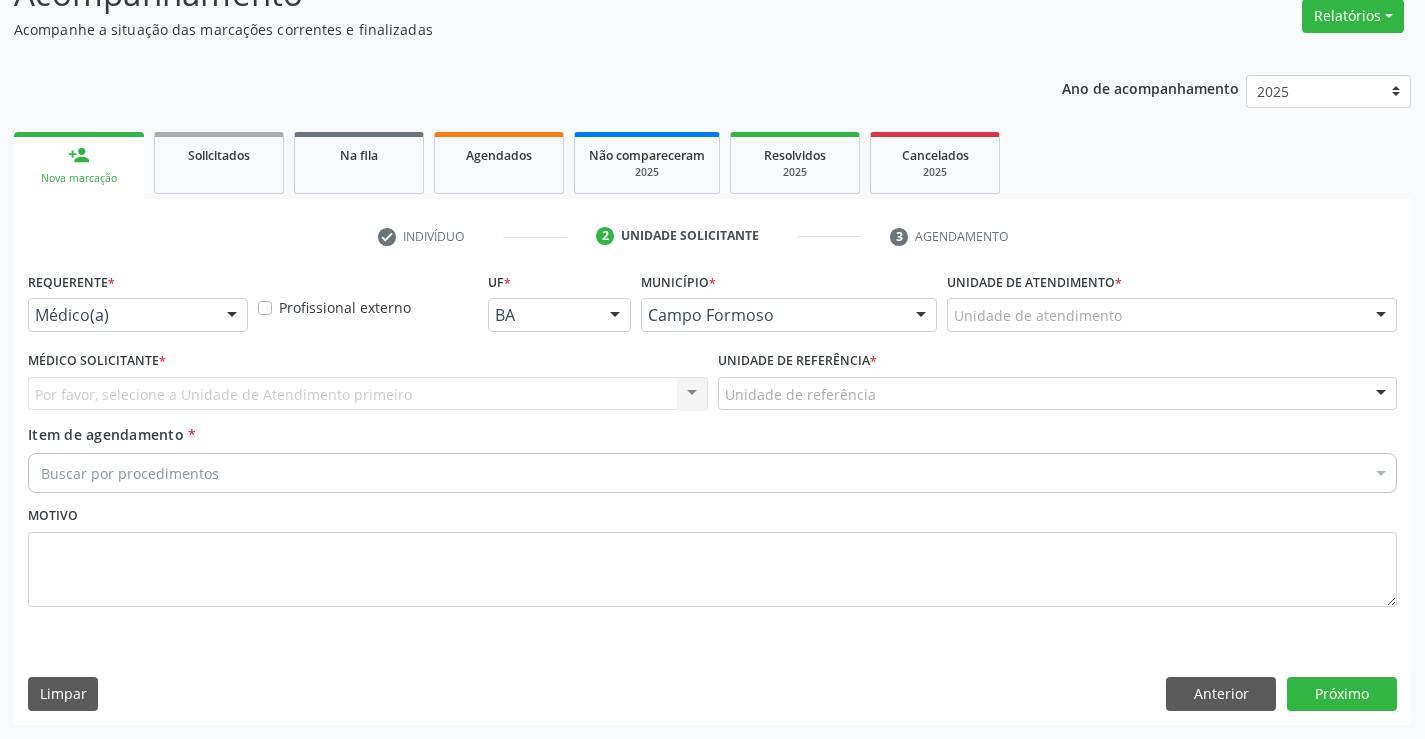 scroll, scrollTop: 167, scrollLeft: 0, axis: vertical 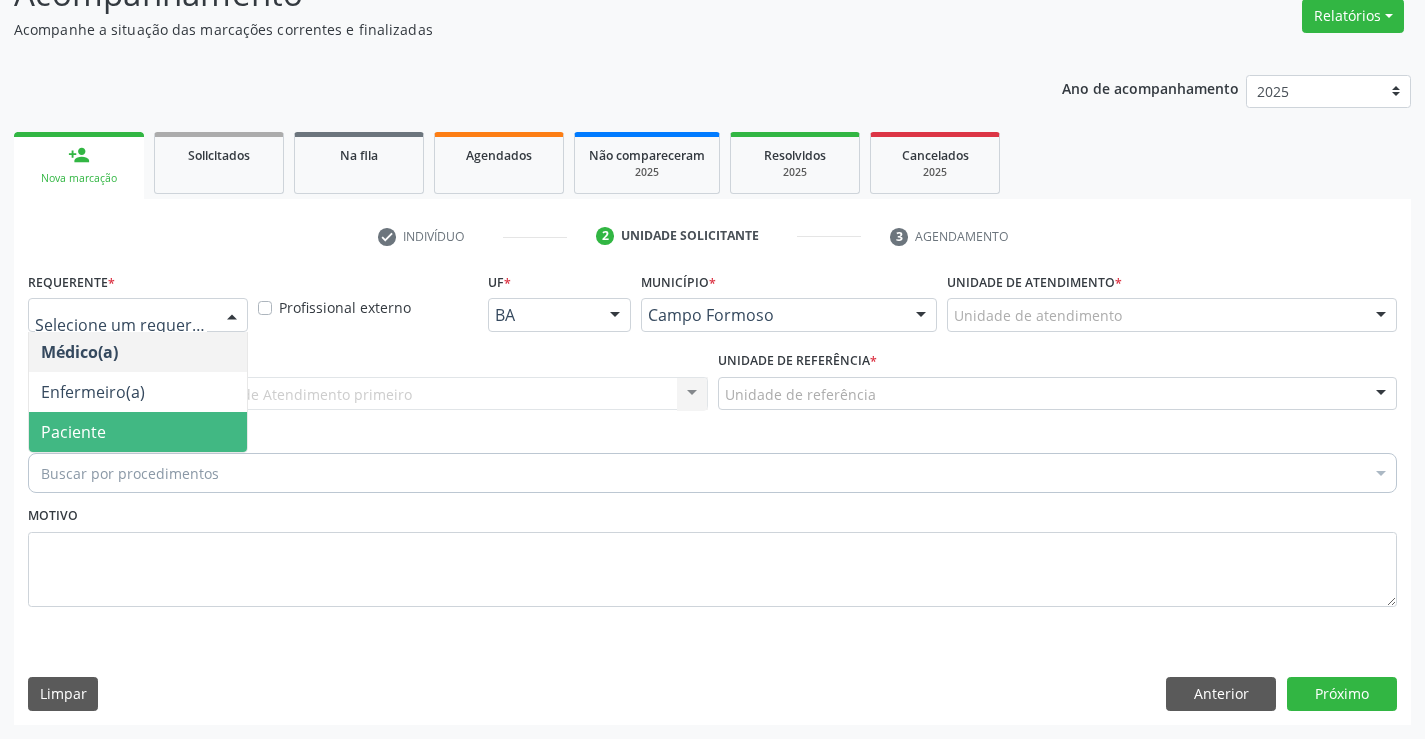 click on "Paciente" at bounding box center (138, 432) 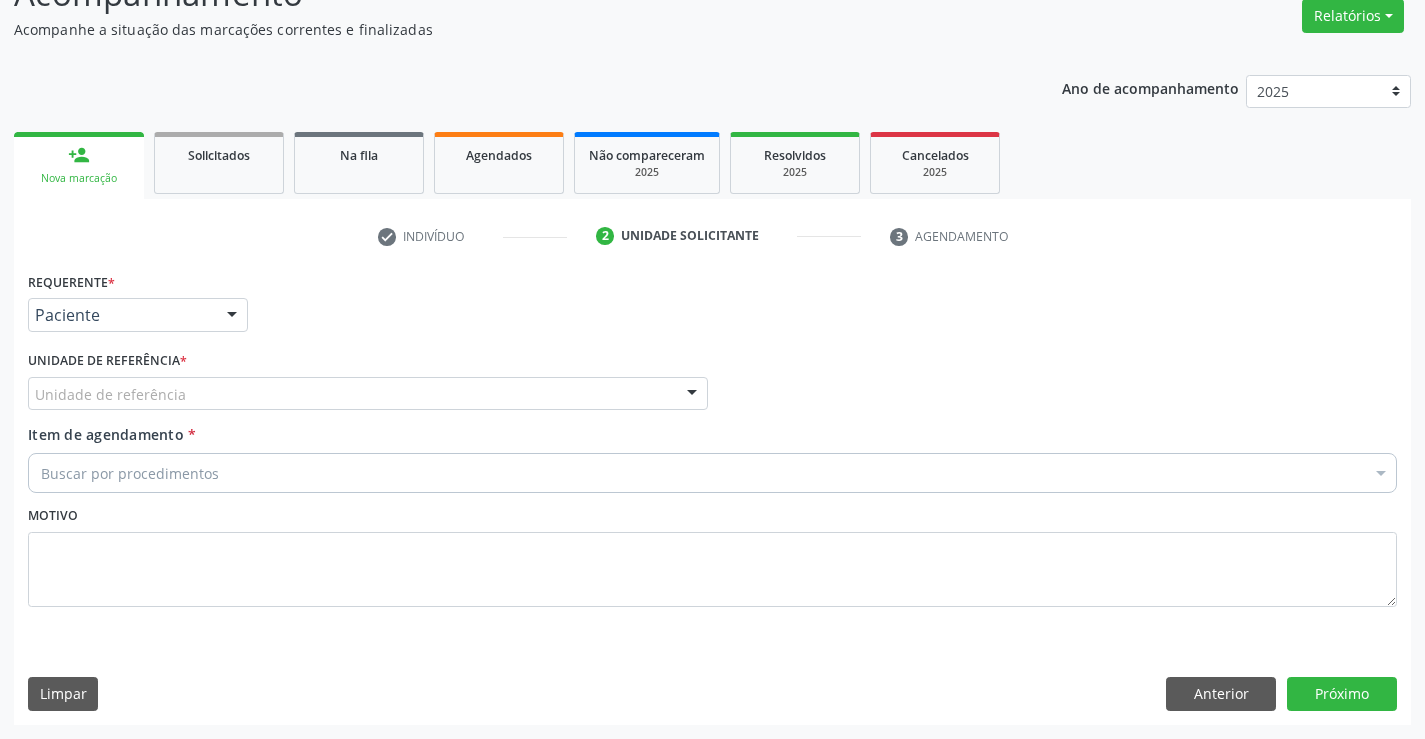 click on "Unidade de referência" at bounding box center [368, 394] 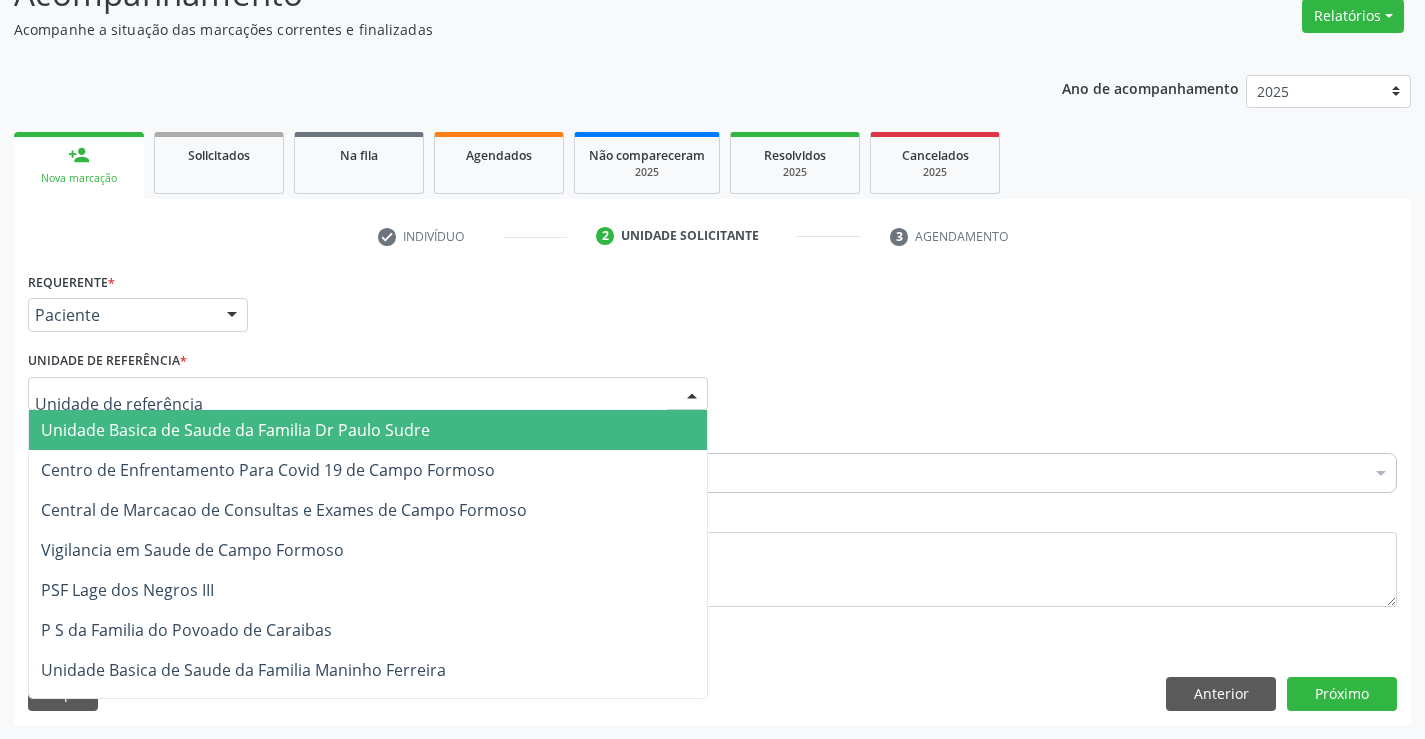 click on "Unidade Basica de Saude da Familia Dr Paulo Sudre" at bounding box center [235, 430] 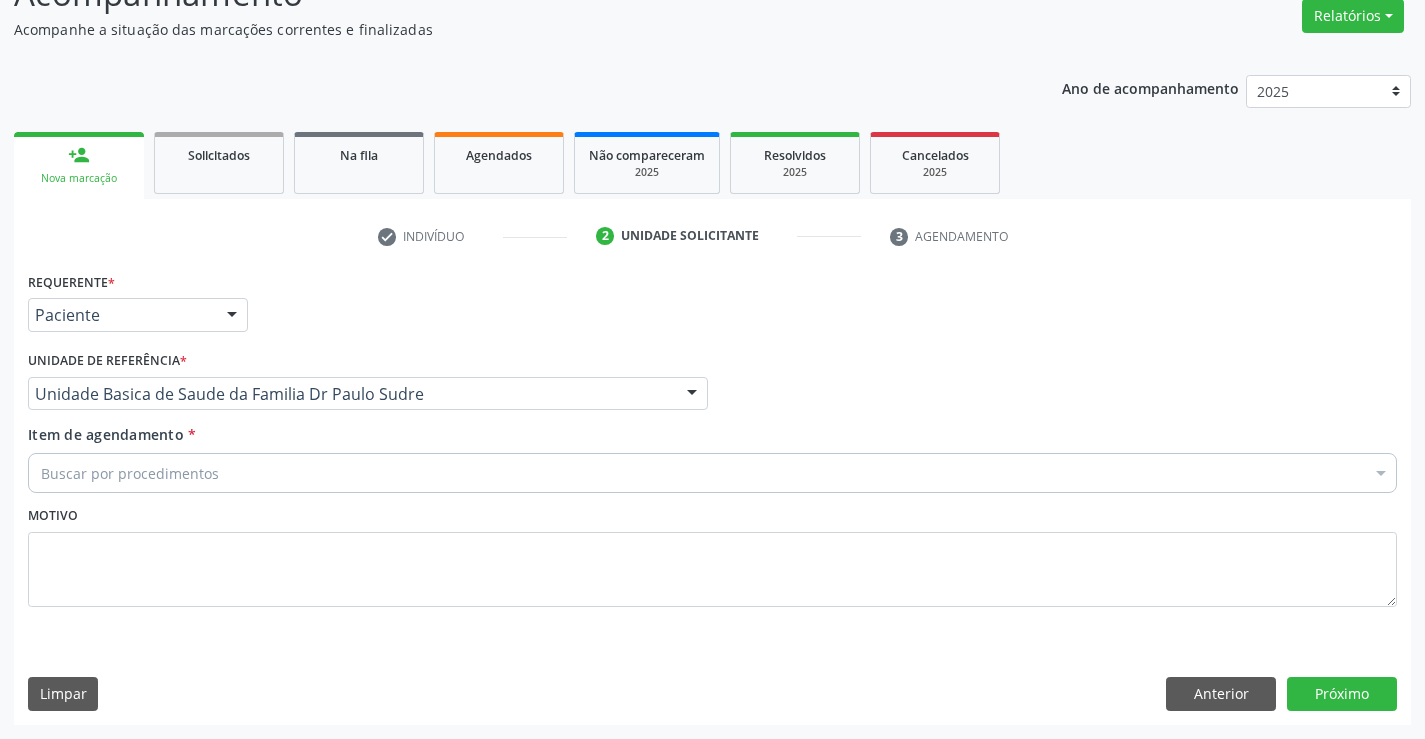 click on "Buscar por procedimentos" at bounding box center [712, 473] 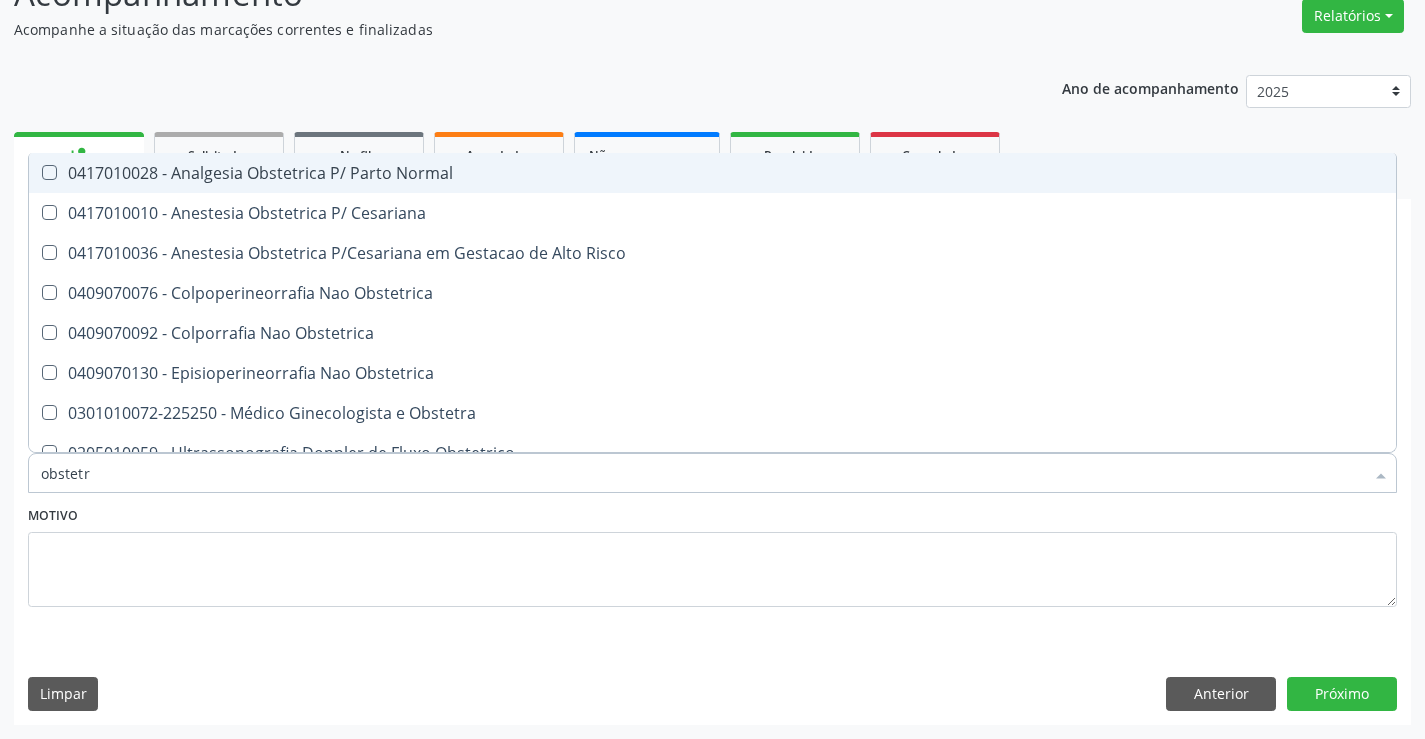 type on "obstetra" 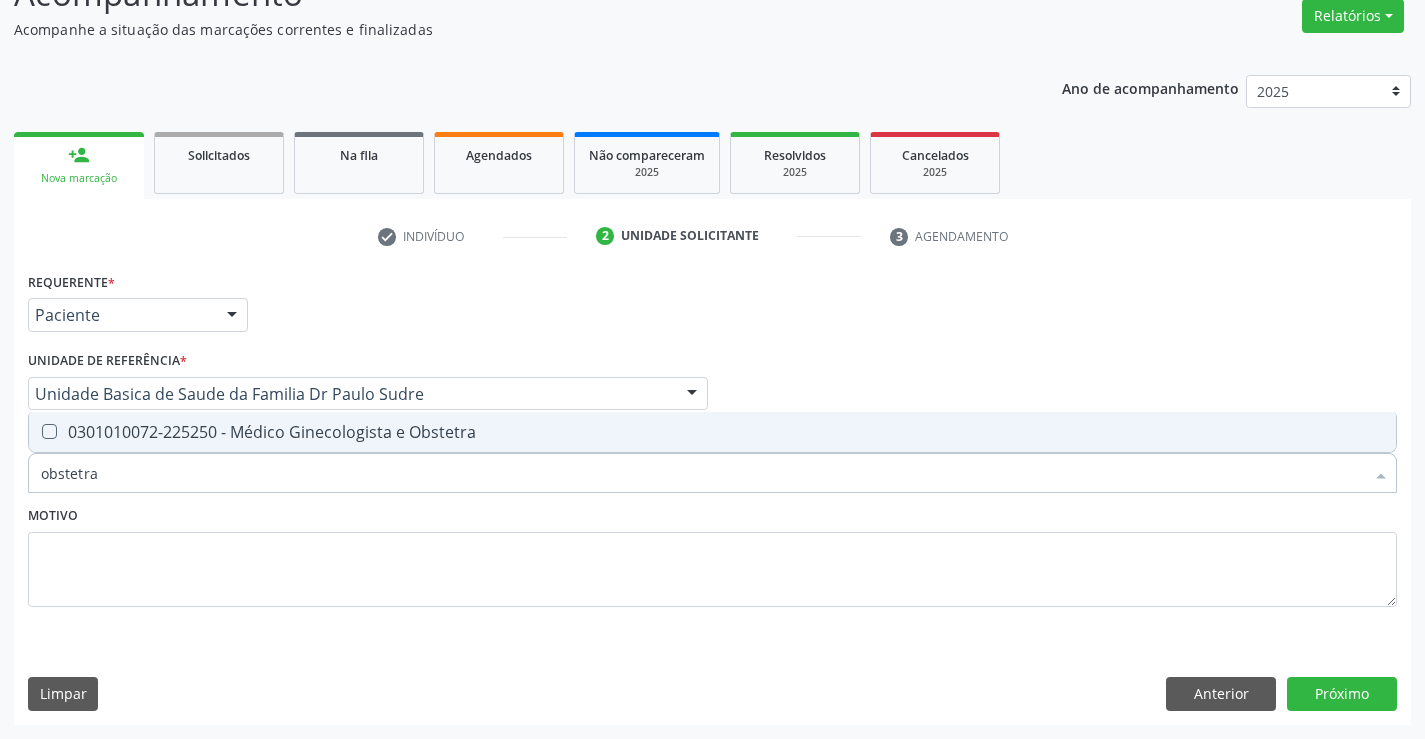 click on "0301010072-225250 - Médico Ginecologista e Obstetra" at bounding box center [712, 432] 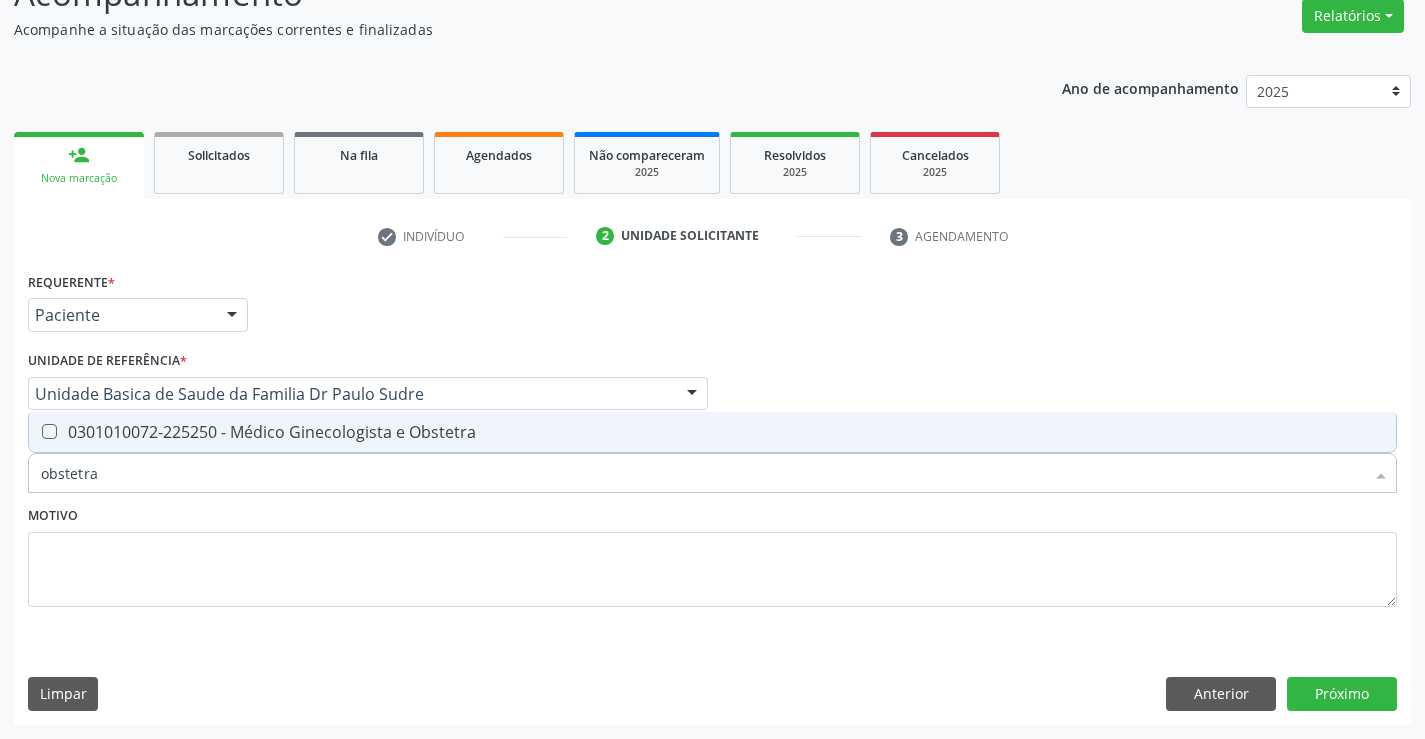 checkbox on "true" 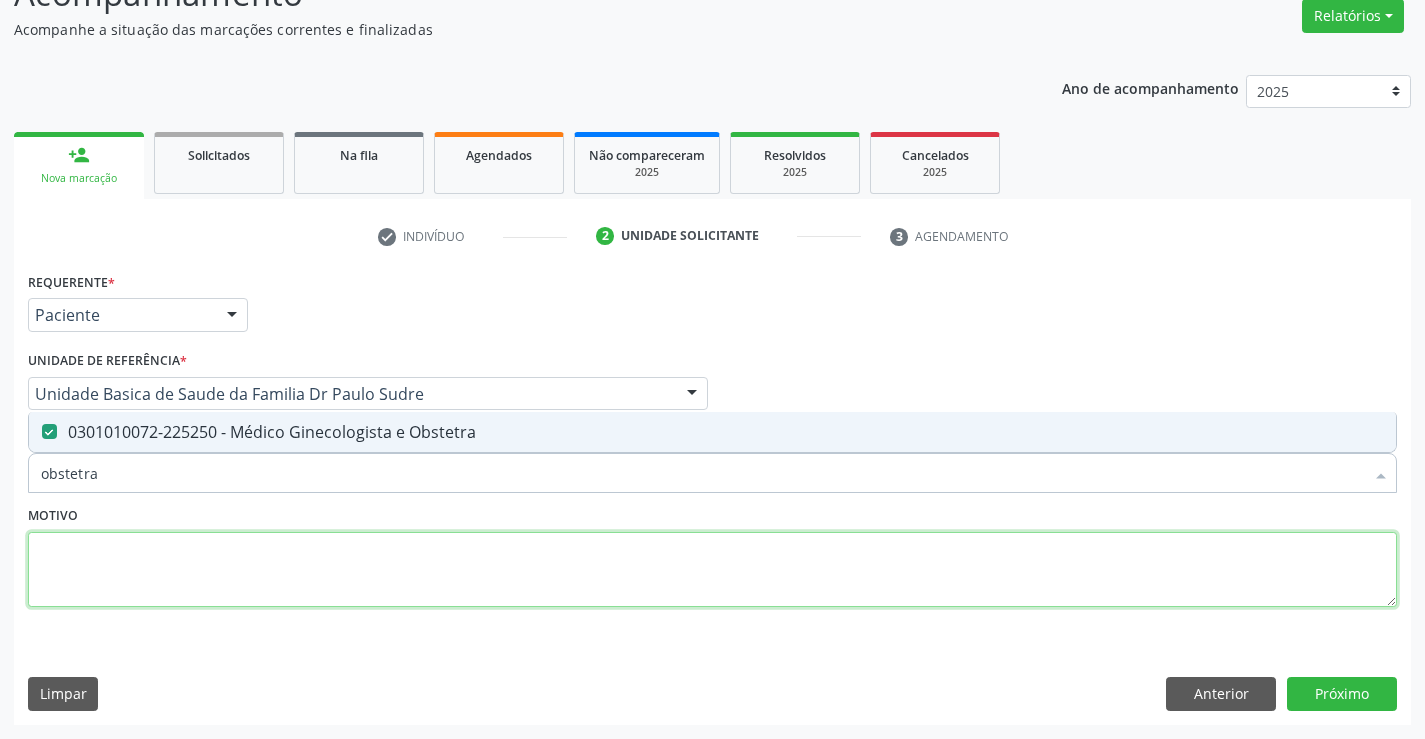 drag, startPoint x: 474, startPoint y: 546, endPoint x: 1237, endPoint y: 718, distance: 782.1464 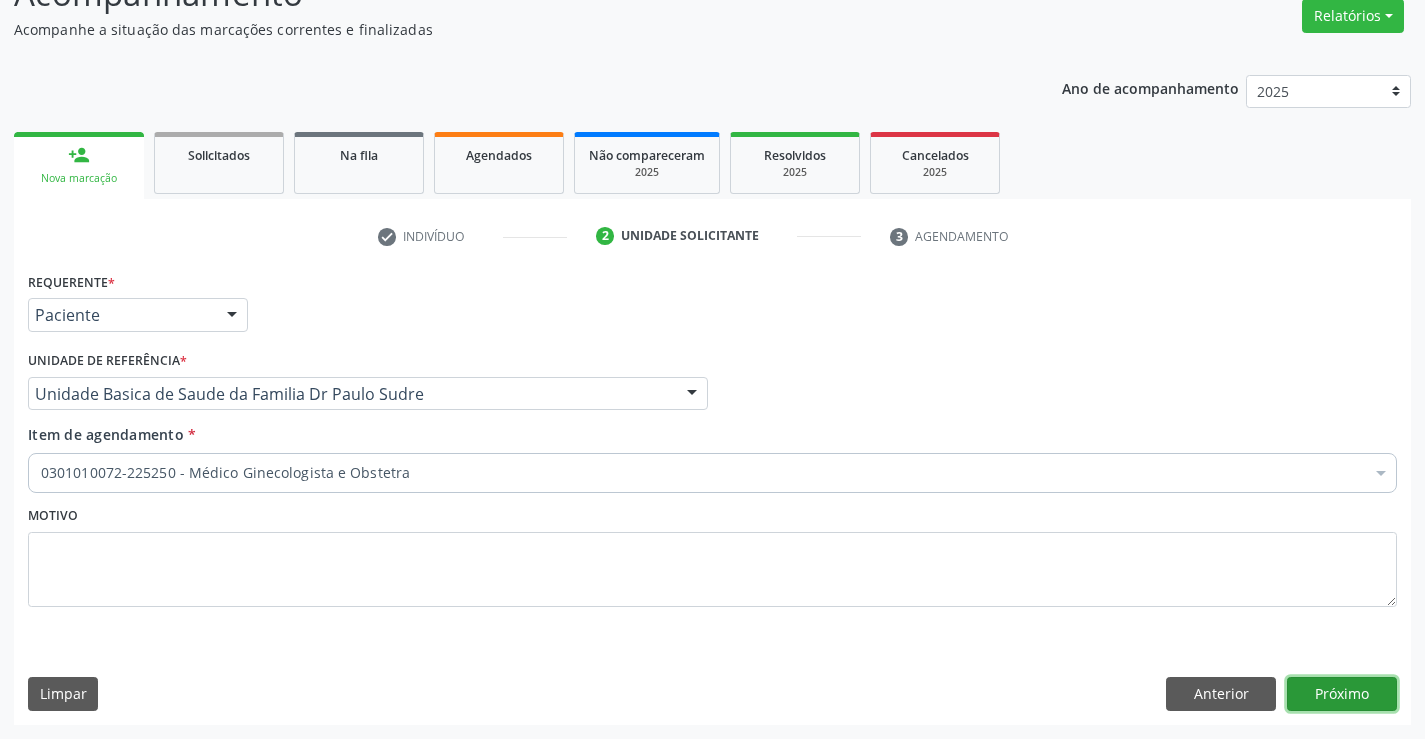 click on "Próximo" at bounding box center [1342, 694] 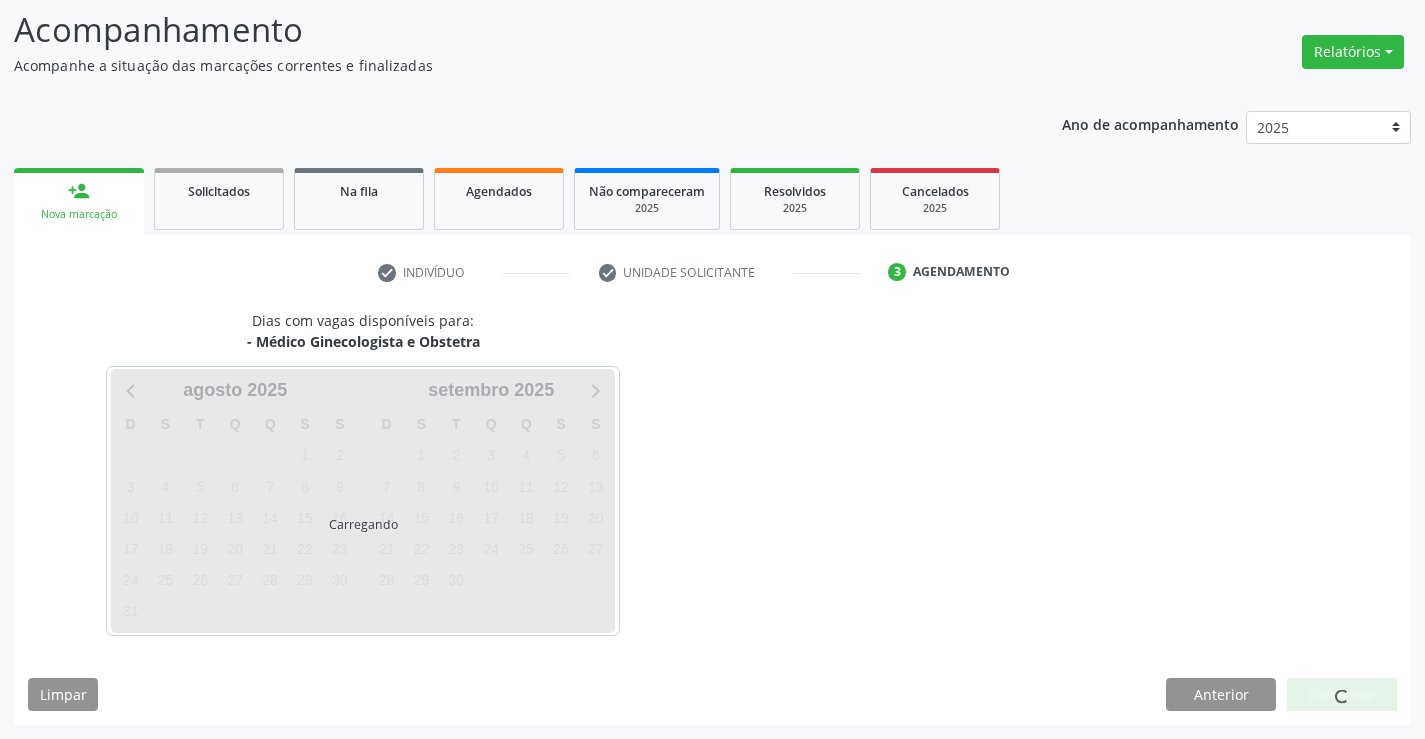 scroll, scrollTop: 131, scrollLeft: 0, axis: vertical 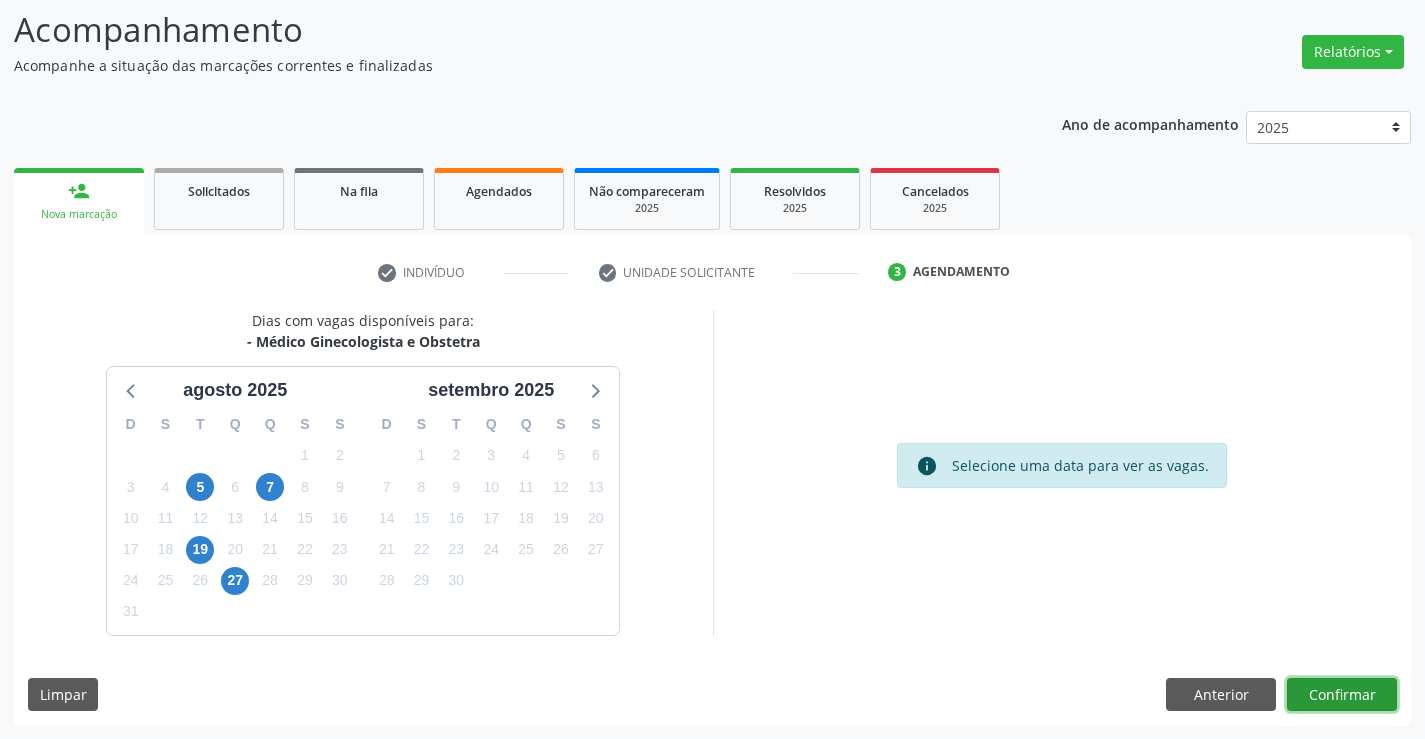 click on "Confirmar" at bounding box center (1342, 695) 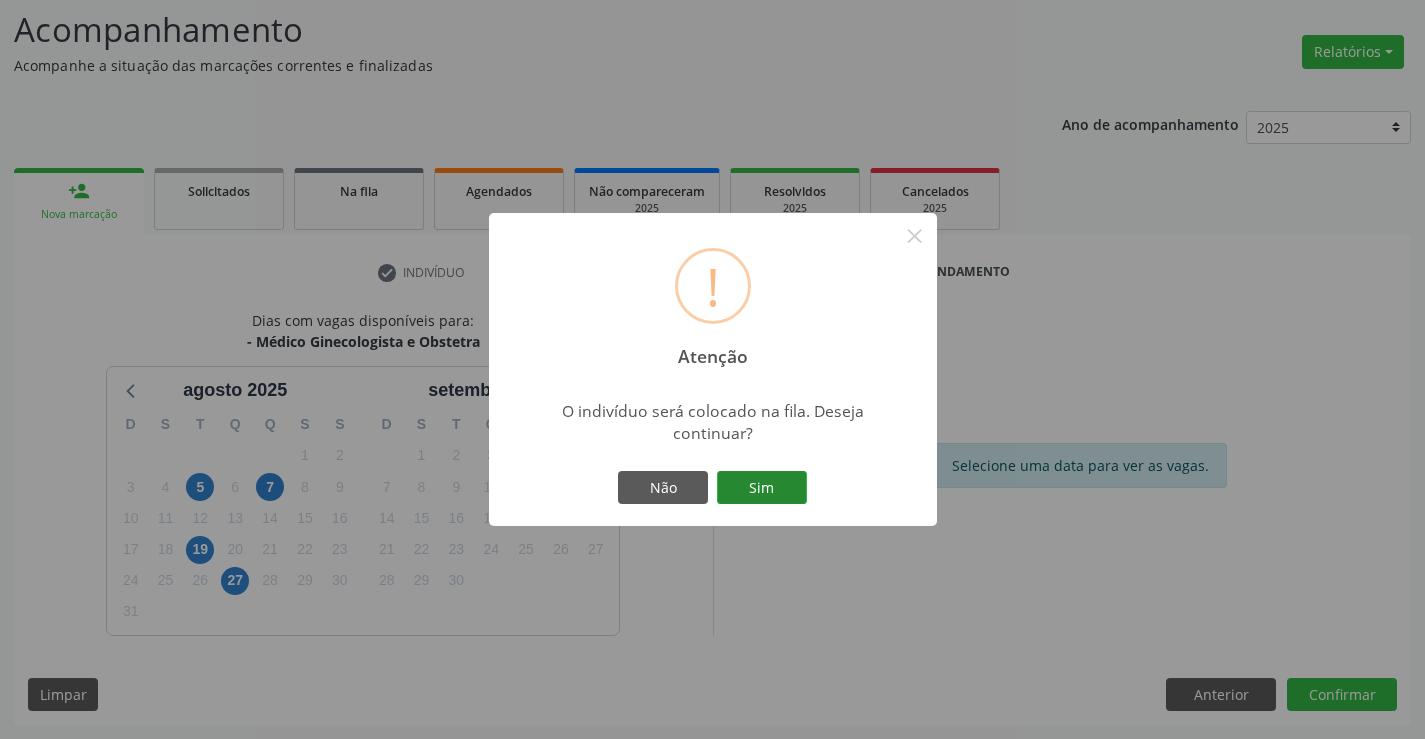 click on "Sim" at bounding box center (762, 488) 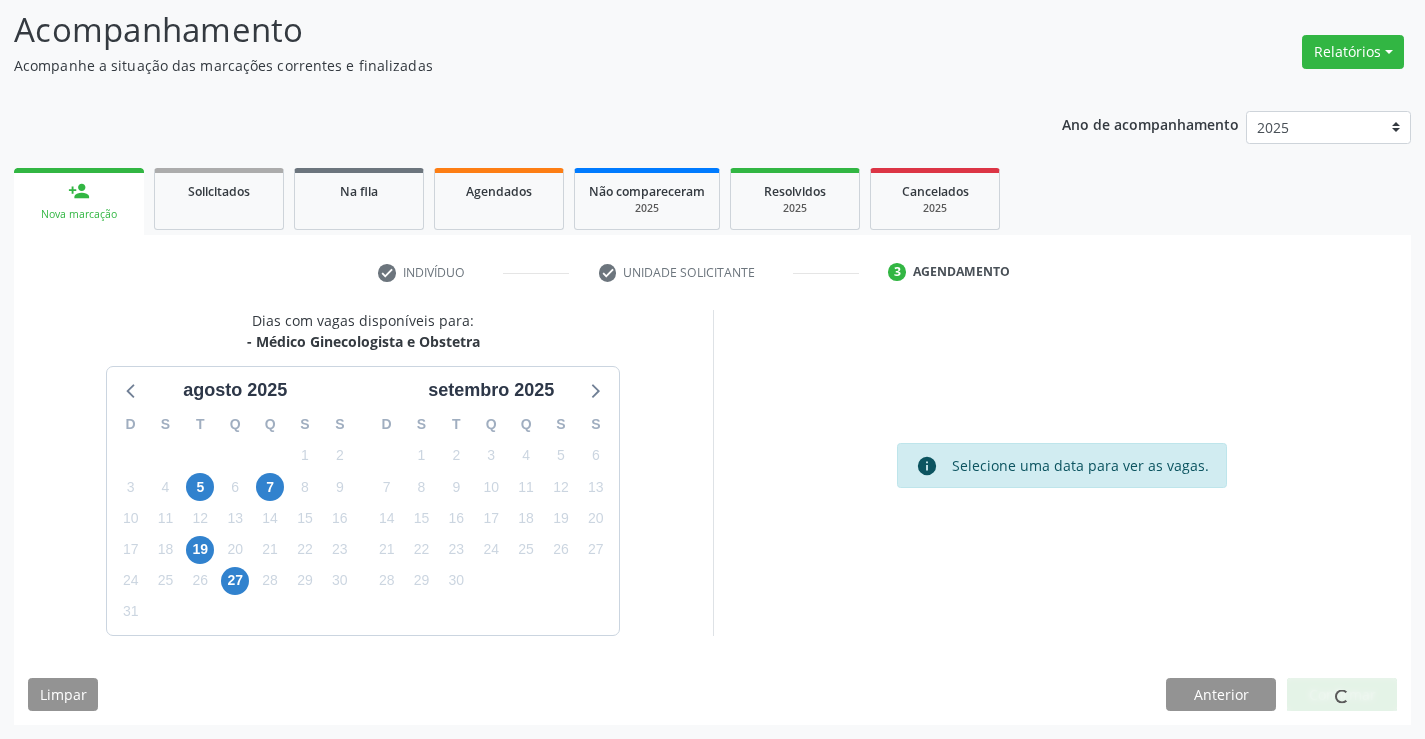 scroll, scrollTop: 0, scrollLeft: 0, axis: both 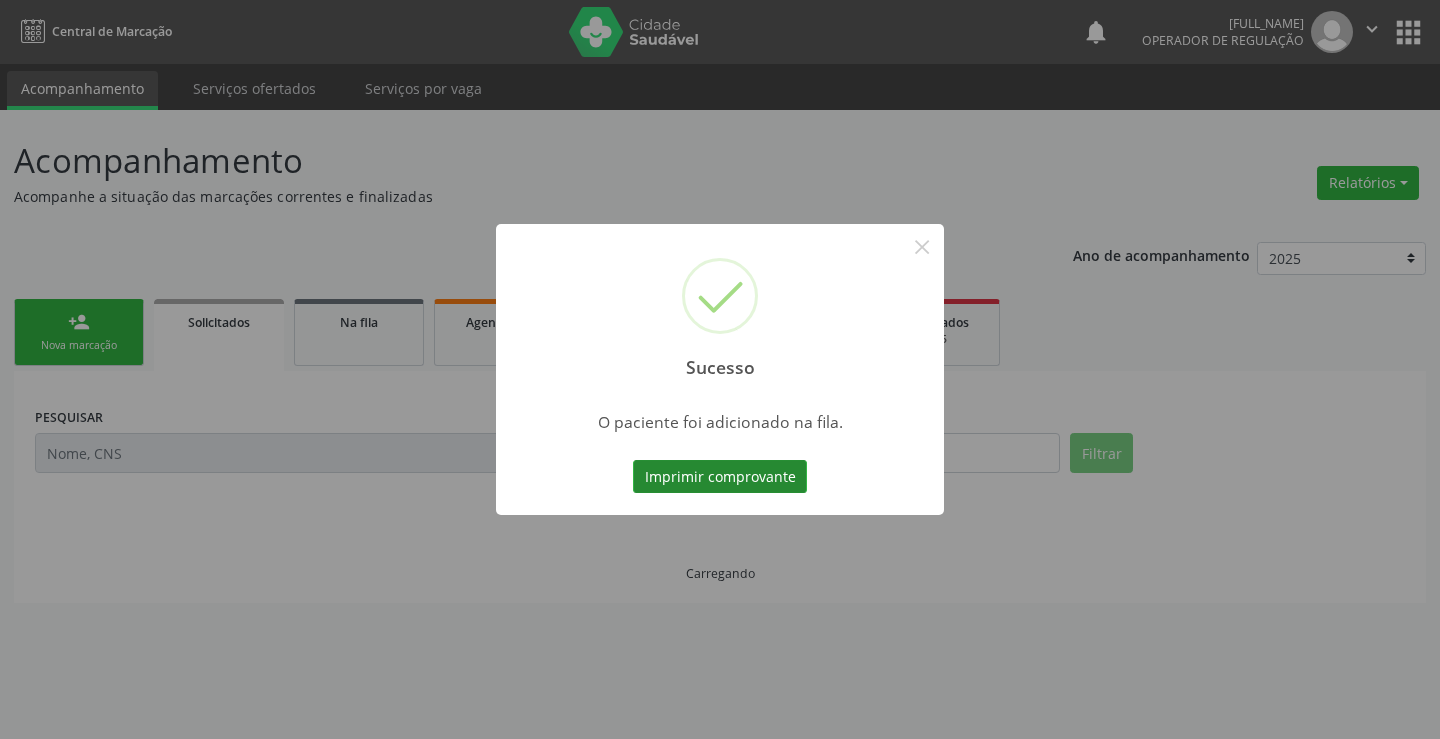 click on "Imprimir comprovante" at bounding box center (720, 477) 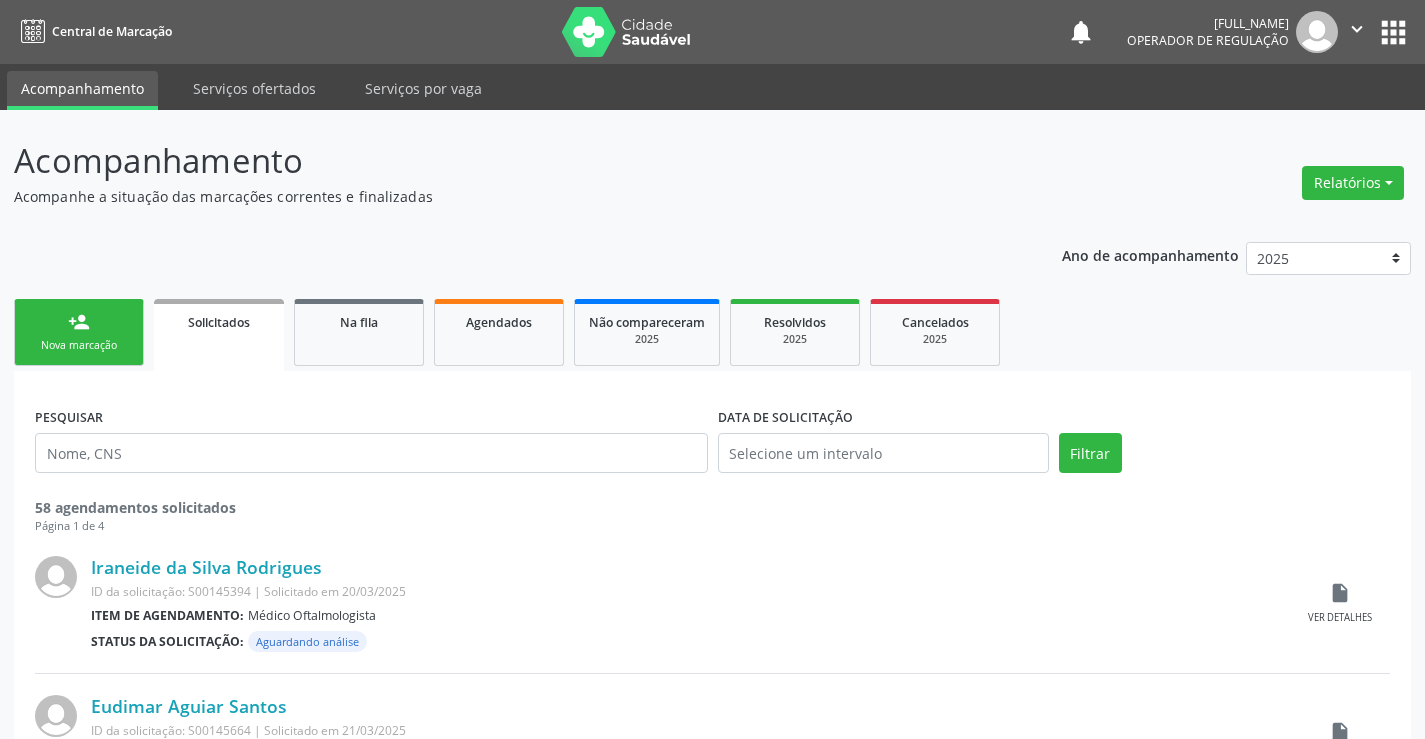 click on "person_add
Nova marcação" at bounding box center (79, 332) 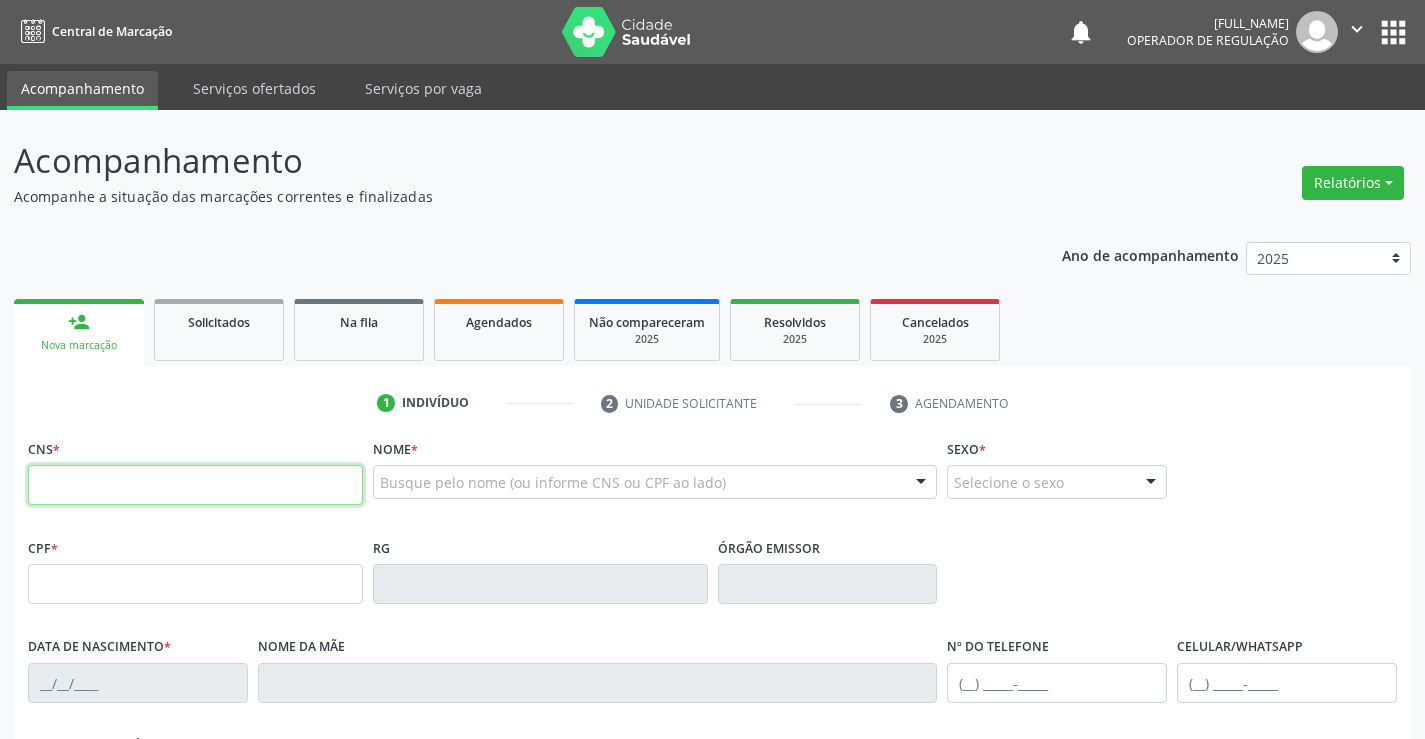 click at bounding box center [195, 485] 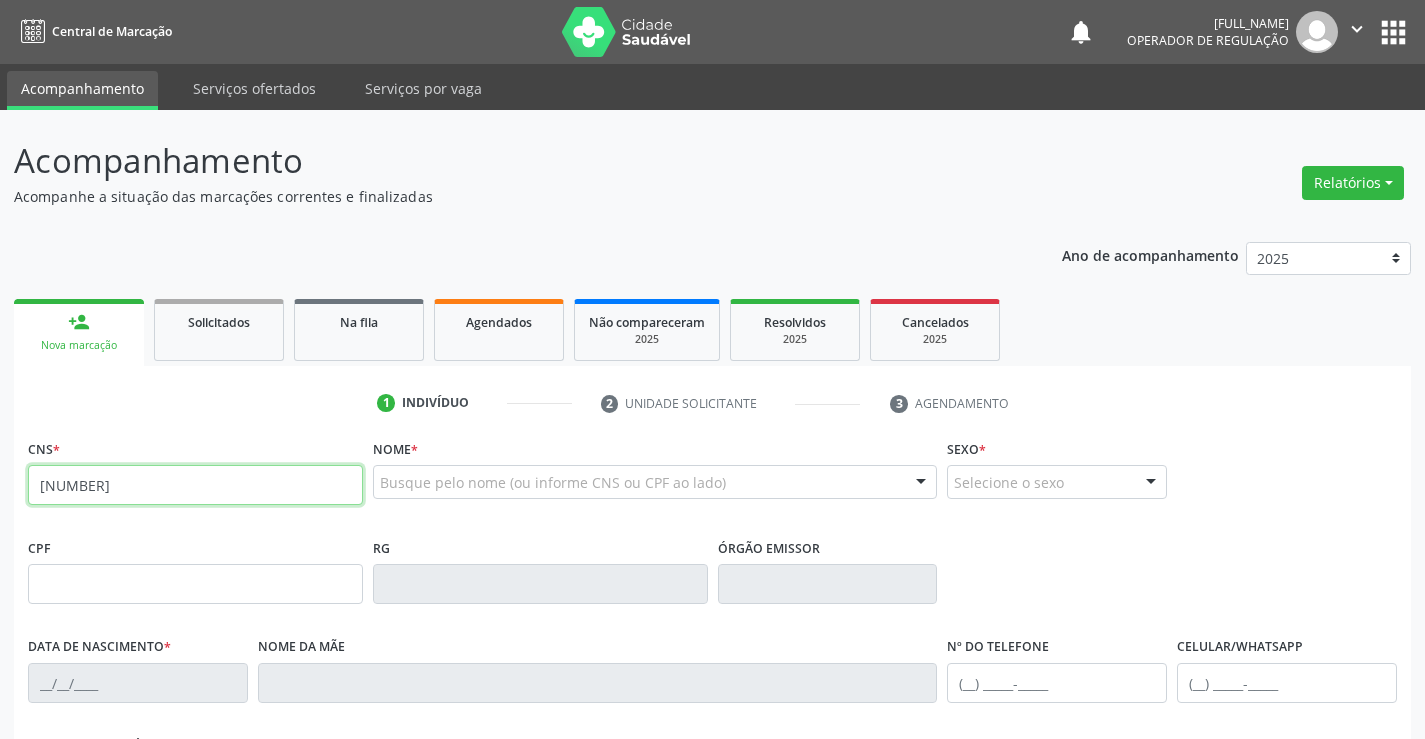type on "708 5070 5975 1780" 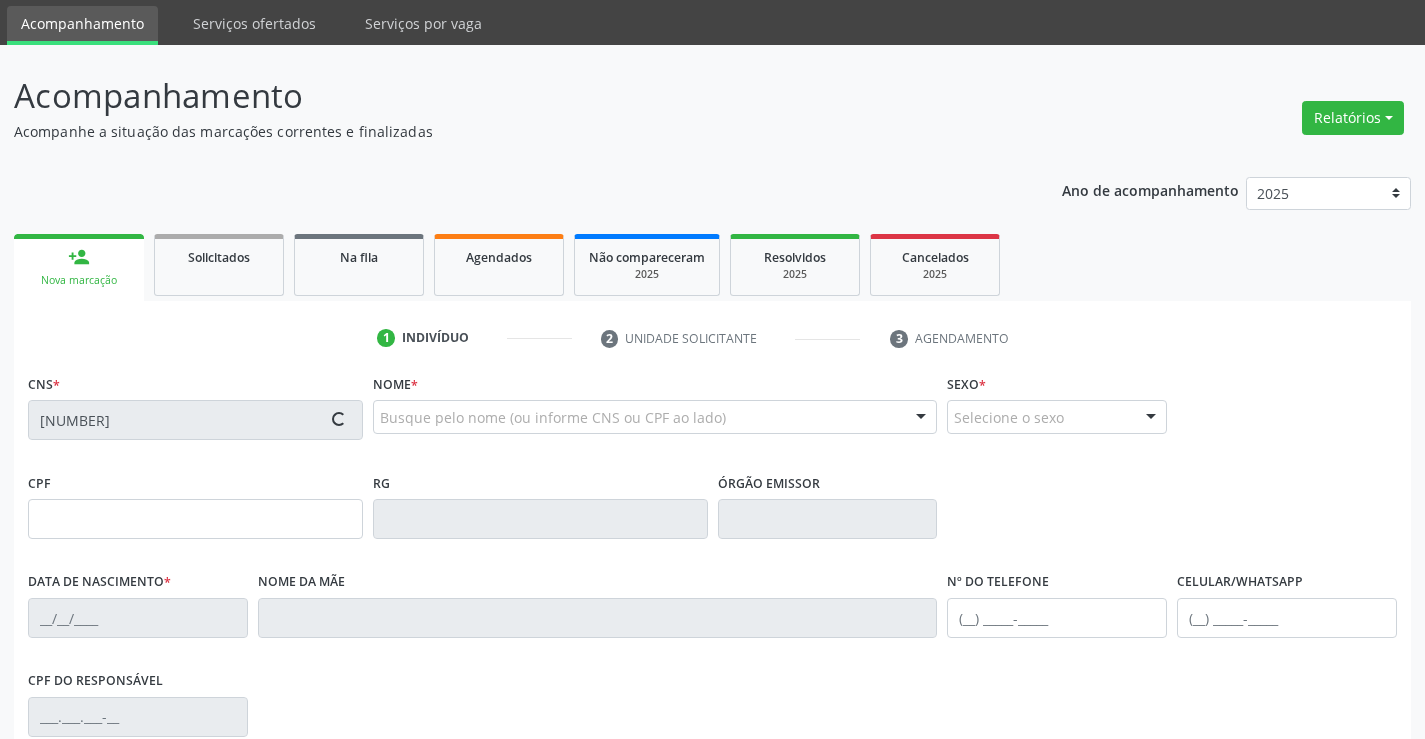 scroll, scrollTop: 200, scrollLeft: 0, axis: vertical 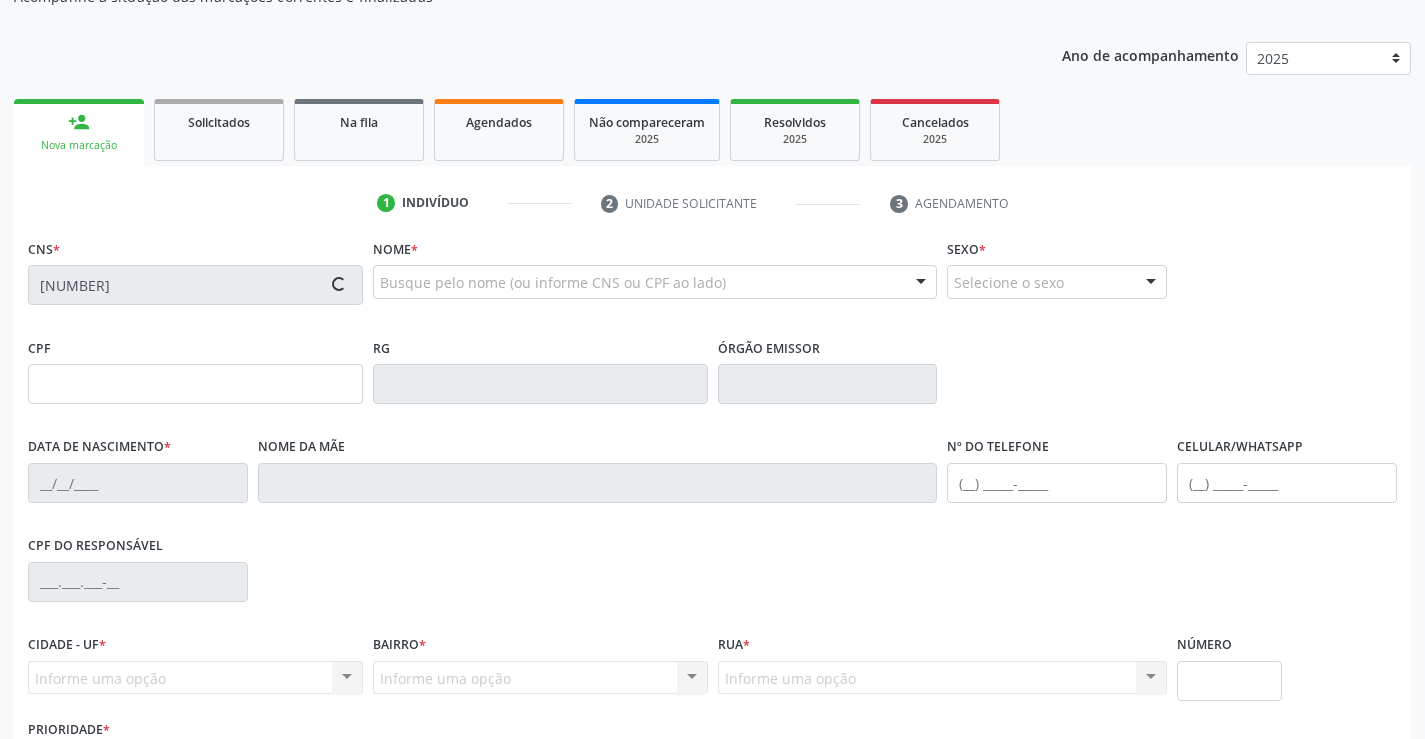 type on "2222915406" 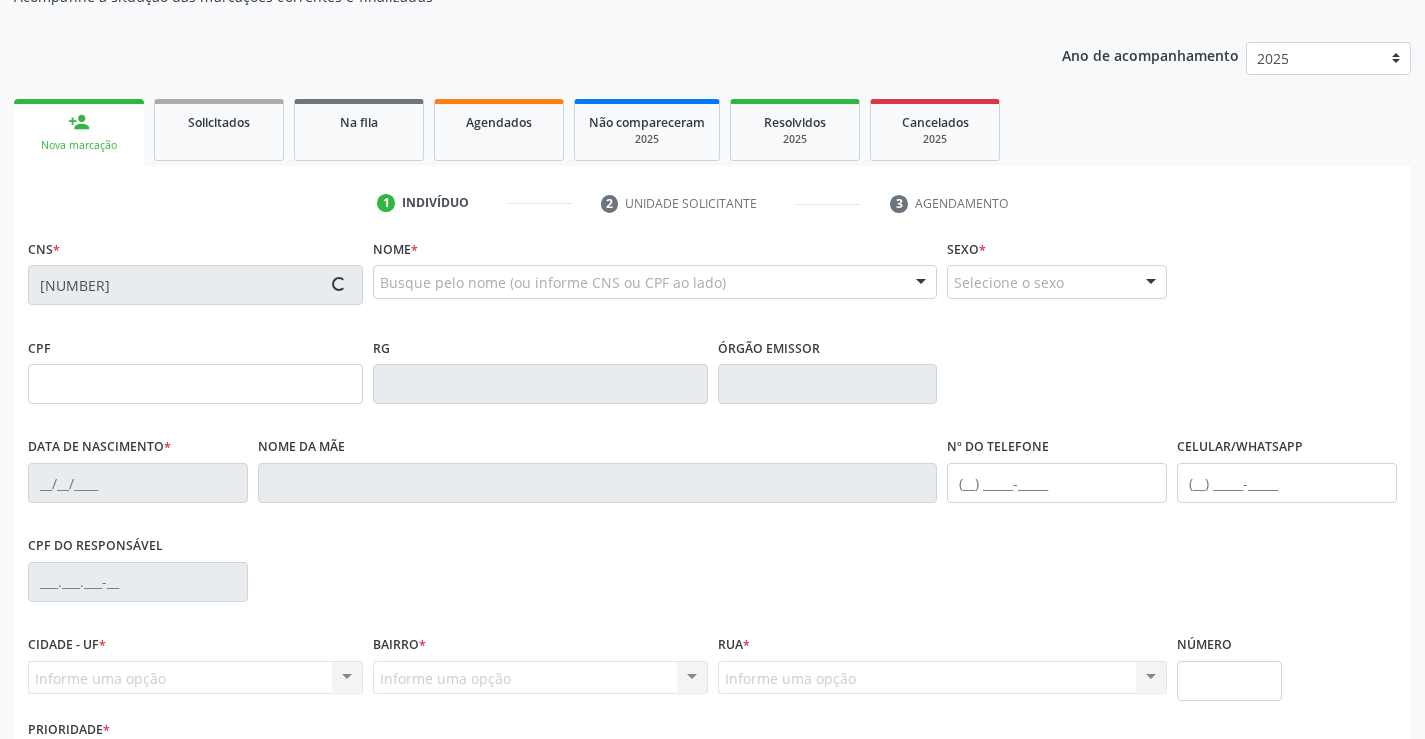 type on "21/11/2005" 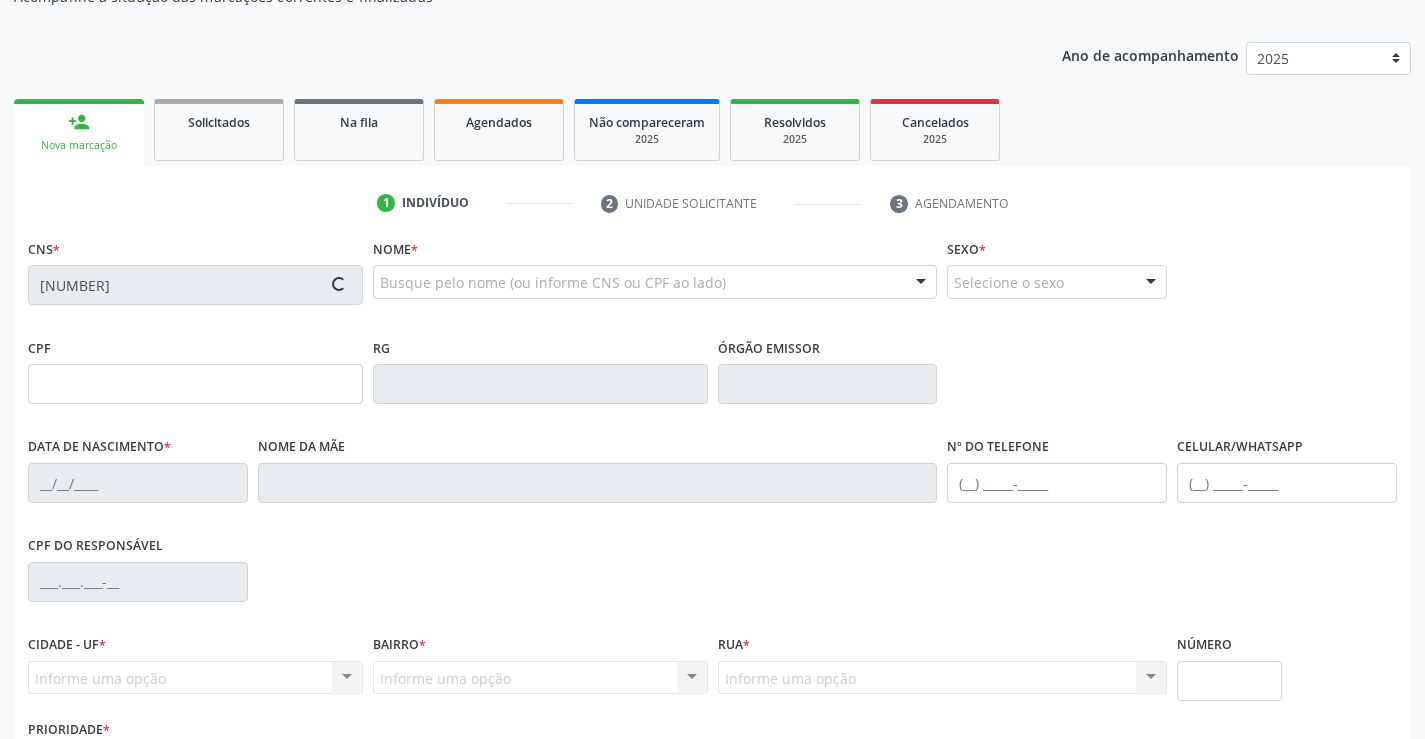 type on "S/N" 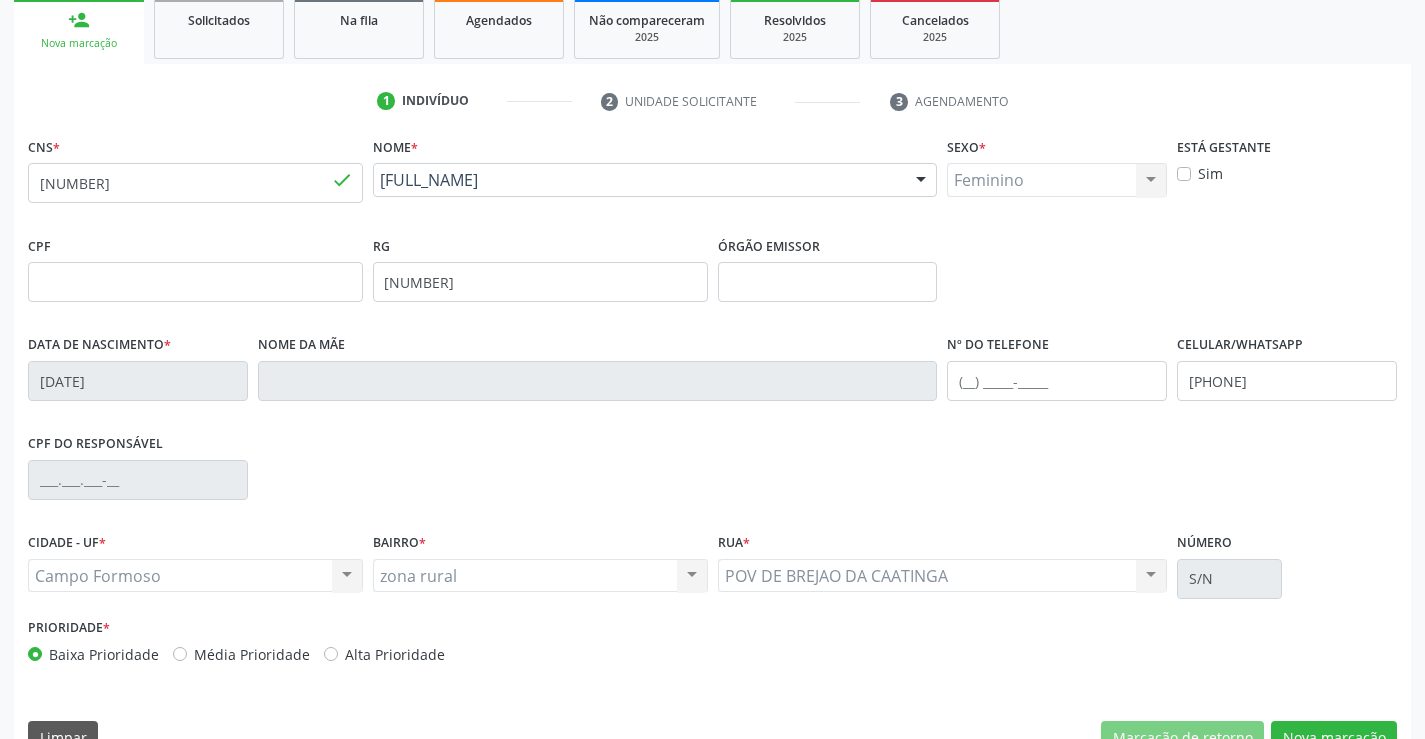scroll, scrollTop: 345, scrollLeft: 0, axis: vertical 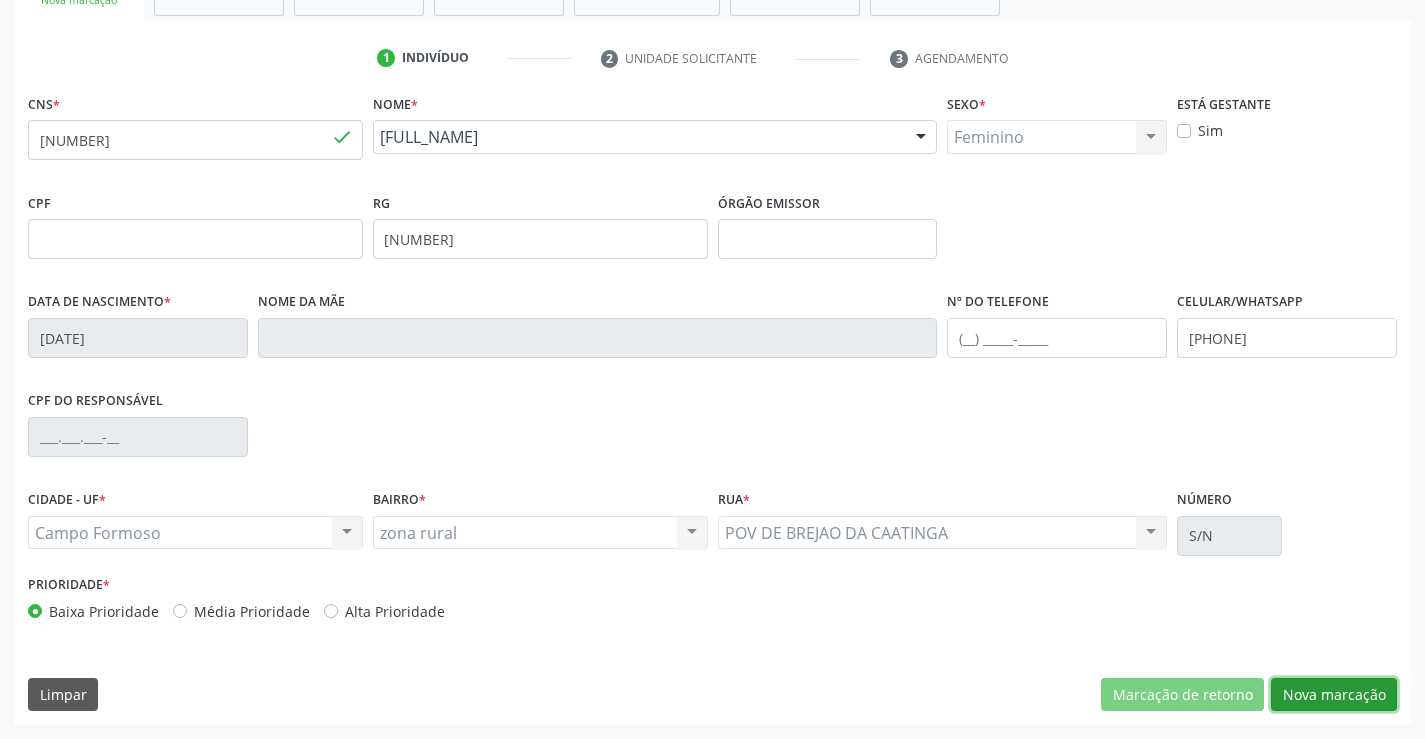 click on "Nova marcação" at bounding box center (1334, 695) 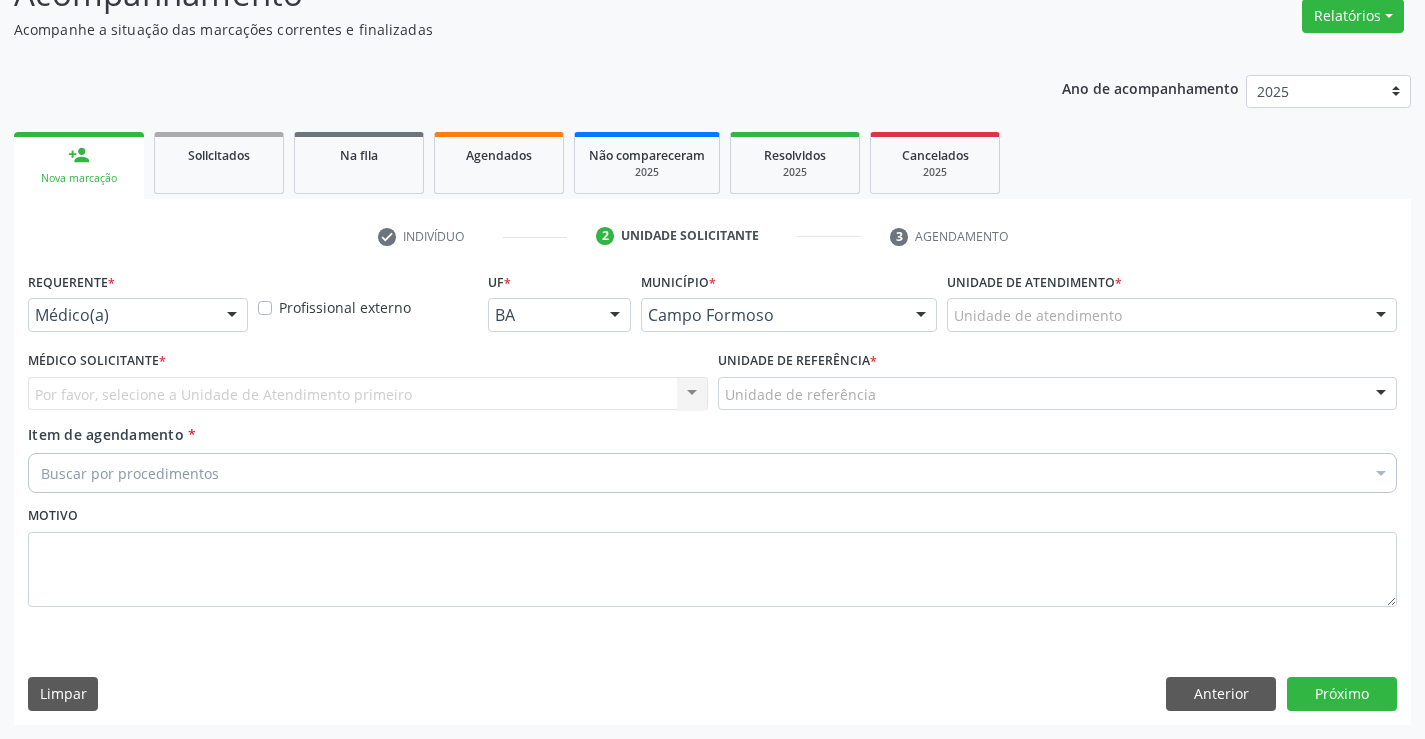 scroll, scrollTop: 167, scrollLeft: 0, axis: vertical 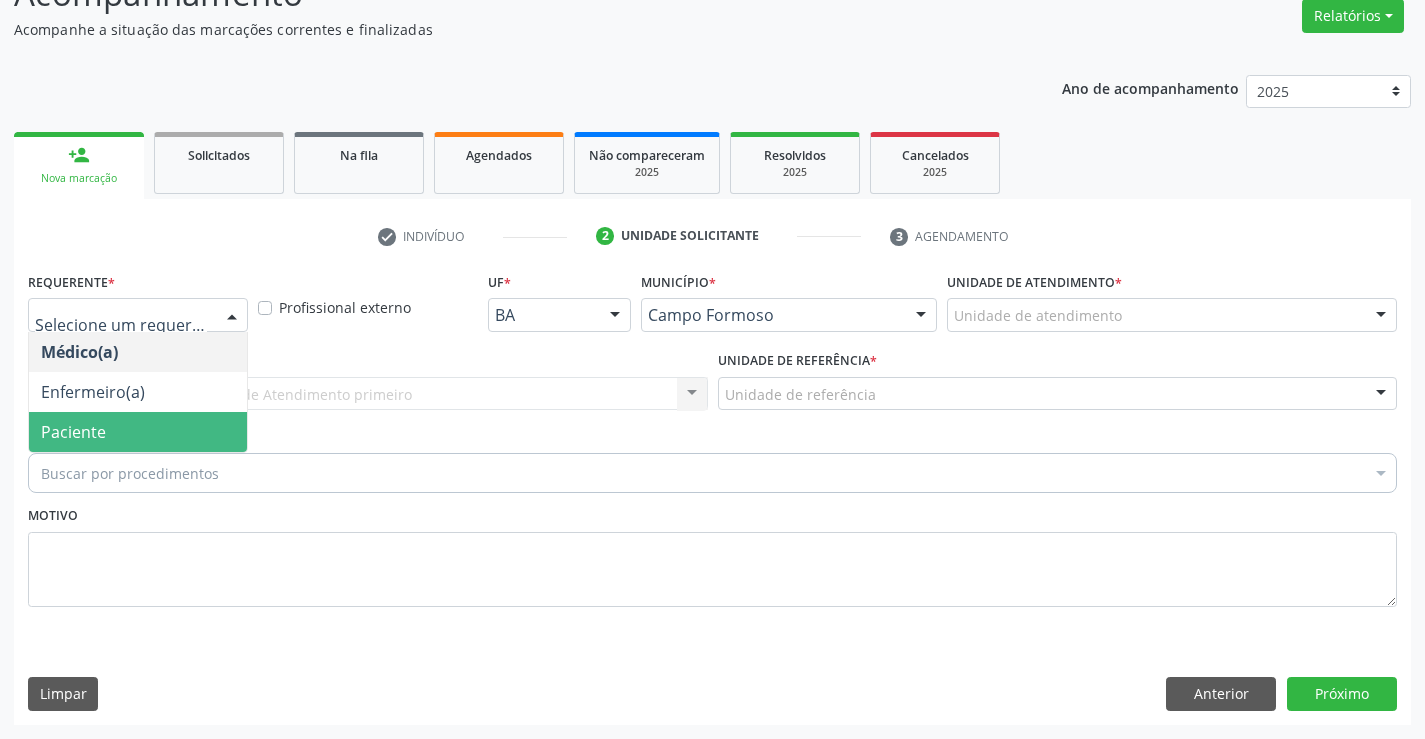 drag, startPoint x: 69, startPoint y: 429, endPoint x: 329, endPoint y: 410, distance: 260.6933 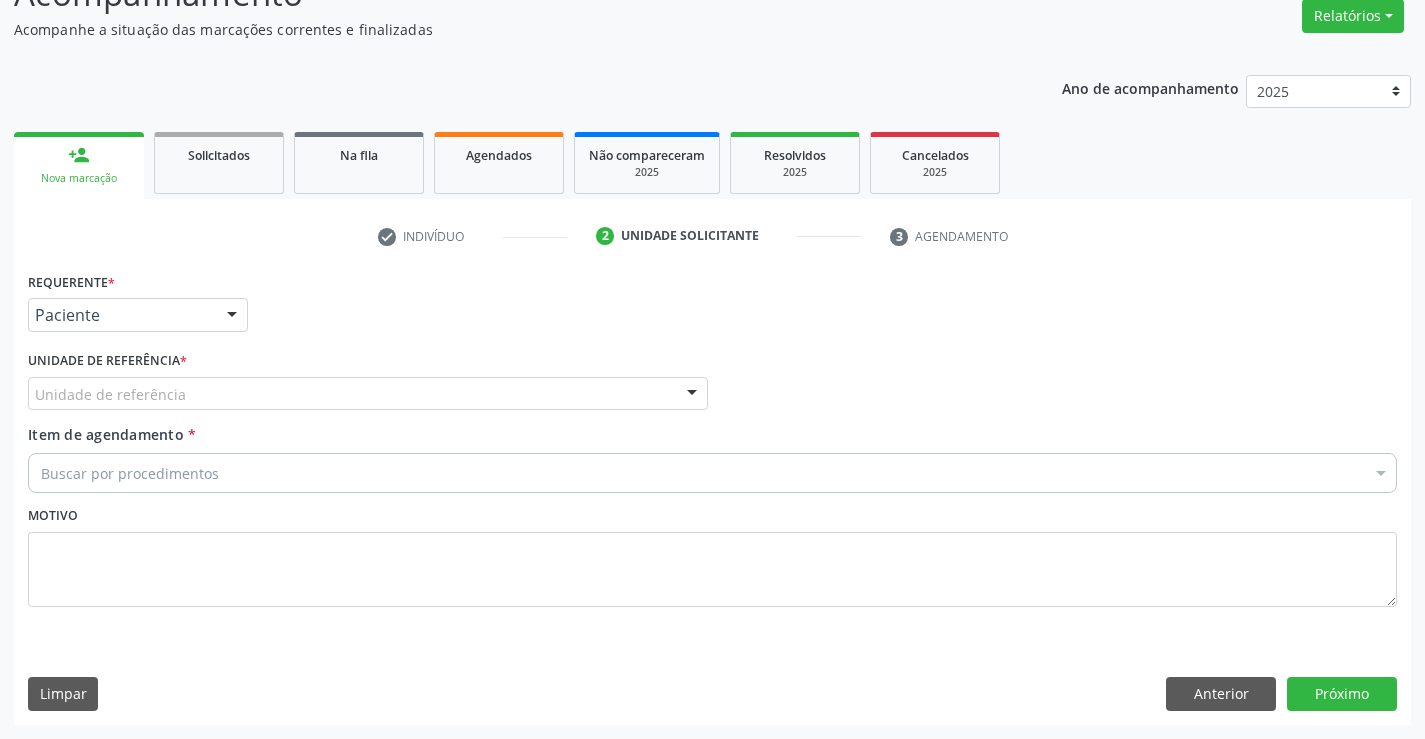 click on "Unidade de referência" at bounding box center (368, 394) 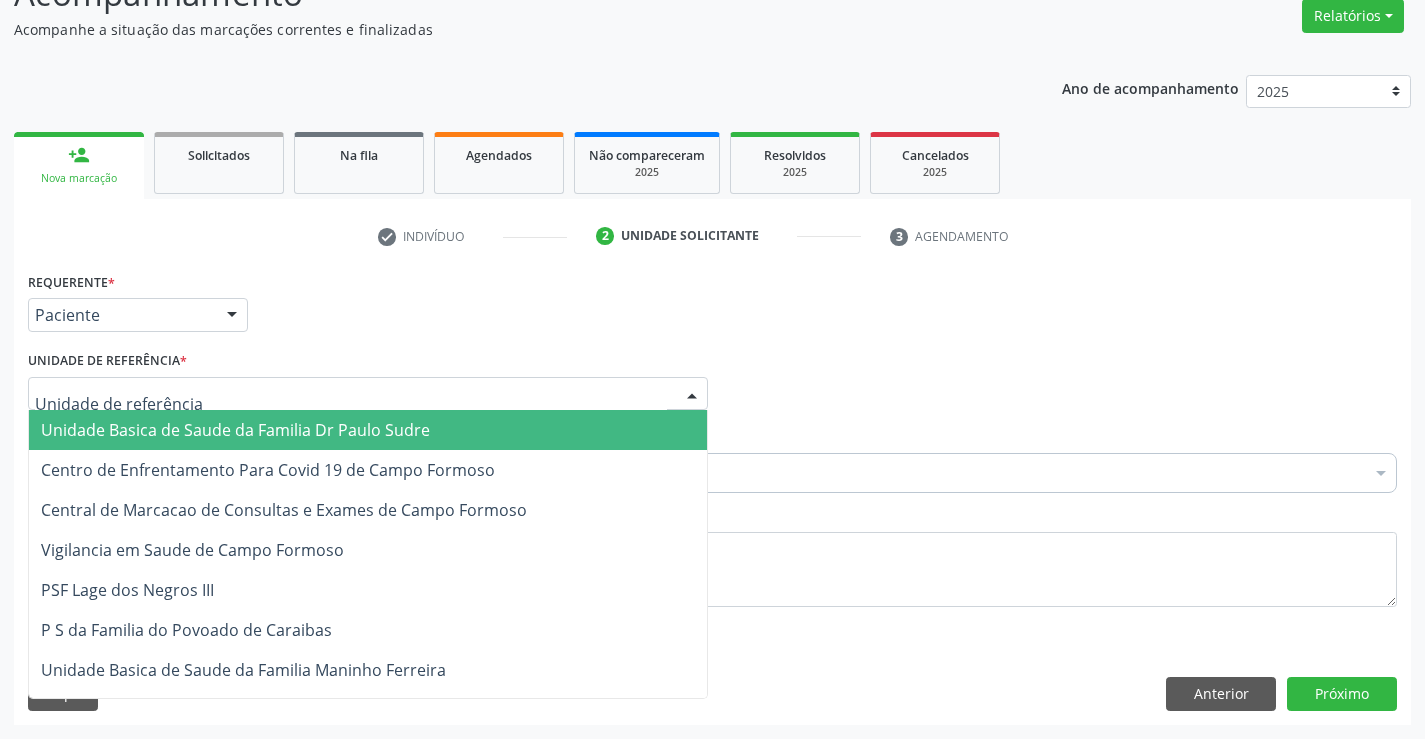 drag, startPoint x: 297, startPoint y: 441, endPoint x: 340, endPoint y: 456, distance: 45.54119 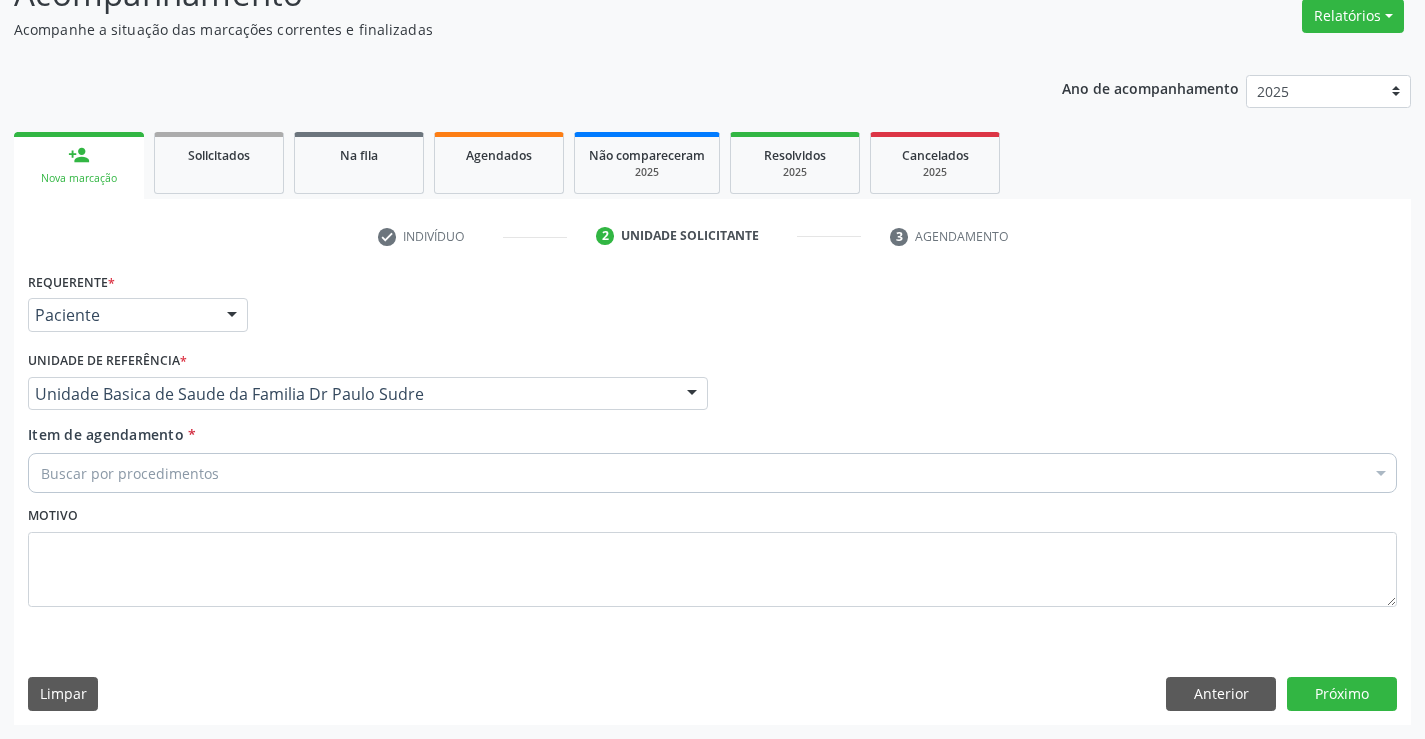click on "Buscar por procedimentos" at bounding box center (712, 473) 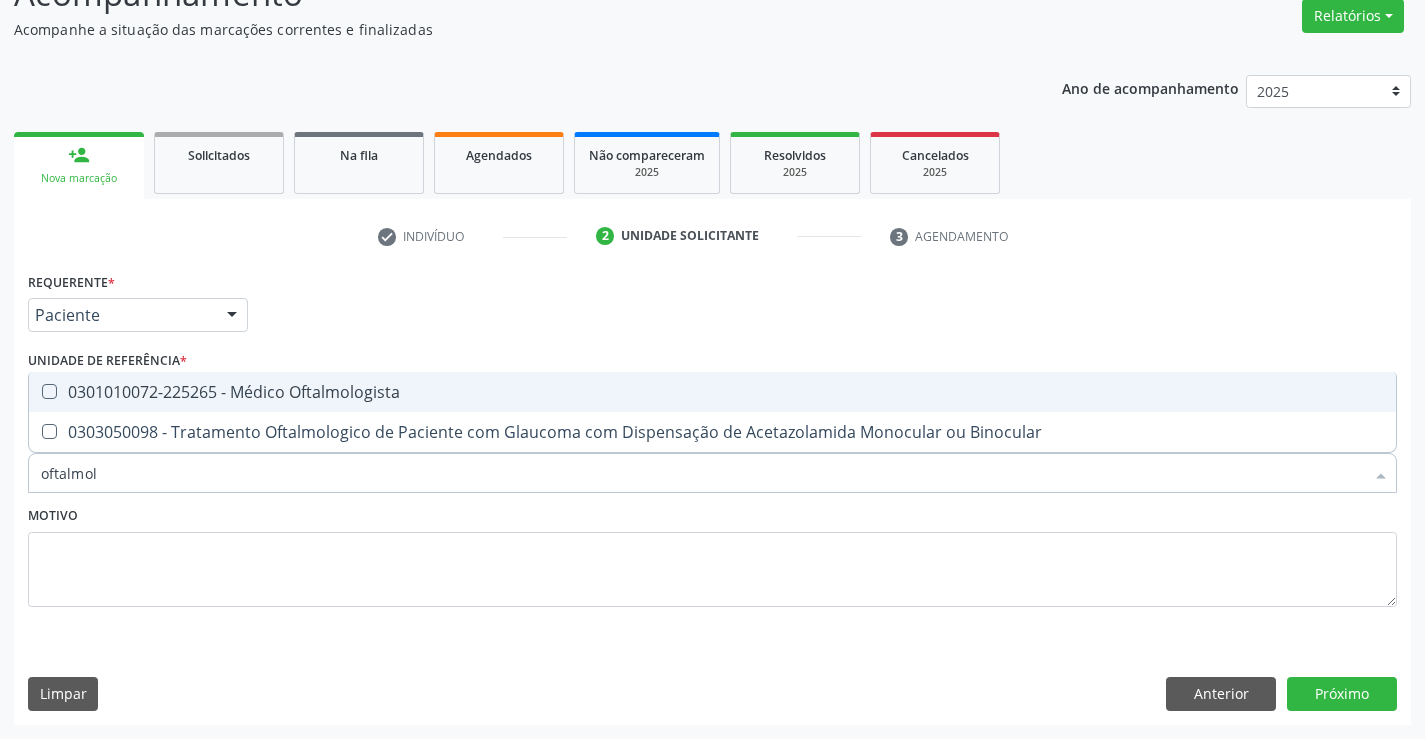 type on "oftalmolo" 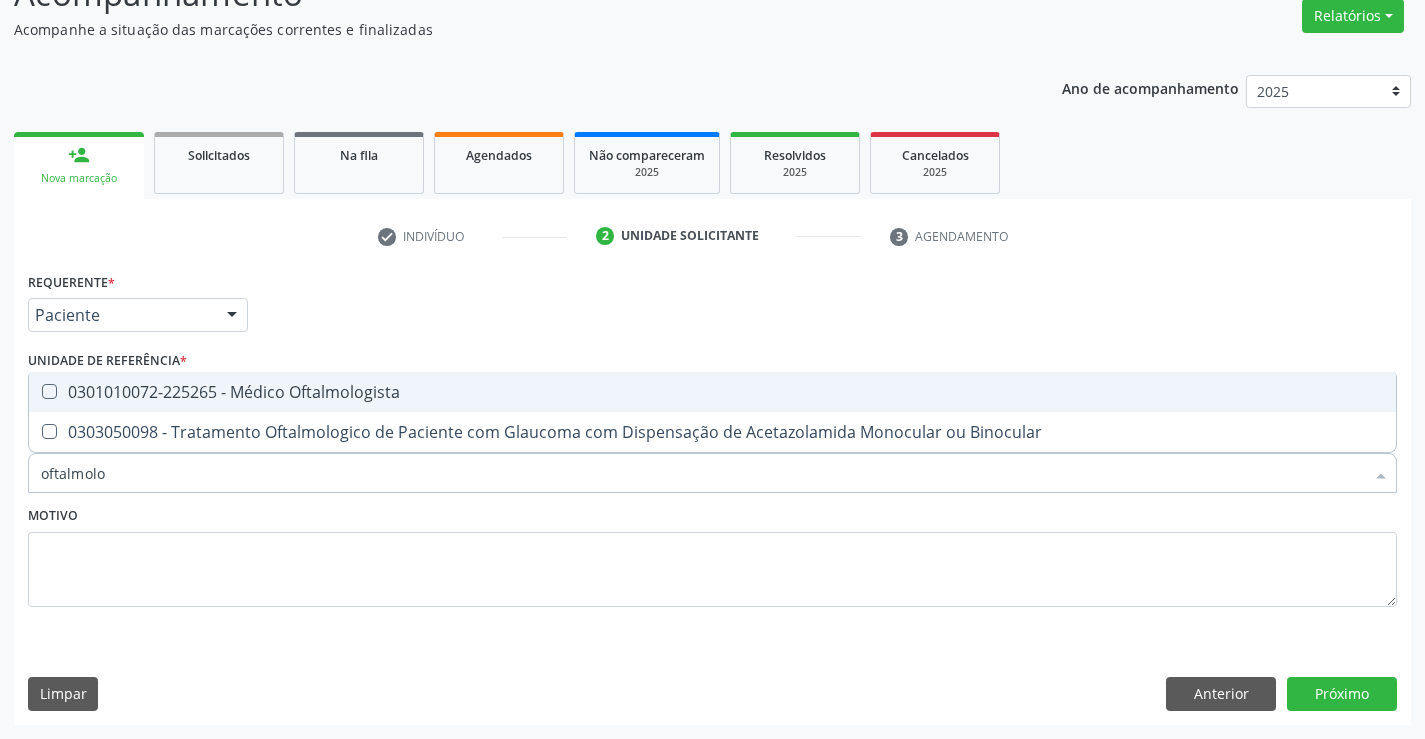 click on "0301010072-225265 - Médico Oftalmologista" at bounding box center [712, 392] 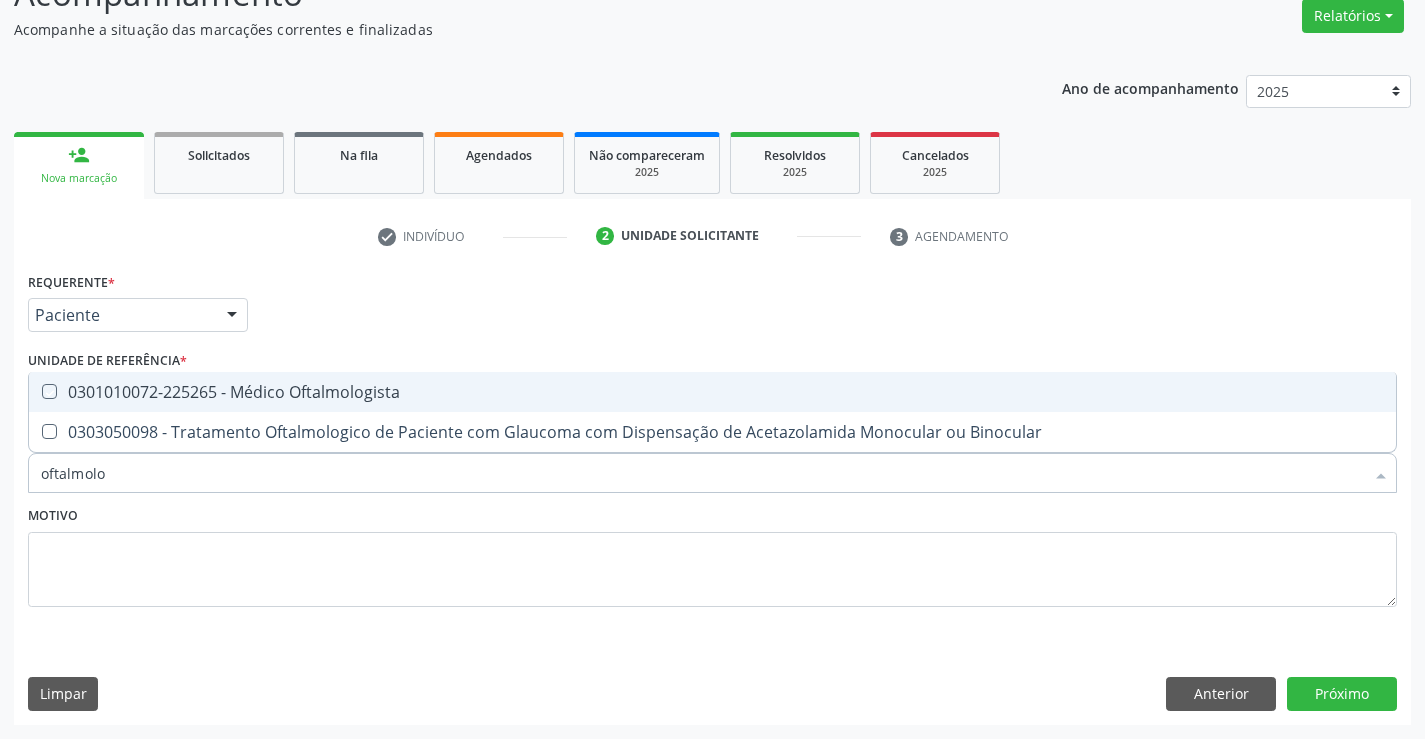 checkbox on "true" 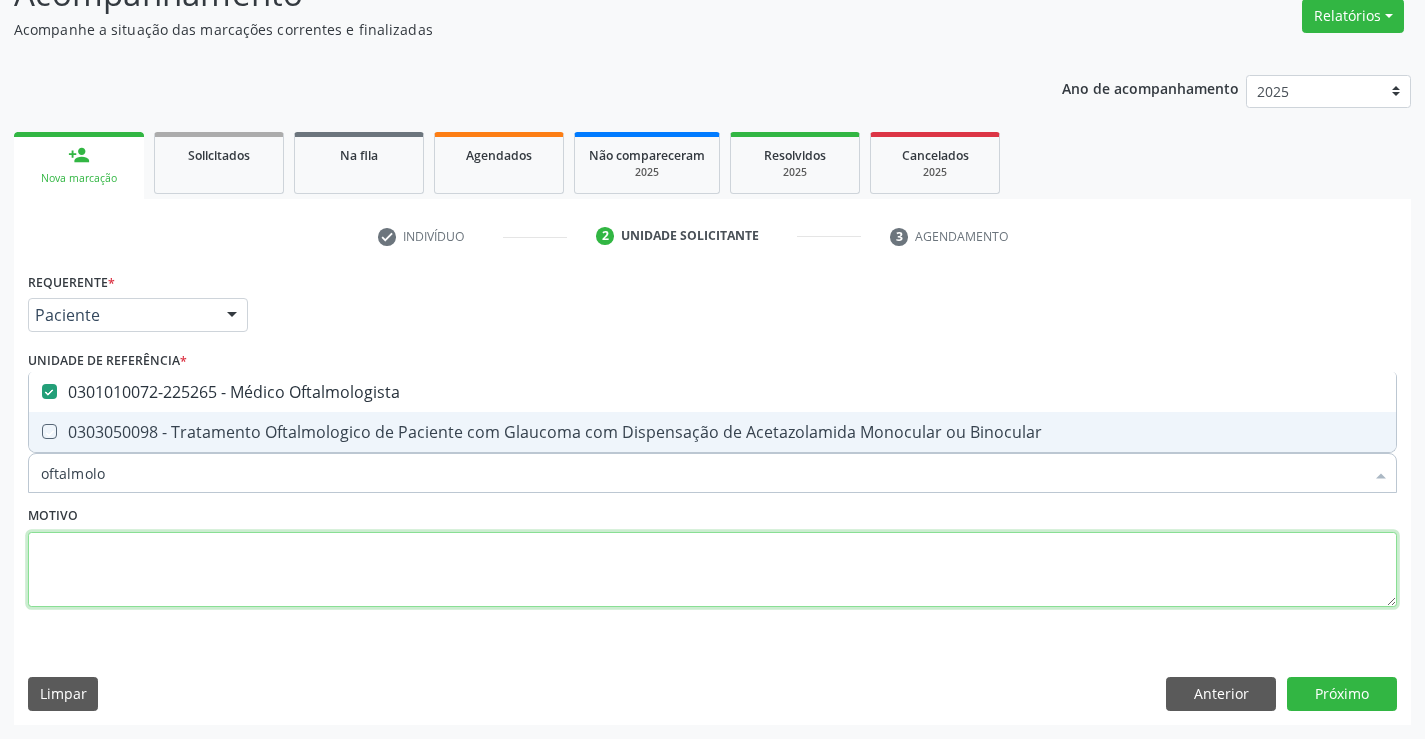 click at bounding box center [712, 570] 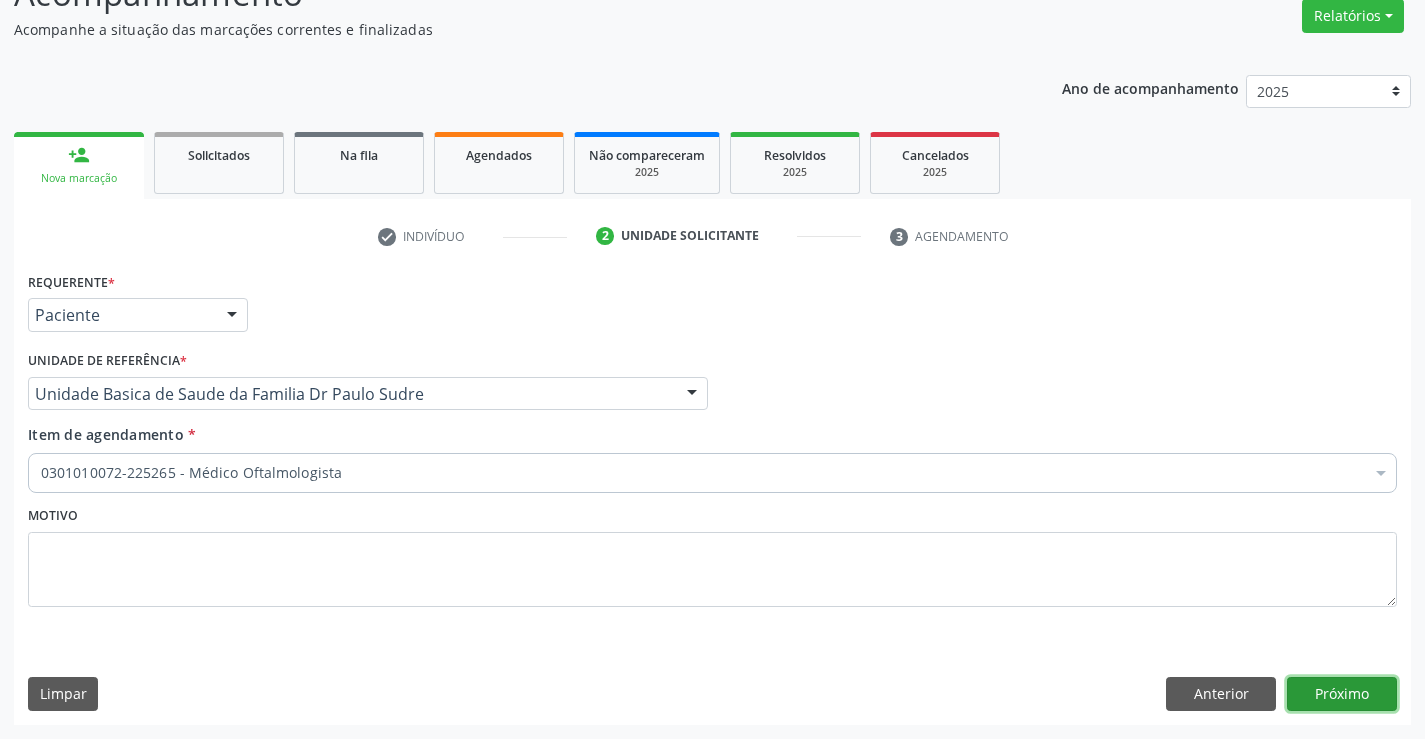 click on "Próximo" at bounding box center [1342, 694] 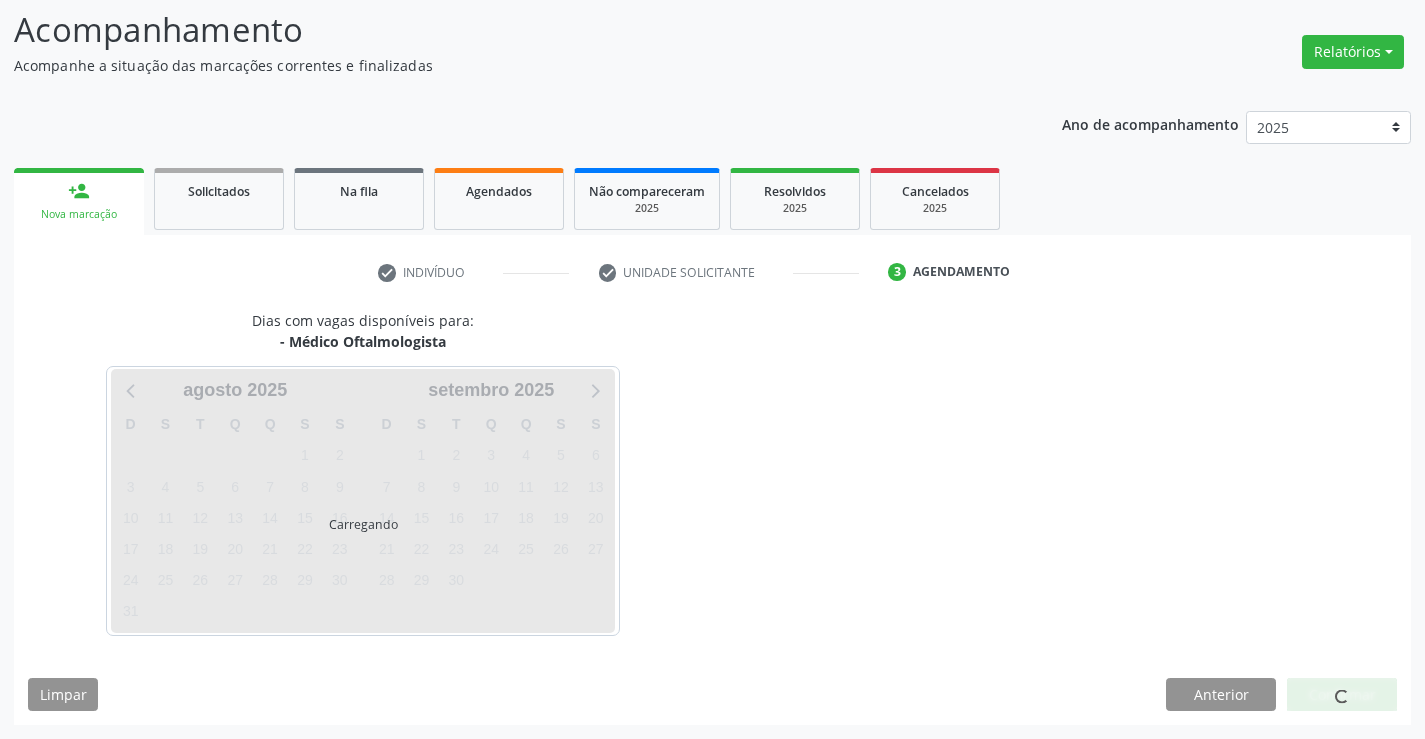 scroll, scrollTop: 167, scrollLeft: 0, axis: vertical 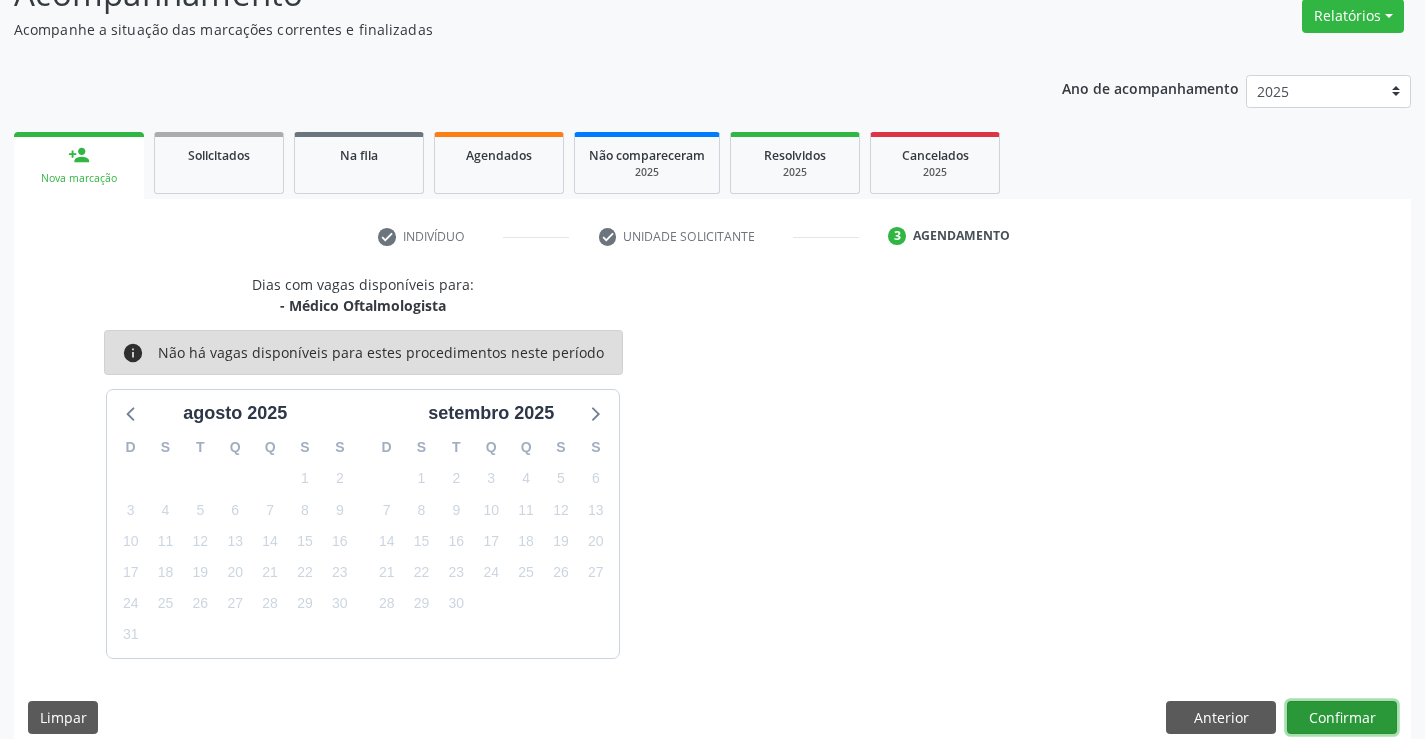 click on "Confirmar" at bounding box center (1342, 718) 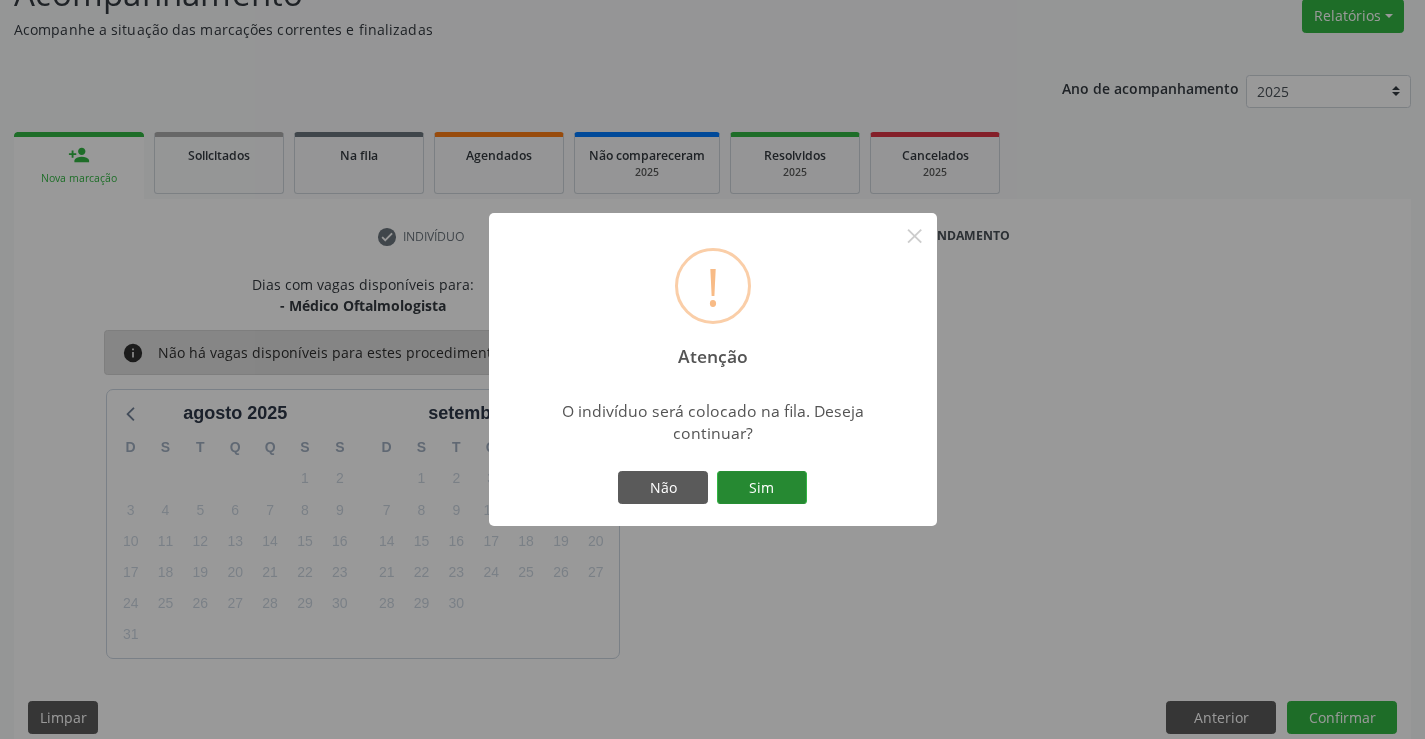 click on "Sim" at bounding box center (762, 488) 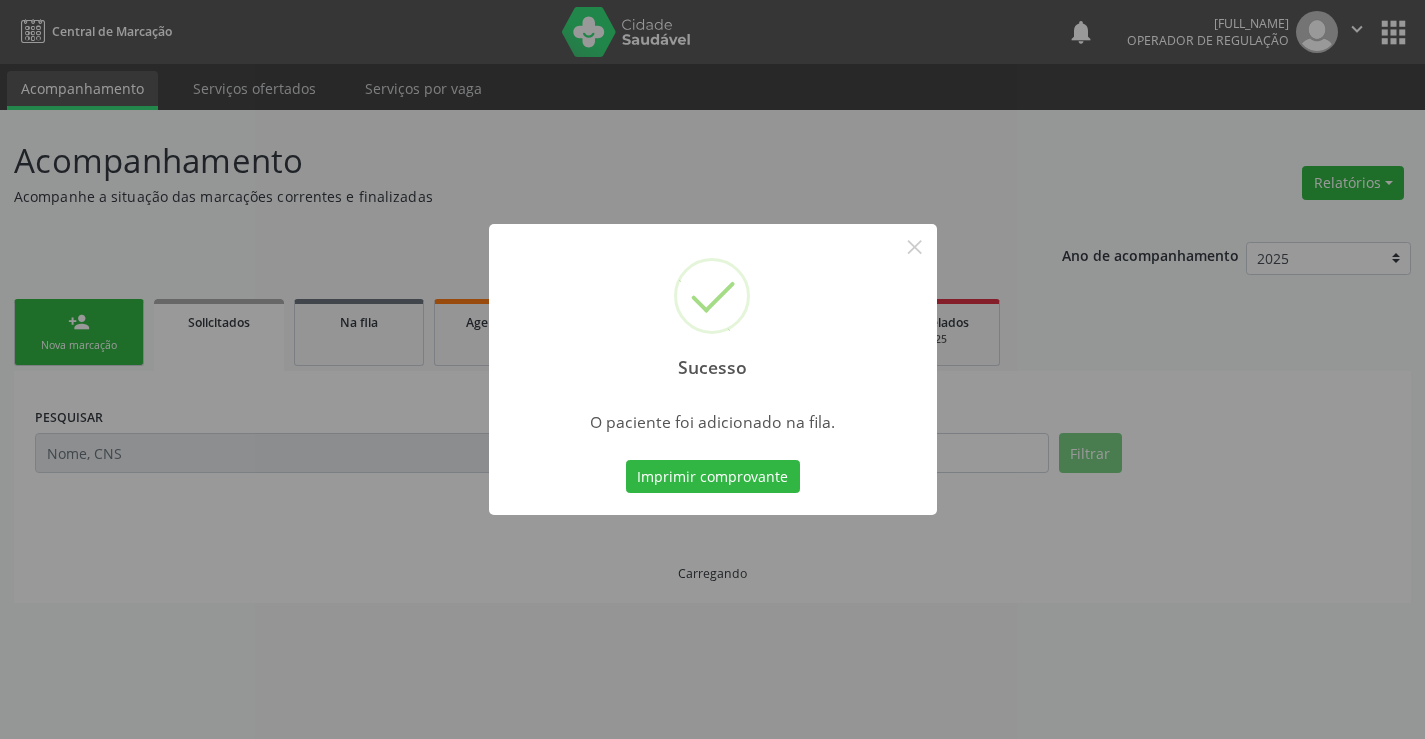 scroll, scrollTop: 0, scrollLeft: 0, axis: both 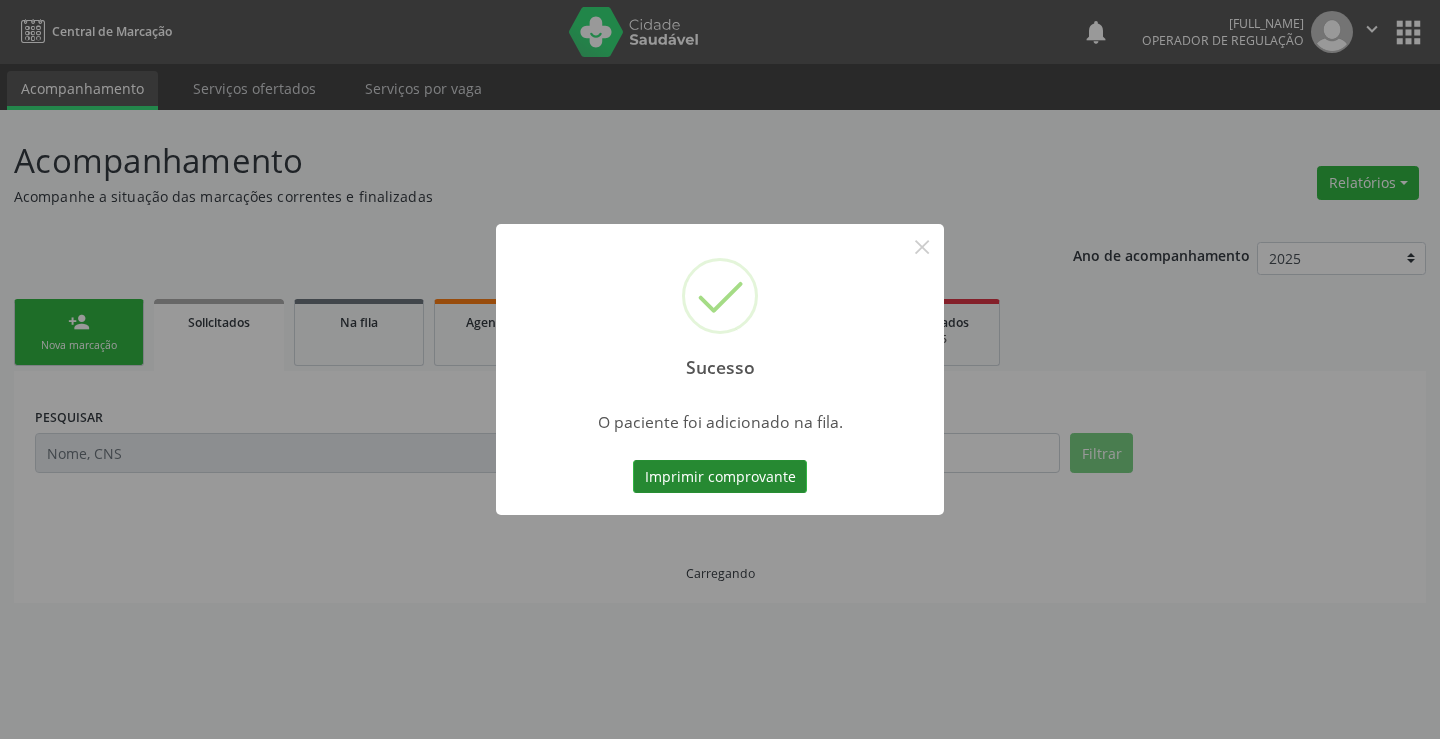 click on "Imprimir comprovante" at bounding box center (720, 477) 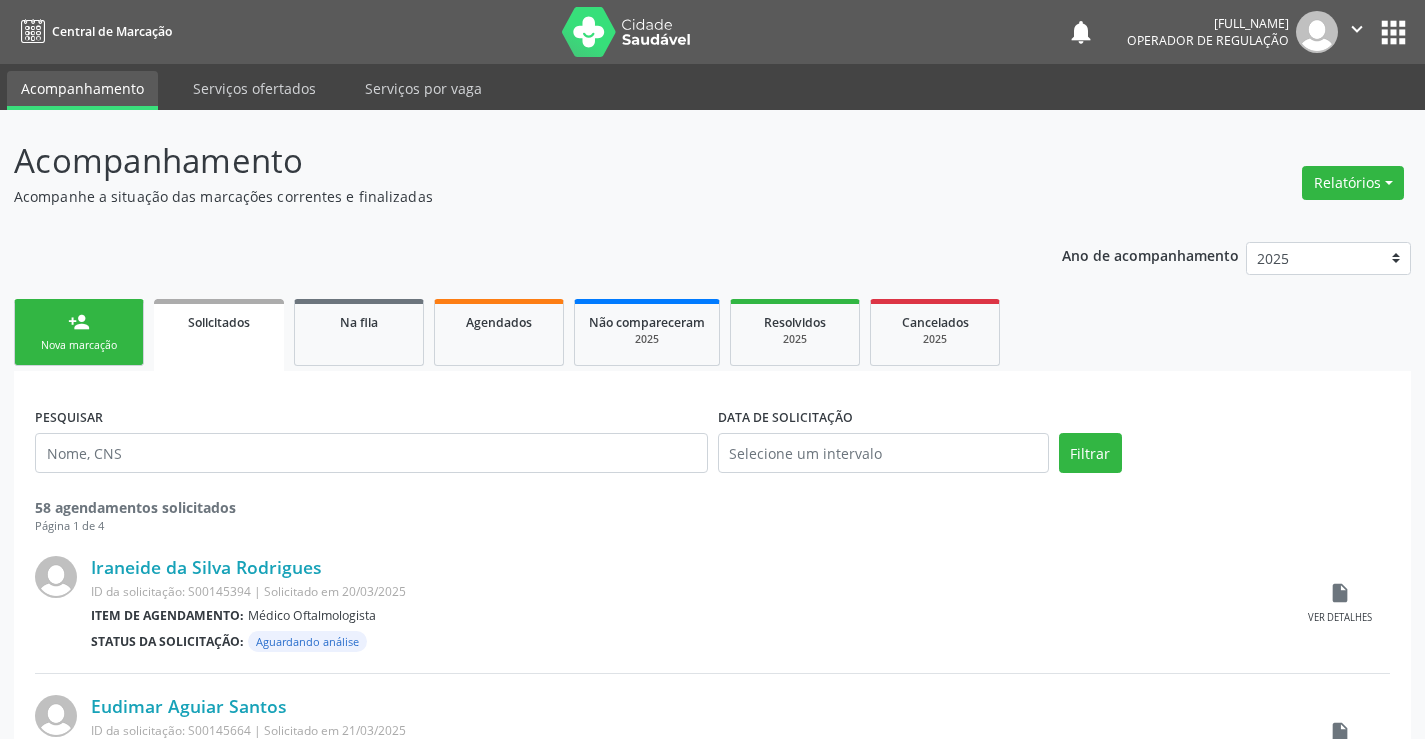 click on "Nova marcação" at bounding box center (79, 345) 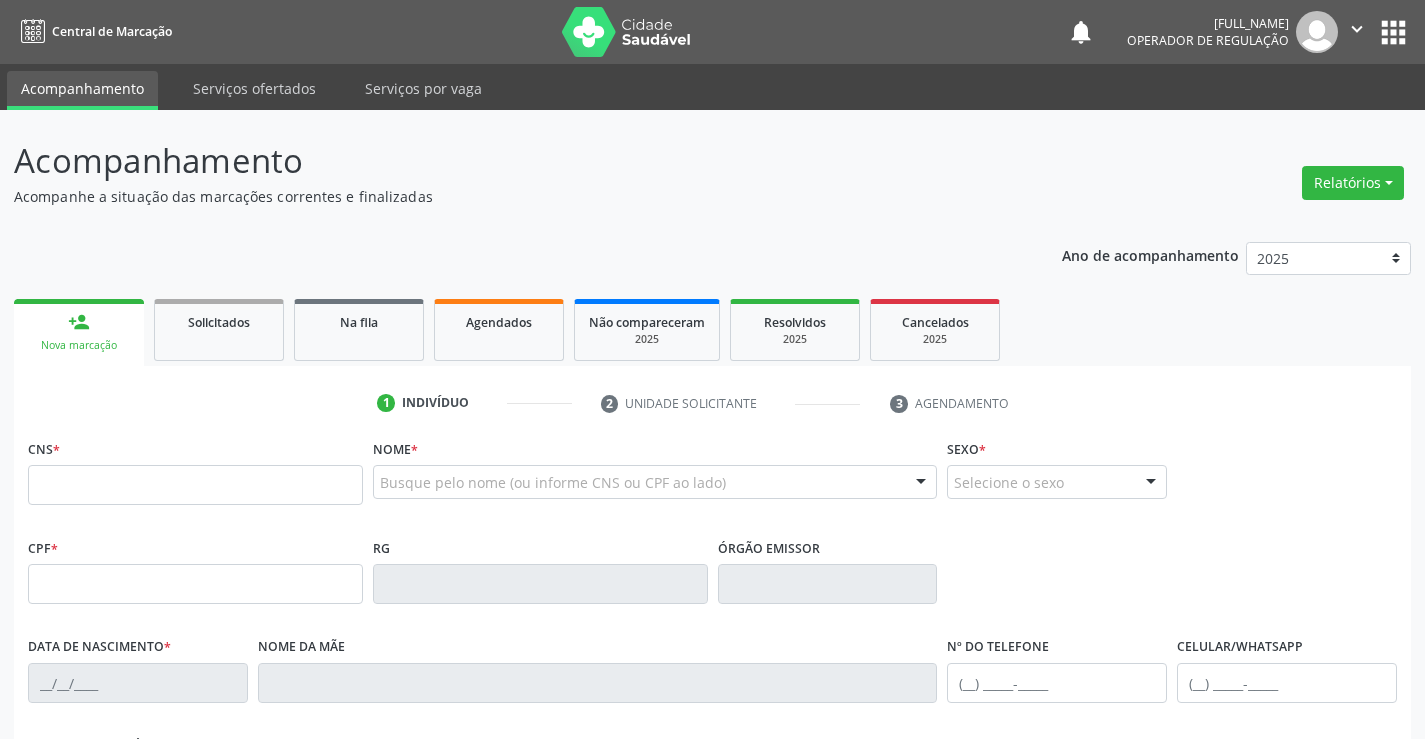 click on "Nova marcação" at bounding box center (79, 345) 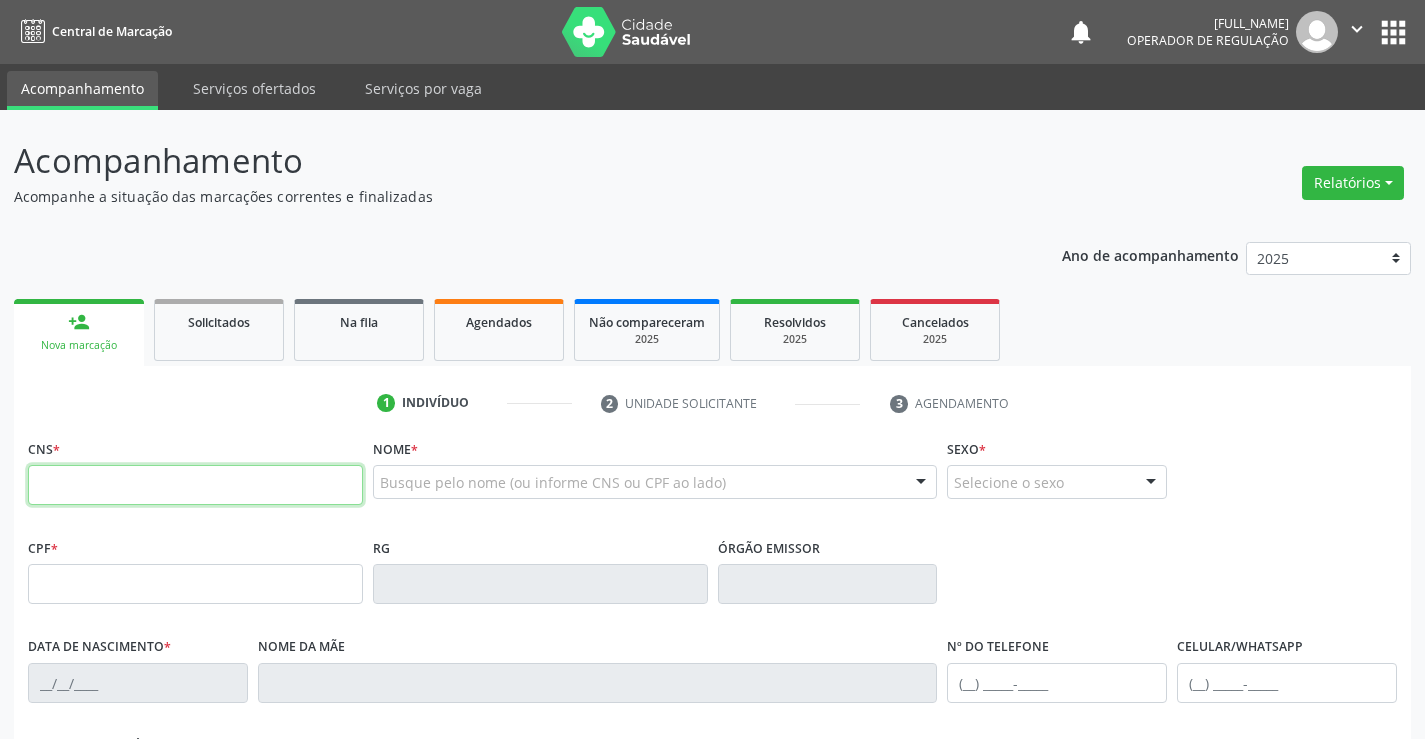 click at bounding box center [195, 485] 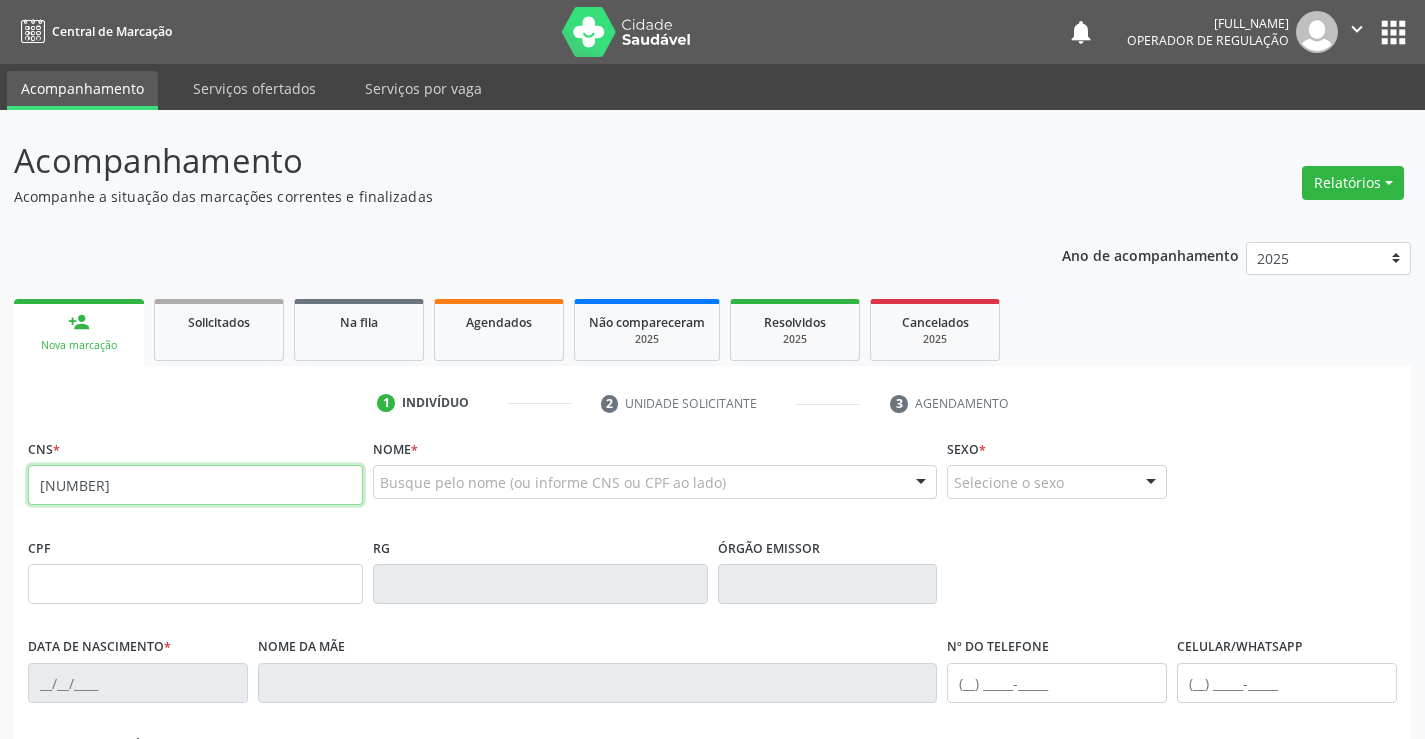 type on "704 2072 5625 6286" 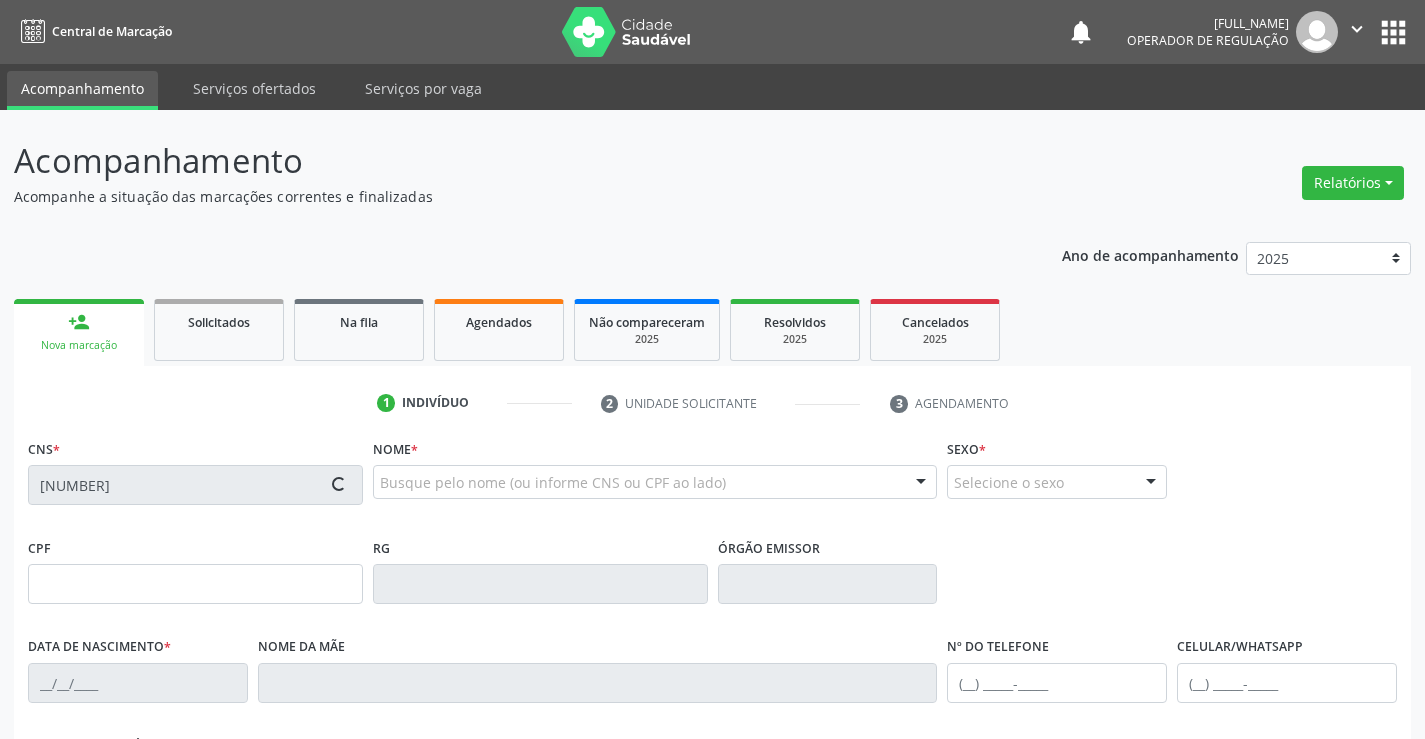 type on "2251942" 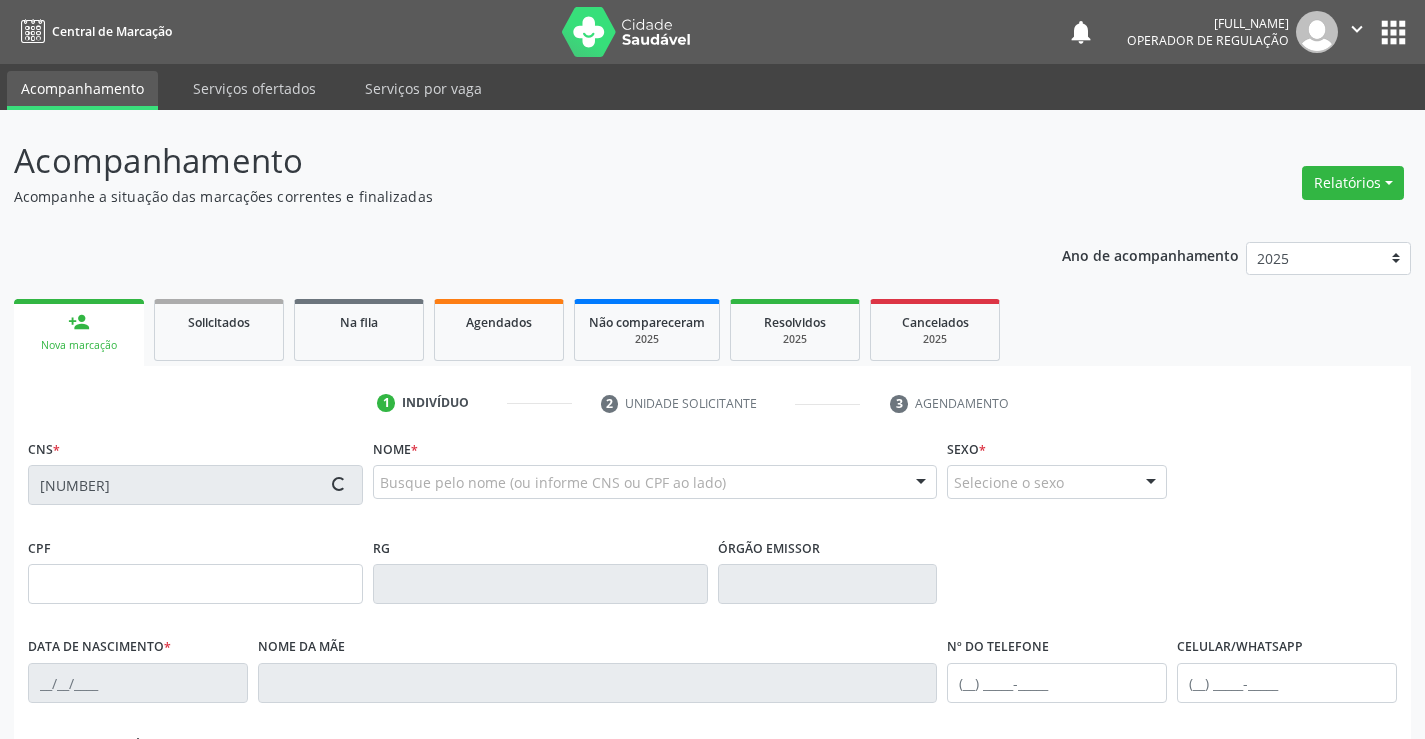 type on "(74) 99114-9347" 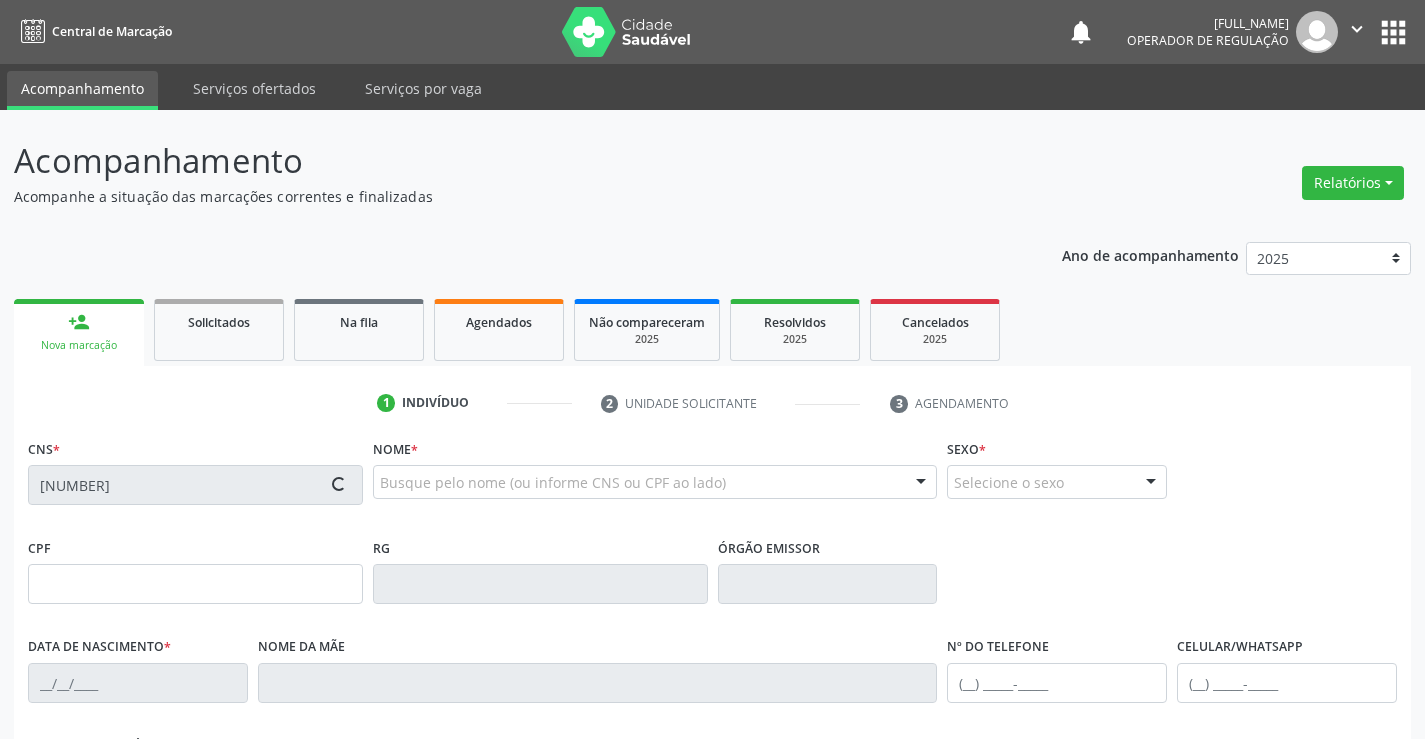 type on "S/N" 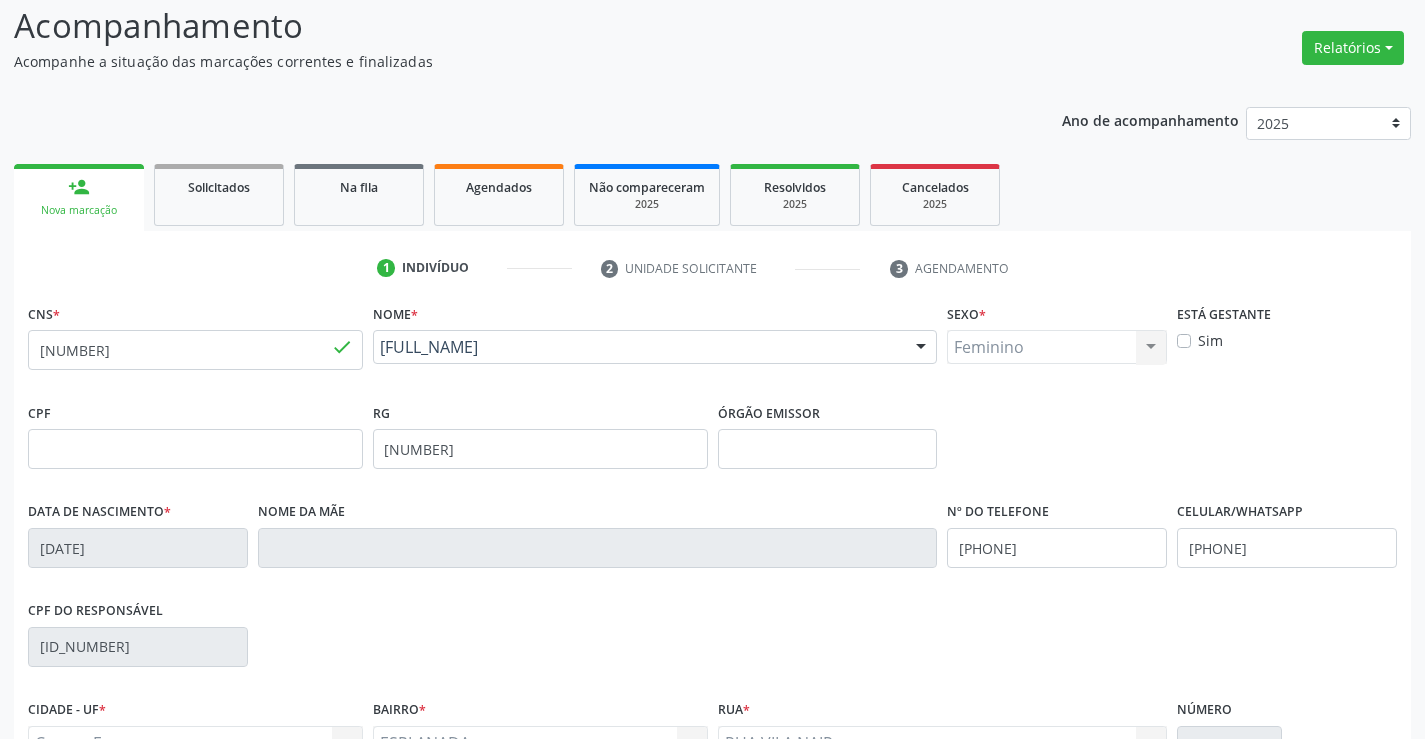 scroll, scrollTop: 345, scrollLeft: 0, axis: vertical 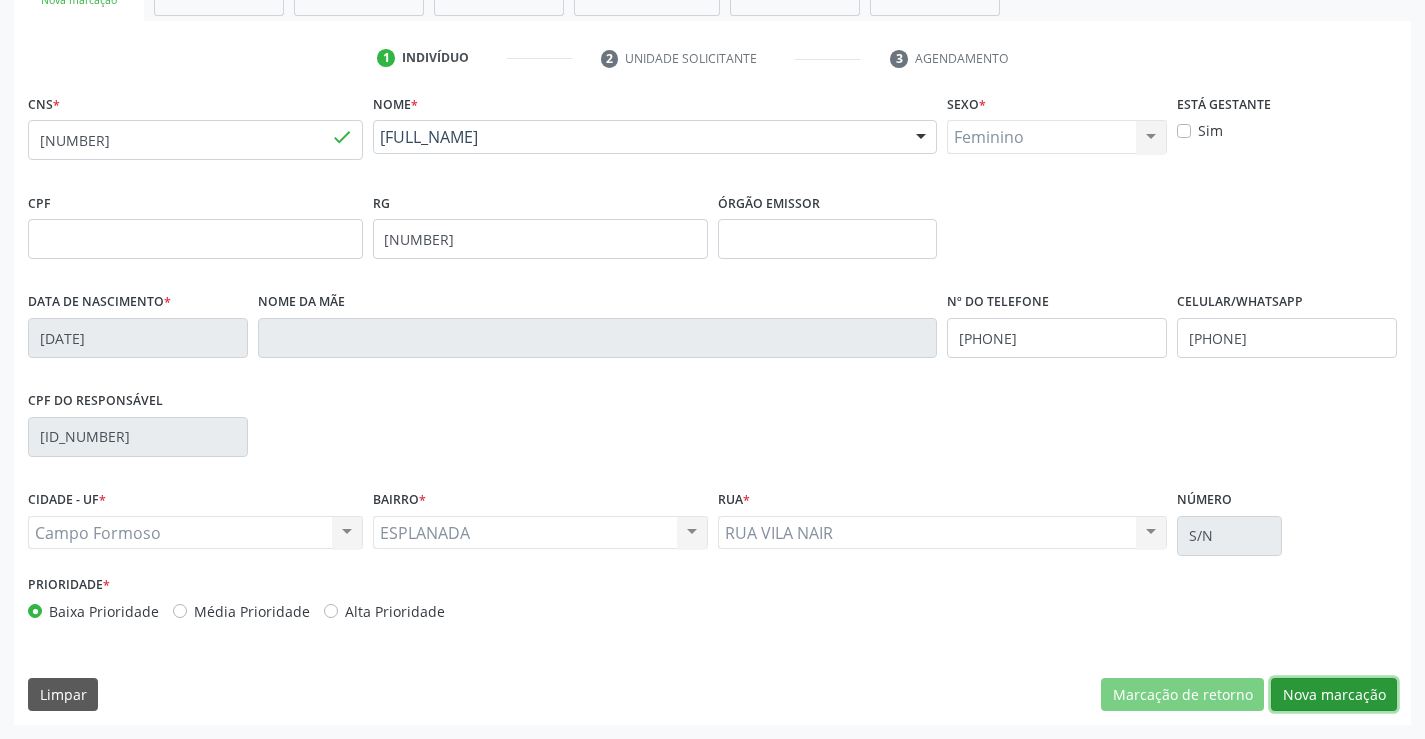 click on "Nova marcação" at bounding box center [1334, 695] 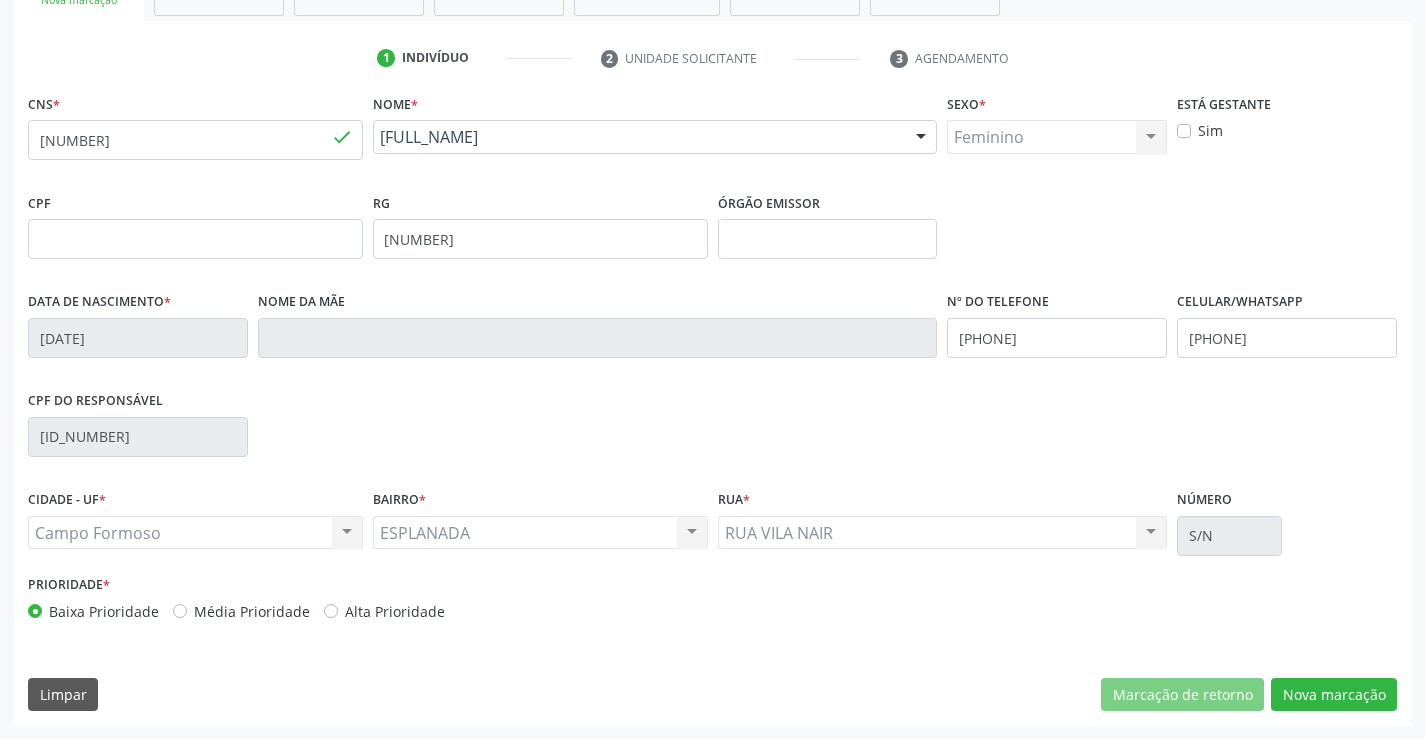 scroll, scrollTop: 167, scrollLeft: 0, axis: vertical 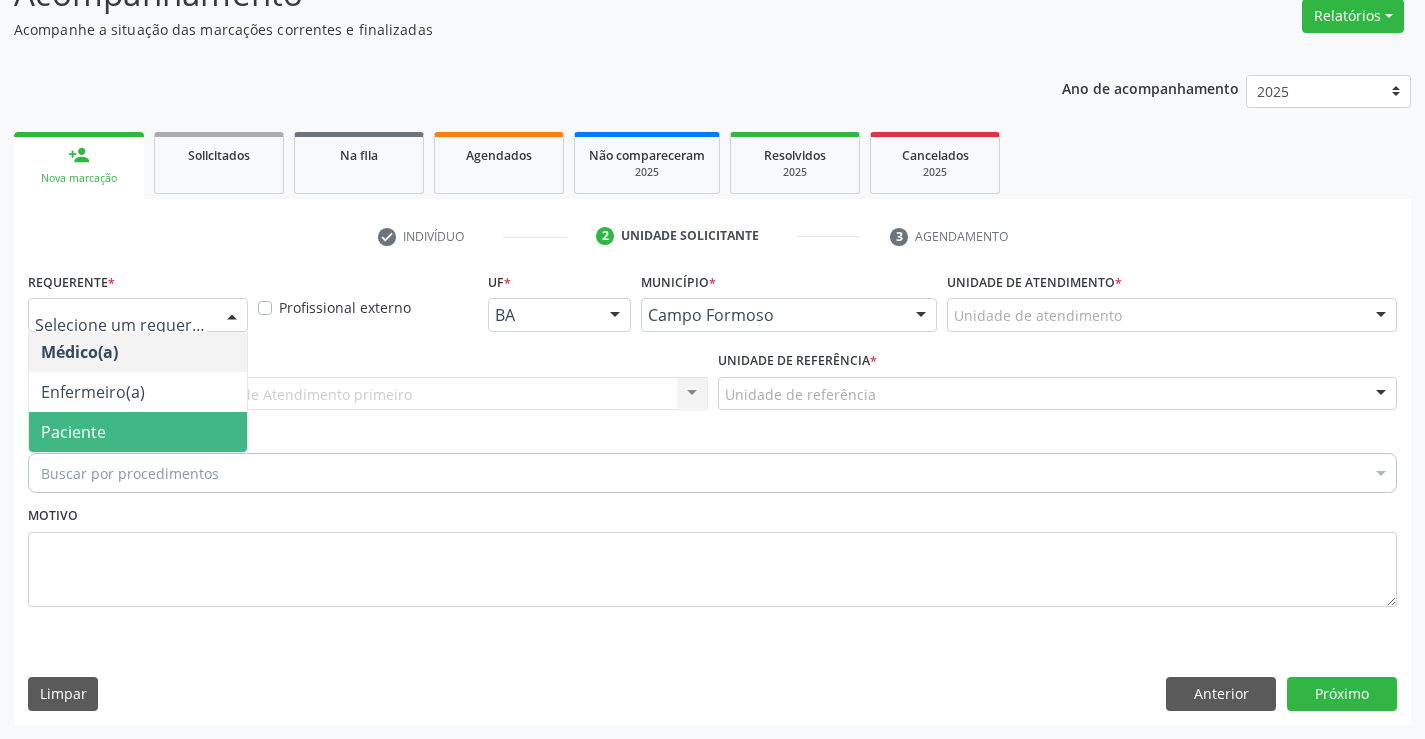drag, startPoint x: 95, startPoint y: 440, endPoint x: 246, endPoint y: 415, distance: 153.05554 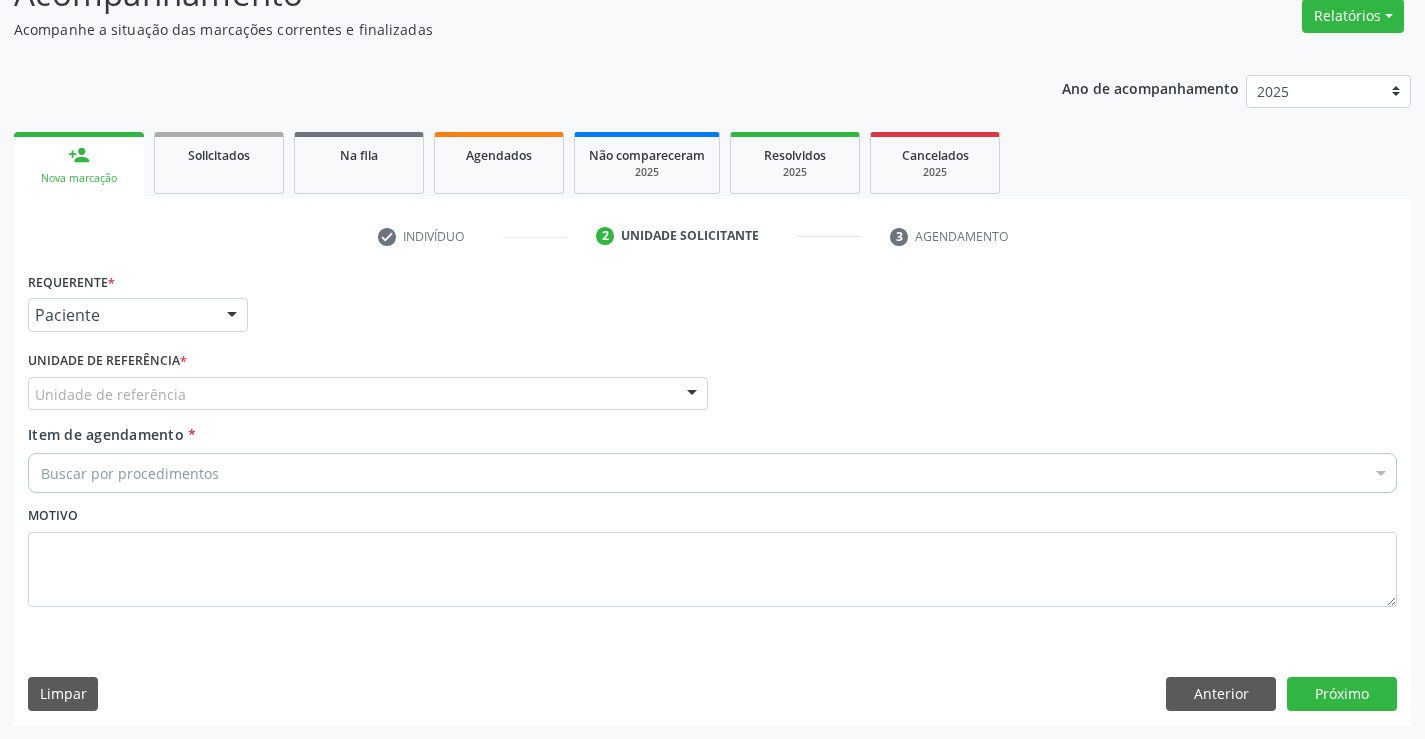 click on "Unidade de referência" at bounding box center (368, 394) 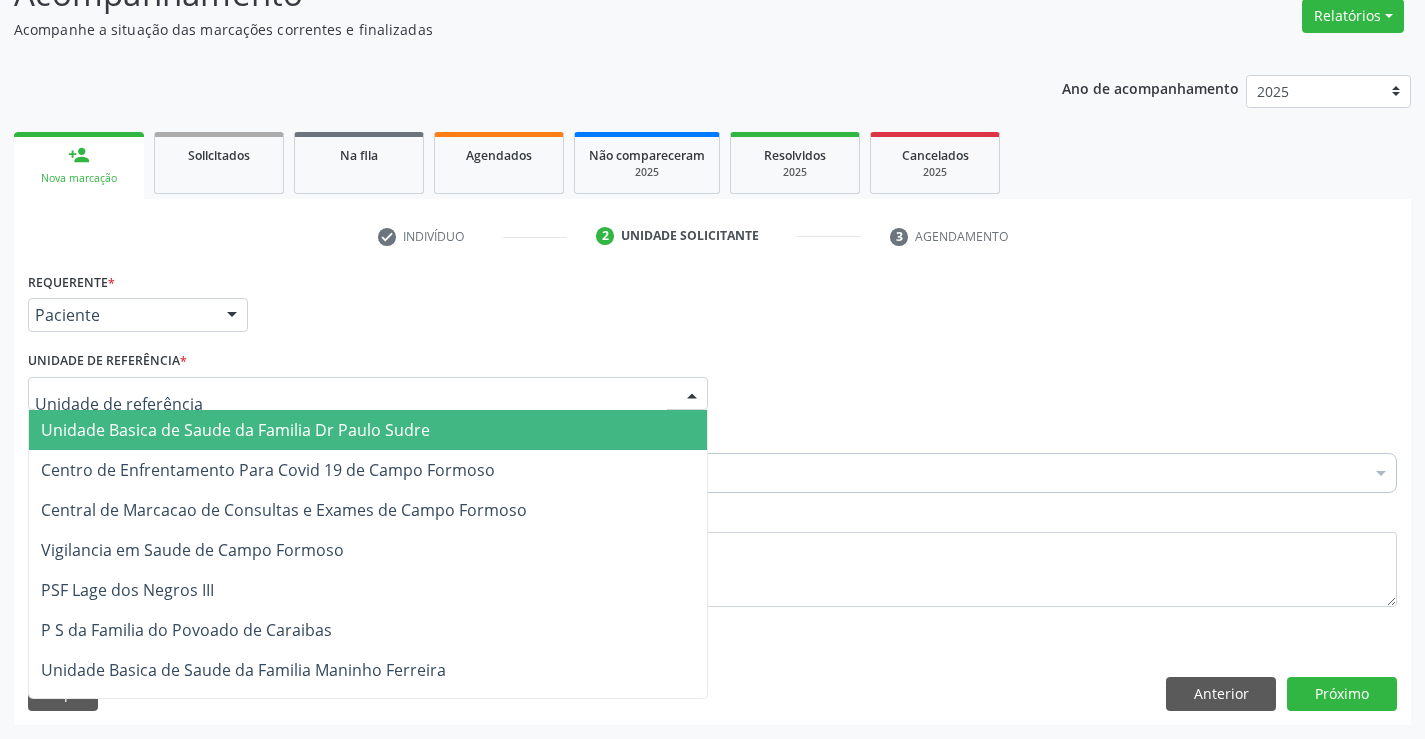 click on "Unidade Basica de Saude da Familia Dr Paulo Sudre" at bounding box center [235, 430] 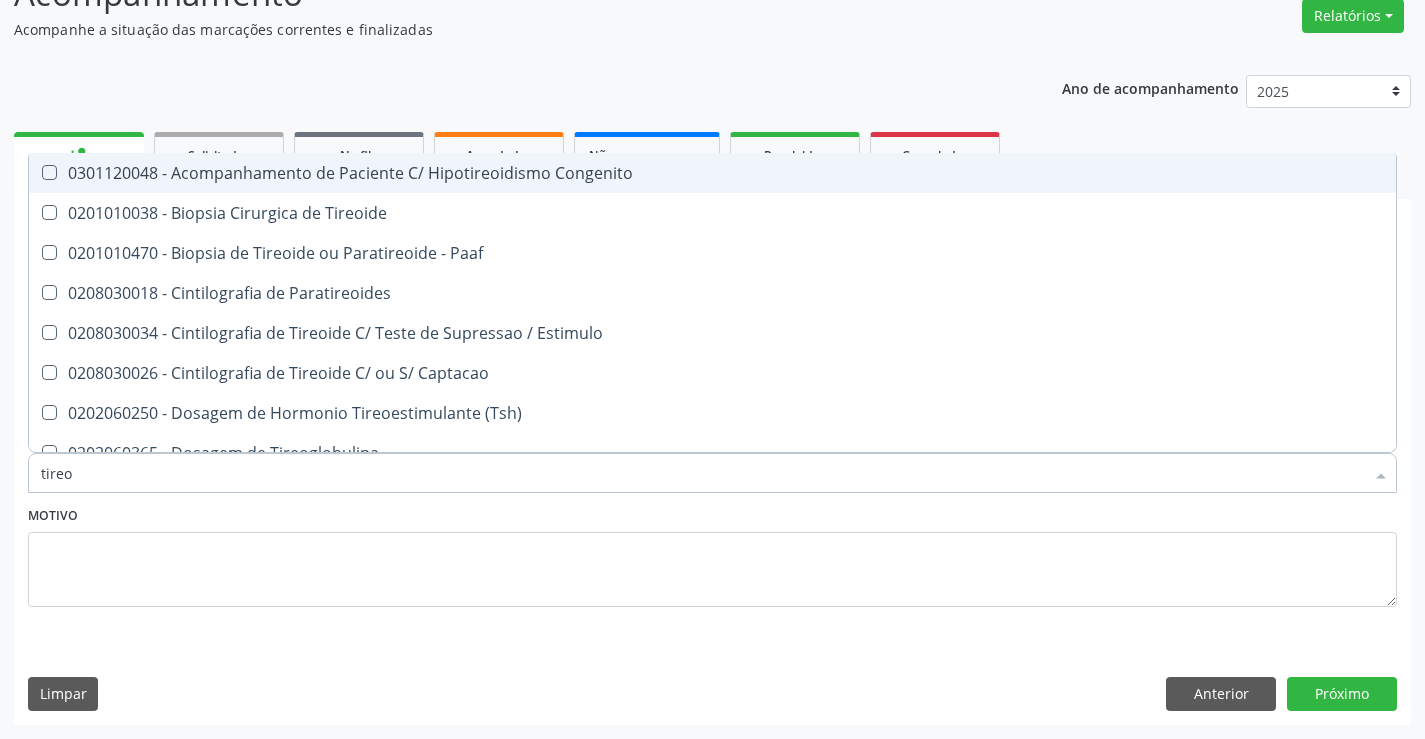 type on "tireoi" 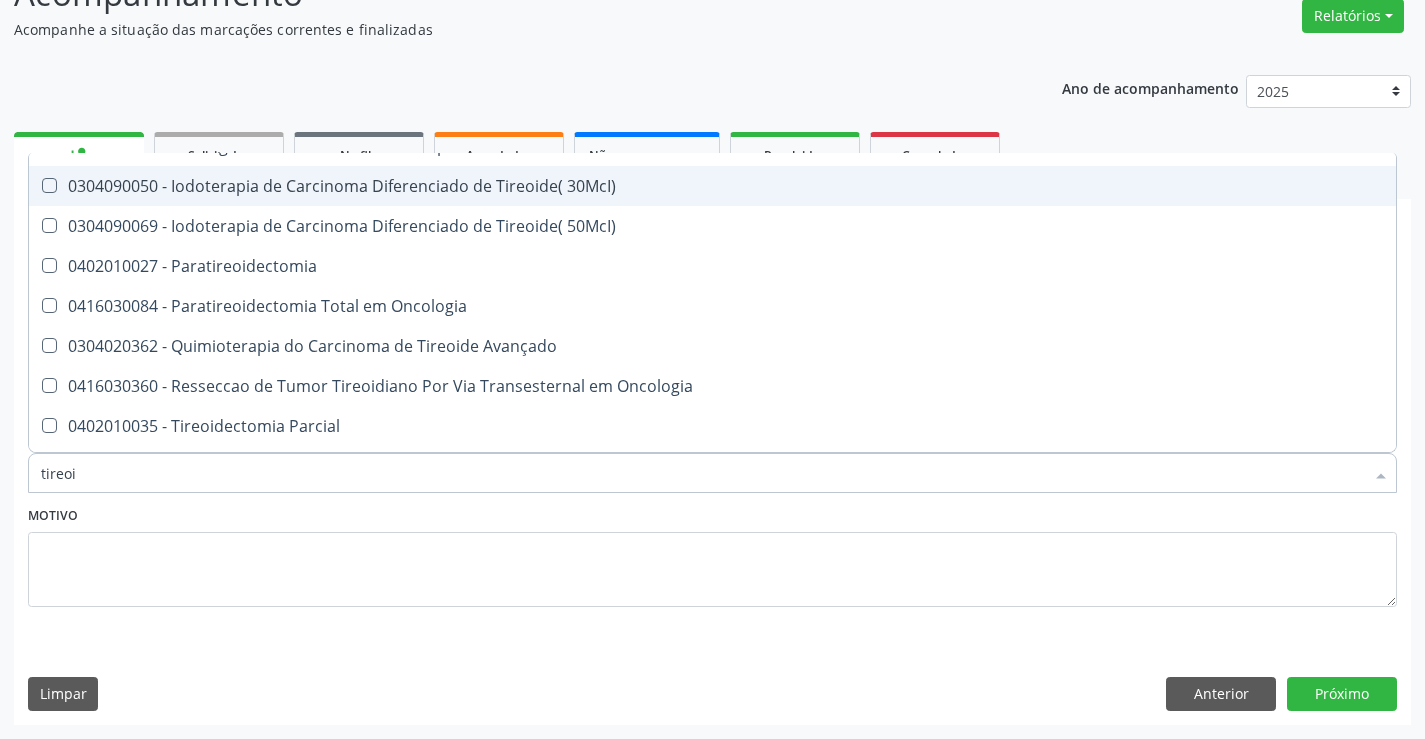 scroll, scrollTop: 541, scrollLeft: 0, axis: vertical 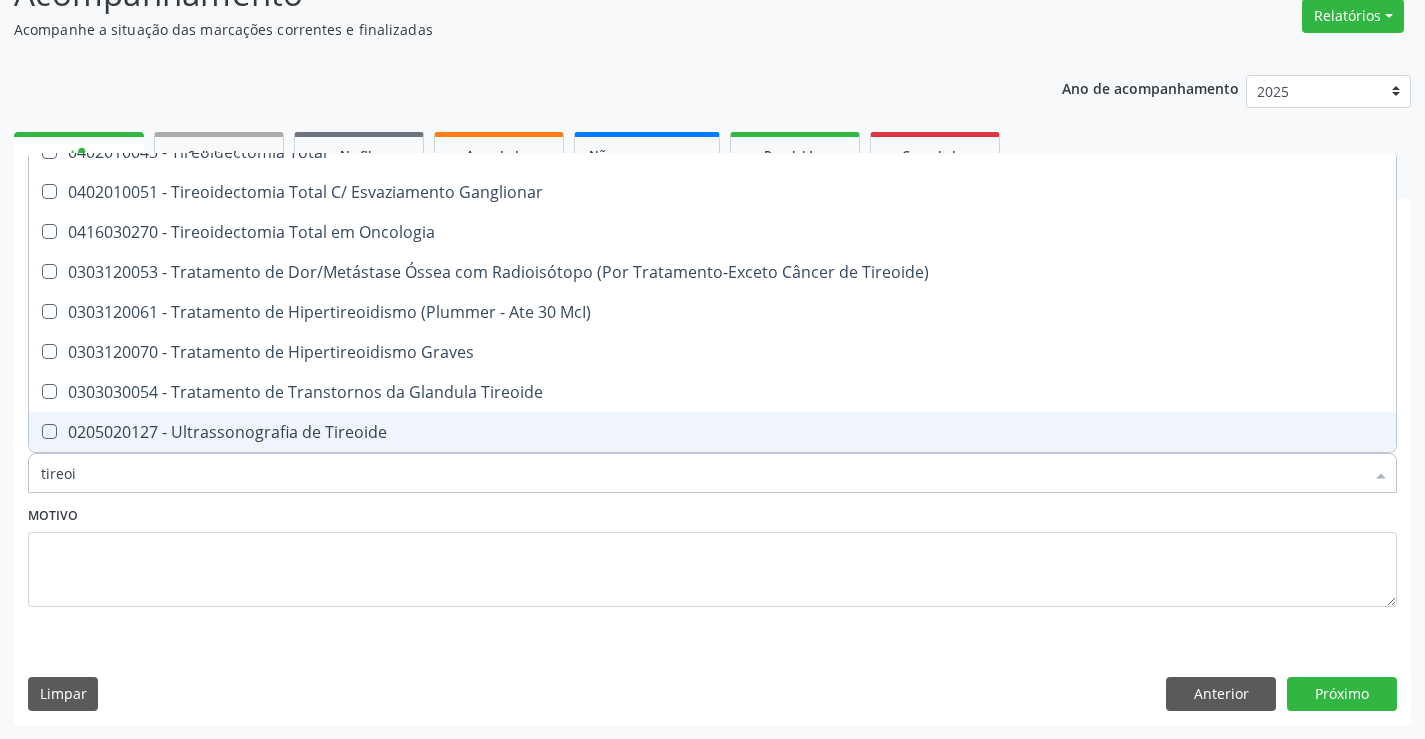 drag, startPoint x: 295, startPoint y: 435, endPoint x: 457, endPoint y: 525, distance: 185.32135 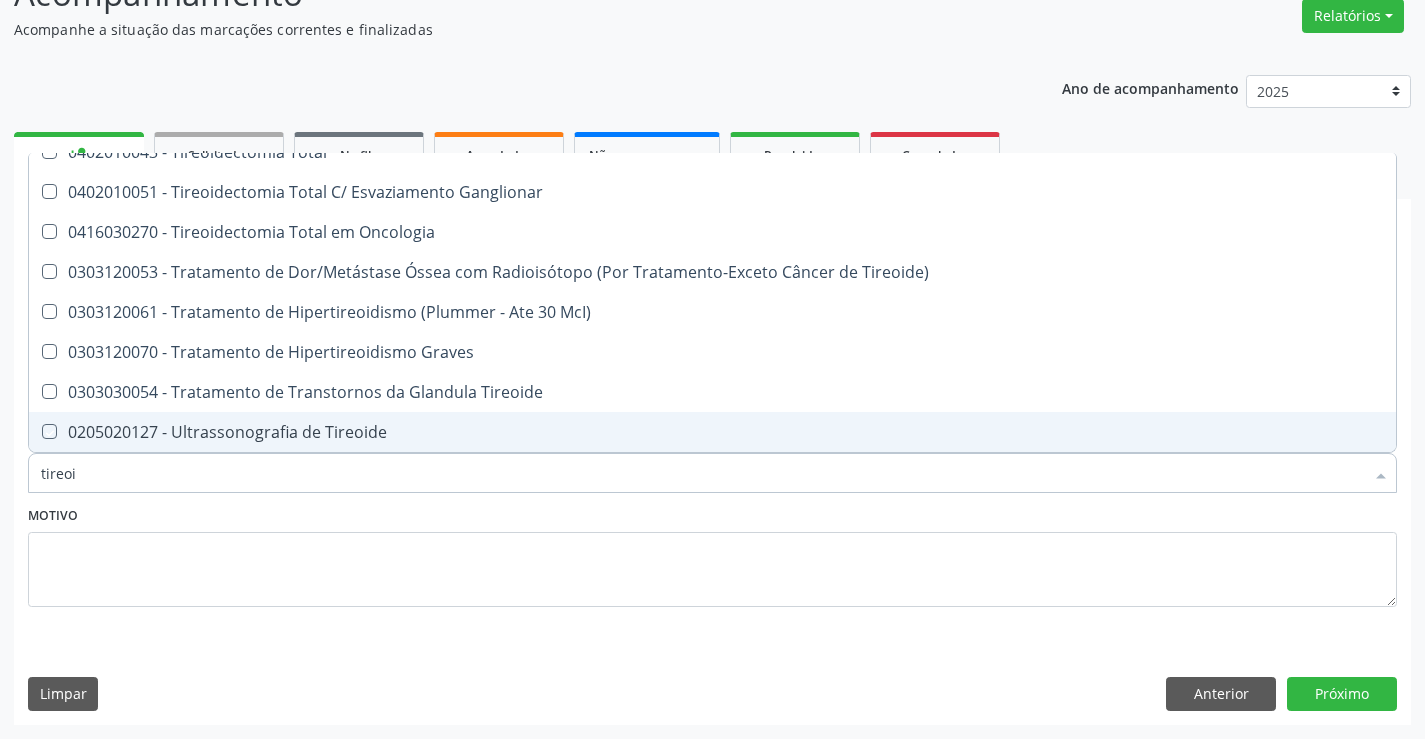 checkbox on "true" 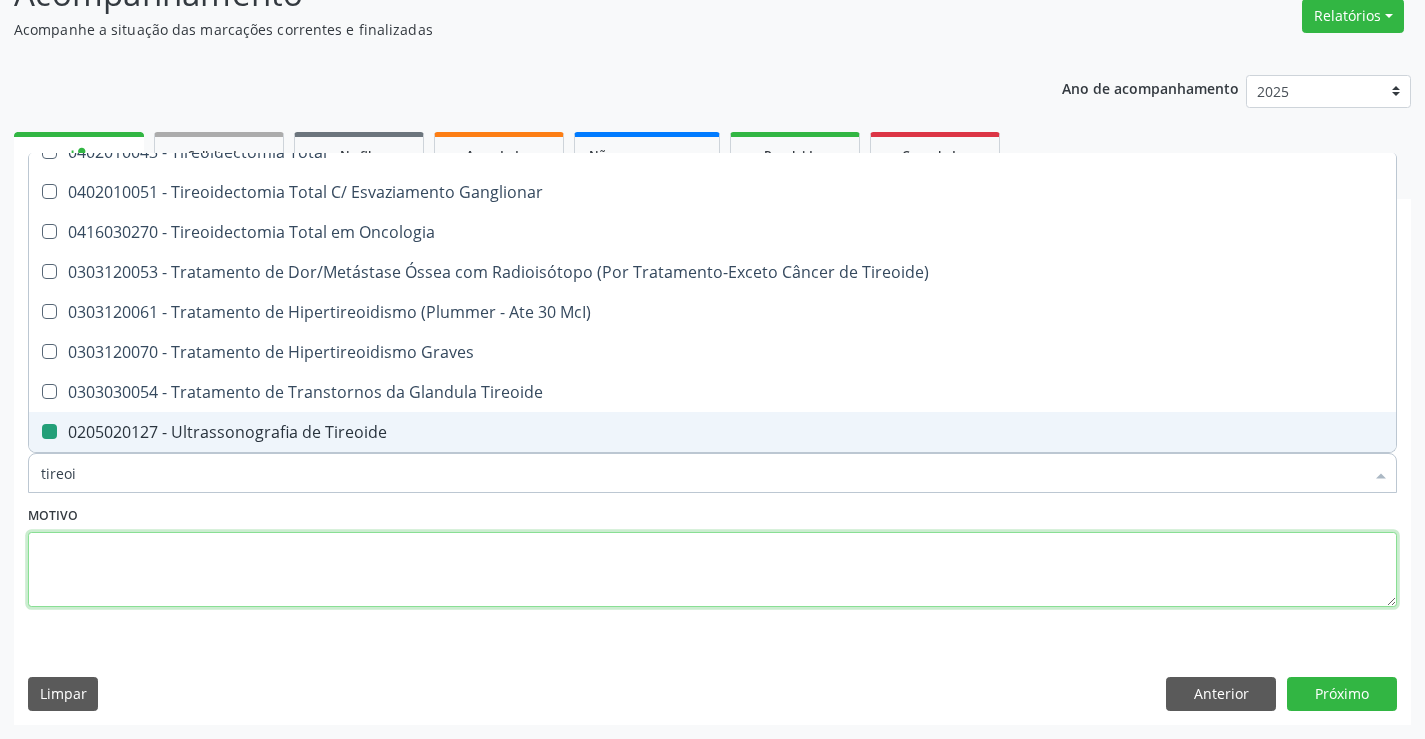 drag, startPoint x: 429, startPoint y: 560, endPoint x: 827, endPoint y: 569, distance: 398.10175 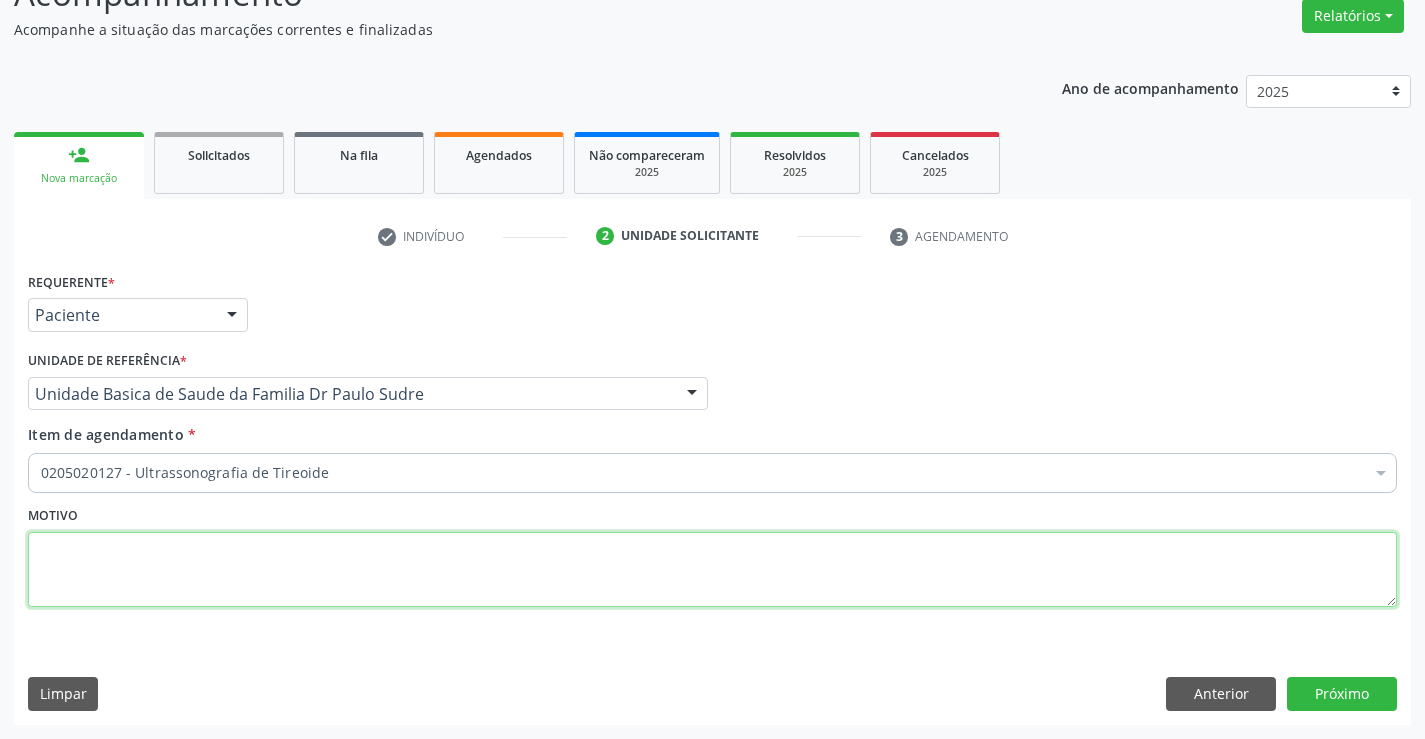 scroll, scrollTop: 0, scrollLeft: 0, axis: both 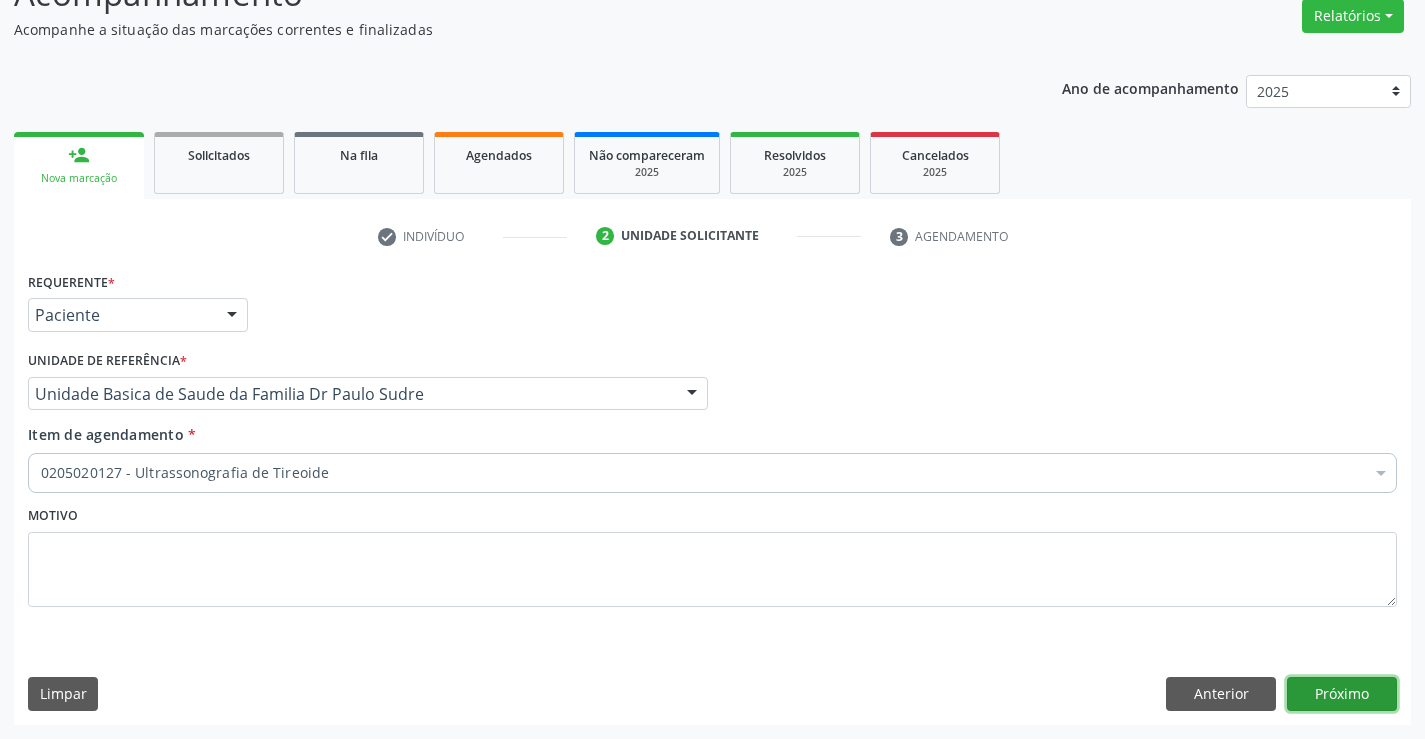 click on "Próximo" at bounding box center [1342, 694] 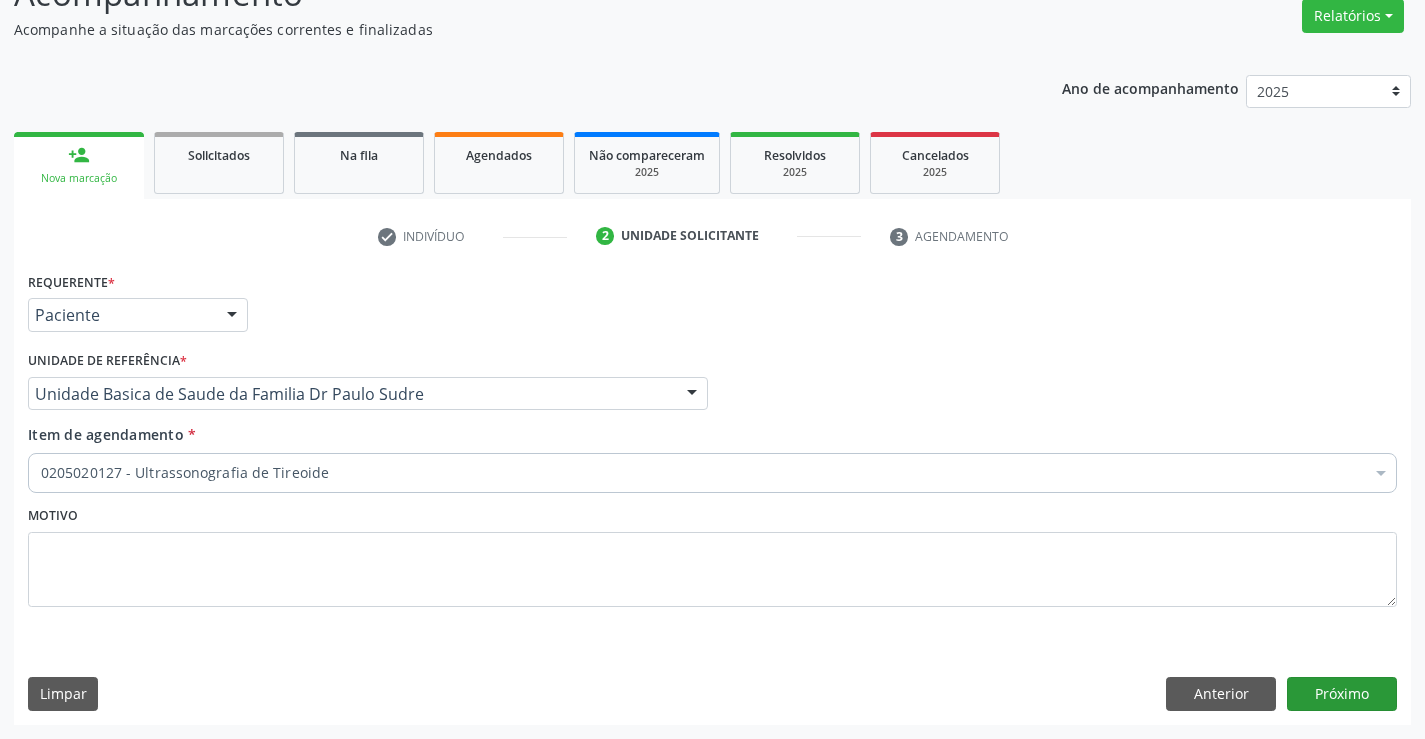 scroll, scrollTop: 131, scrollLeft: 0, axis: vertical 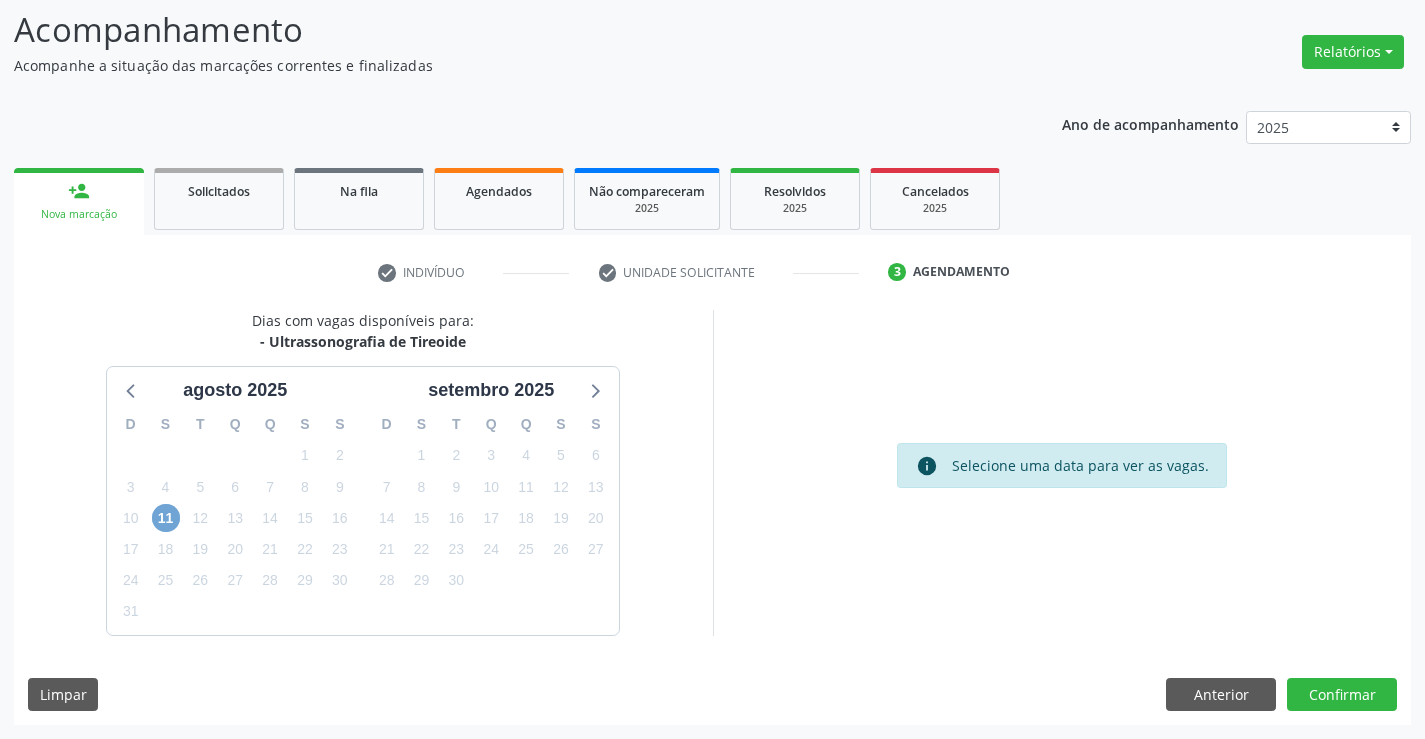 click on "11" at bounding box center (166, 518) 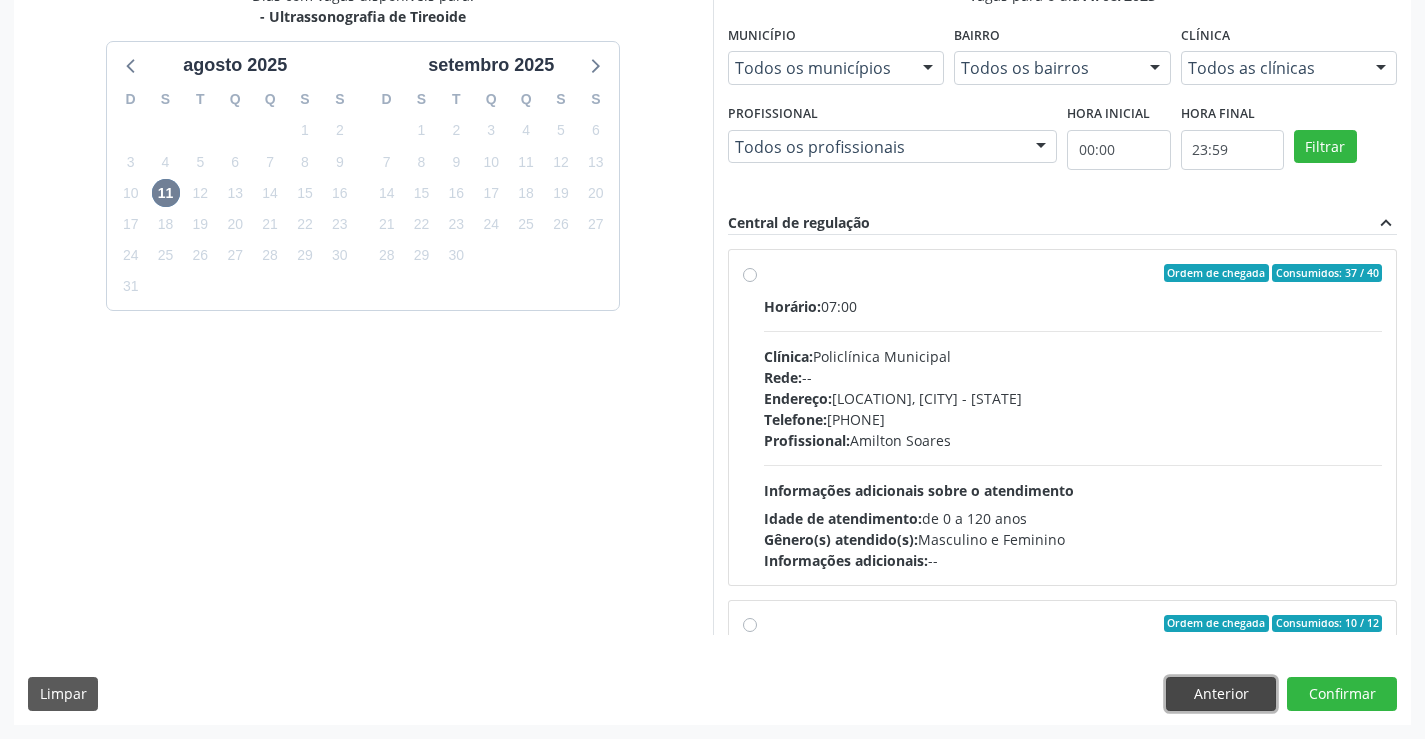 click on "Anterior" at bounding box center [1221, 694] 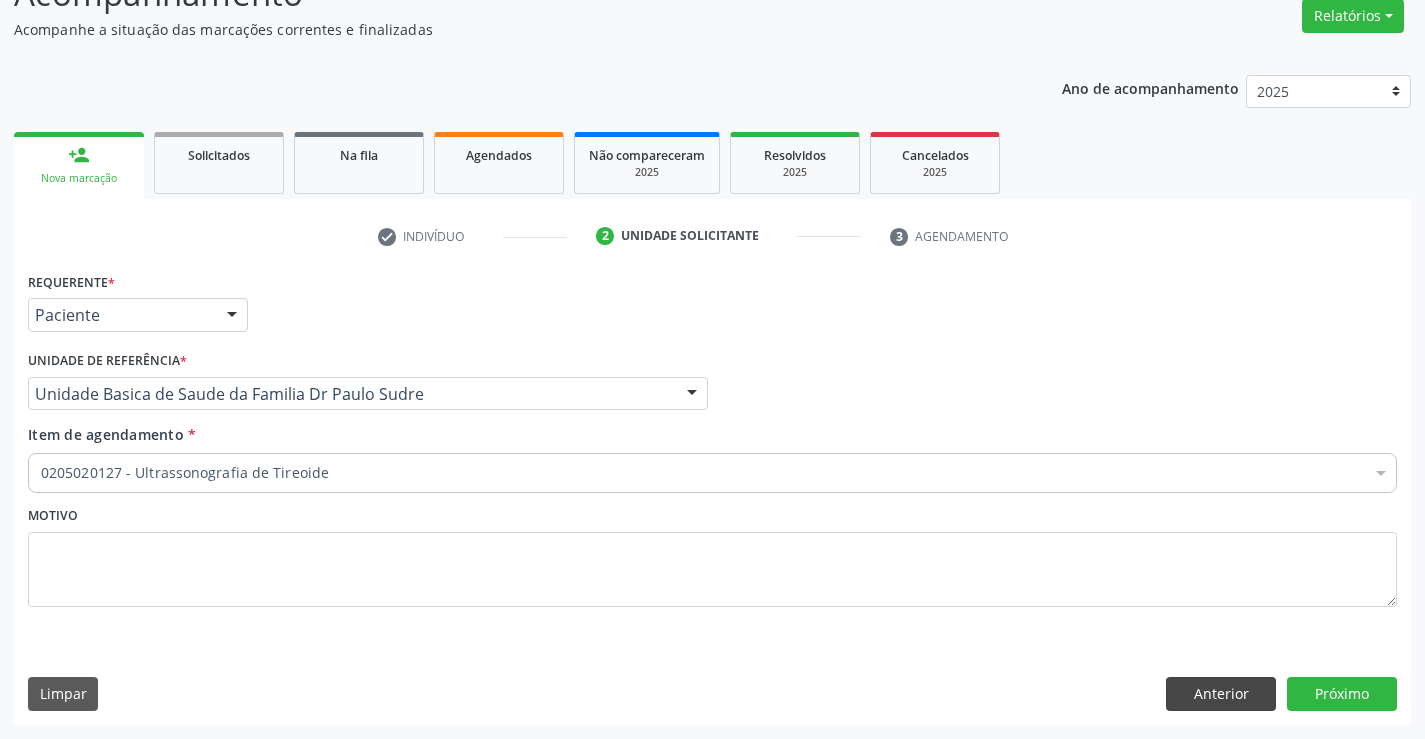 scroll, scrollTop: 167, scrollLeft: 0, axis: vertical 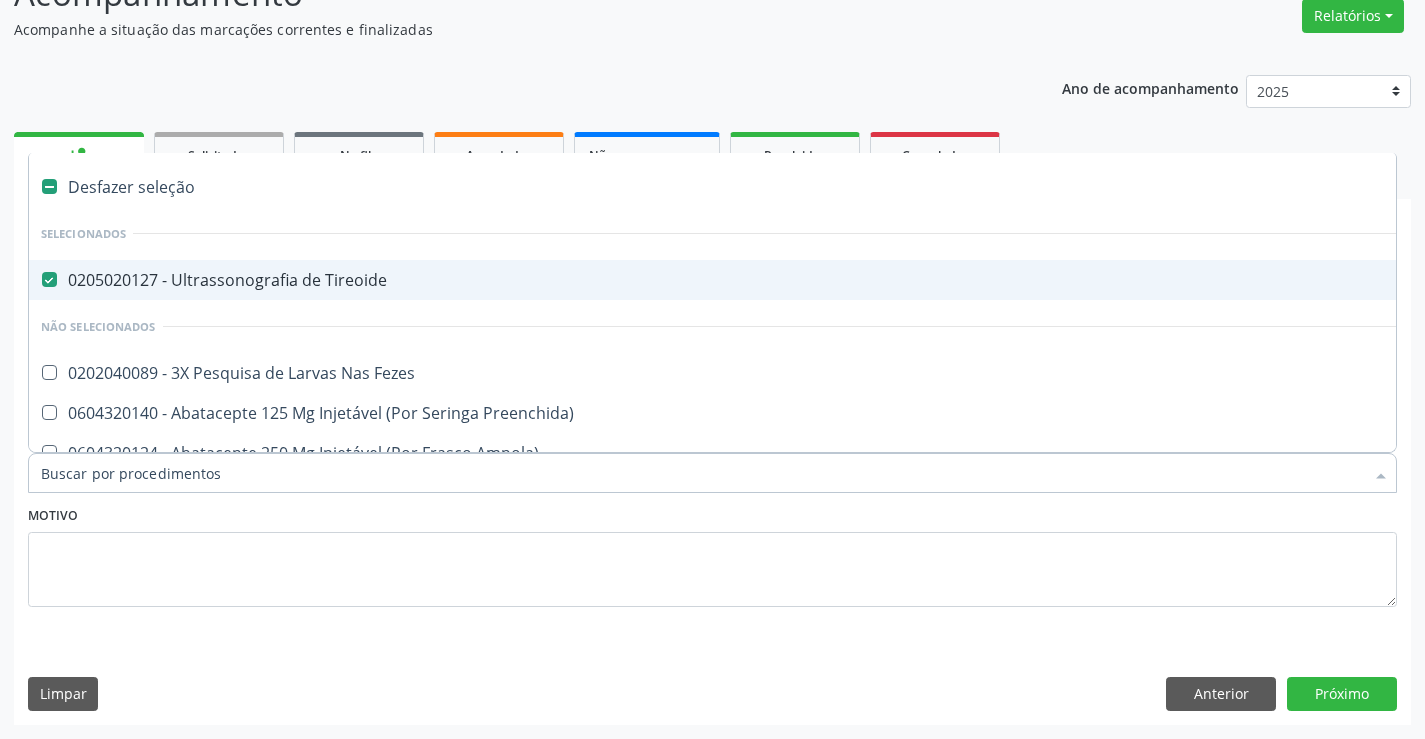 click on "0205020127 - Ultrassonografia de Tireoide" at bounding box center [819, 280] 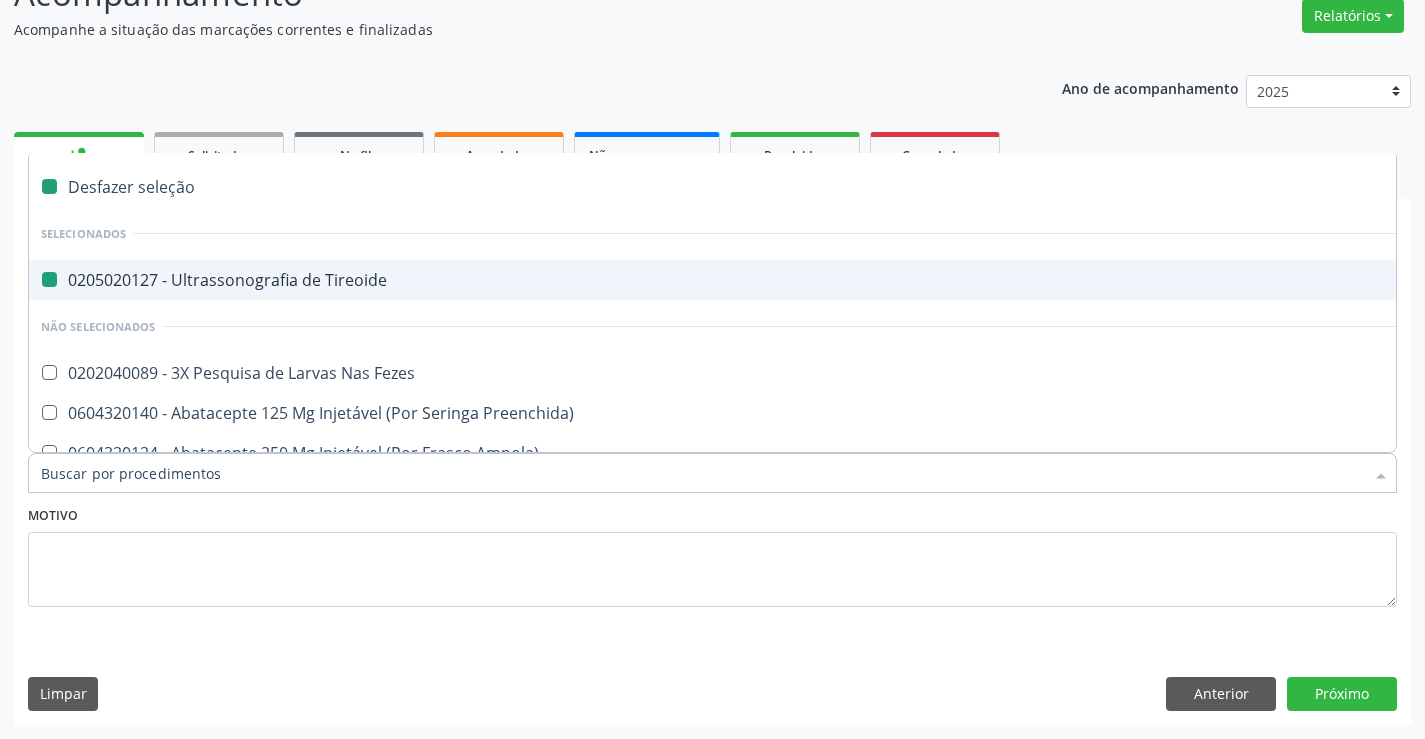 checkbox on "false" 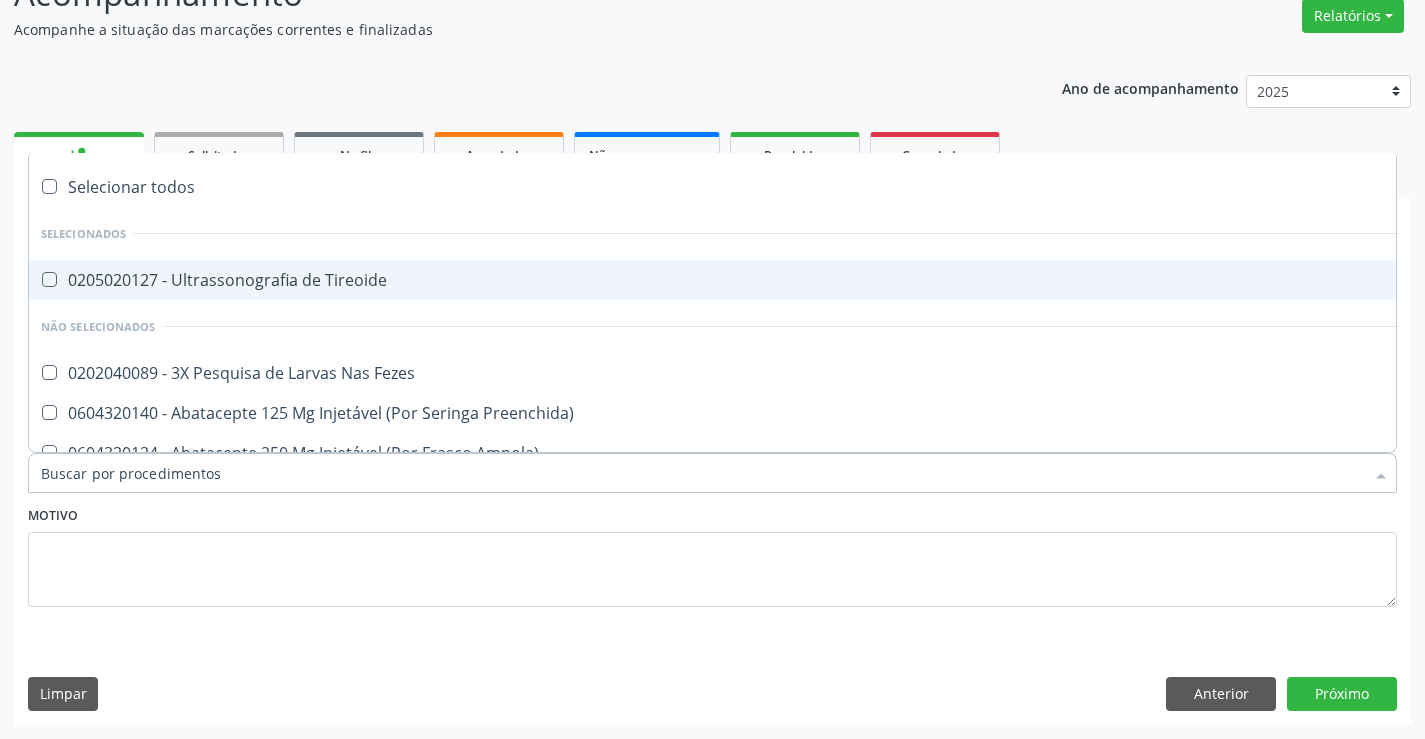type on "," 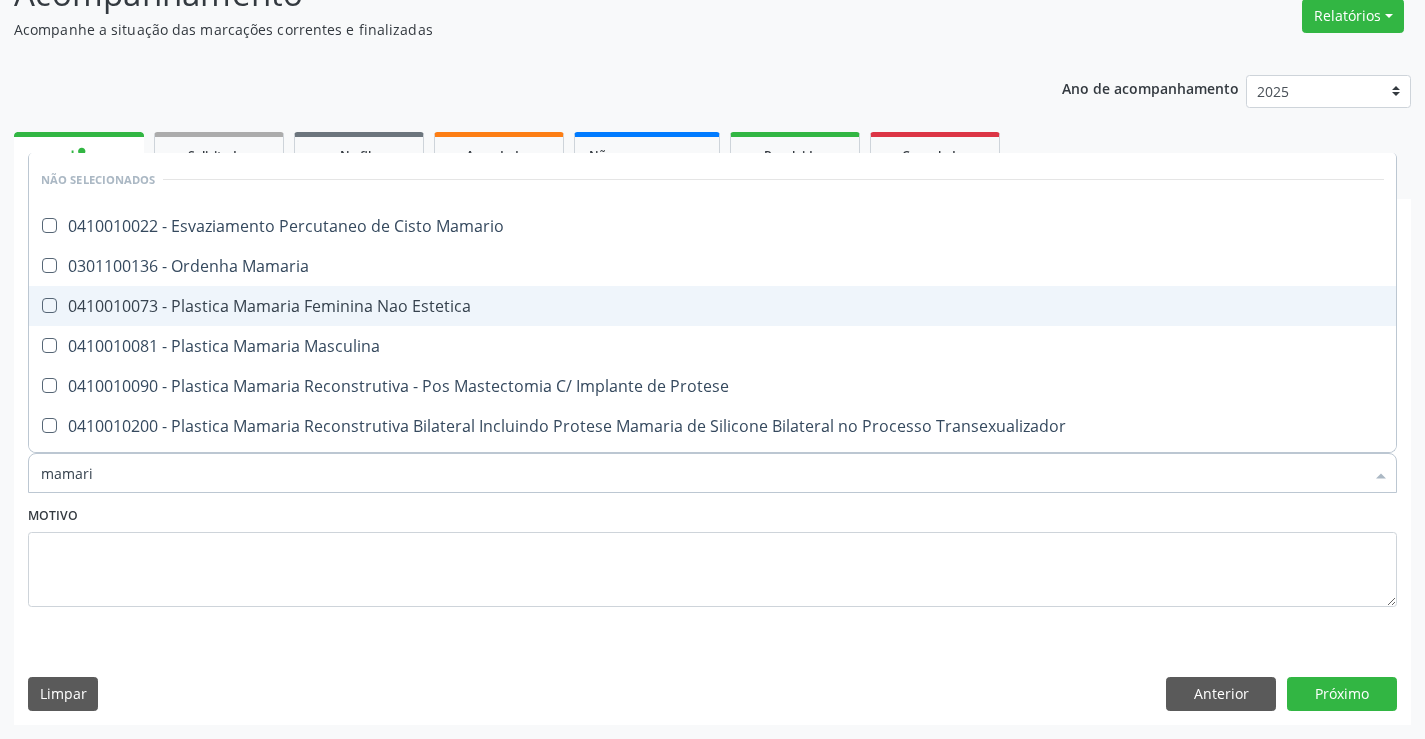 type on "mamaria" 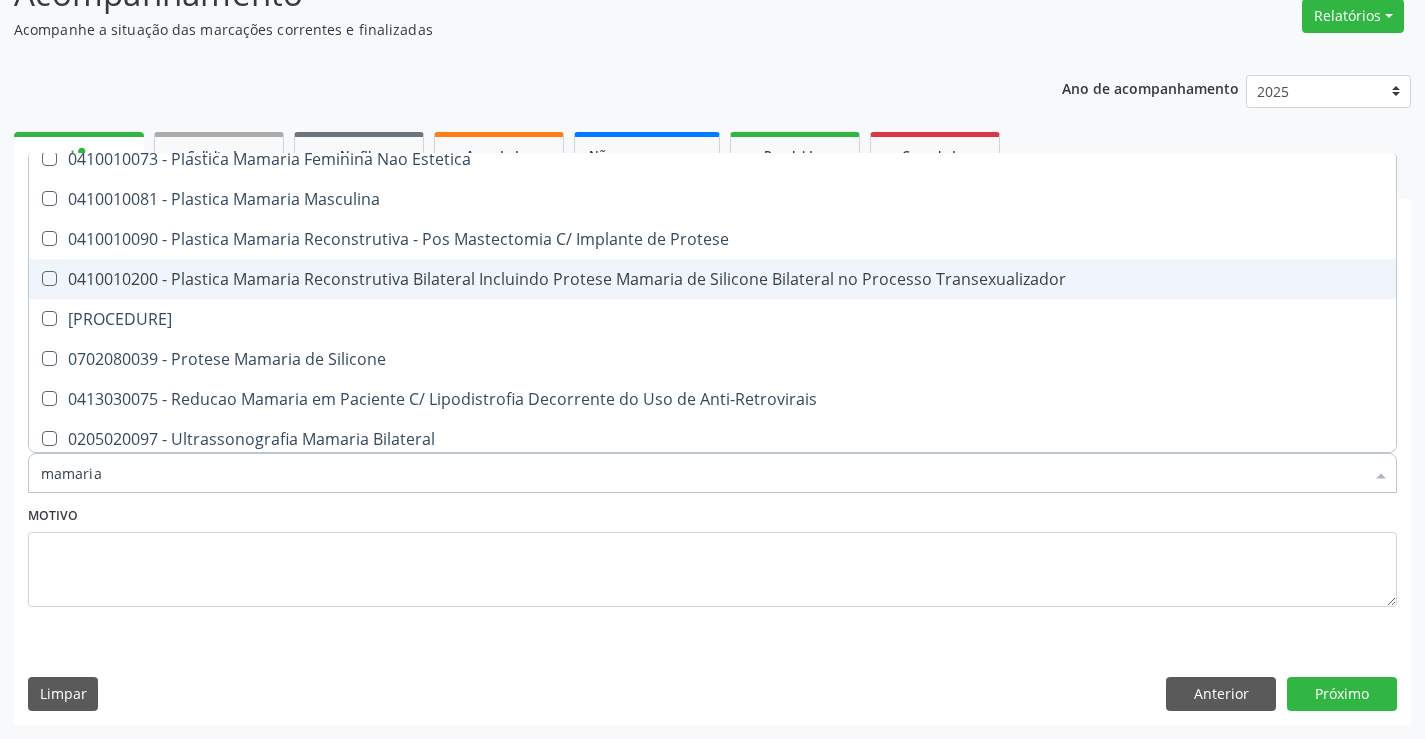 scroll, scrollTop: 114, scrollLeft: 0, axis: vertical 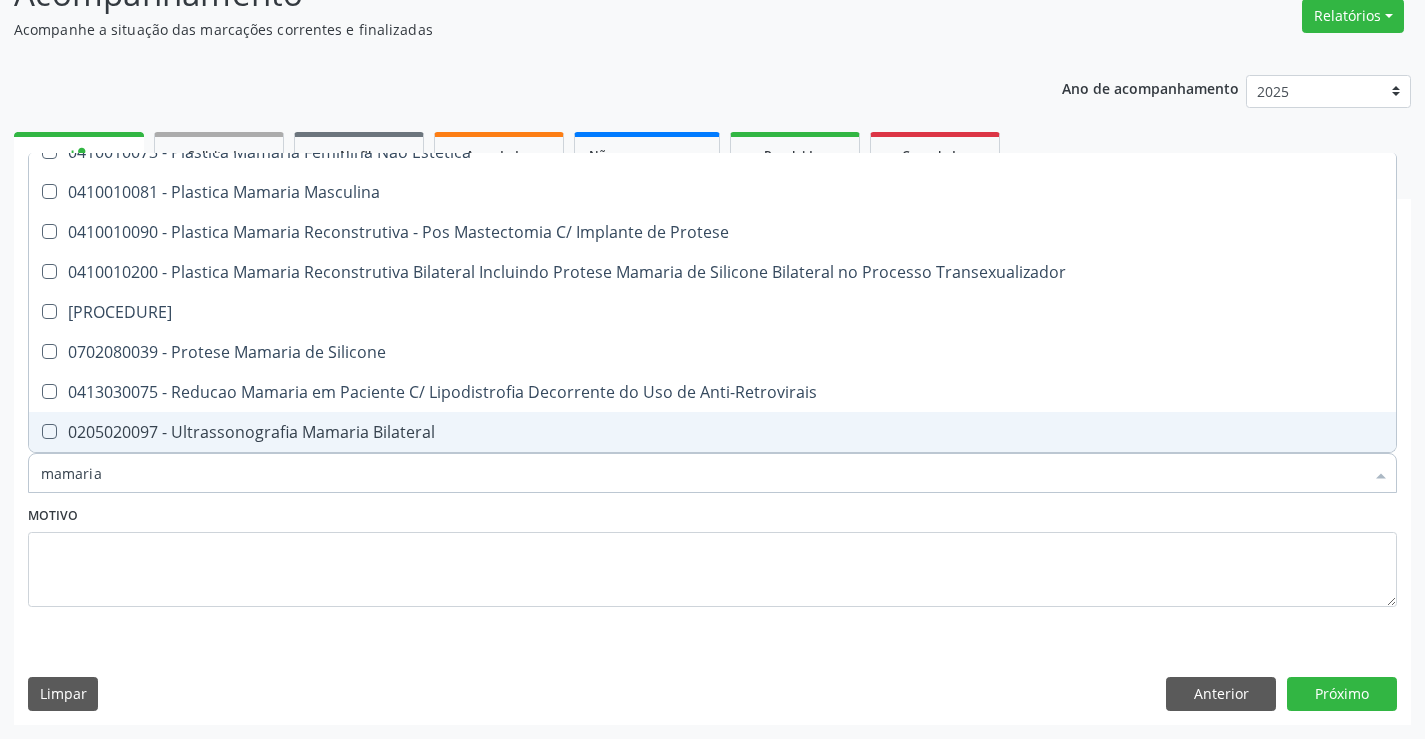 click on "0205020097 - Ultrassonografia Mamaria Bilateral" at bounding box center (712, 432) 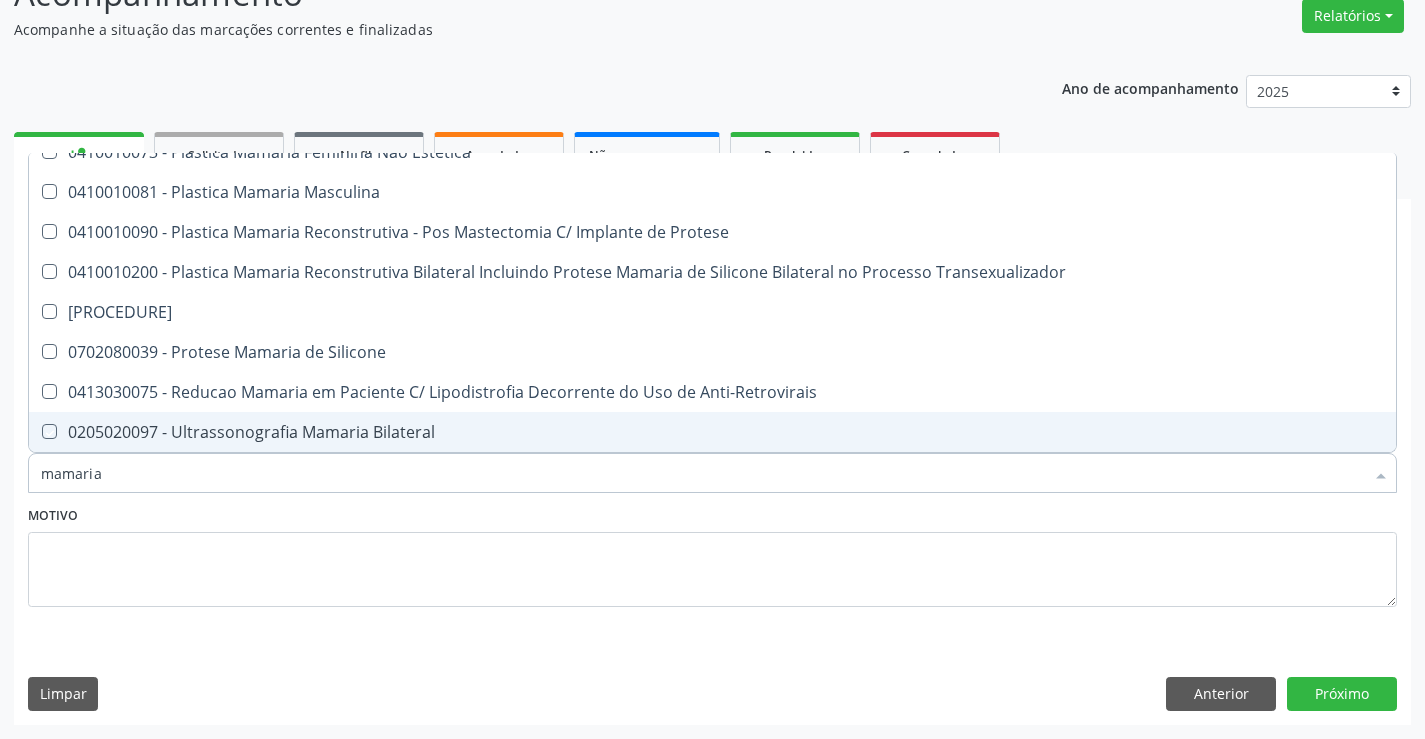 checkbox on "true" 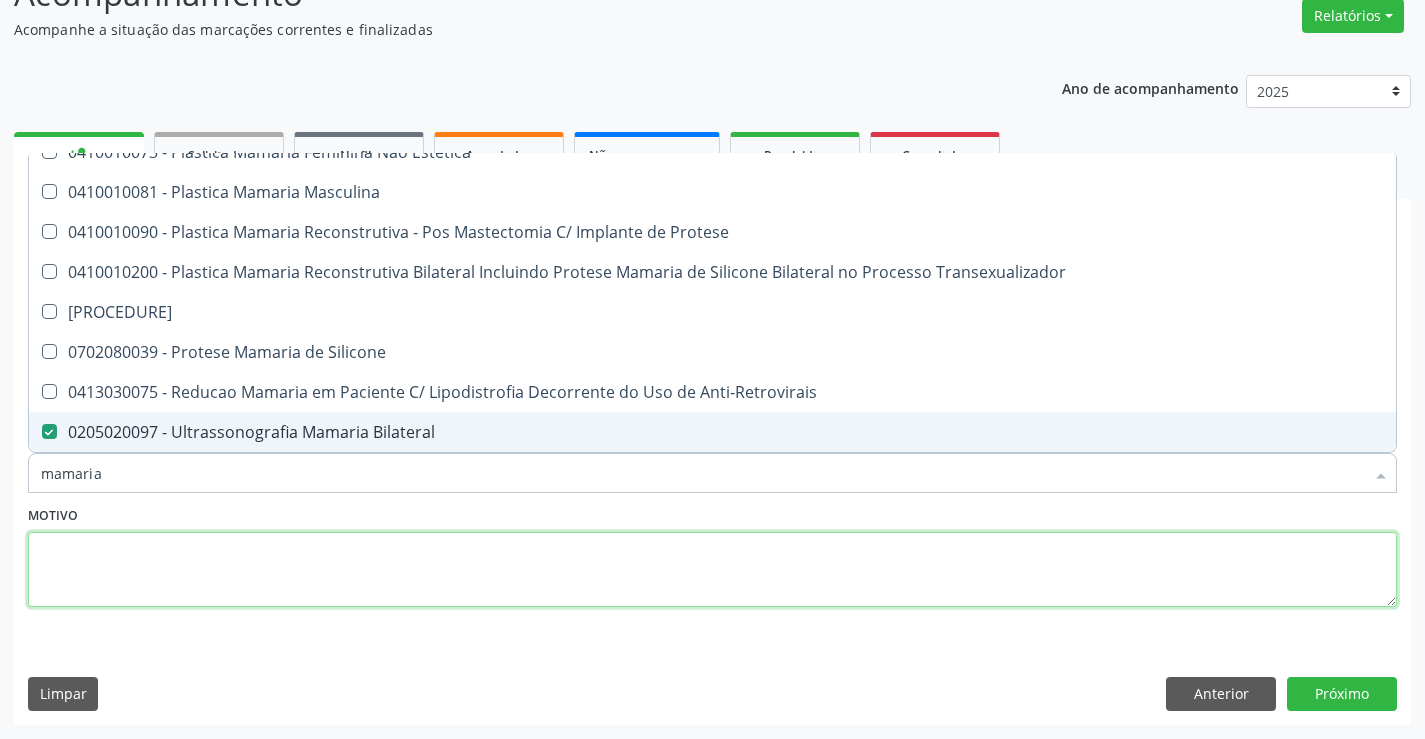 click at bounding box center [712, 570] 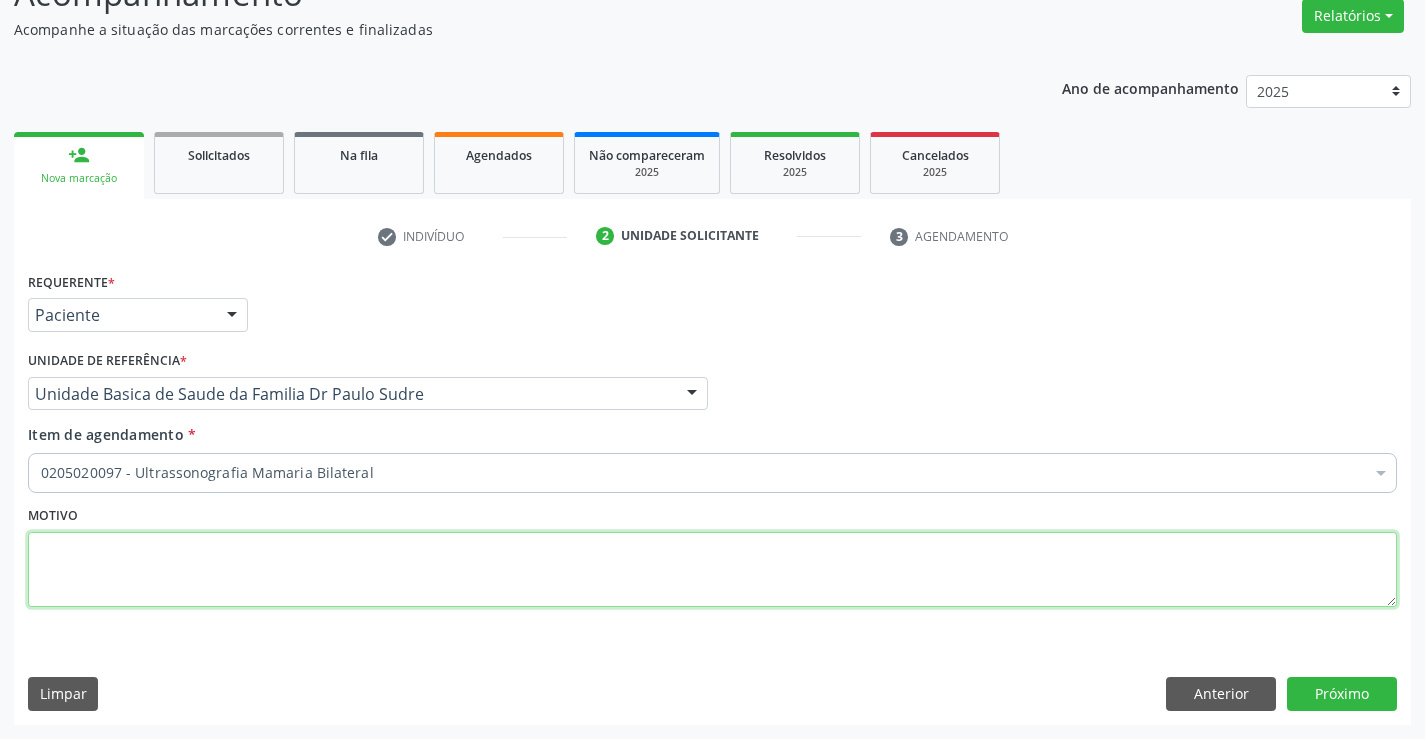 scroll, scrollTop: 0, scrollLeft: 0, axis: both 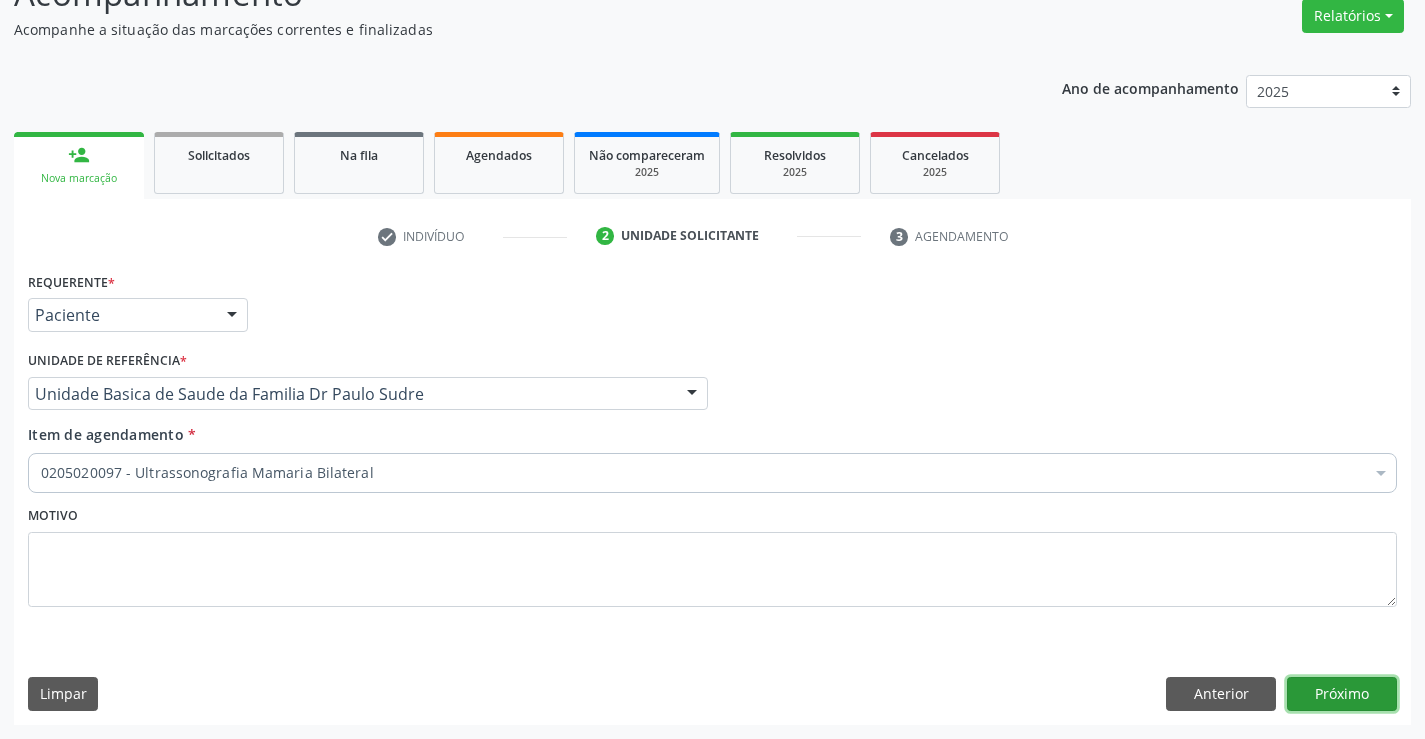 click on "Próximo" at bounding box center (1342, 694) 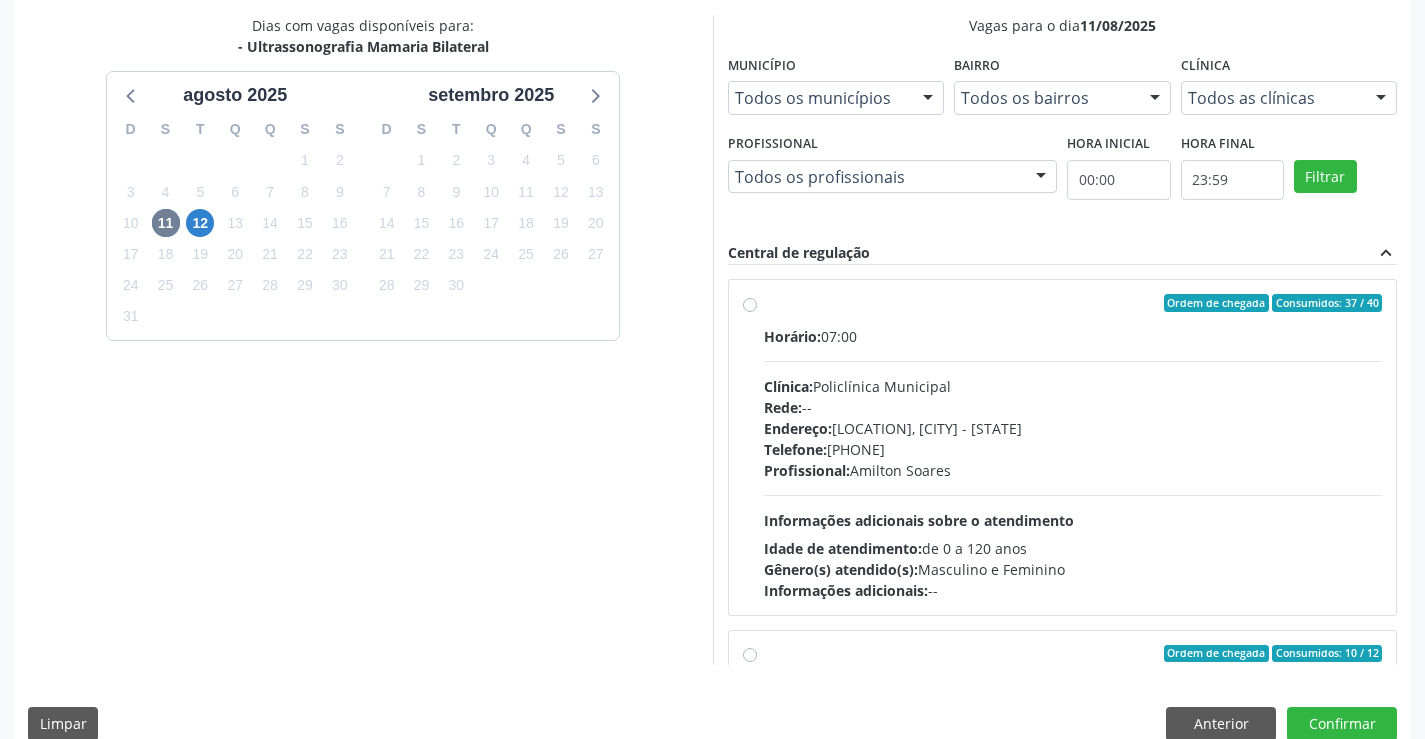 scroll, scrollTop: 456, scrollLeft: 0, axis: vertical 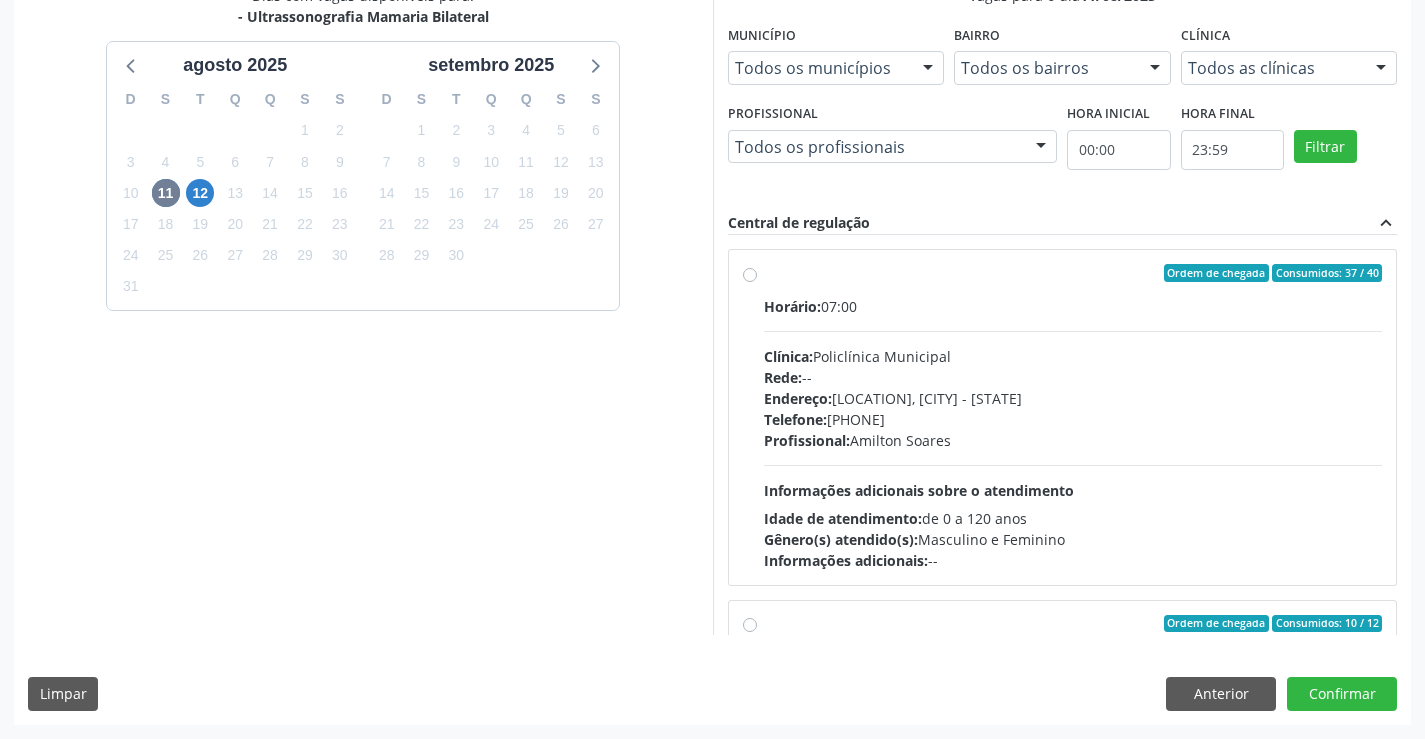 click on "Ordem de chegada
Consumidos: 37 / 40" at bounding box center [1073, 273] 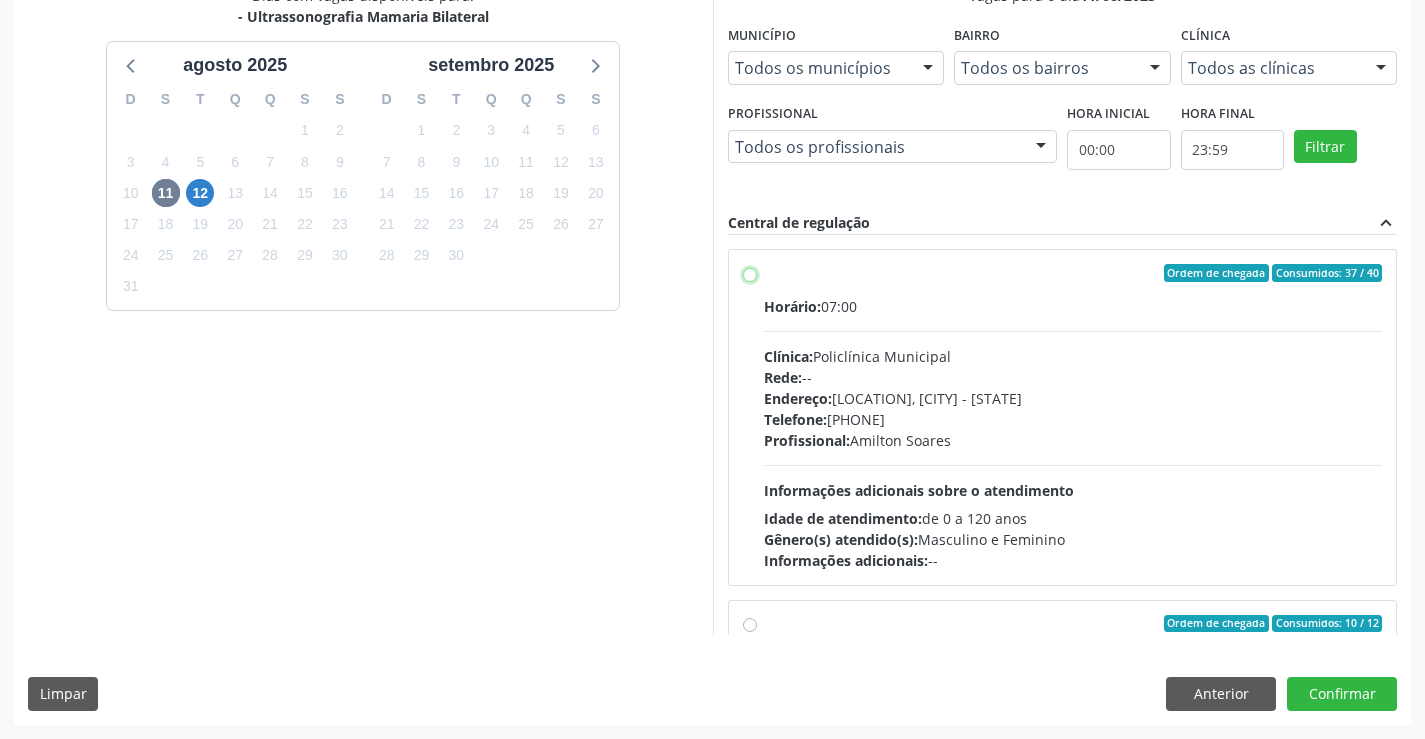 click on "Ordem de chegada
Consumidos: 37 / 40
Horário:   07:00
Clínica:  Policlínica Municipal
Rede:
--
Endereço:   Predio, nº 386, Centro, Campo Formoso - BA
Telefone:   (74) 6451312
Profissional:
Amilton Soares
Informações adicionais sobre o atendimento
Idade de atendimento:
de 0 a 120 anos
Gênero(s) atendido(s):
Masculino e Feminino
Informações adicionais:
--" at bounding box center [750, 273] 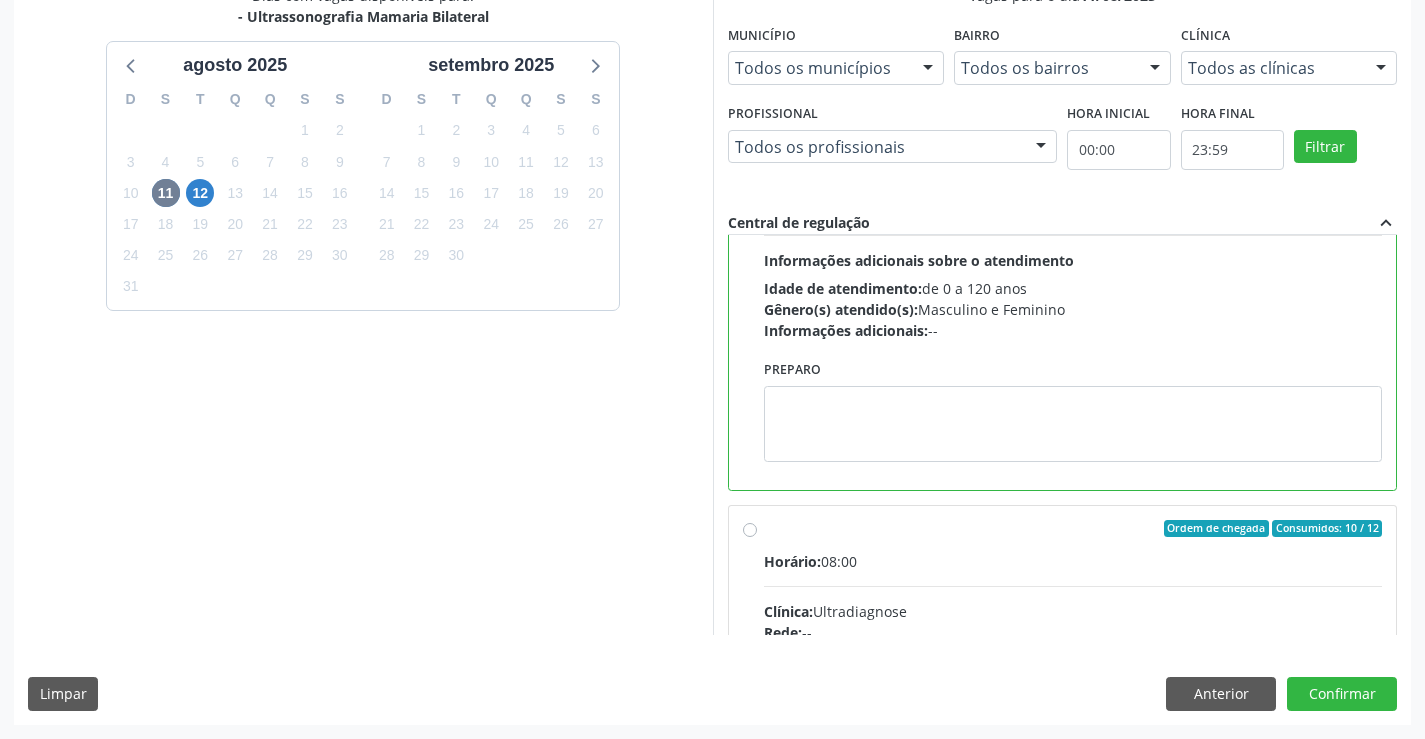 scroll, scrollTop: 450, scrollLeft: 0, axis: vertical 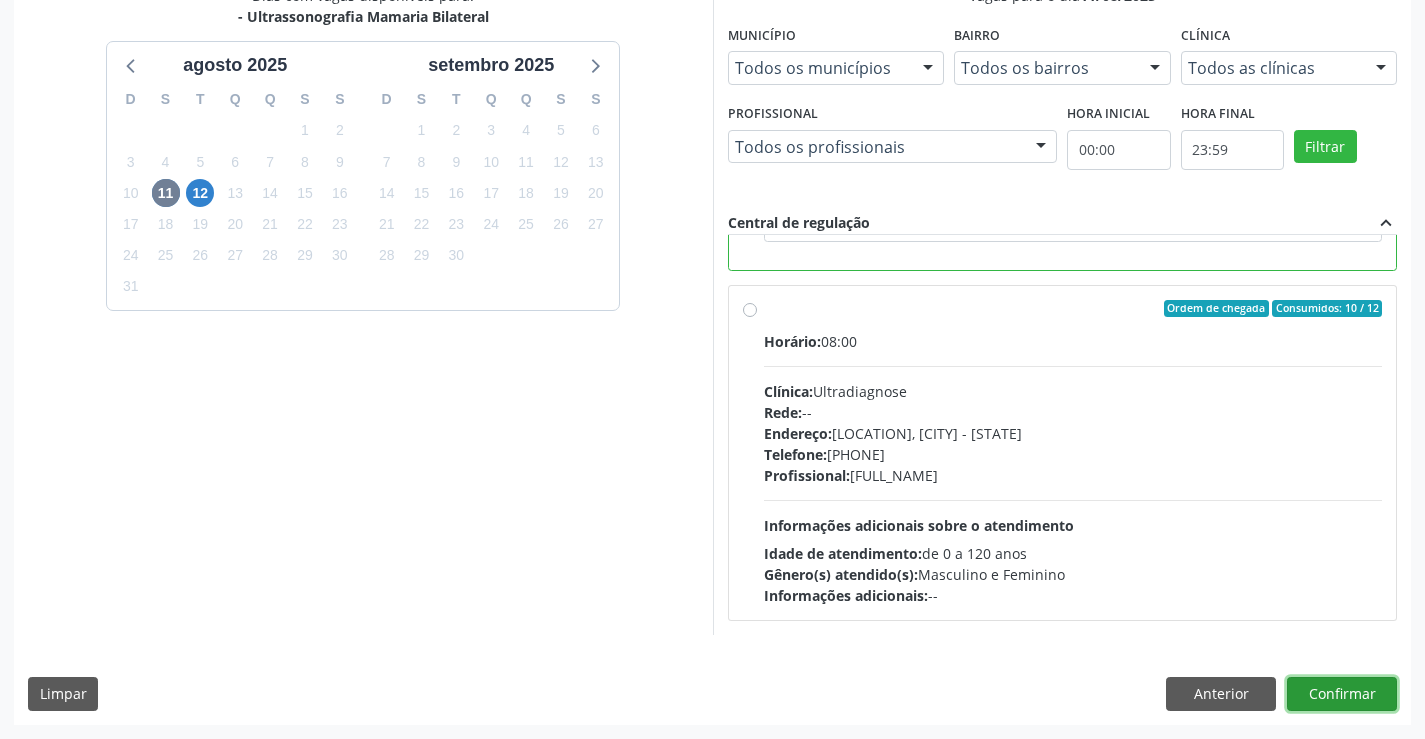click on "Confirmar" at bounding box center (1342, 694) 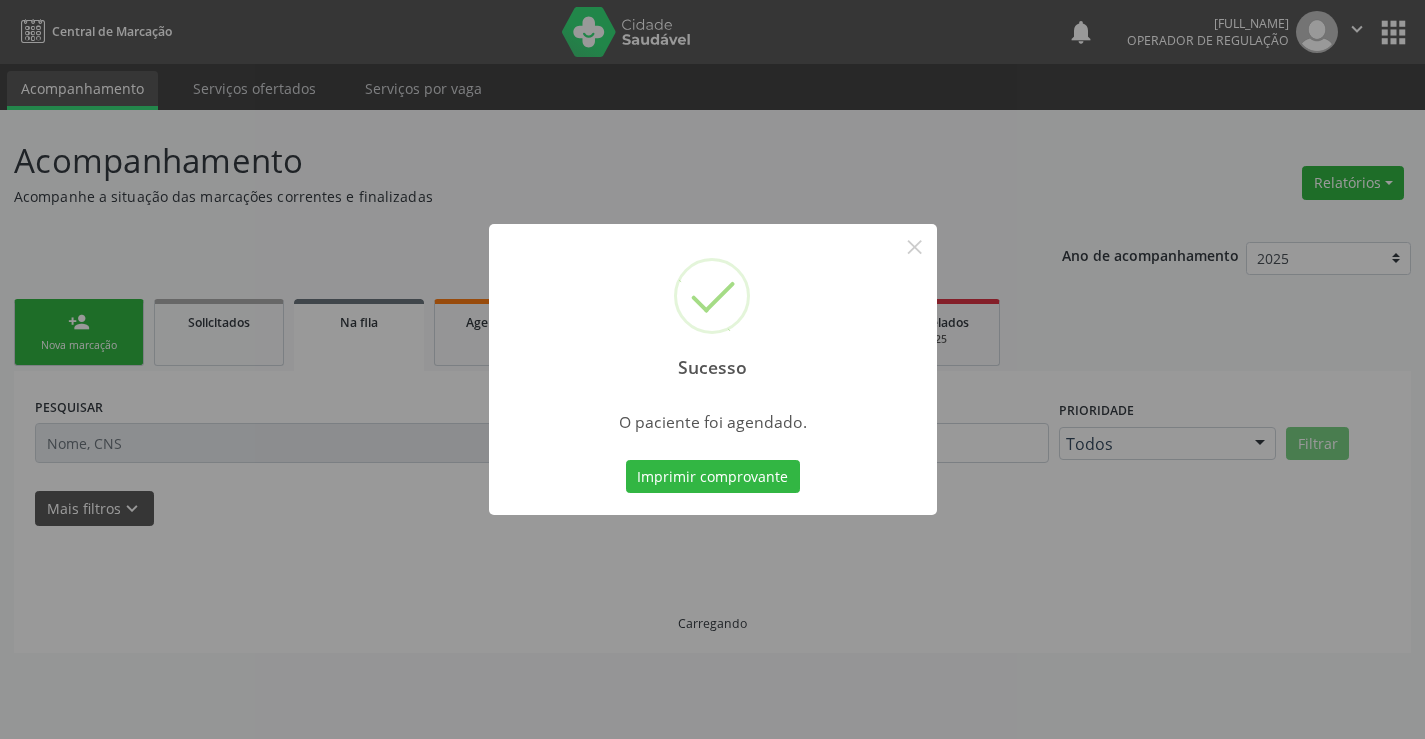 scroll, scrollTop: 0, scrollLeft: 0, axis: both 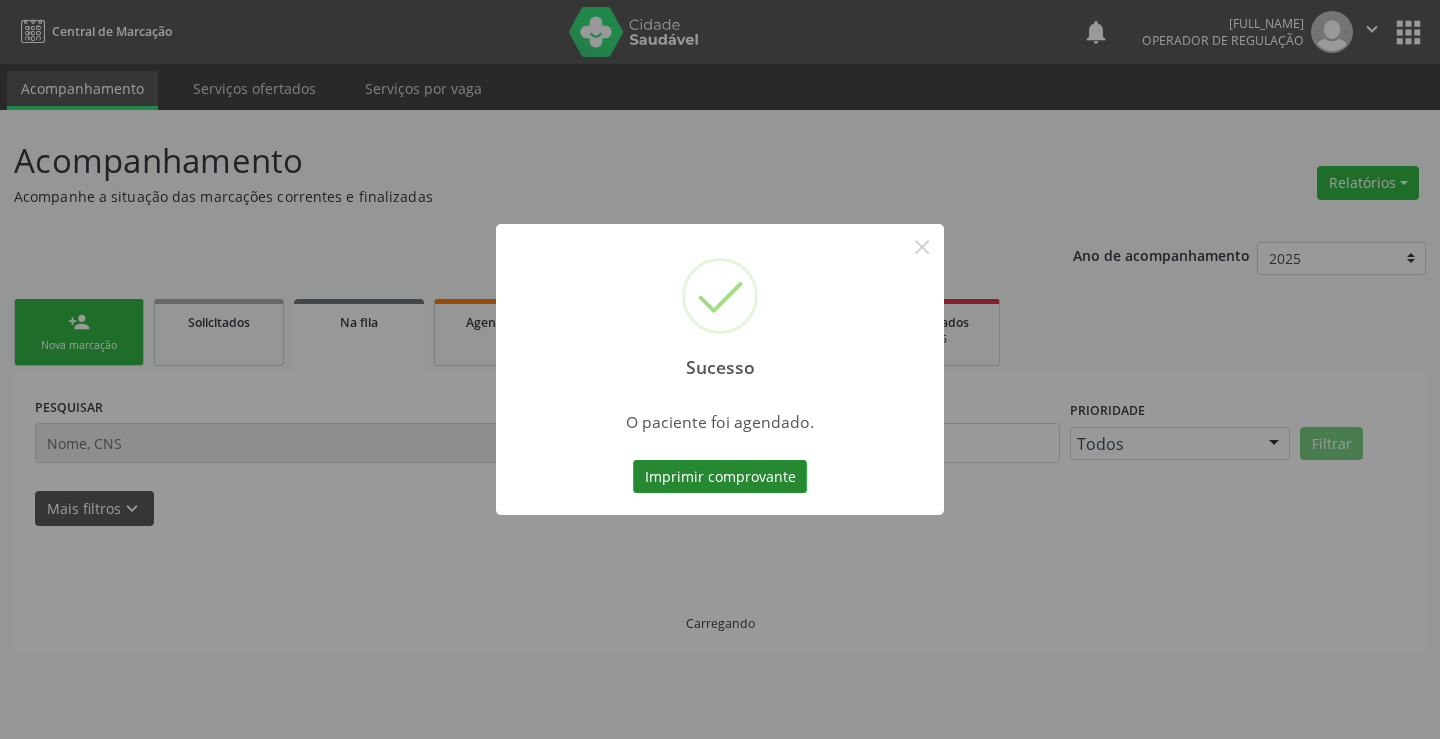 click on "Imprimir comprovante" at bounding box center [720, 477] 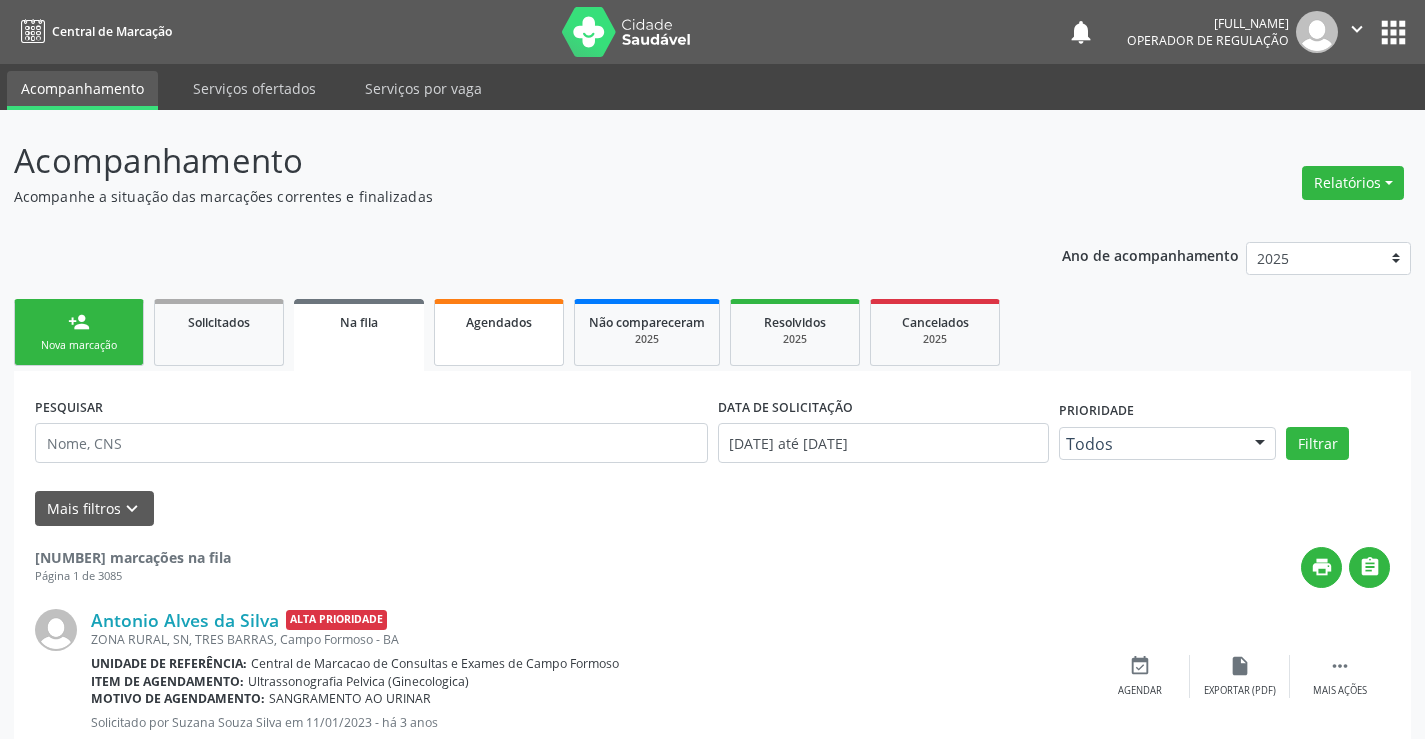 click on "Agendados" at bounding box center (499, 332) 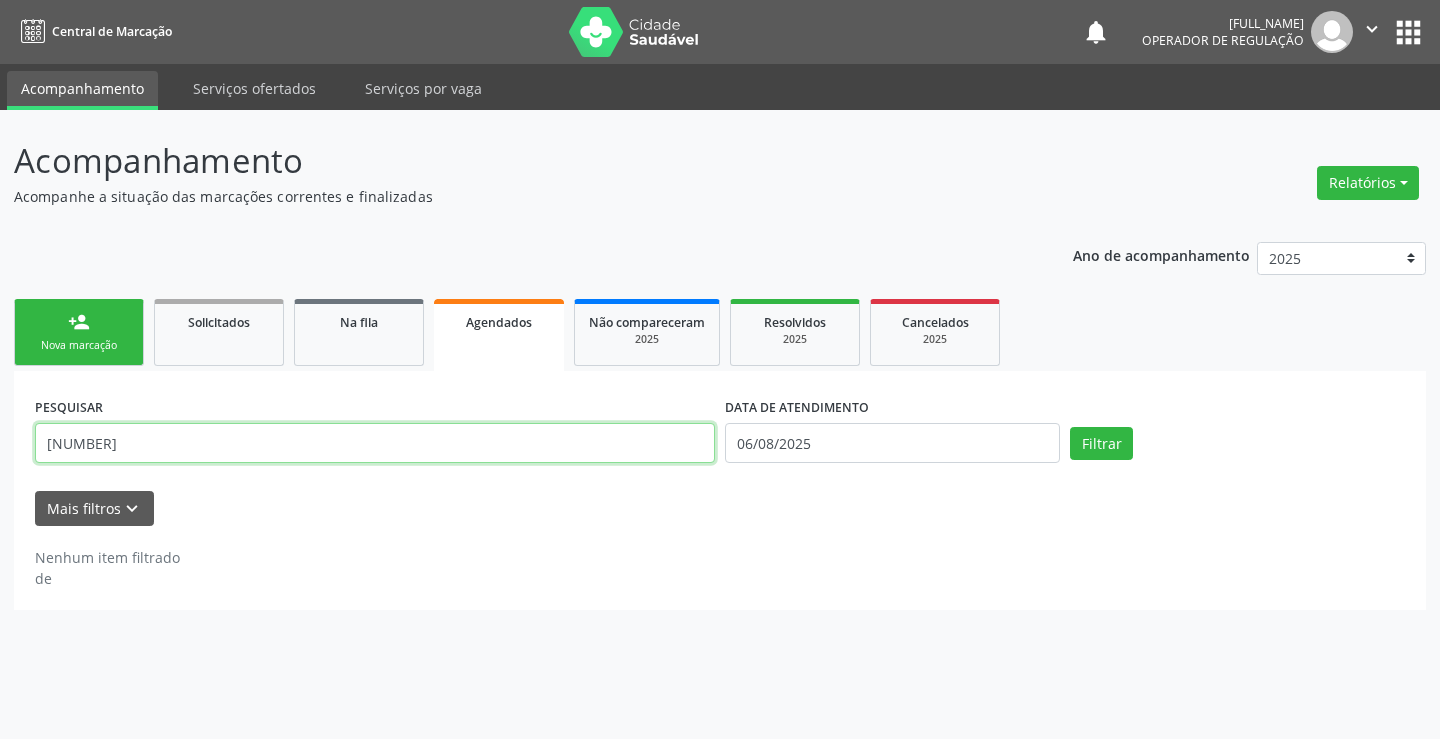 click on "702402597283825" at bounding box center [375, 443] 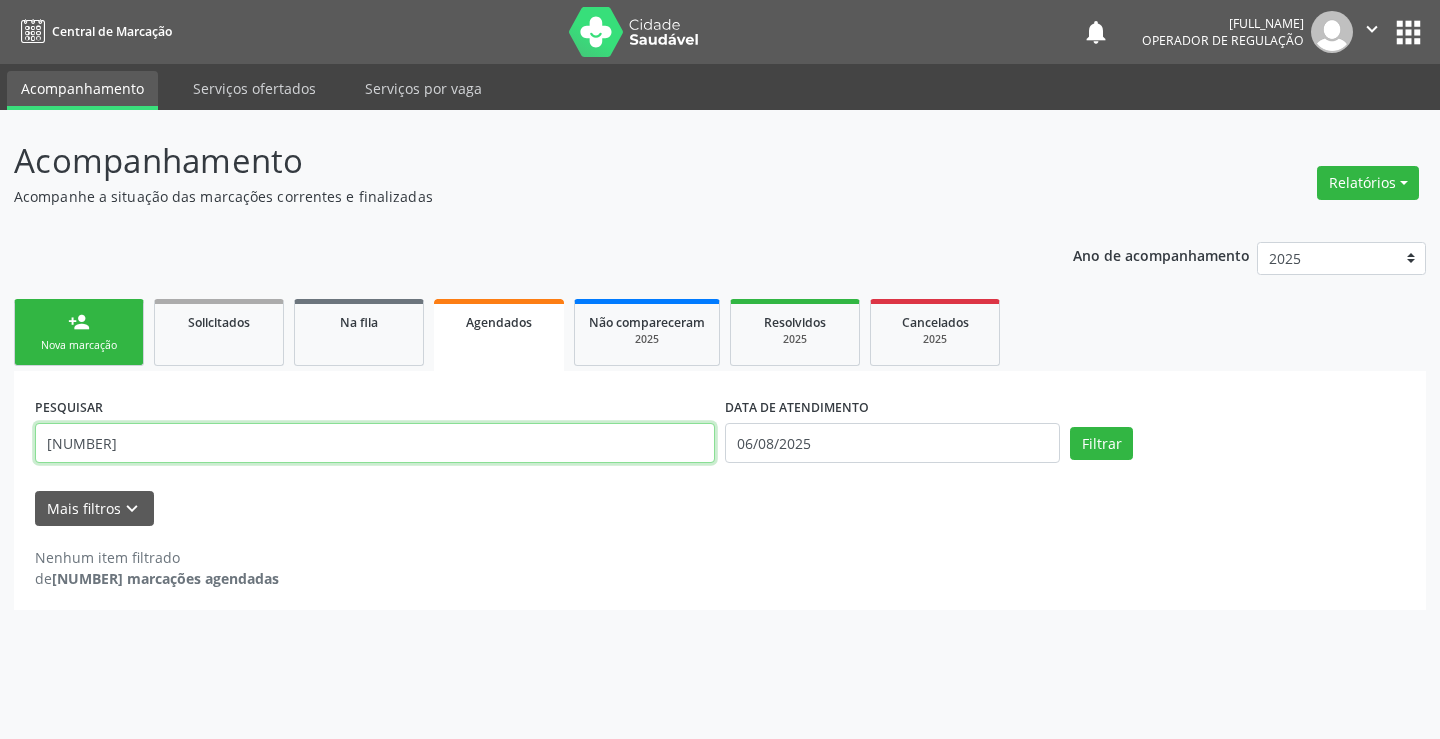 click on "702402597283825" at bounding box center (375, 443) 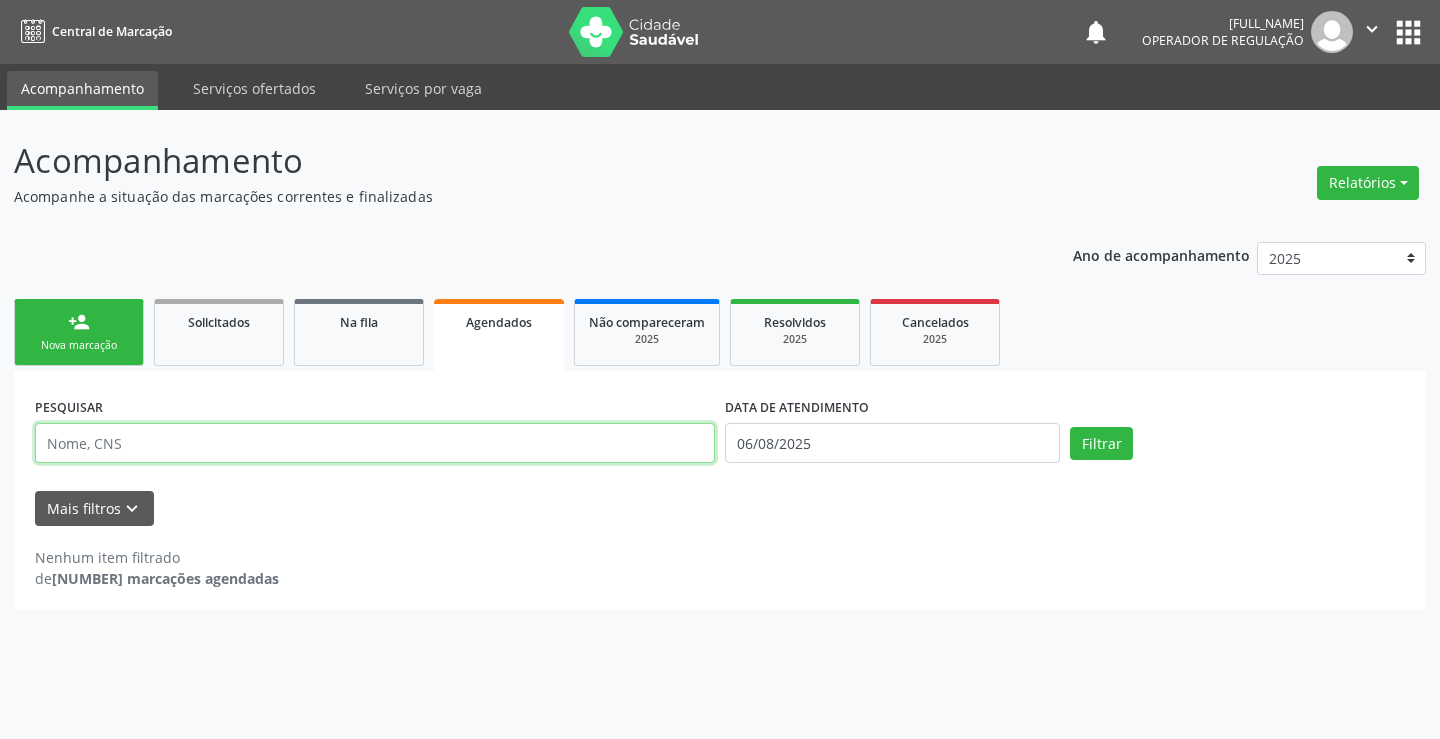 paste on "704 2072 5625 6286" 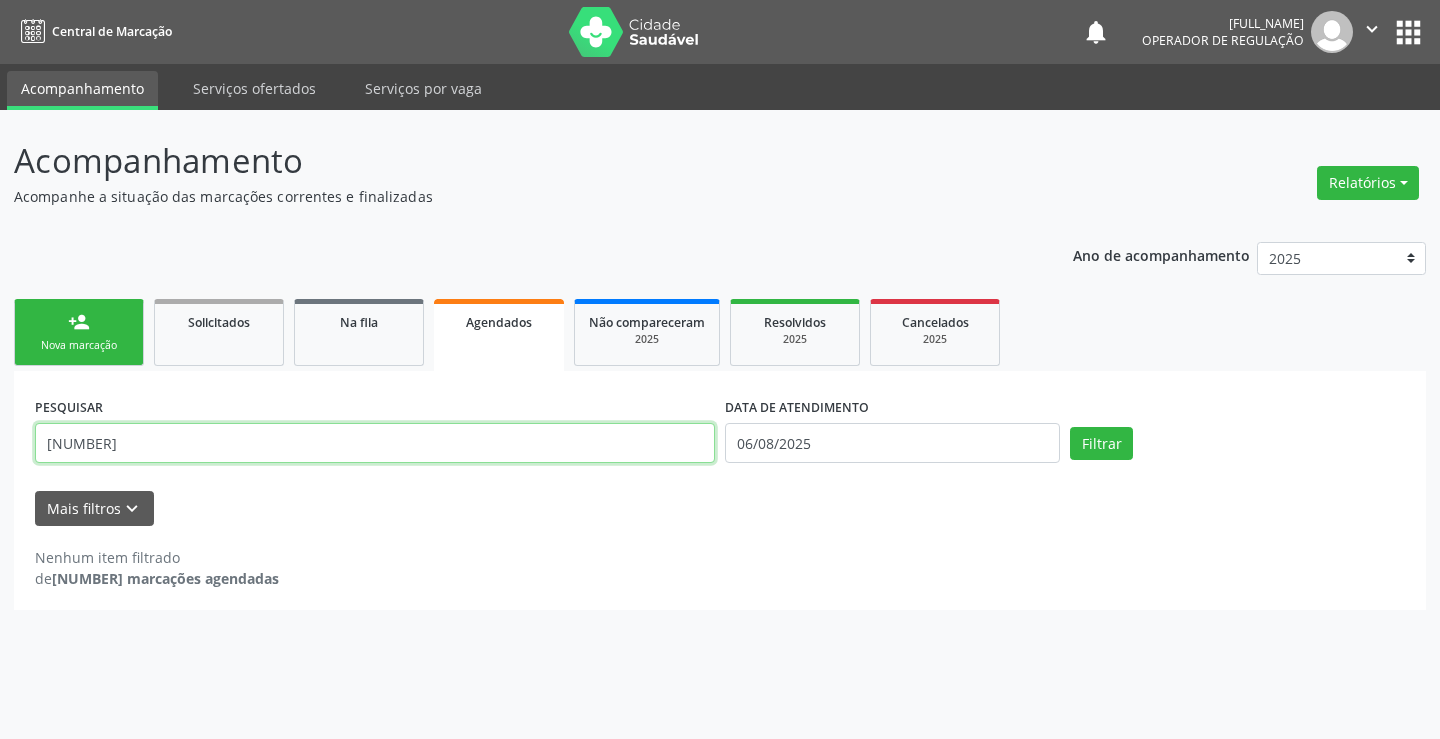 type on "704 2072 5625 6286" 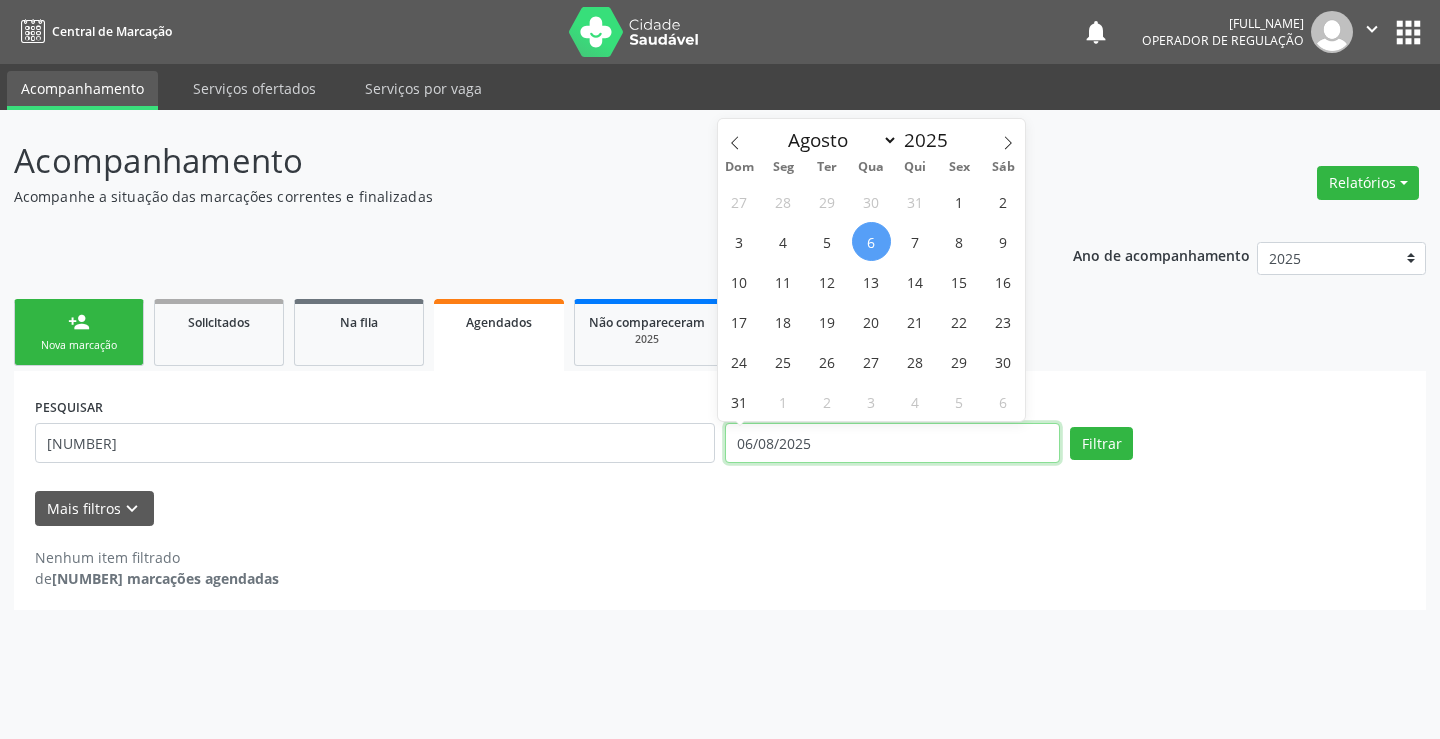 click on "06/08/2025" at bounding box center [892, 443] 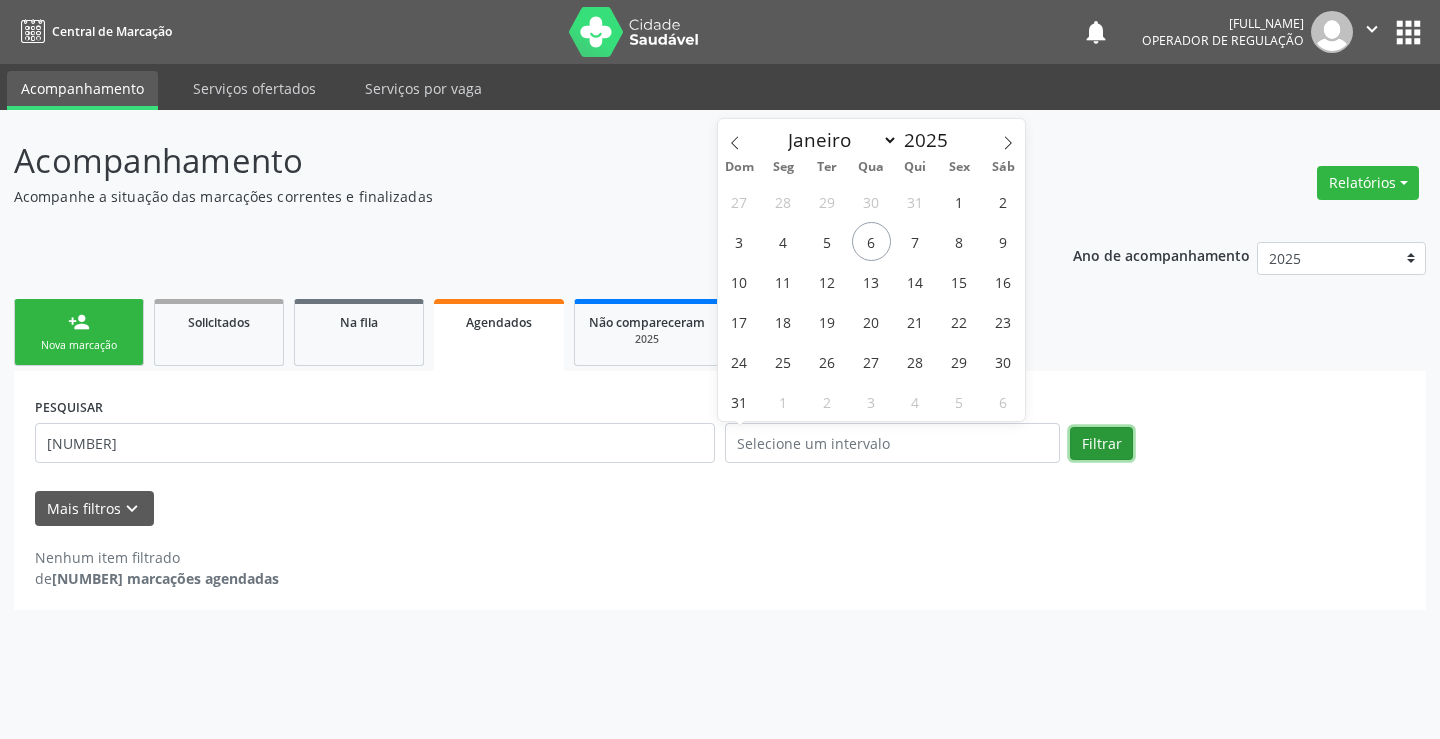 click on "Filtrar" at bounding box center (1101, 444) 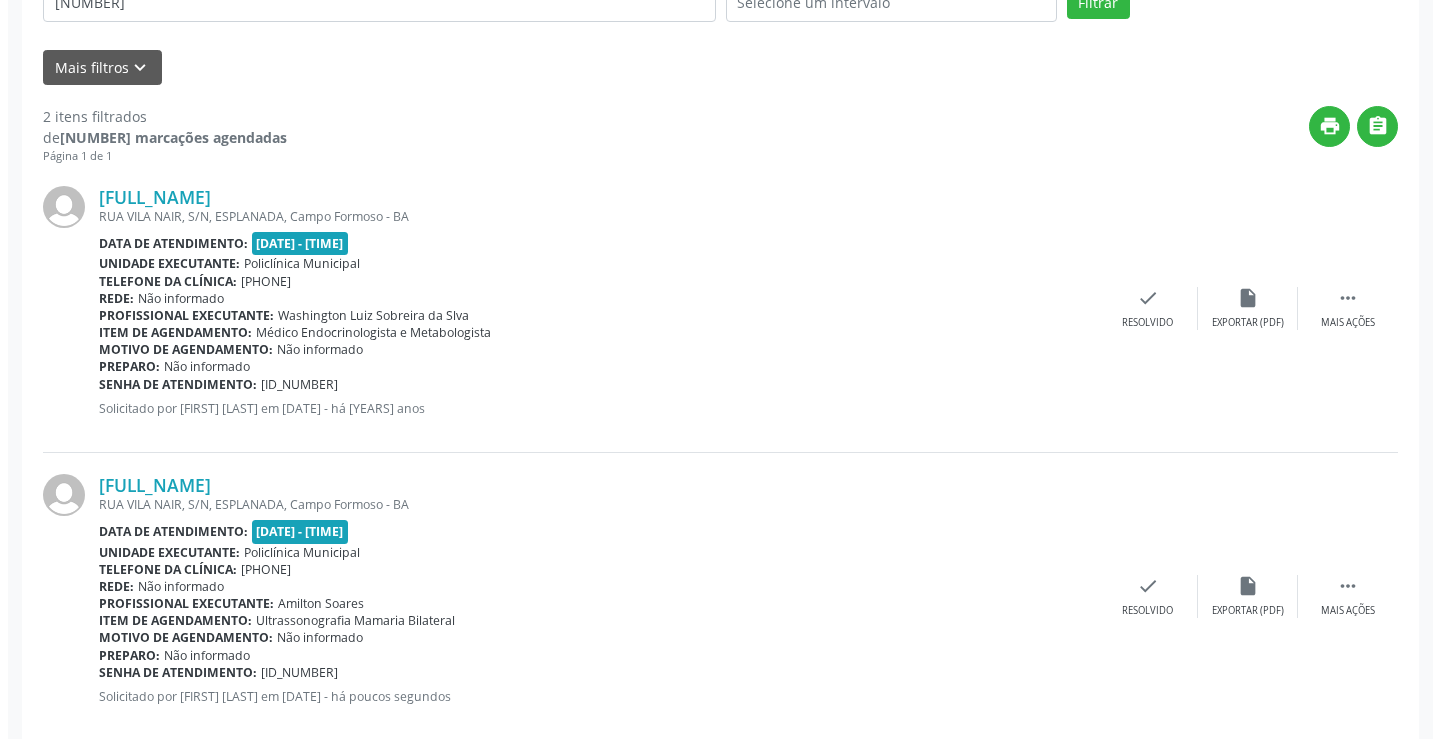scroll, scrollTop: 477, scrollLeft: 0, axis: vertical 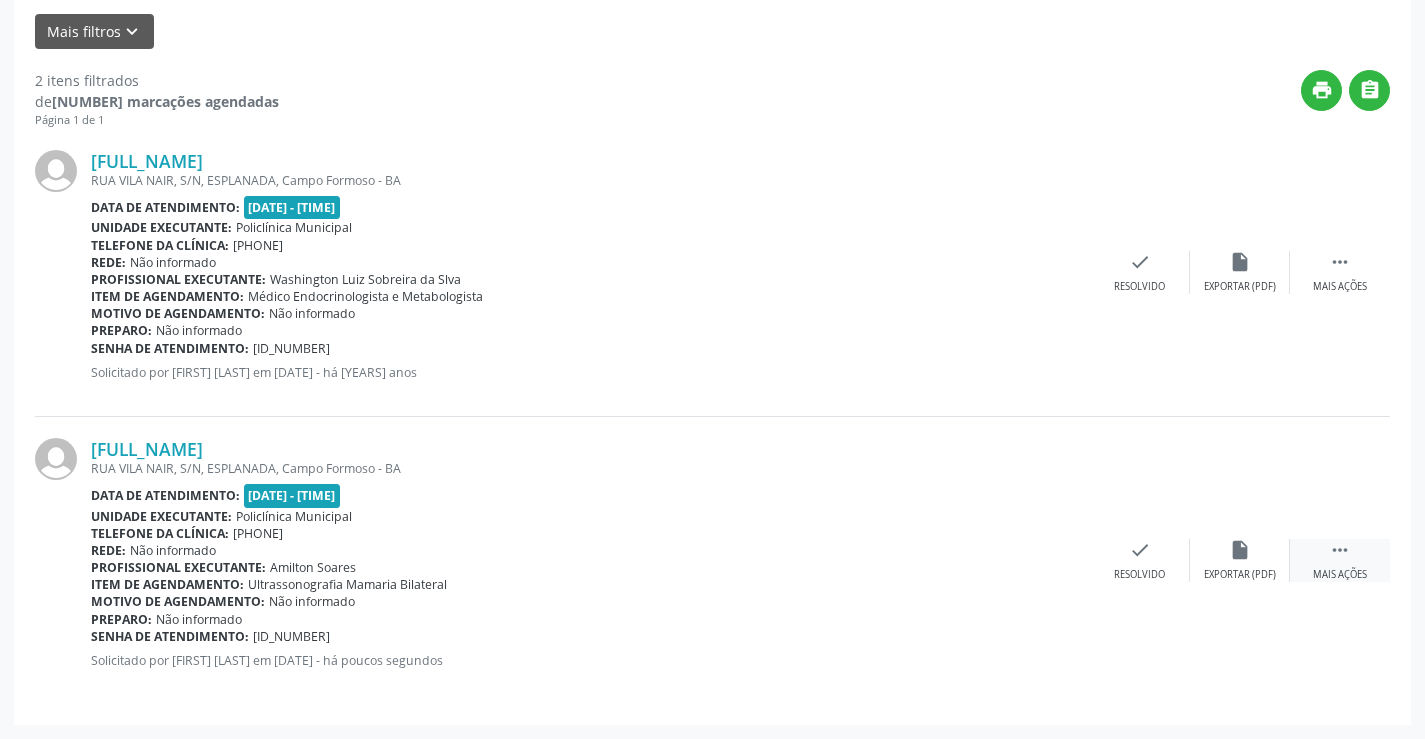 click on "
Mais ações" at bounding box center (1340, 560) 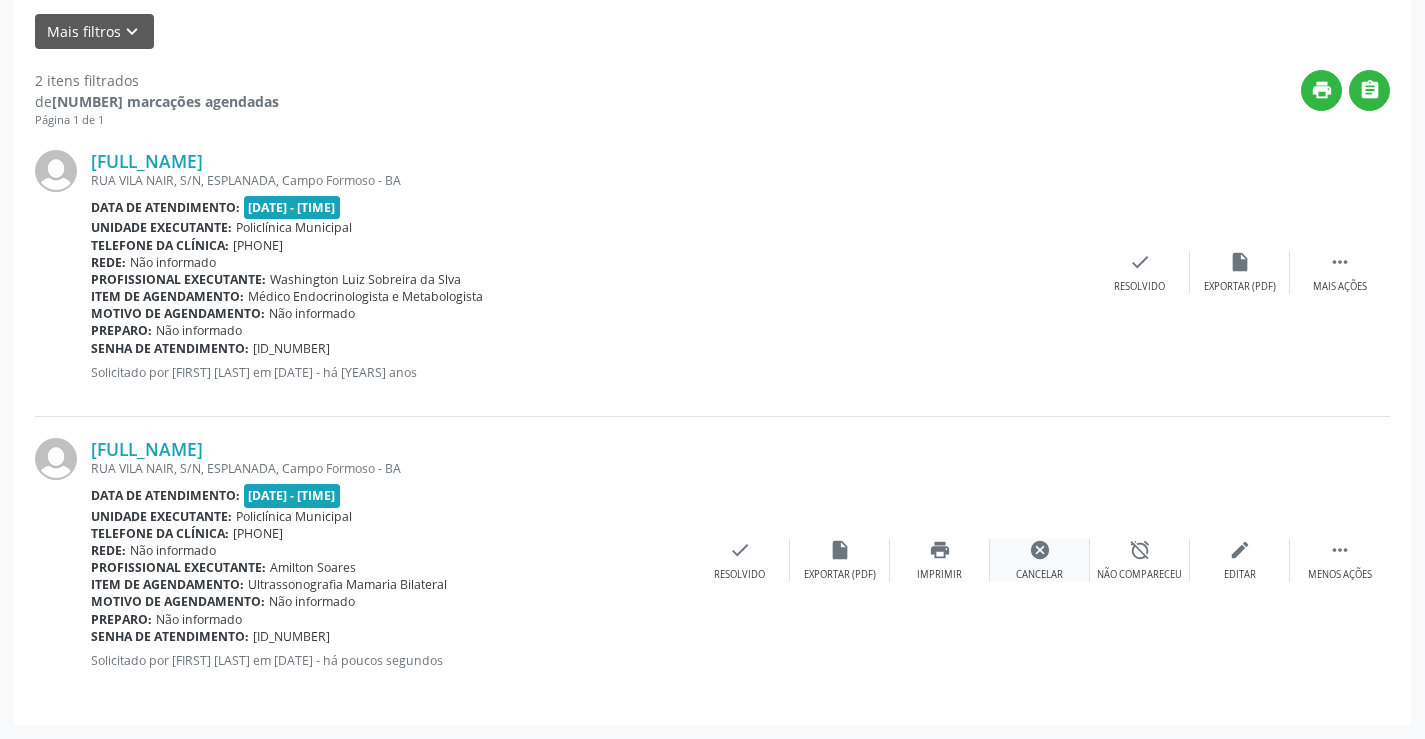 click on "cancel" at bounding box center [1040, 550] 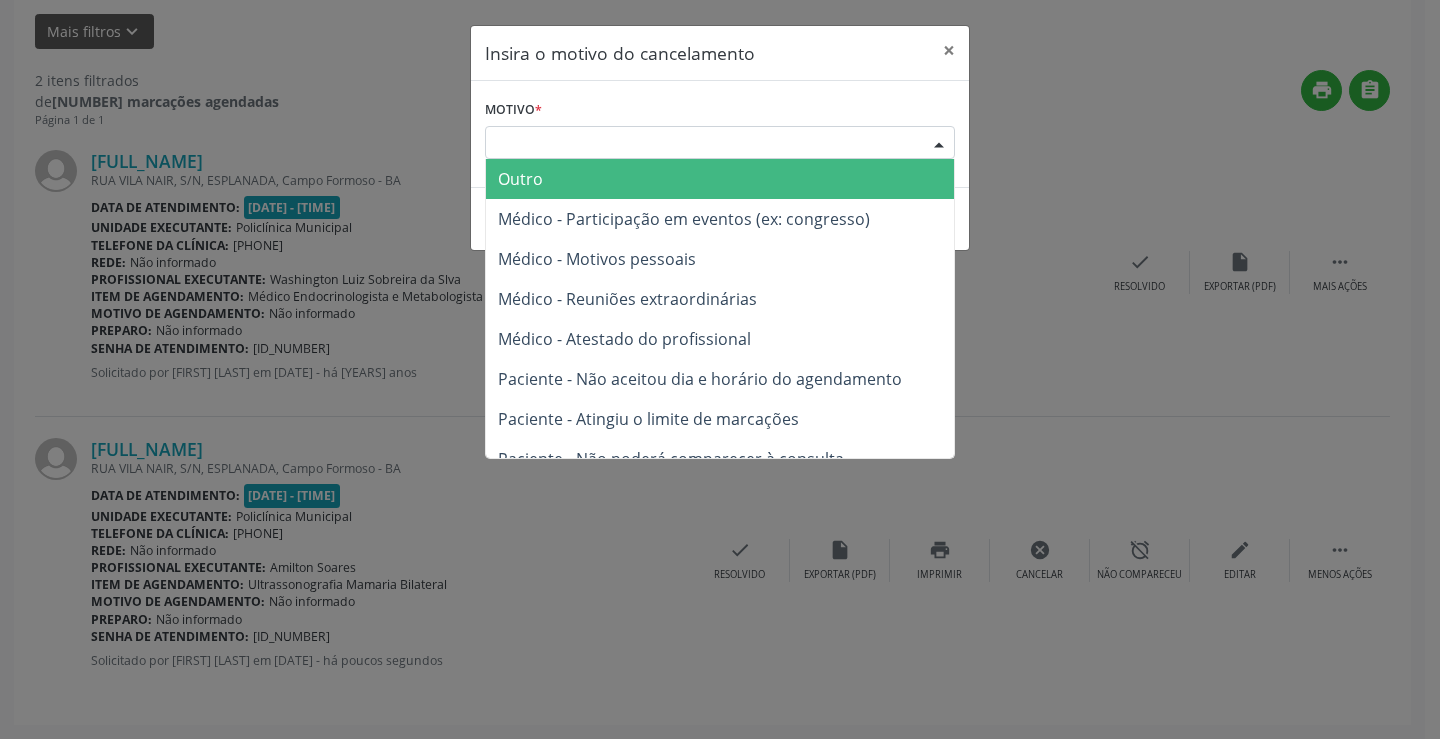 drag, startPoint x: 914, startPoint y: 140, endPoint x: 861, endPoint y: 171, distance: 61.400326 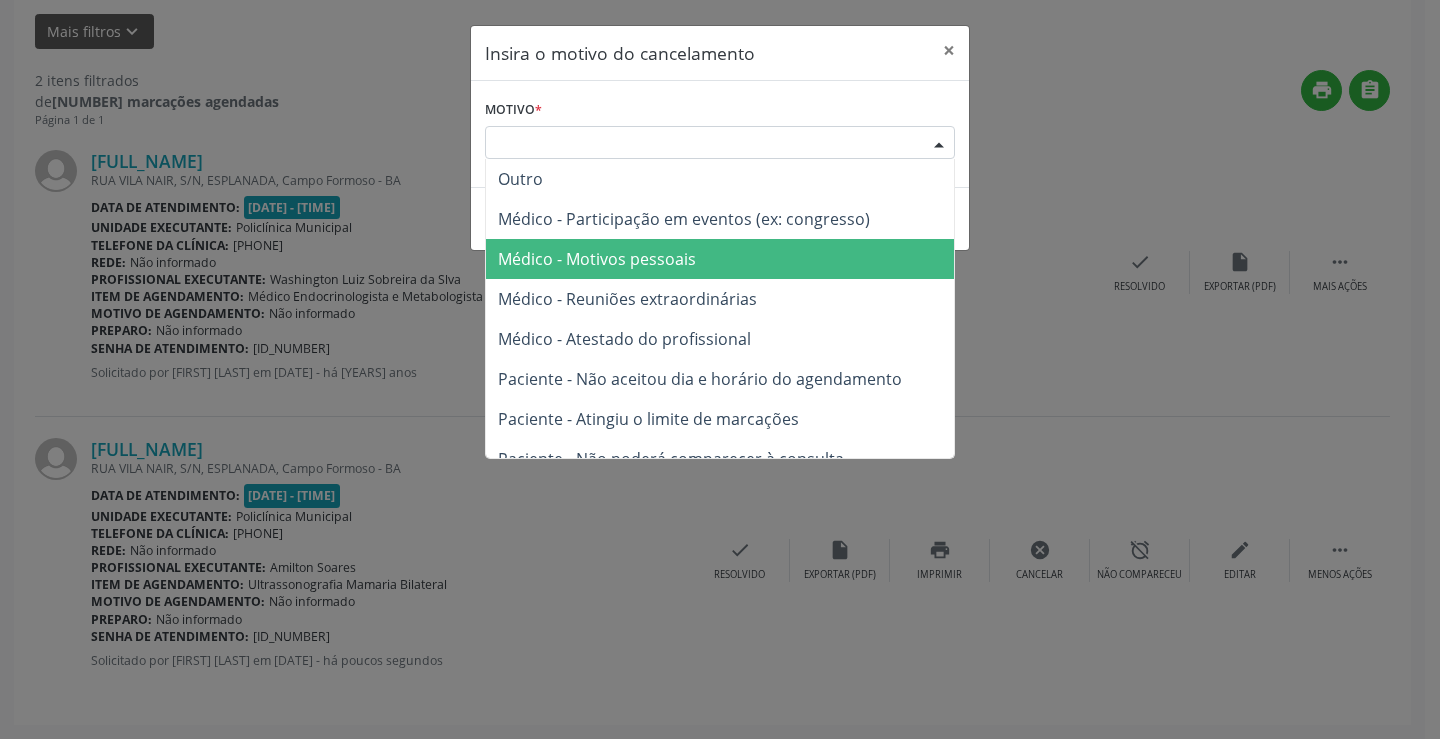 click on "Médico - Motivos pessoais" at bounding box center (597, 259) 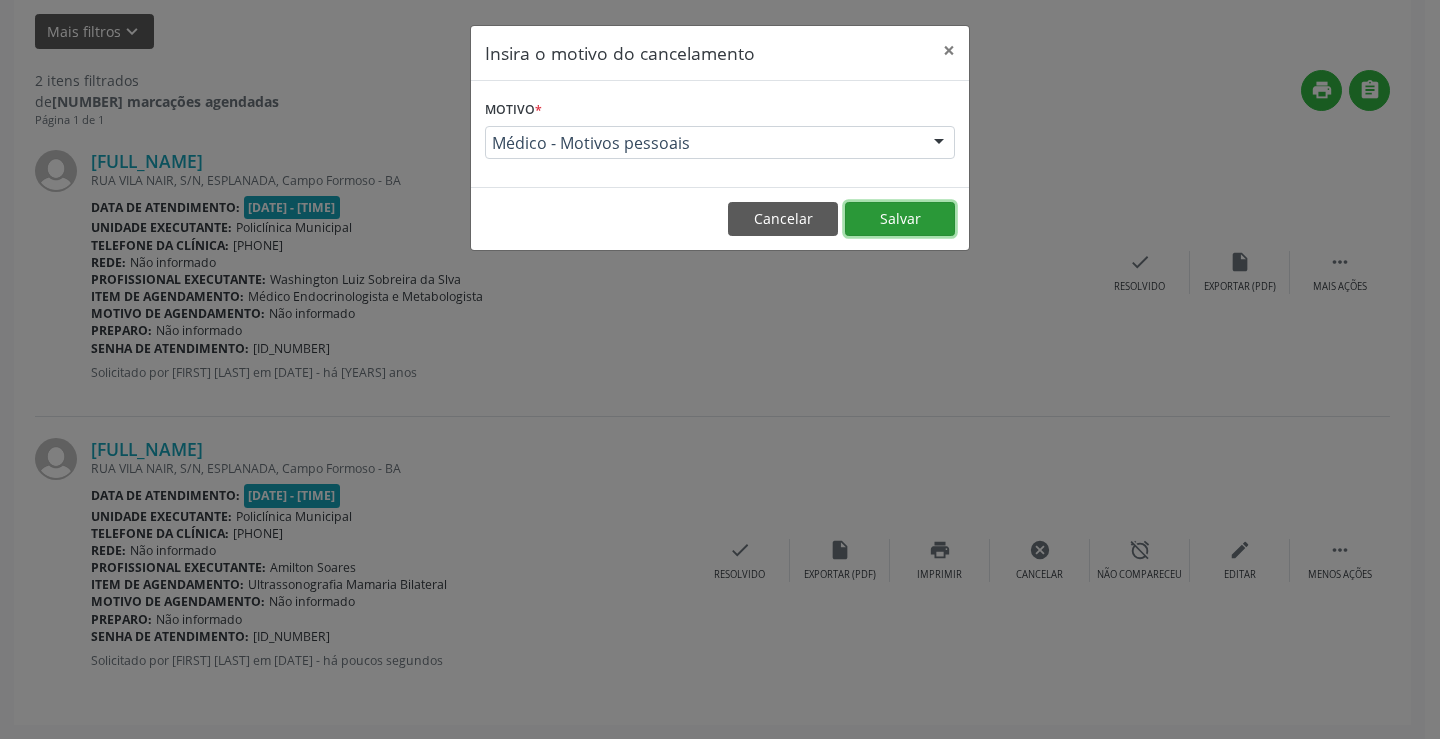 click on "Salvar" at bounding box center [900, 219] 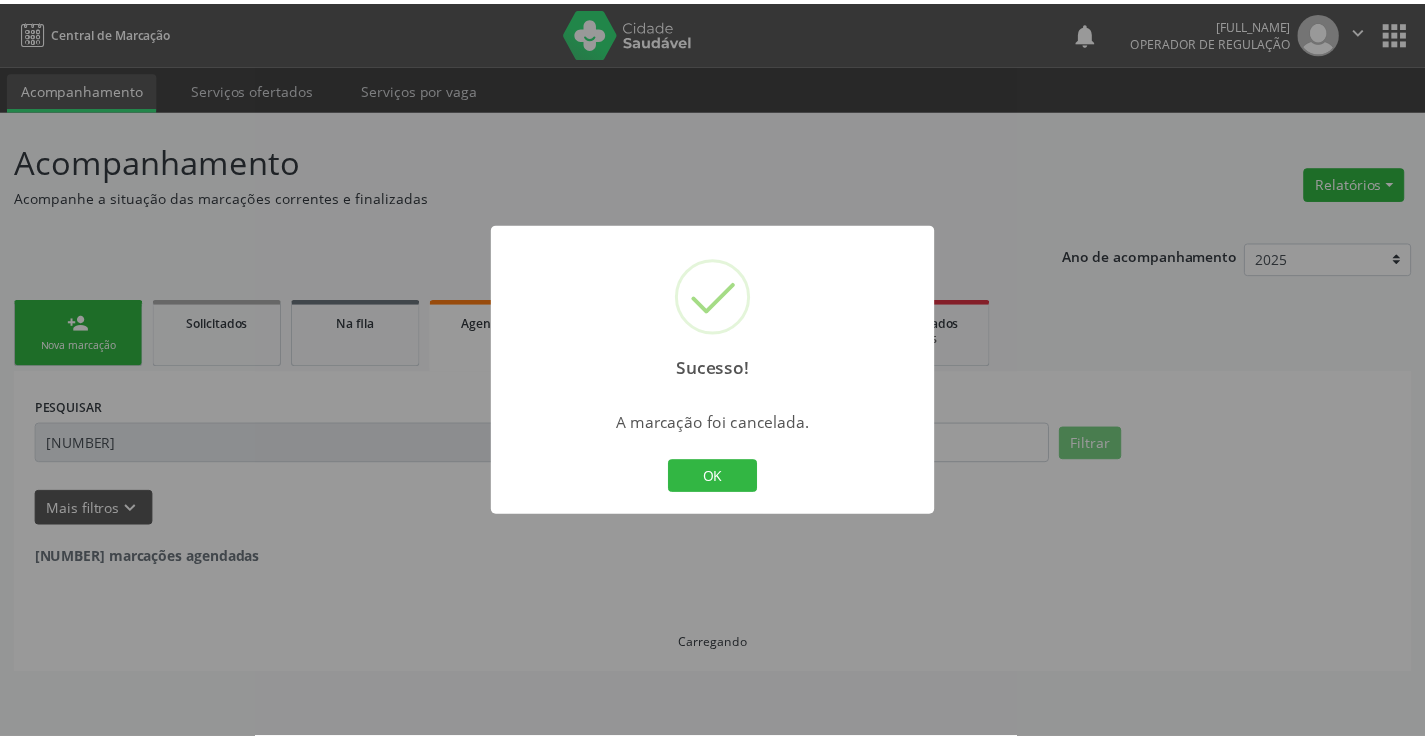 scroll, scrollTop: 0, scrollLeft: 0, axis: both 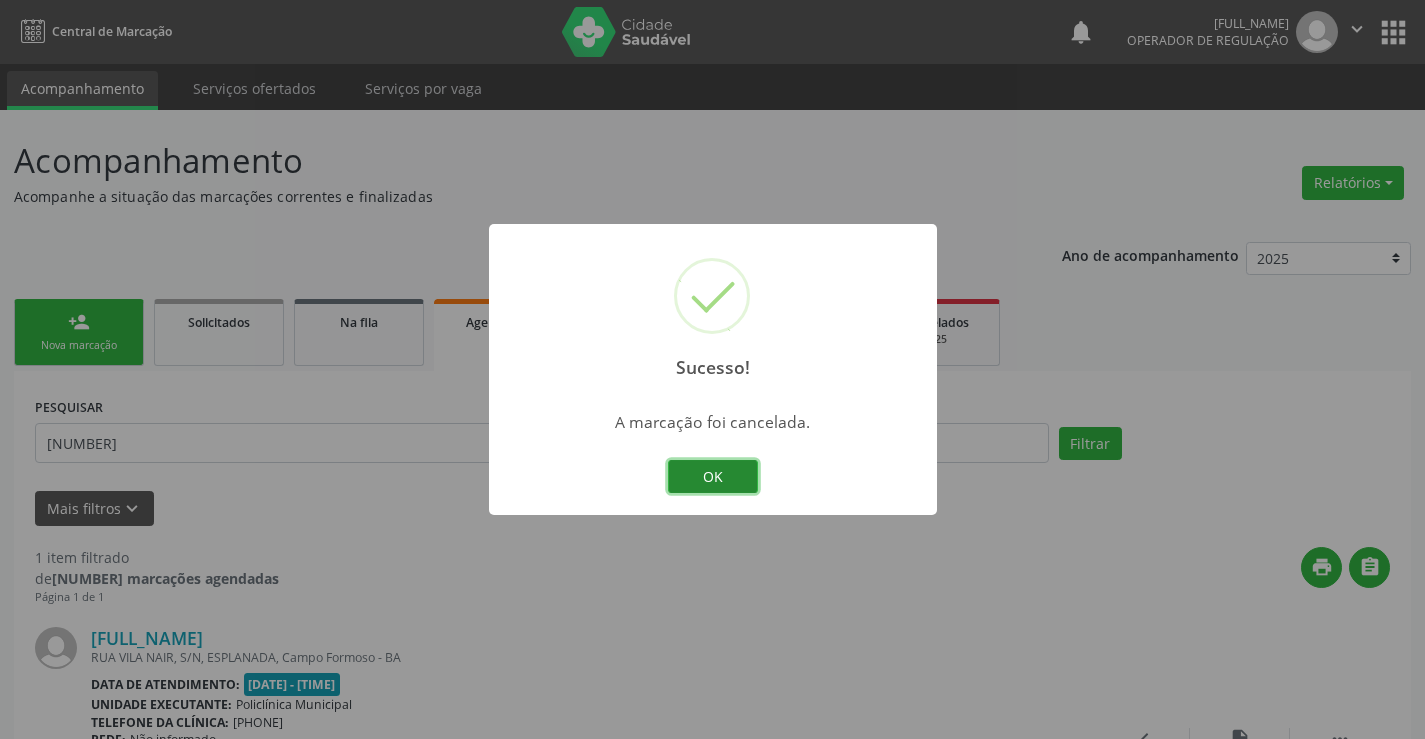 click on "OK" at bounding box center (713, 477) 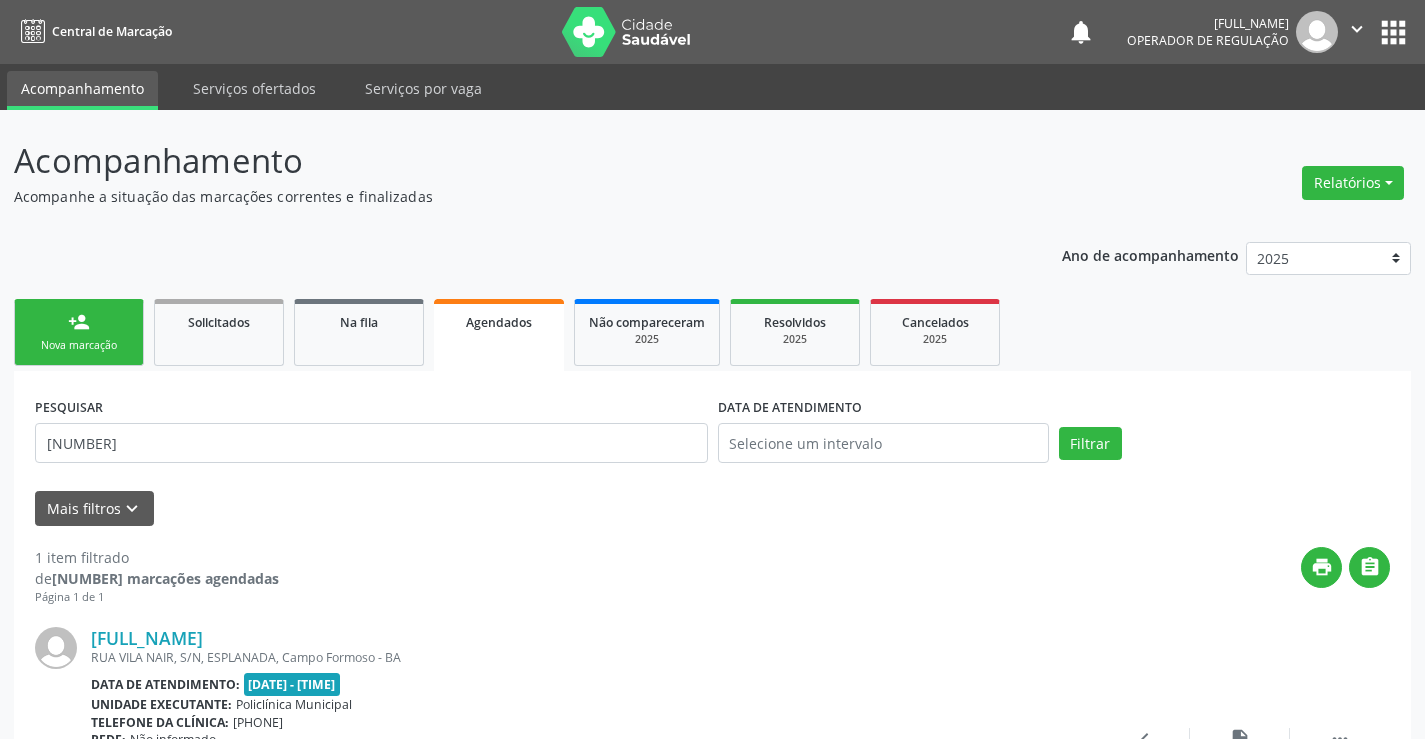 click on "Nova marcação" at bounding box center [79, 345] 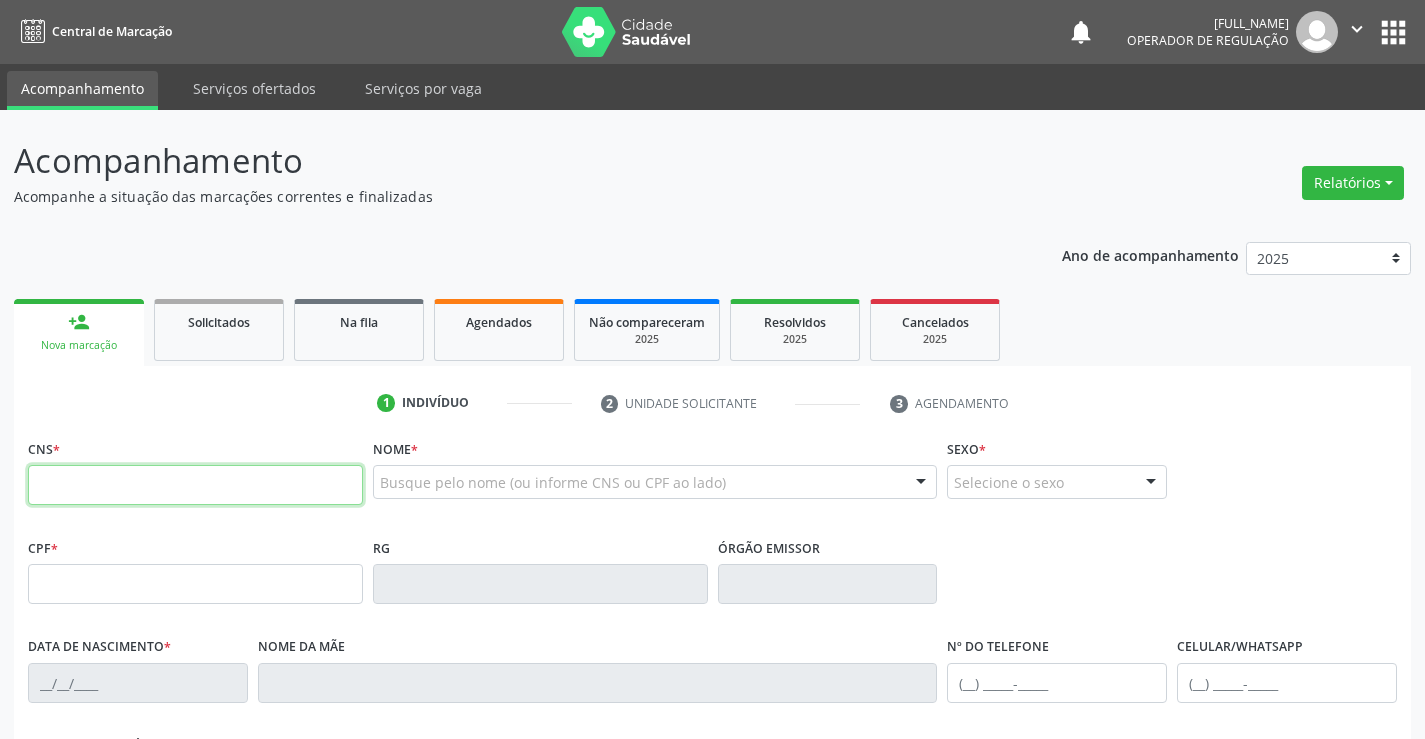 click at bounding box center [195, 485] 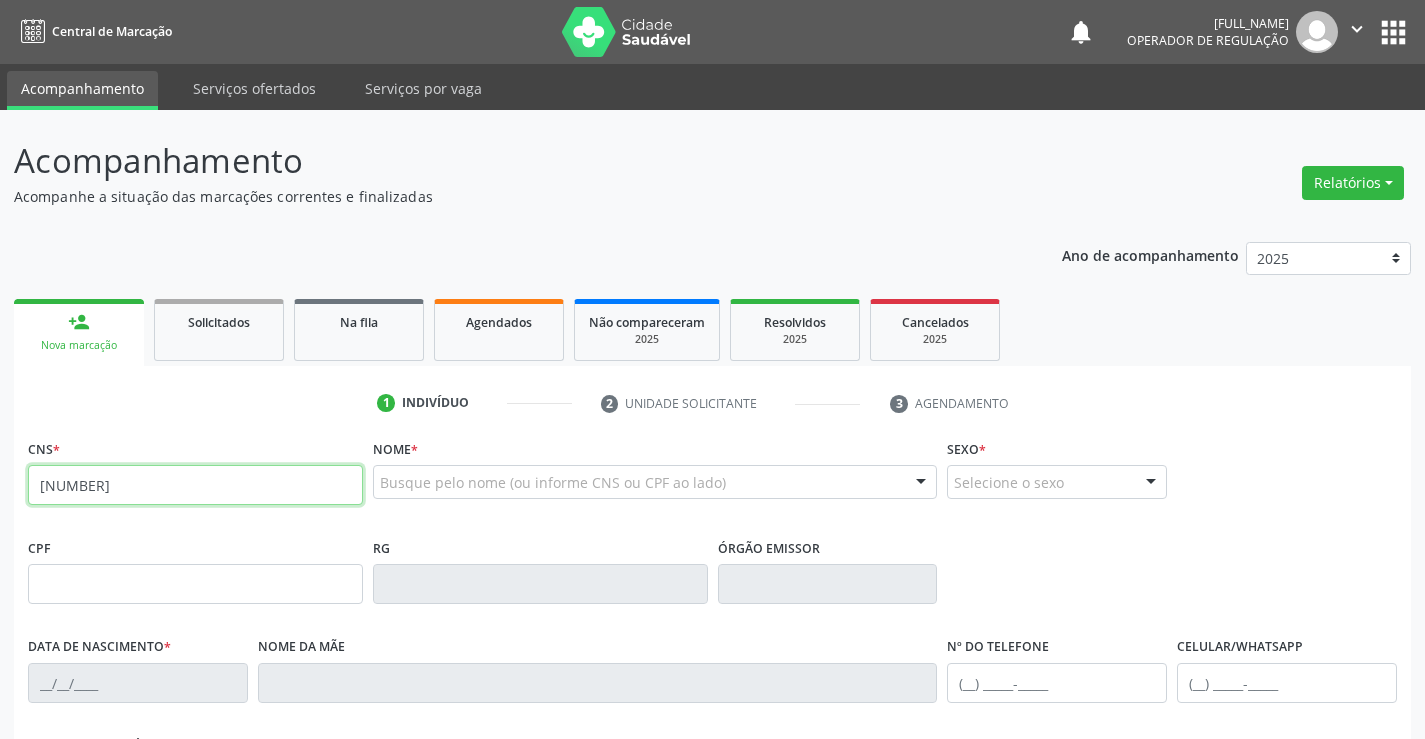 type on "701 8082 7475 3475" 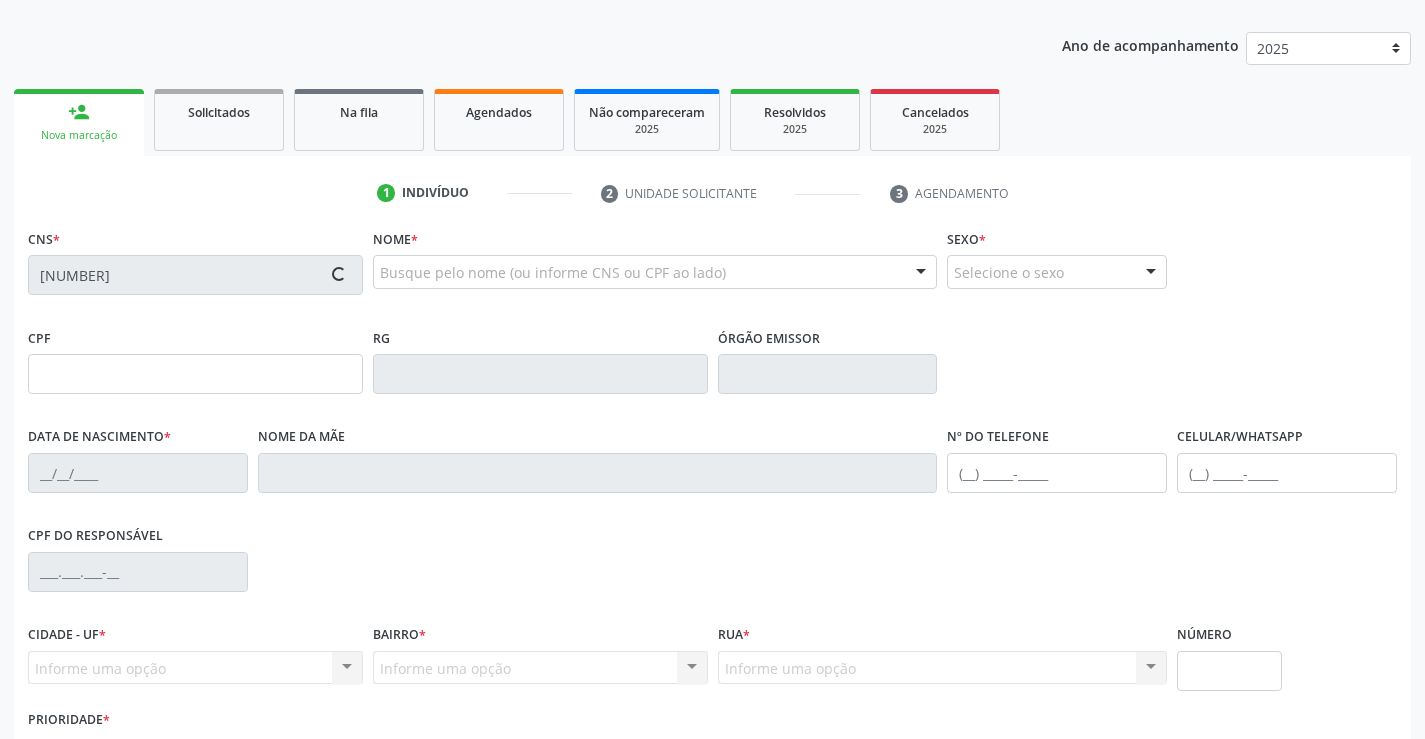 scroll, scrollTop: 345, scrollLeft: 0, axis: vertical 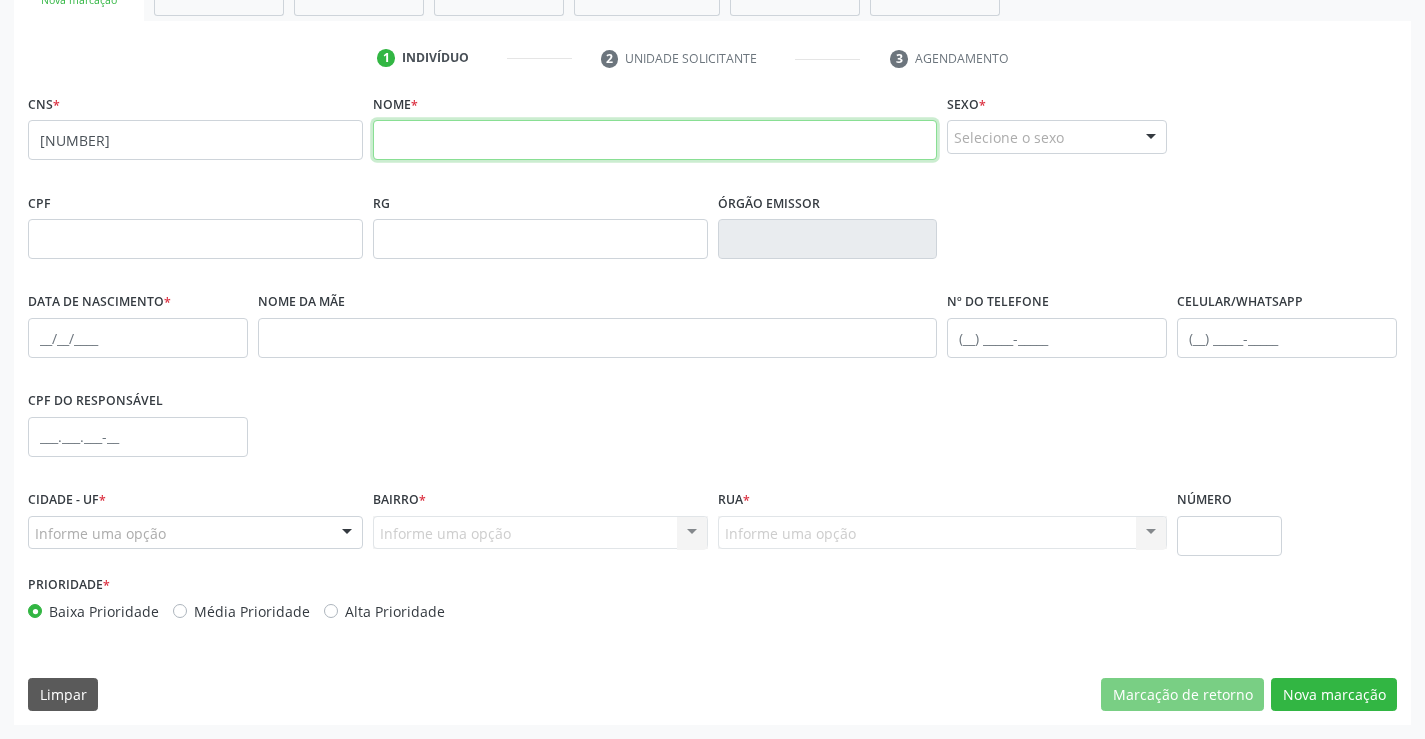 click at bounding box center [655, 140] 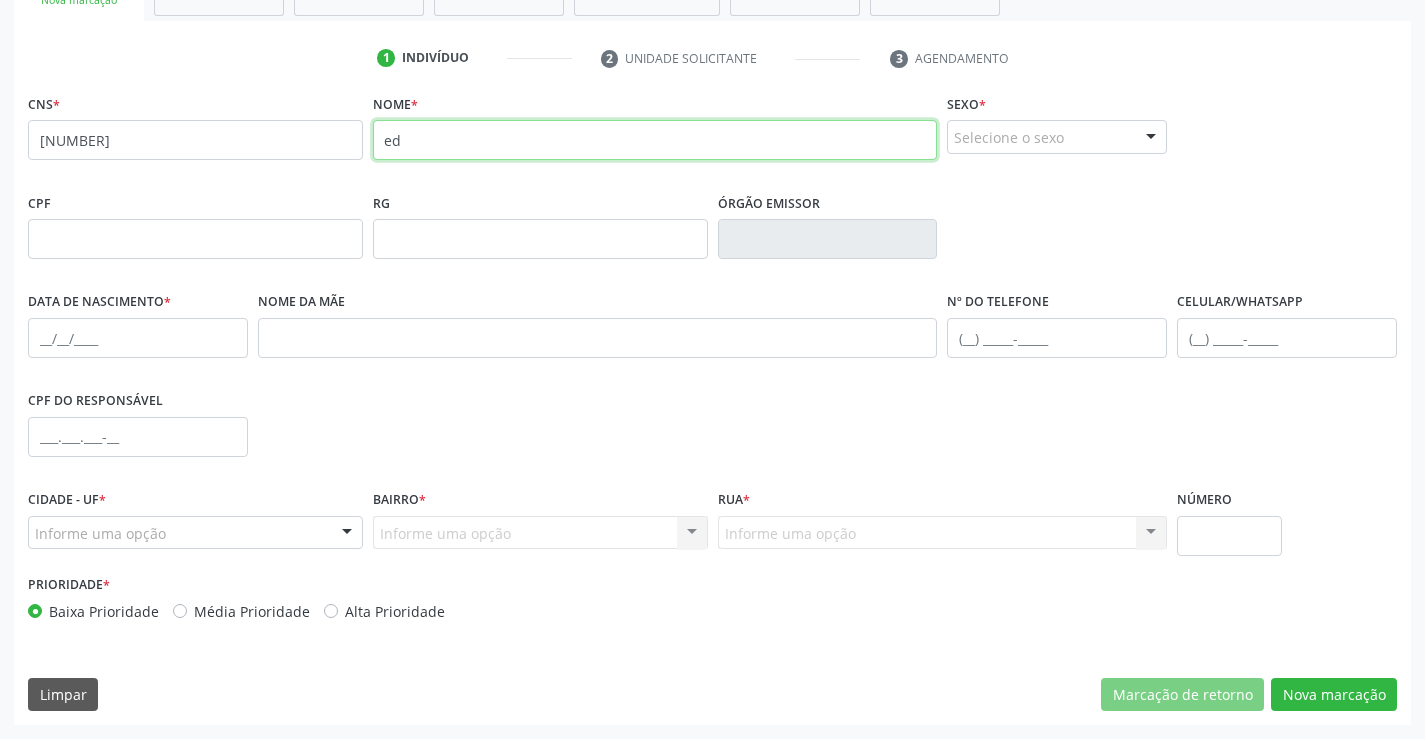 type on "e" 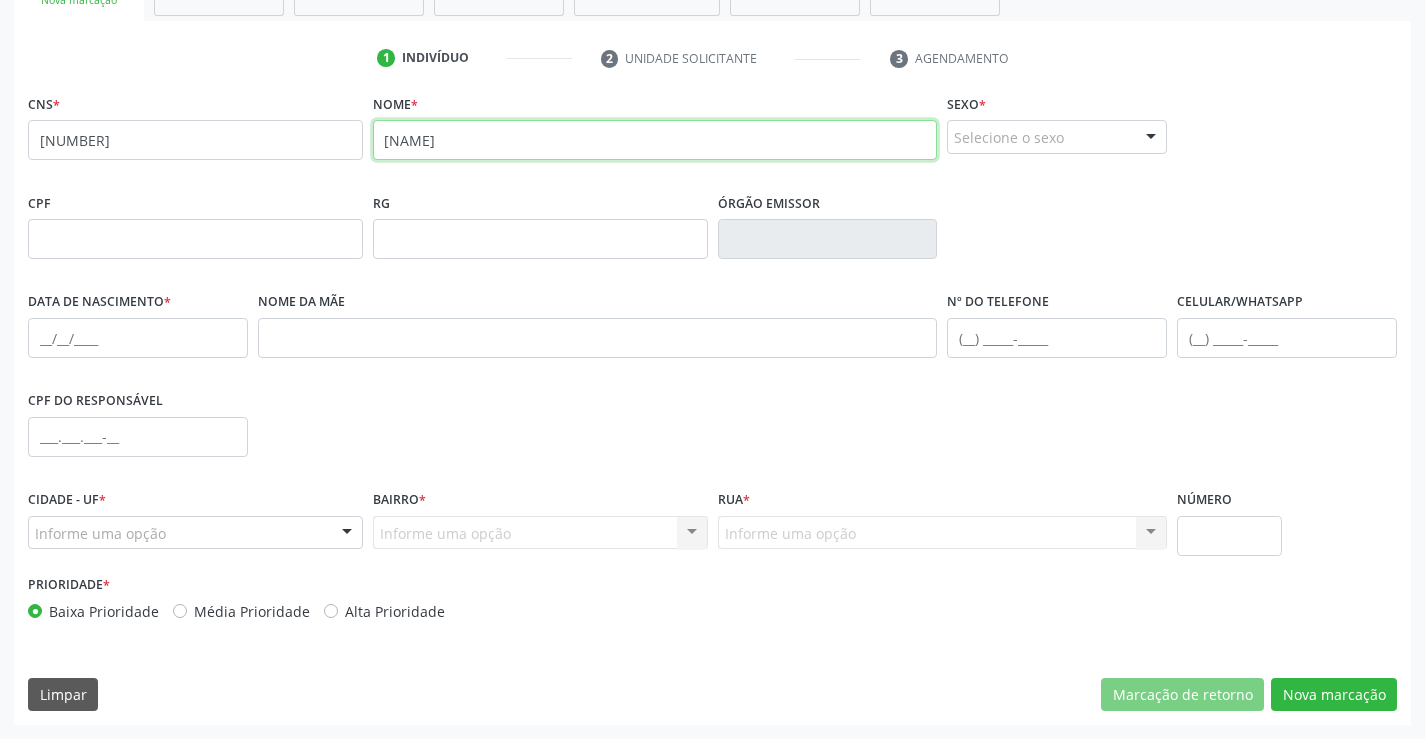 type on "EDNO DA ANUNCIAÇAO MAIA" 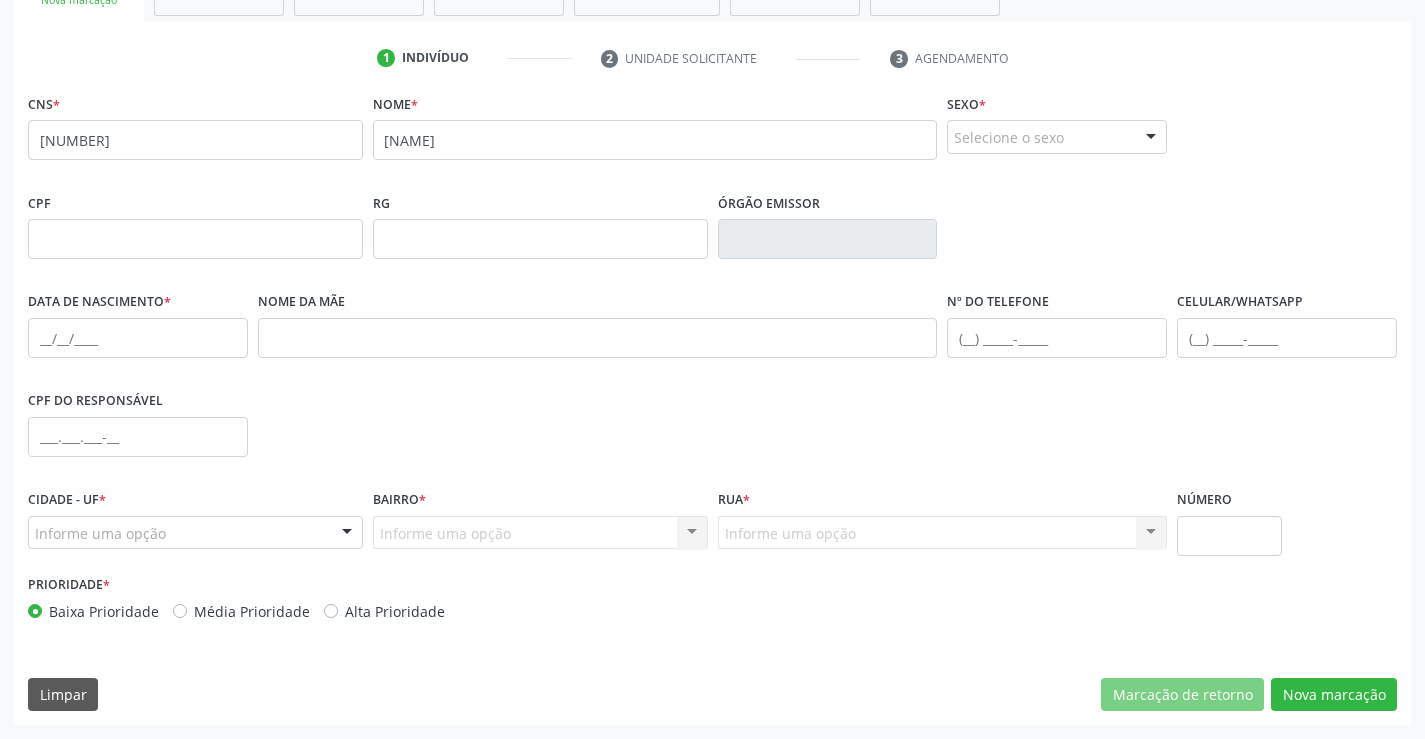 click on "Selecione o sexo" at bounding box center (1057, 137) 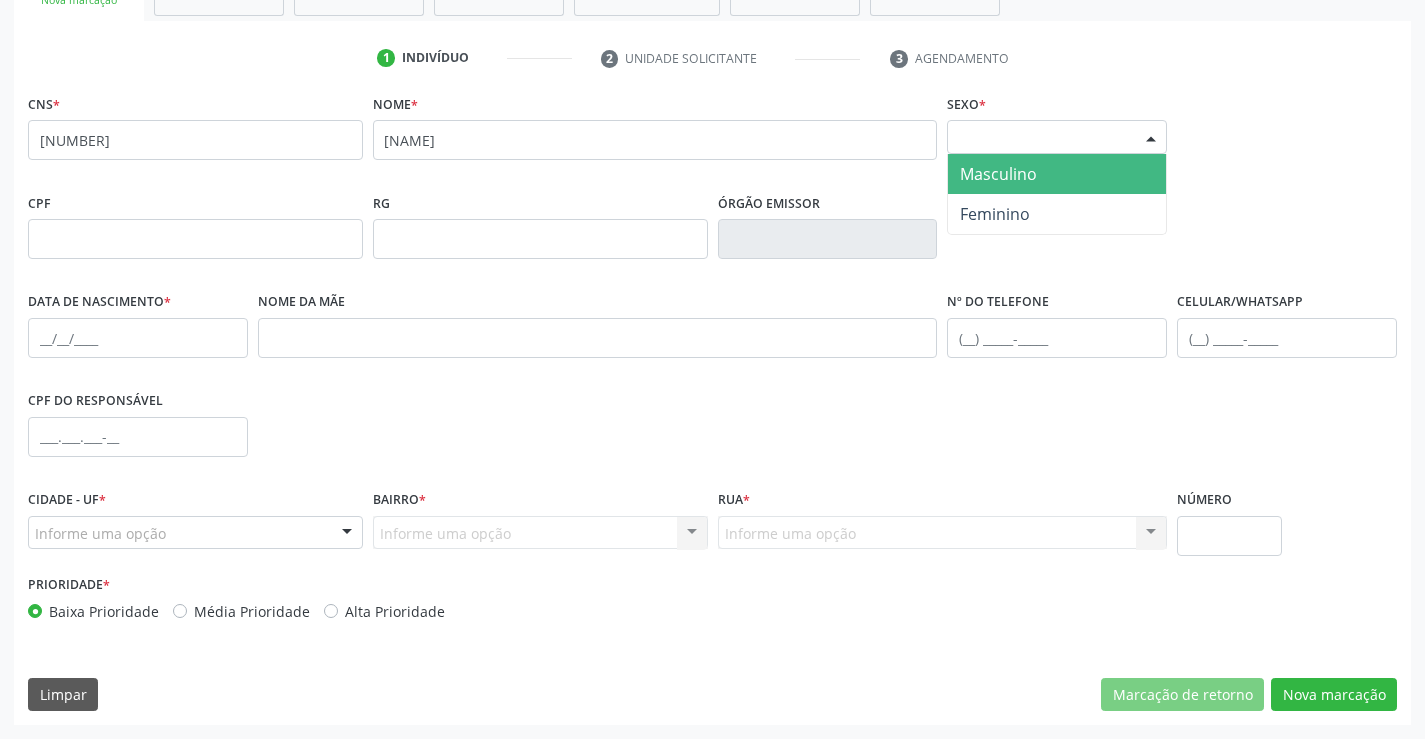 click on "Masculino" at bounding box center [998, 174] 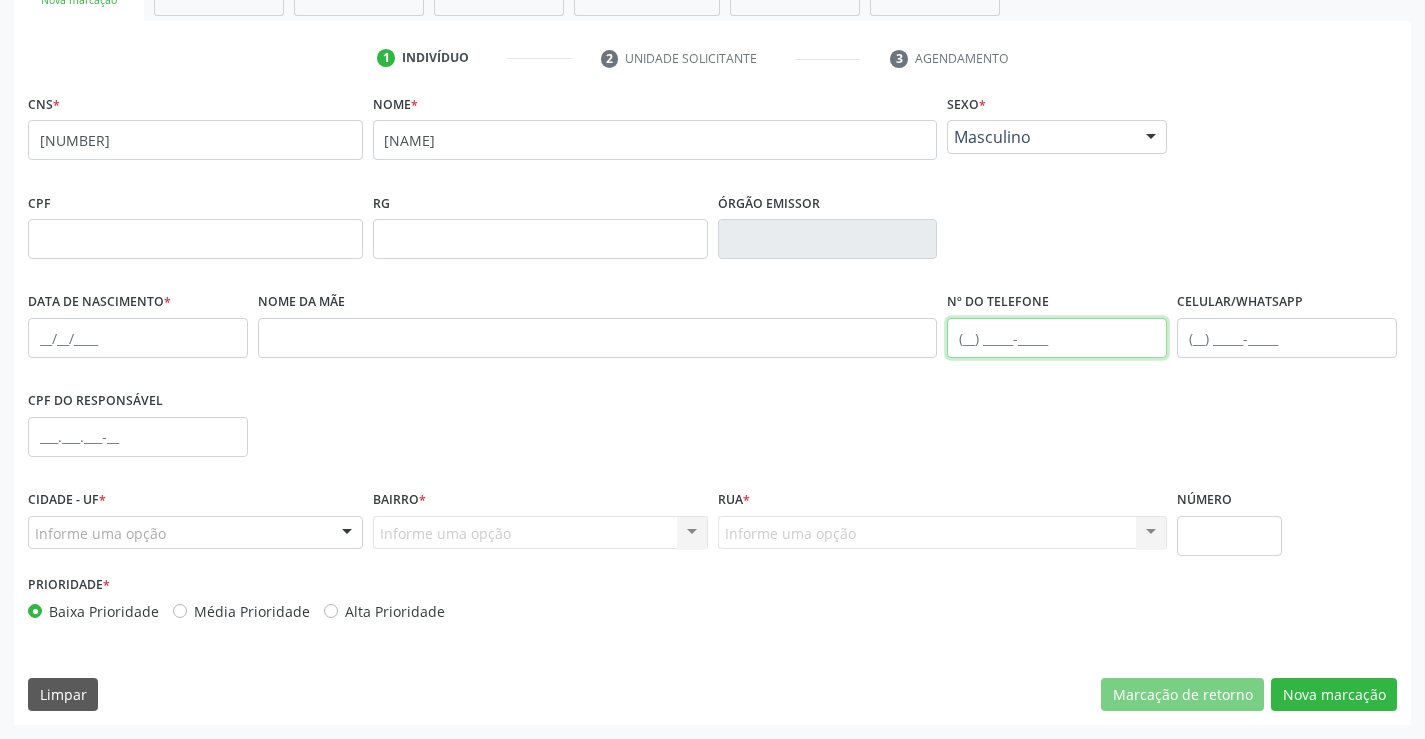 click at bounding box center (1057, 338) 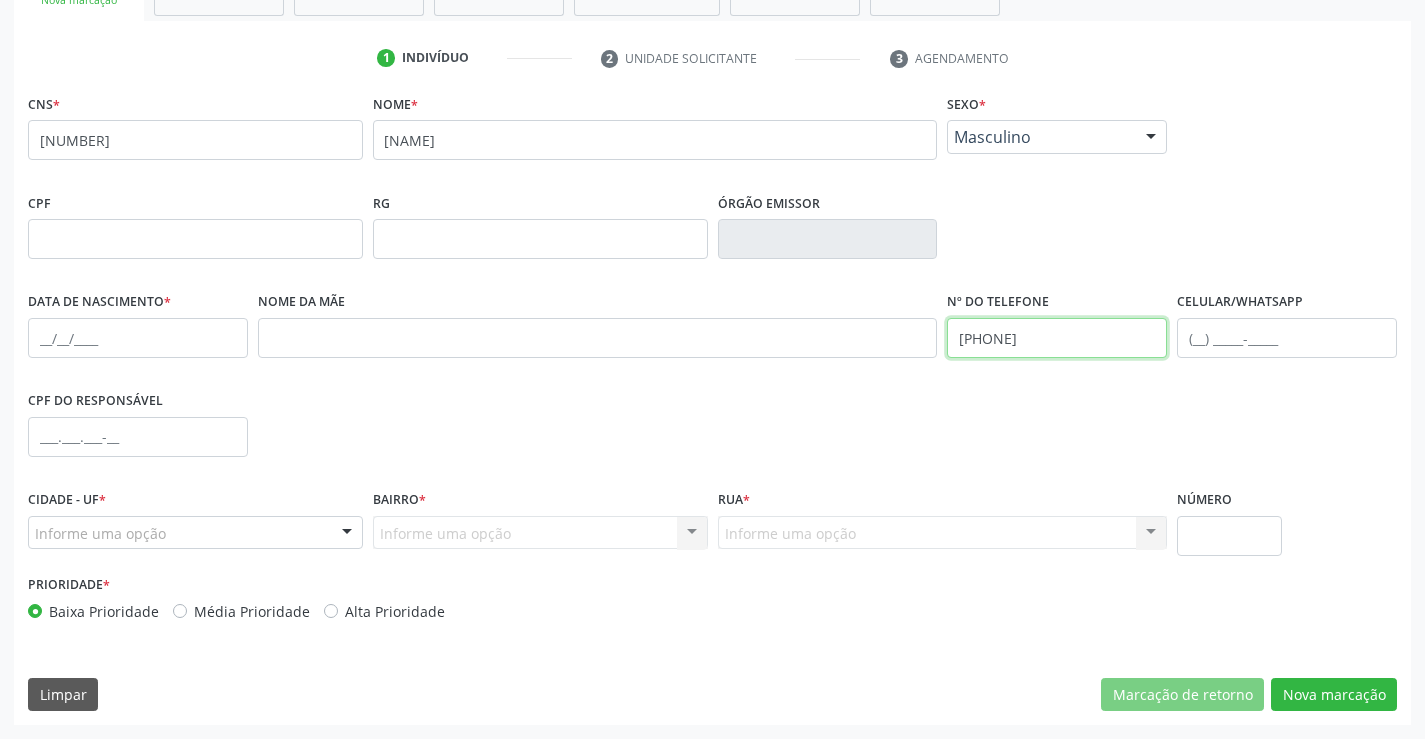 type on "(21) 96911-0441" 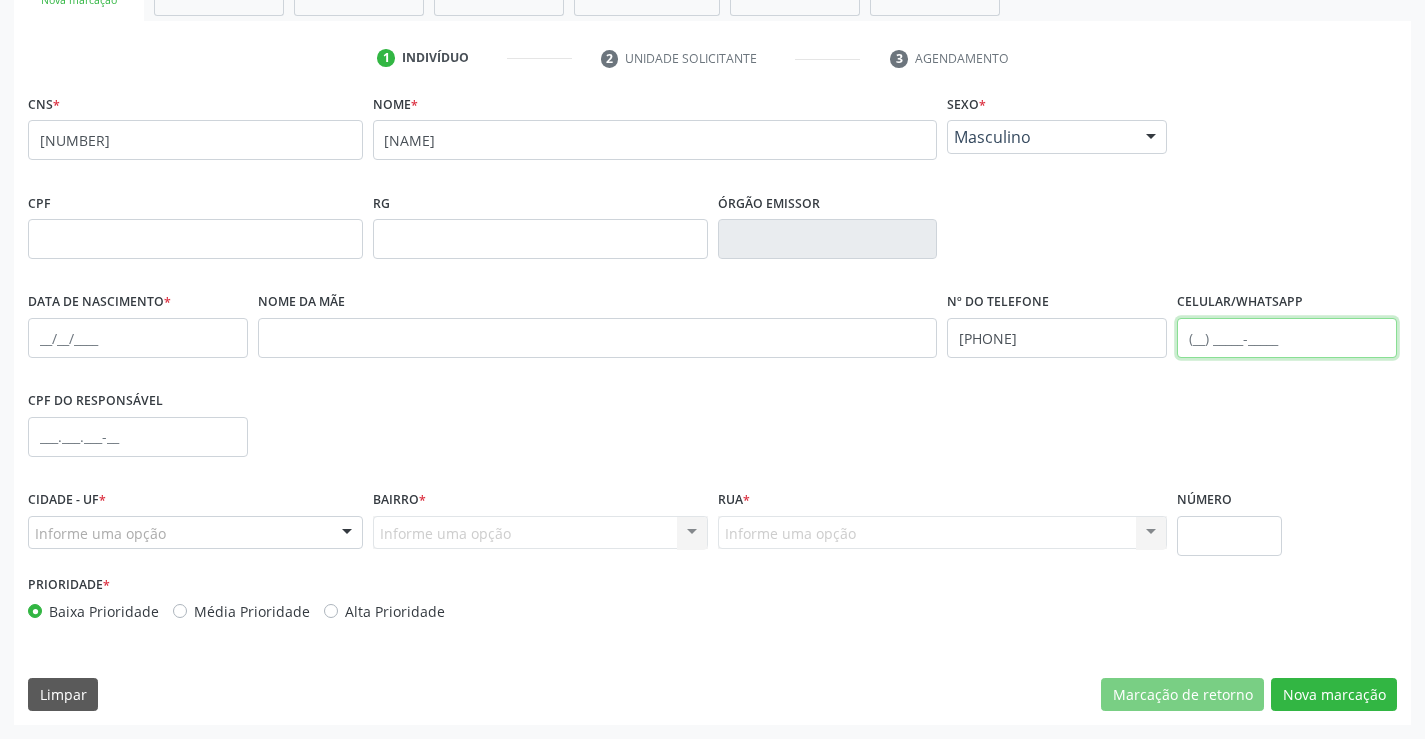 click at bounding box center (1287, 338) 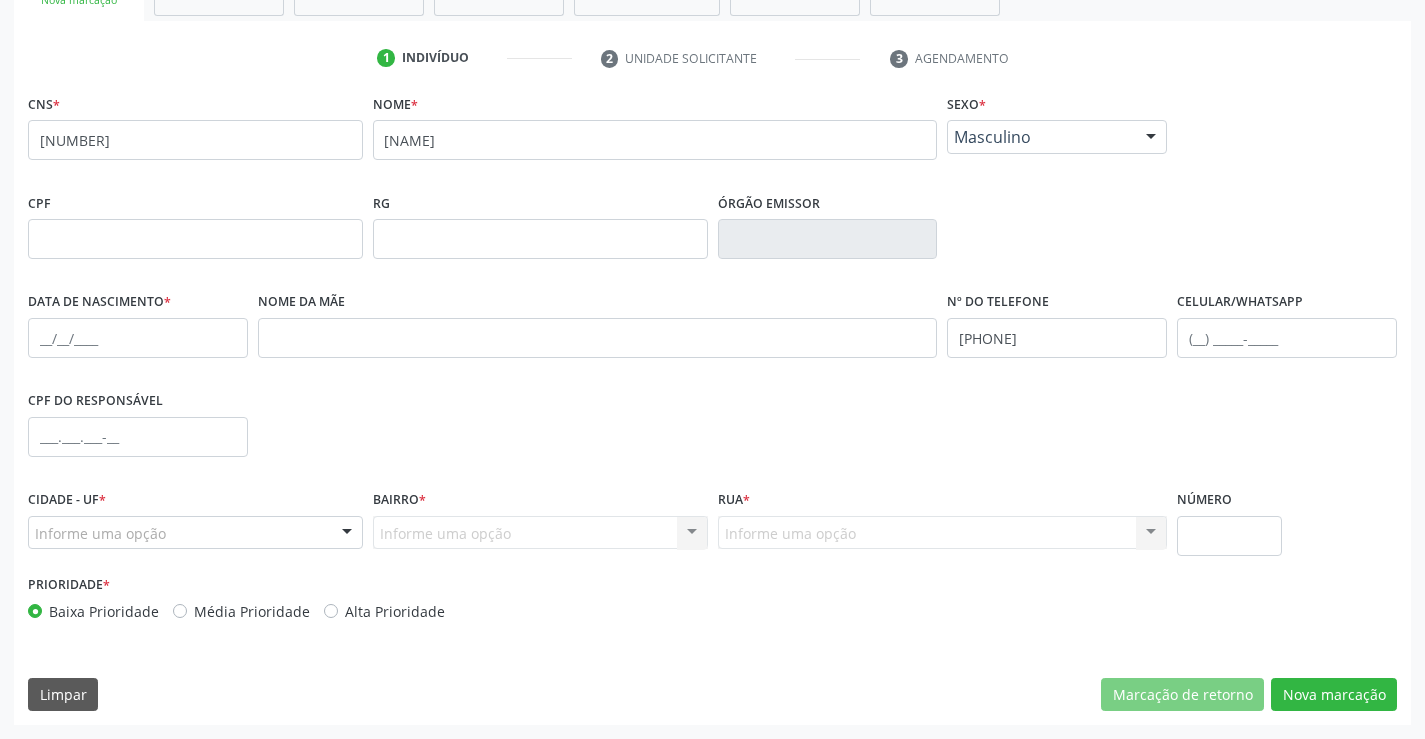 click on "Informe uma opção" at bounding box center (195, 533) 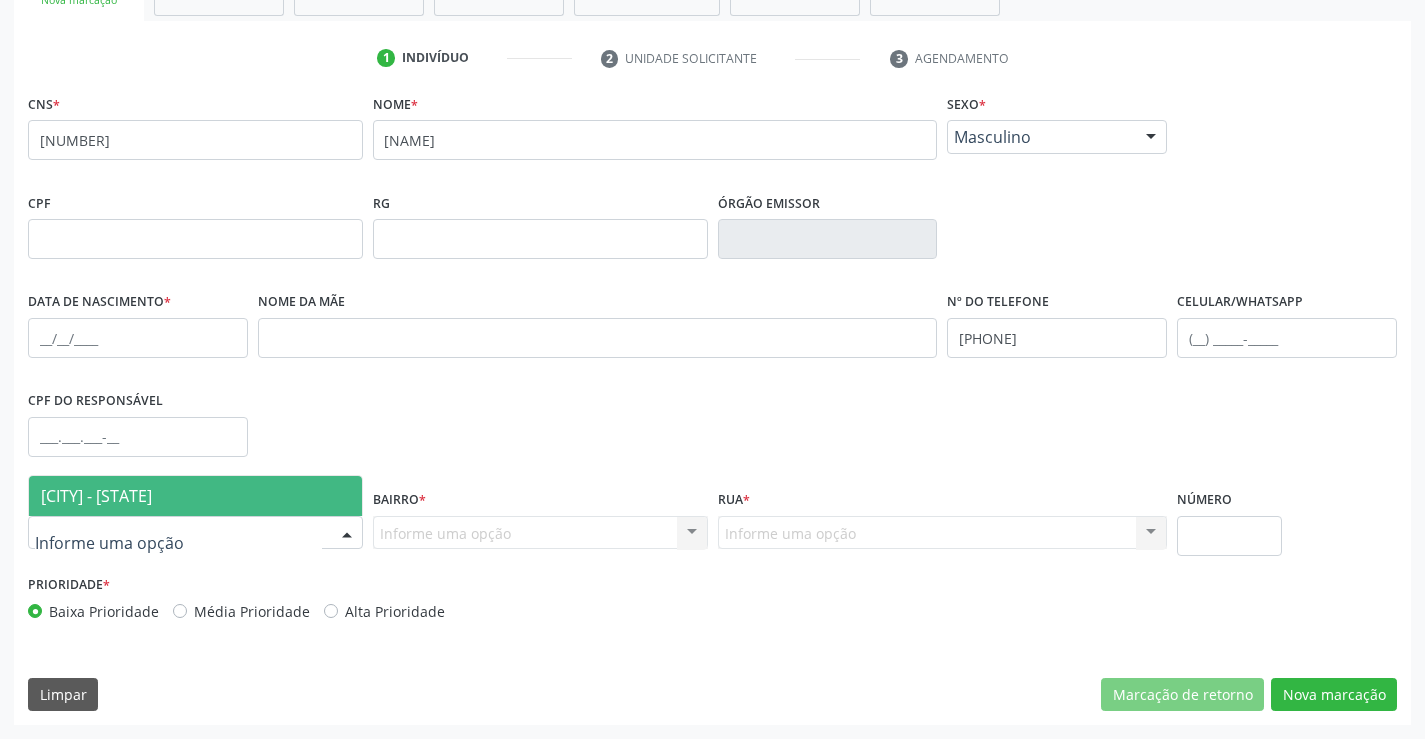 click on "Campo Formoso - BA" at bounding box center [96, 496] 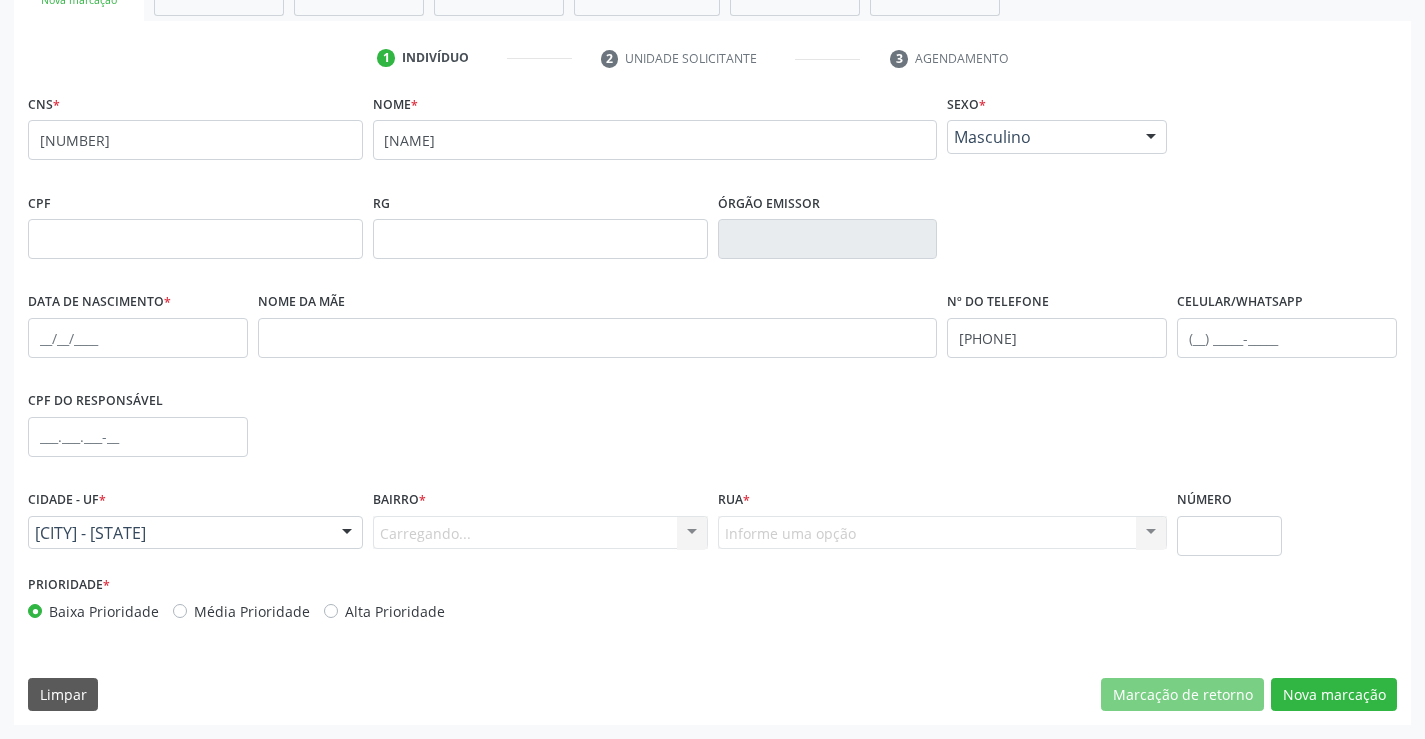 click on "Carregando...
Nenhum resultado encontrado para: "   "
Nenhuma opção encontrada. Digite para adicionar." at bounding box center [540, 533] 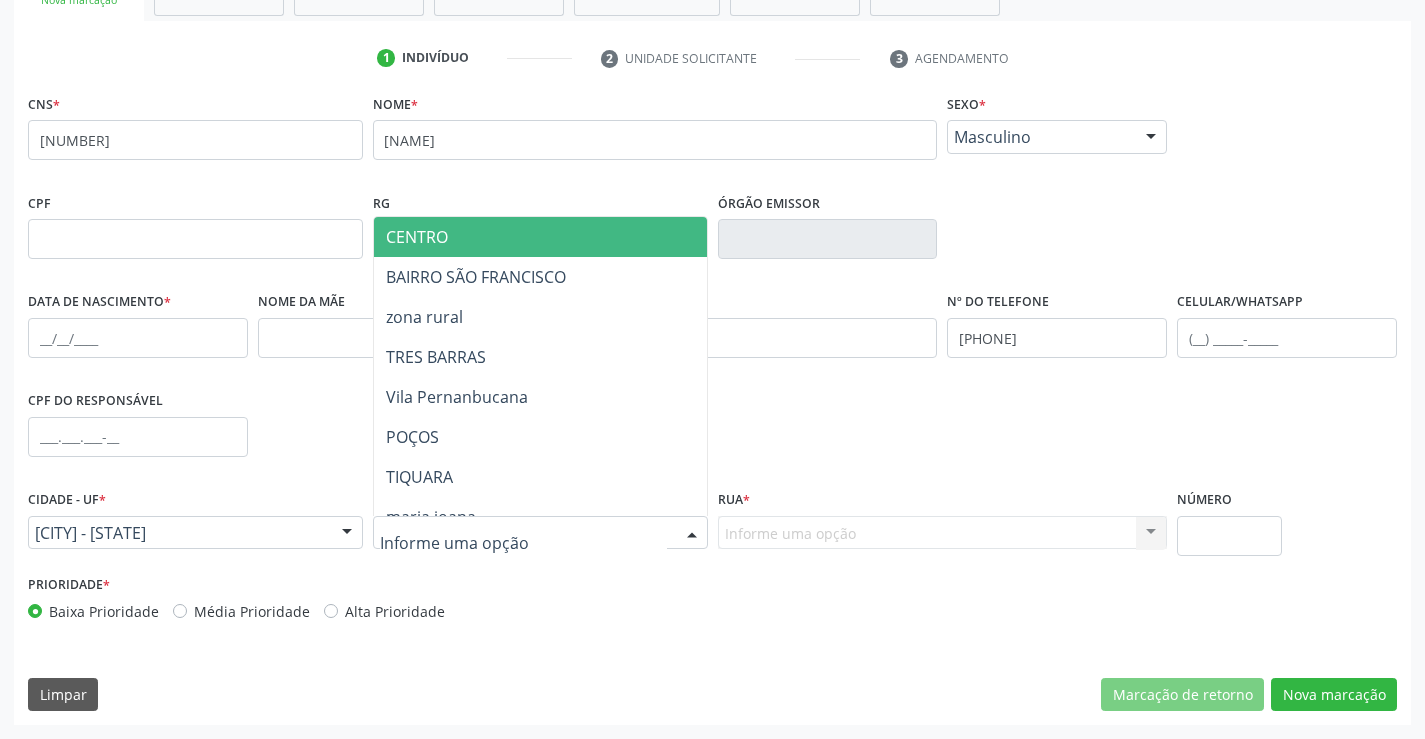 click at bounding box center [540, 533] 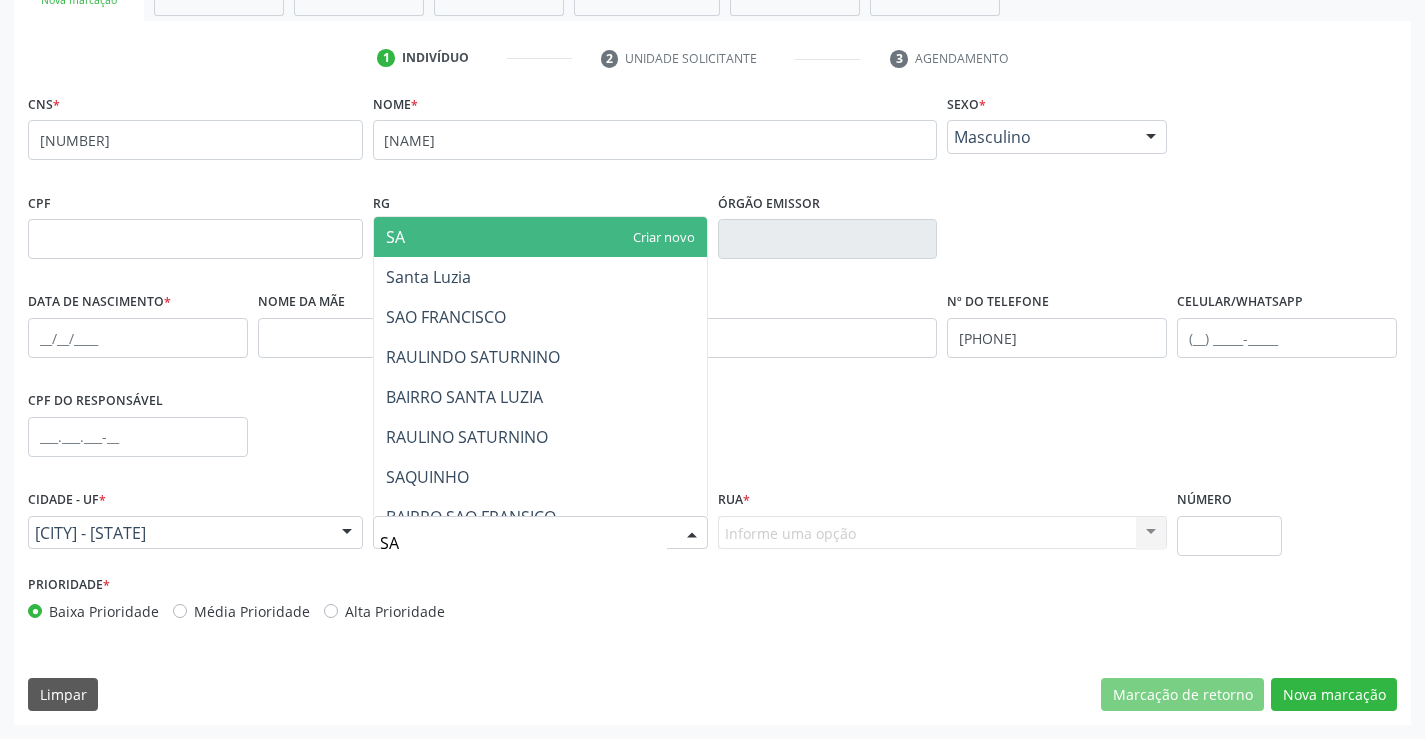 type on "SAO" 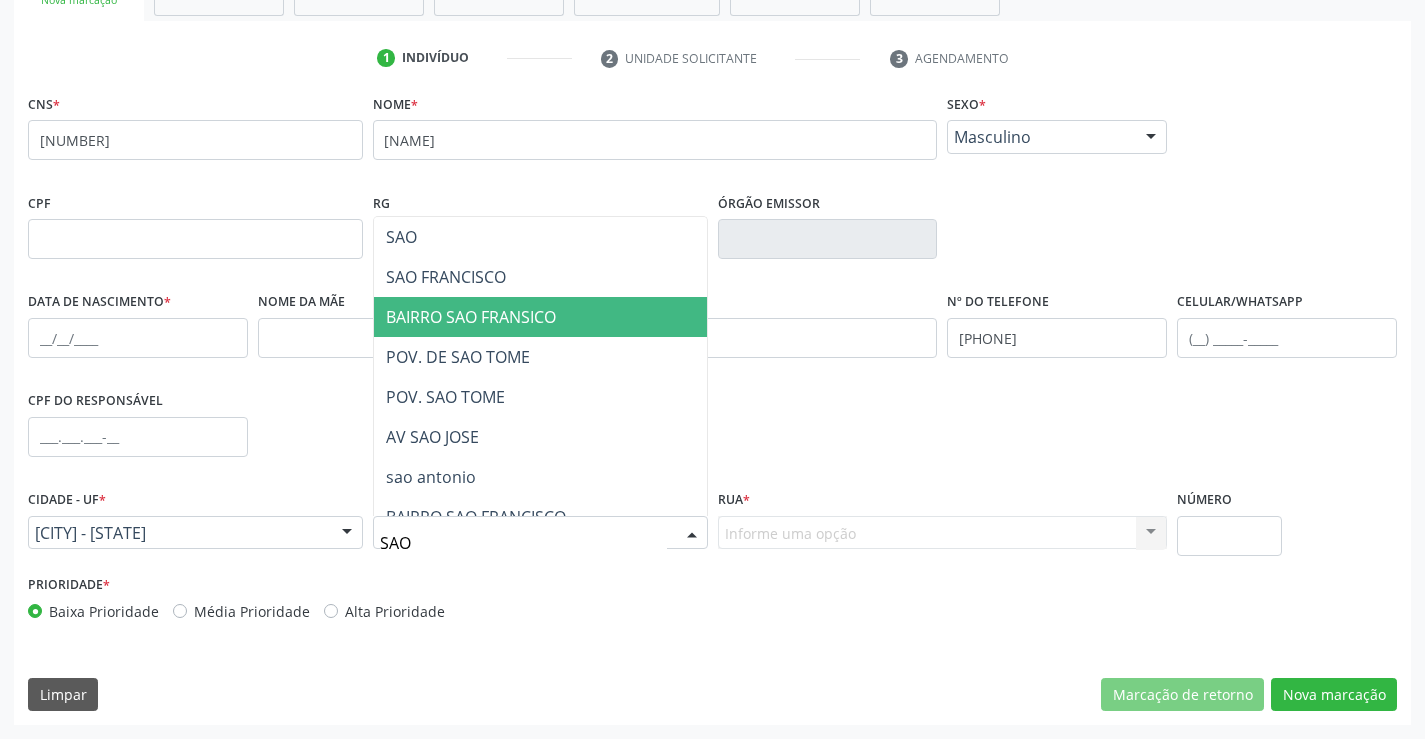 click on "BAIRRO SAO FRANSICO" at bounding box center [471, 317] 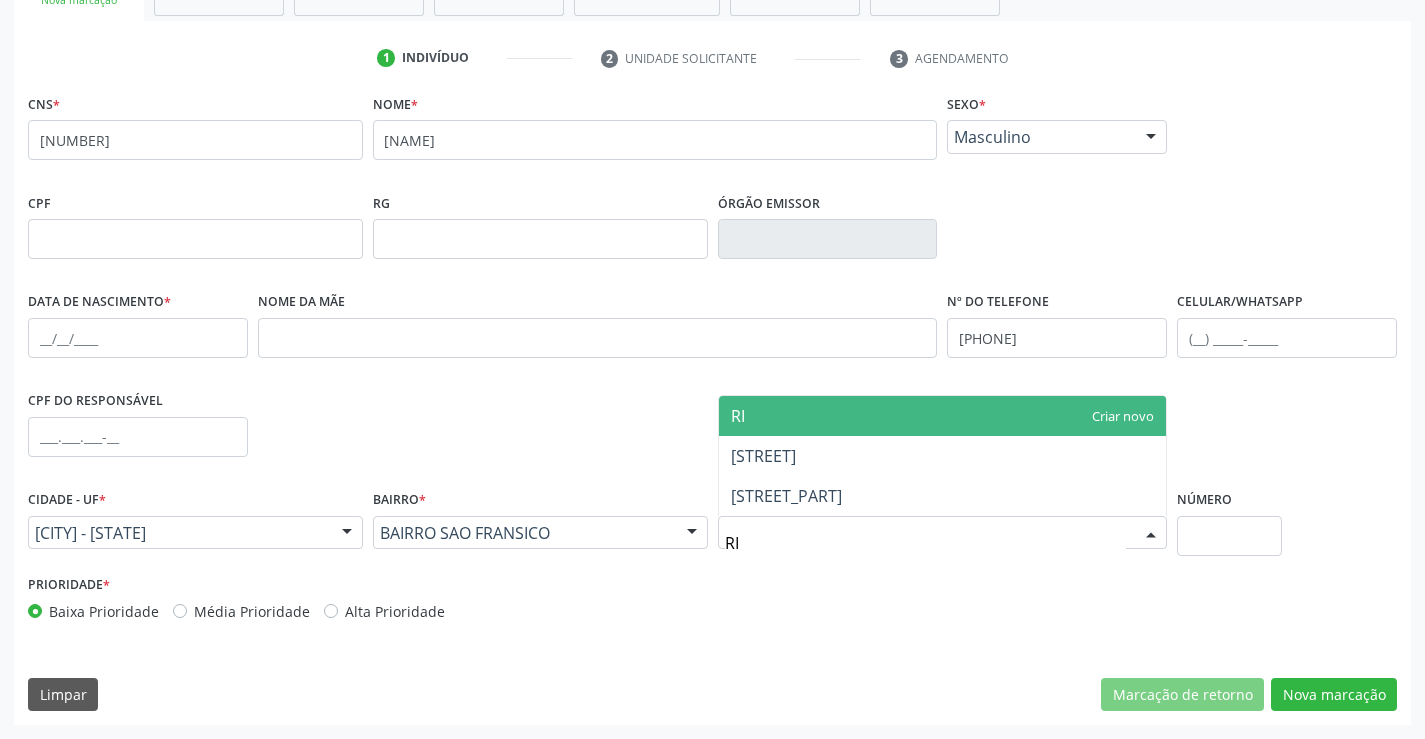 type on "R" 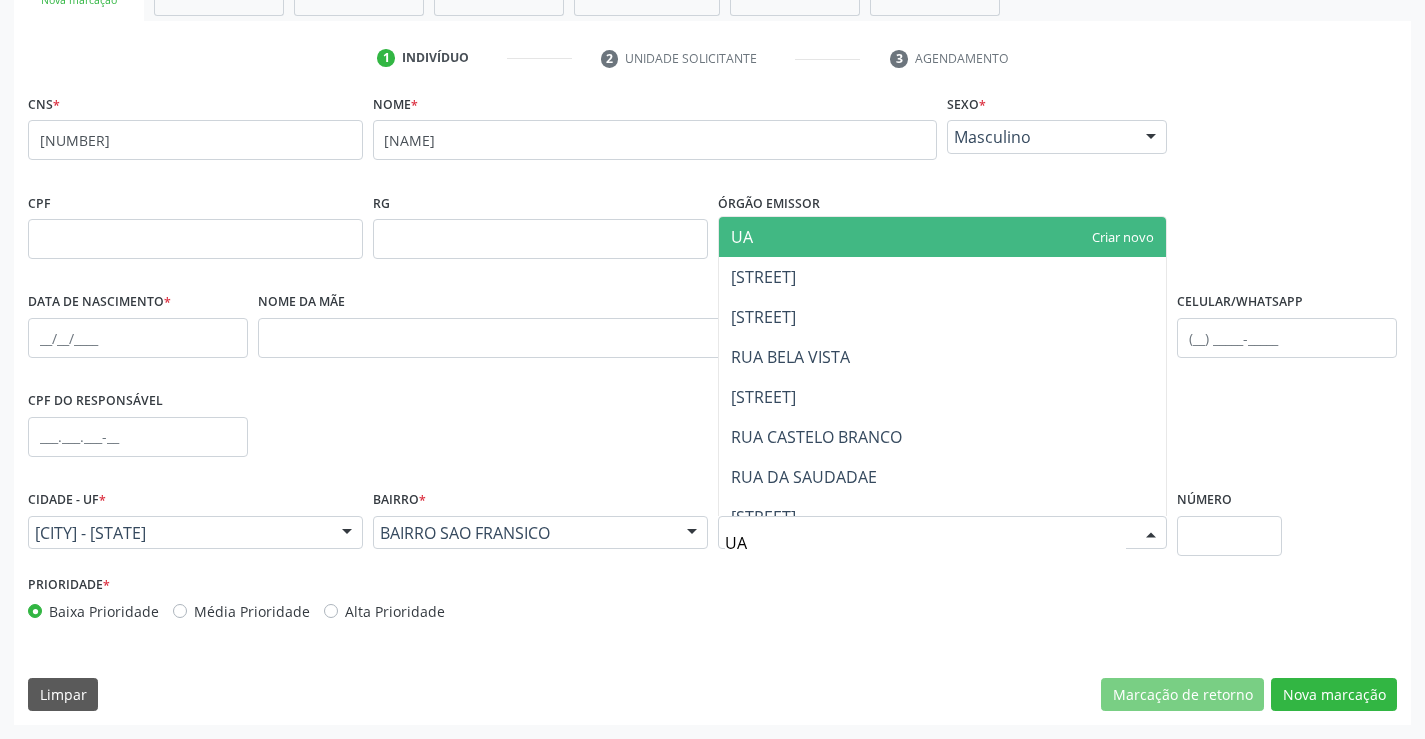 type on "U" 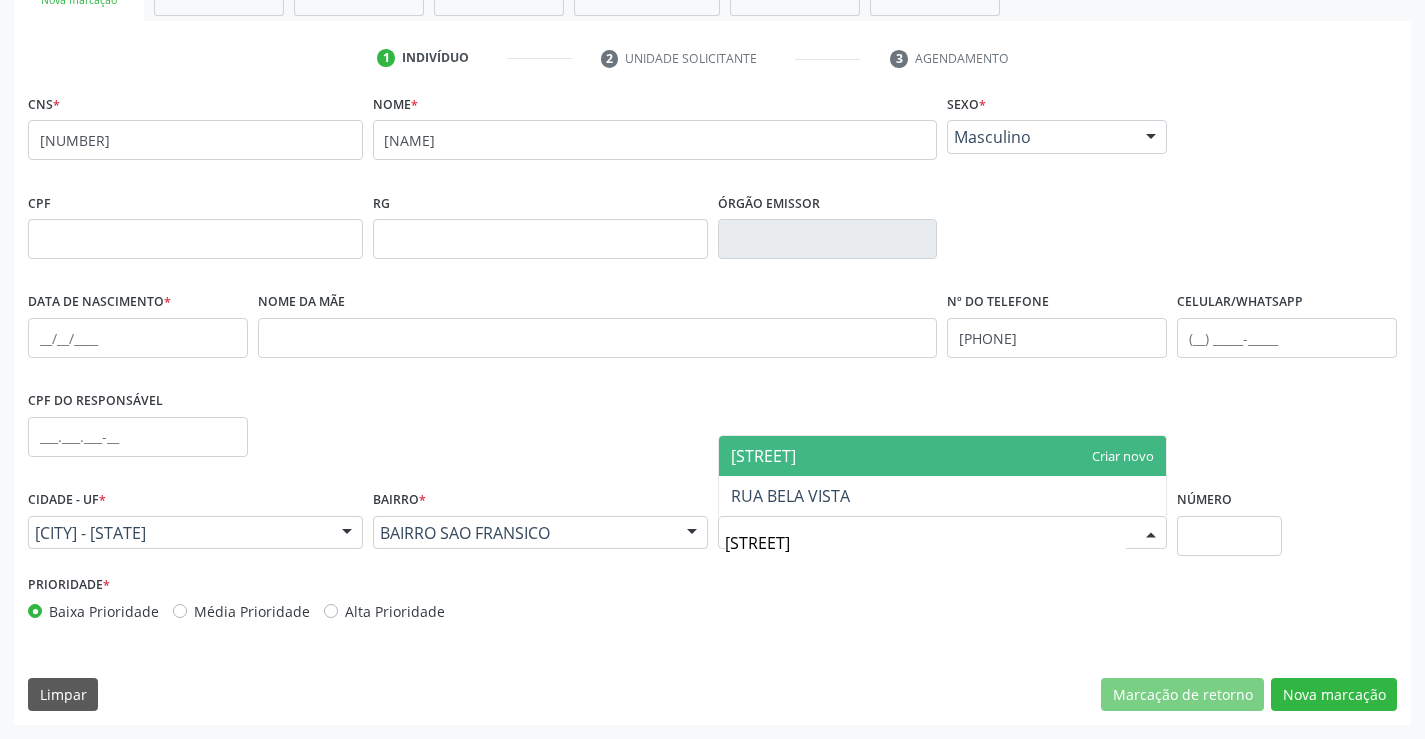 type on "RUA BELA VISTA" 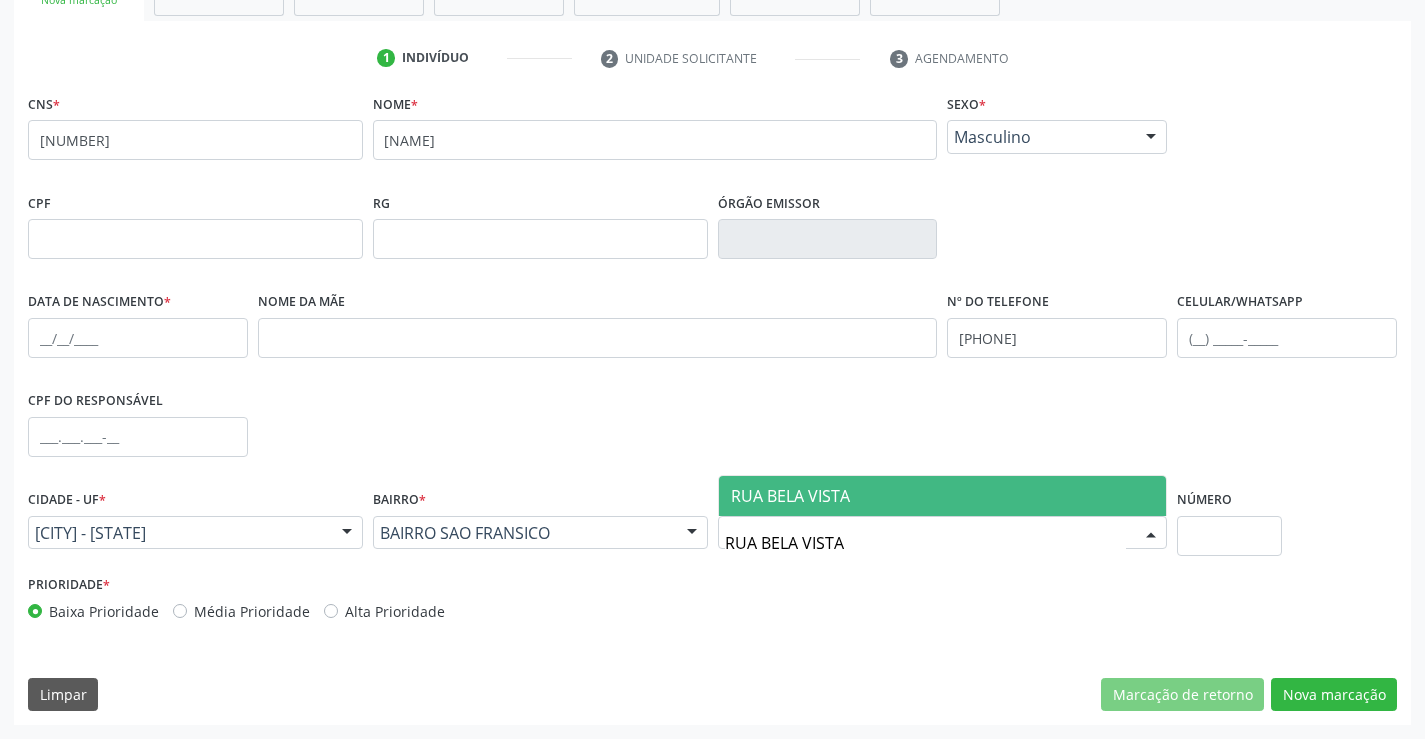 click on "RUA BELA VISTA" at bounding box center (943, 496) 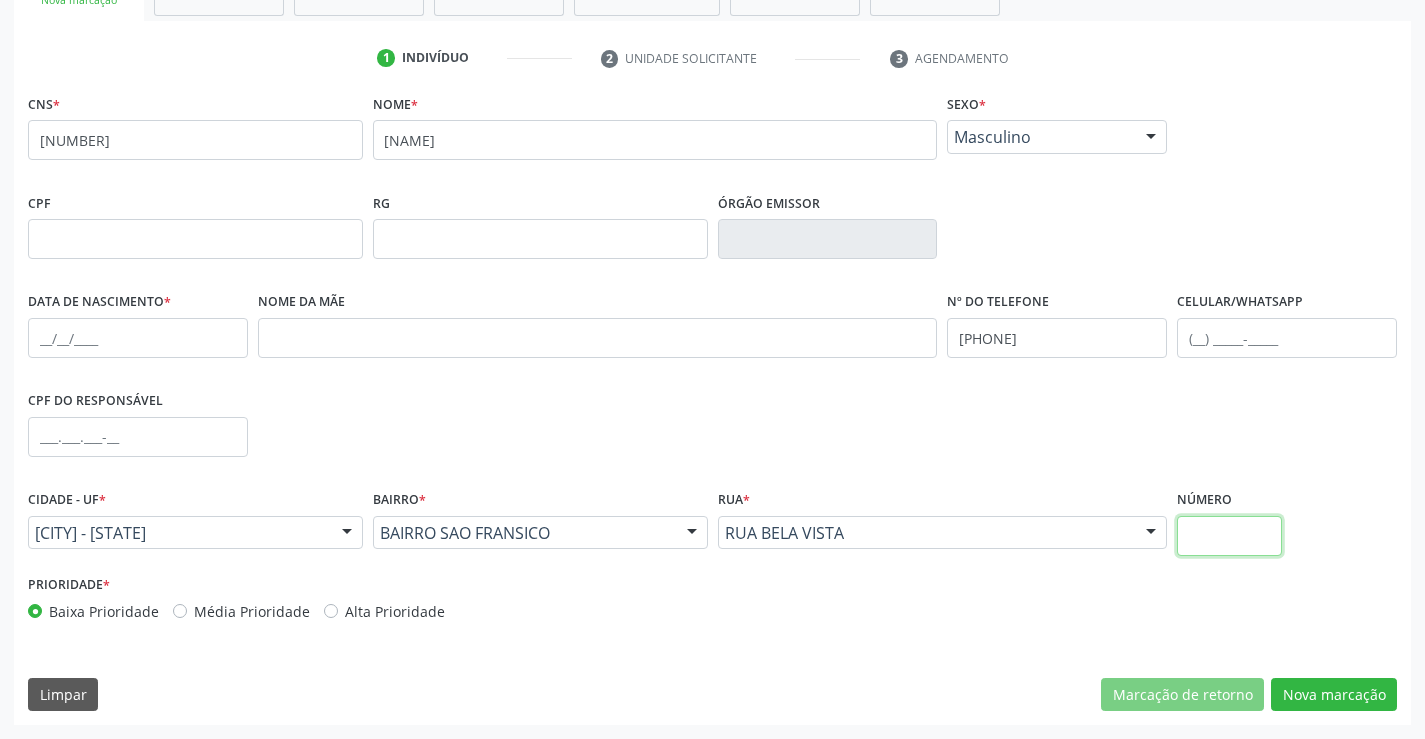 click at bounding box center [1229, 536] 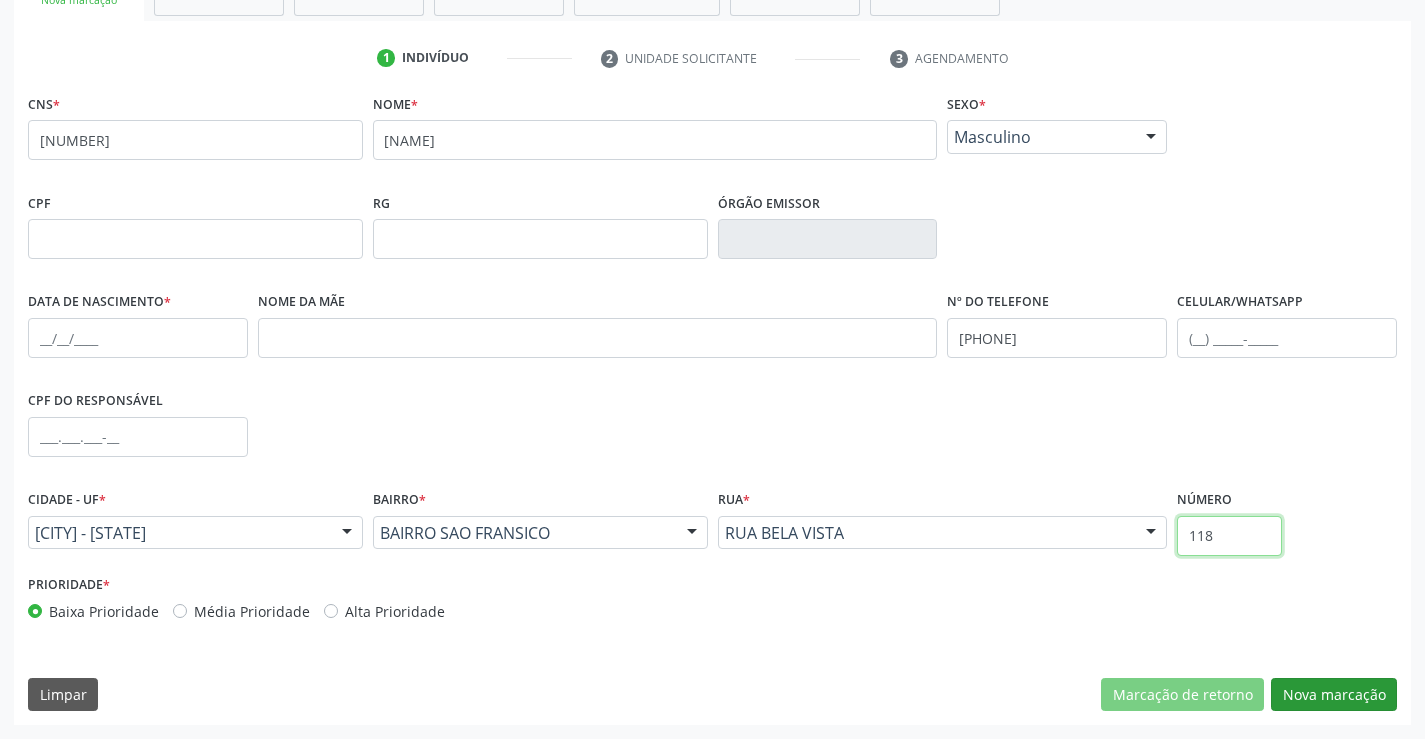 type on "118" 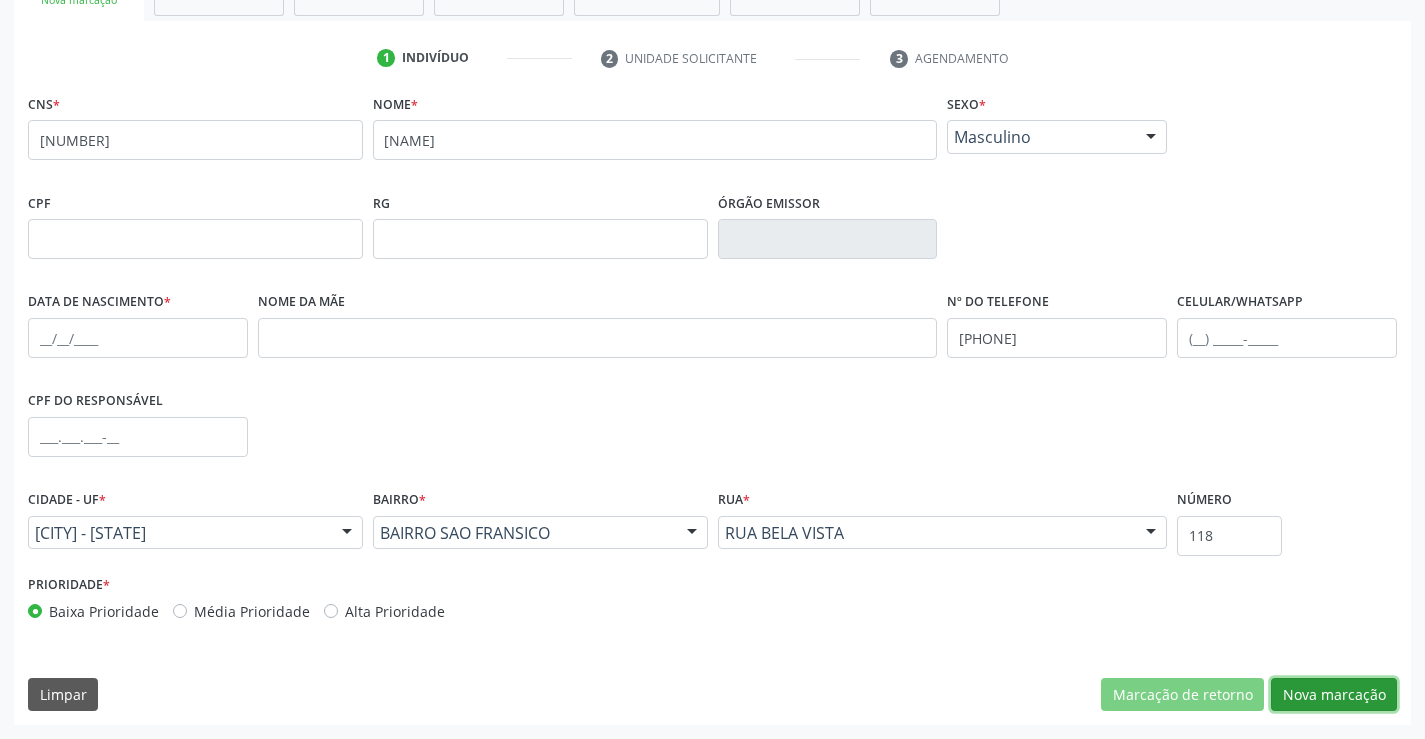 click on "Nova marcação" at bounding box center [1334, 695] 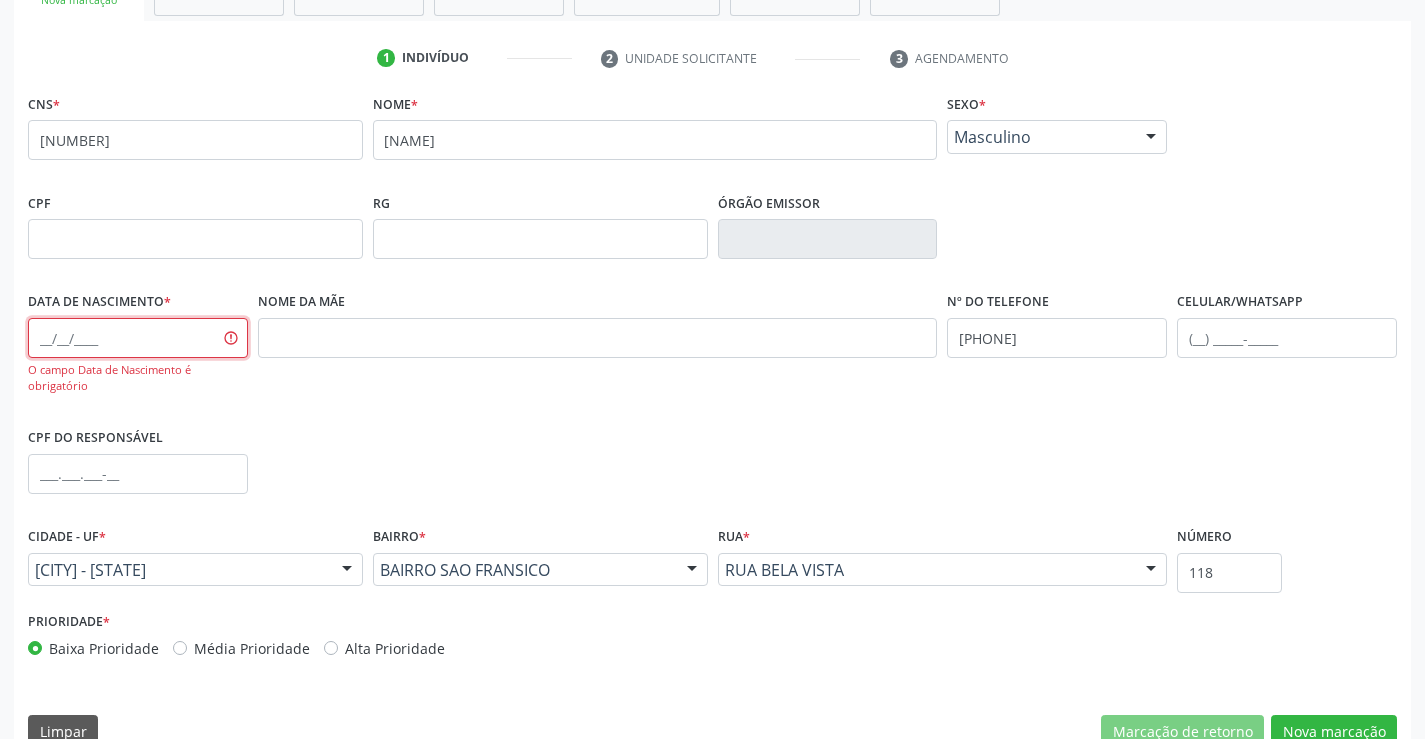 click at bounding box center [138, 338] 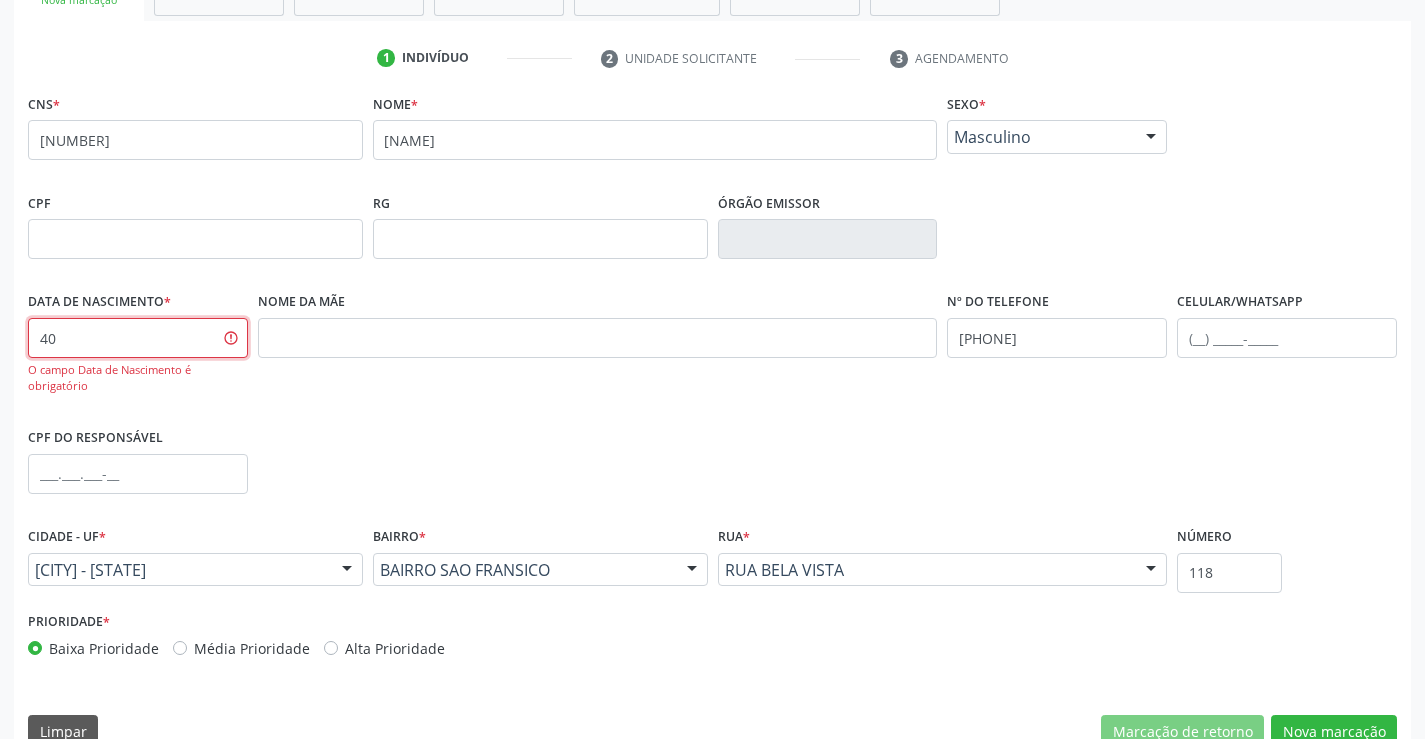 type on "4" 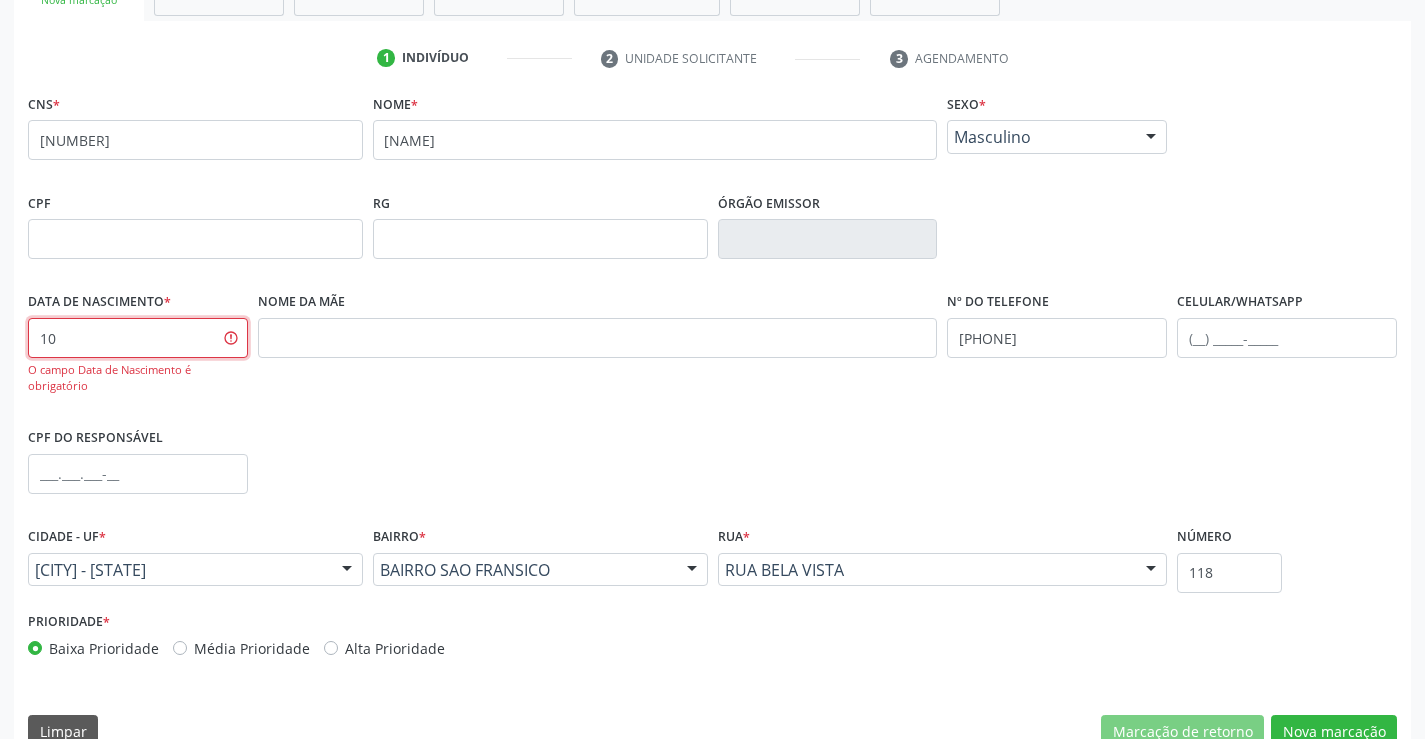 type on "1" 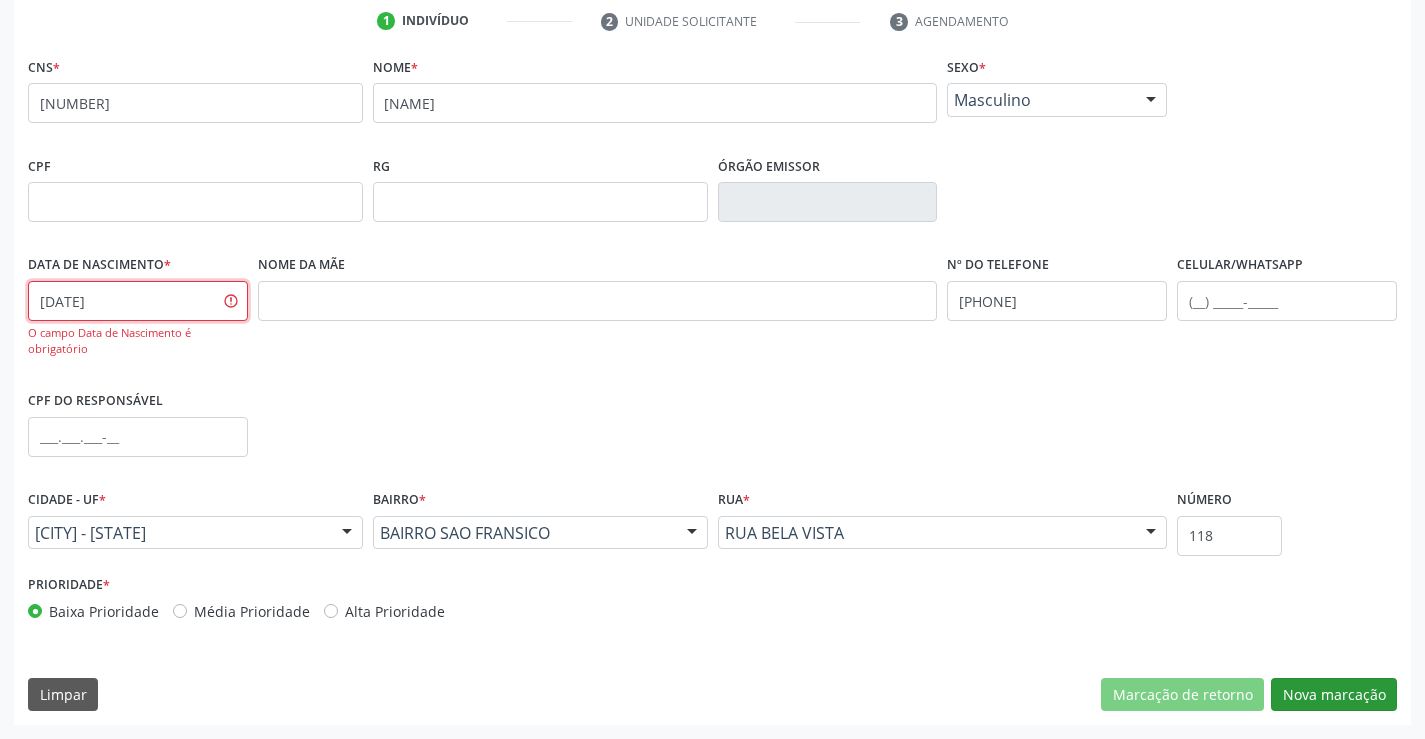 type on "10/04/1979" 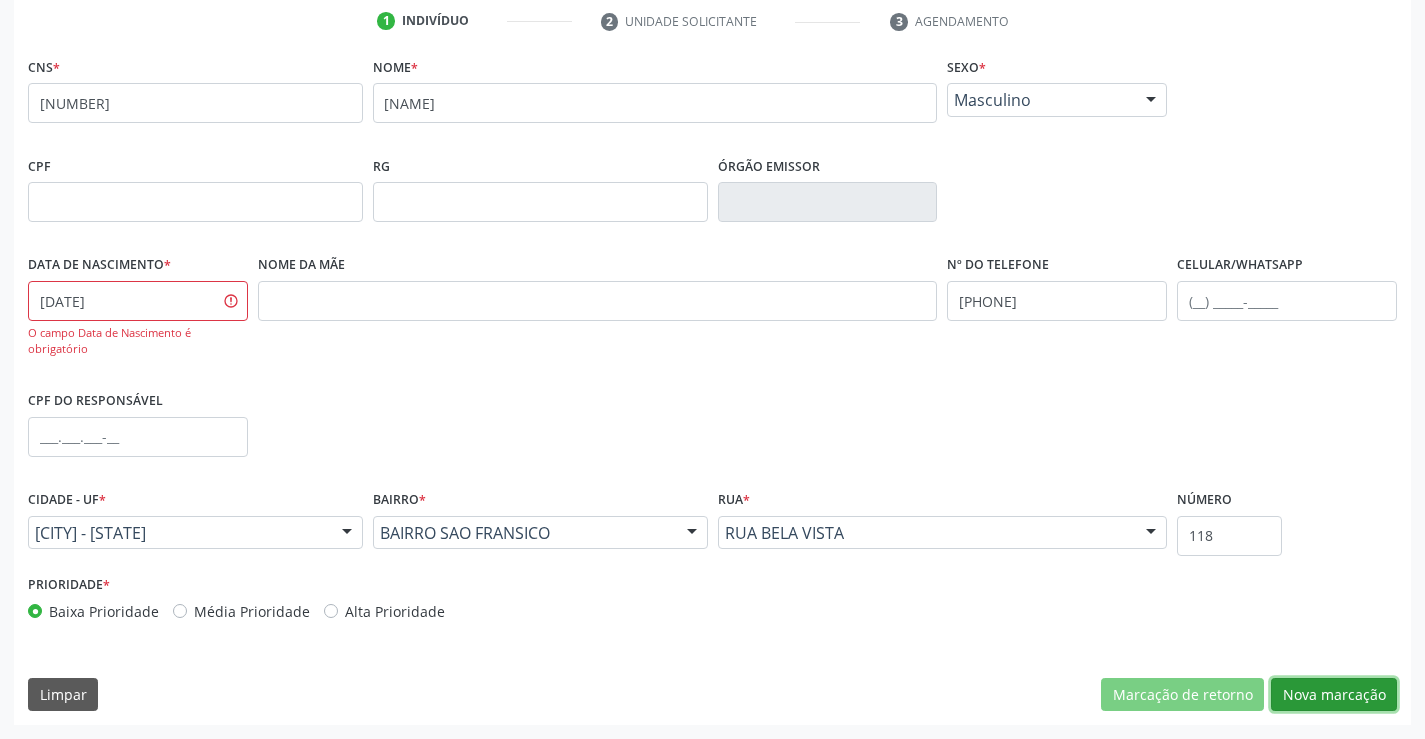 click on "Nova marcação" at bounding box center [1334, 695] 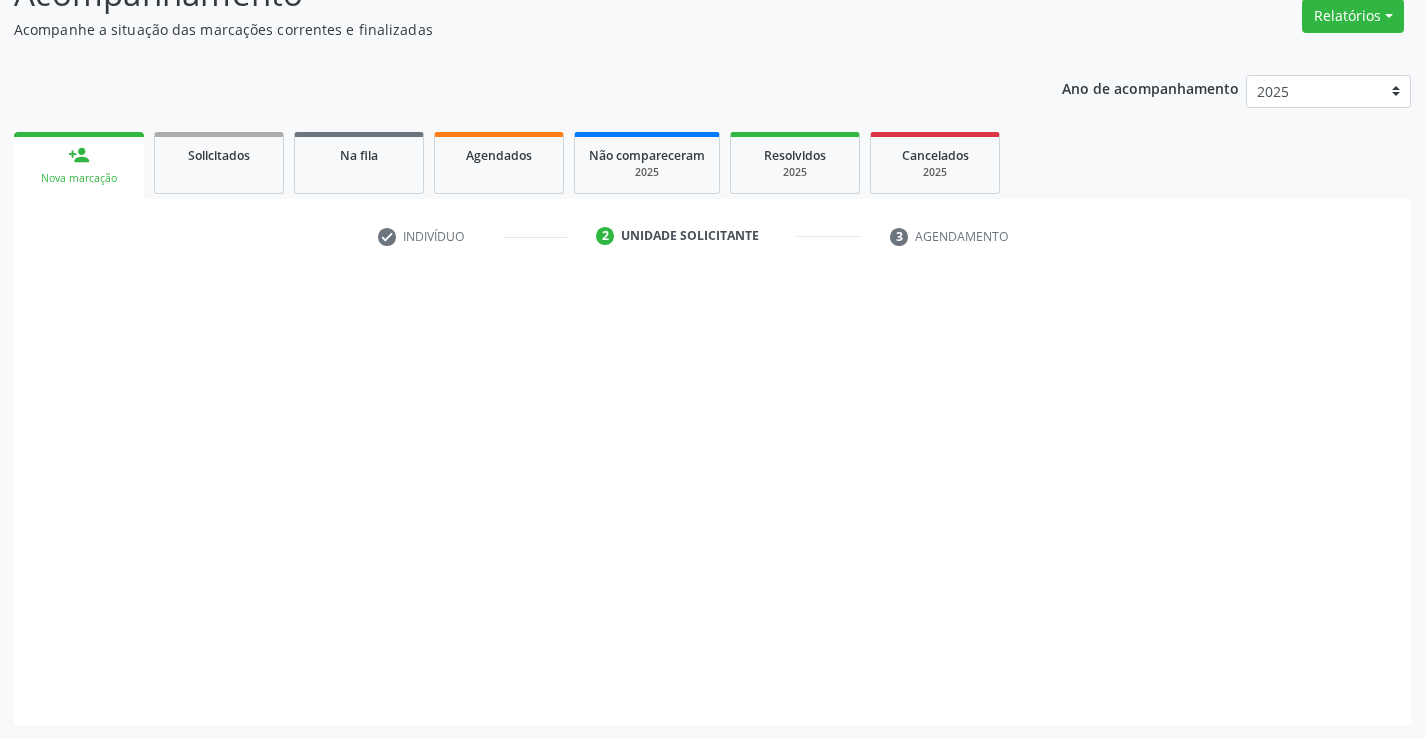 scroll, scrollTop: 167, scrollLeft: 0, axis: vertical 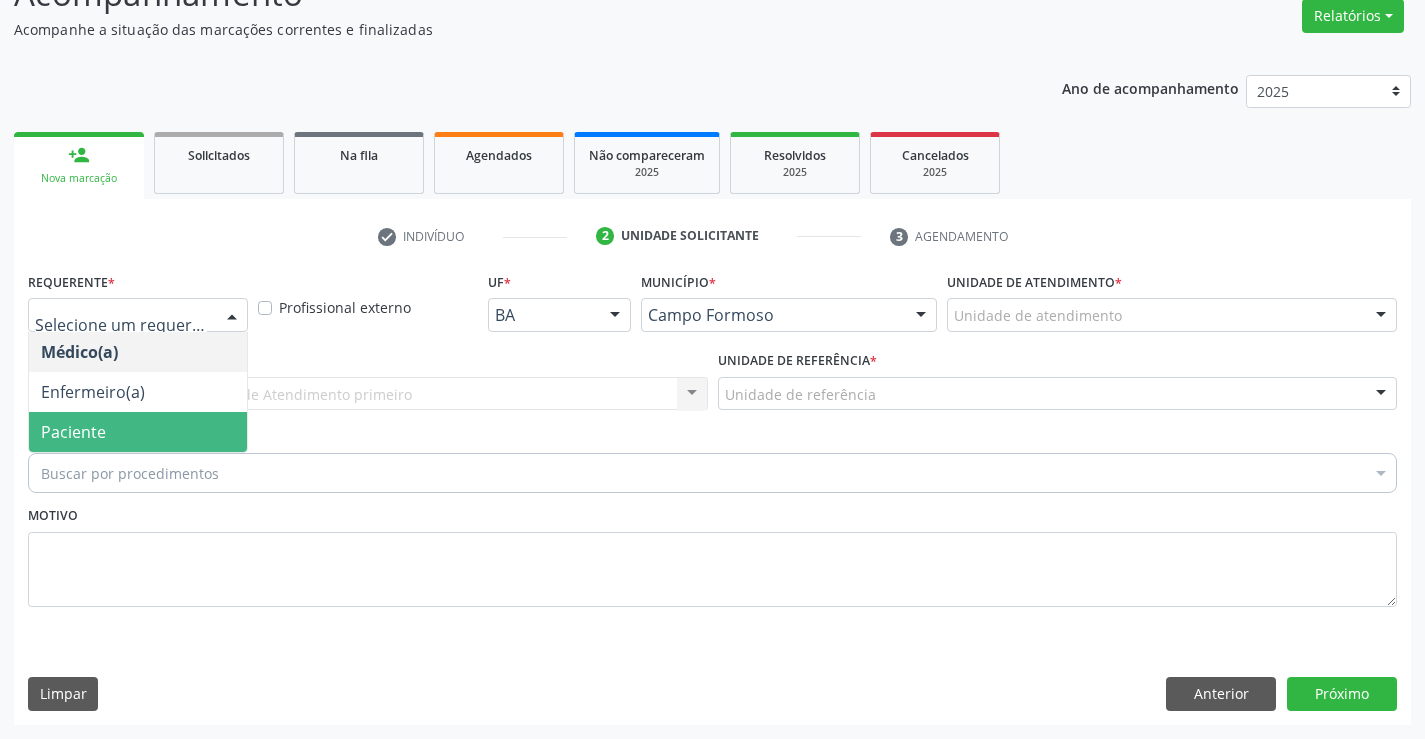 drag, startPoint x: 117, startPoint y: 435, endPoint x: 355, endPoint y: 418, distance: 238.60637 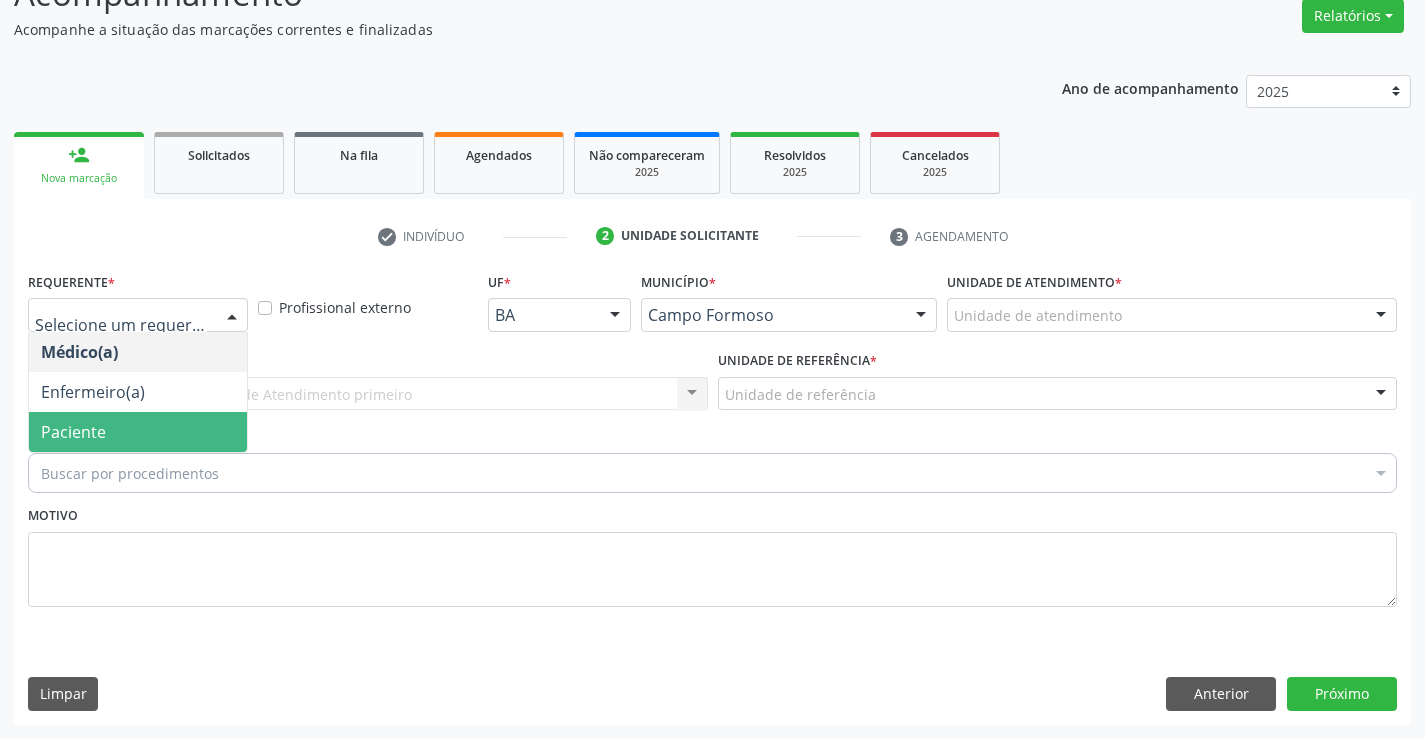 click on "Paciente" at bounding box center (138, 432) 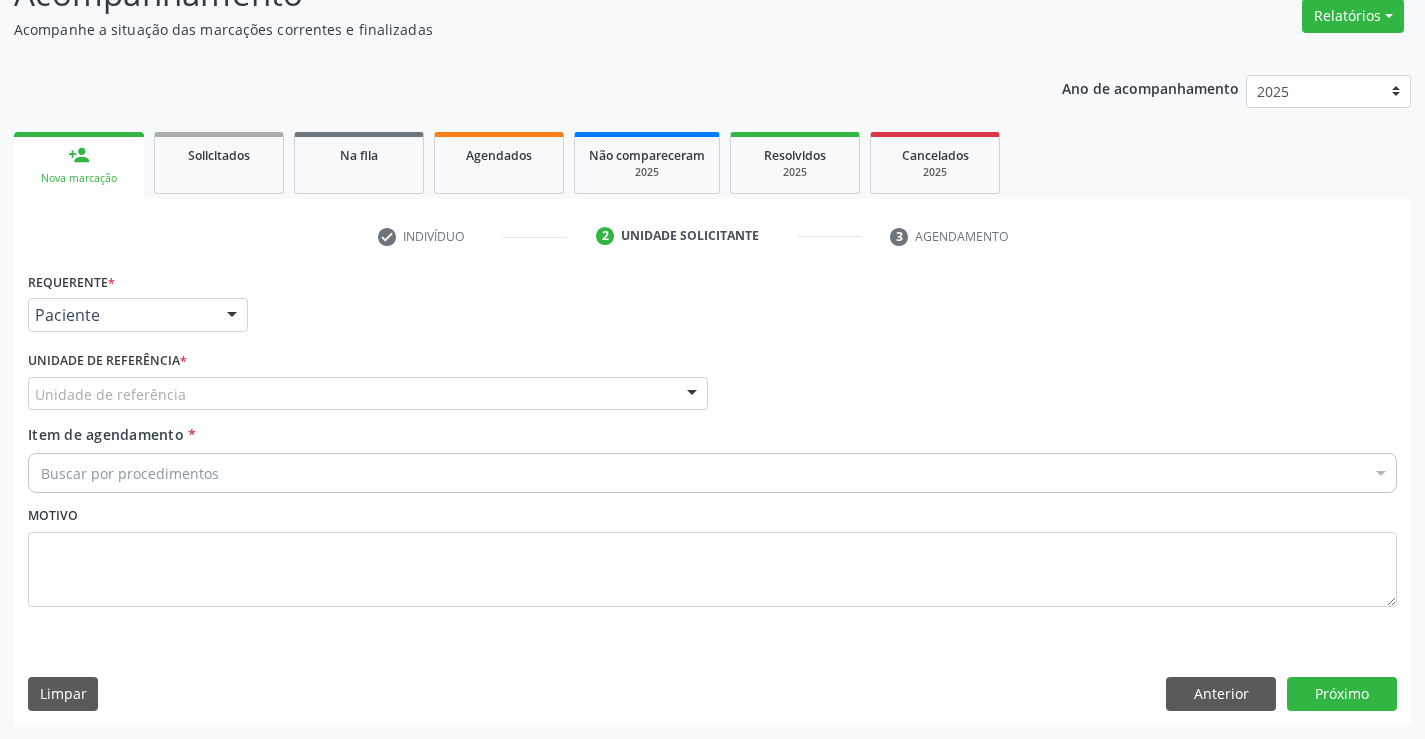 drag, startPoint x: 369, startPoint y: 404, endPoint x: 296, endPoint y: 418, distance: 74.330345 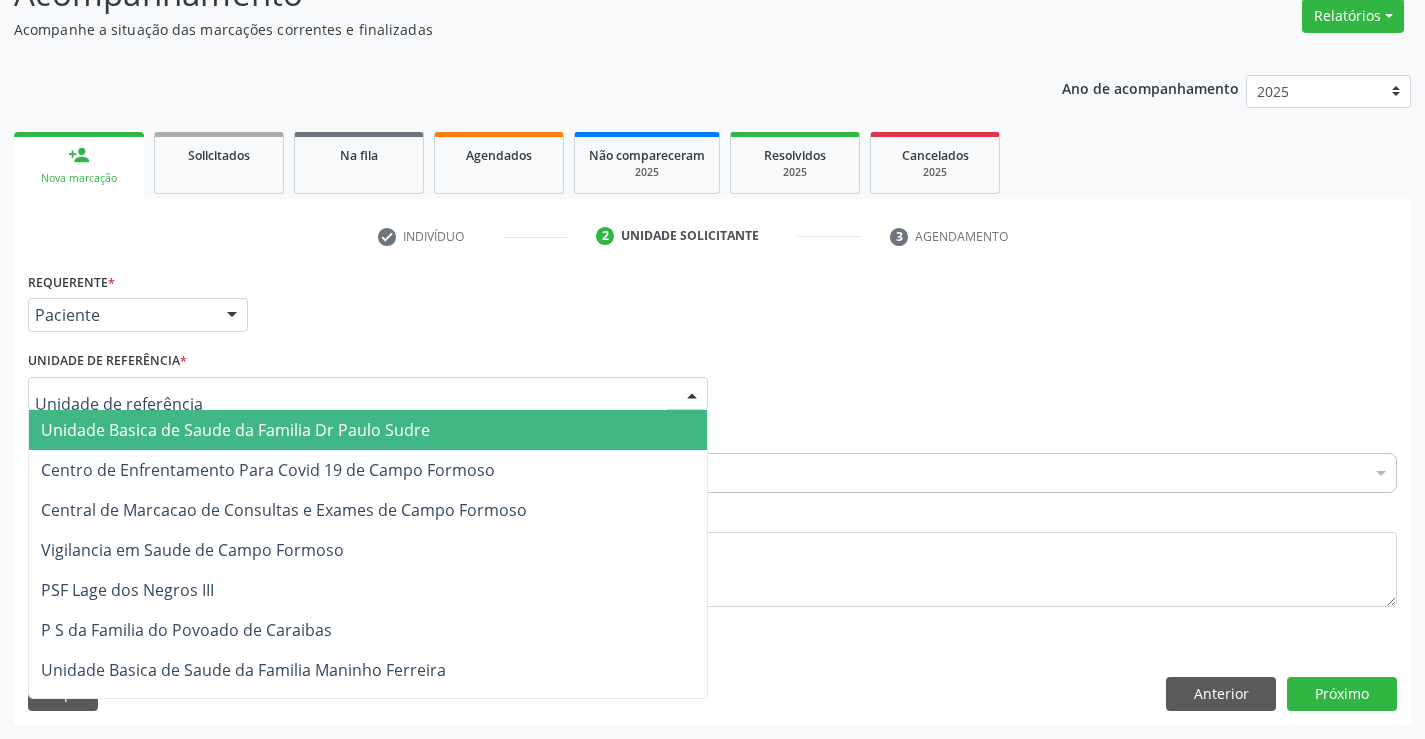 click on "Unidade Basica de Saude da Familia Dr Paulo Sudre" at bounding box center [368, 430] 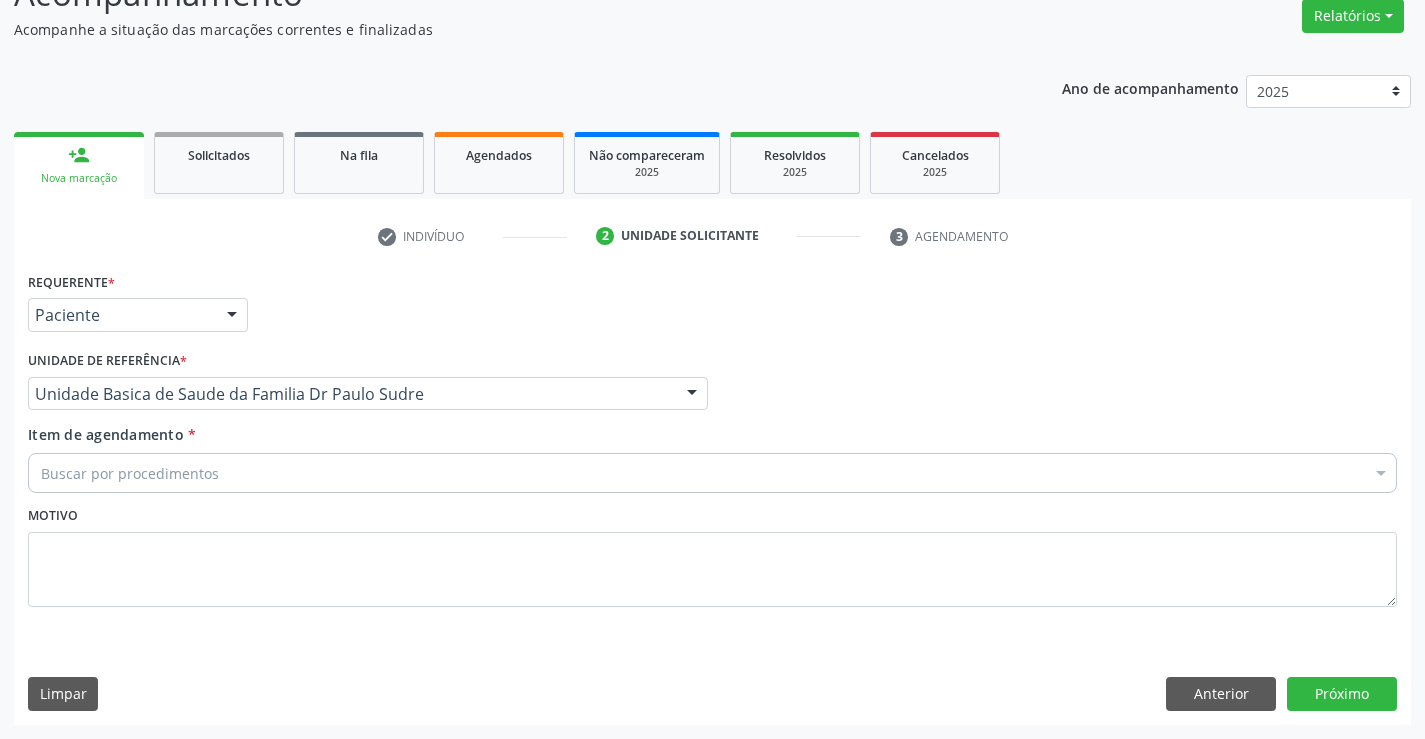 click on "Buscar por procedimentos" at bounding box center [712, 473] 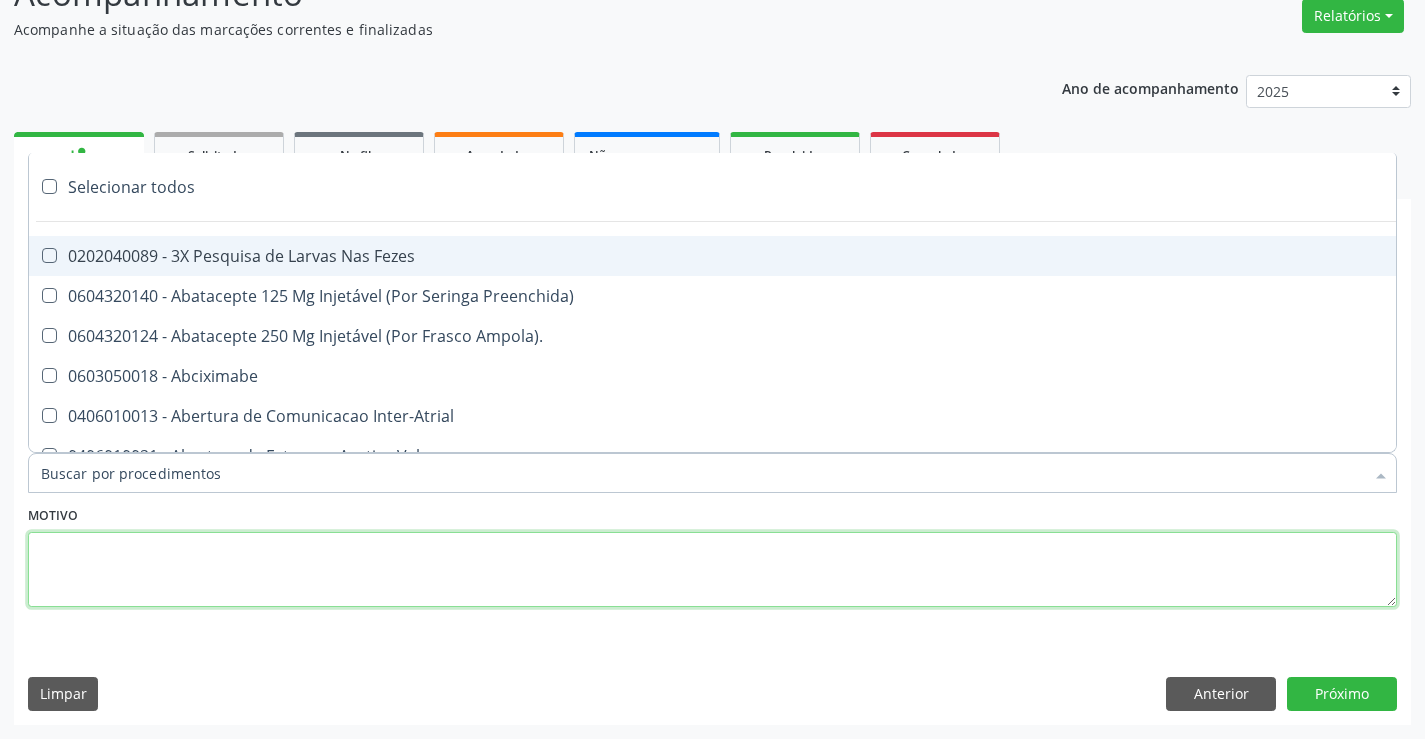 click at bounding box center (712, 570) 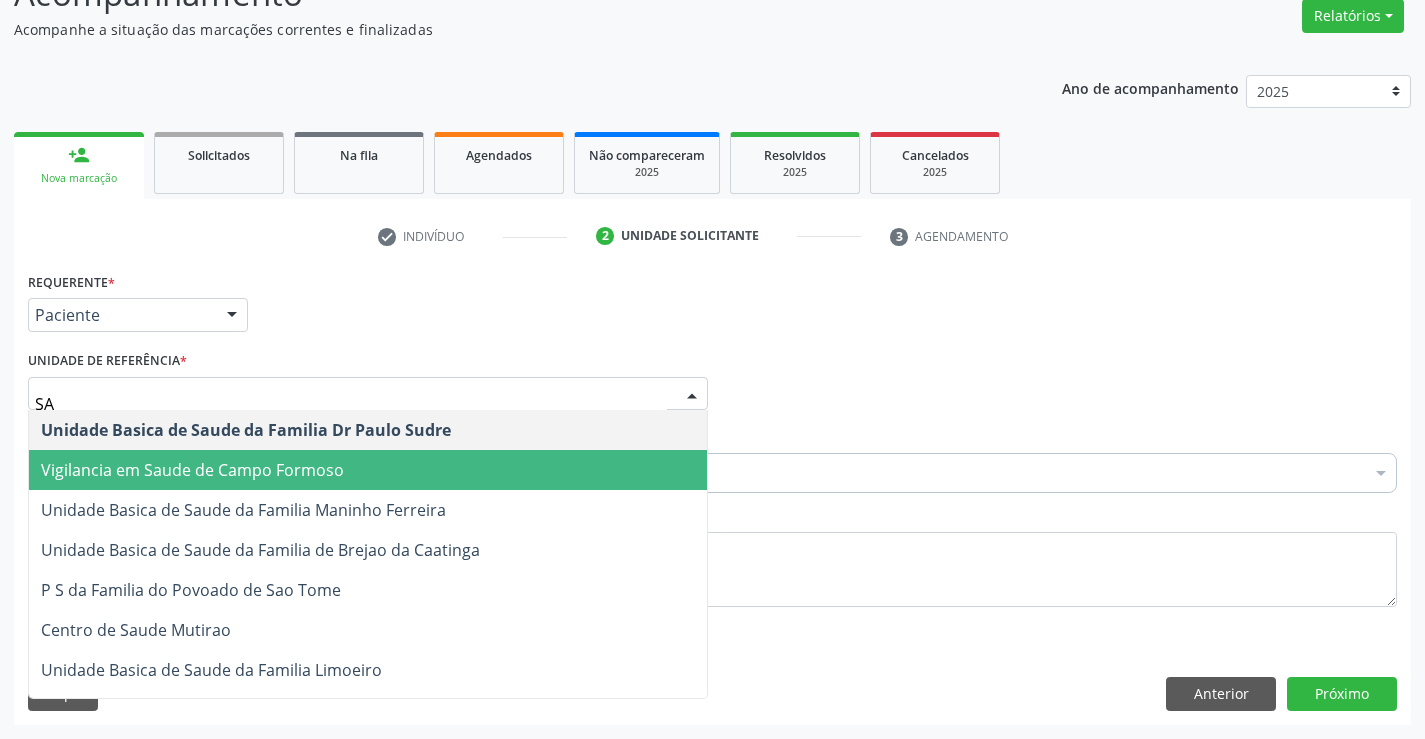type on "SAO" 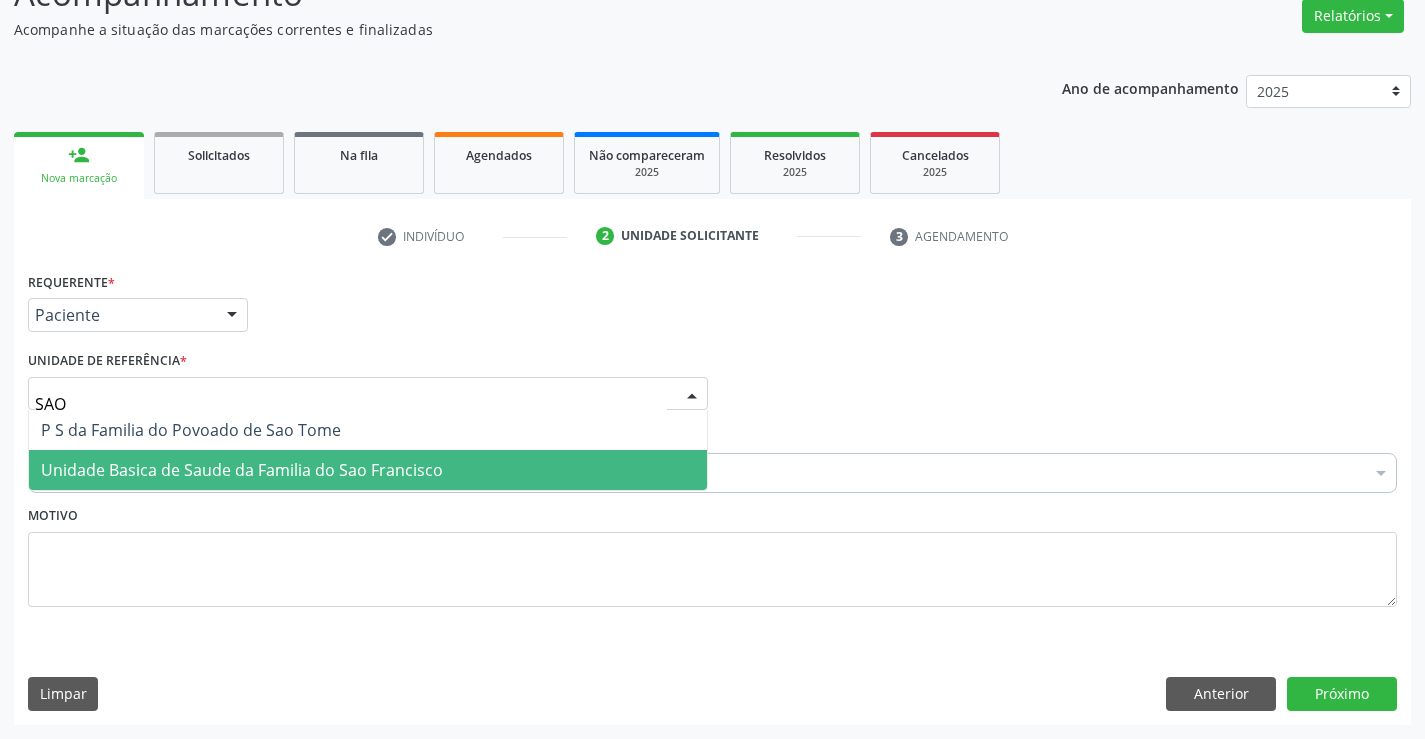 click on "Unidade Basica de Saude da Familia do Sao Francisco" at bounding box center (242, 470) 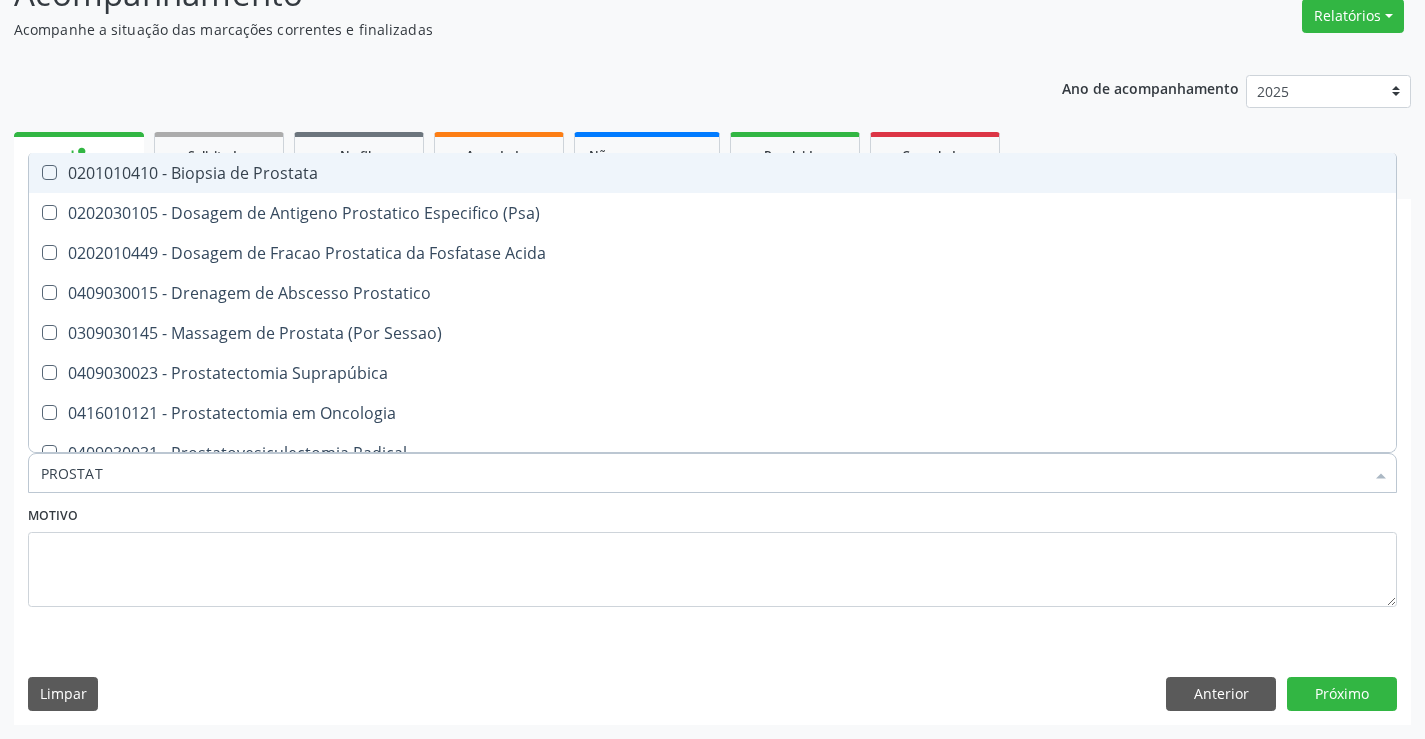 type on "PROSTATA" 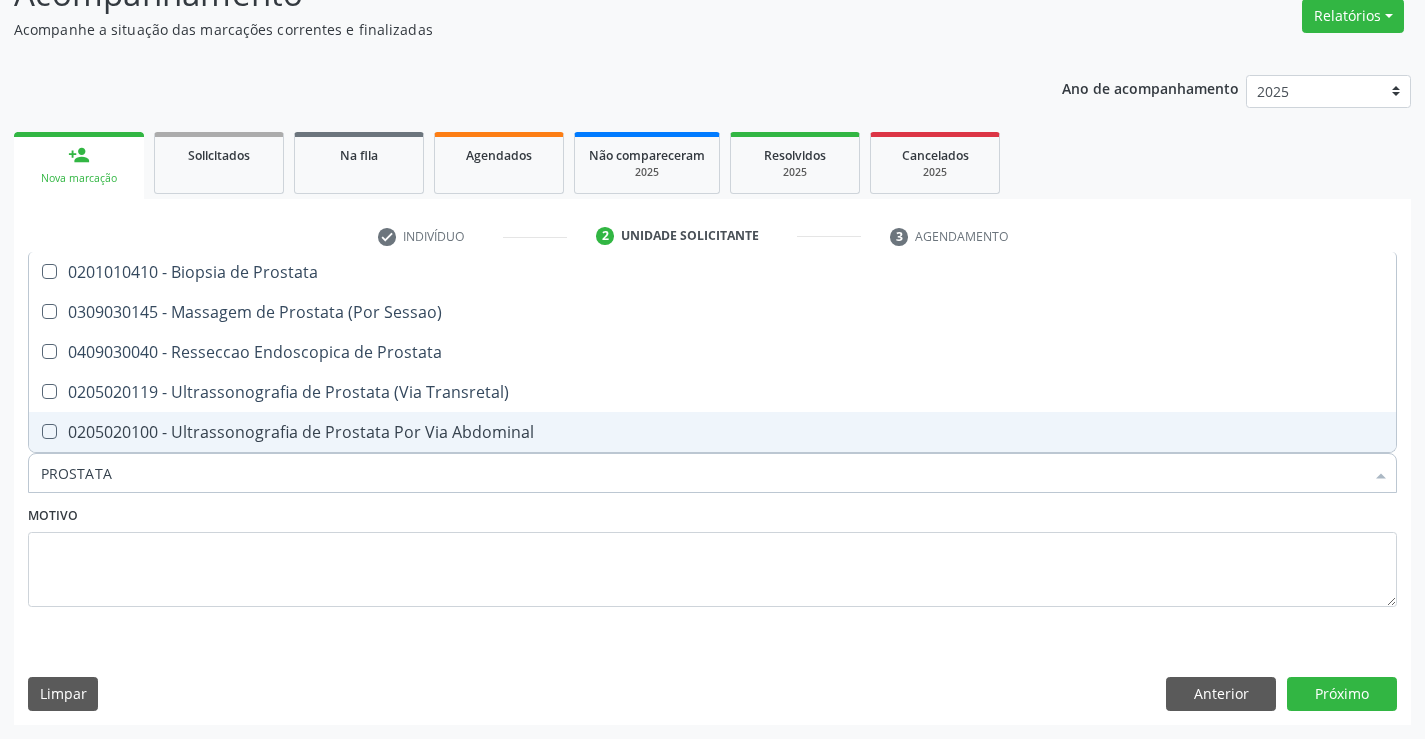 click on "0205020100 - Ultrassonografia de Prostata Por Via Abdominal" at bounding box center (712, 432) 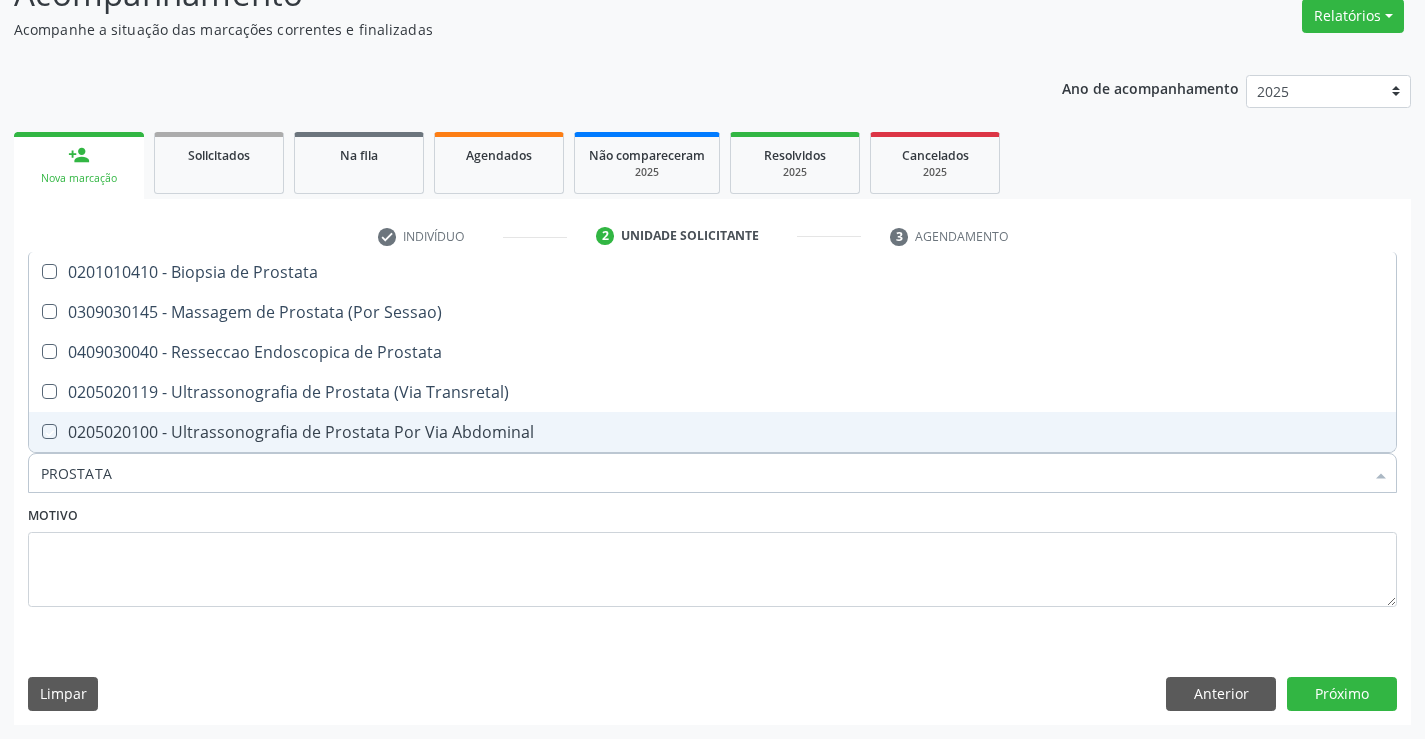 checkbox on "true" 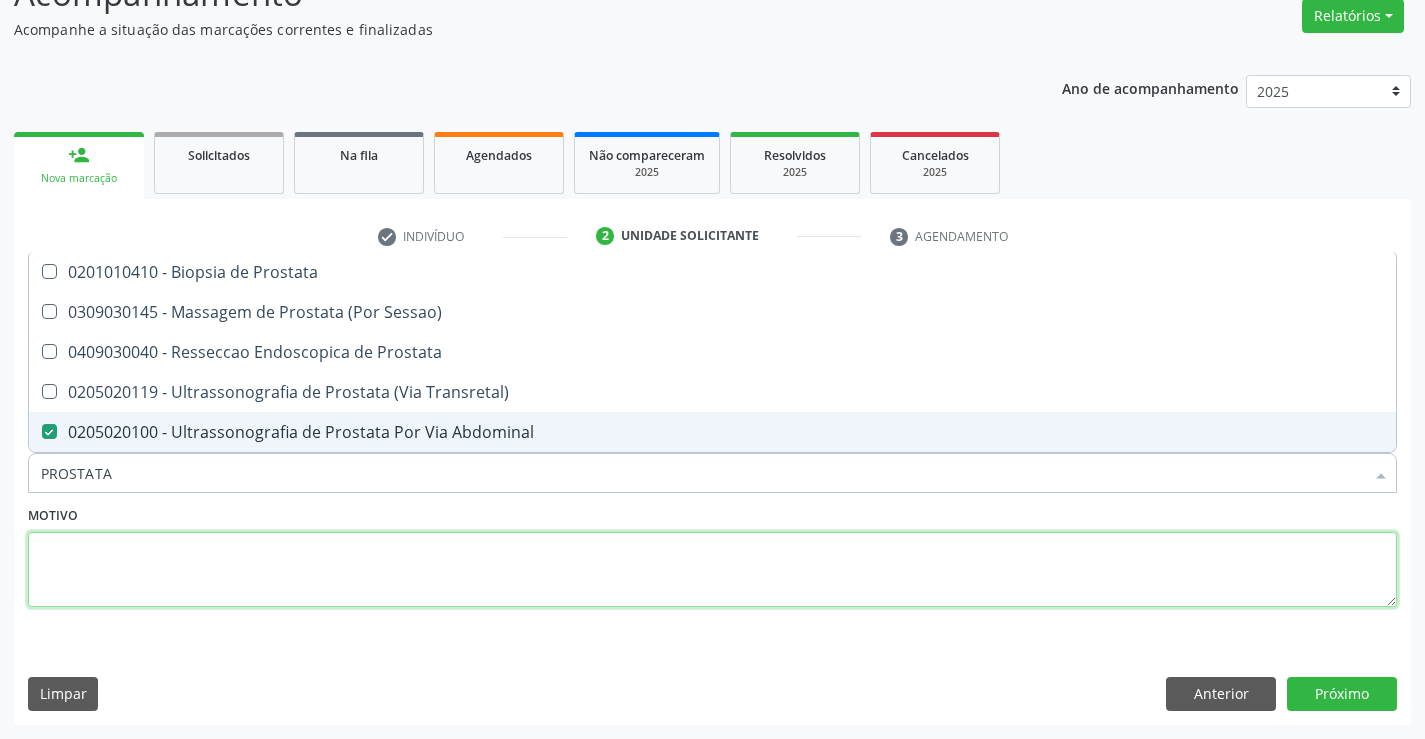 click at bounding box center [712, 570] 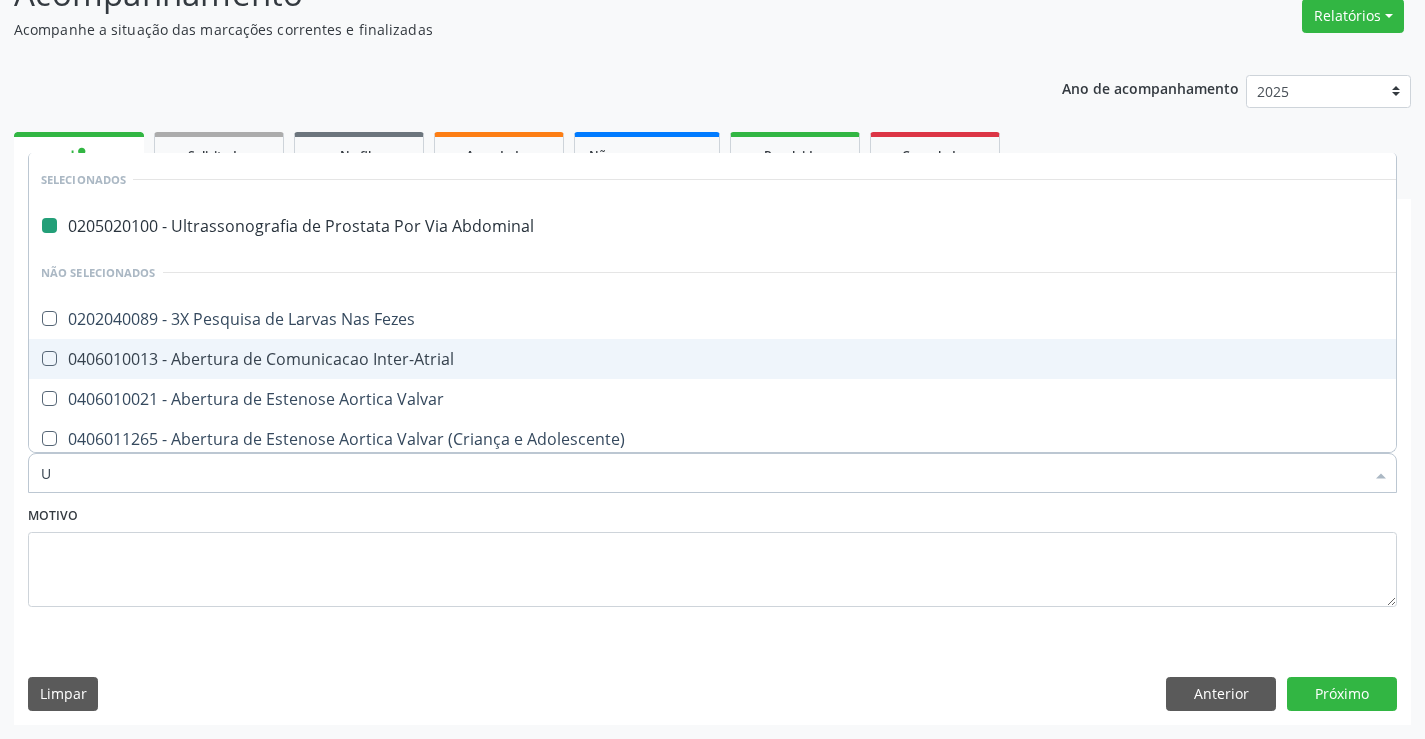type on "US" 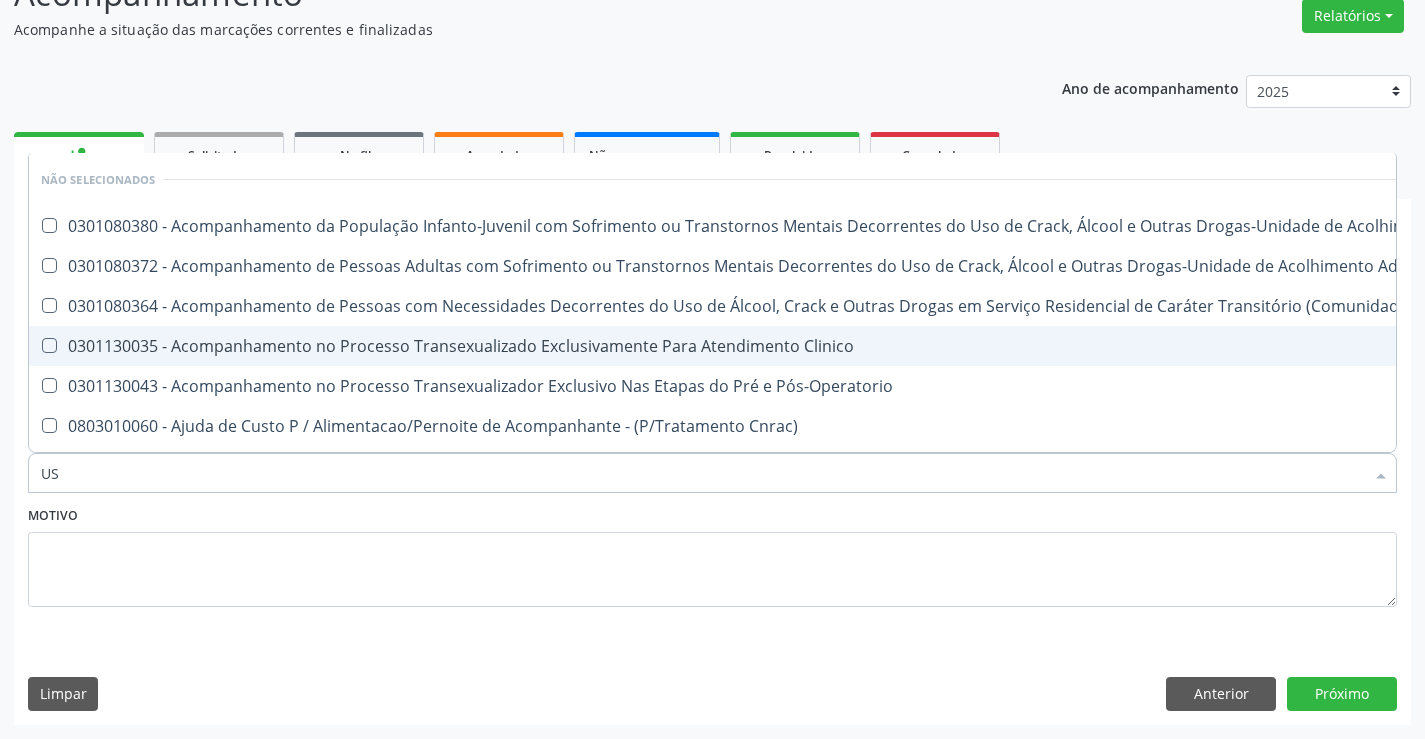 type on "USG" 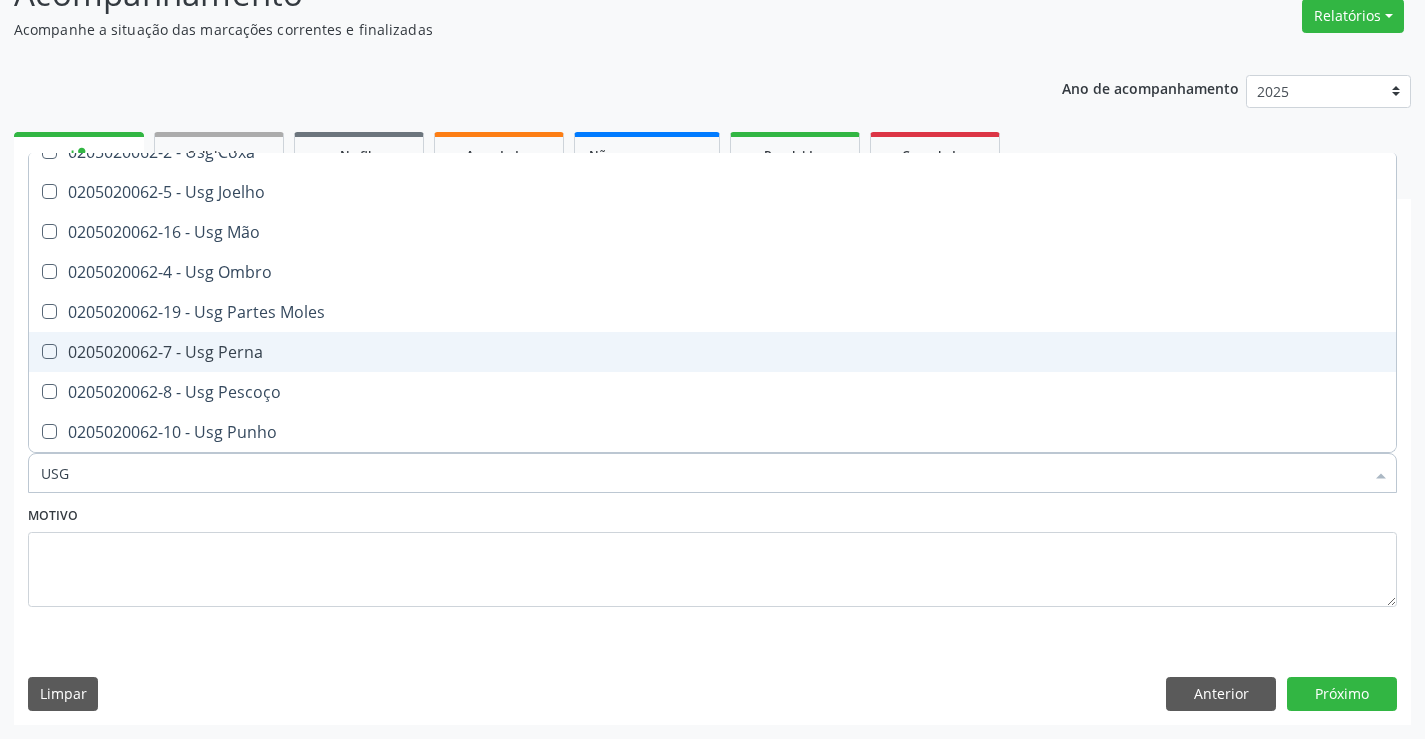 scroll, scrollTop: 214, scrollLeft: 0, axis: vertical 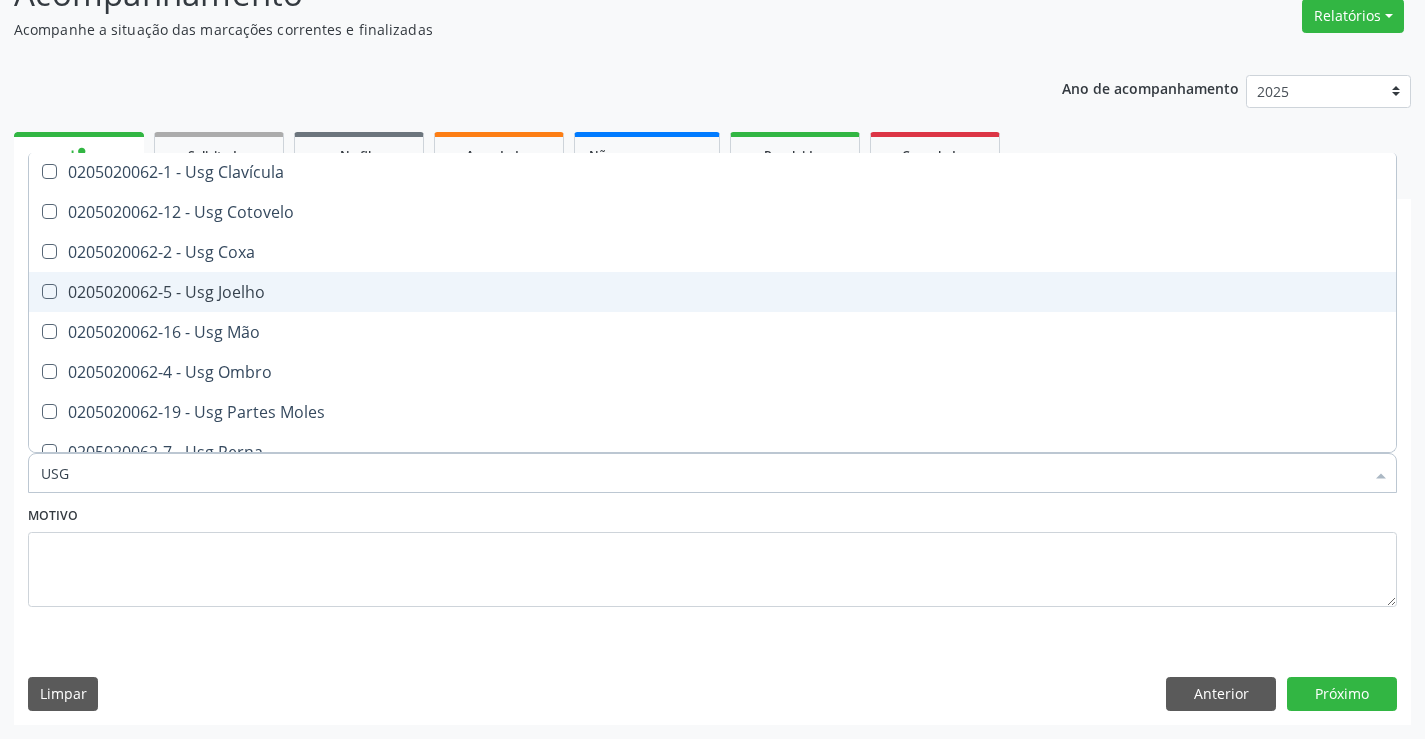 click on "0205020062-5 - Usg Joelho" at bounding box center (712, 292) 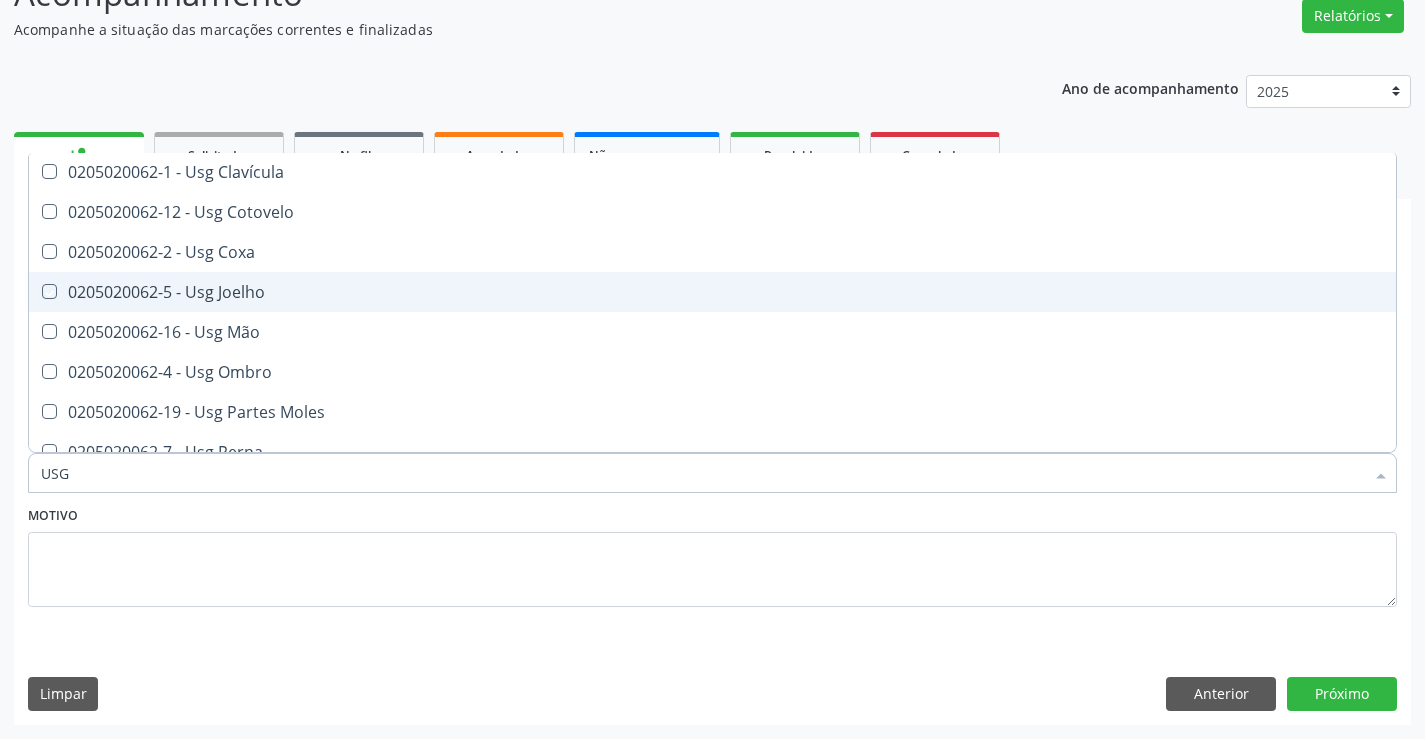 checkbox on "true" 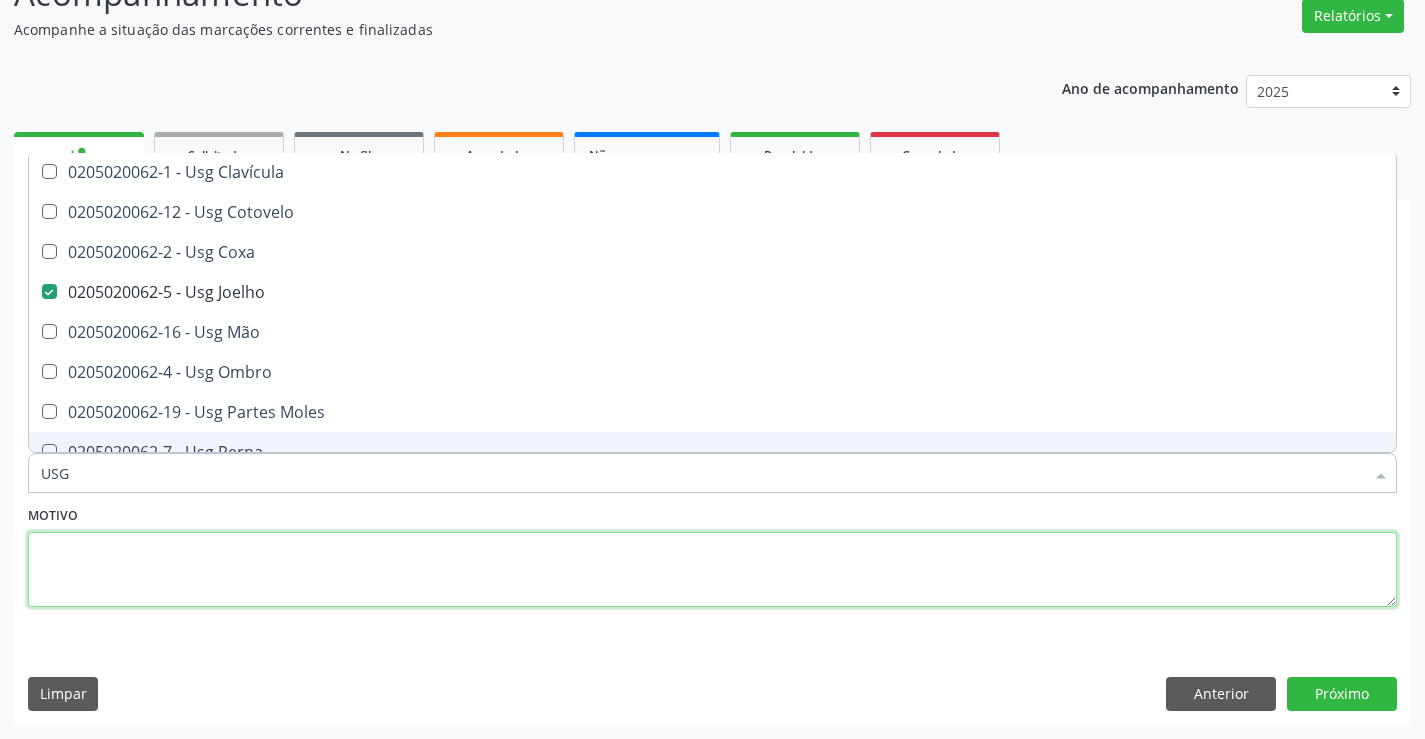 click at bounding box center (712, 570) 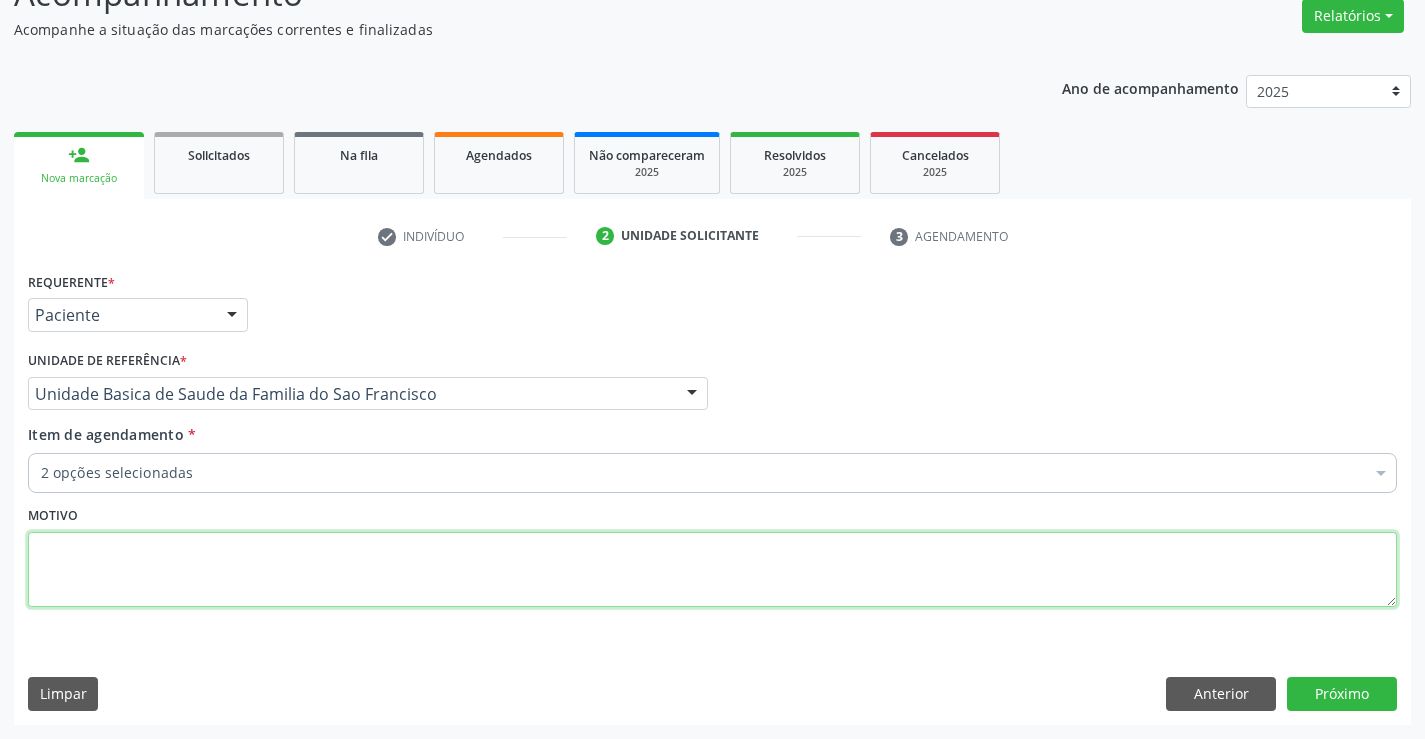 scroll, scrollTop: 0, scrollLeft: 0, axis: both 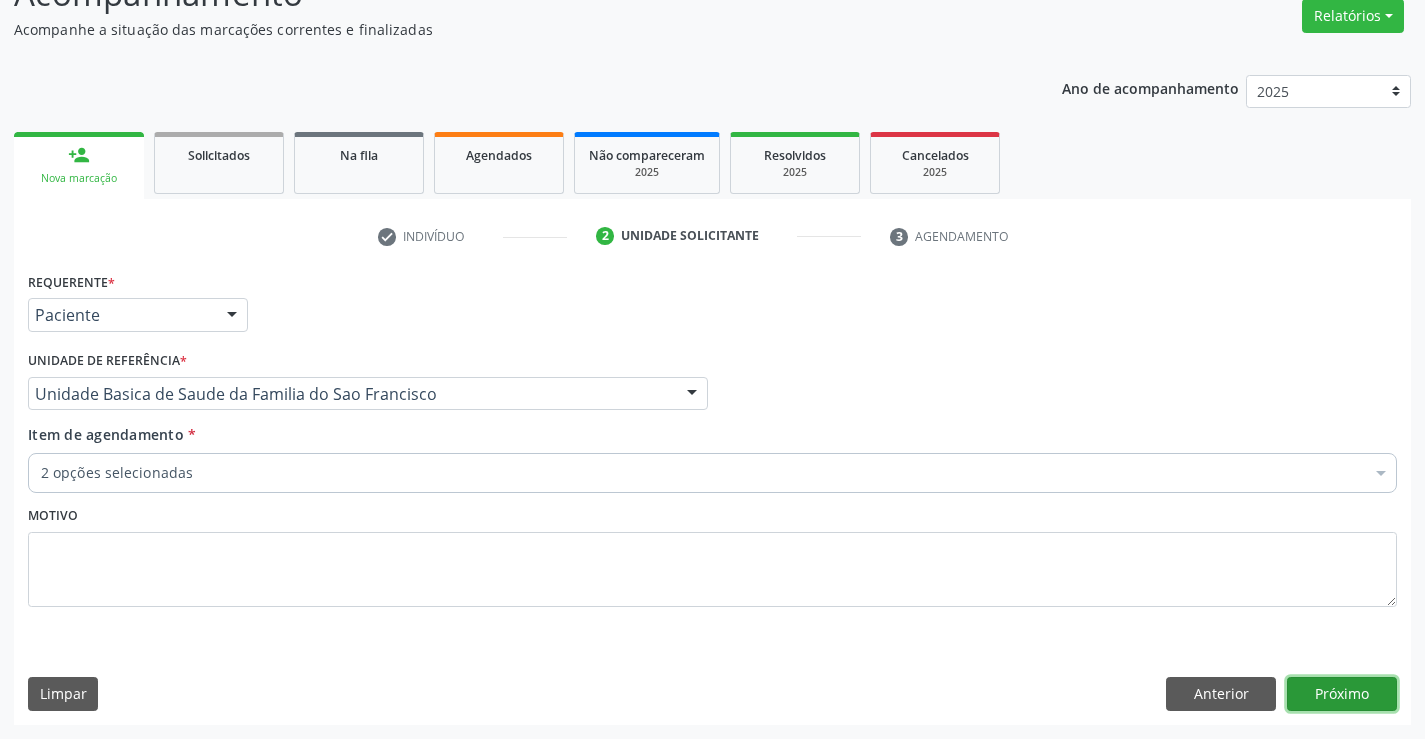 click on "Próximo" at bounding box center [1342, 694] 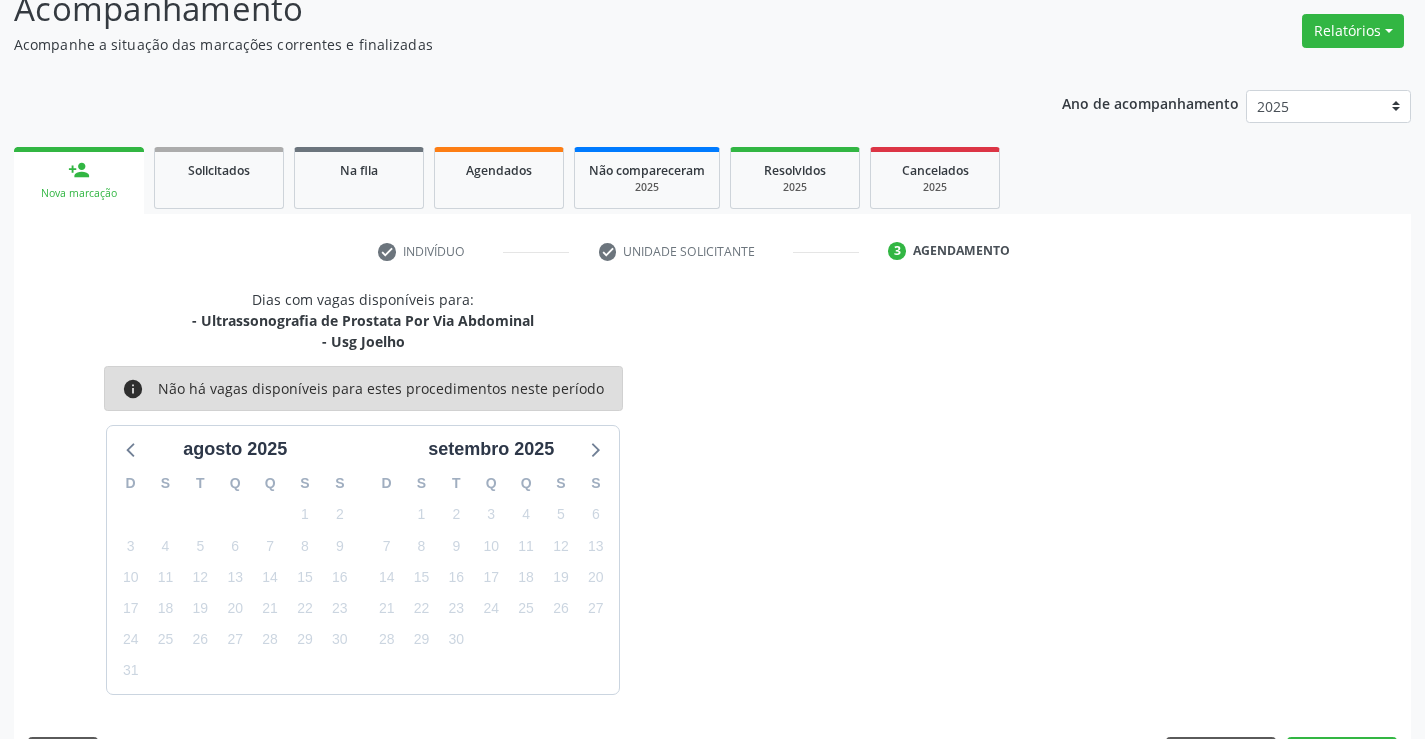 scroll, scrollTop: 167, scrollLeft: 0, axis: vertical 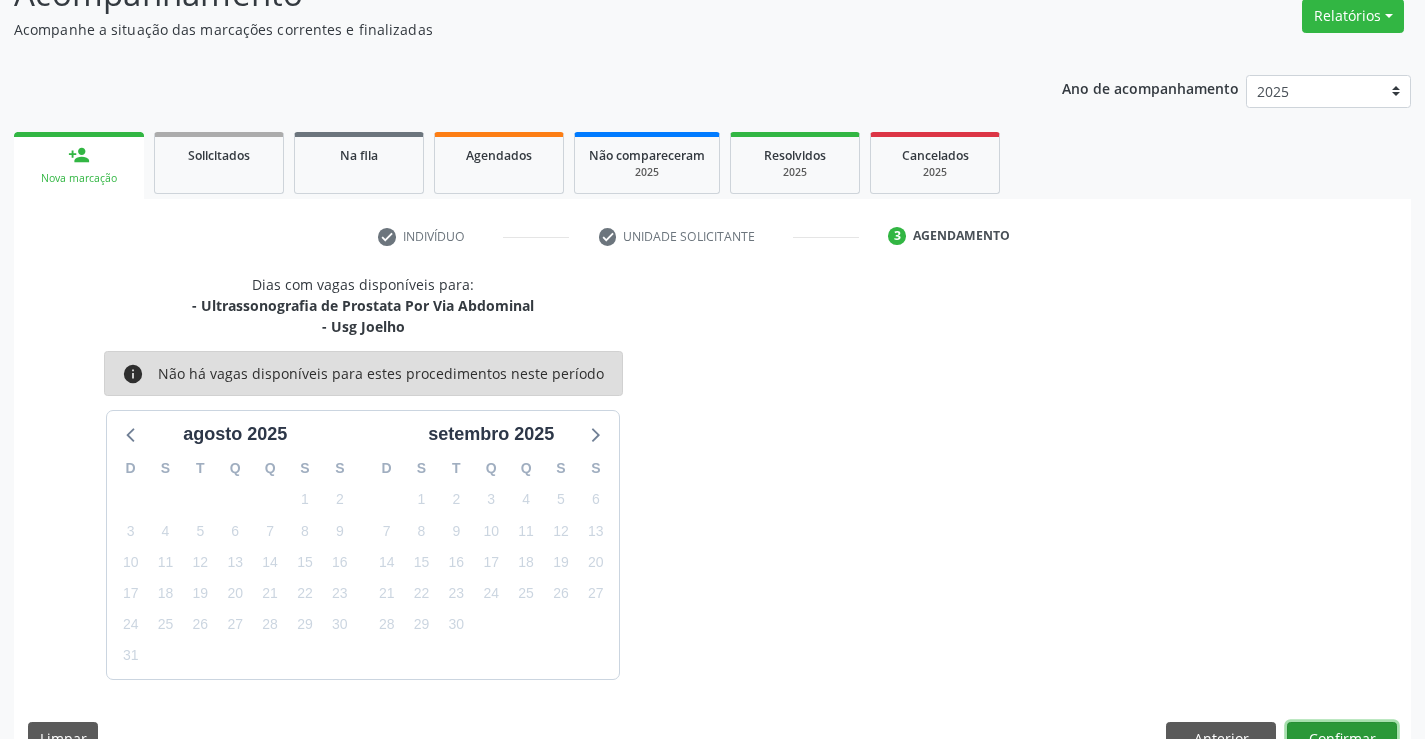click on "Confirmar" at bounding box center [1342, 739] 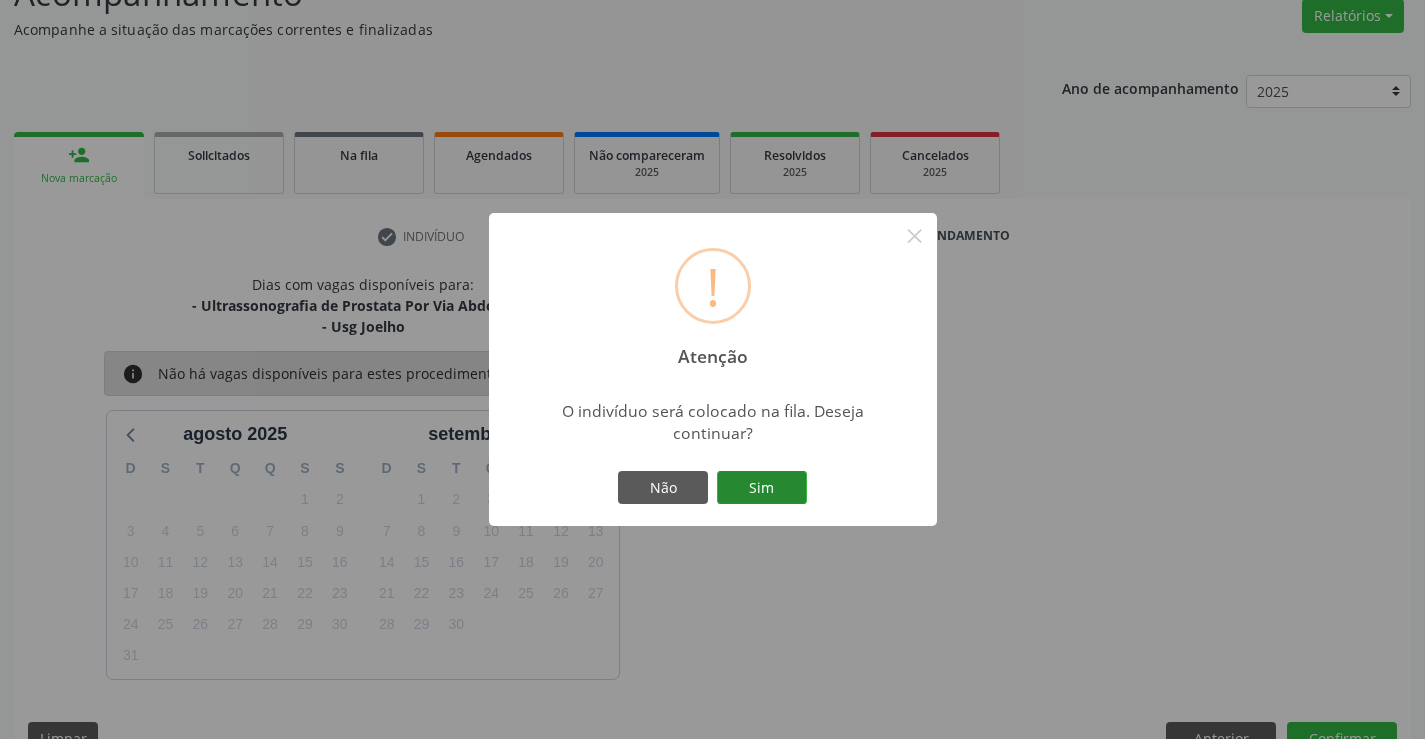 click on "Sim" at bounding box center (762, 488) 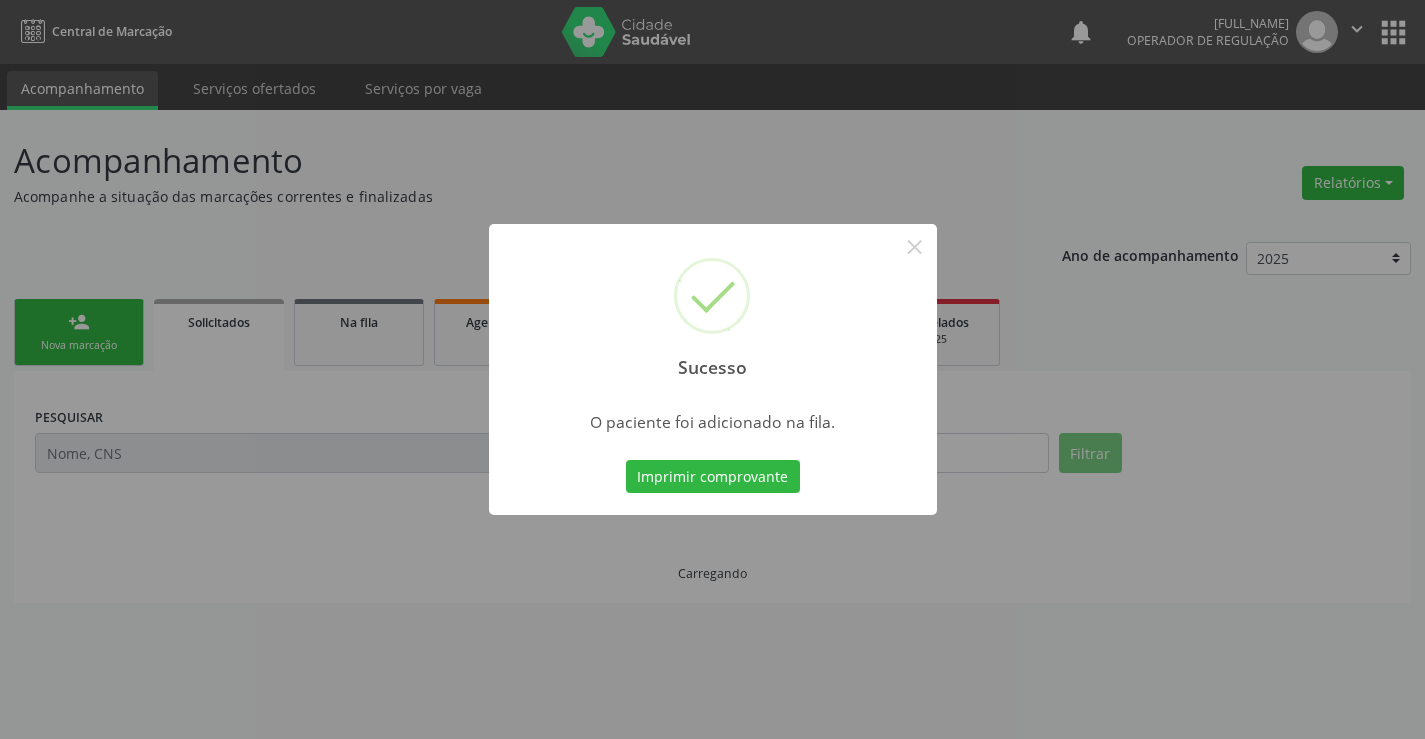 scroll, scrollTop: 0, scrollLeft: 0, axis: both 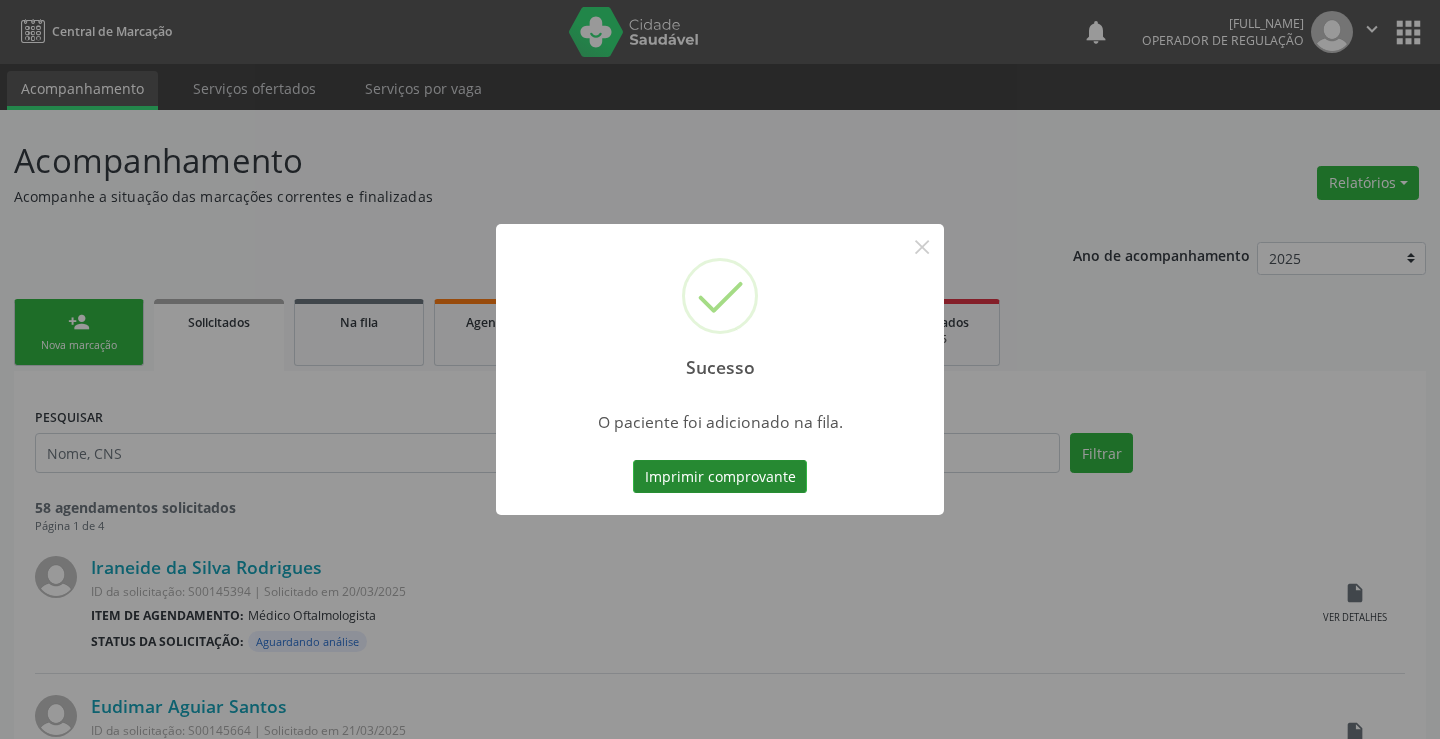 click on "Imprimir comprovante" at bounding box center [720, 477] 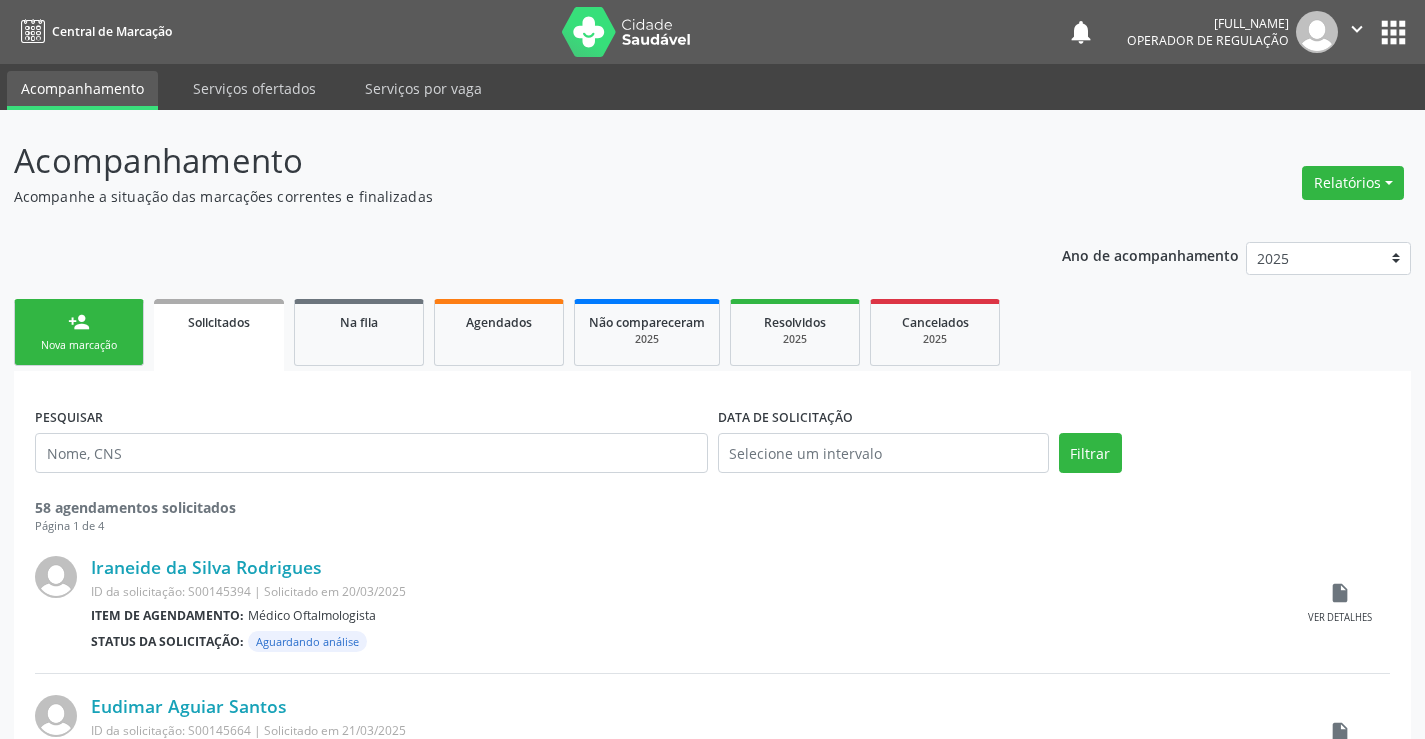 click on "person_add
Nova marcação" at bounding box center [79, 332] 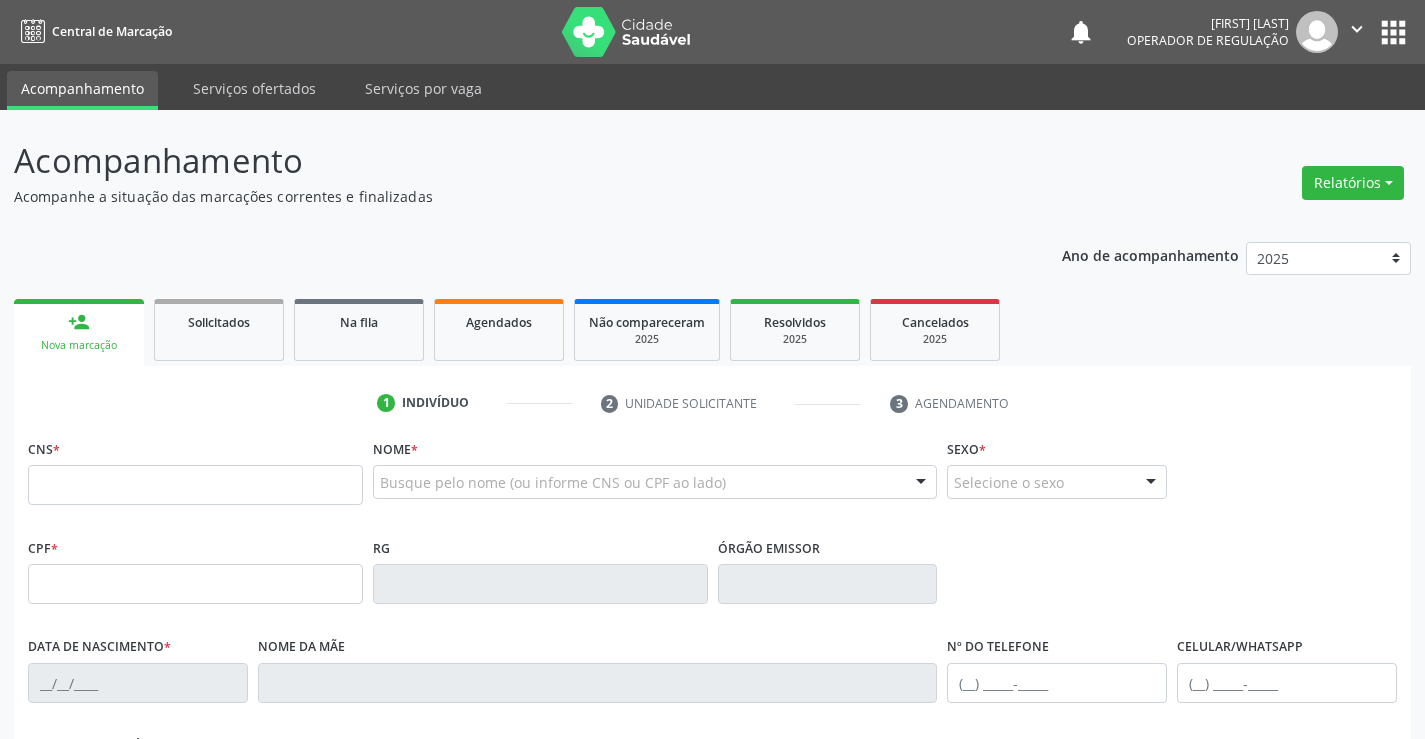 scroll, scrollTop: 0, scrollLeft: 0, axis: both 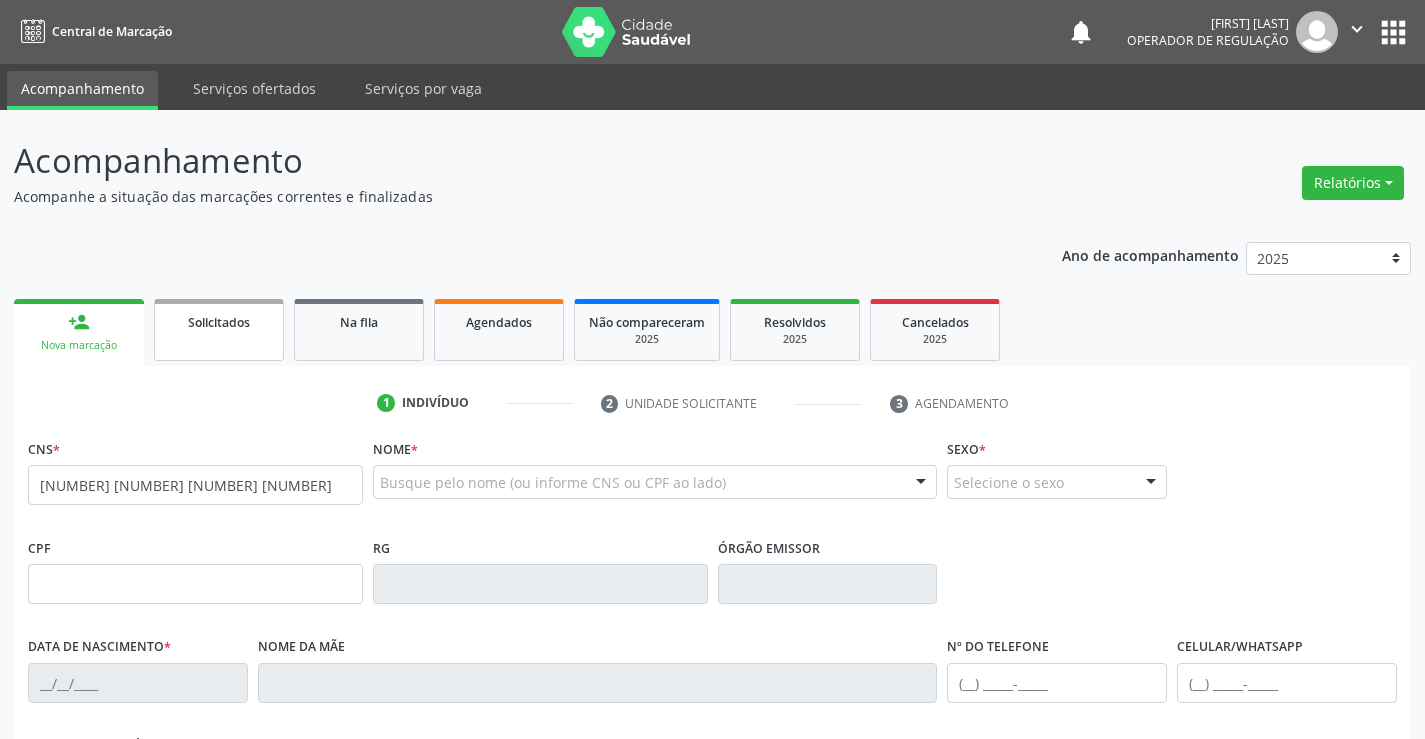 type on "701 8082 7475 3475" 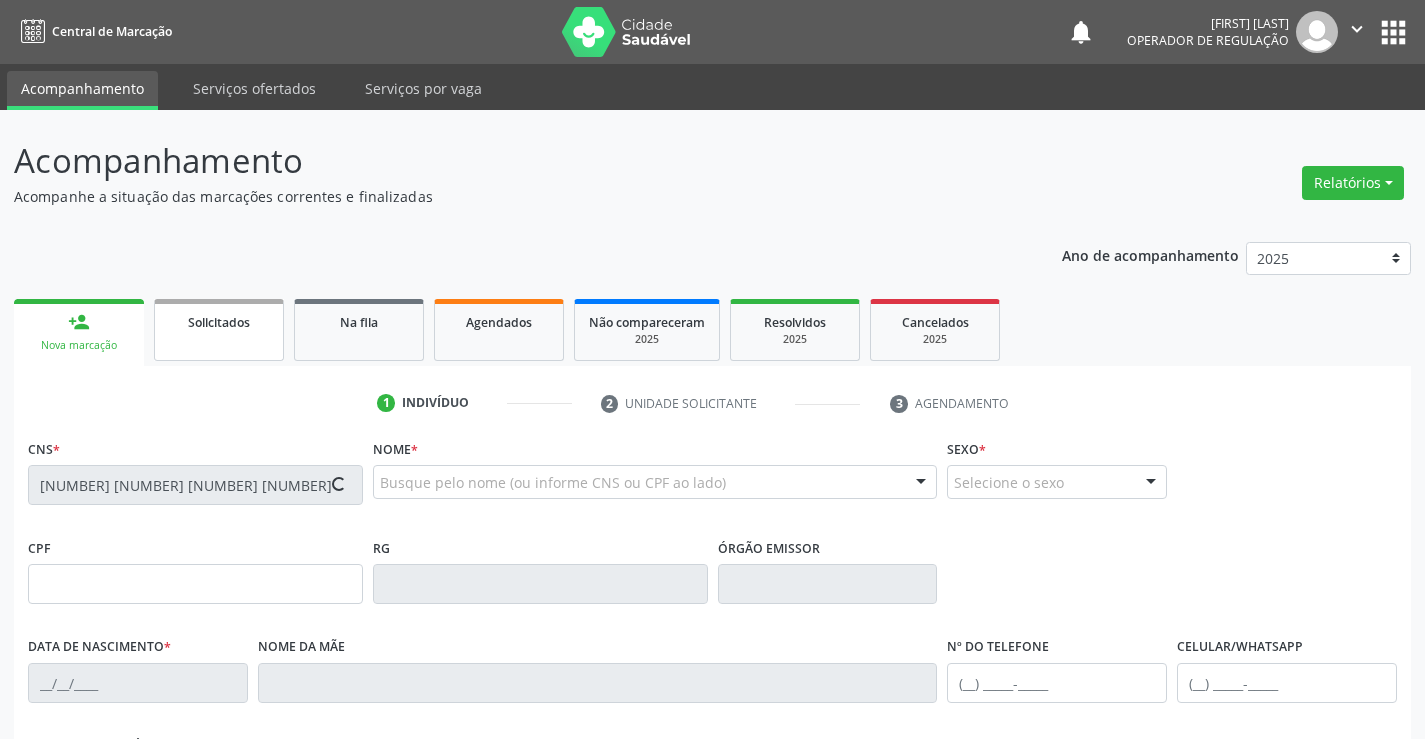 type on "0939378493" 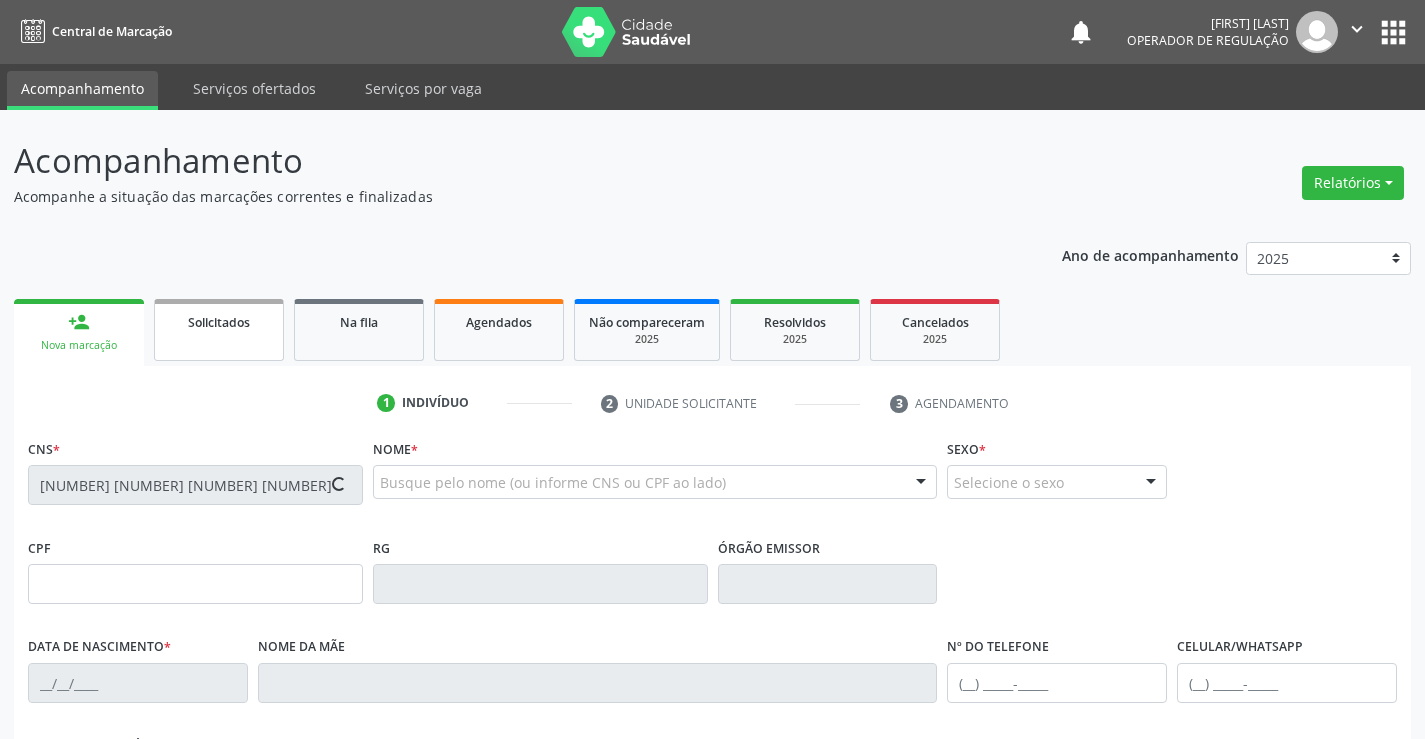 type on "[DATE]" 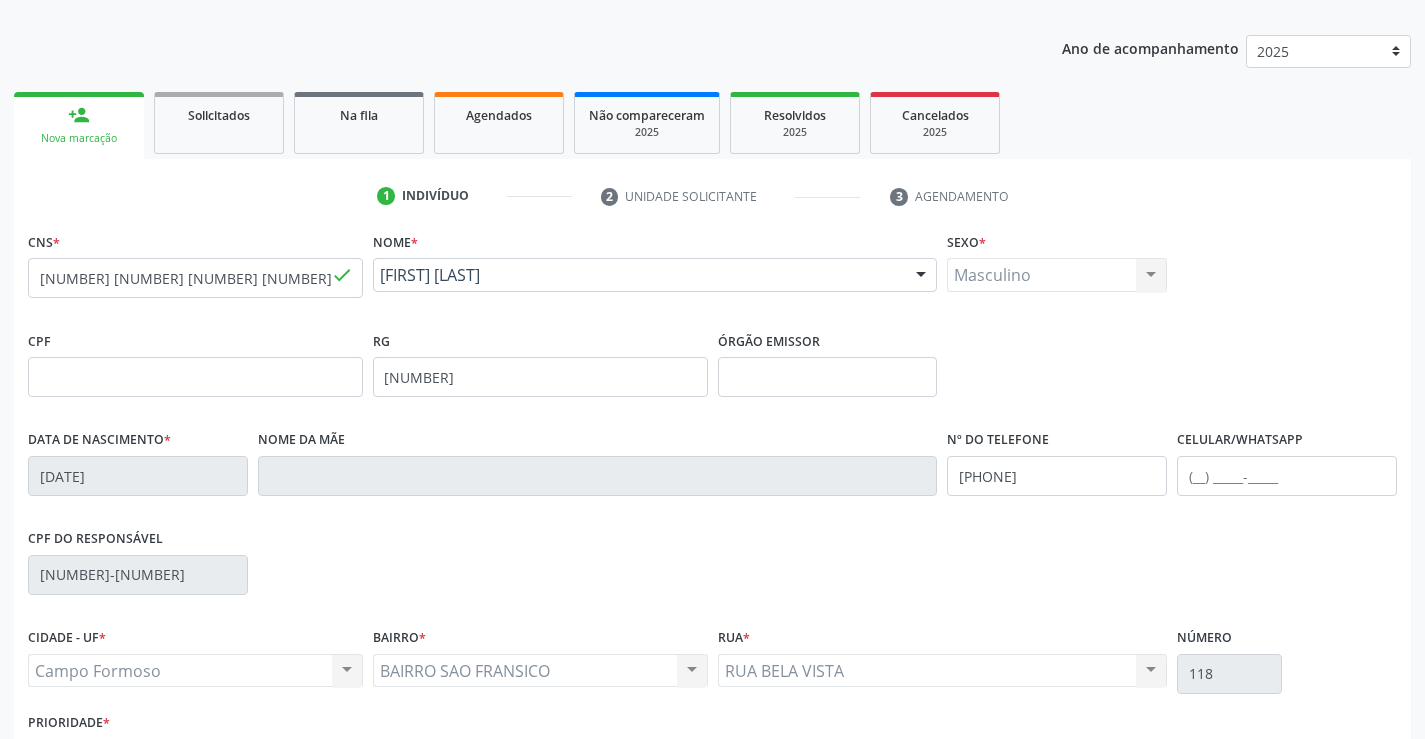 scroll, scrollTop: 345, scrollLeft: 0, axis: vertical 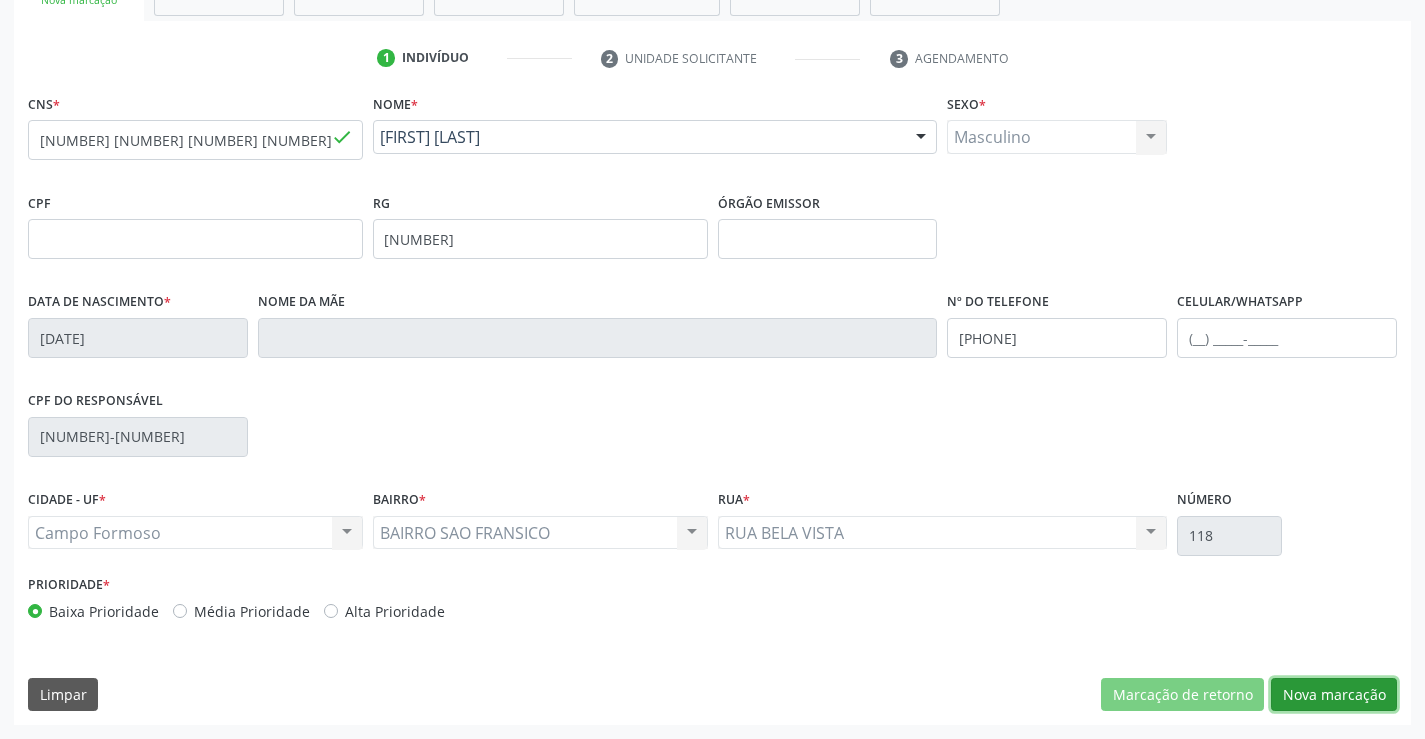 click on "Nova marcação" at bounding box center (1334, 695) 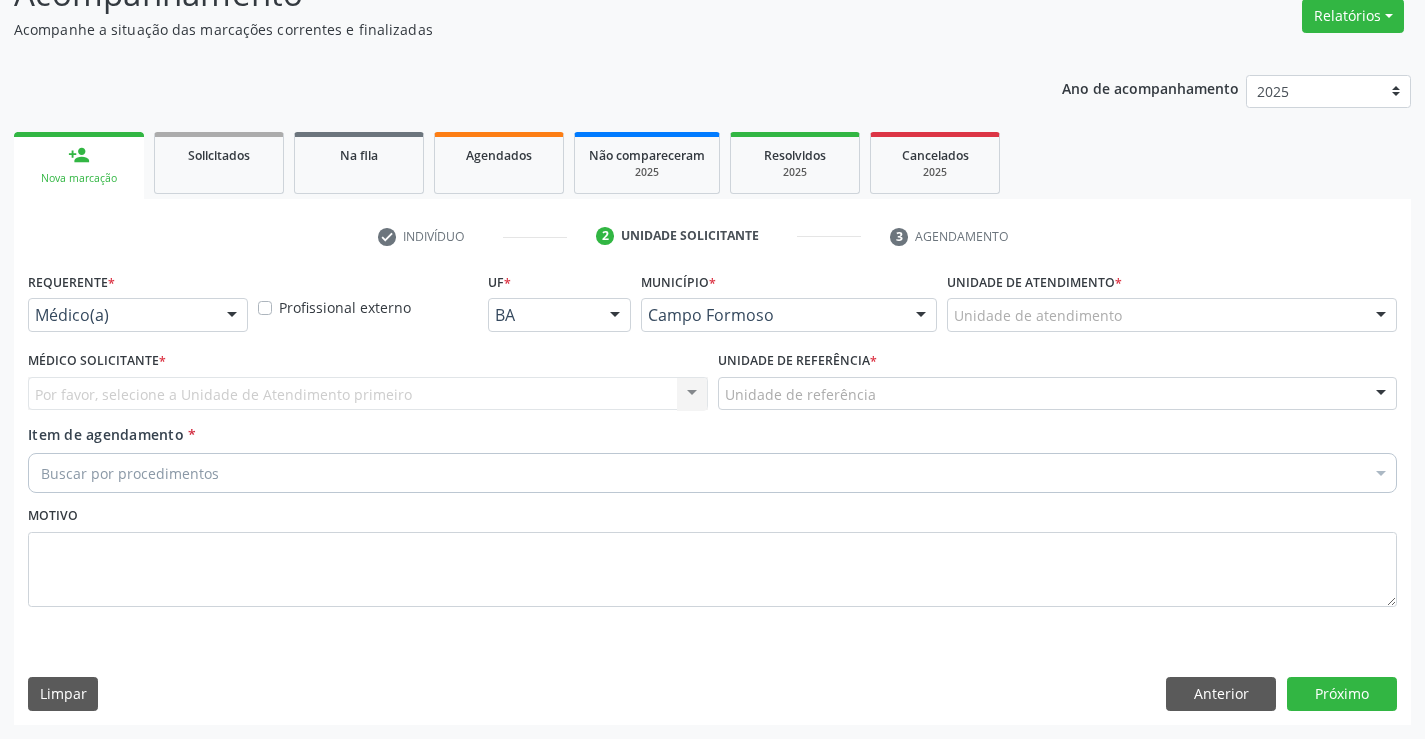 scroll, scrollTop: 167, scrollLeft: 0, axis: vertical 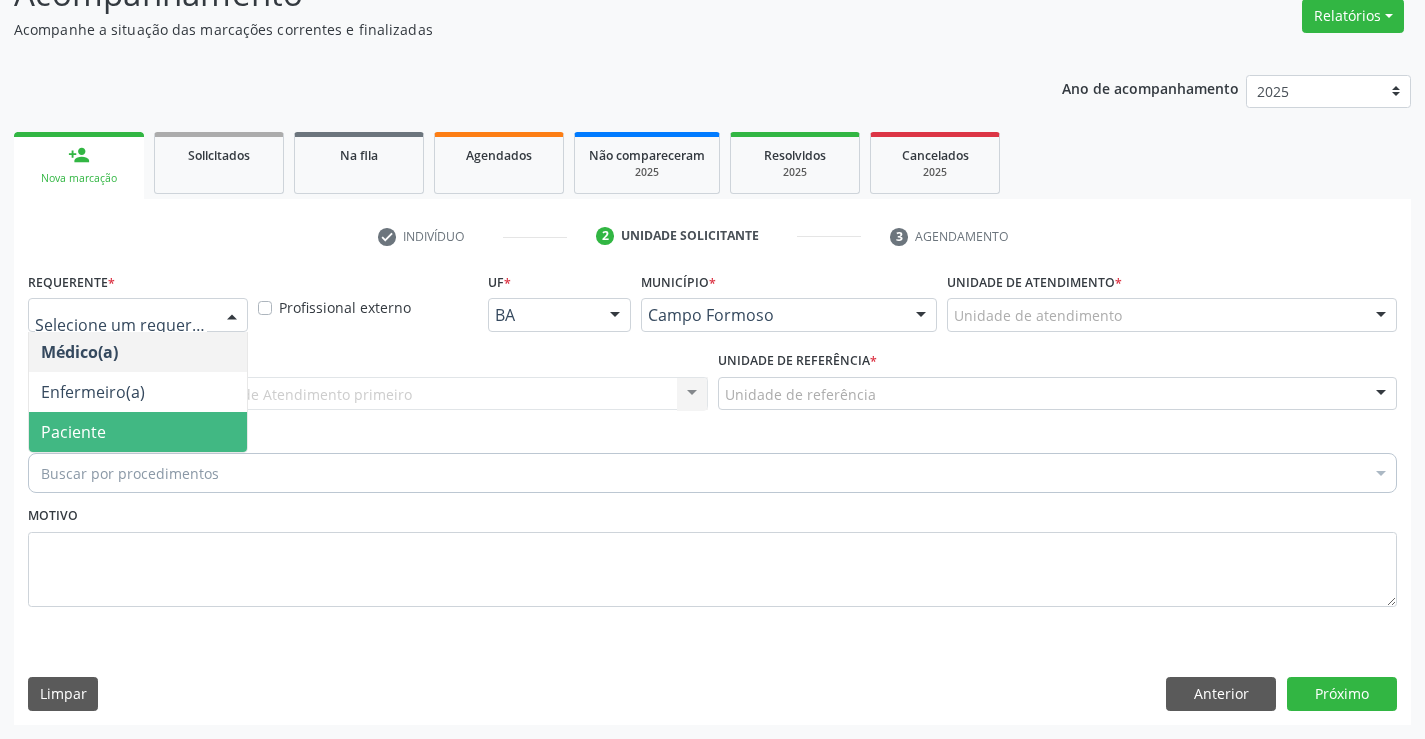 click on "Paciente" at bounding box center [138, 432] 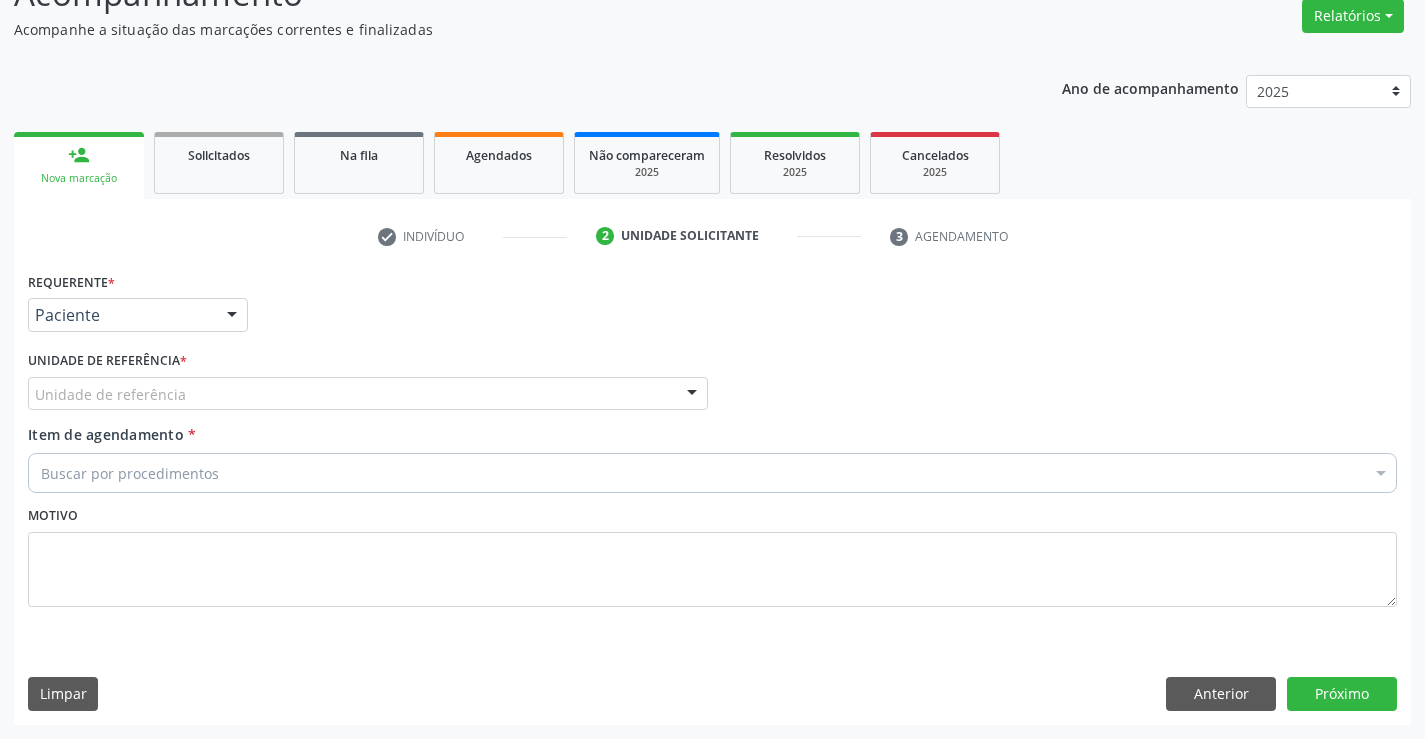 click on "Unidade de referência" at bounding box center (368, 394) 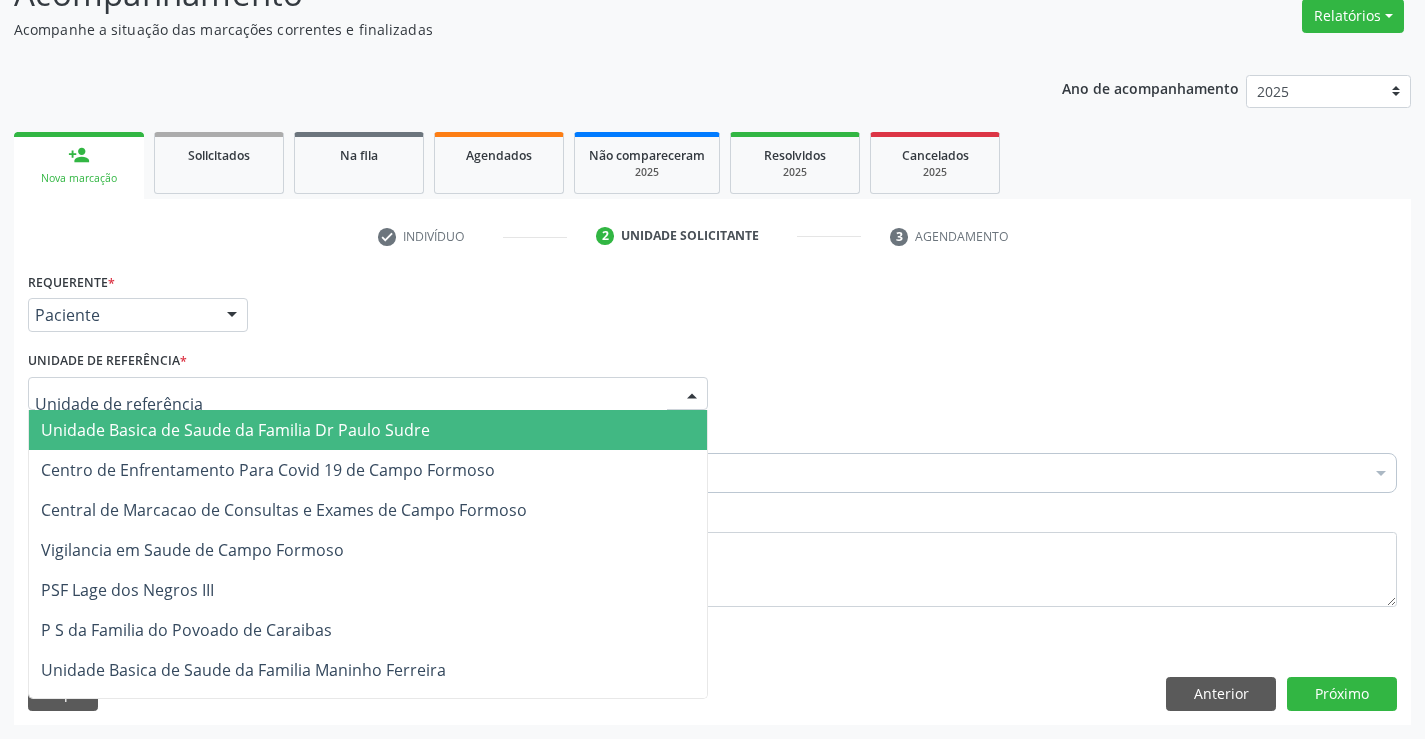 click on "Unidade Basica de Saude da Familia Dr Paulo Sudre" at bounding box center [368, 430] 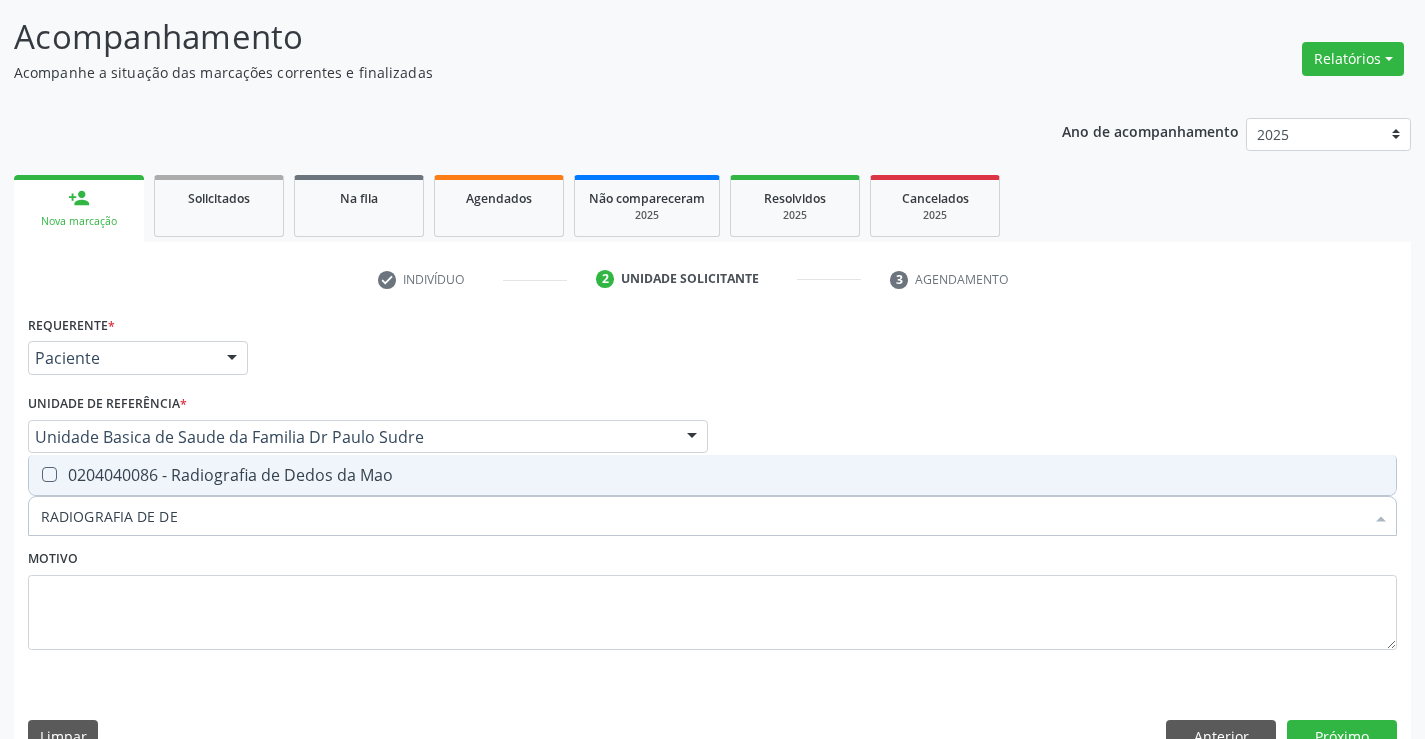 scroll, scrollTop: 167, scrollLeft: 0, axis: vertical 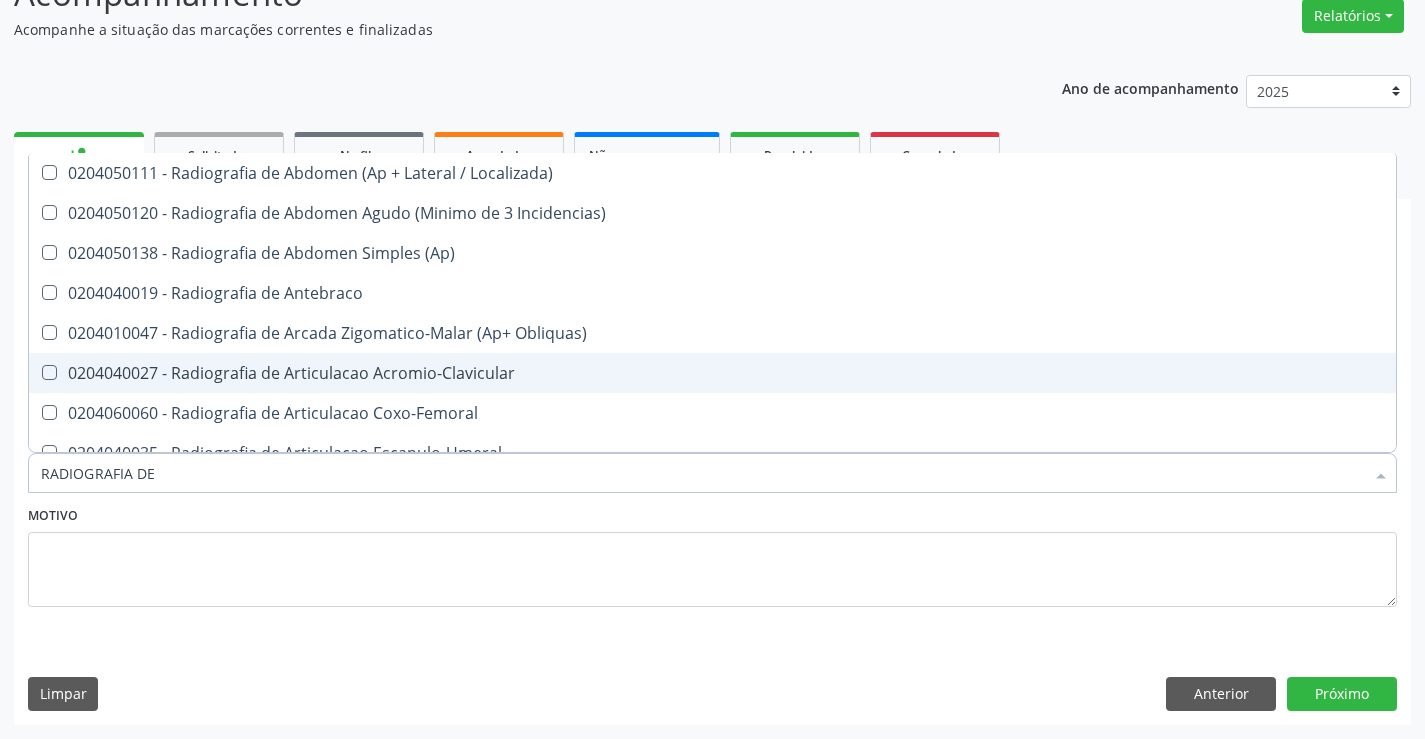 type on "RADIOGRAFIA DE J" 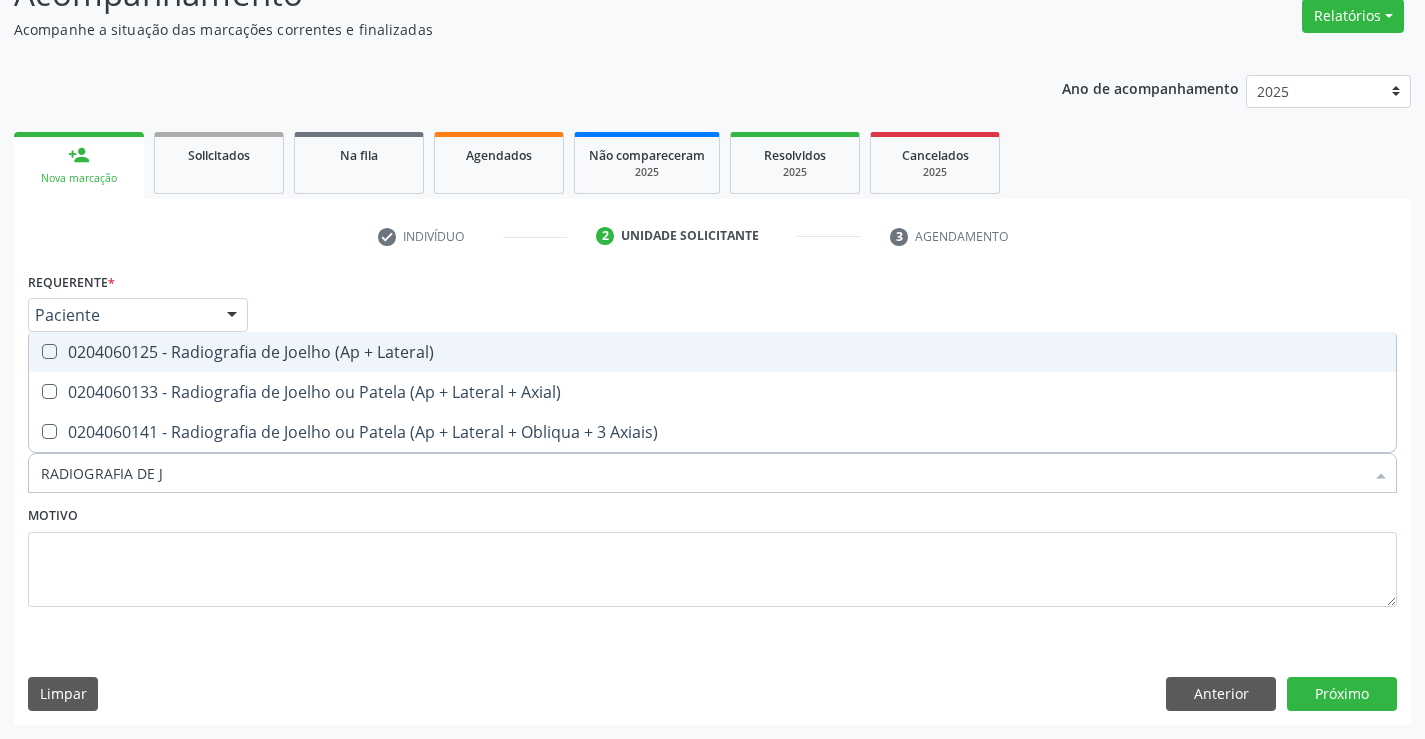 drag, startPoint x: 306, startPoint y: 344, endPoint x: 392, endPoint y: 465, distance: 148.44864 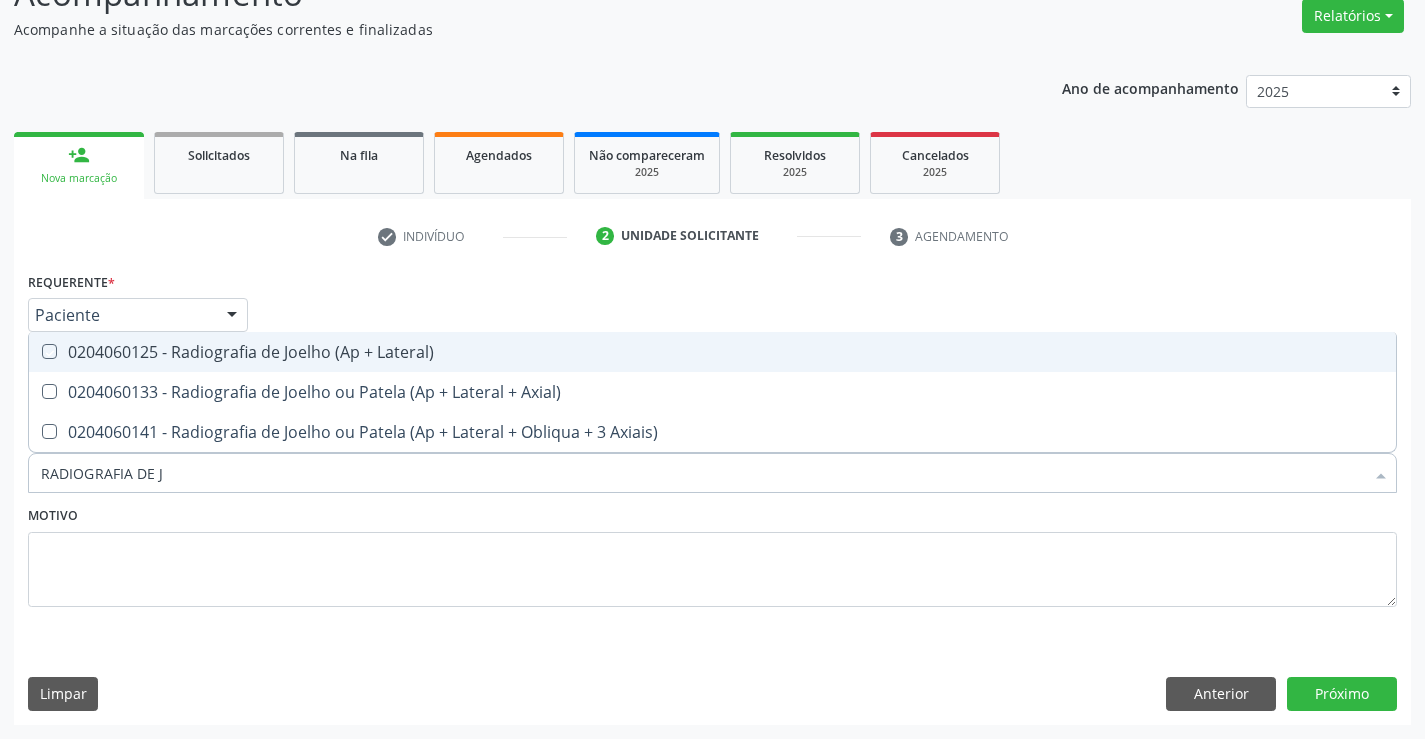 checkbox on "true" 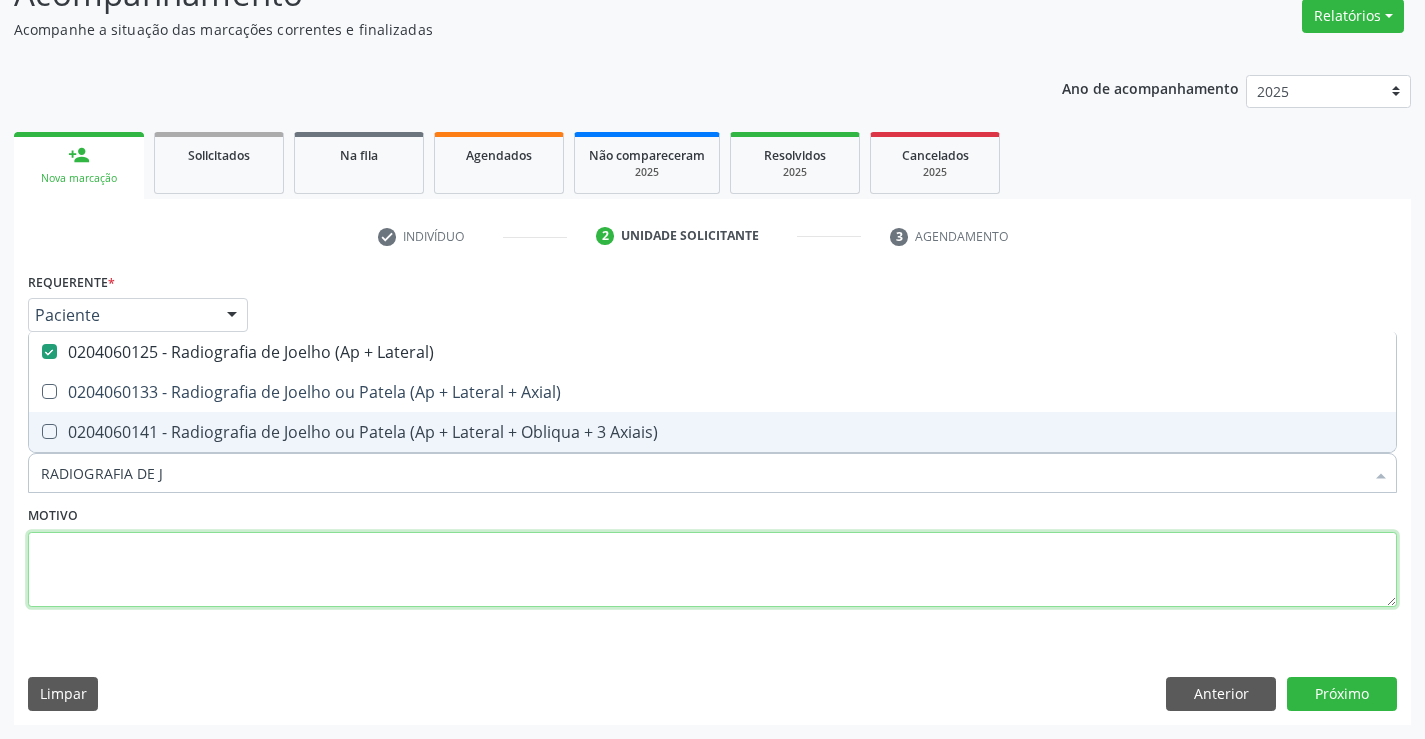 click at bounding box center [712, 570] 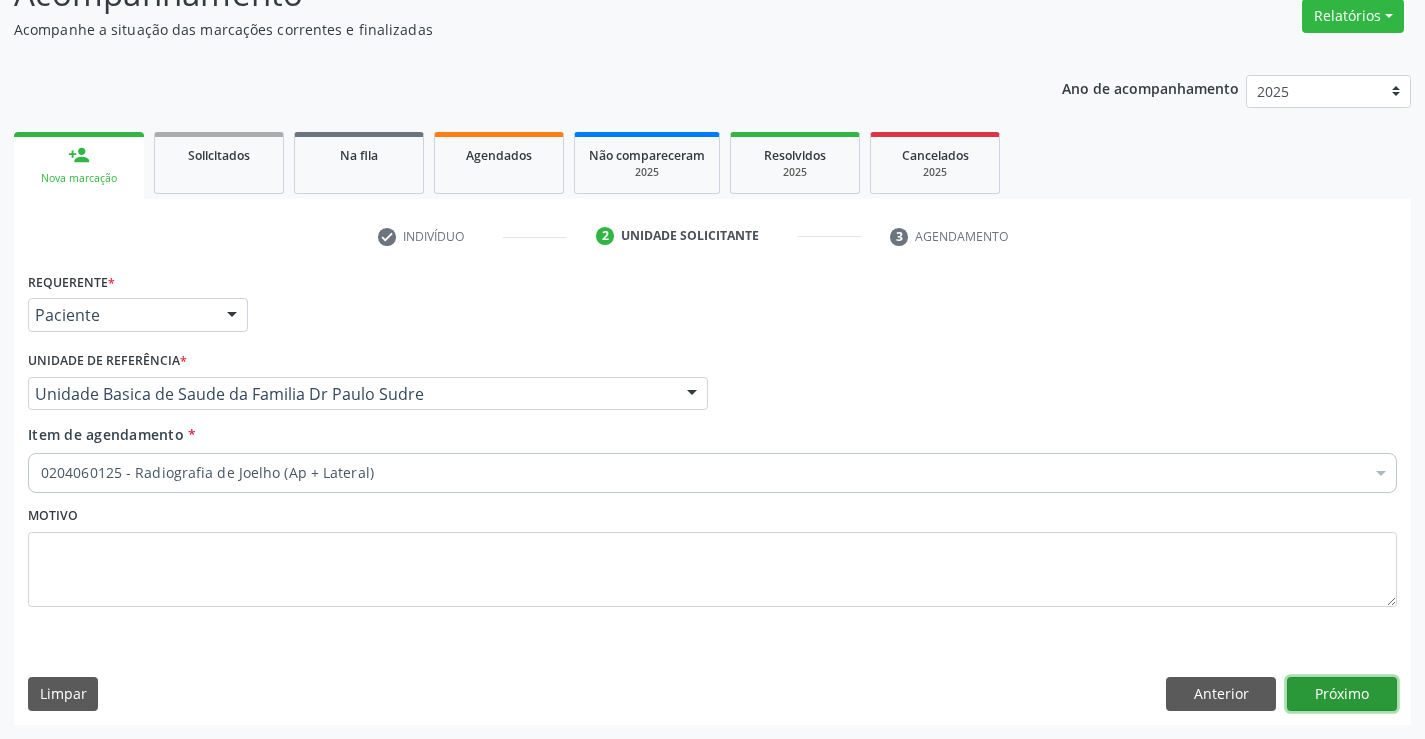 click on "Próximo" at bounding box center (1342, 694) 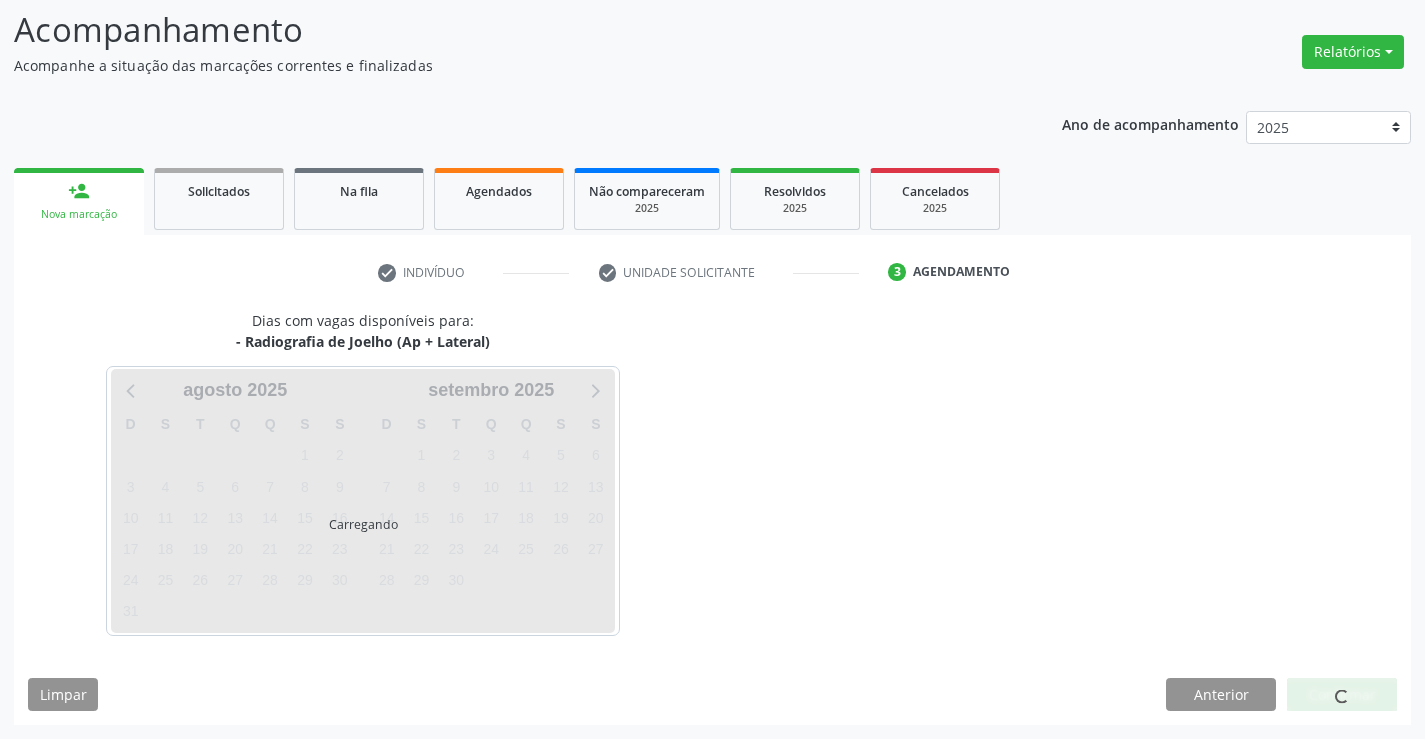 scroll, scrollTop: 131, scrollLeft: 0, axis: vertical 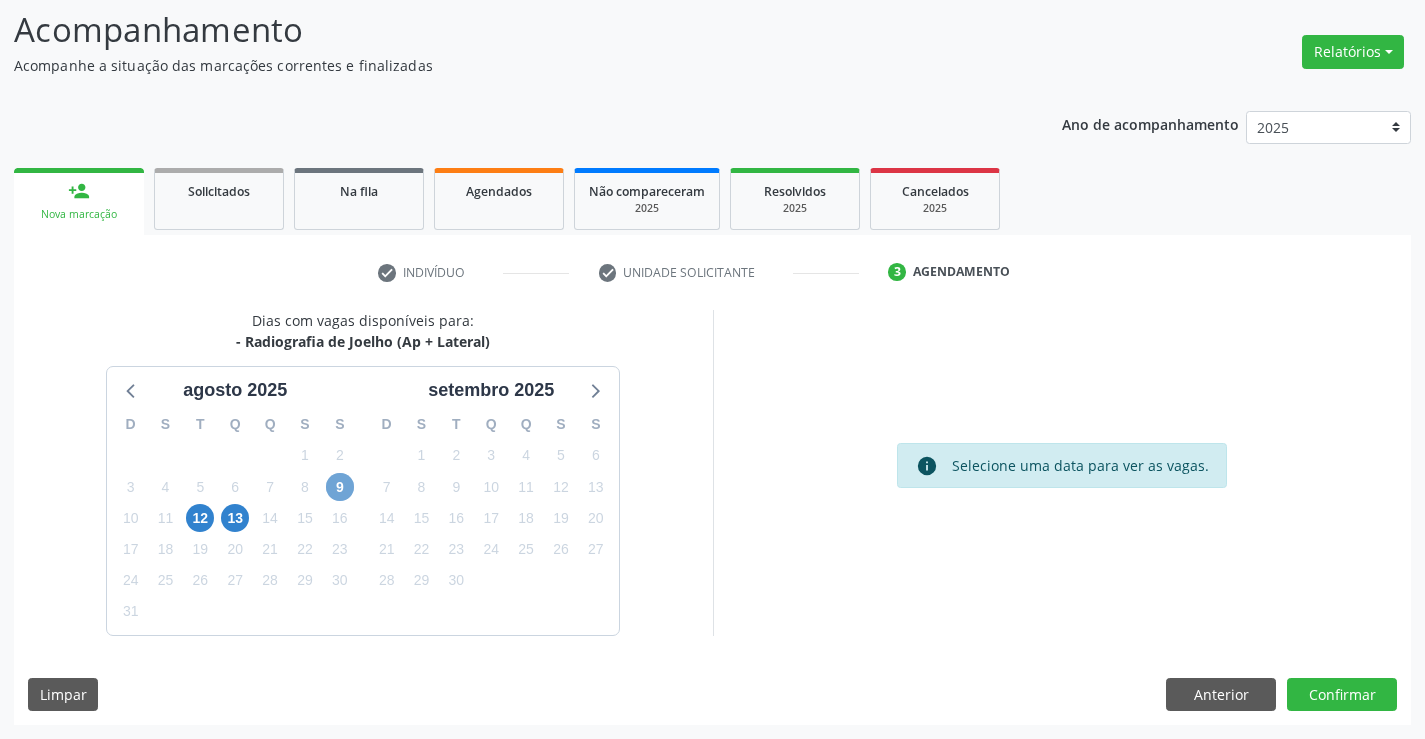 drag, startPoint x: 336, startPoint y: 485, endPoint x: 349, endPoint y: 478, distance: 14.764823 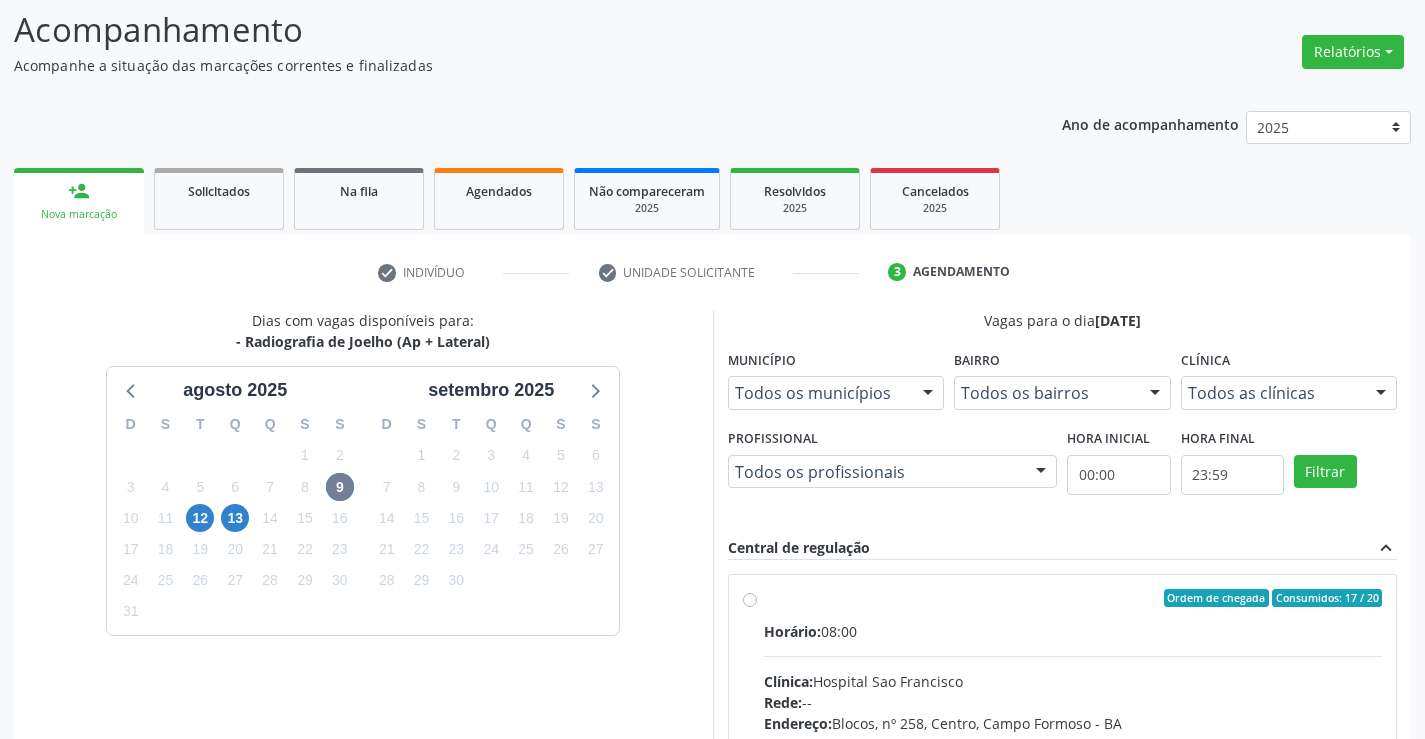 click on "Ordem de chegada
Consumidos: 17 / 20" at bounding box center (1073, 598) 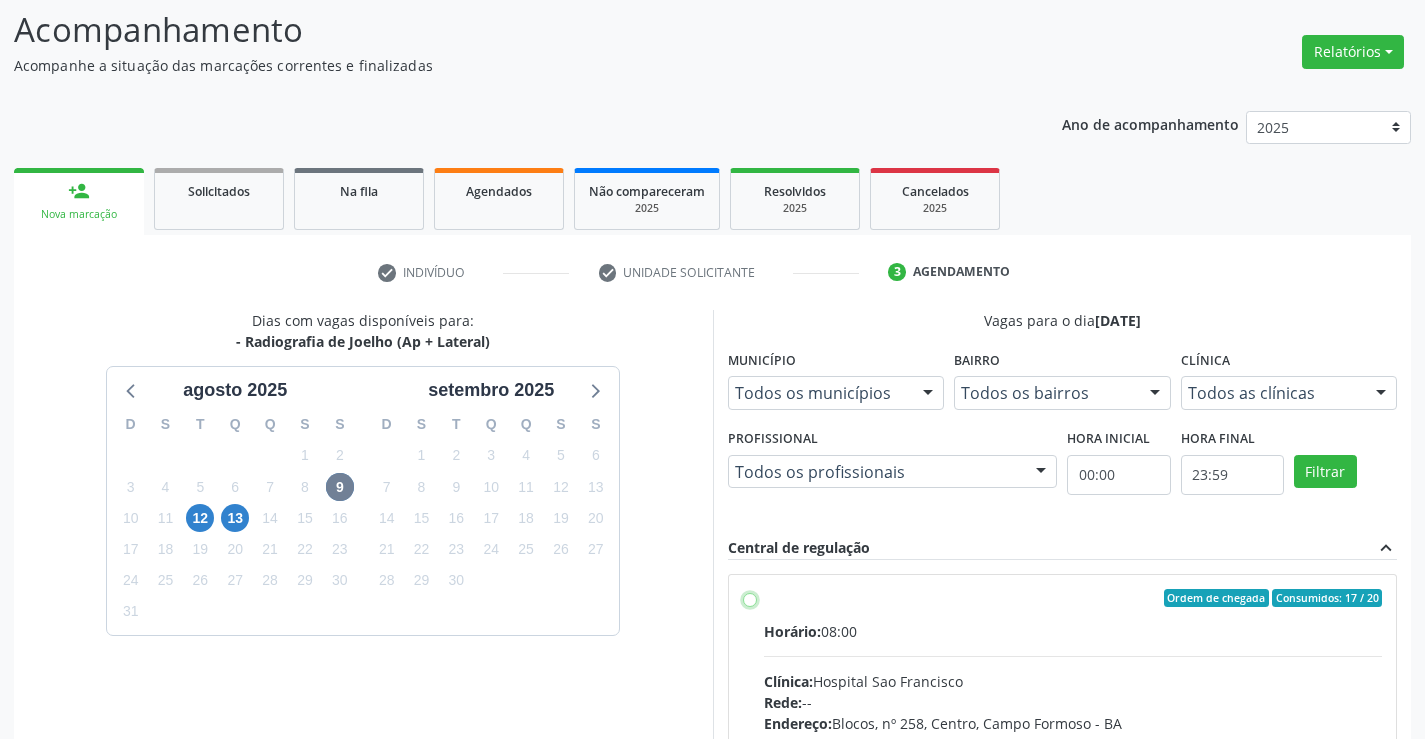 radio on "true" 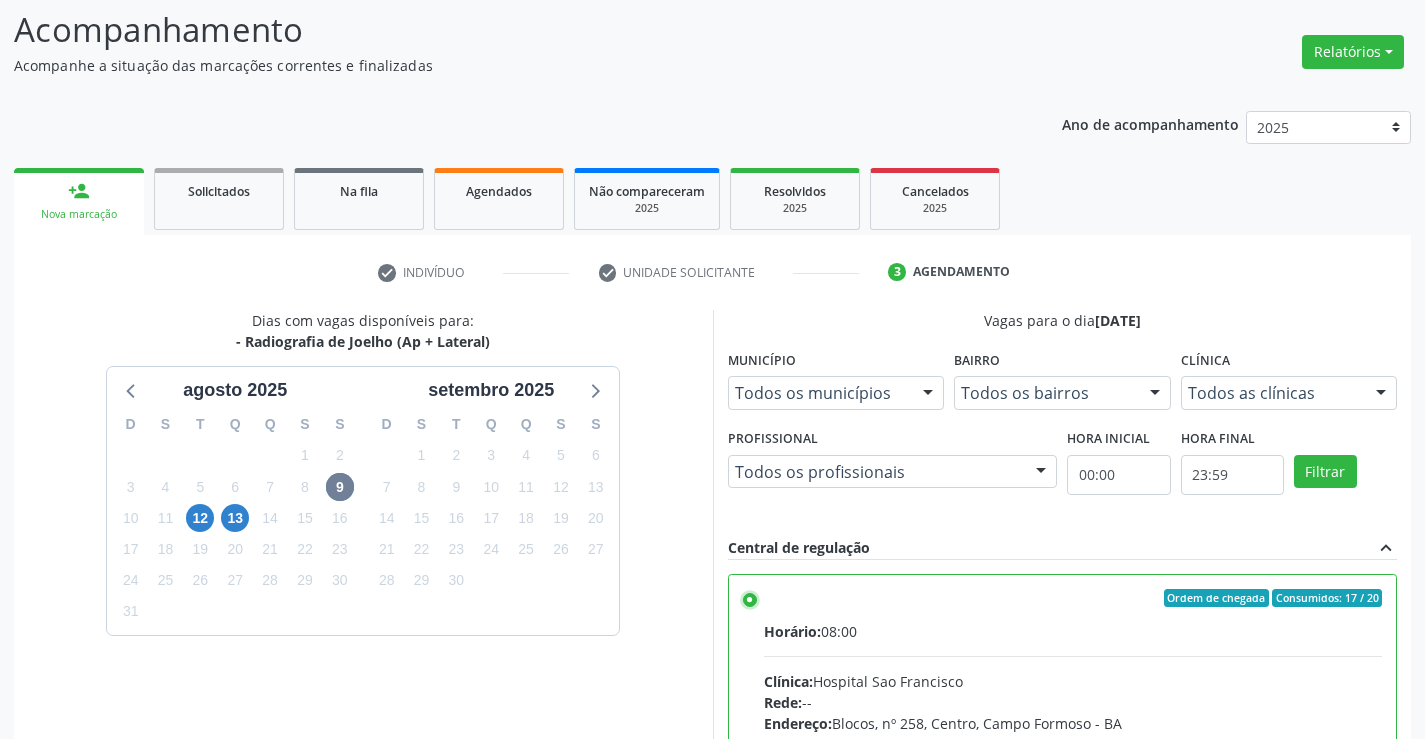 scroll, scrollTop: 456, scrollLeft: 0, axis: vertical 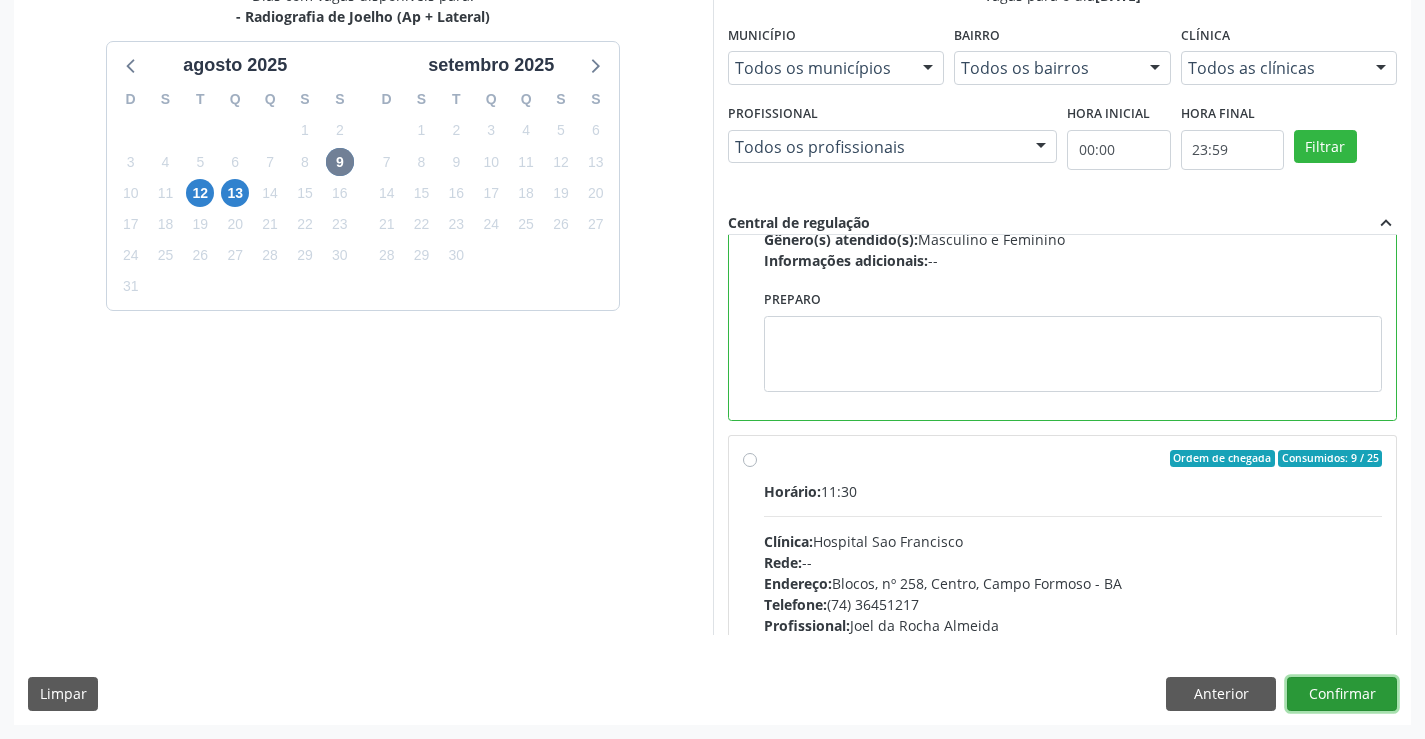 click on "Confirmar" at bounding box center [1342, 694] 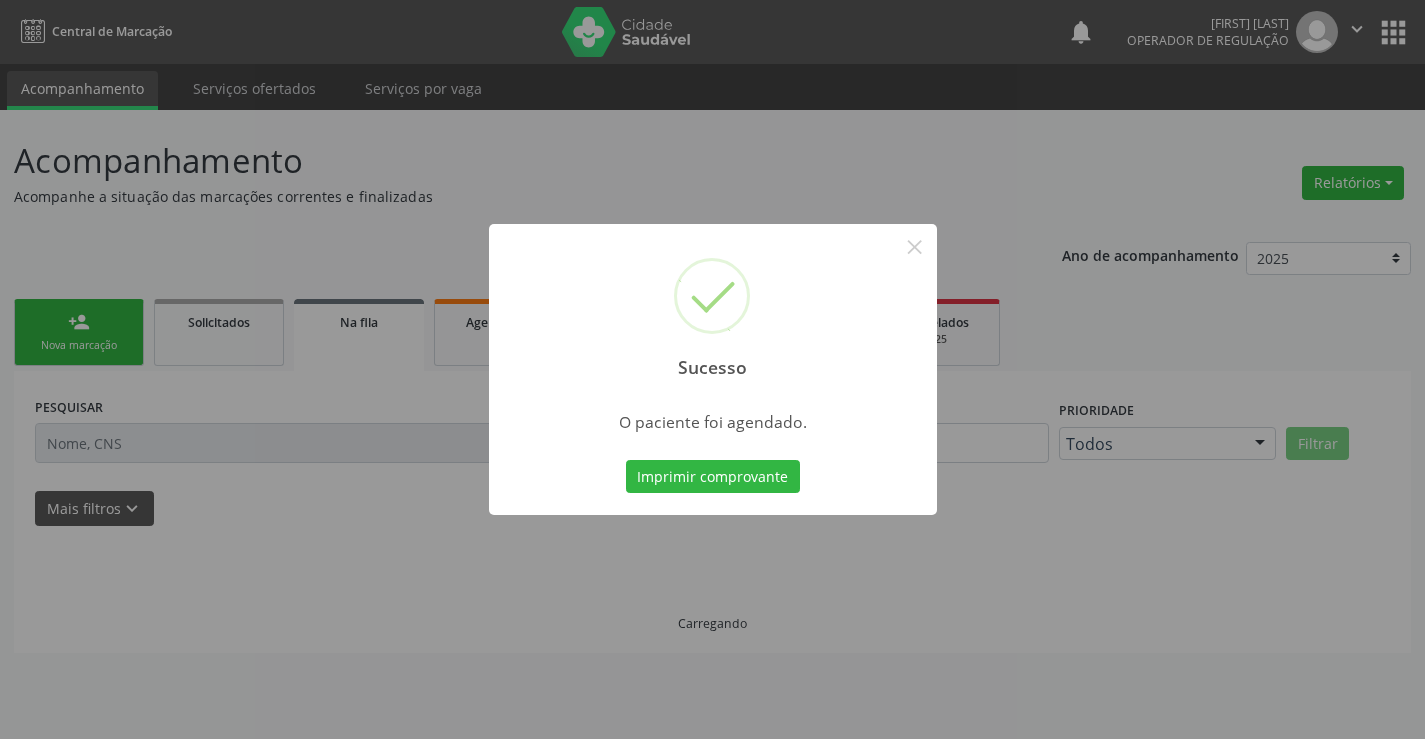scroll, scrollTop: 0, scrollLeft: 0, axis: both 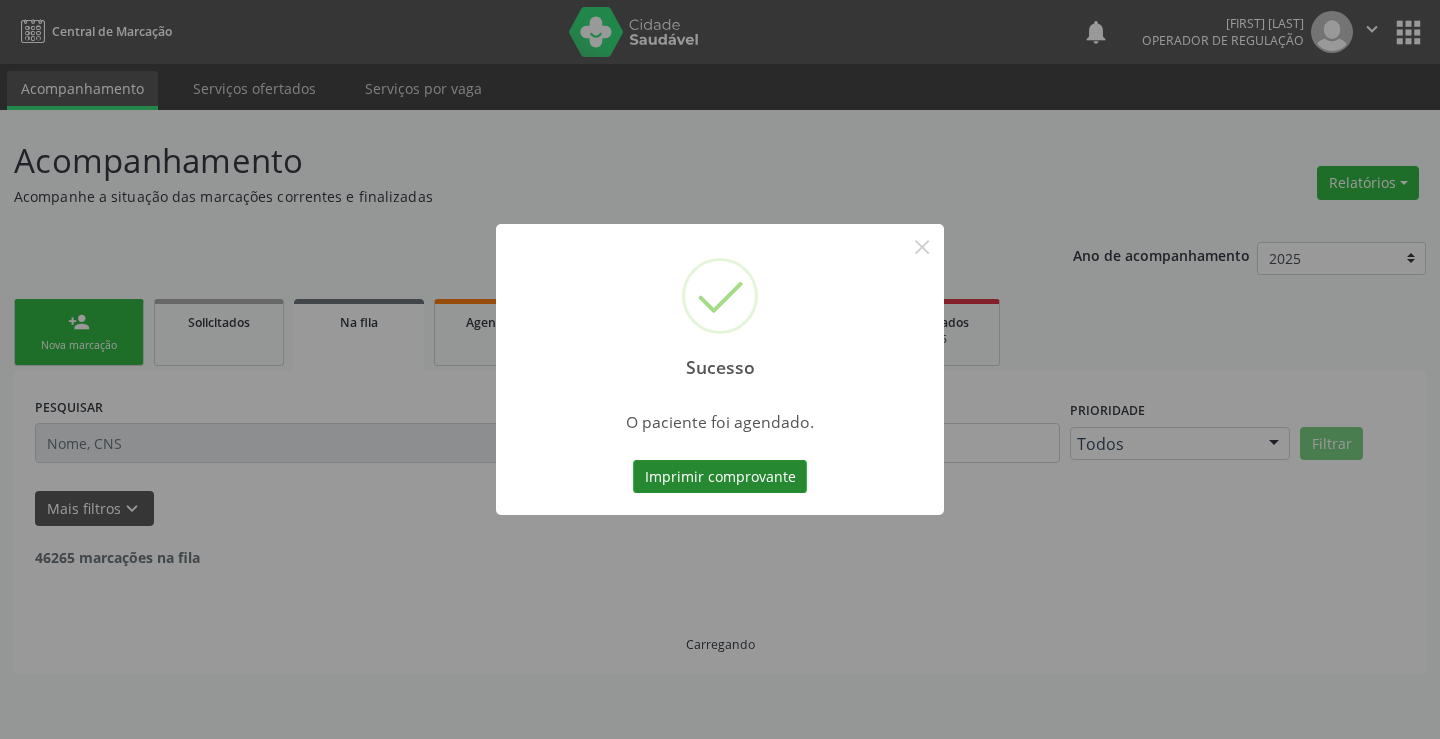 click on "Imprimir comprovante" at bounding box center (720, 477) 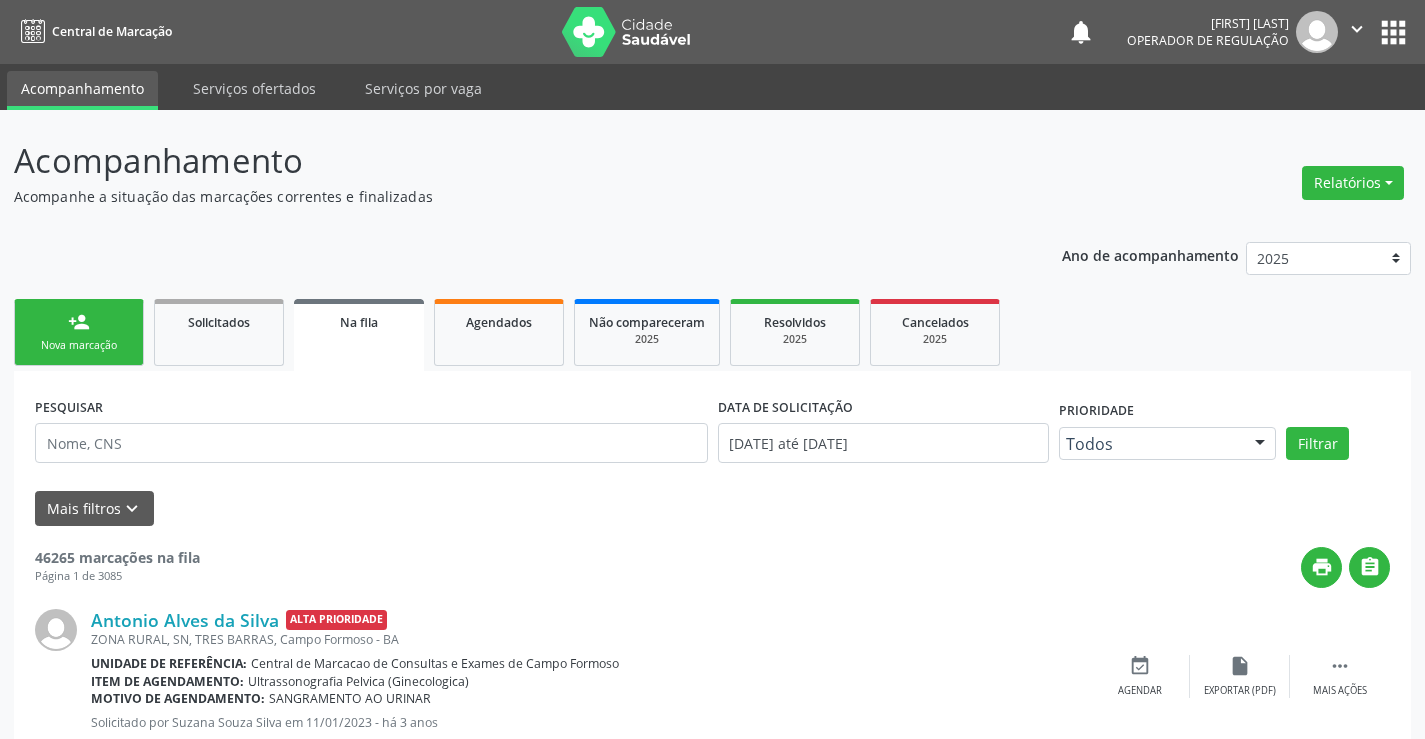 click on "person_add
Nova marcação" at bounding box center (79, 332) 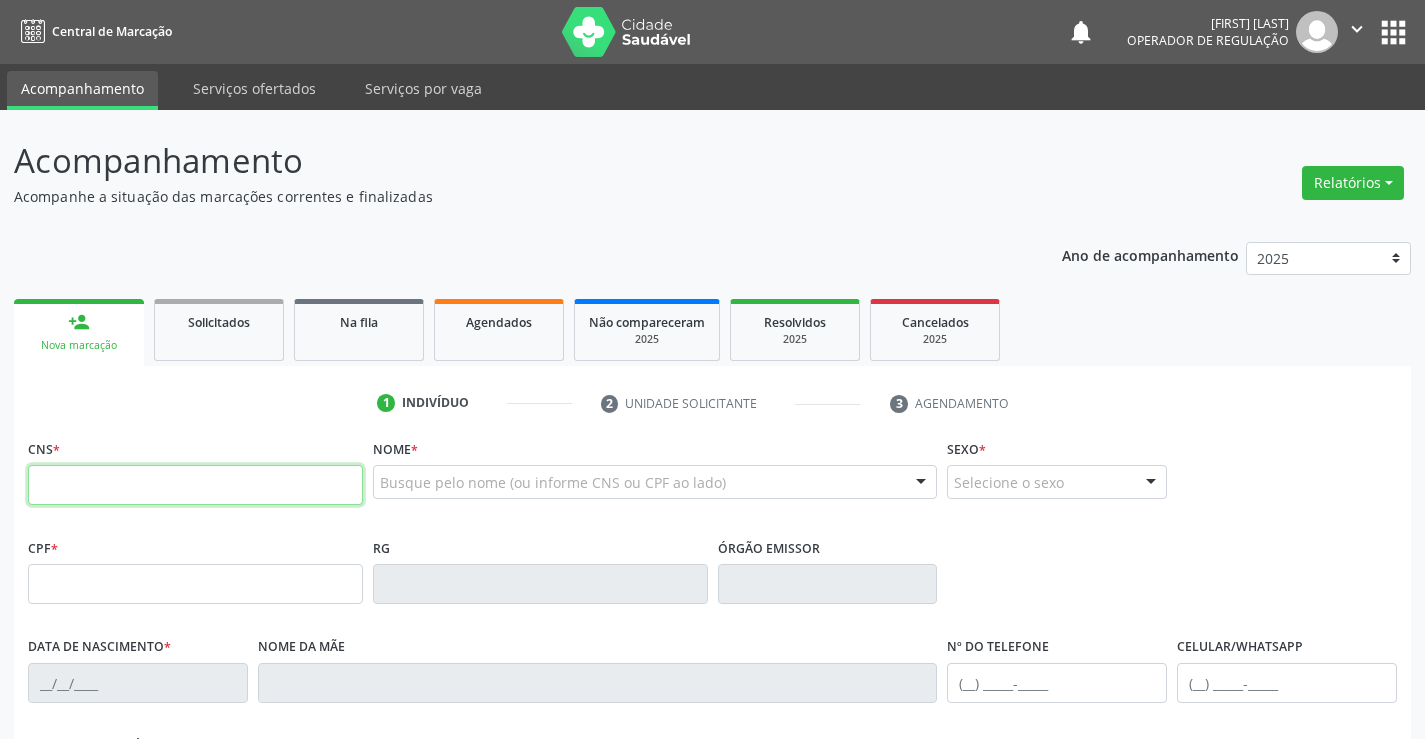 click at bounding box center (195, 485) 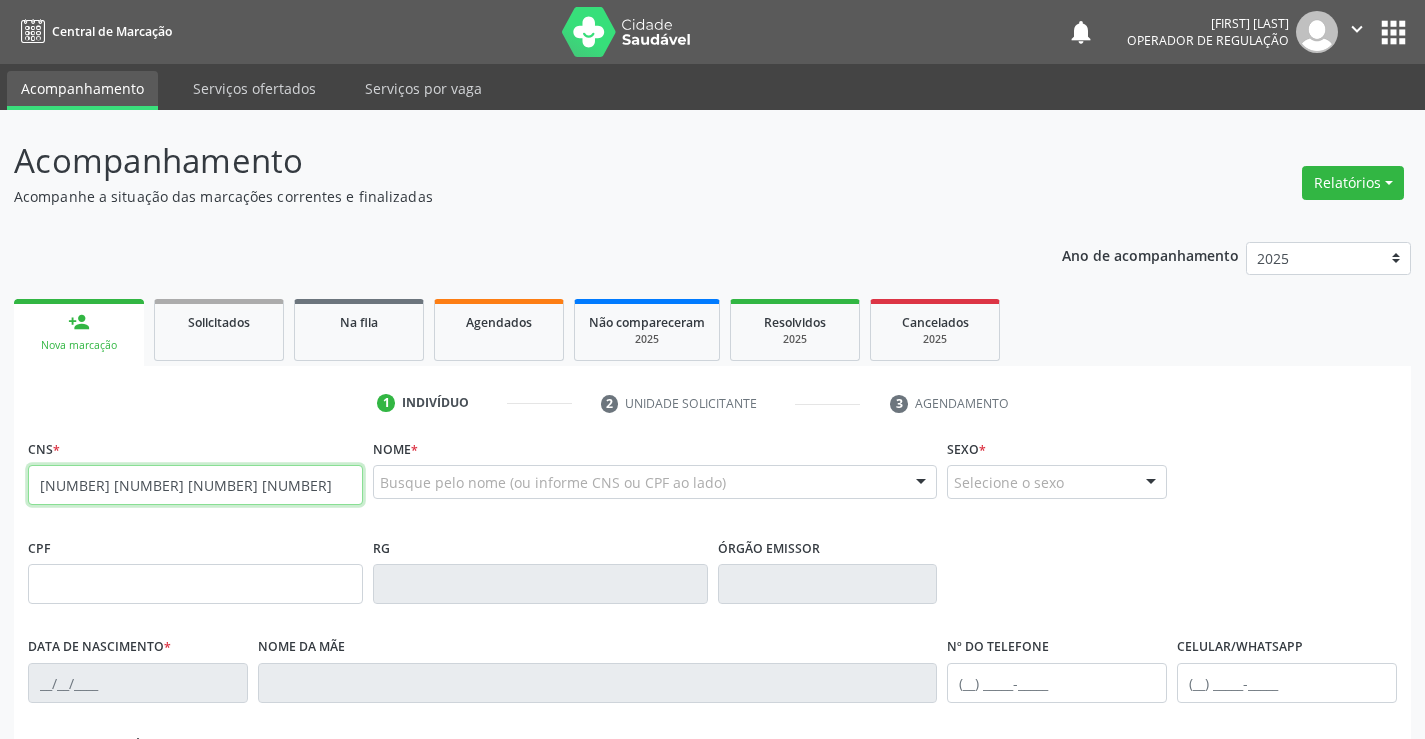 type on "705 0034 5112 8956" 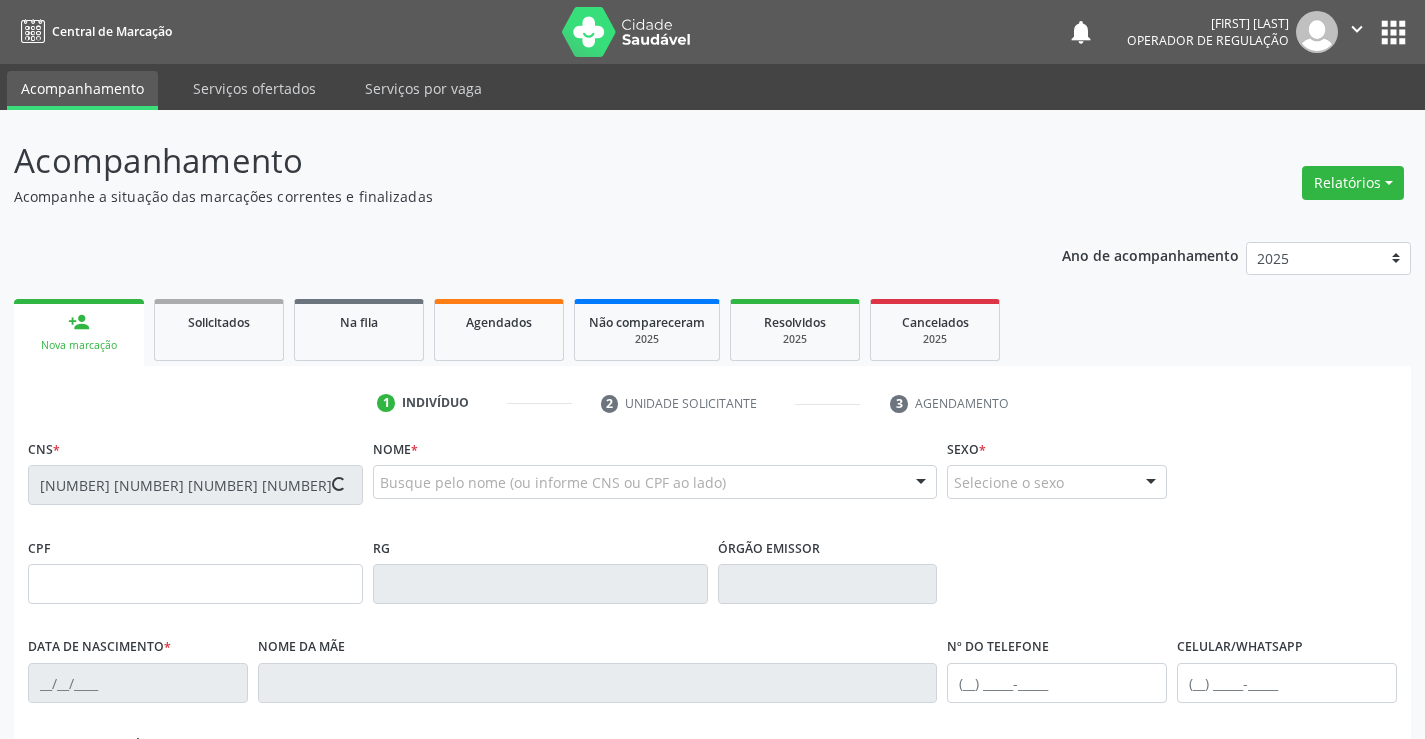 type on "005.673.995-83" 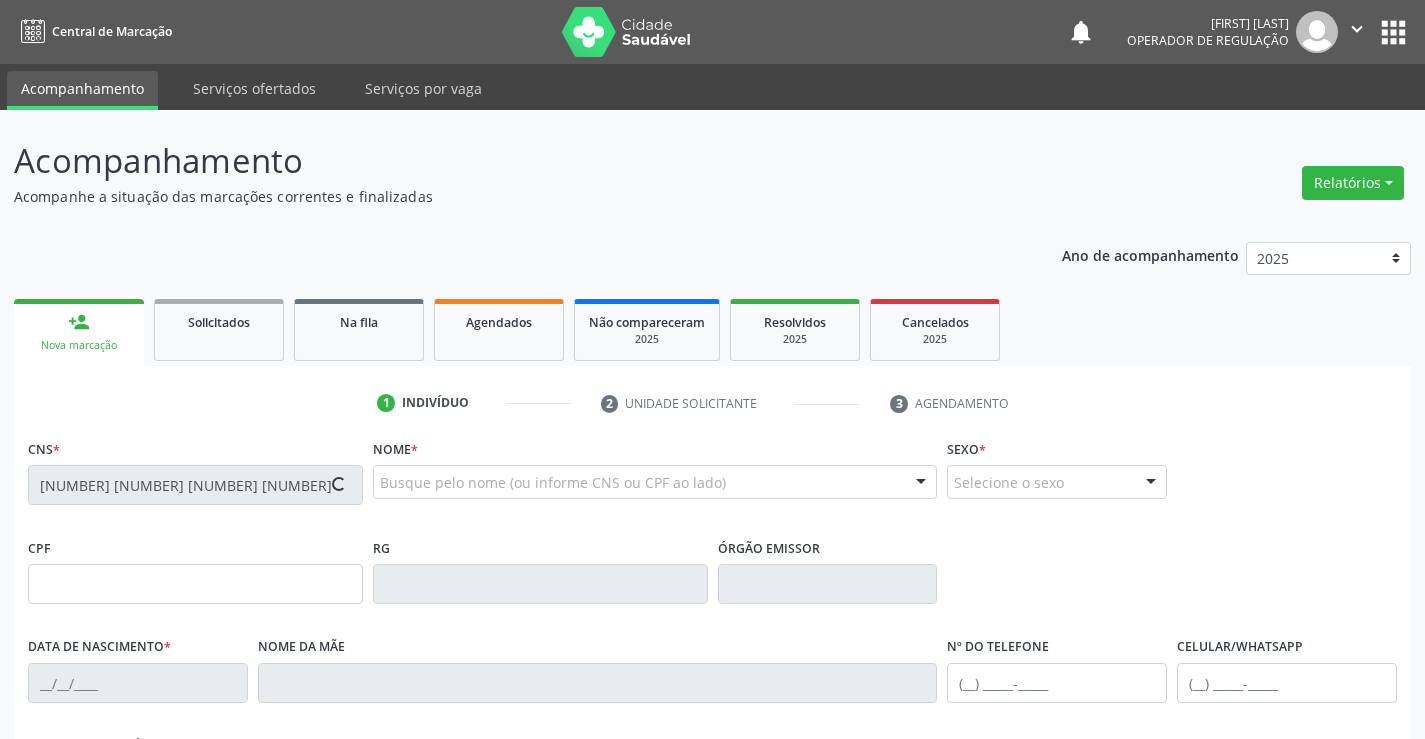type on "2204128716" 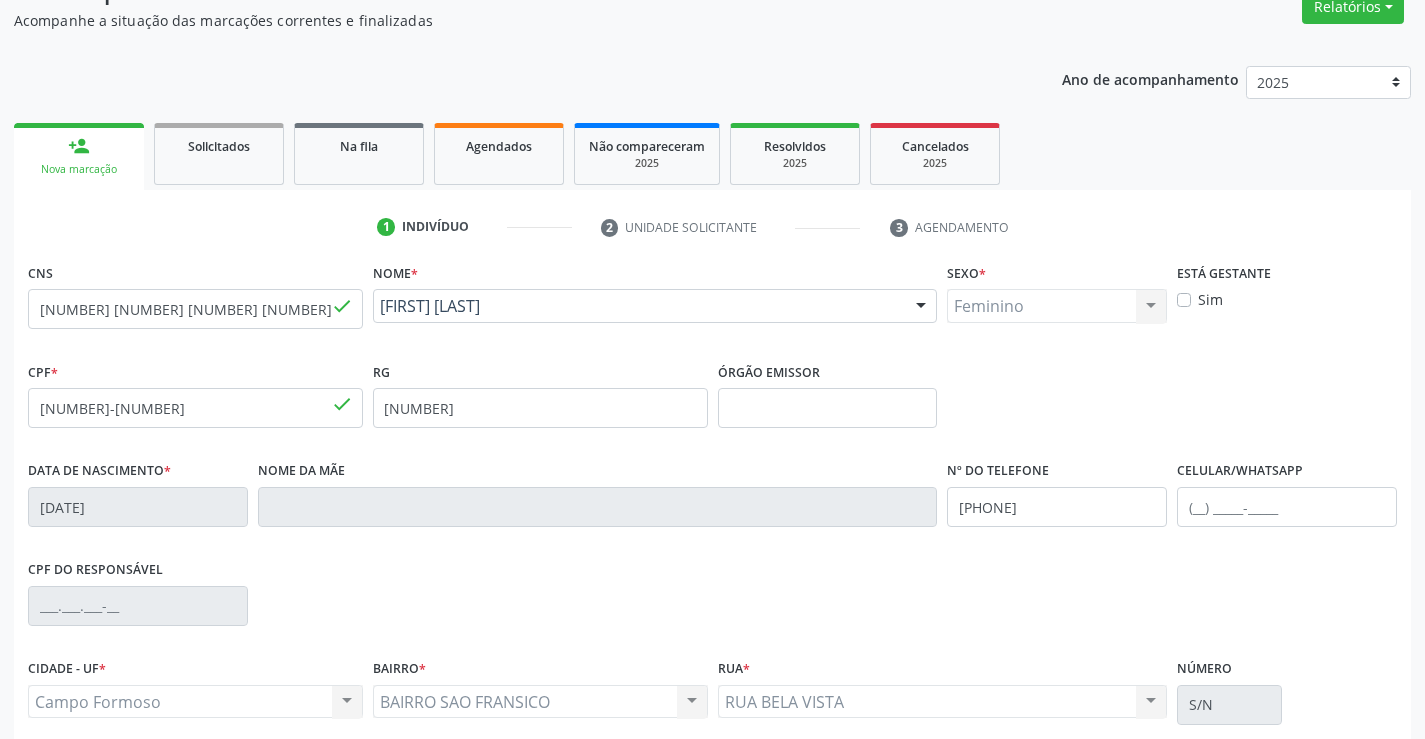 scroll, scrollTop: 345, scrollLeft: 0, axis: vertical 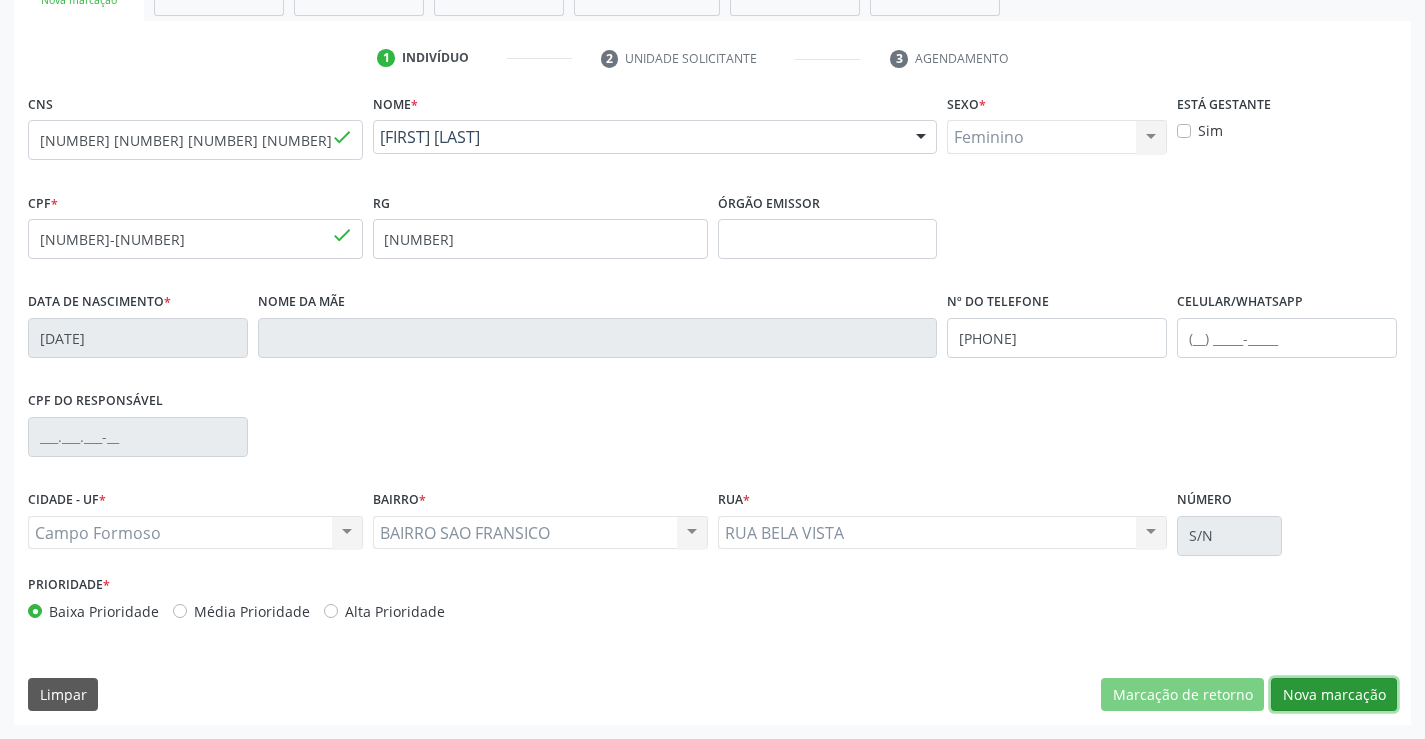 click on "Nova marcação" at bounding box center (1334, 695) 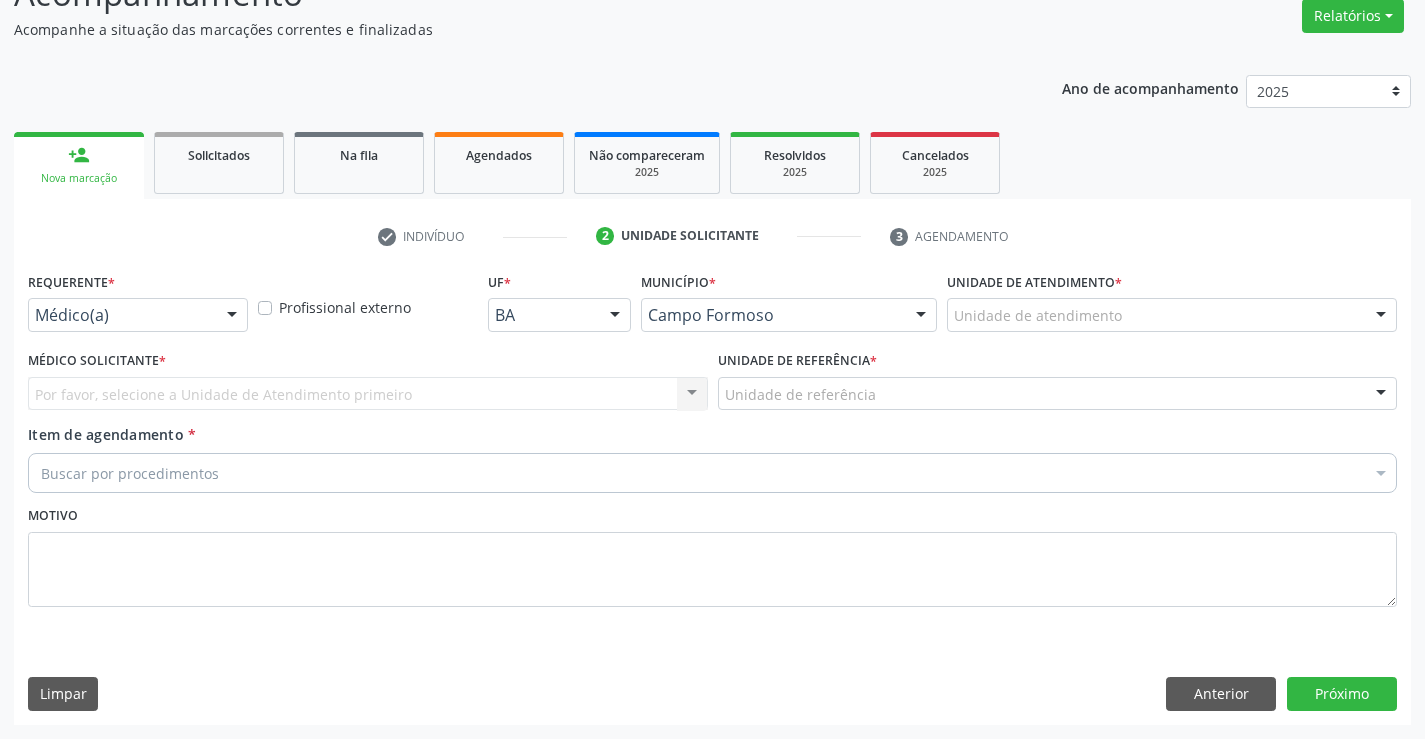 scroll, scrollTop: 167, scrollLeft: 0, axis: vertical 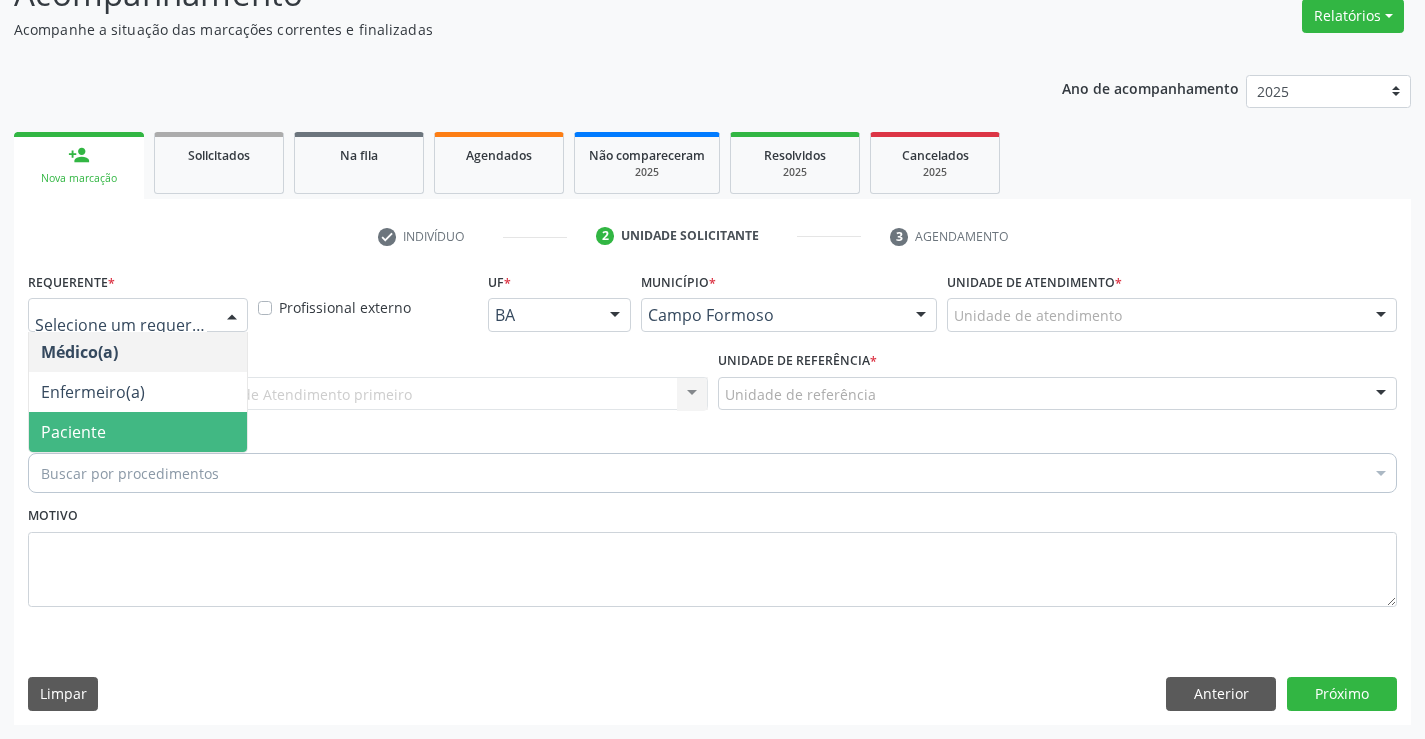 click on "Paciente" at bounding box center [73, 432] 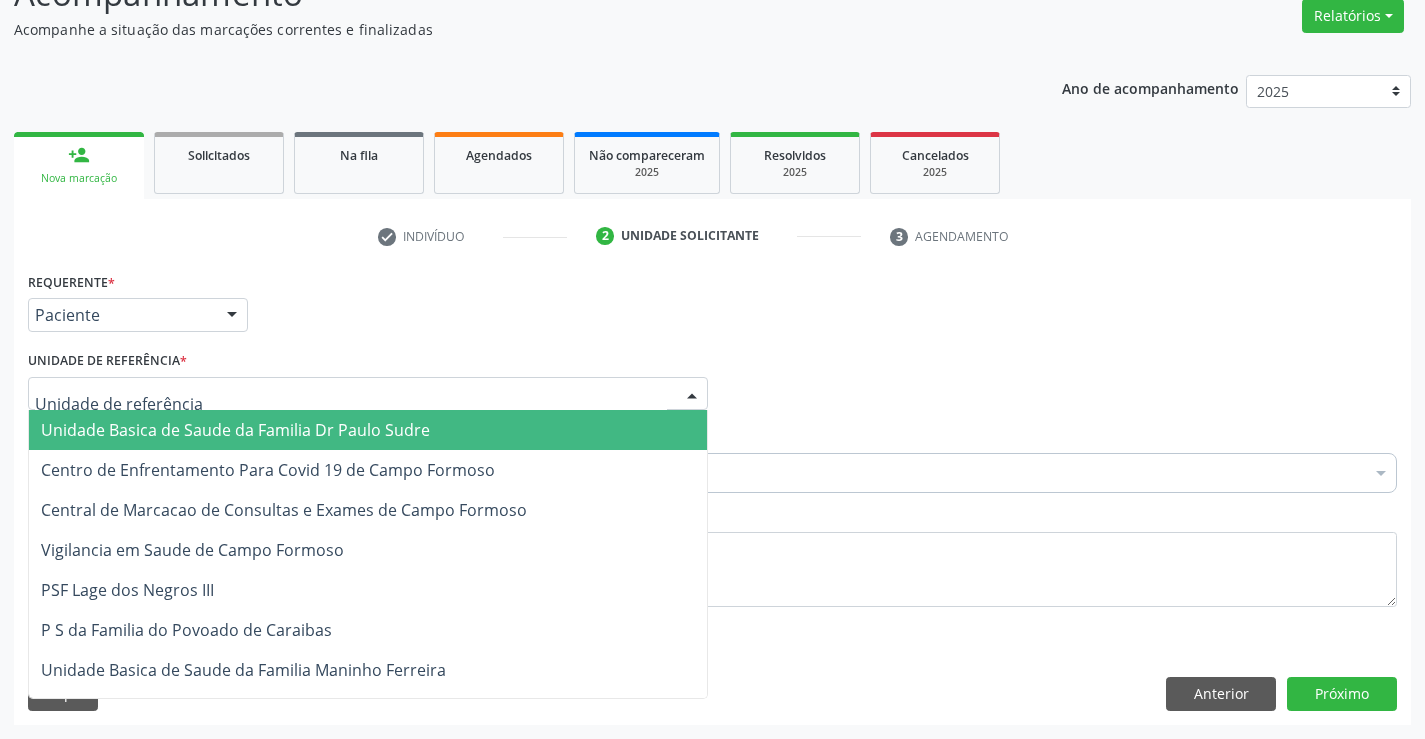 click at bounding box center (368, 394) 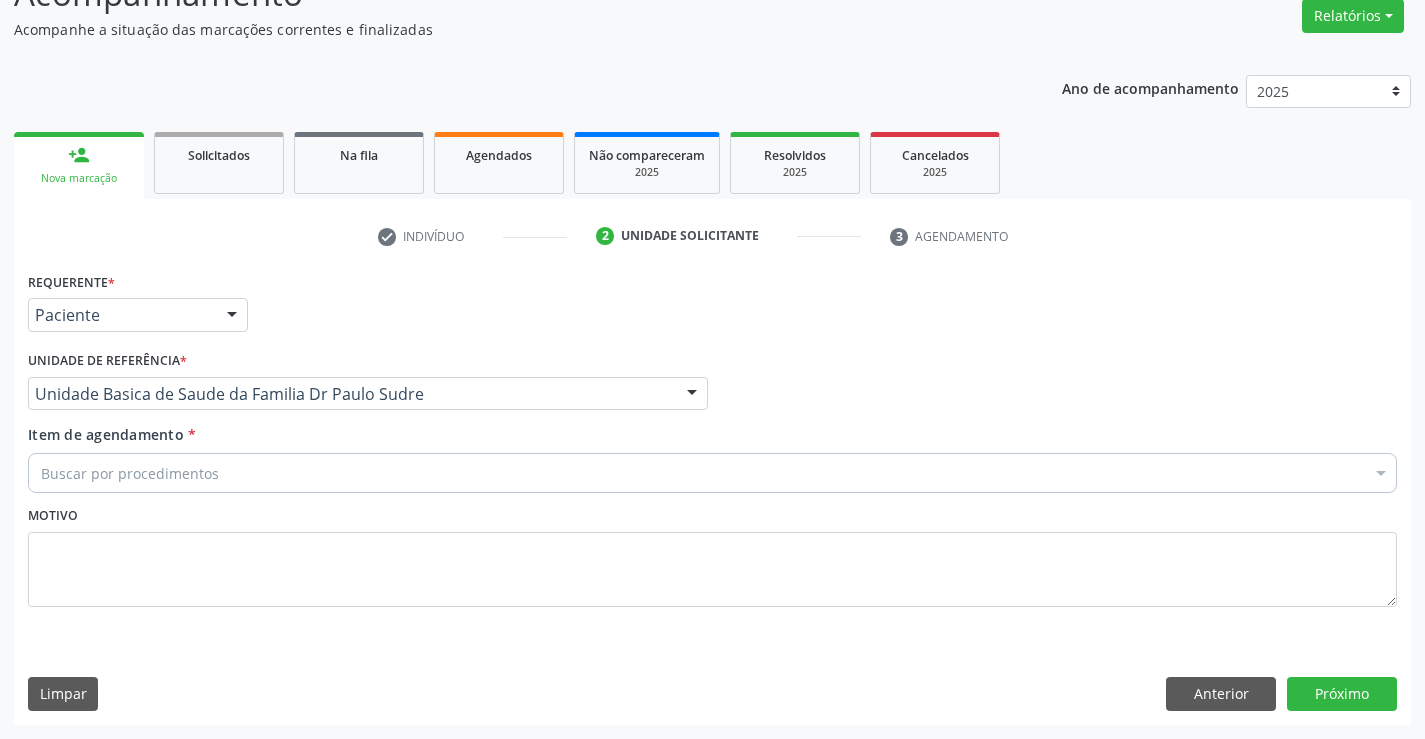 click on "Buscar por procedimentos" at bounding box center [712, 473] 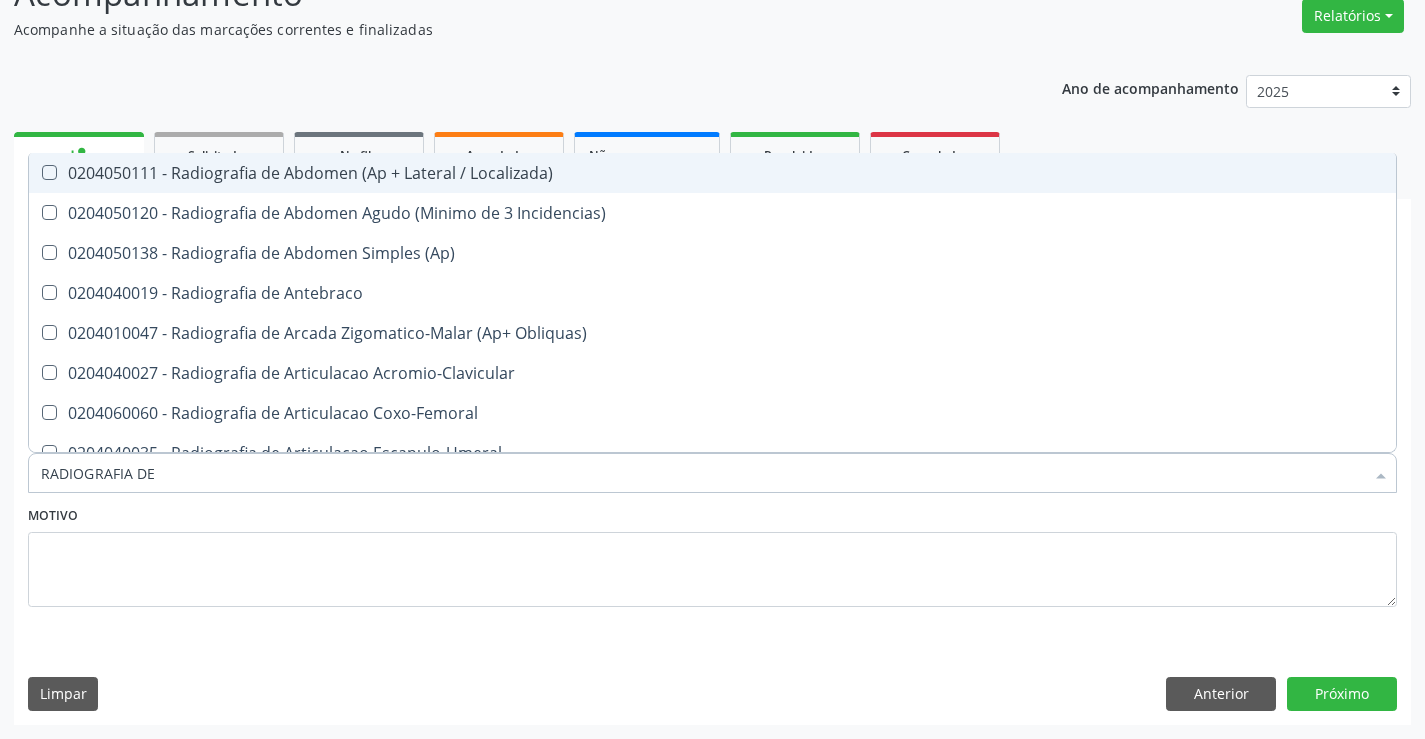 type on "RADIOGRAFIA DE J" 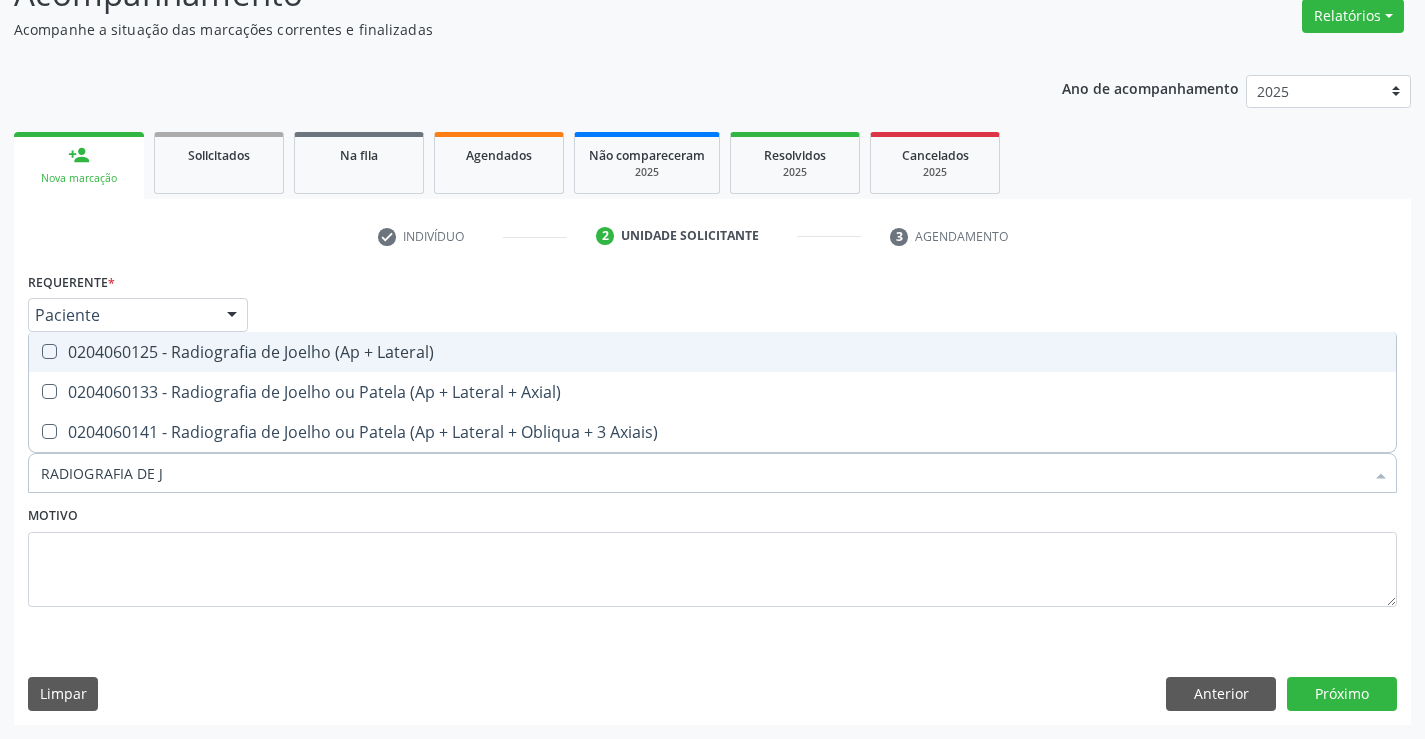 click on "0204060125 - Radiografia de Joelho (Ap + Lateral)" at bounding box center (712, 352) 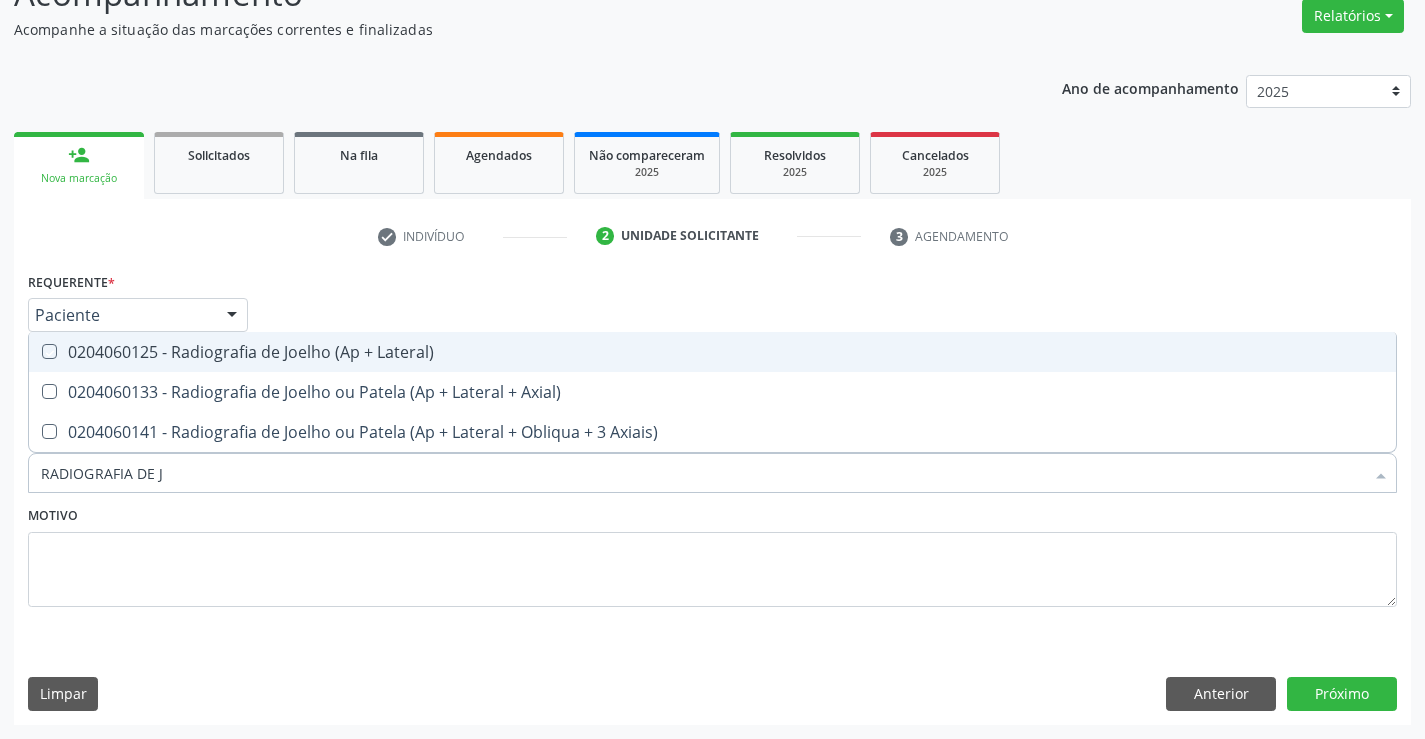 checkbox on "true" 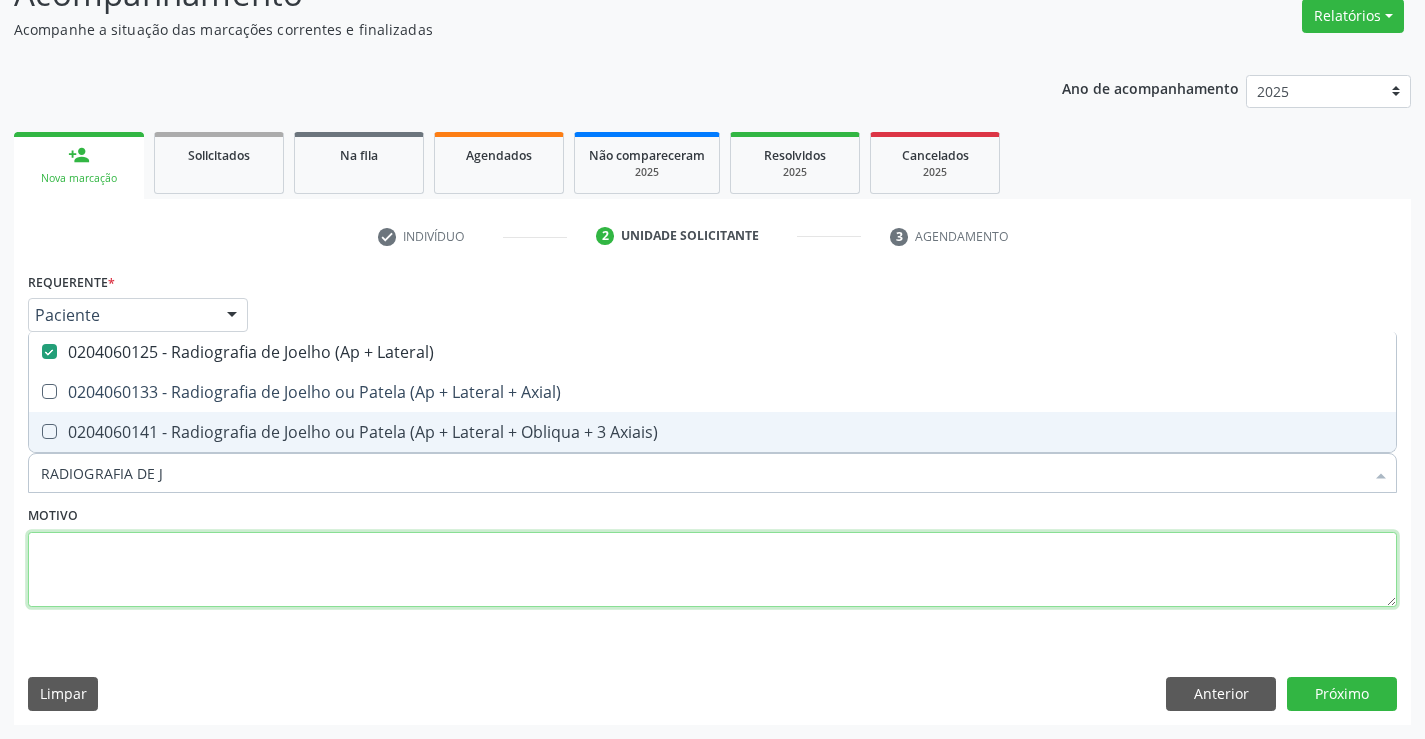 click at bounding box center (712, 570) 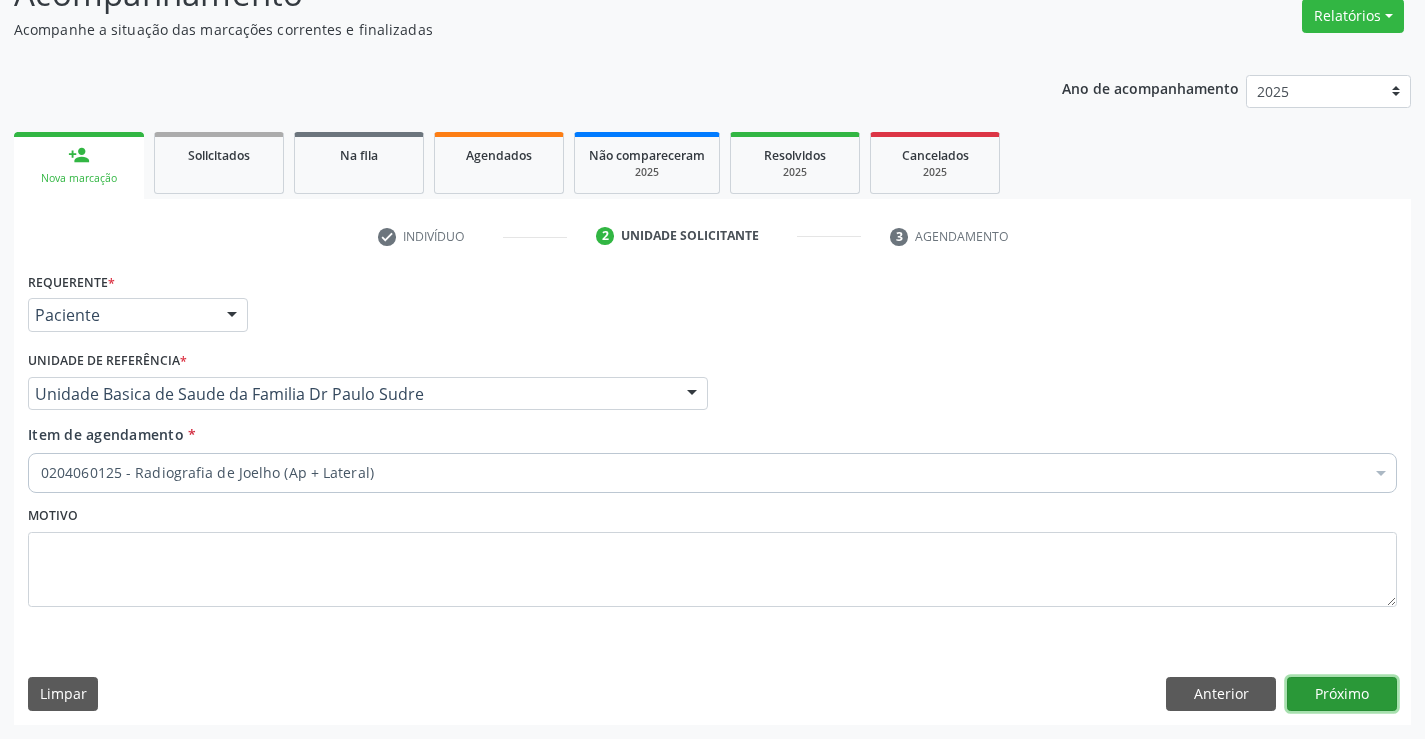 click on "Próximo" at bounding box center [1342, 694] 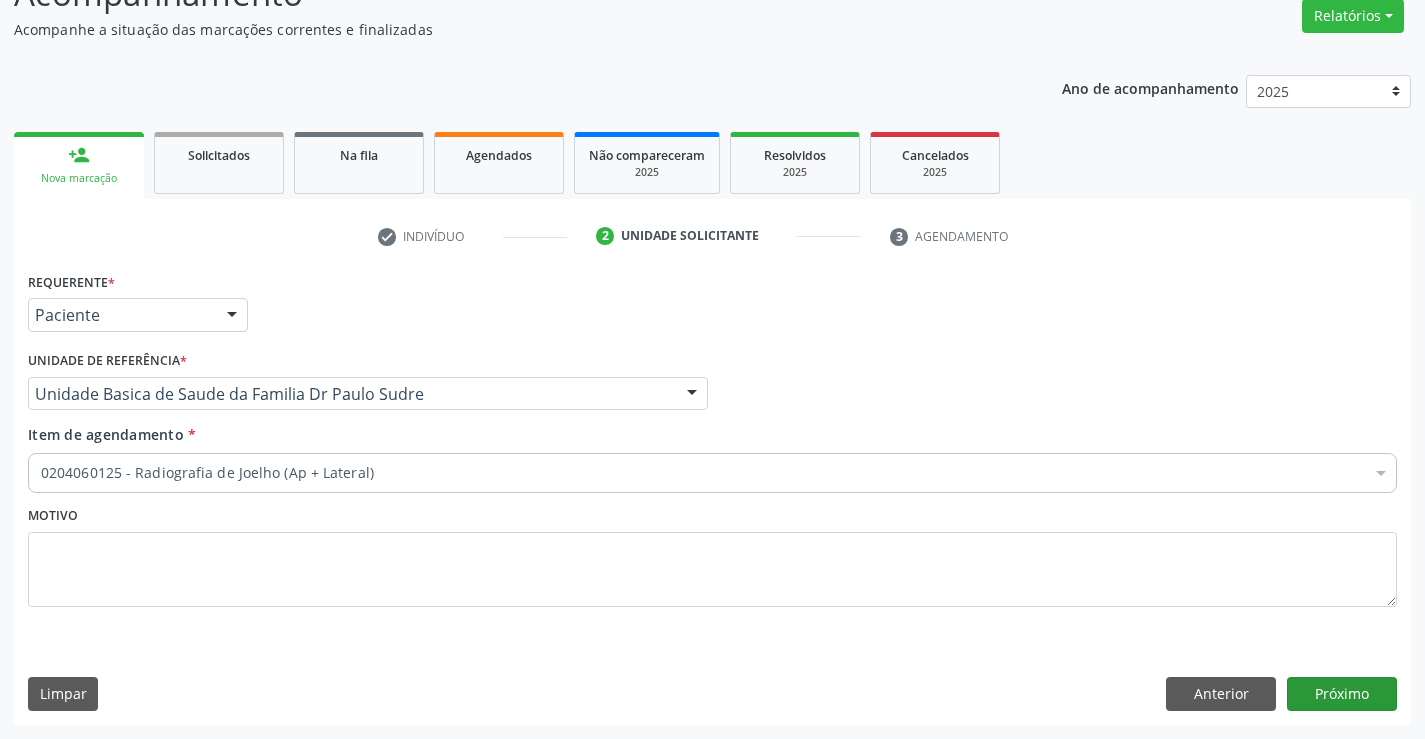 scroll, scrollTop: 131, scrollLeft: 0, axis: vertical 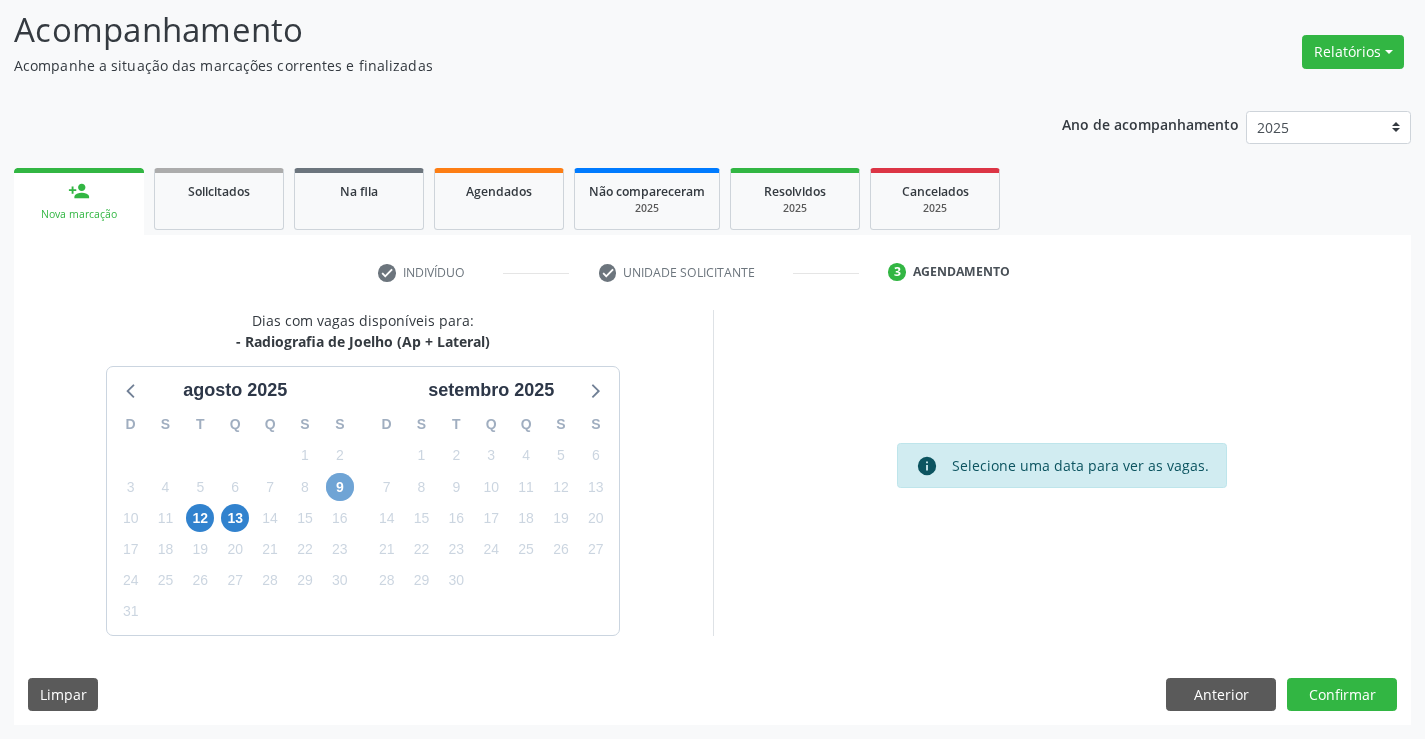 click on "9" at bounding box center (340, 487) 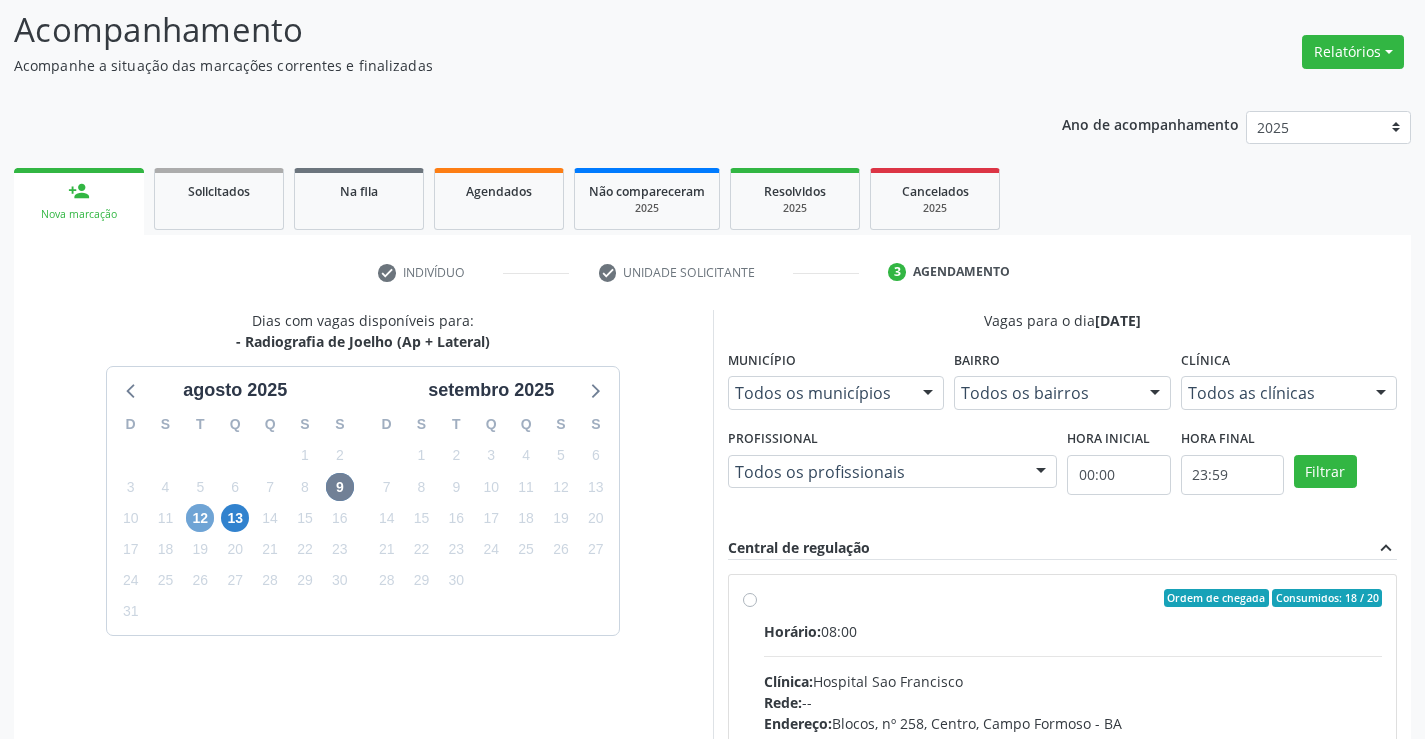 click on "12" at bounding box center (200, 518) 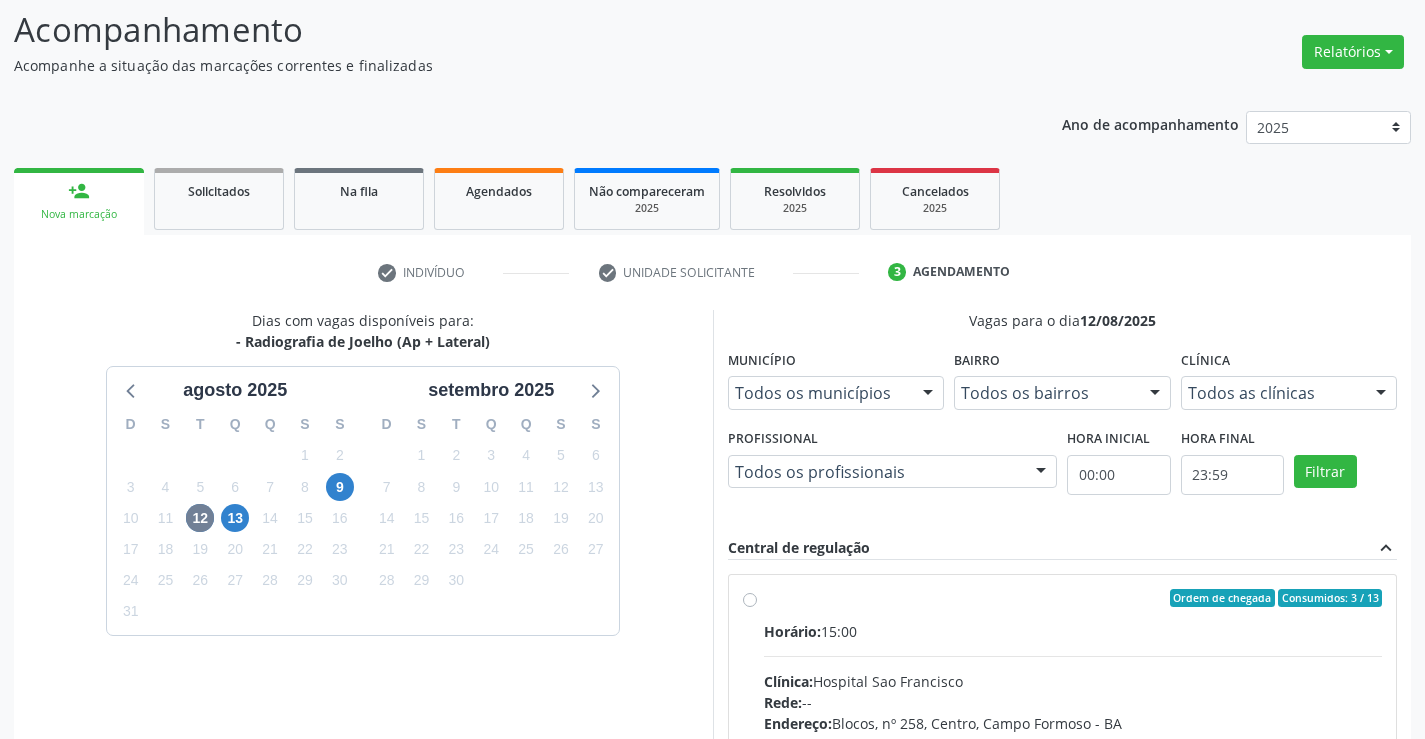 click on "Ordem de chegada
Consumidos: 3 / 13" at bounding box center (1073, 598) 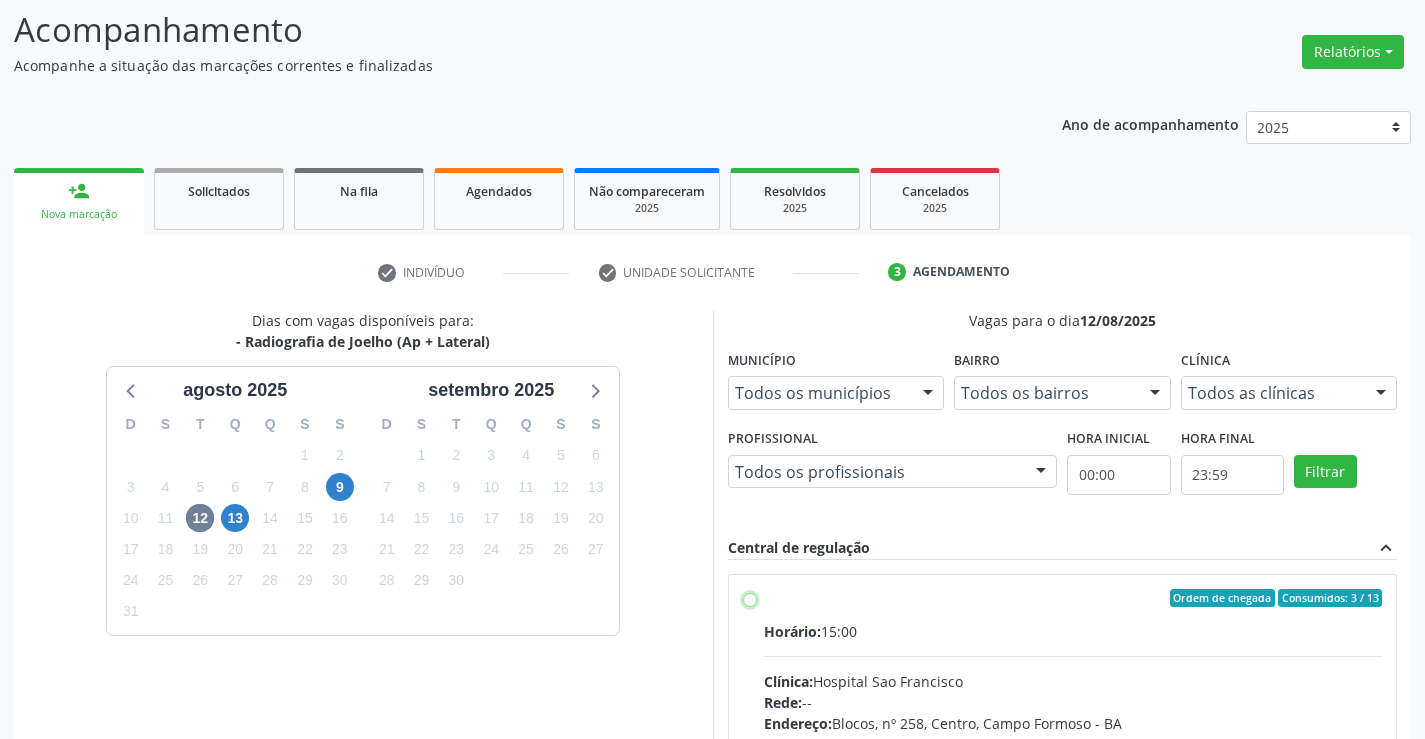 click on "Ordem de chegada
Consumidos: 3 / 13
Horário:   15:00
Clínica:  Hospital Sao Francisco
Rede:
--
Endereço:   Blocos, nº 258, Centro, Campo Formoso - BA
Telefone:   (74) 36451217
Profissional:
Joel da Rocha Almeida
Informações adicionais sobre o atendimento
Idade de atendimento:
de 0 a 120 anos
Gênero(s) atendido(s):
Masculino e Feminino
Informações adicionais:
--" at bounding box center [750, 598] 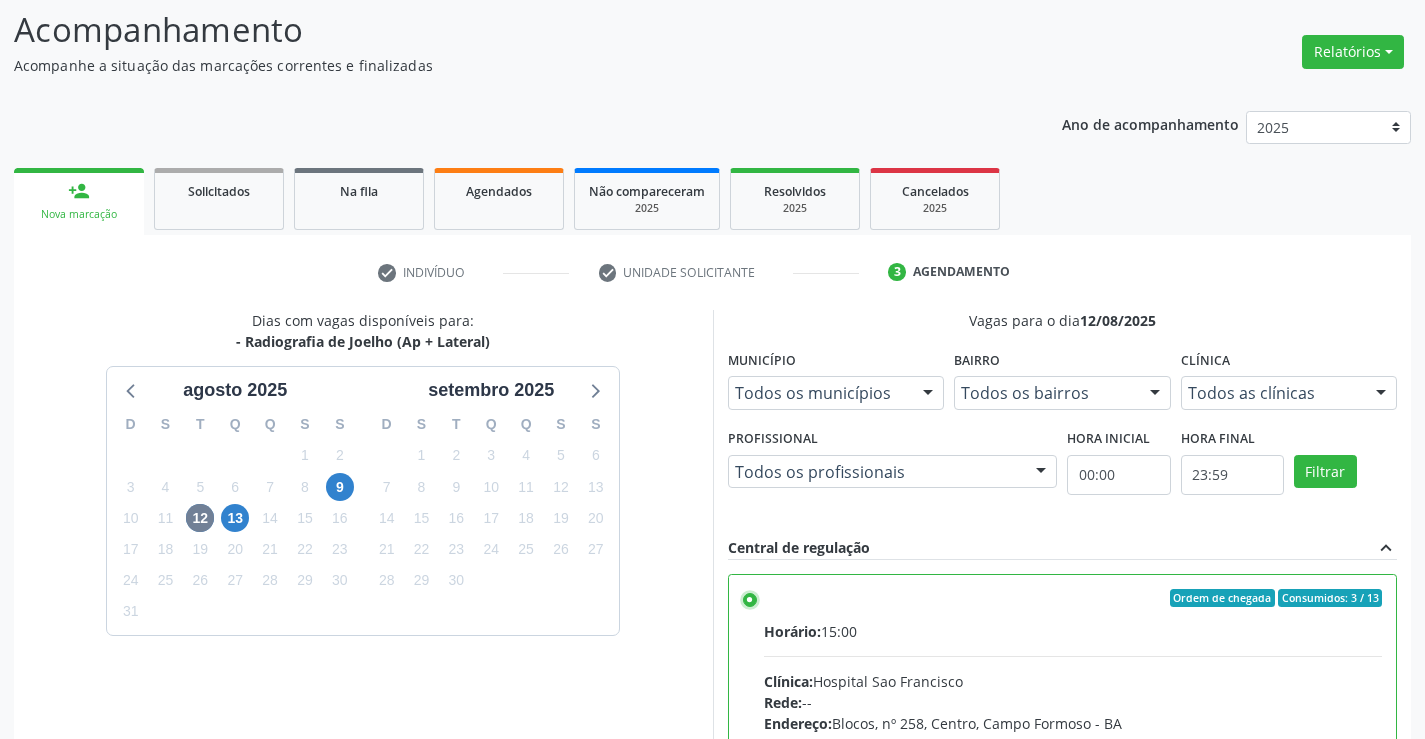 scroll, scrollTop: 99, scrollLeft: 0, axis: vertical 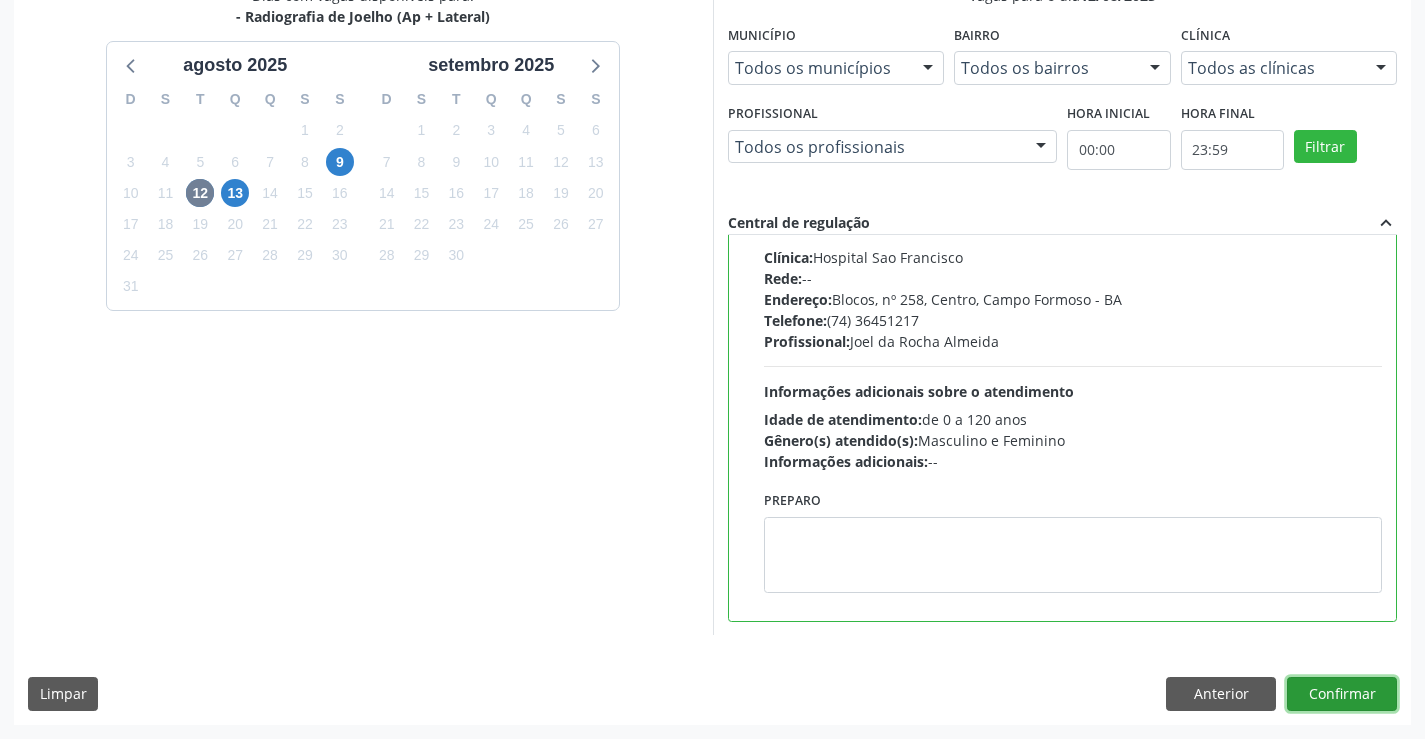 click on "Confirmar" at bounding box center (1342, 694) 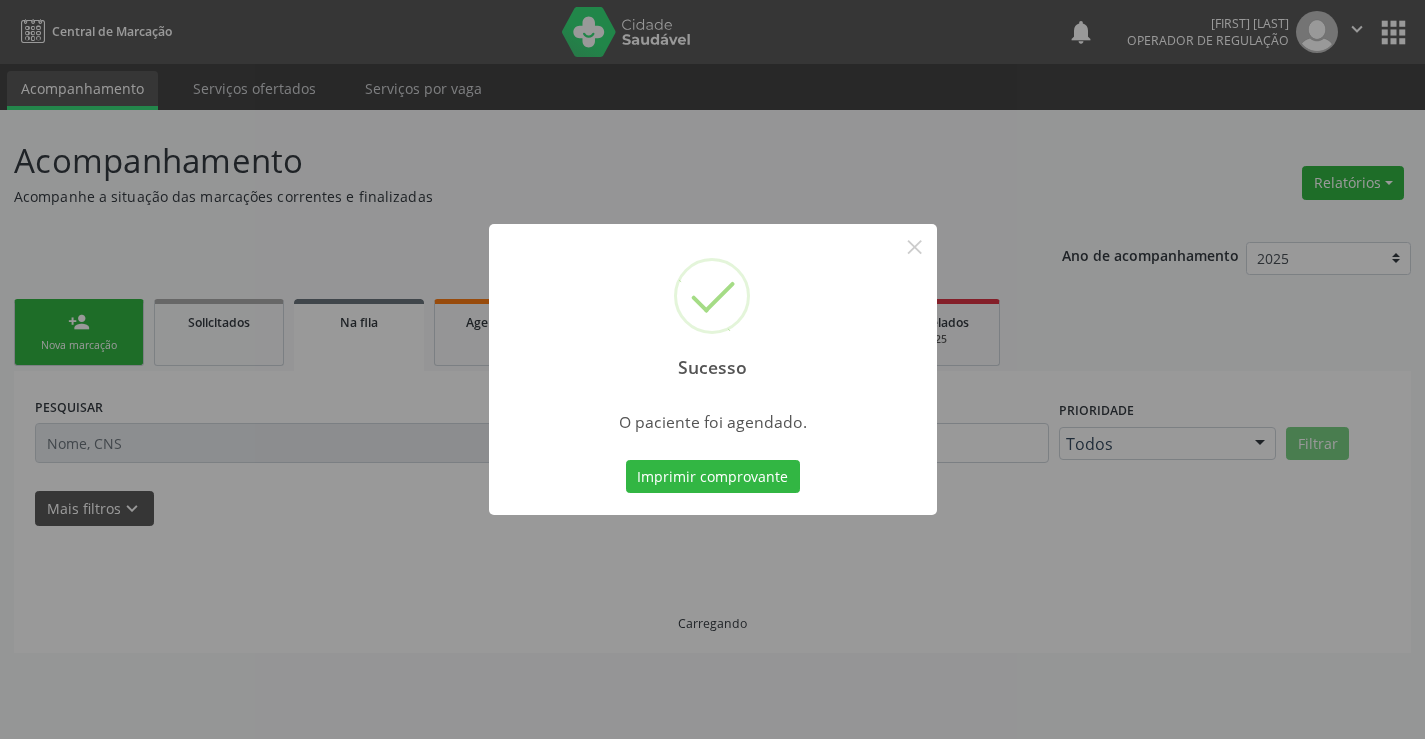 scroll, scrollTop: 0, scrollLeft: 0, axis: both 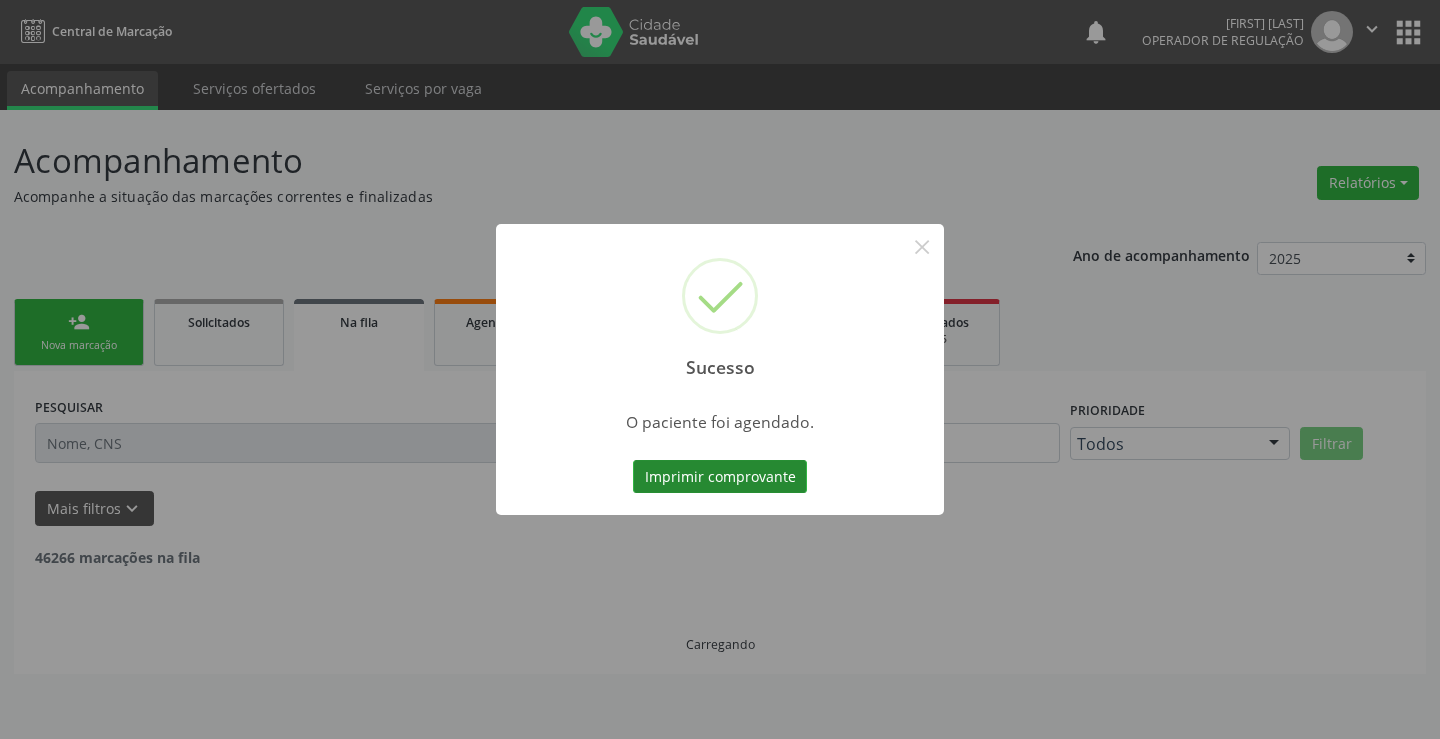 click on "Imprimir comprovante" at bounding box center [720, 477] 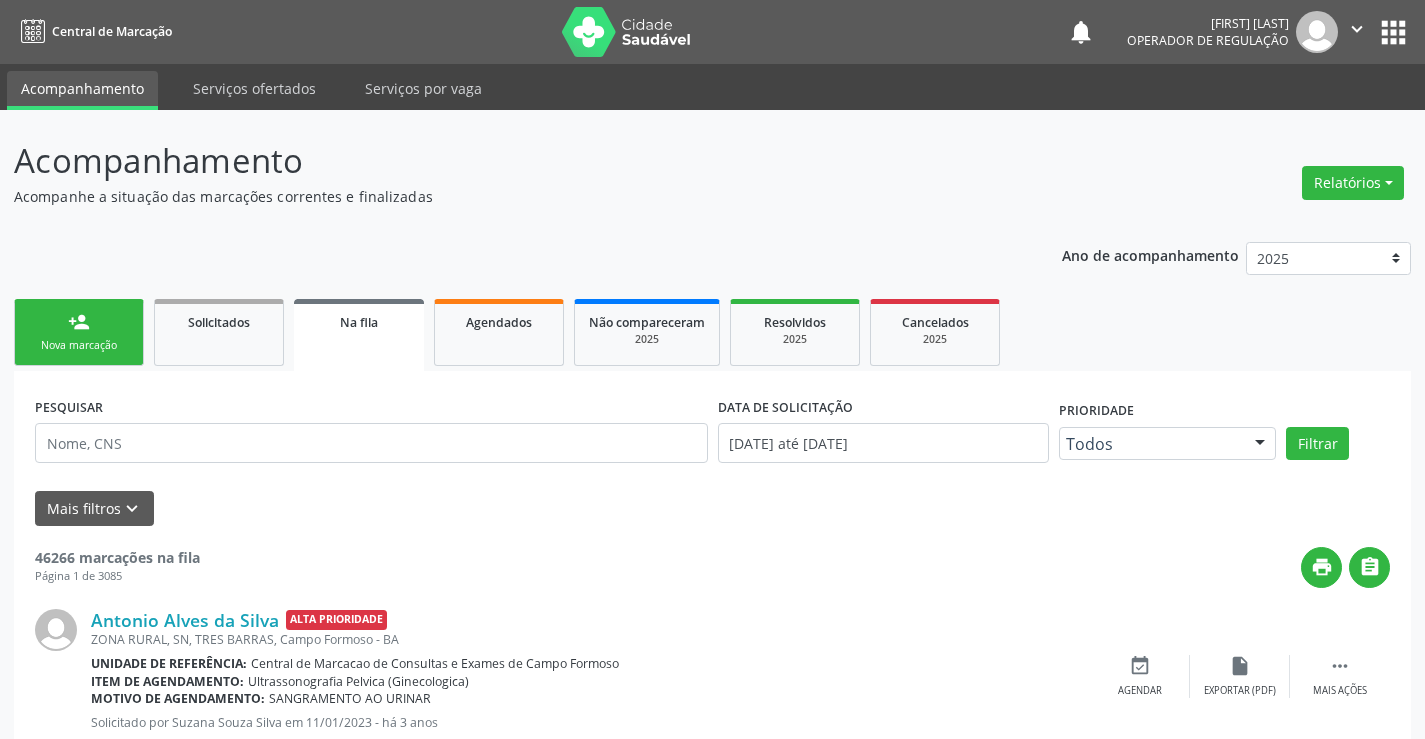 click on "person_add
Nova marcação" at bounding box center (79, 332) 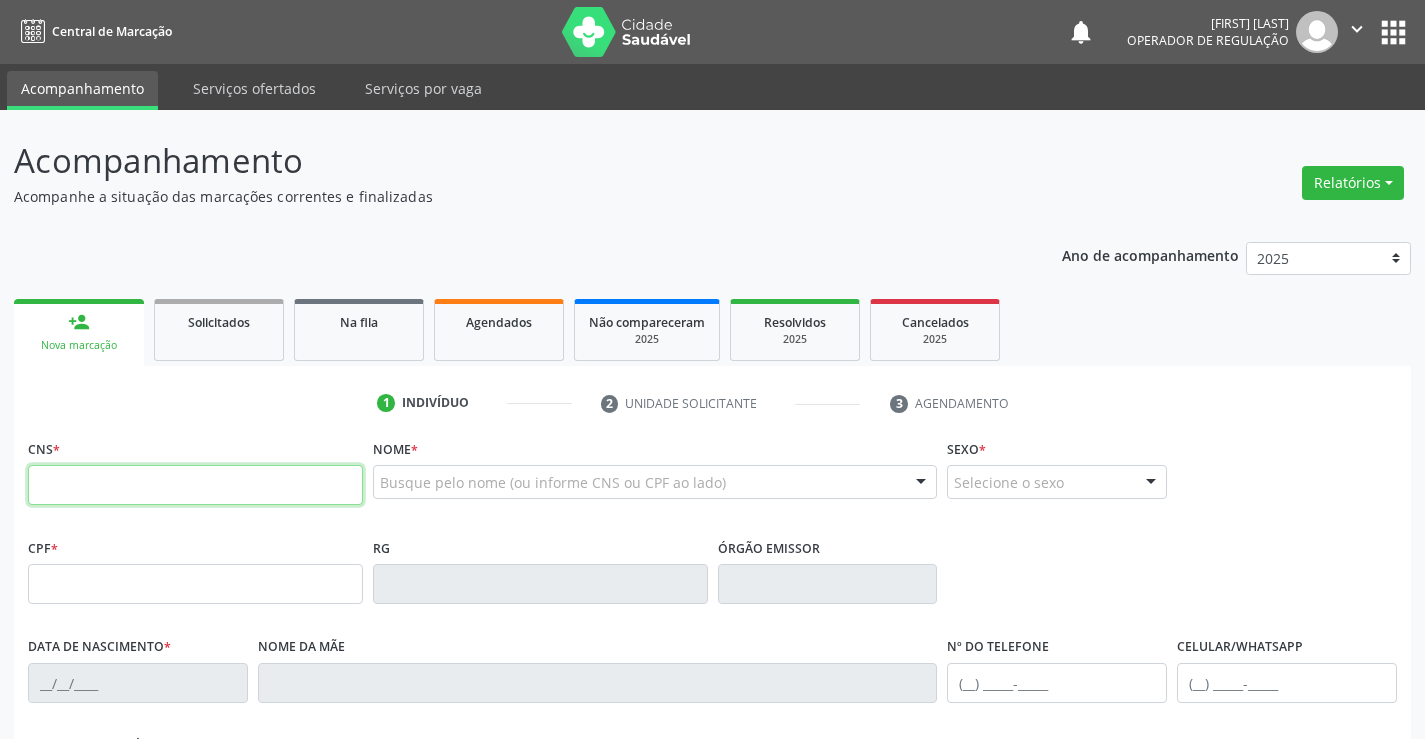 paste on "705 0034 5112 8956" 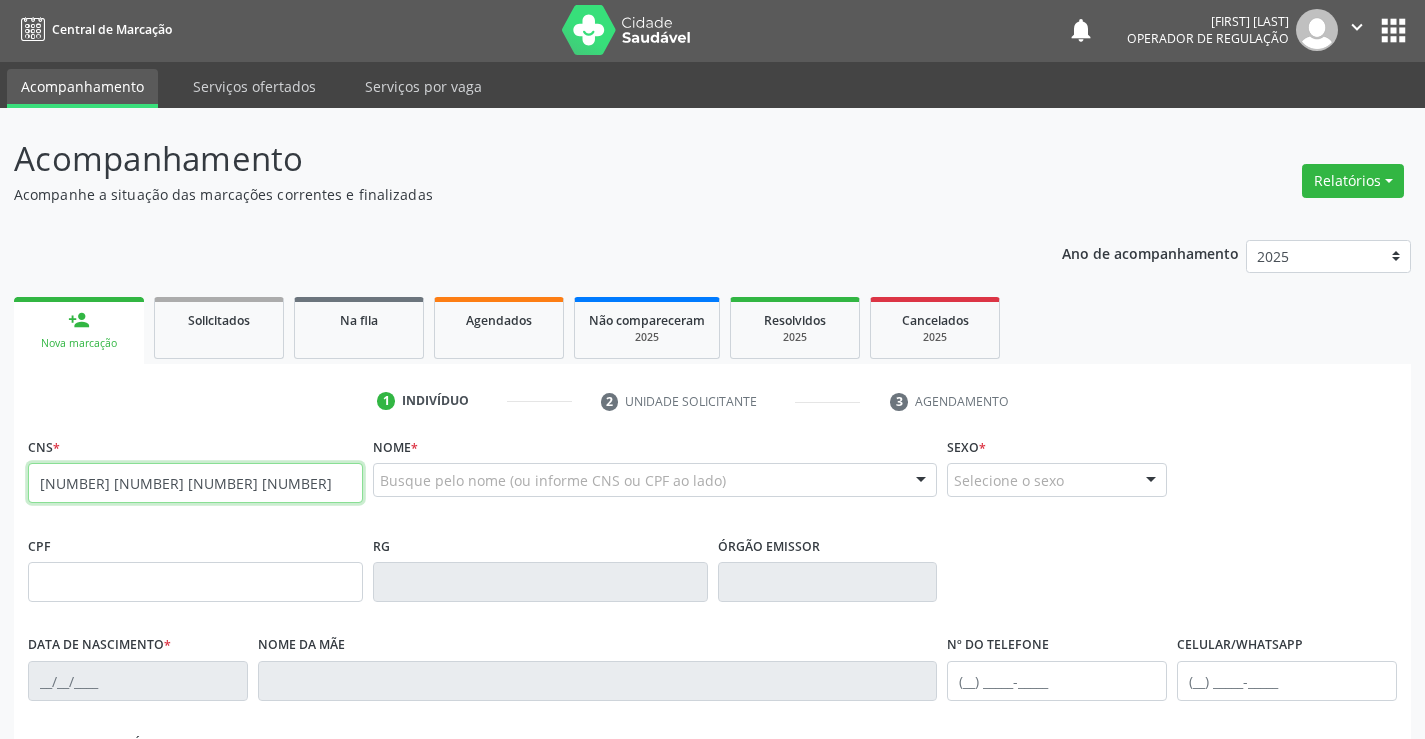 type on "705 0034 5112 8956" 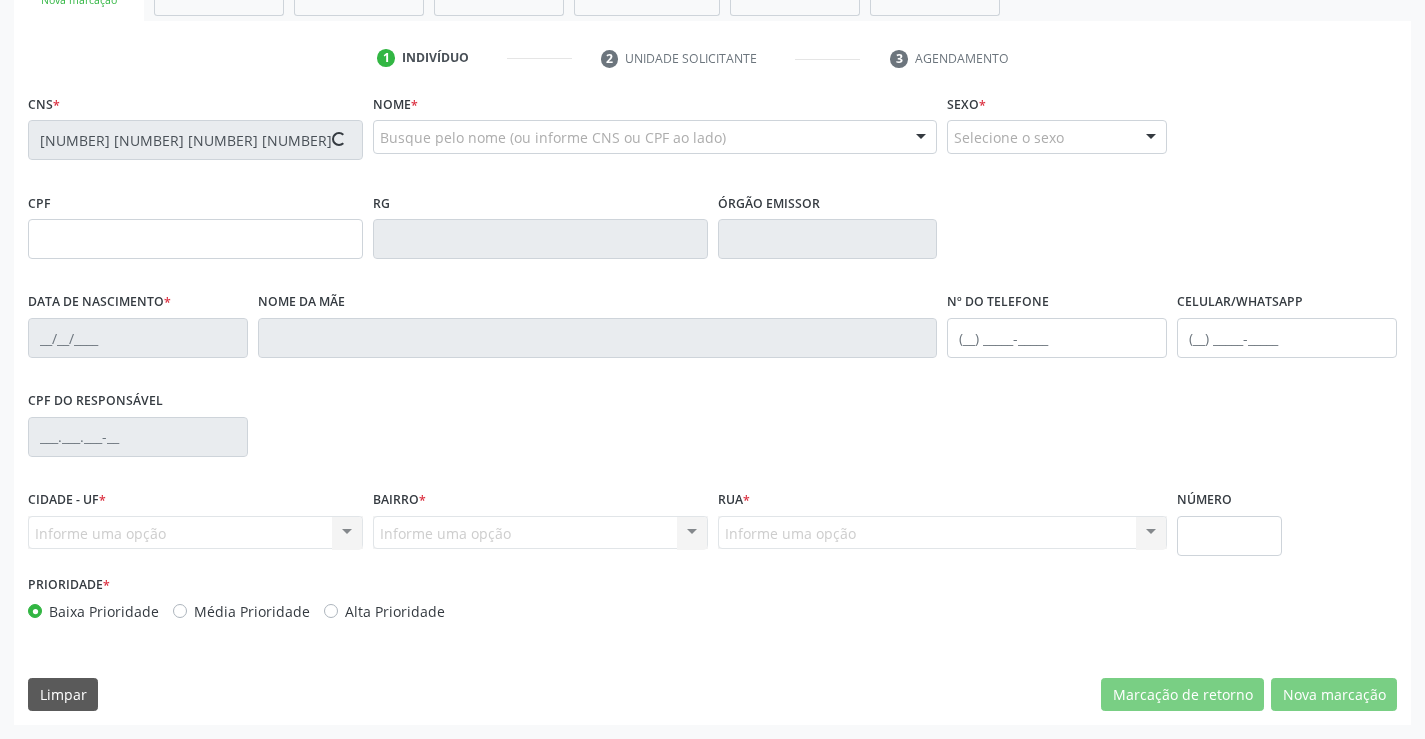 type on "005.673.995-83" 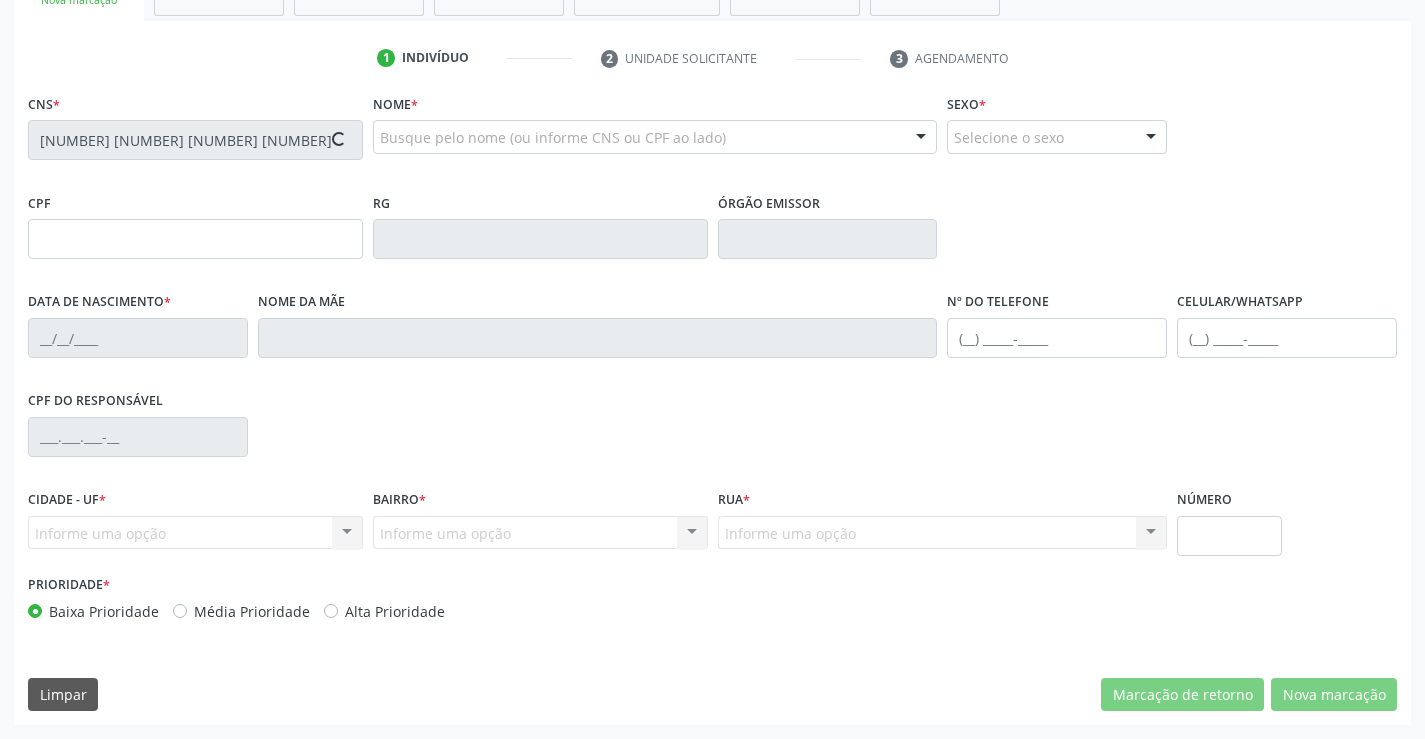 type on "2204128716" 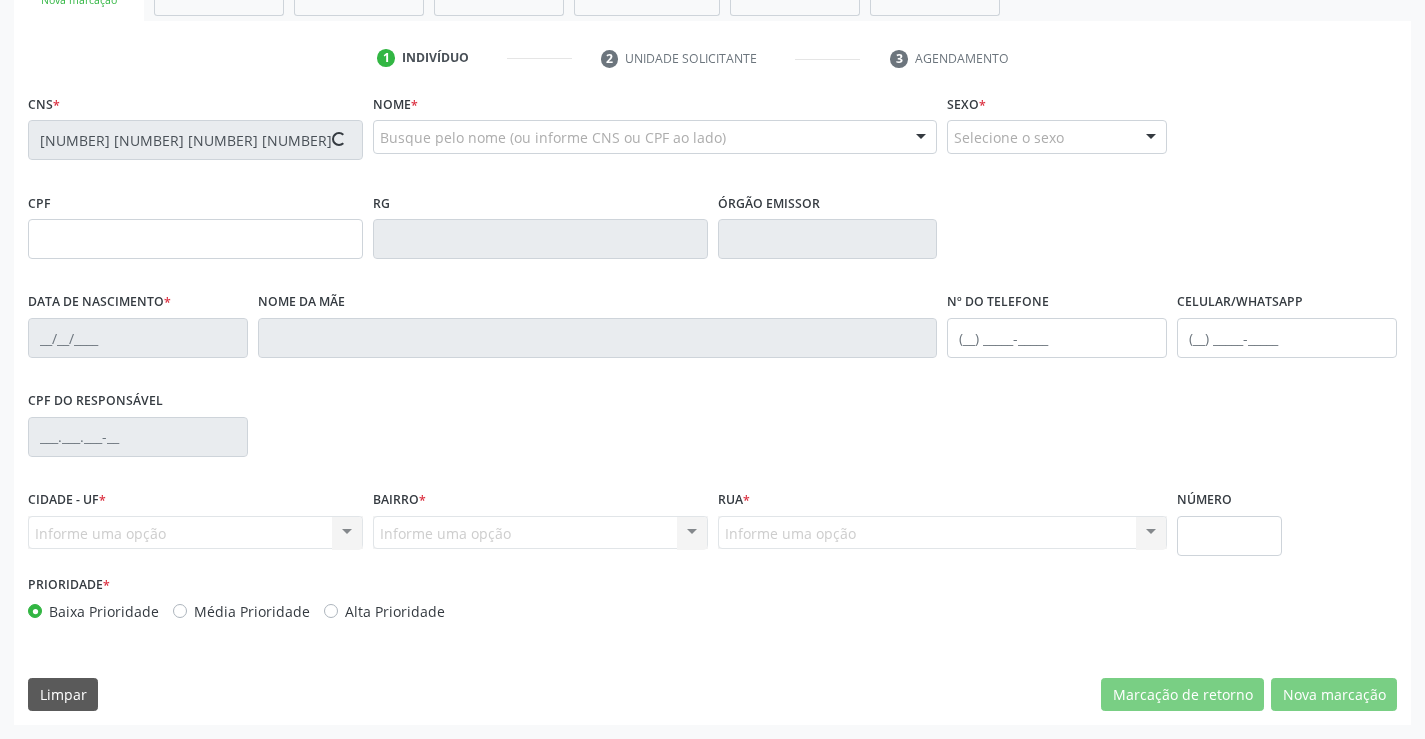 type on "11/03/1968" 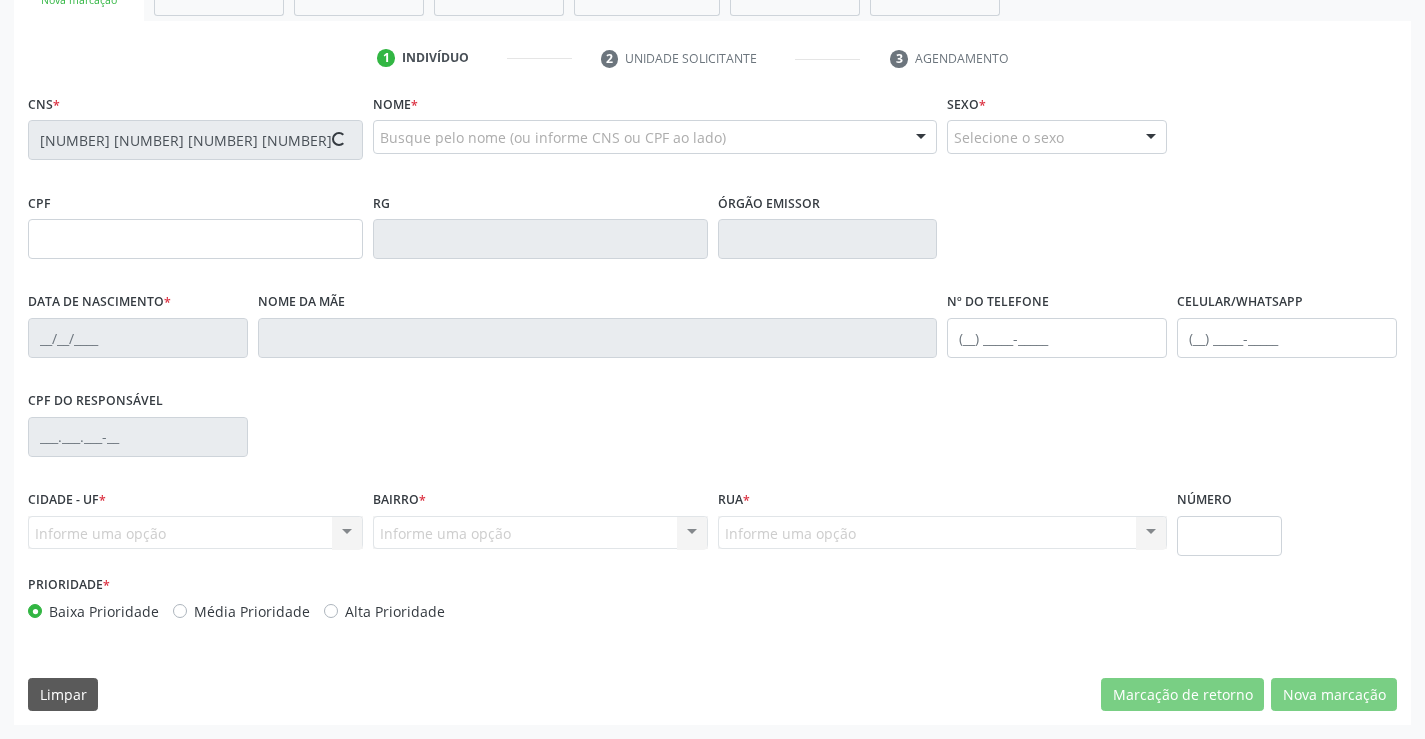 type on "(74) 98805-4169" 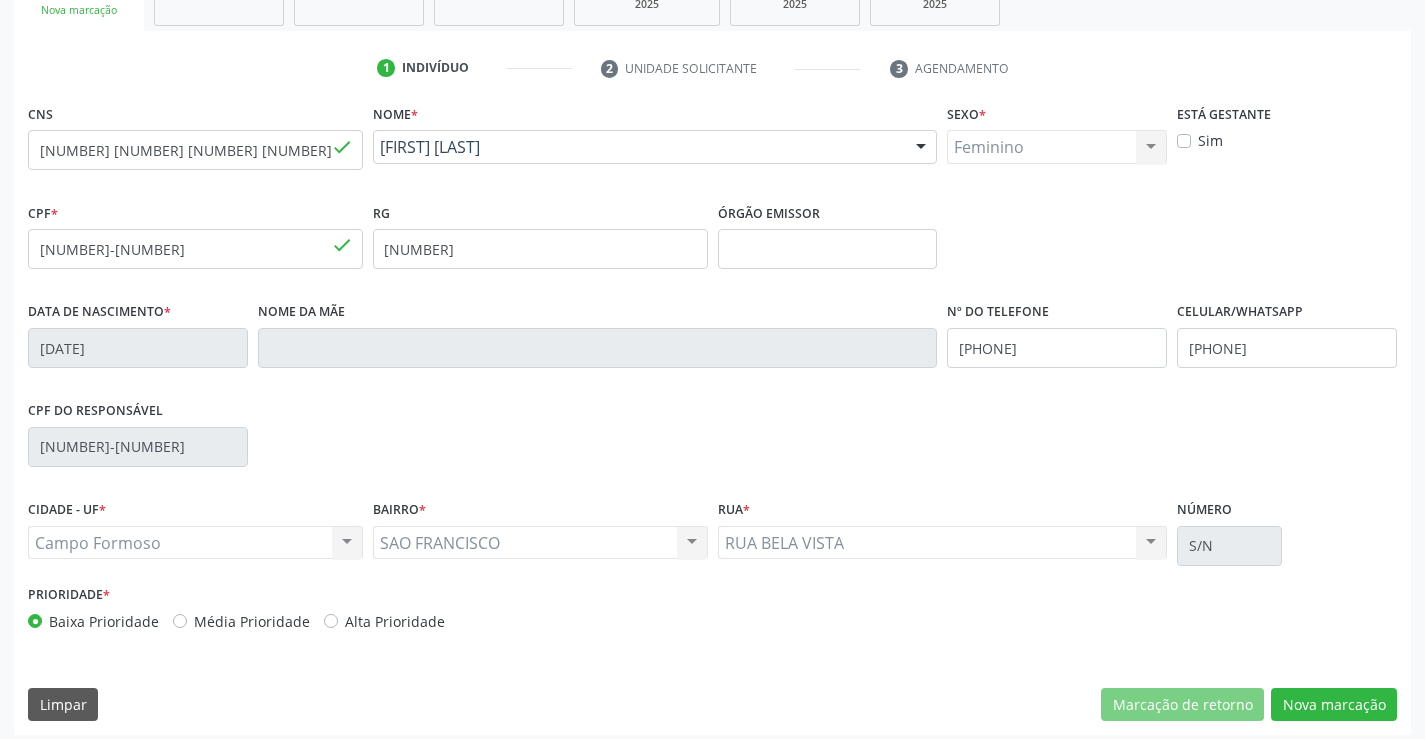 scroll, scrollTop: 345, scrollLeft: 0, axis: vertical 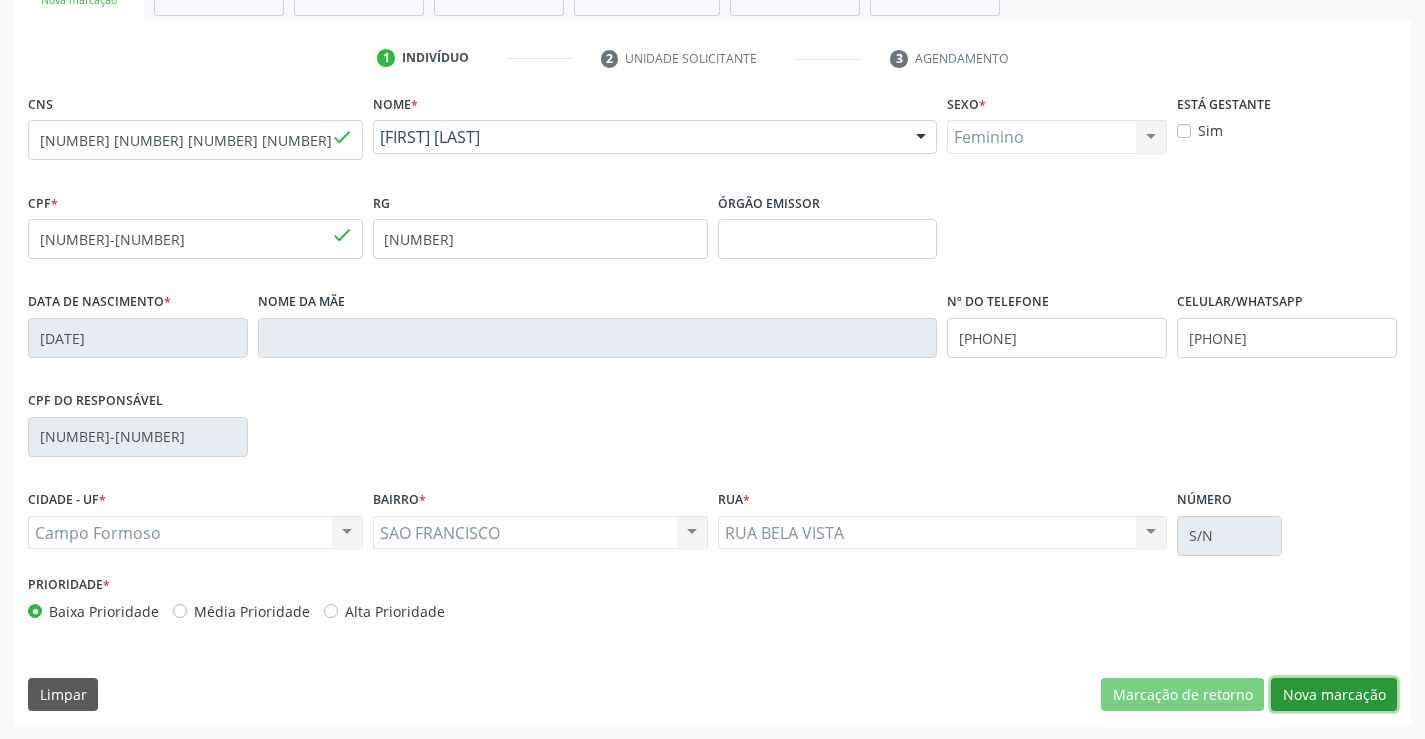 click on "Nova marcação" at bounding box center [1334, 695] 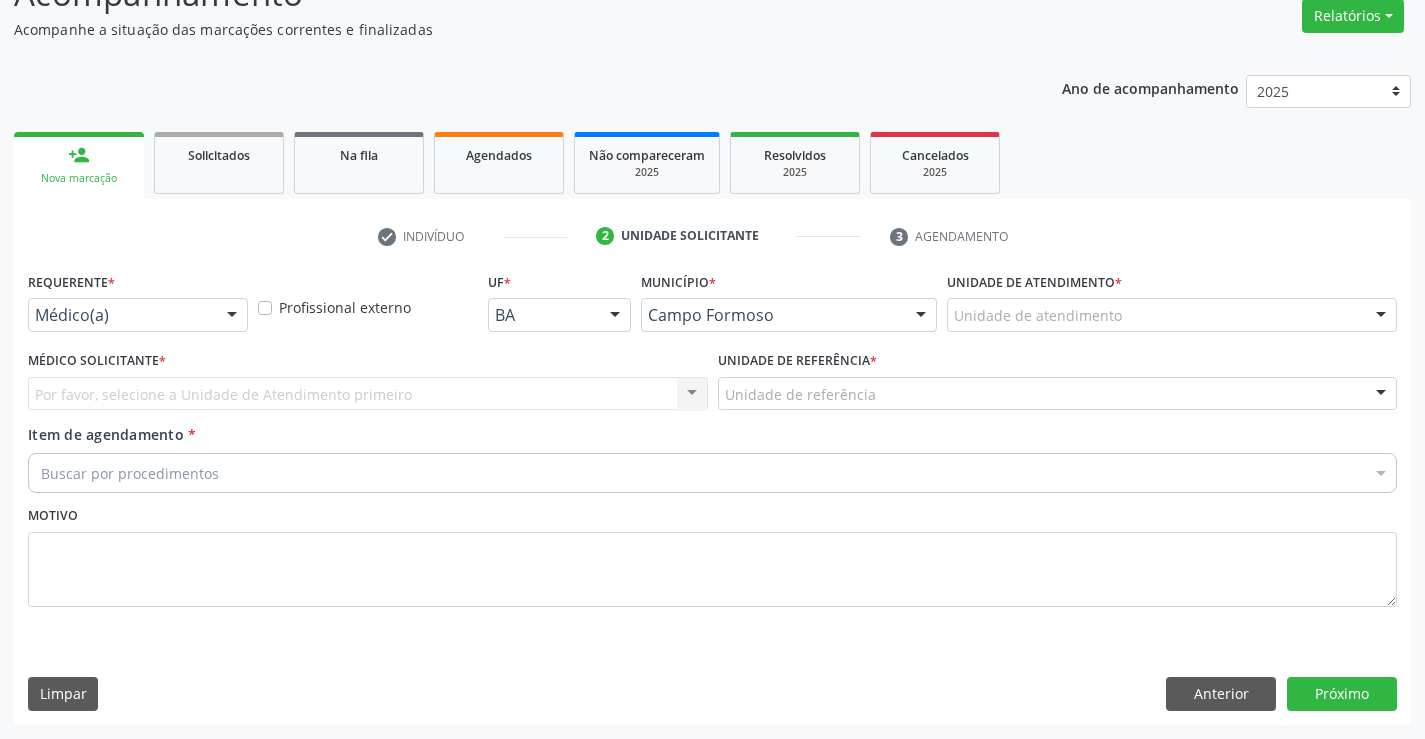 scroll, scrollTop: 167, scrollLeft: 0, axis: vertical 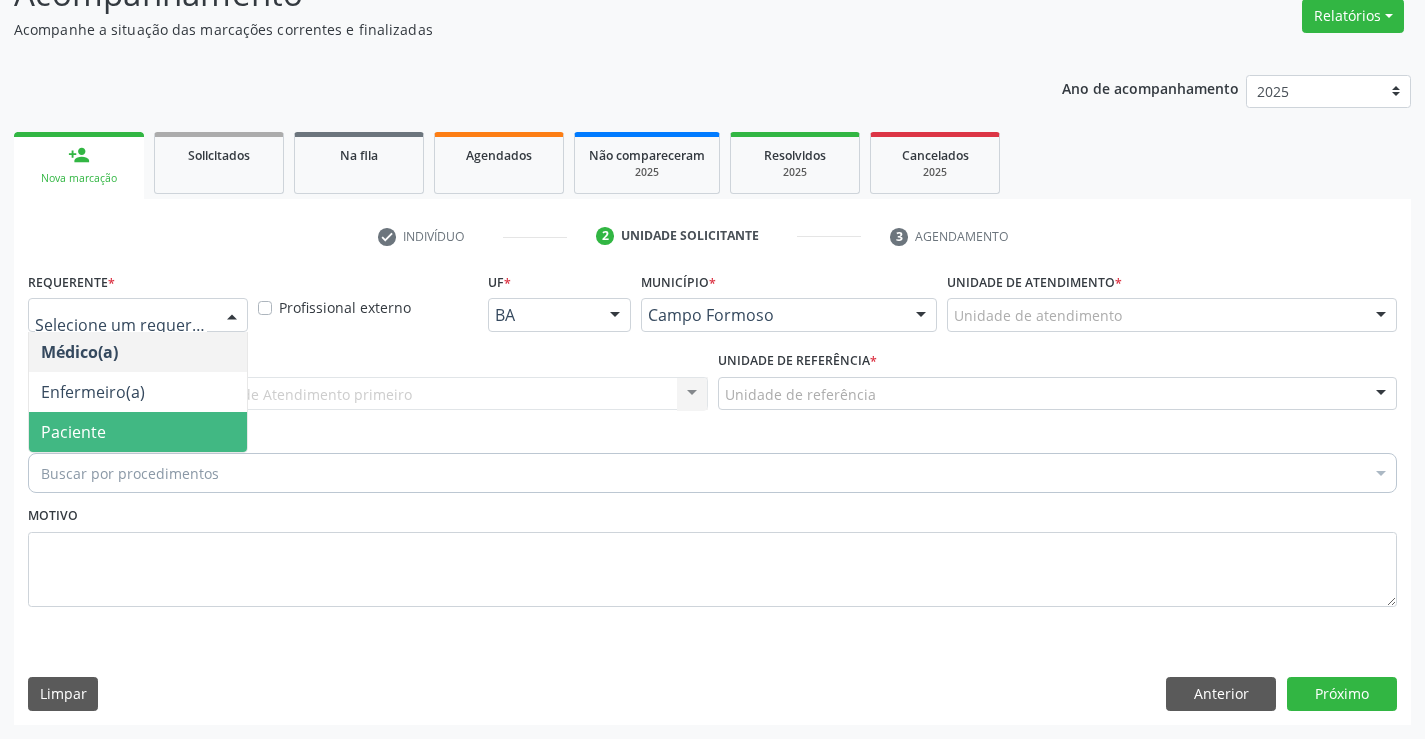 click on "Paciente" at bounding box center (73, 432) 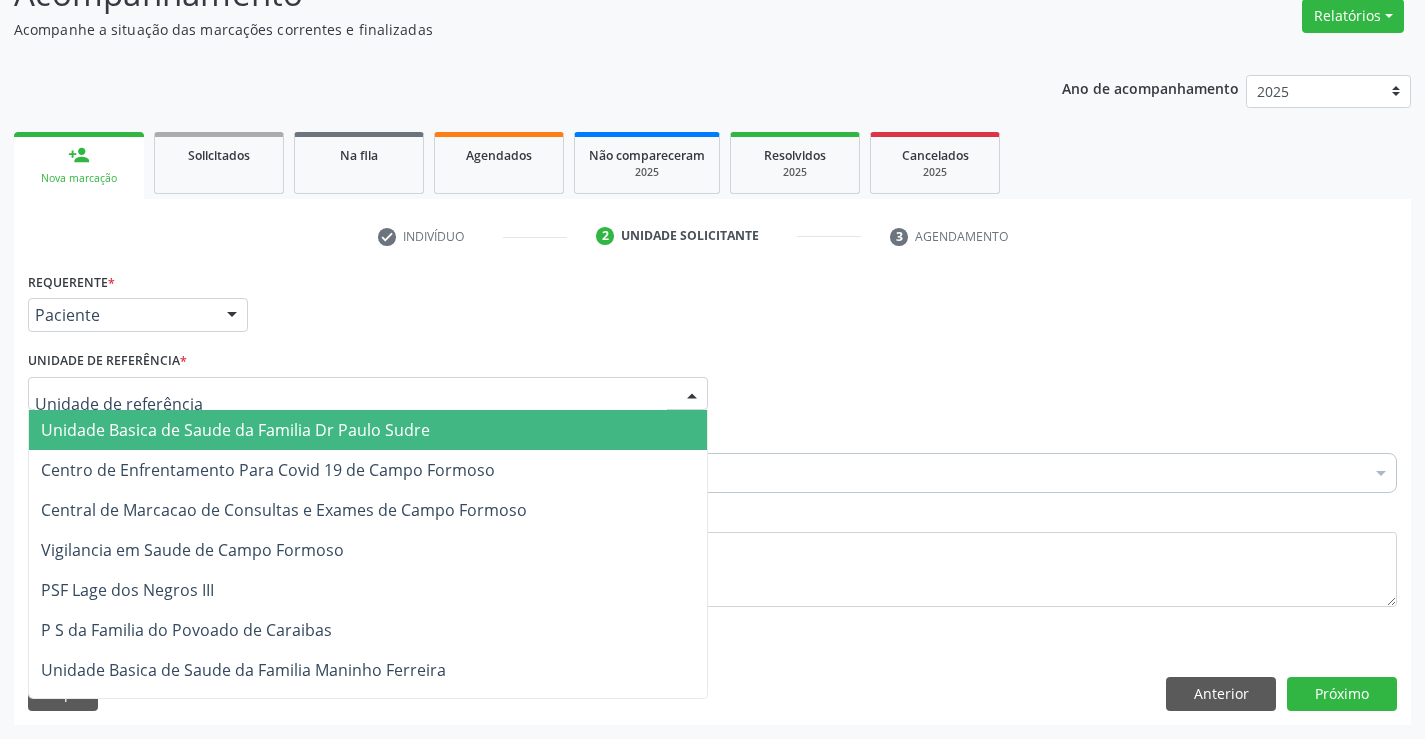 click at bounding box center (368, 394) 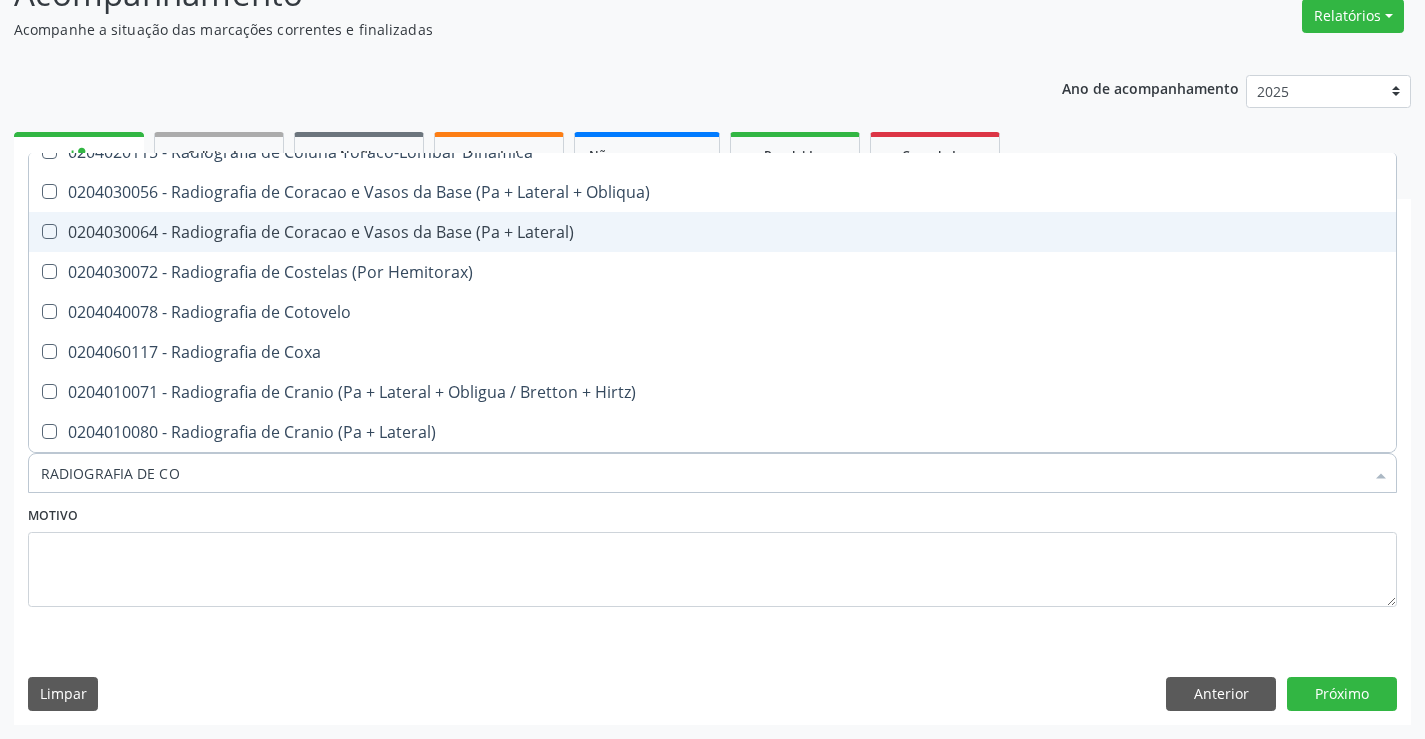 scroll, scrollTop: 261, scrollLeft: 0, axis: vertical 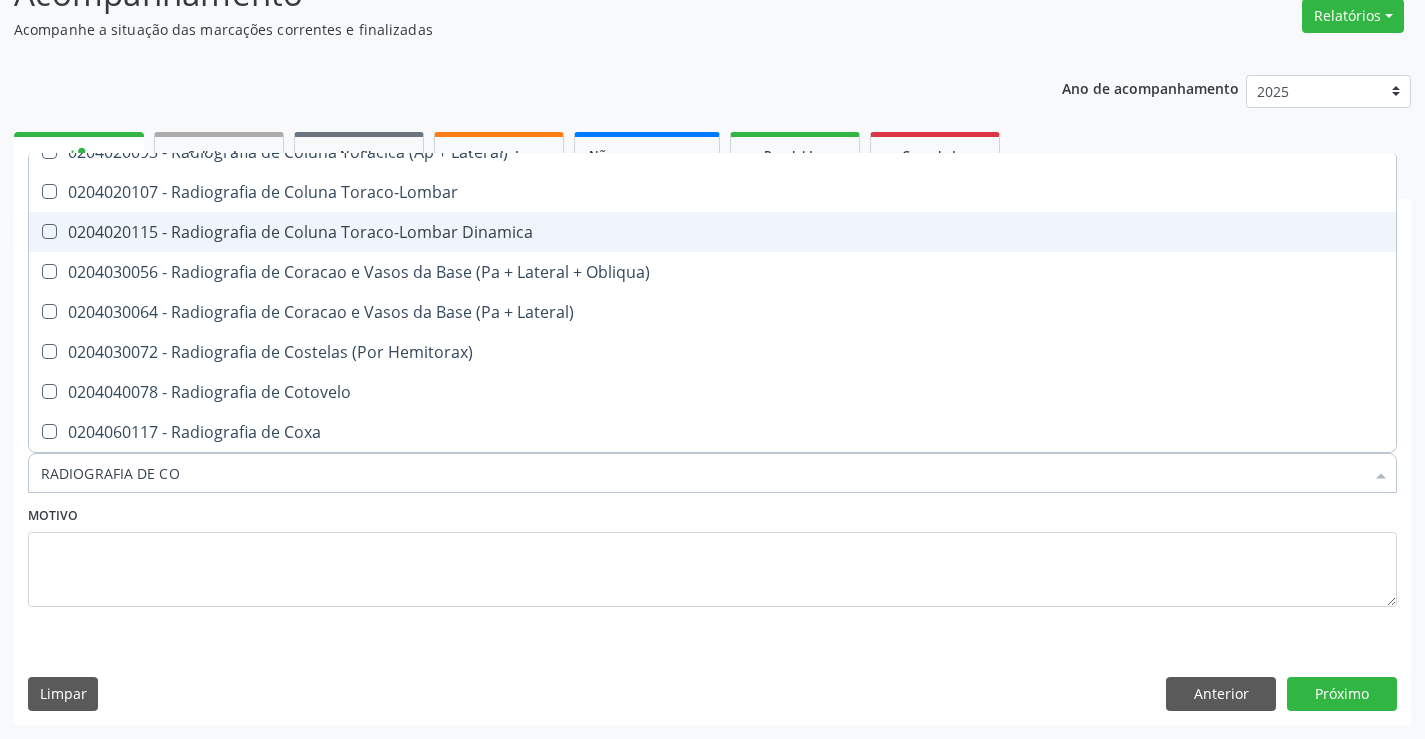 type on "RADIOGRAFIA DE COT" 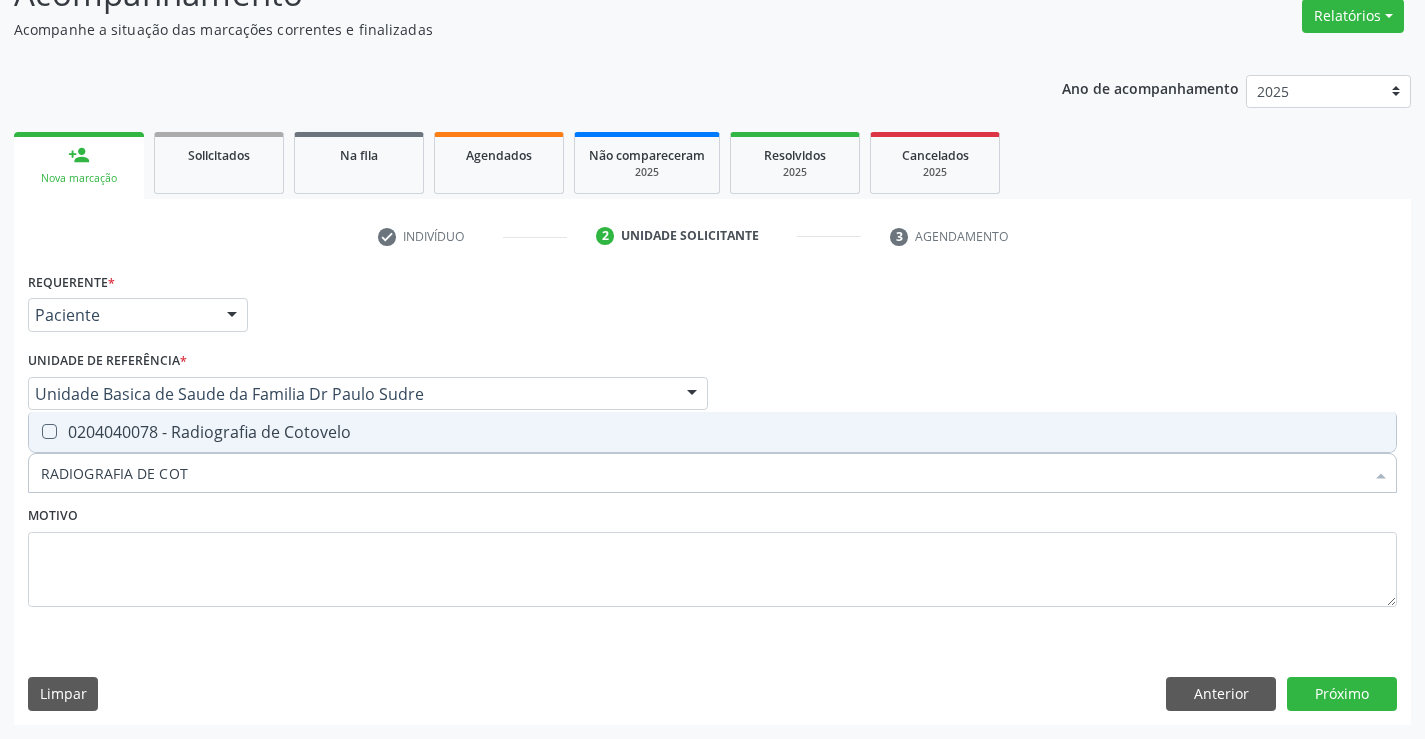 scroll, scrollTop: 0, scrollLeft: 0, axis: both 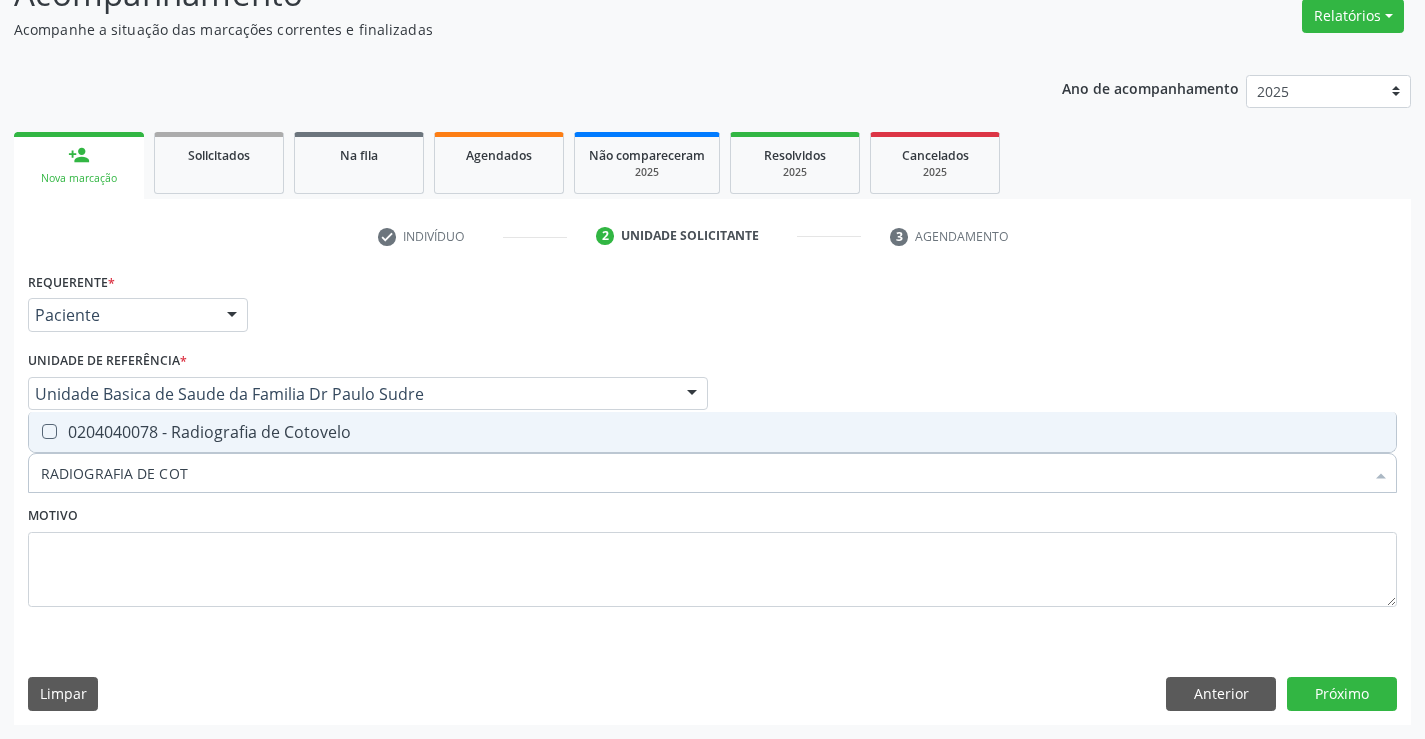 drag, startPoint x: 199, startPoint y: 435, endPoint x: 245, endPoint y: 435, distance: 46 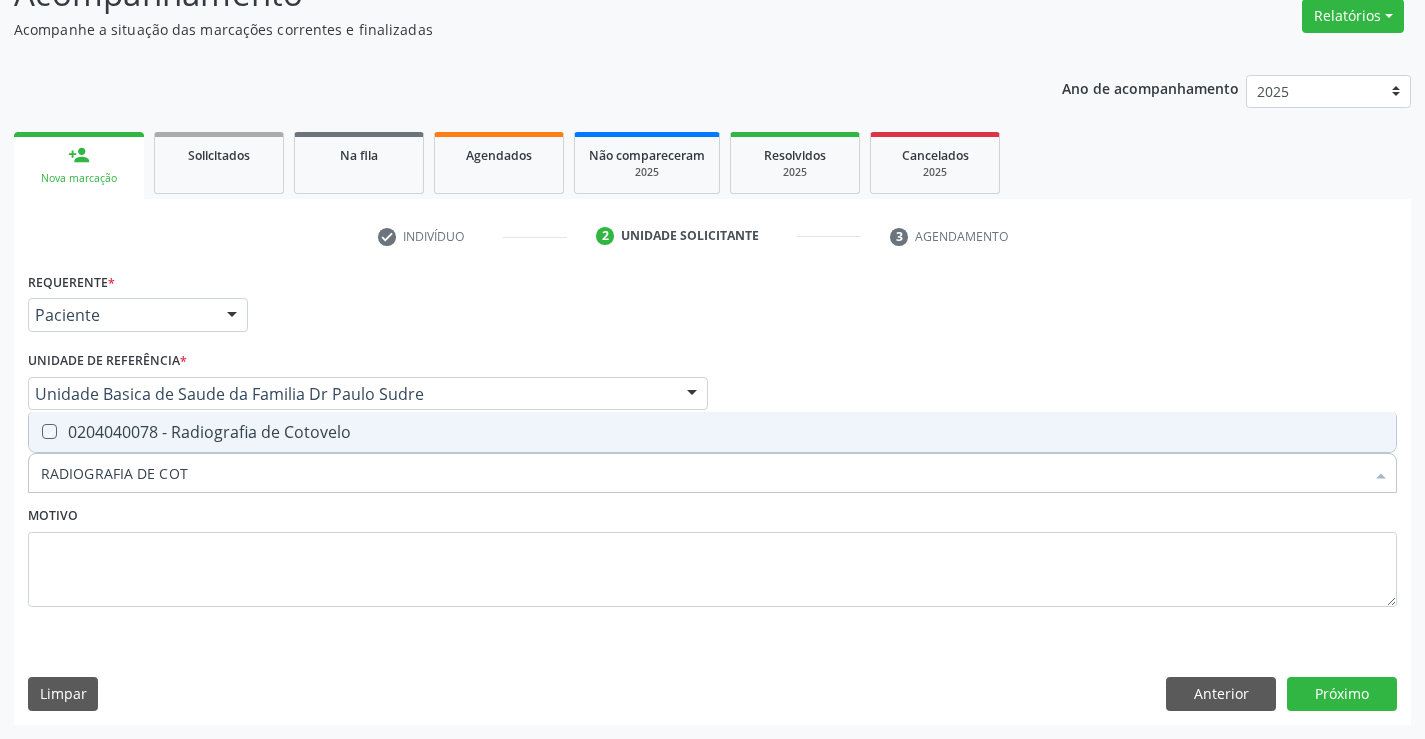 checkbox on "true" 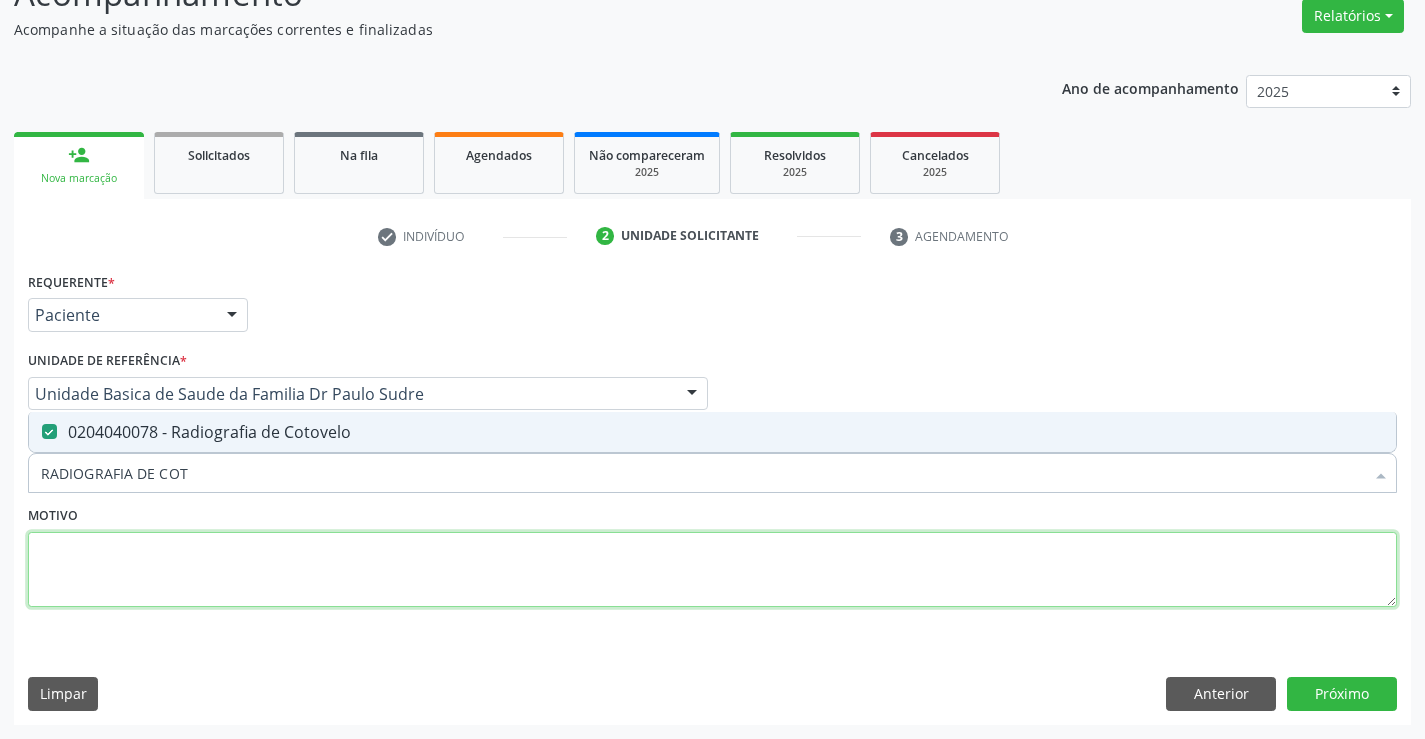 click at bounding box center (712, 570) 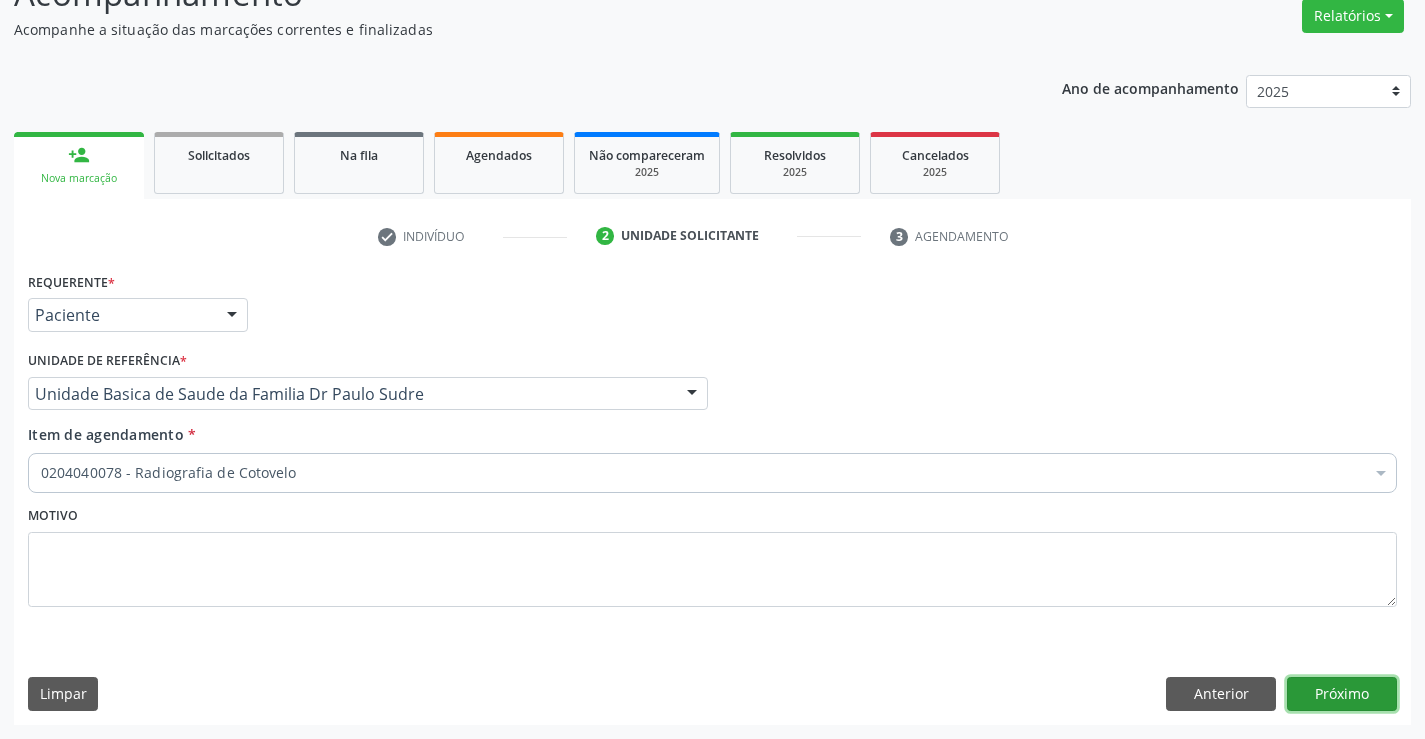 click on "Próximo" at bounding box center [1342, 694] 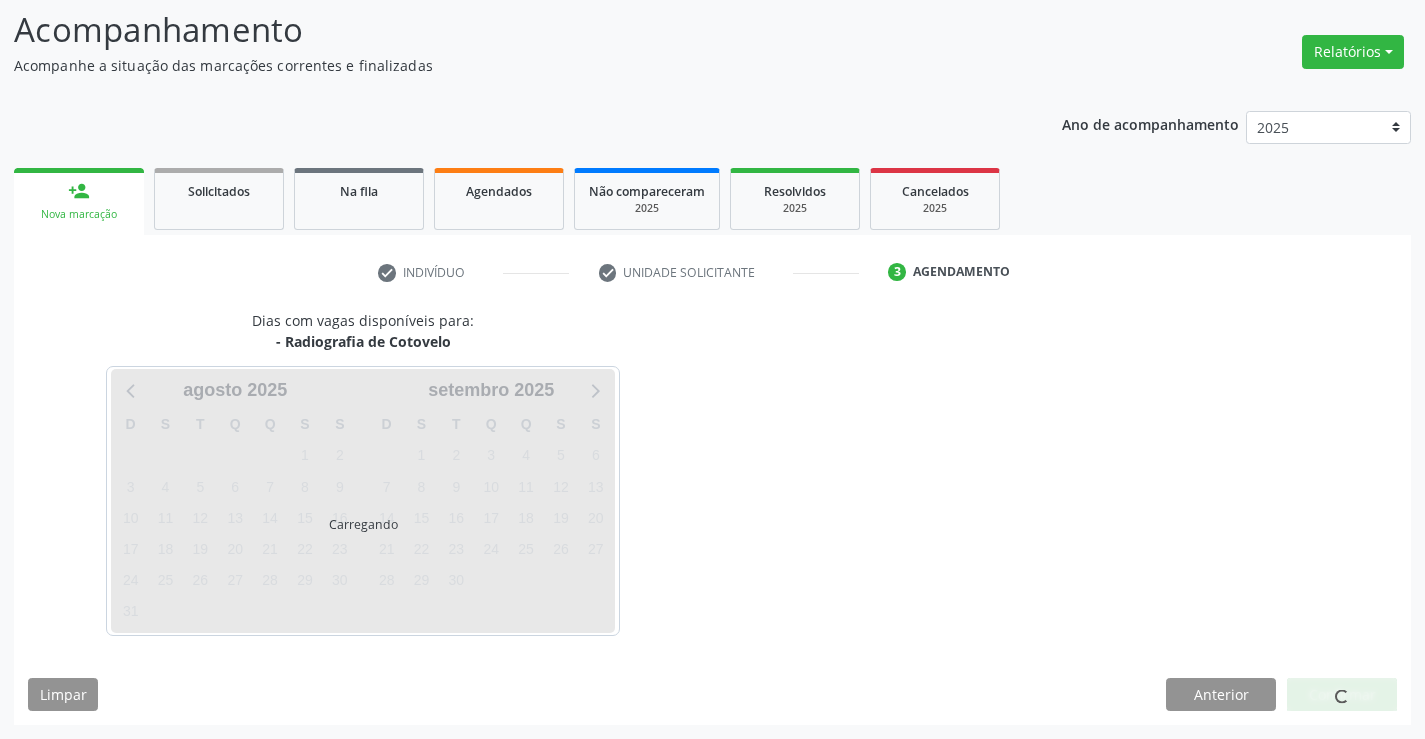 scroll, scrollTop: 131, scrollLeft: 0, axis: vertical 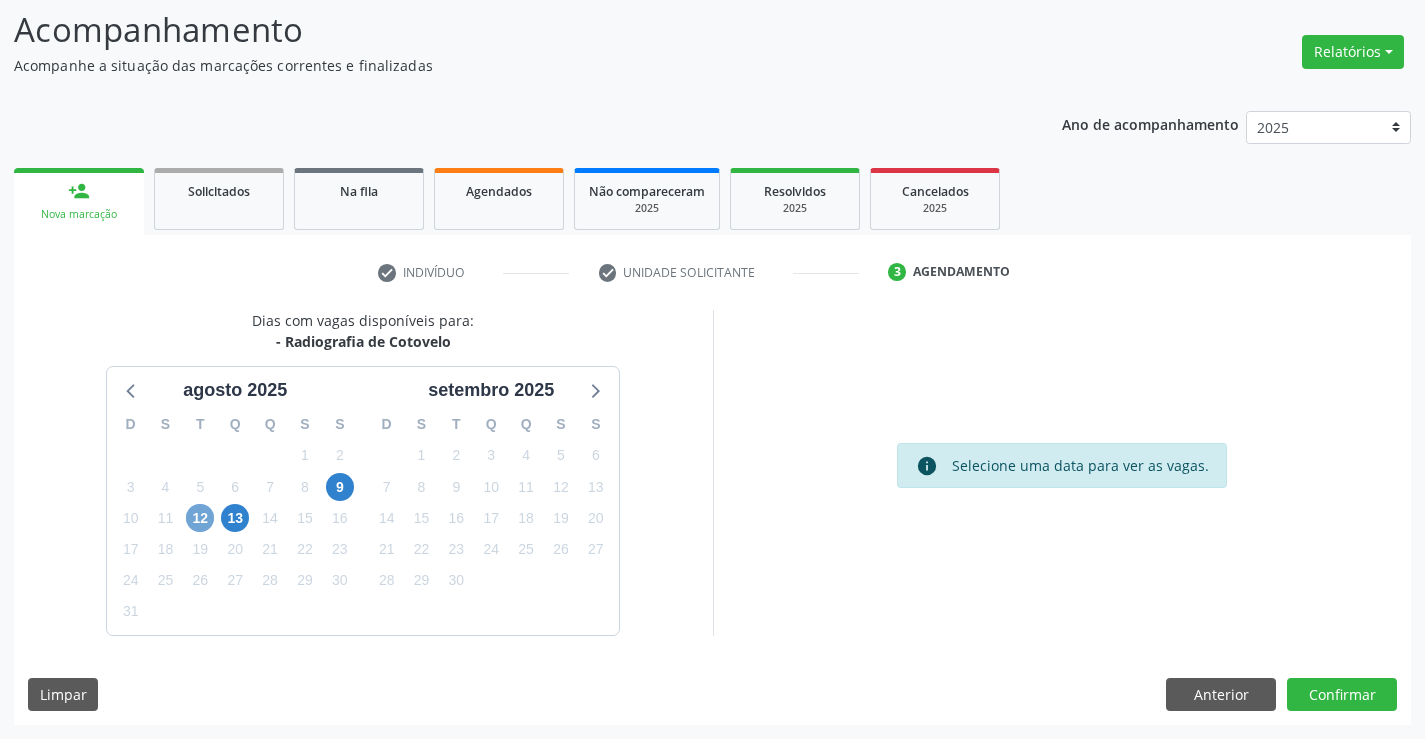 click on "12" at bounding box center [200, 518] 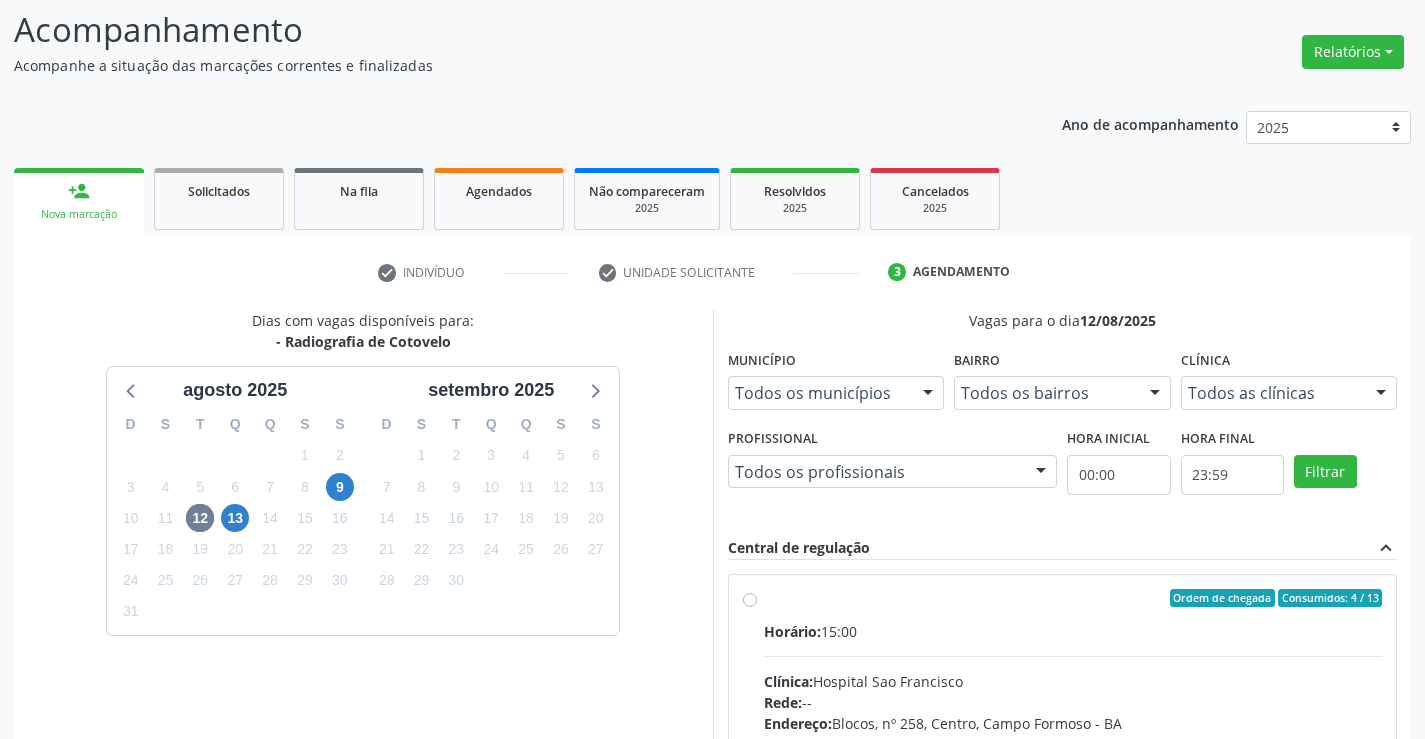 click on "Ordem de chegada
Consumidos: 4 / 13
Horário:   15:00
Clínica:  Hospital Sao Francisco
Rede:
--
Endereço:   Blocos, nº 258, Centro, Campo Formoso - BA
Telefone:   (74) 36451217
Profissional:
Joel da Rocha Almeida
Informações adicionais sobre o atendimento
Idade de atendimento:
de 0 a 120 anos
Gênero(s) atendido(s):
Masculino e Feminino
Informações adicionais:
--" at bounding box center [1073, 742] 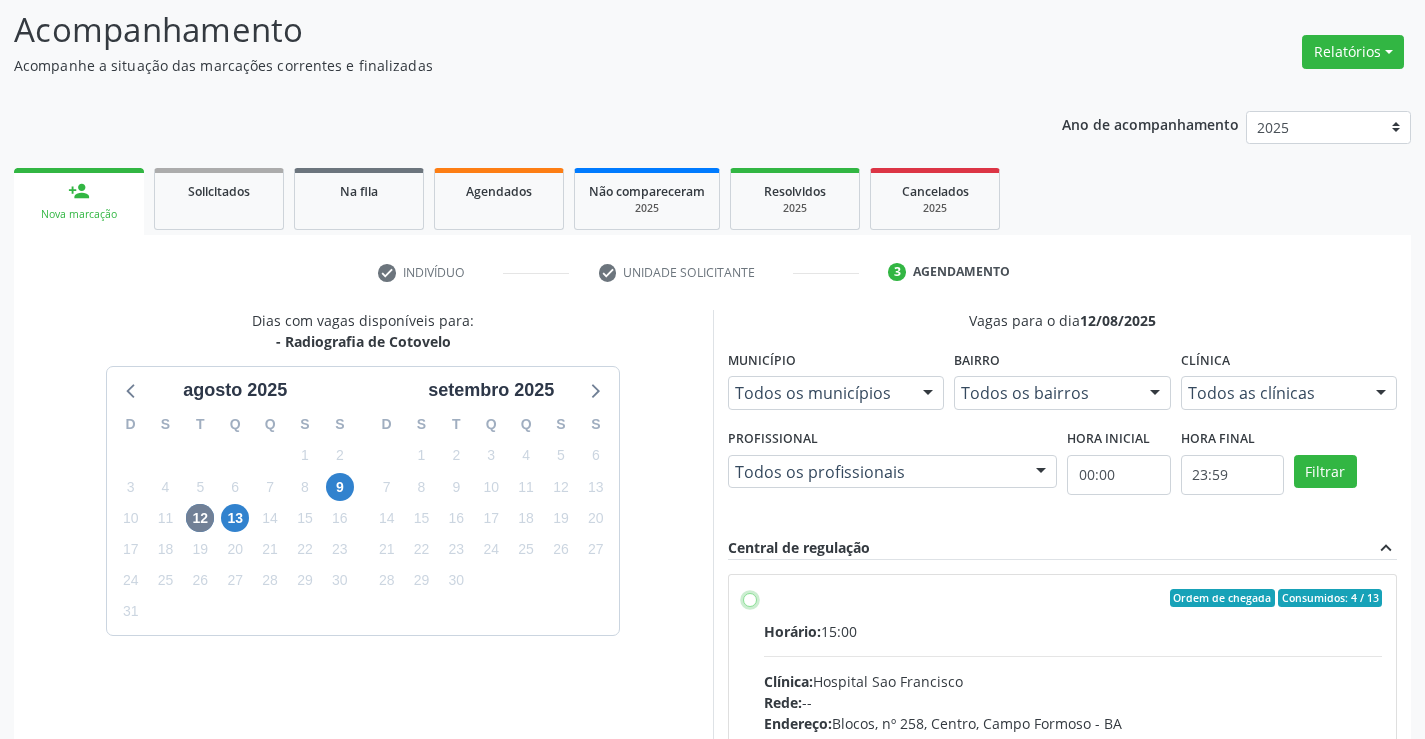 radio on "true" 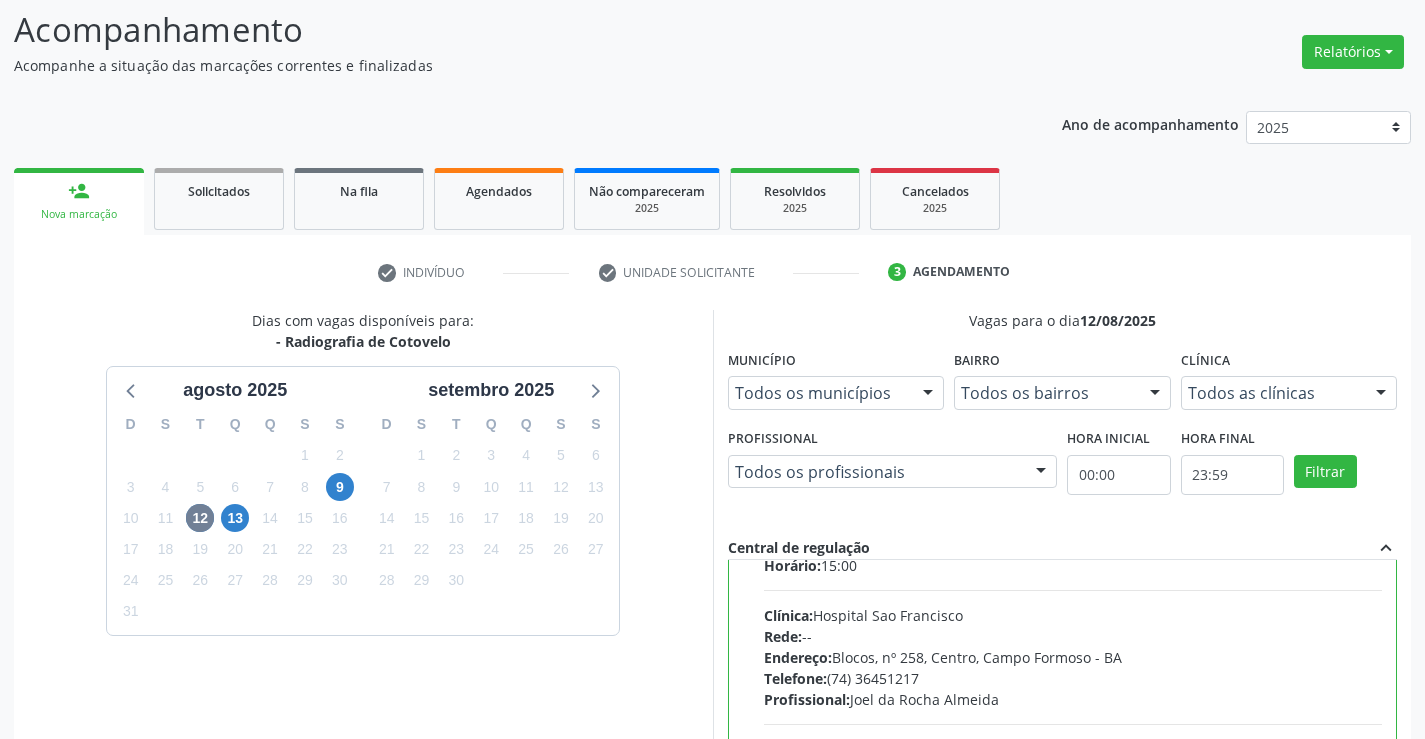 scroll, scrollTop: 99, scrollLeft: 0, axis: vertical 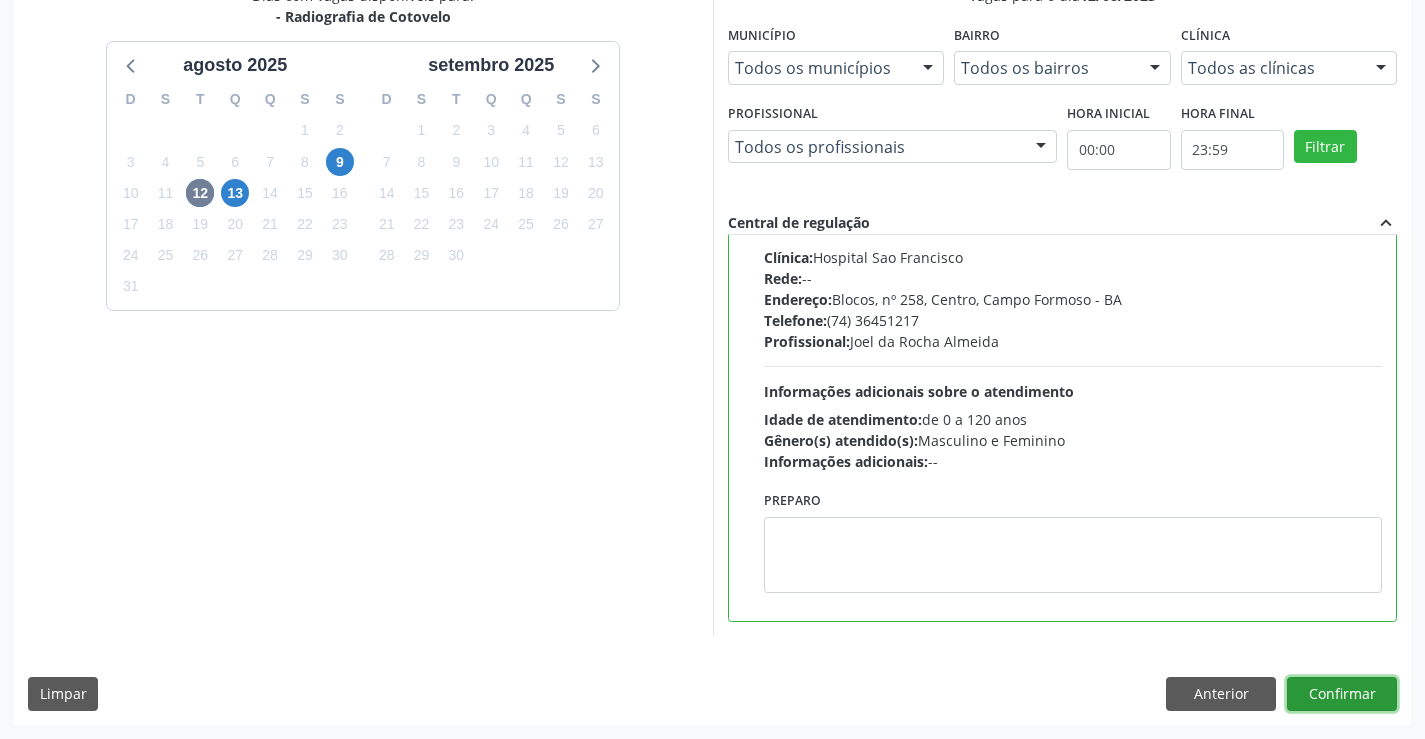 click on "Confirmar" at bounding box center (1342, 694) 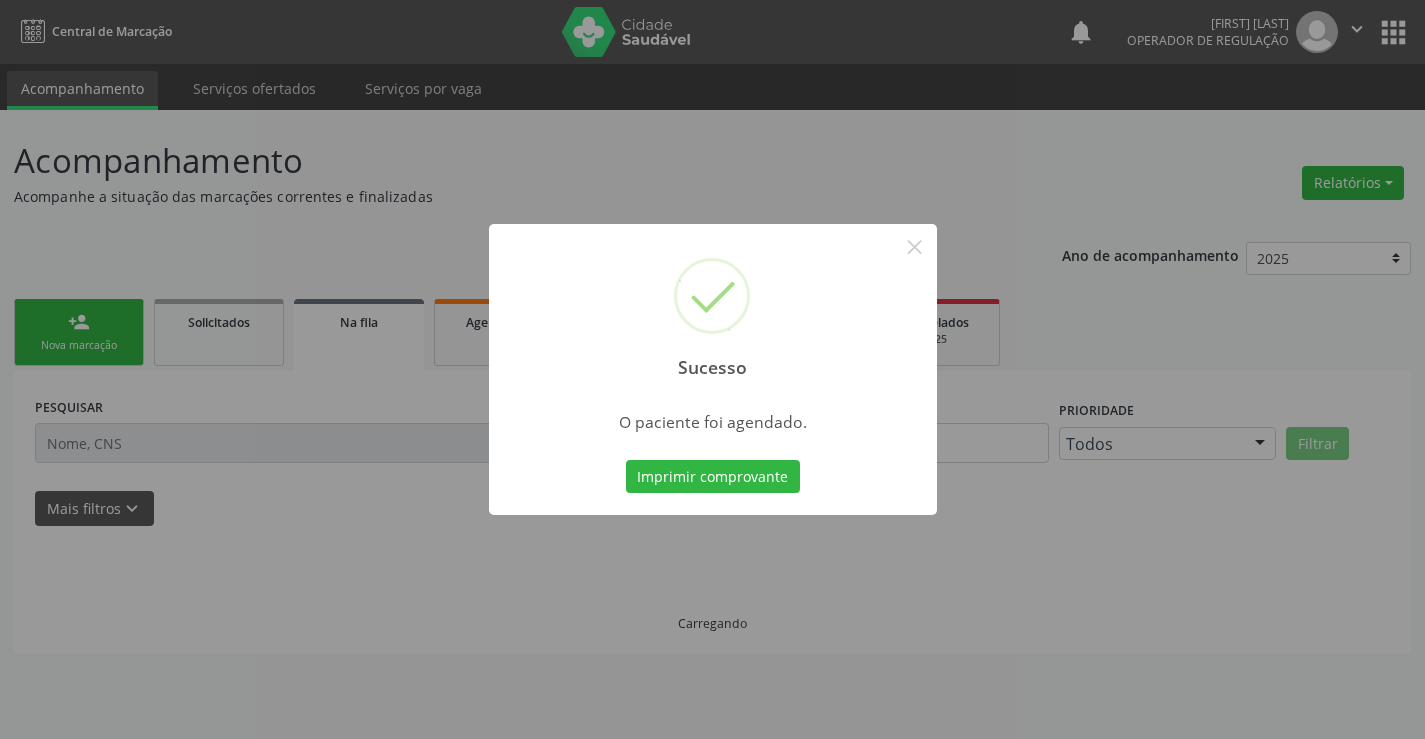 scroll, scrollTop: 0, scrollLeft: 0, axis: both 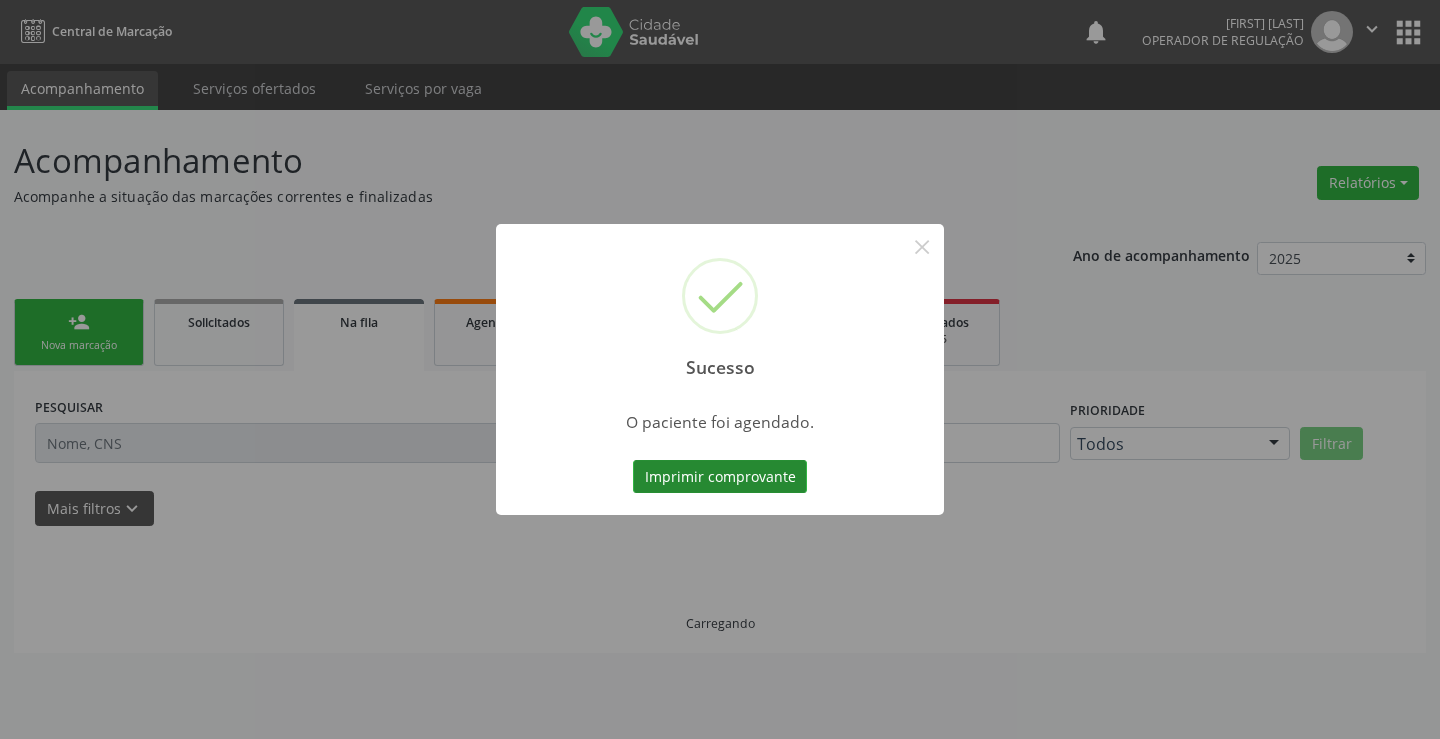 click on "Imprimir comprovante" at bounding box center (720, 477) 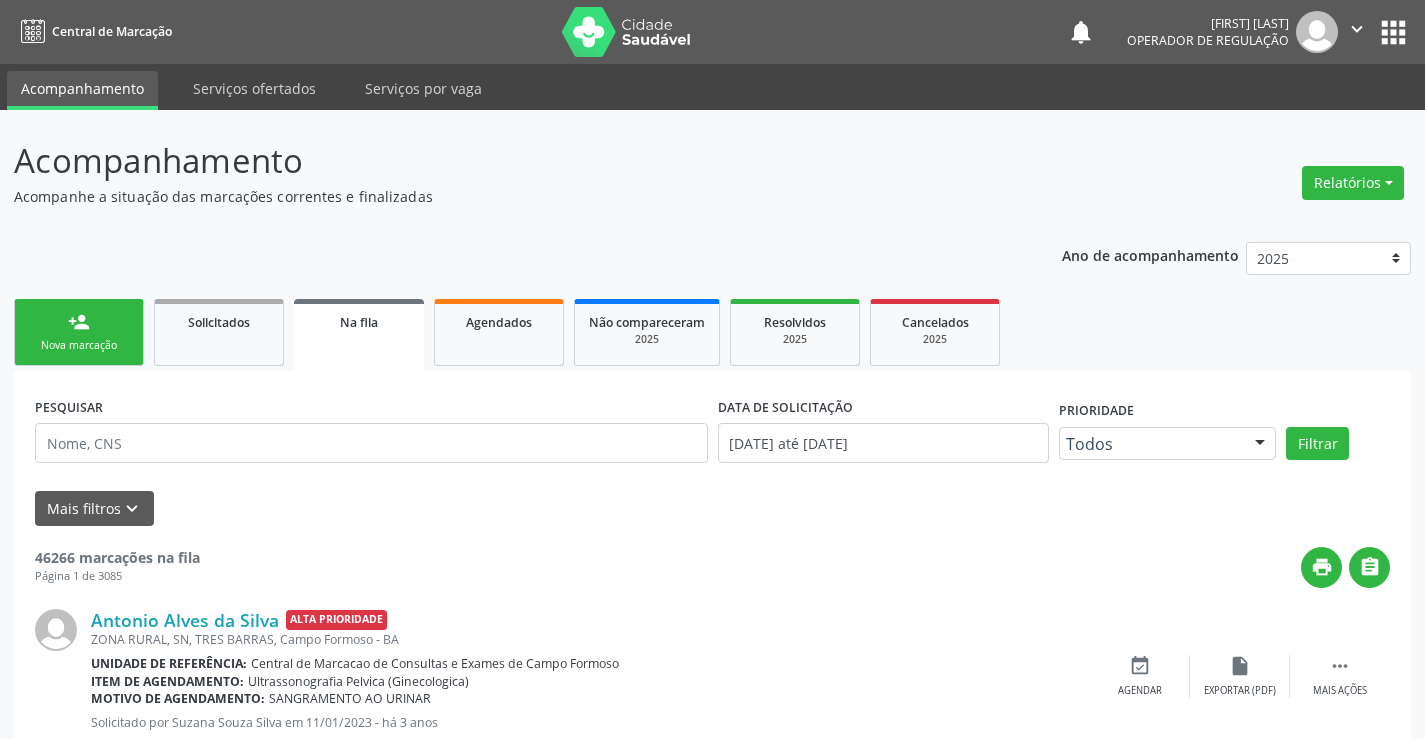 click on "person_add
Nova marcação" at bounding box center (79, 332) 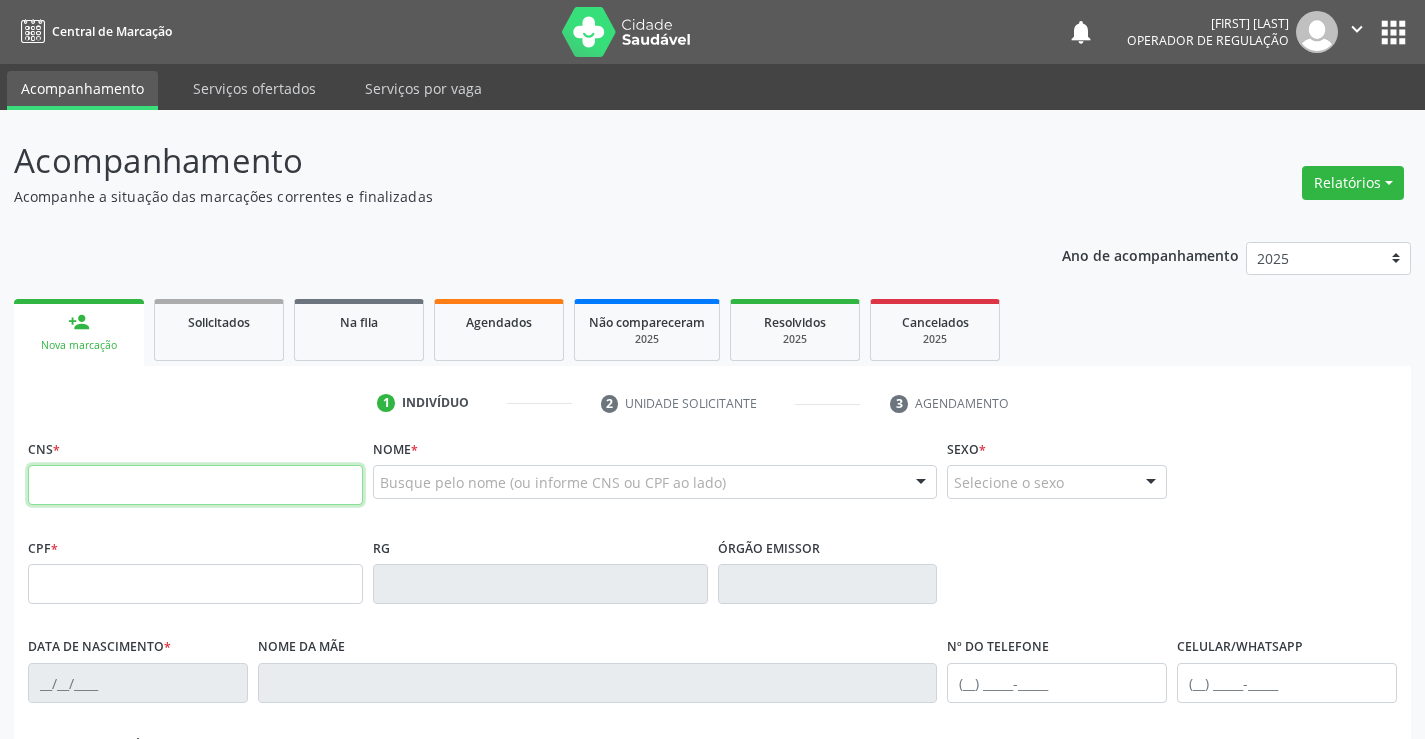 paste on "705 0034 5112 8956" 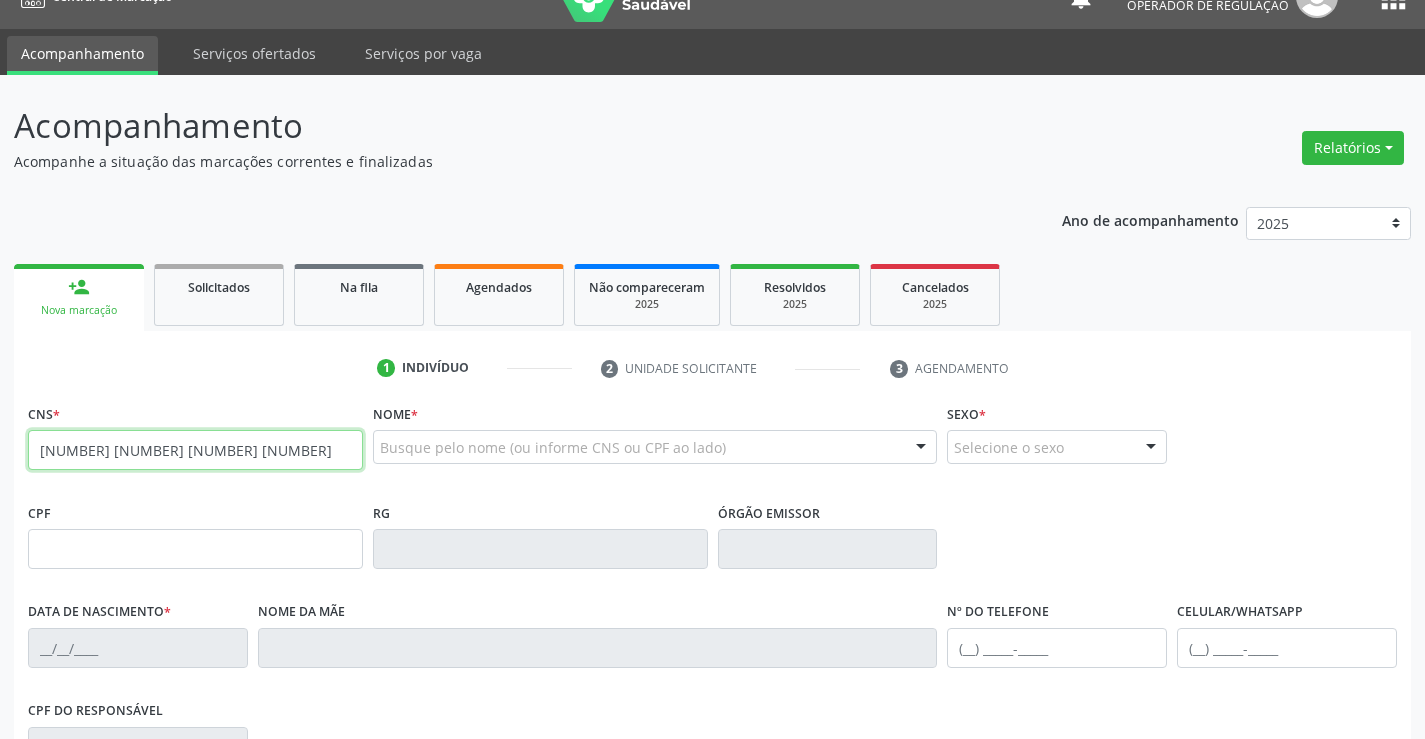type on "705 0034 5112 8956" 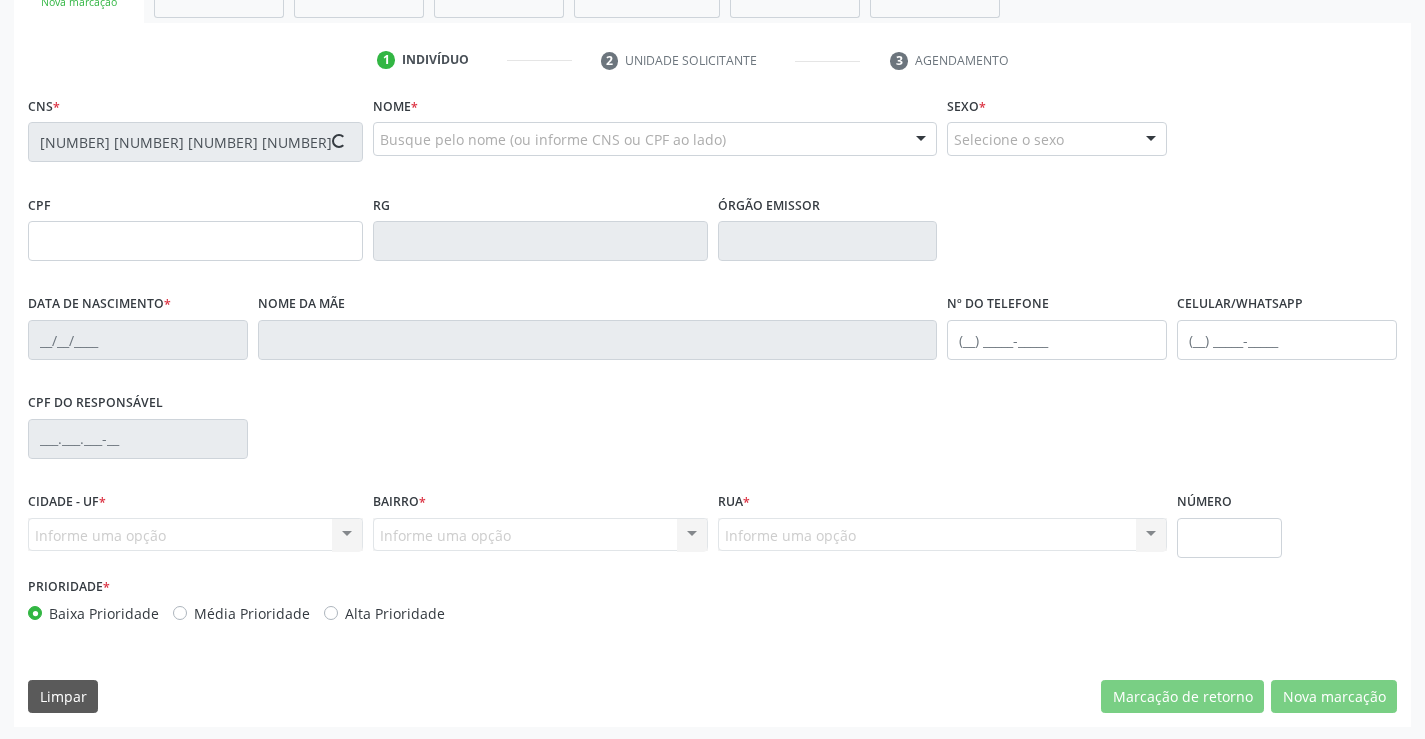 scroll, scrollTop: 345, scrollLeft: 0, axis: vertical 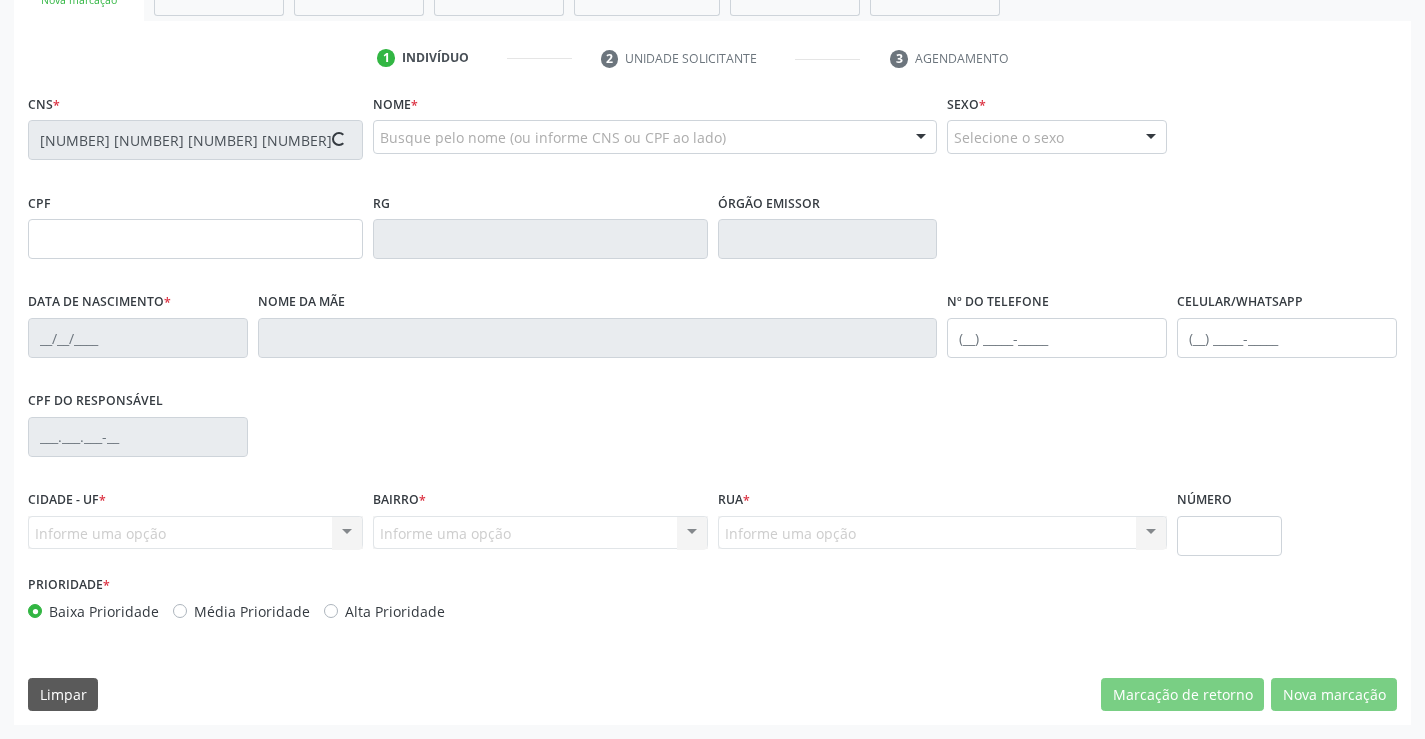 type on "005.673.995-83" 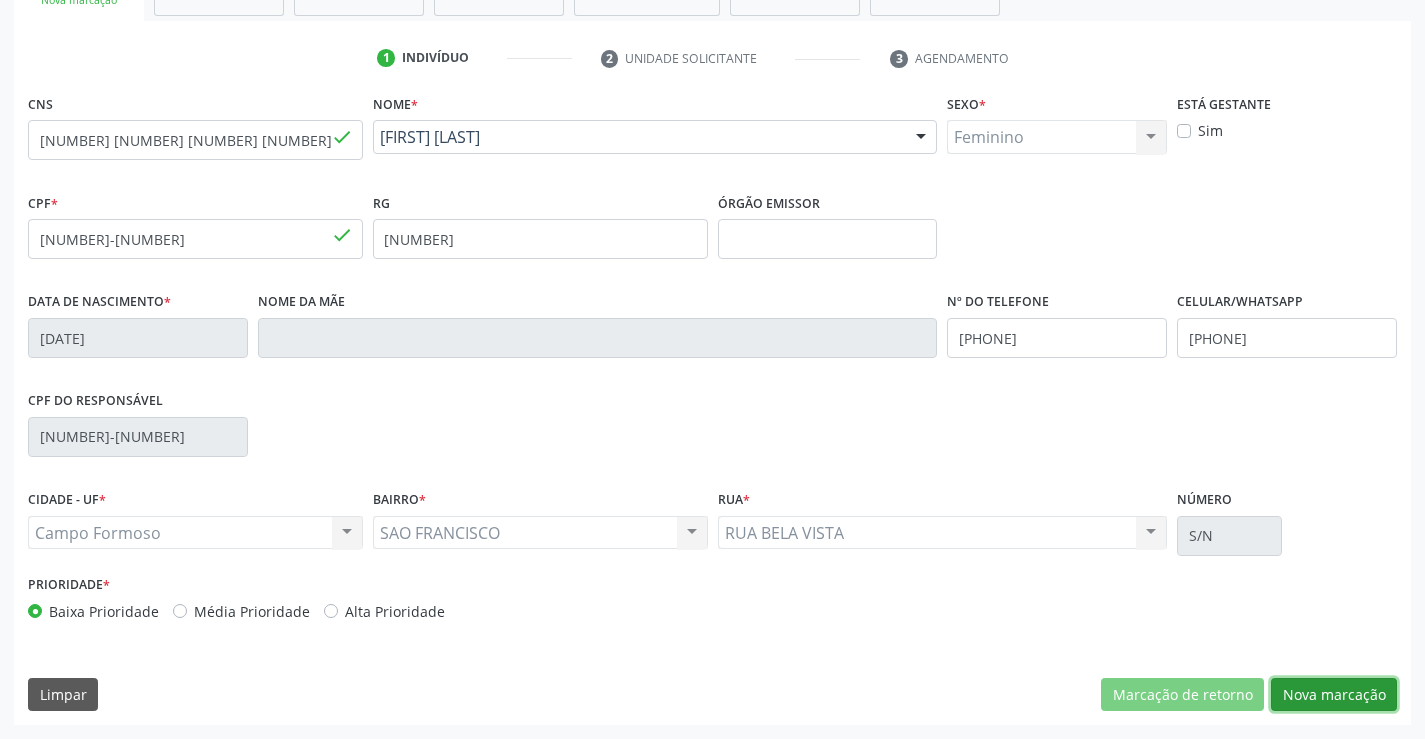 click on "Nova marcação" at bounding box center [1334, 695] 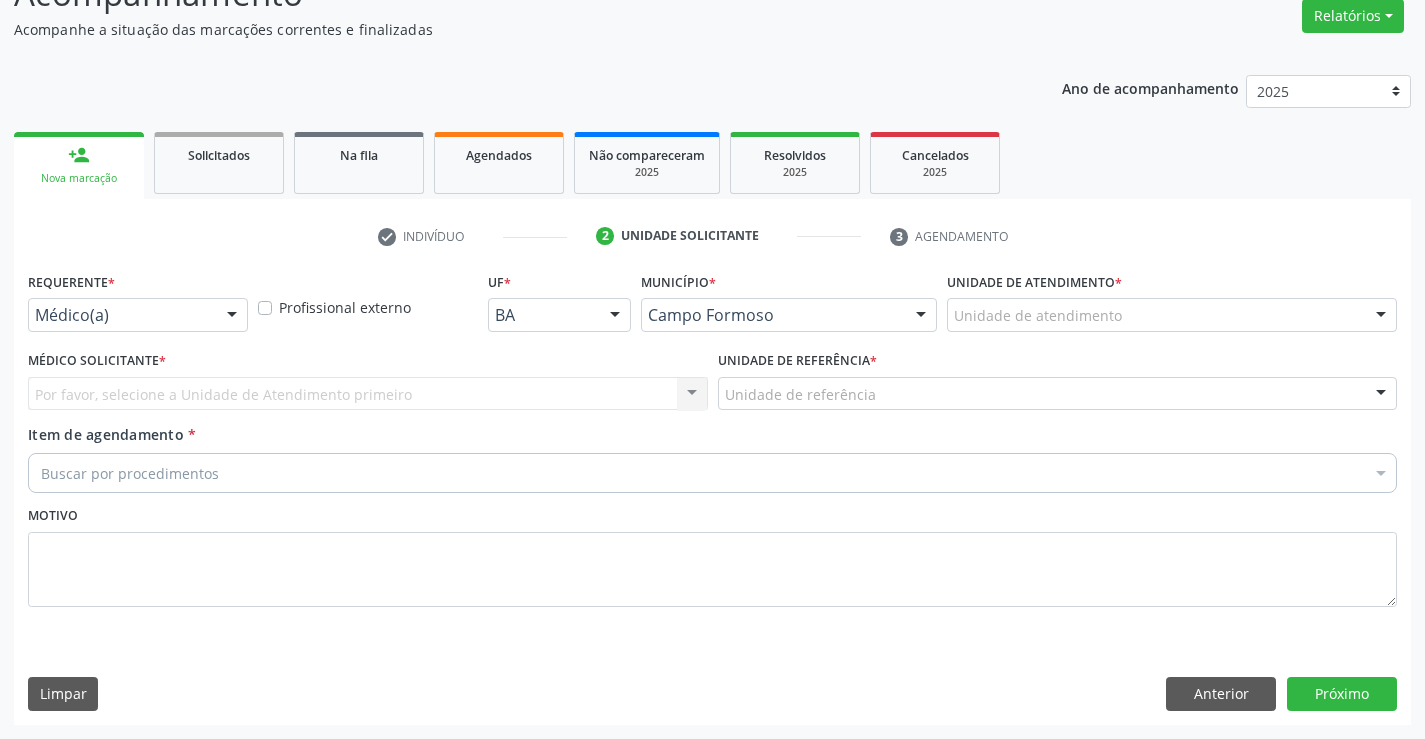 scroll, scrollTop: 167, scrollLeft: 0, axis: vertical 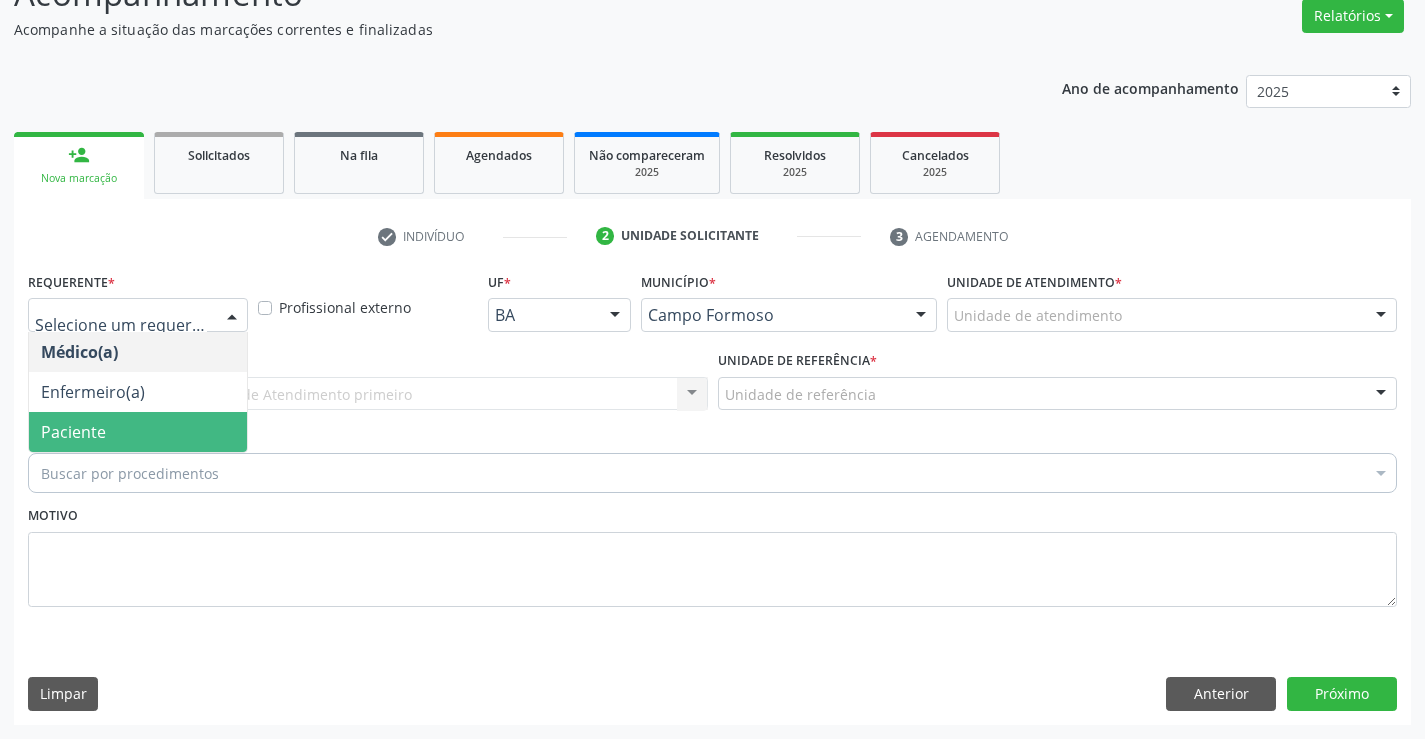 click on "Paciente" at bounding box center (138, 432) 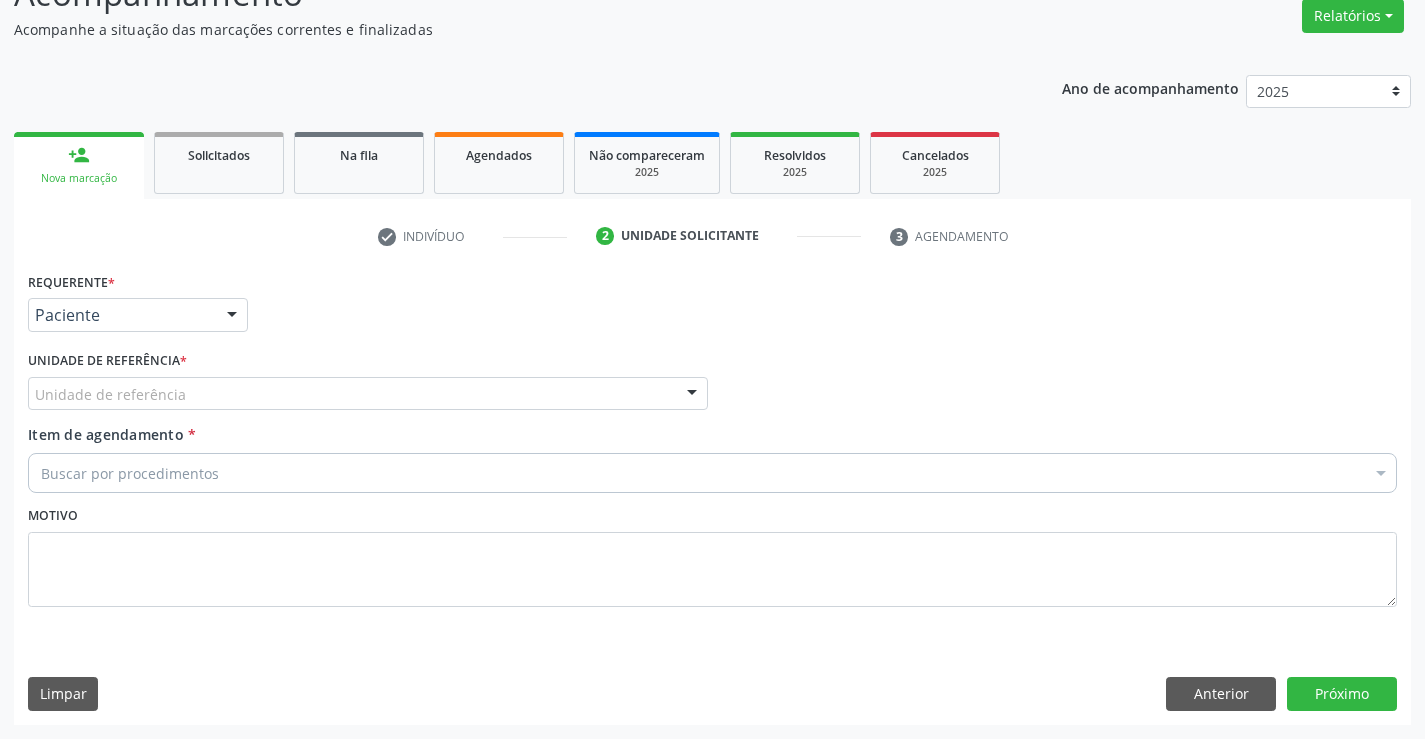click on "Unidade de referência" at bounding box center (368, 394) 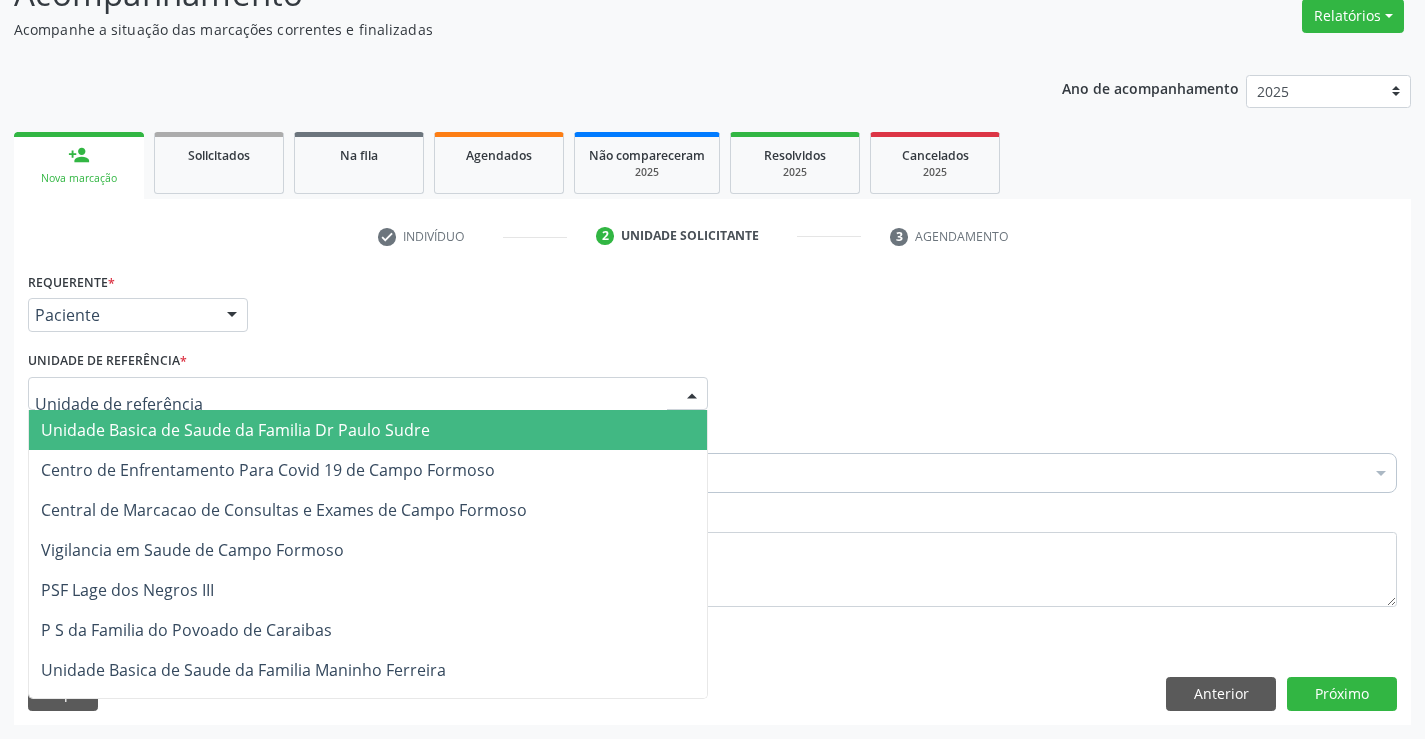 click on "Unidade Basica de Saude da Familia Dr Paulo Sudre" at bounding box center (235, 430) 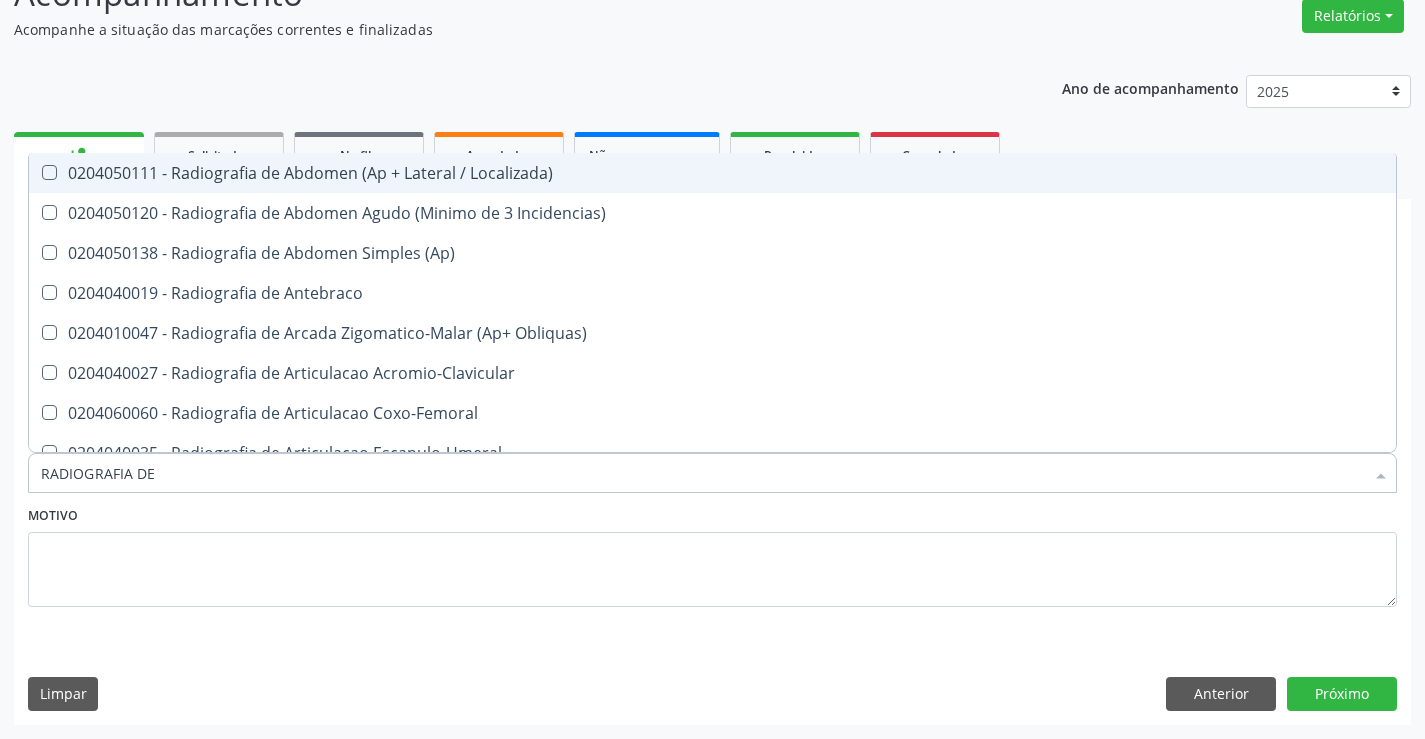 type on "RADIOGRAFIA DE B" 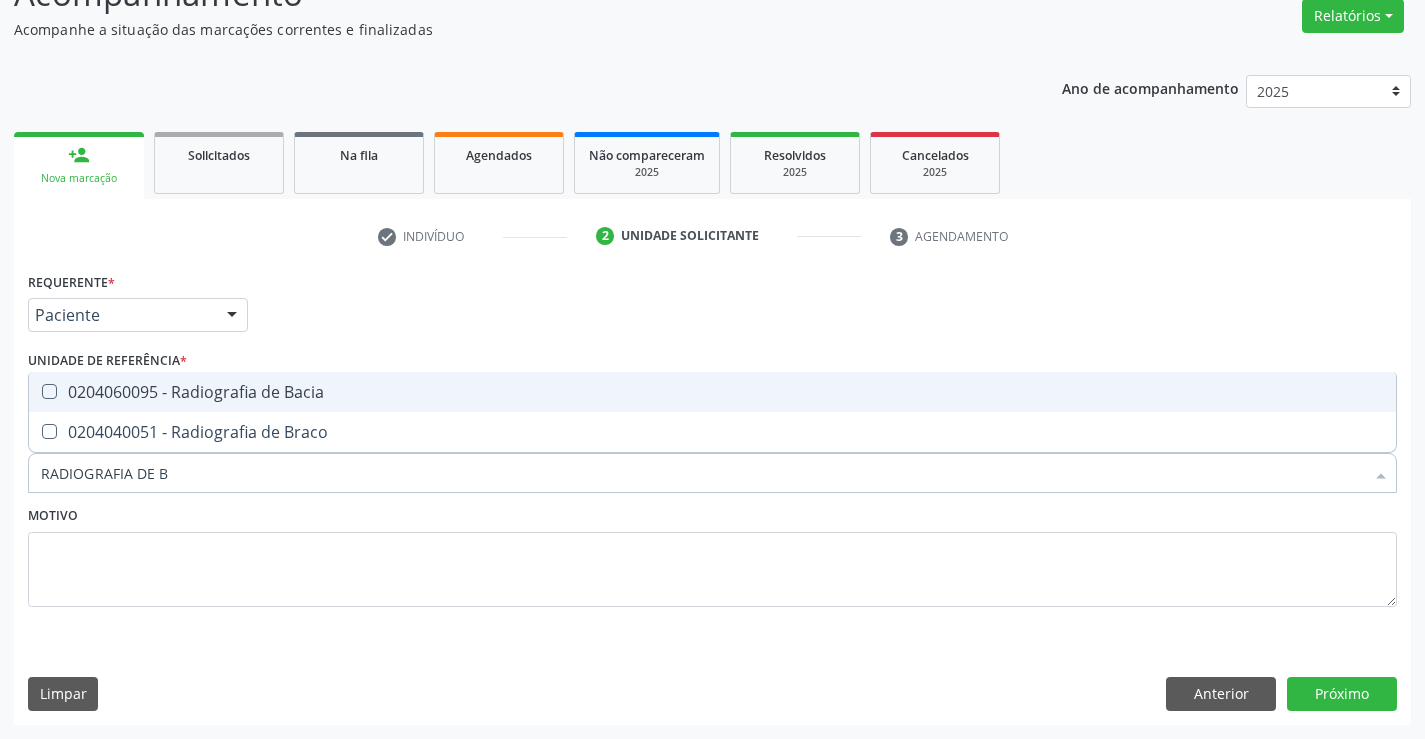 click on "0204060095 - Radiografia de Bacia" at bounding box center (712, 392) 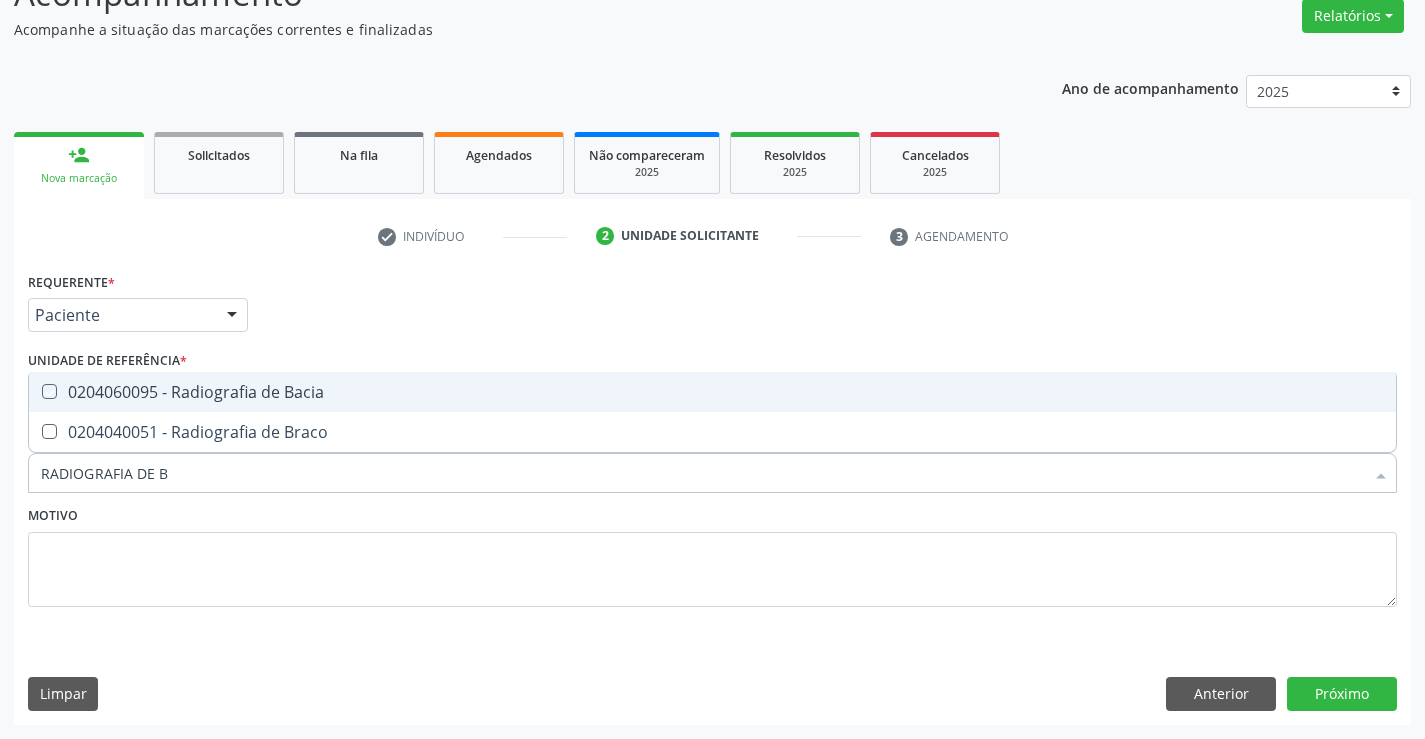 checkbox on "true" 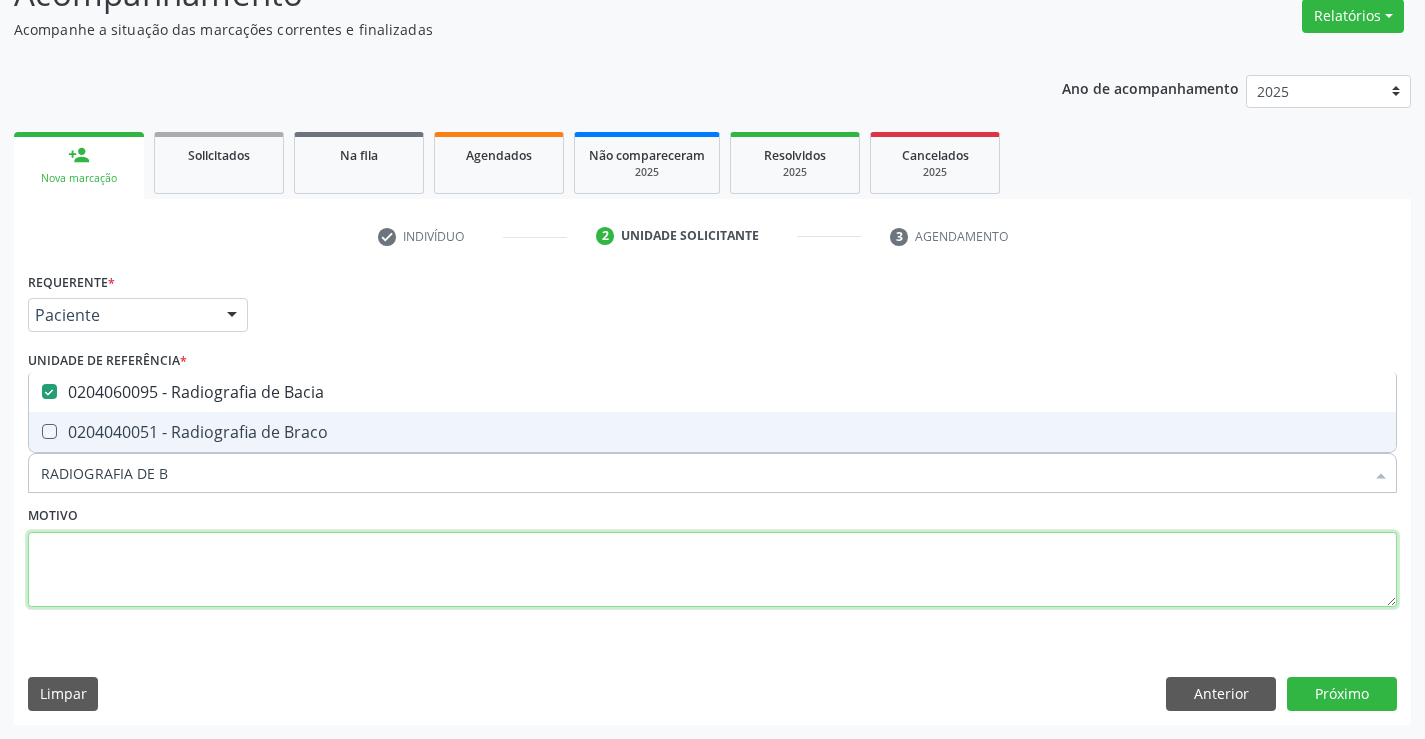 click at bounding box center (712, 570) 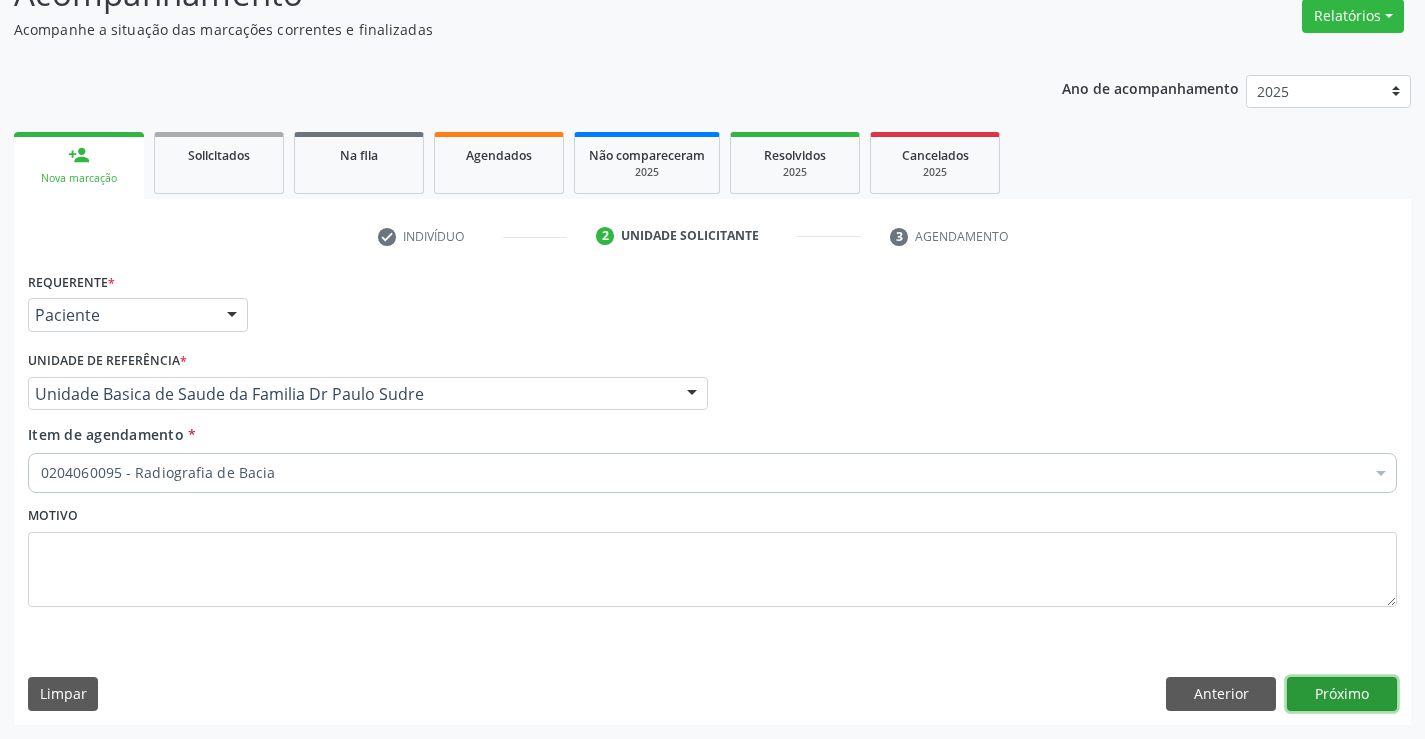 click on "Próximo" at bounding box center [1342, 694] 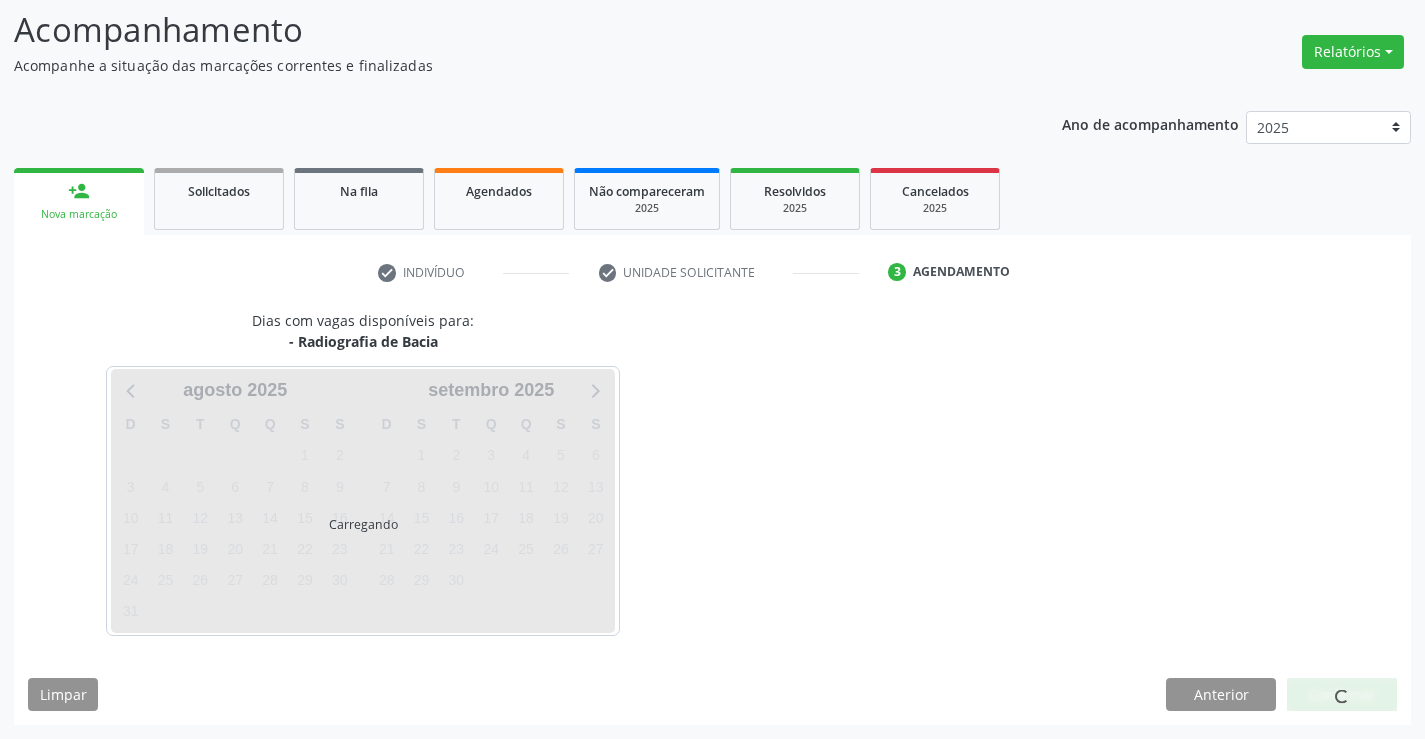 scroll, scrollTop: 131, scrollLeft: 0, axis: vertical 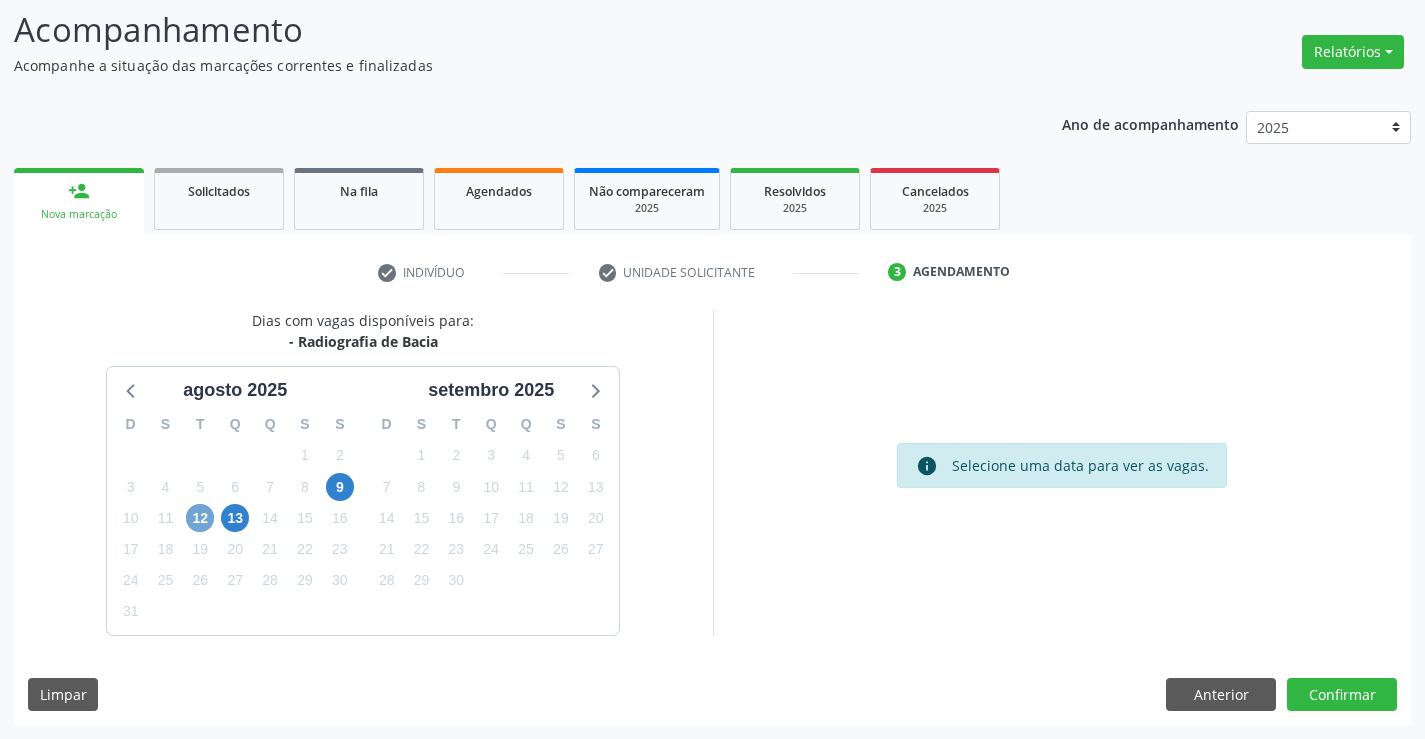 click on "12" at bounding box center [200, 518] 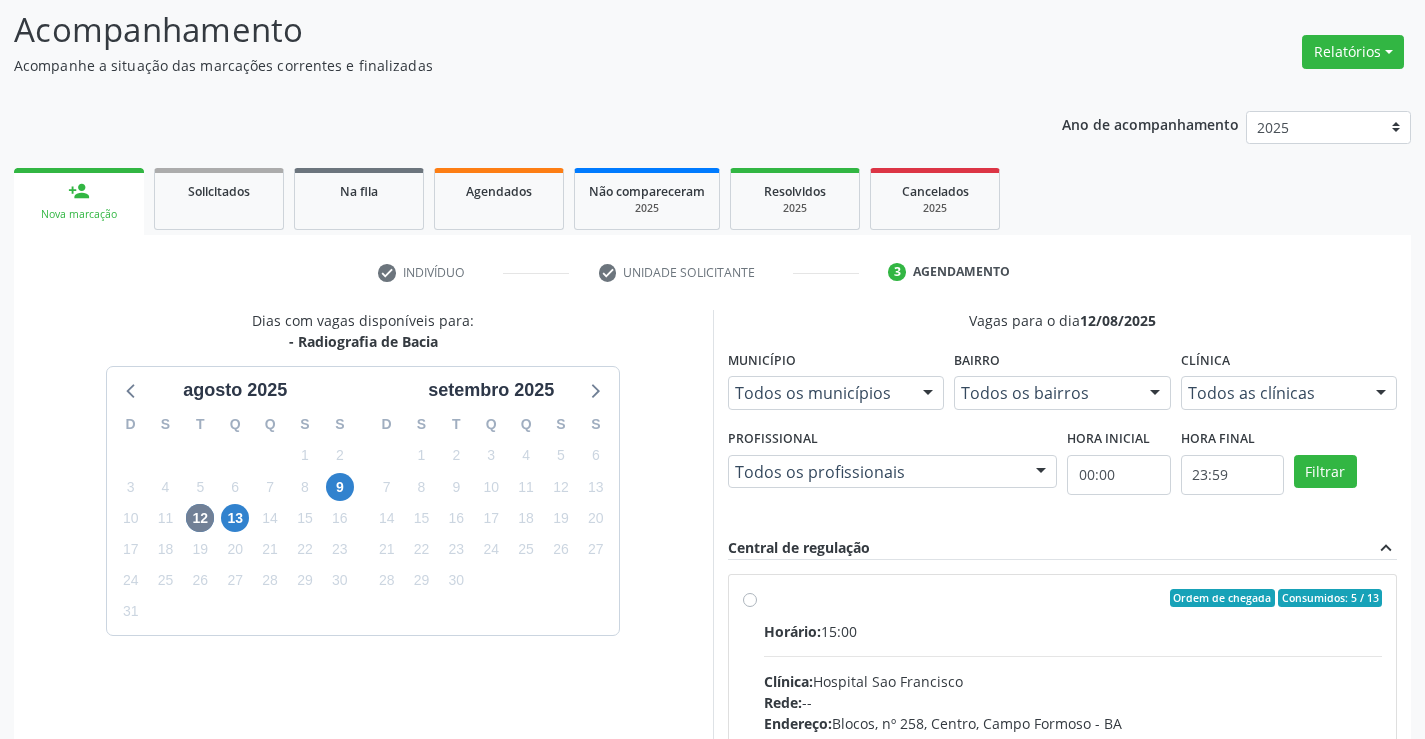 drag, startPoint x: 774, startPoint y: 607, endPoint x: 1049, endPoint y: 601, distance: 275.06546 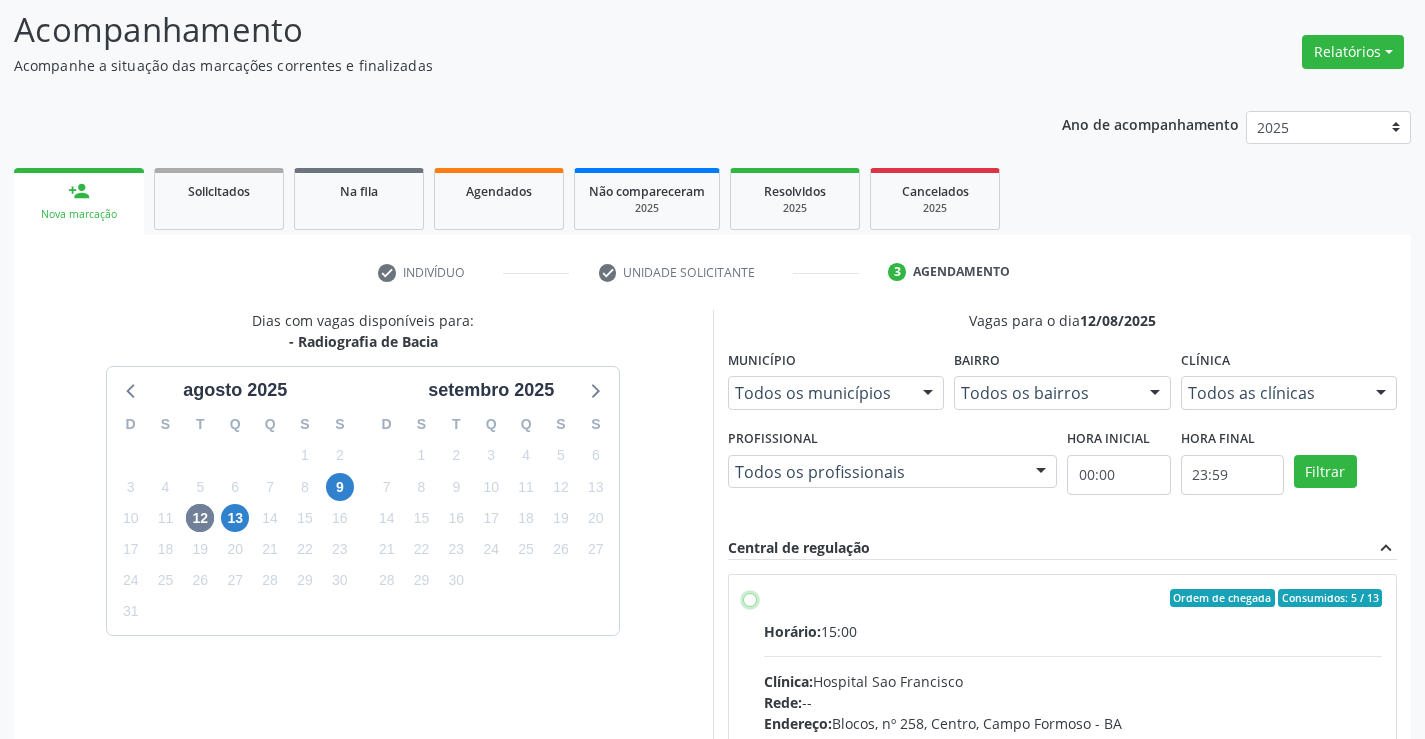 click on "Ordem de chegada
Consumidos: 5 / 13
Horário:   15:00
Clínica:  Hospital Sao Francisco
Rede:
--
Endereço:   Blocos, nº 258, Centro, Campo Formoso - BA
Telefone:   (74) 36451217
Profissional:
Joel da Rocha Almeida
Informações adicionais sobre o atendimento
Idade de atendimento:
de 0 a 120 anos
Gênero(s) atendido(s):
Masculino e Feminino
Informações adicionais:
--" at bounding box center [750, 598] 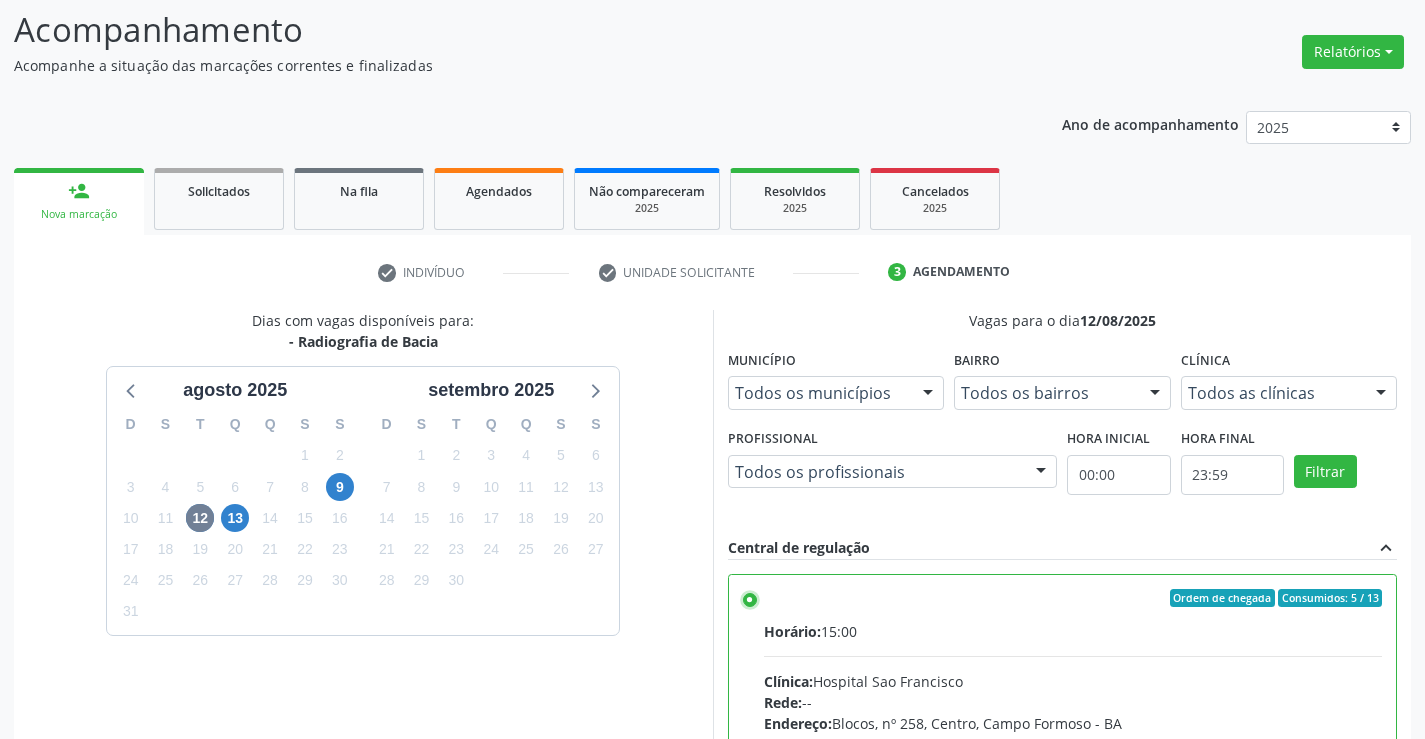 scroll, scrollTop: 99, scrollLeft: 0, axis: vertical 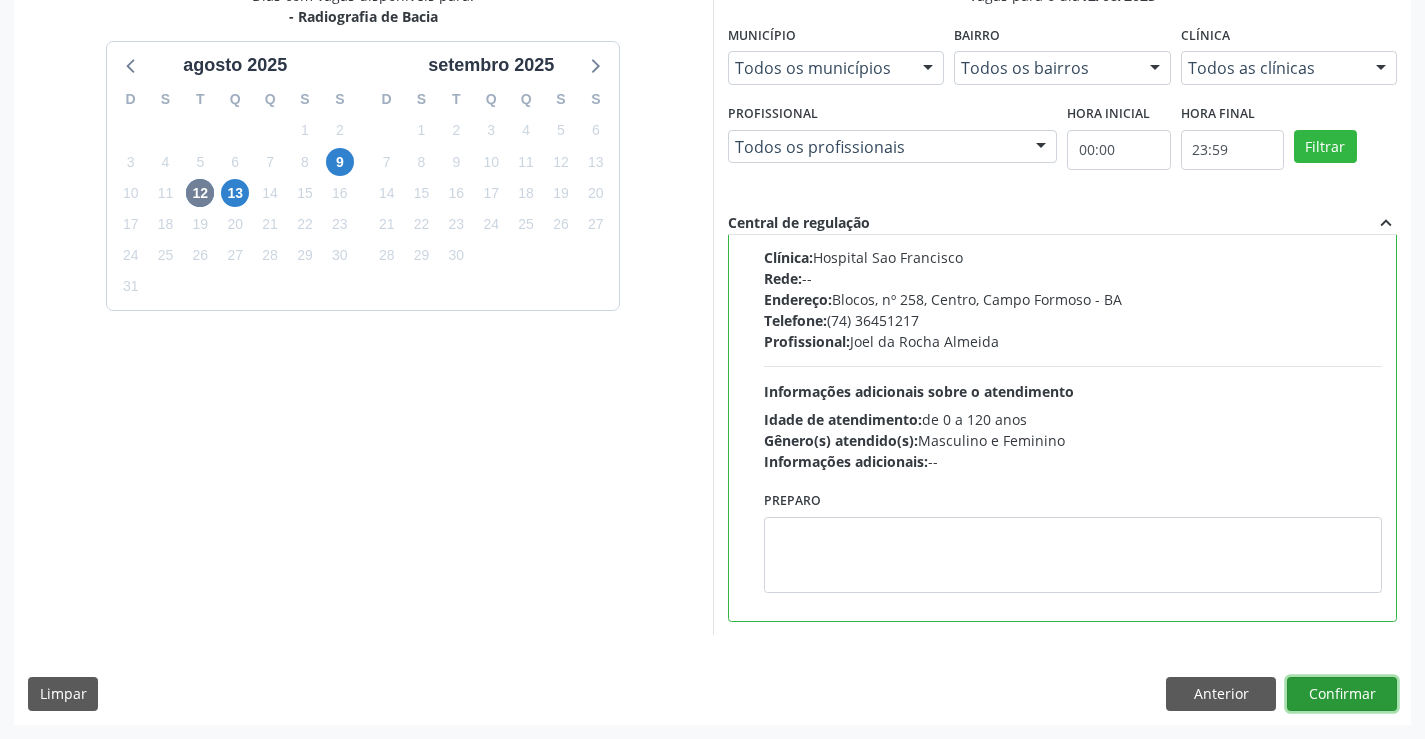 click on "Confirmar" at bounding box center (1342, 694) 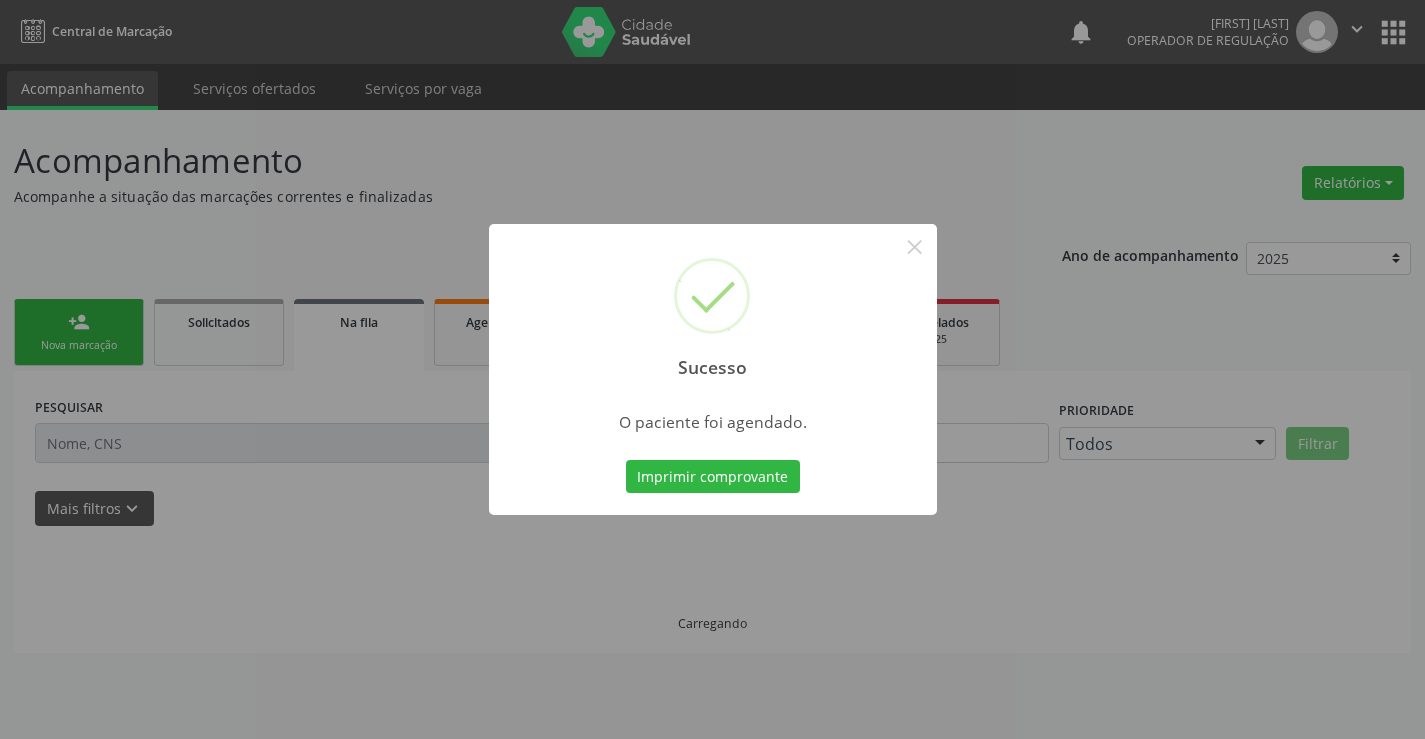 scroll, scrollTop: 0, scrollLeft: 0, axis: both 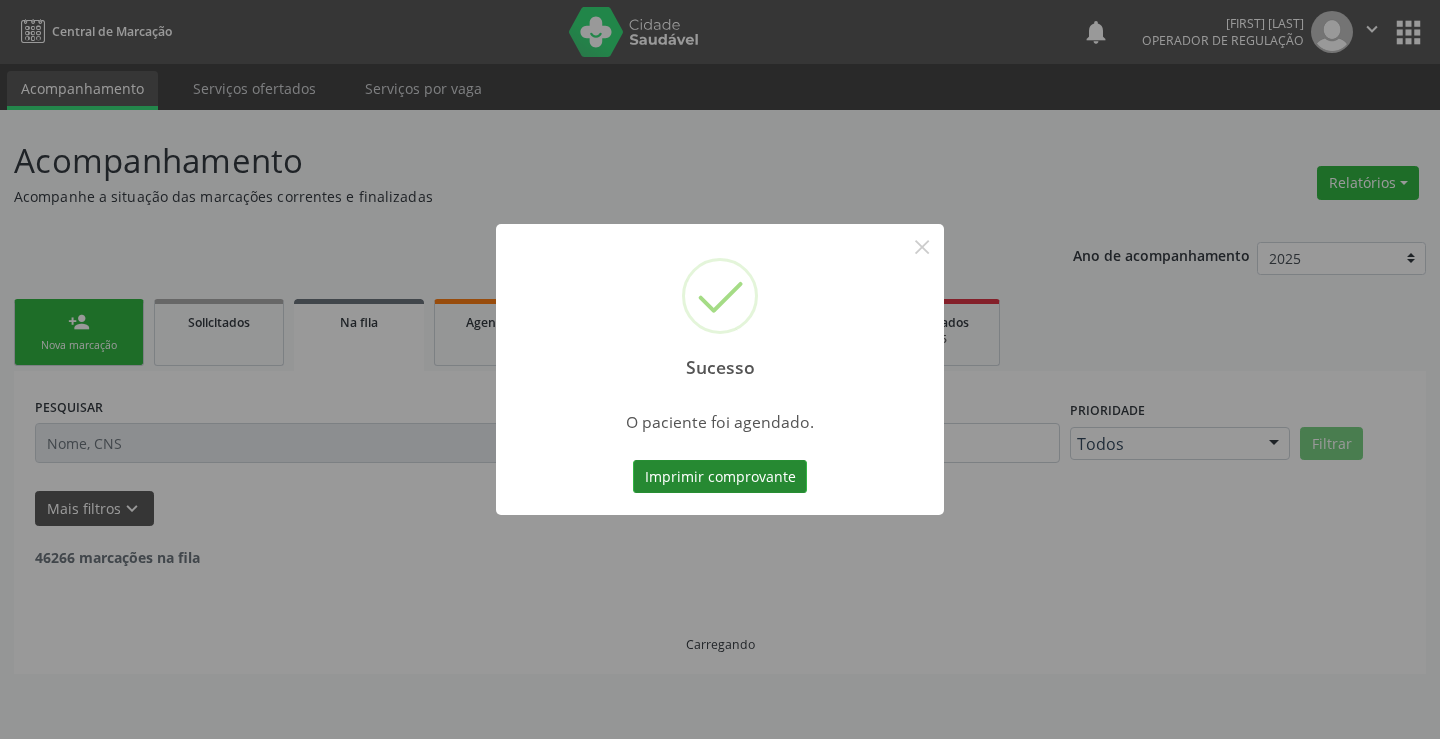 click on "Imprimir comprovante" at bounding box center [720, 477] 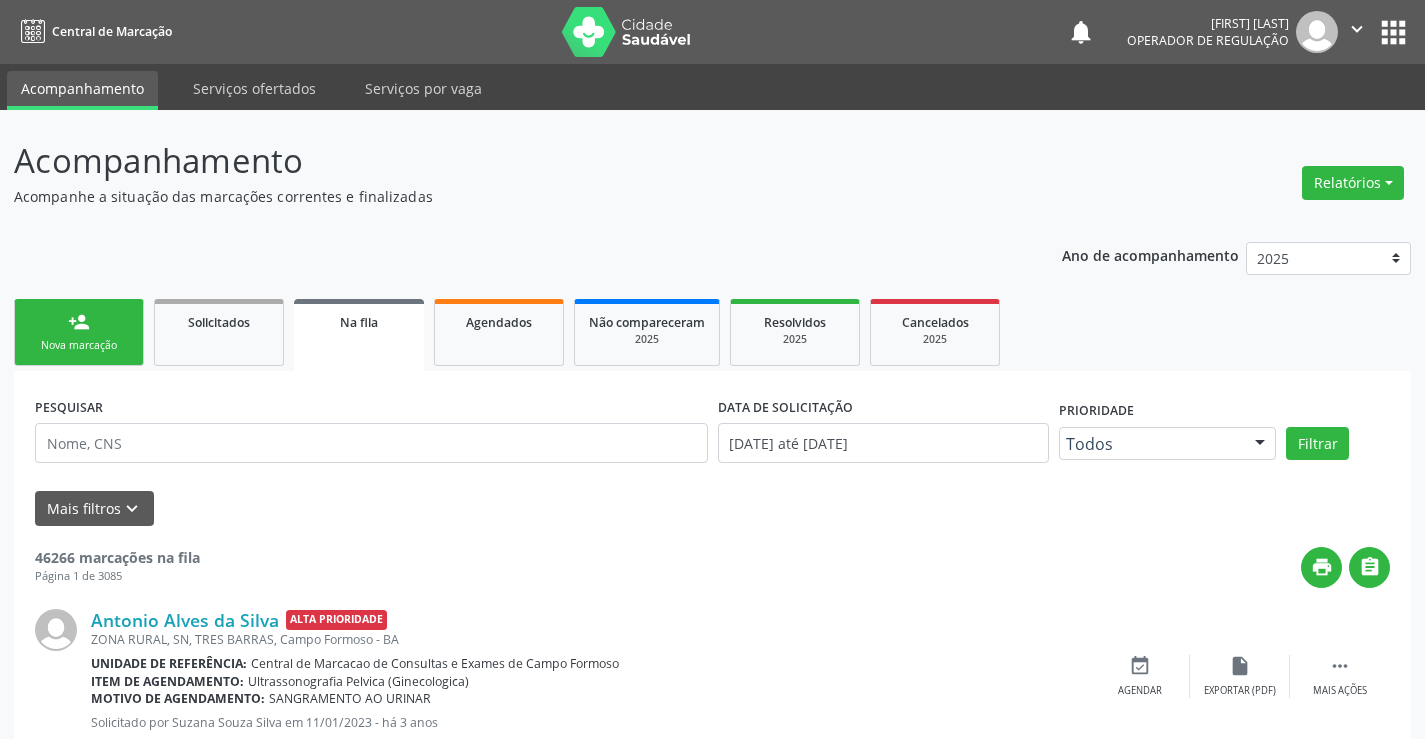 click on "person_add
Nova marcação" at bounding box center [79, 332] 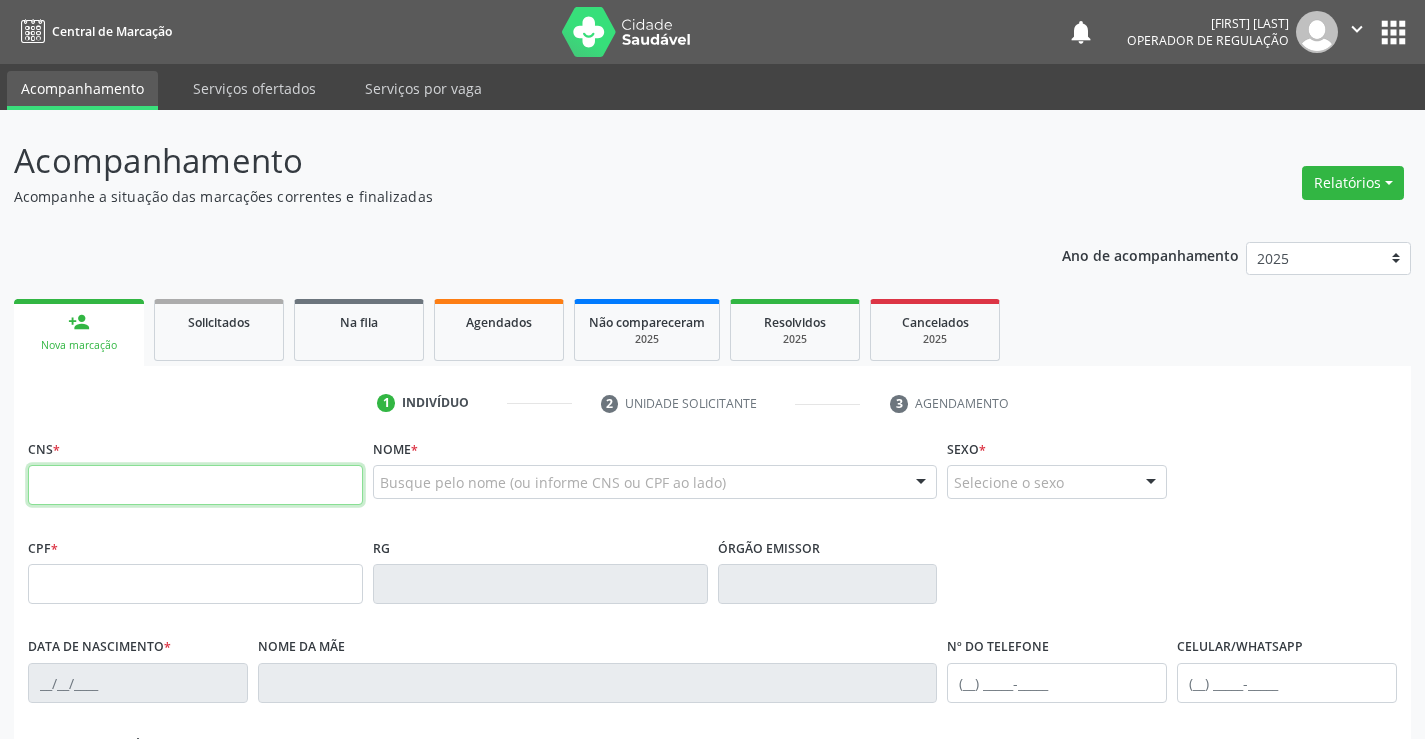 paste on "705 0034 5112 8956" 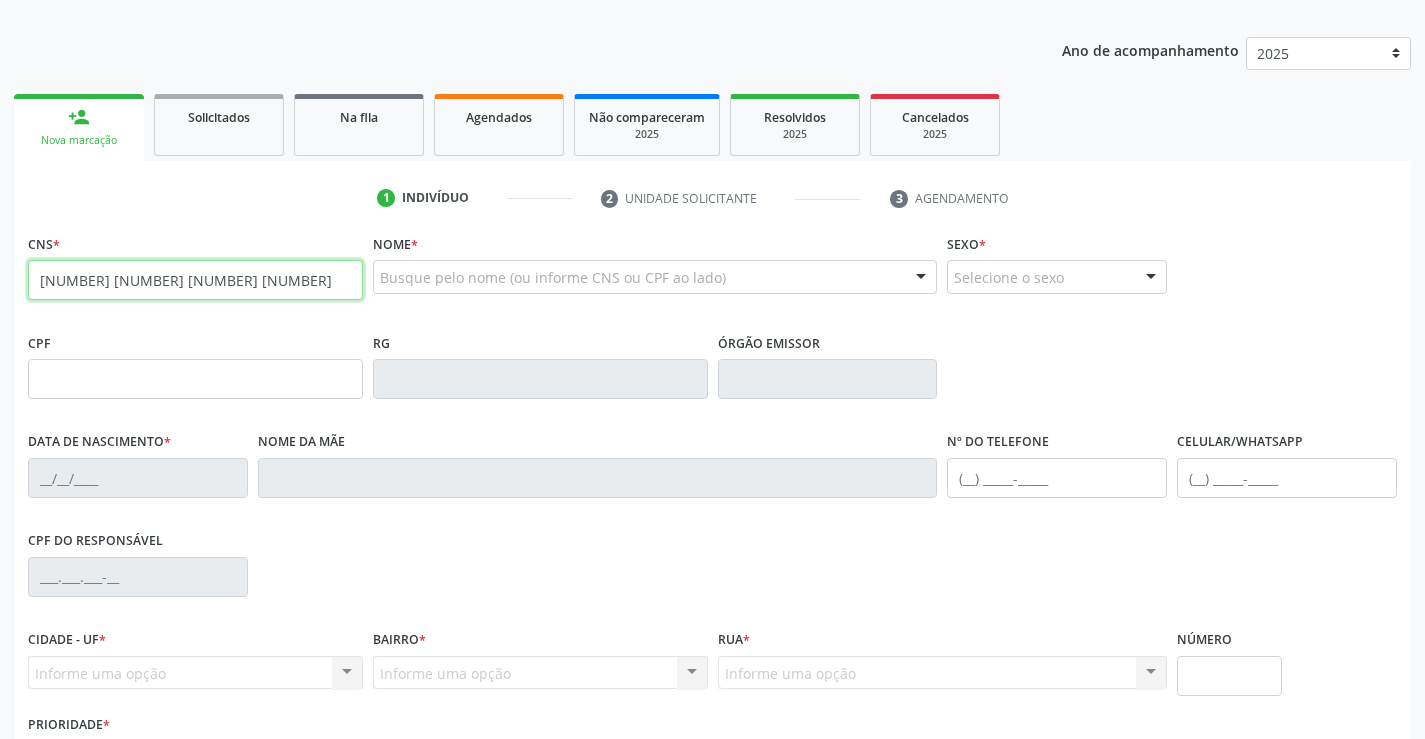 type on "705 0034 5112 8956" 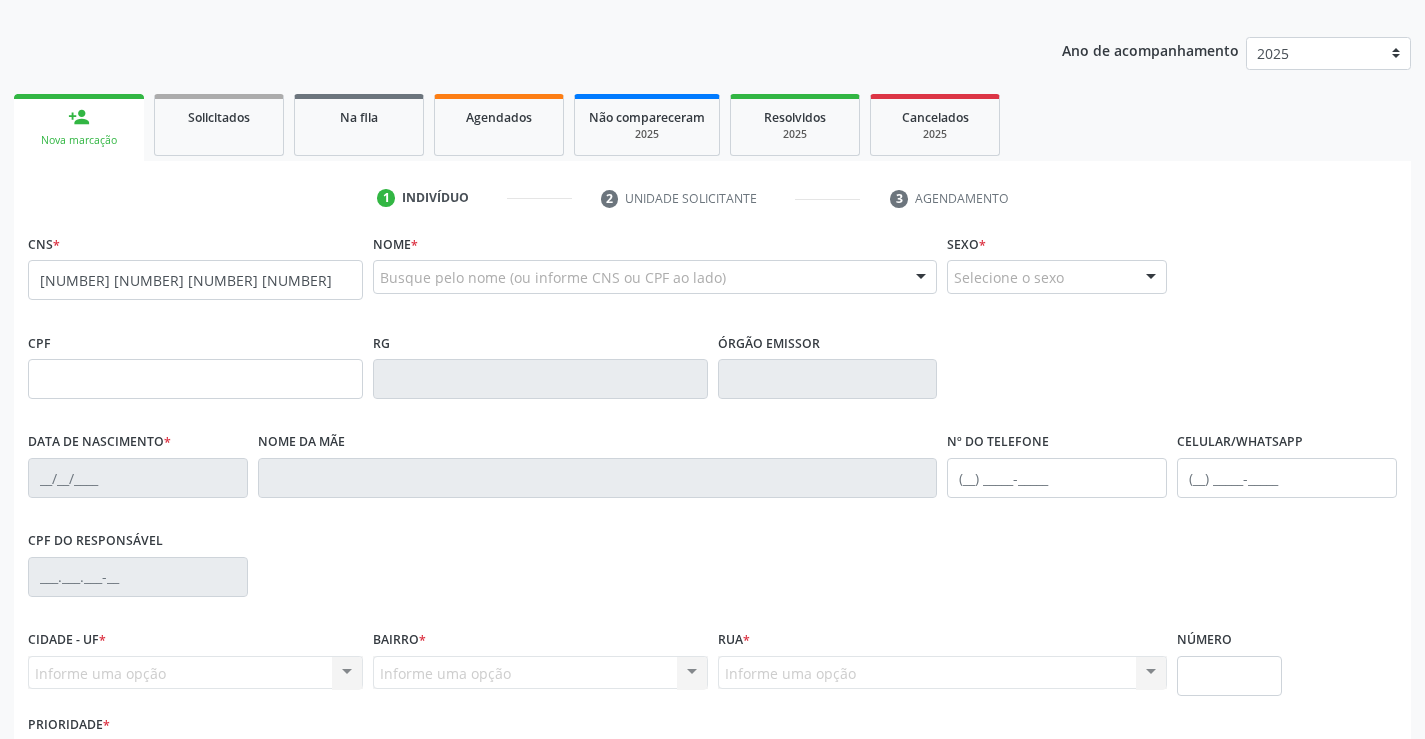 scroll, scrollTop: 345, scrollLeft: 0, axis: vertical 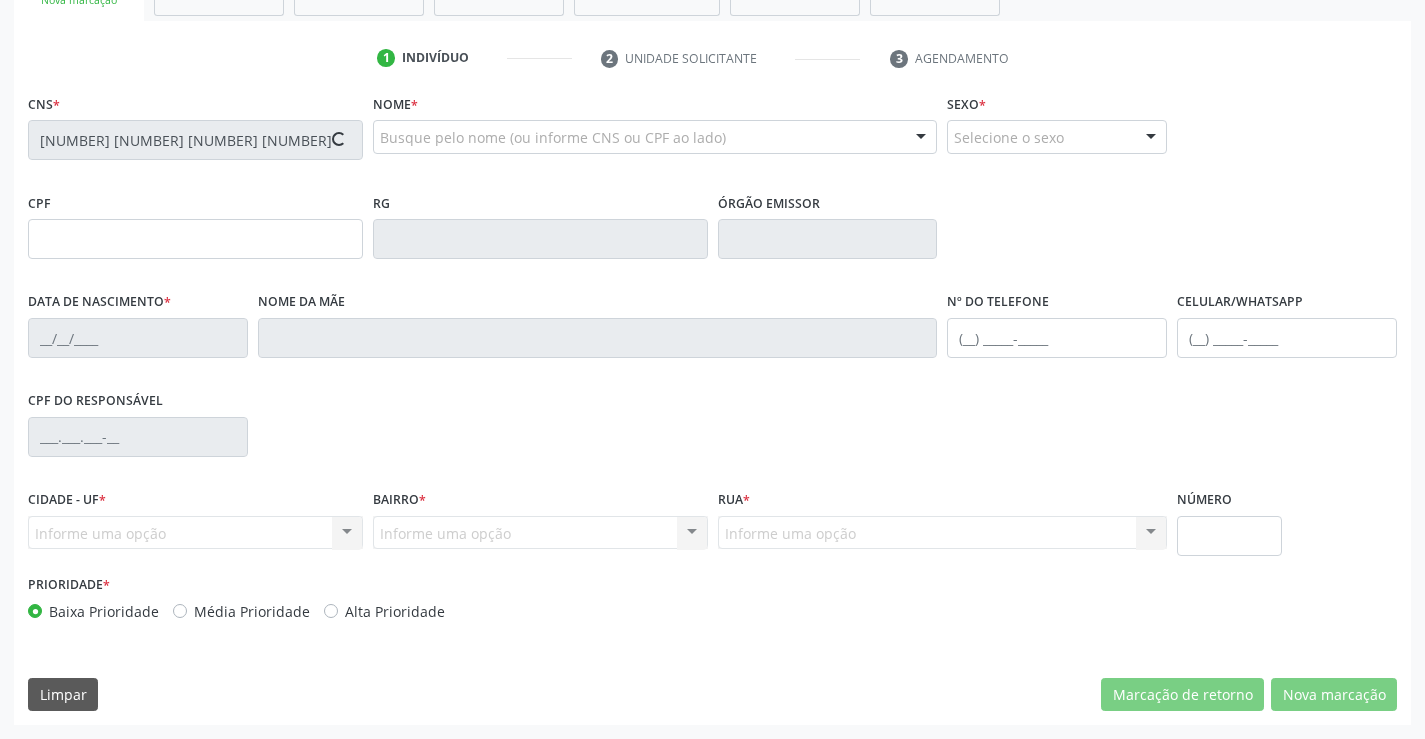 type on "005.673.995-83" 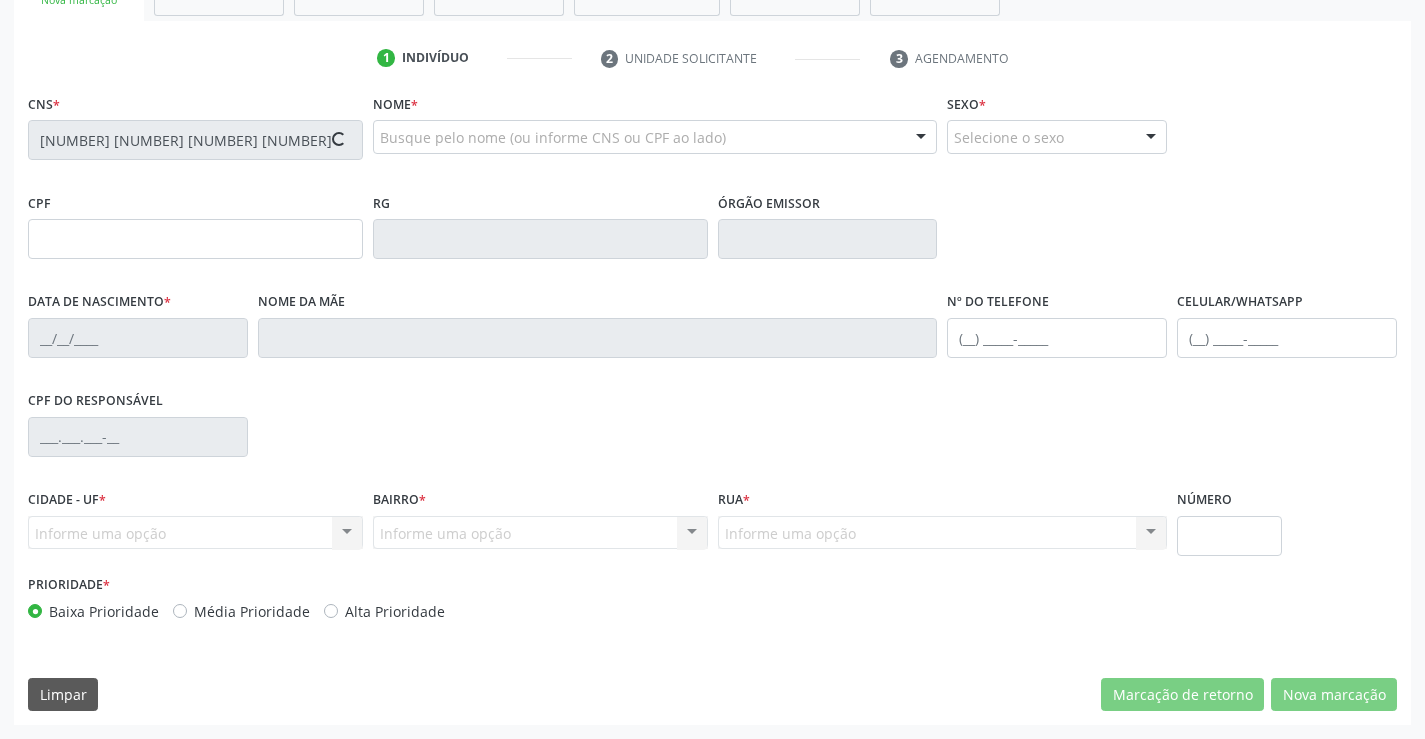 type on "2204128716" 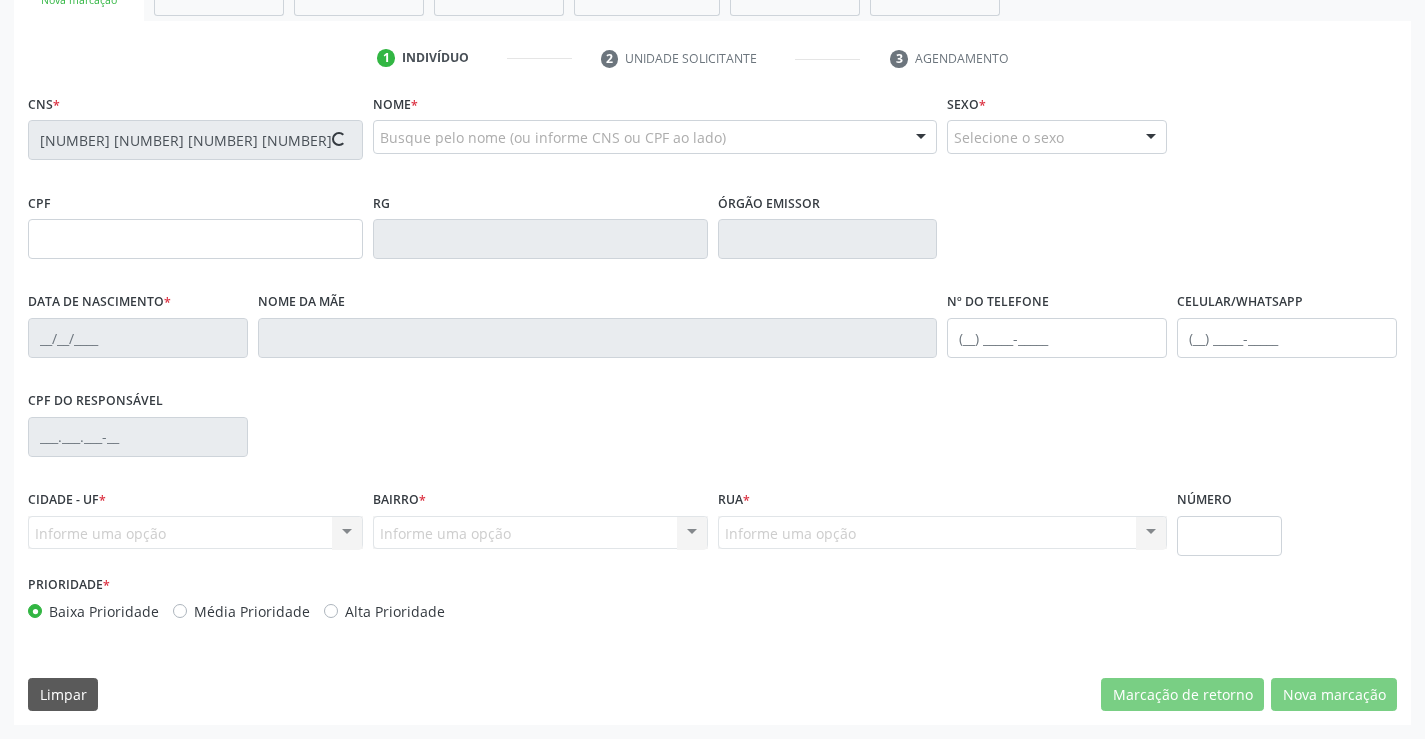 type on "11/03/1968" 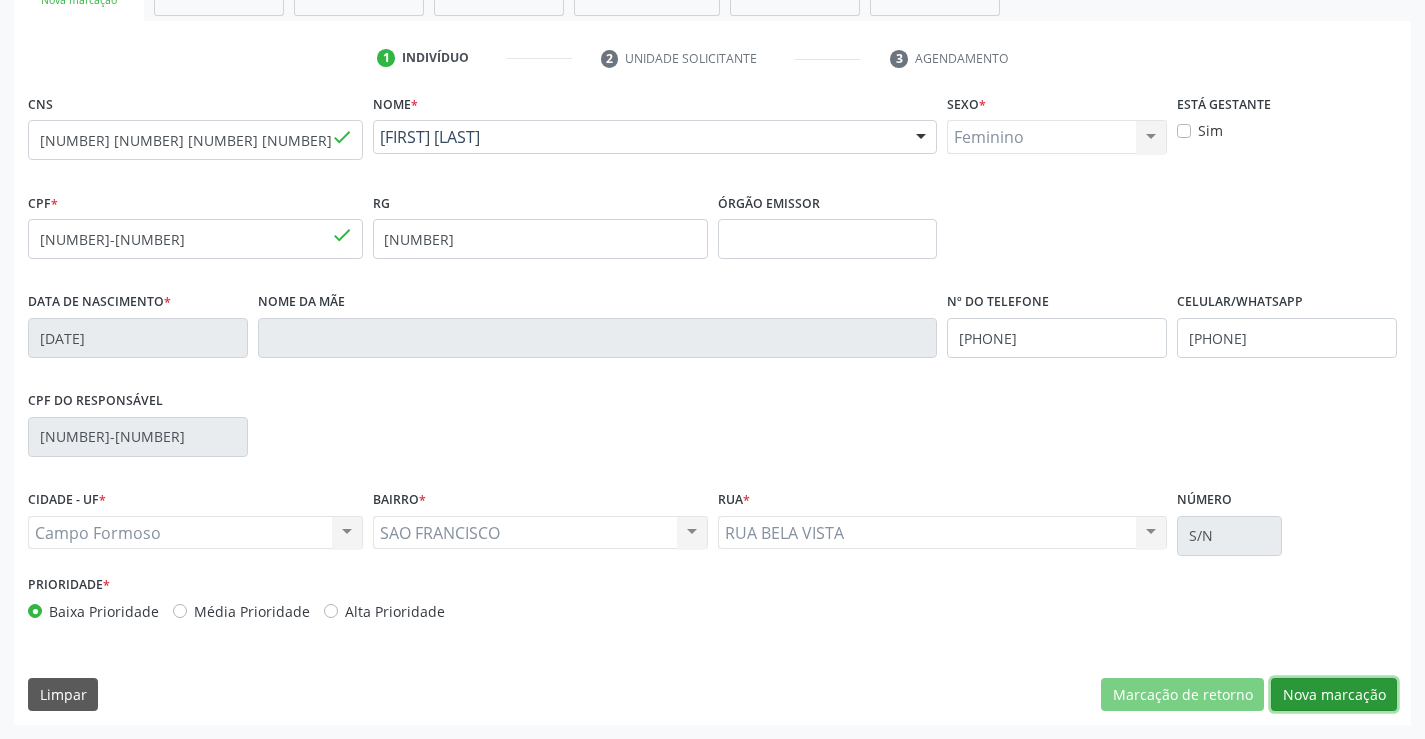 click on "Nova marcação" at bounding box center (1334, 695) 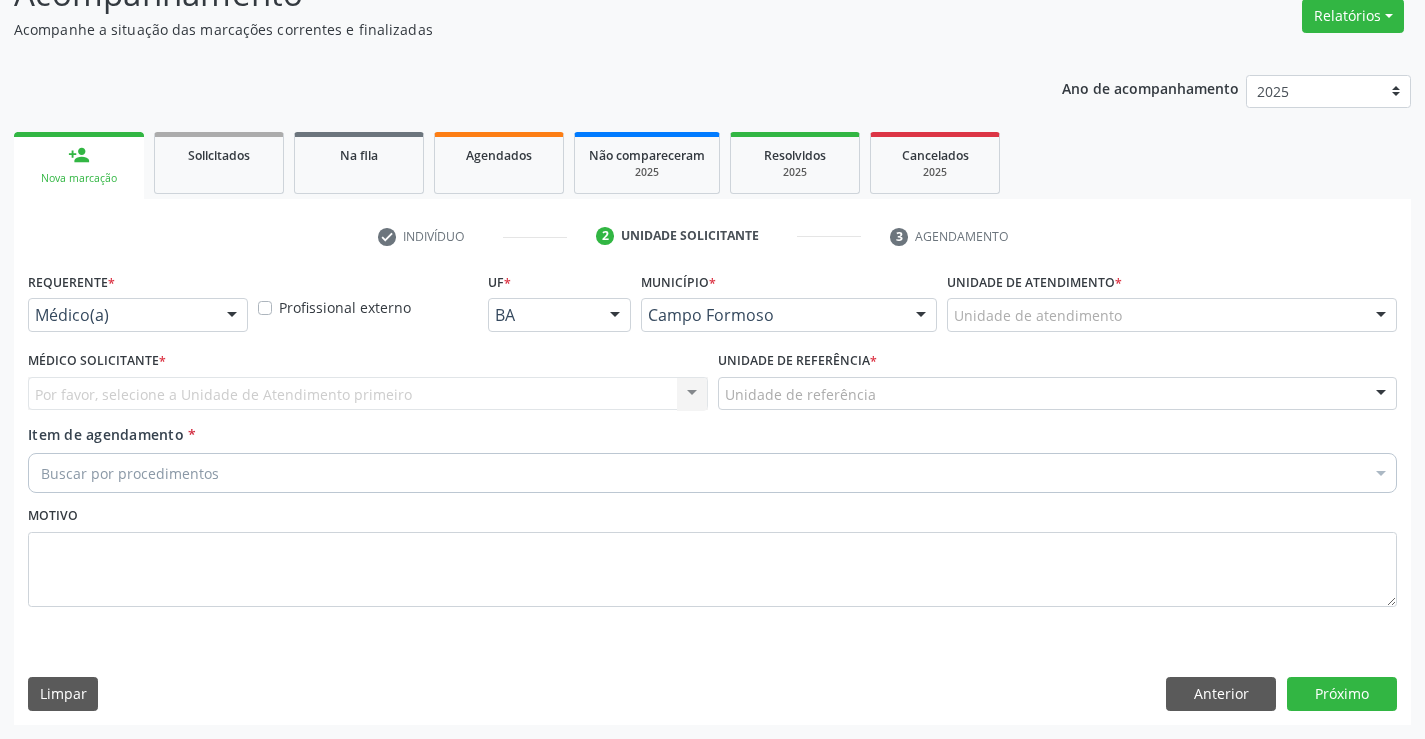 scroll, scrollTop: 167, scrollLeft: 0, axis: vertical 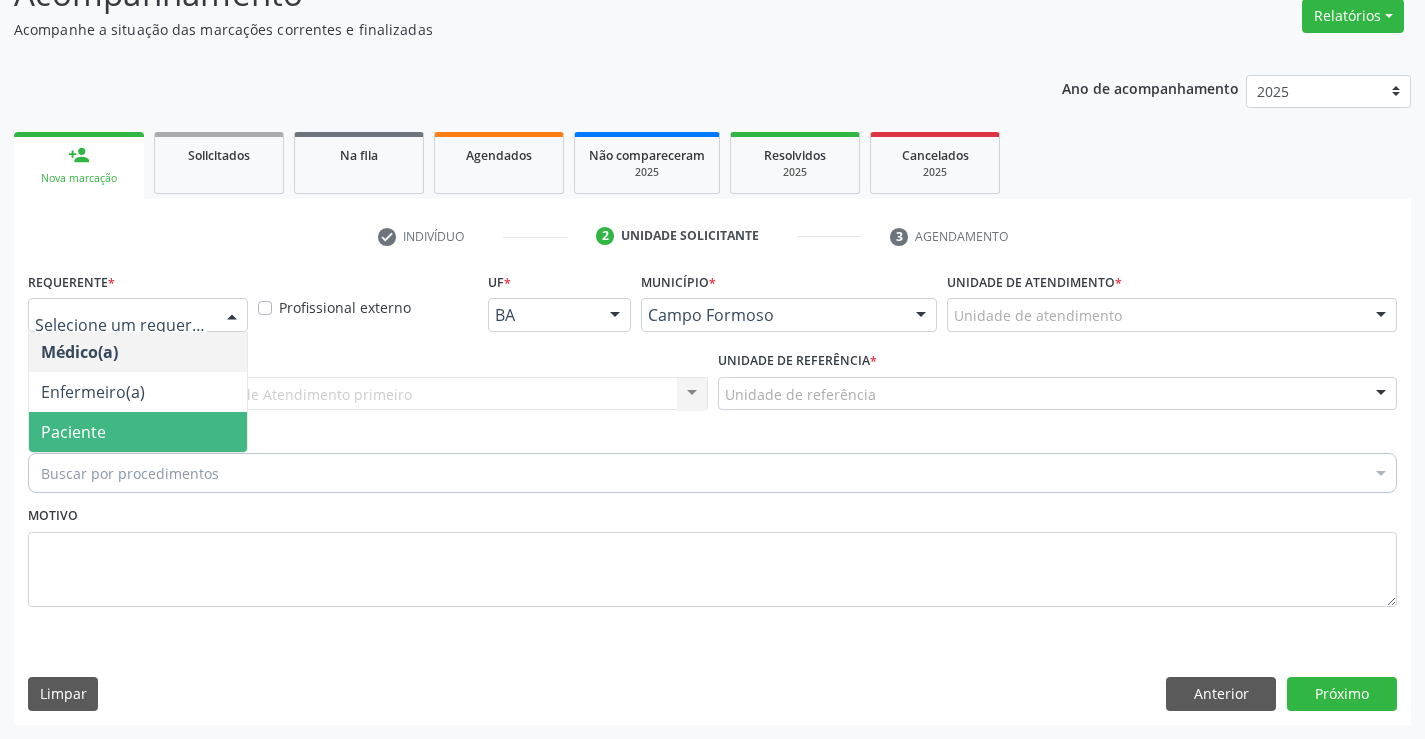 drag, startPoint x: 133, startPoint y: 433, endPoint x: 304, endPoint y: 388, distance: 176.82195 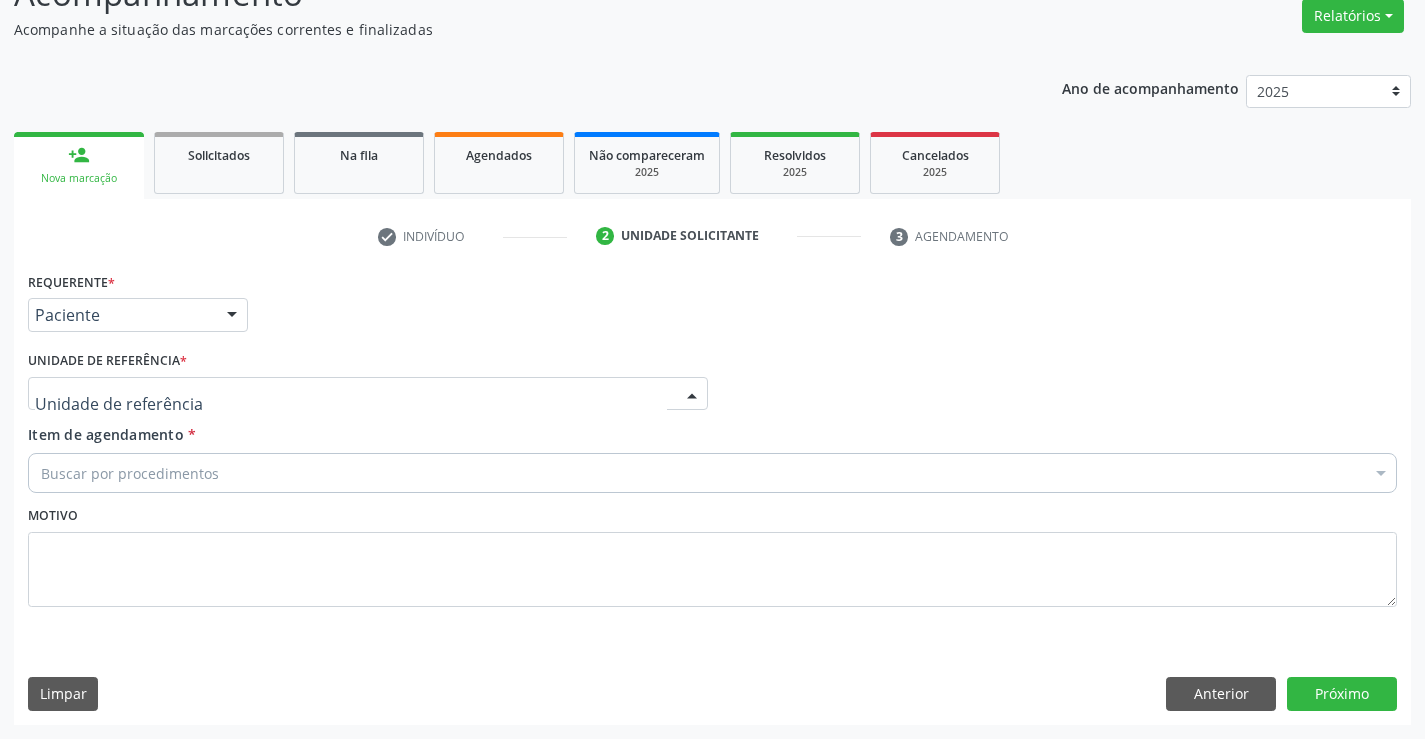 click at bounding box center [368, 394] 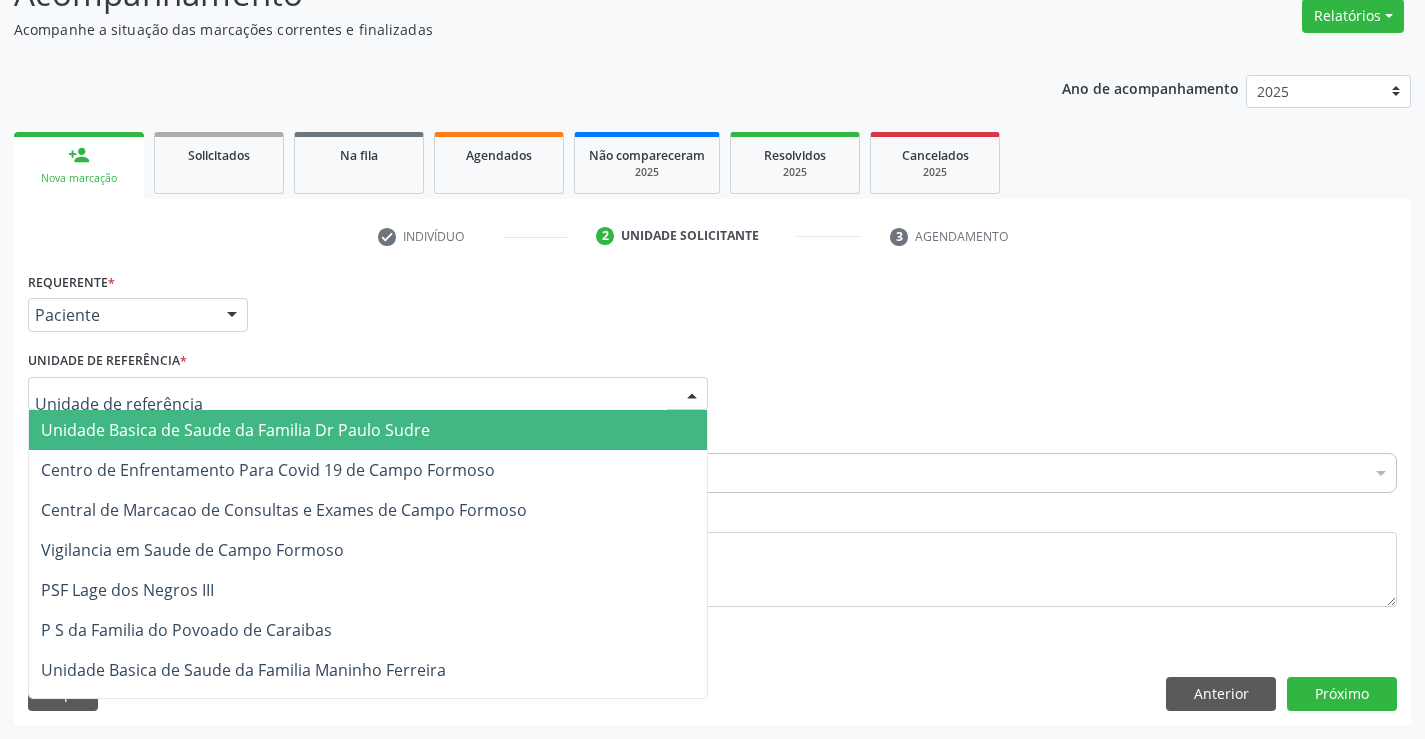 click on "Unidade Basica de Saude da Familia Dr Paulo Sudre" at bounding box center (235, 430) 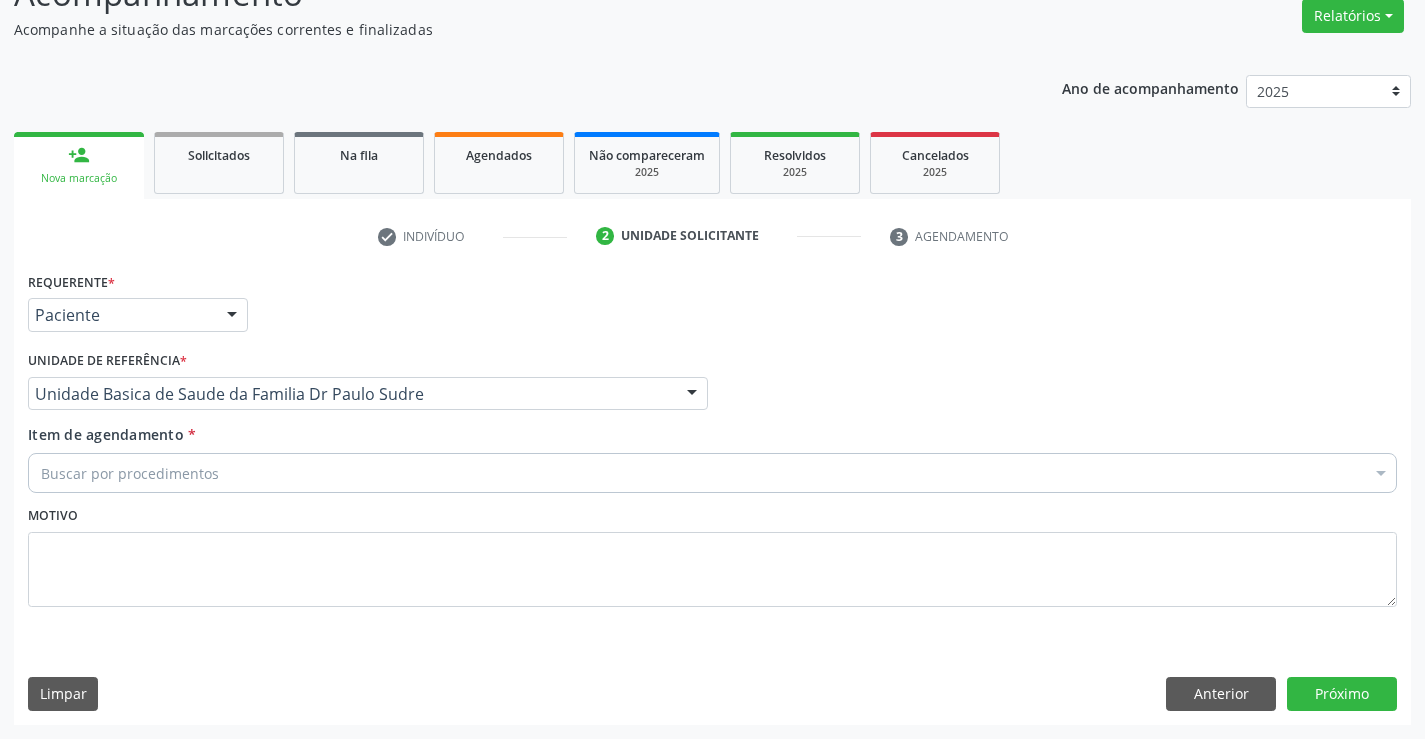 click on "Buscar por procedimentos" at bounding box center [712, 473] 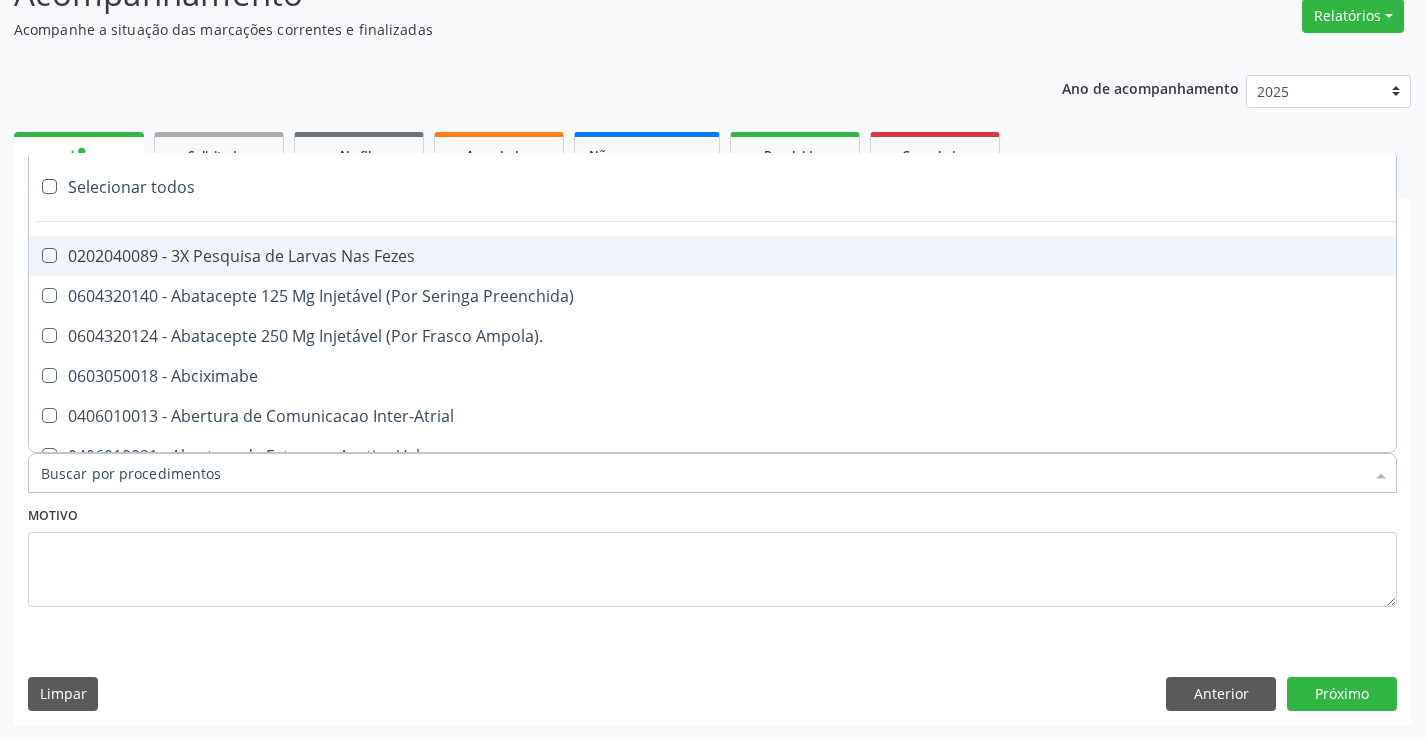 type on "C" 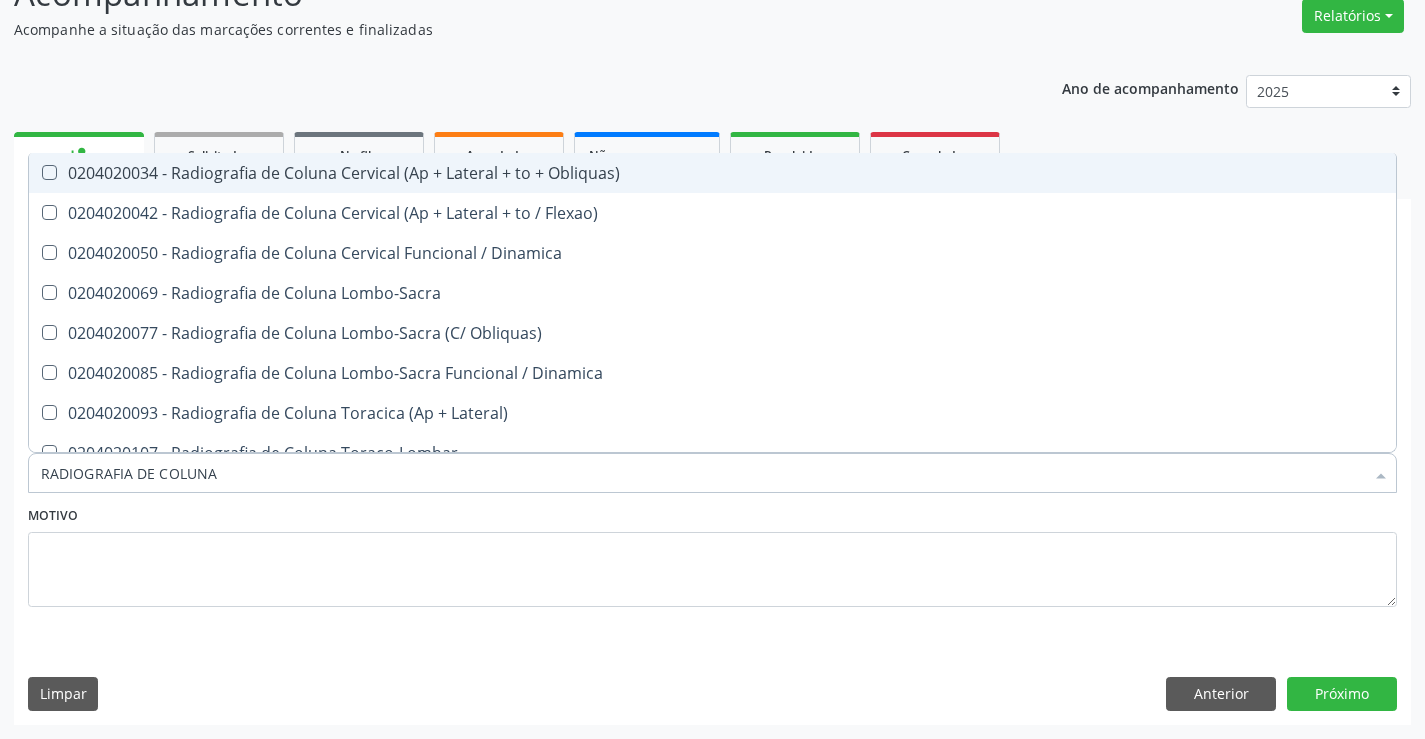 type on "RADIOGRAFIA DE COLUNA L" 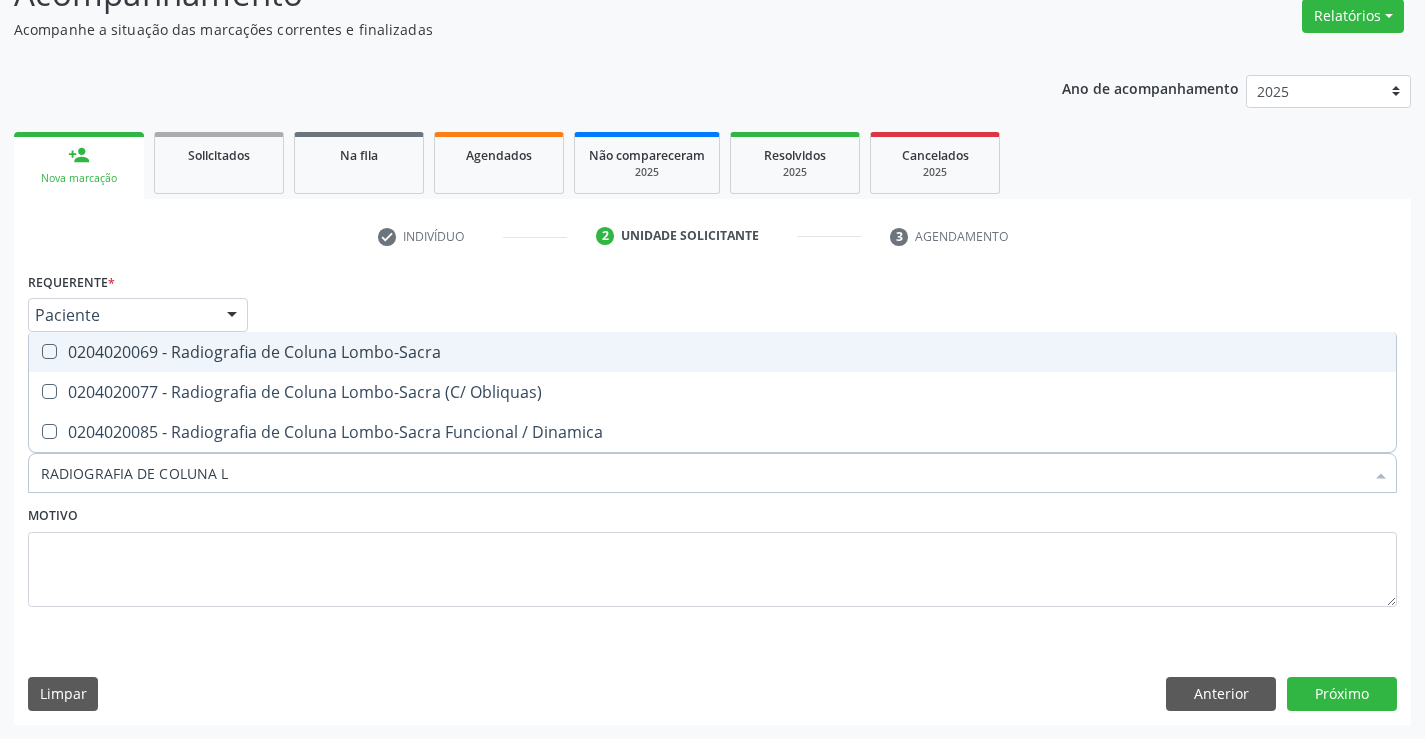 click on "0204020069 - Radiografia de Coluna Lombo-Sacra" at bounding box center (712, 352) 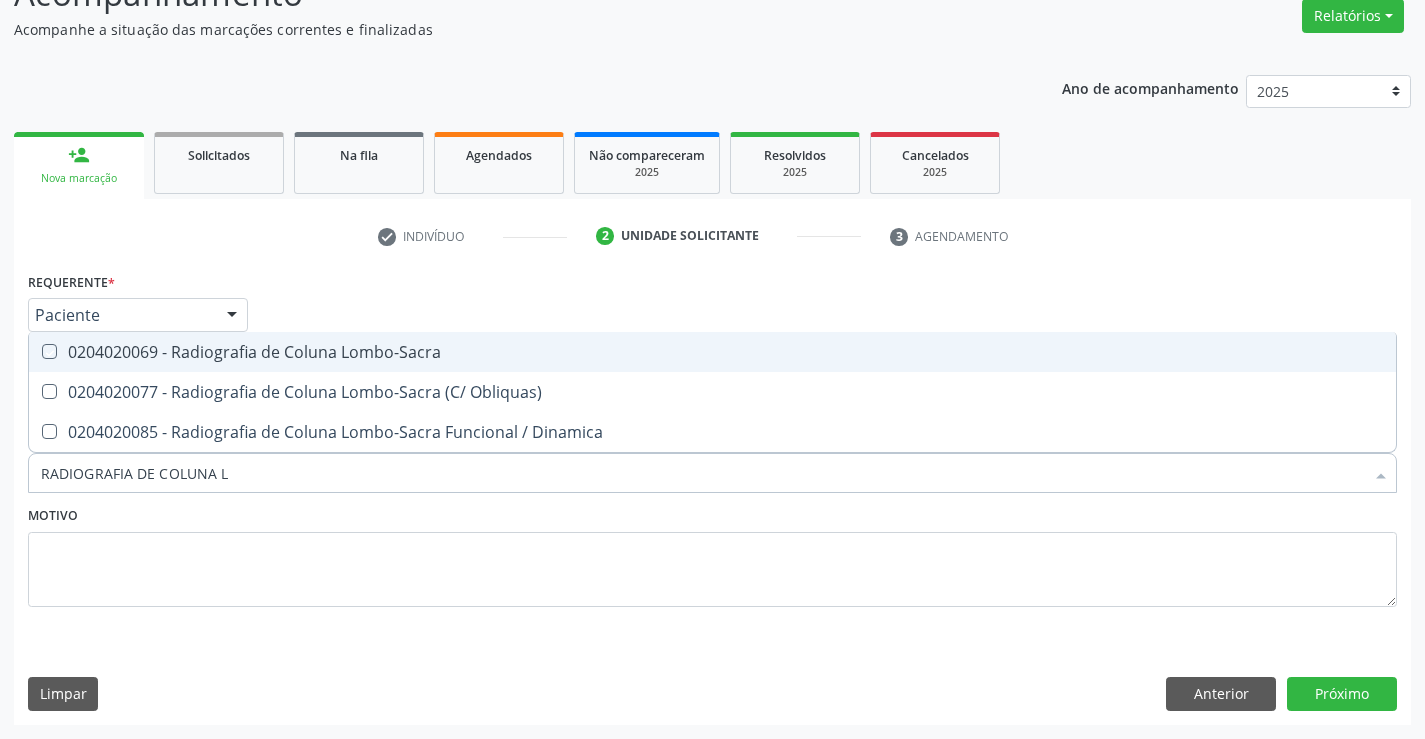 checkbox on "true" 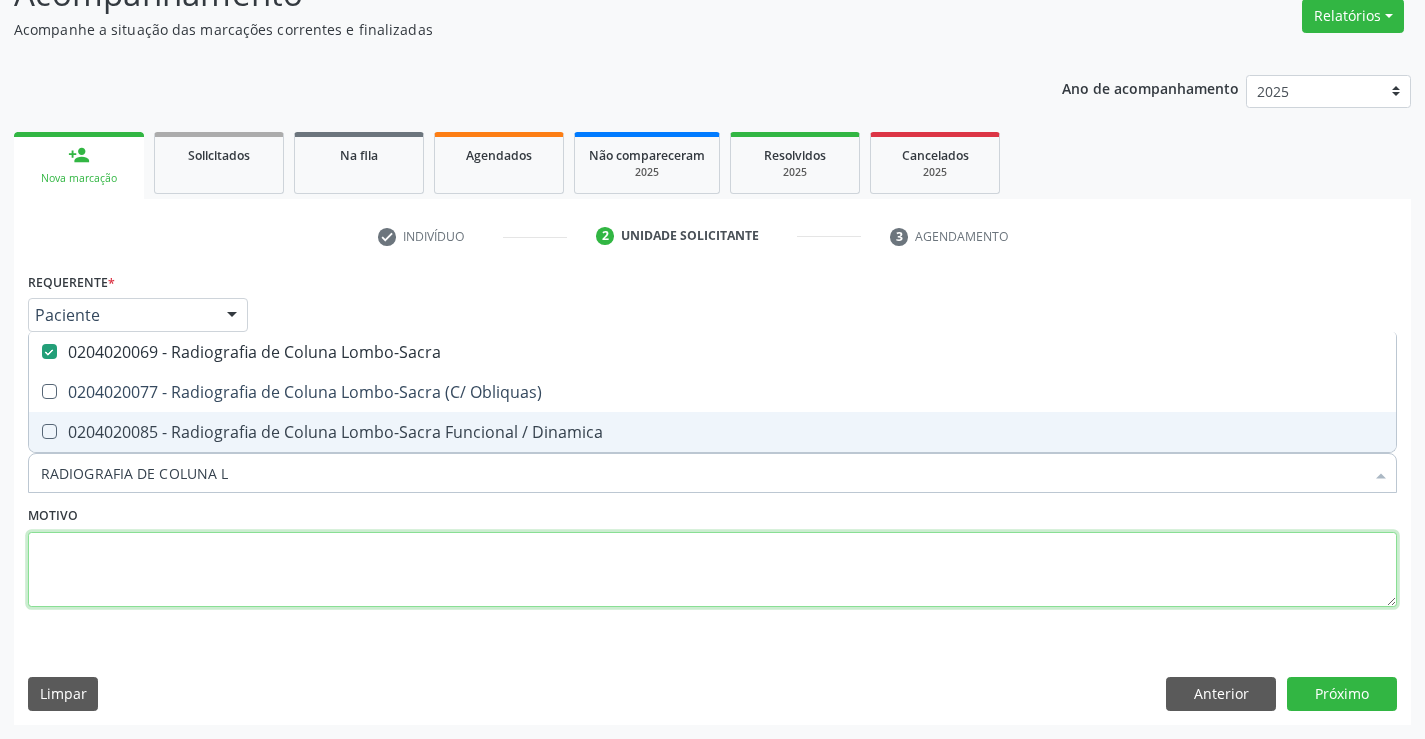 click at bounding box center (712, 570) 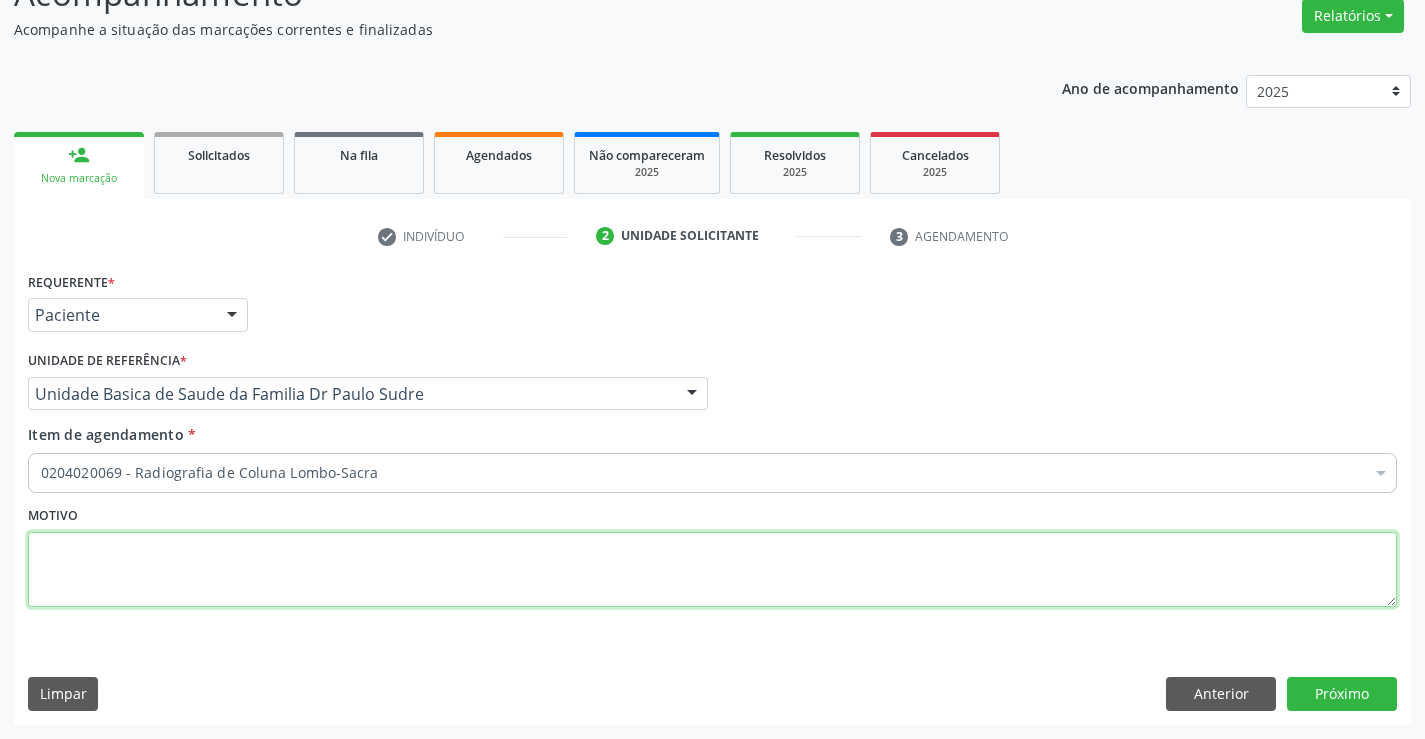 checkbox on "true" 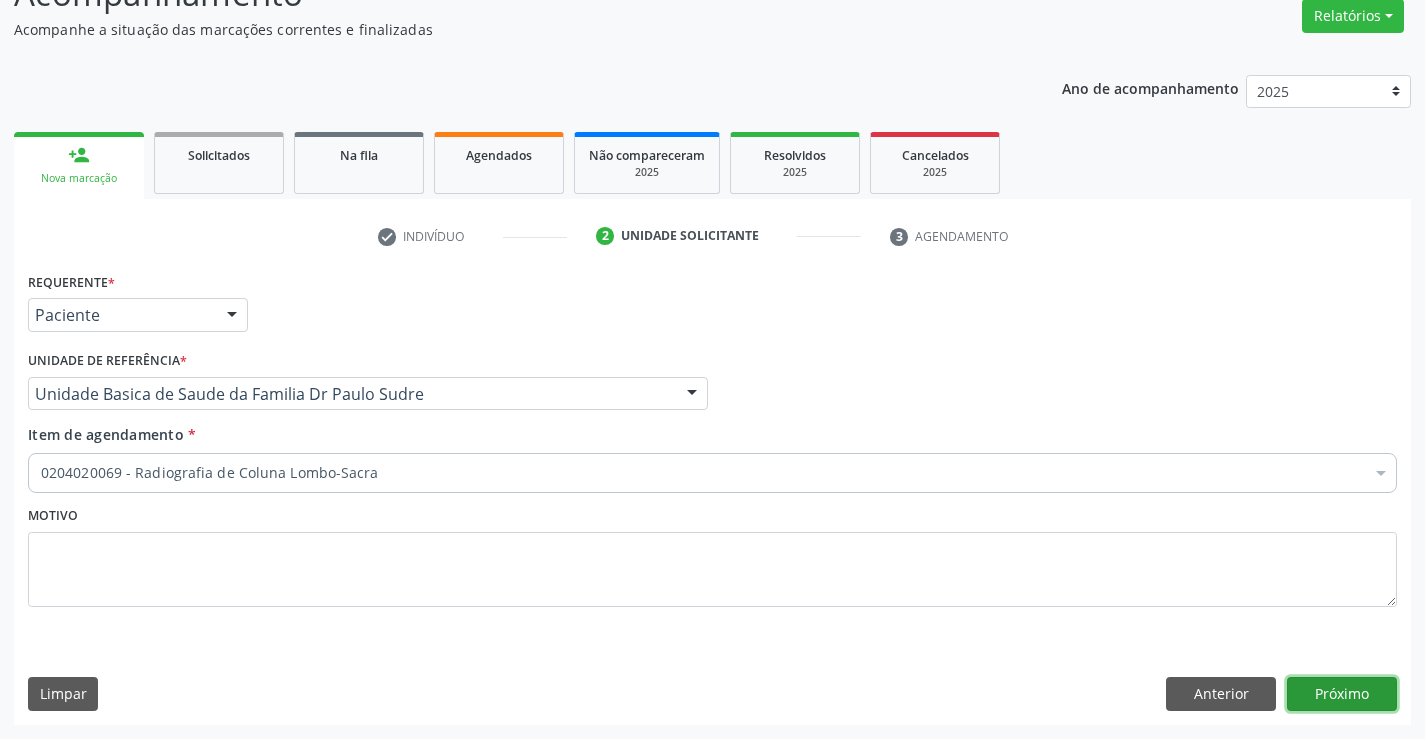 click on "Próximo" at bounding box center (1342, 694) 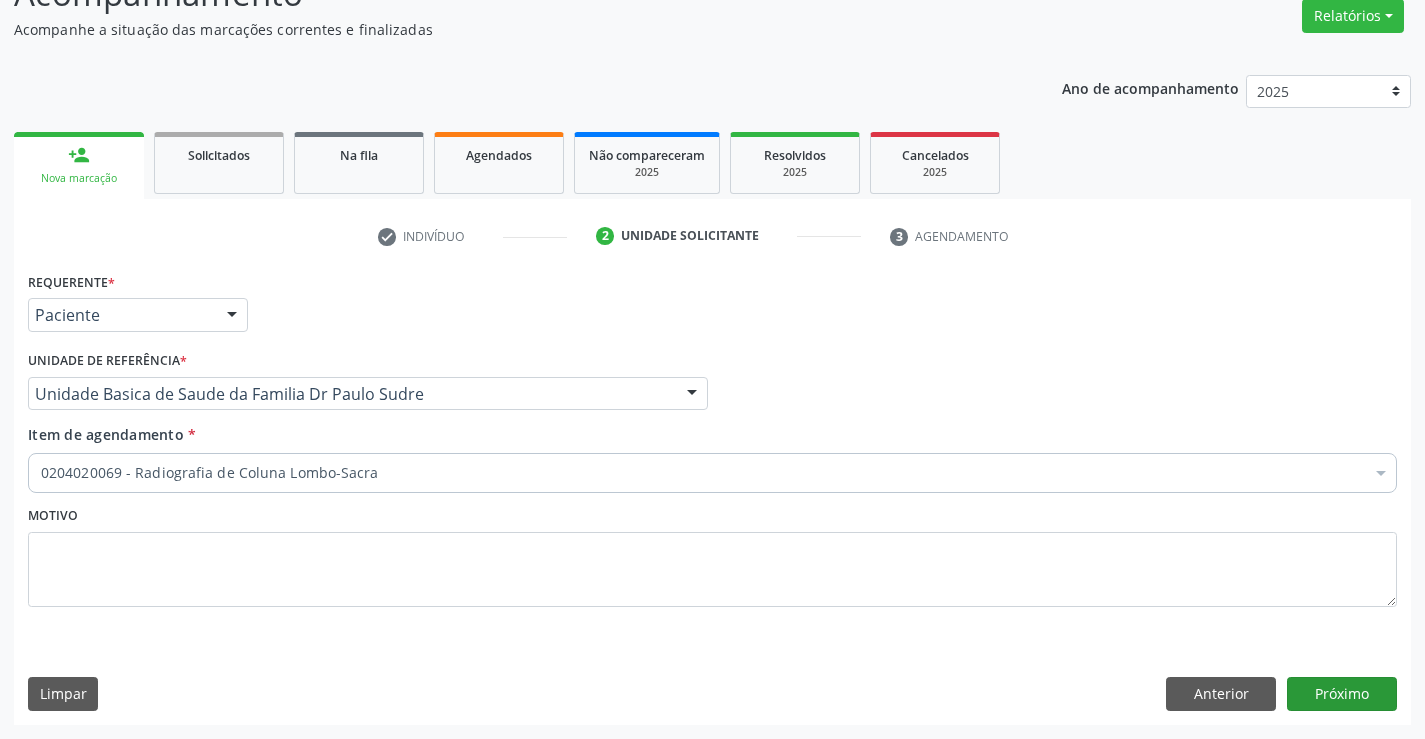 scroll, scrollTop: 131, scrollLeft: 0, axis: vertical 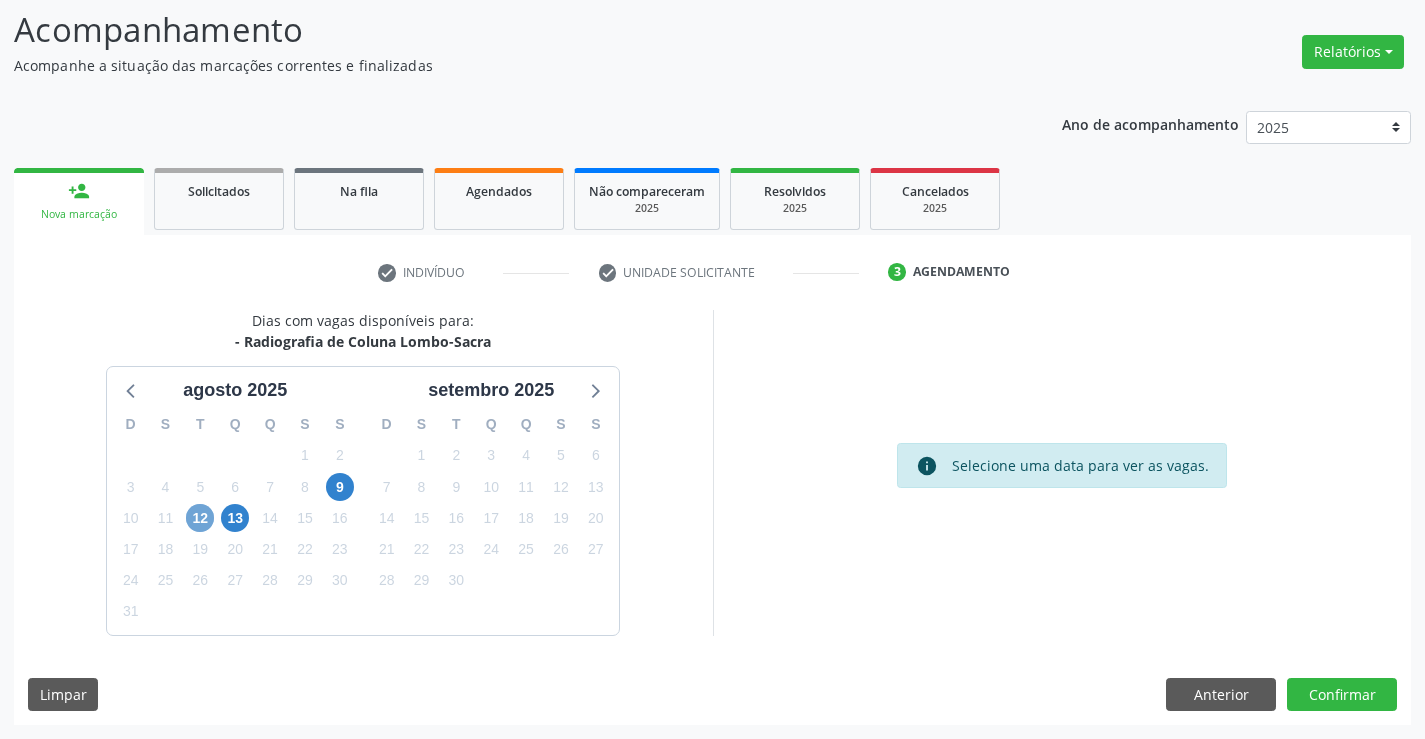 click on "12" at bounding box center (200, 518) 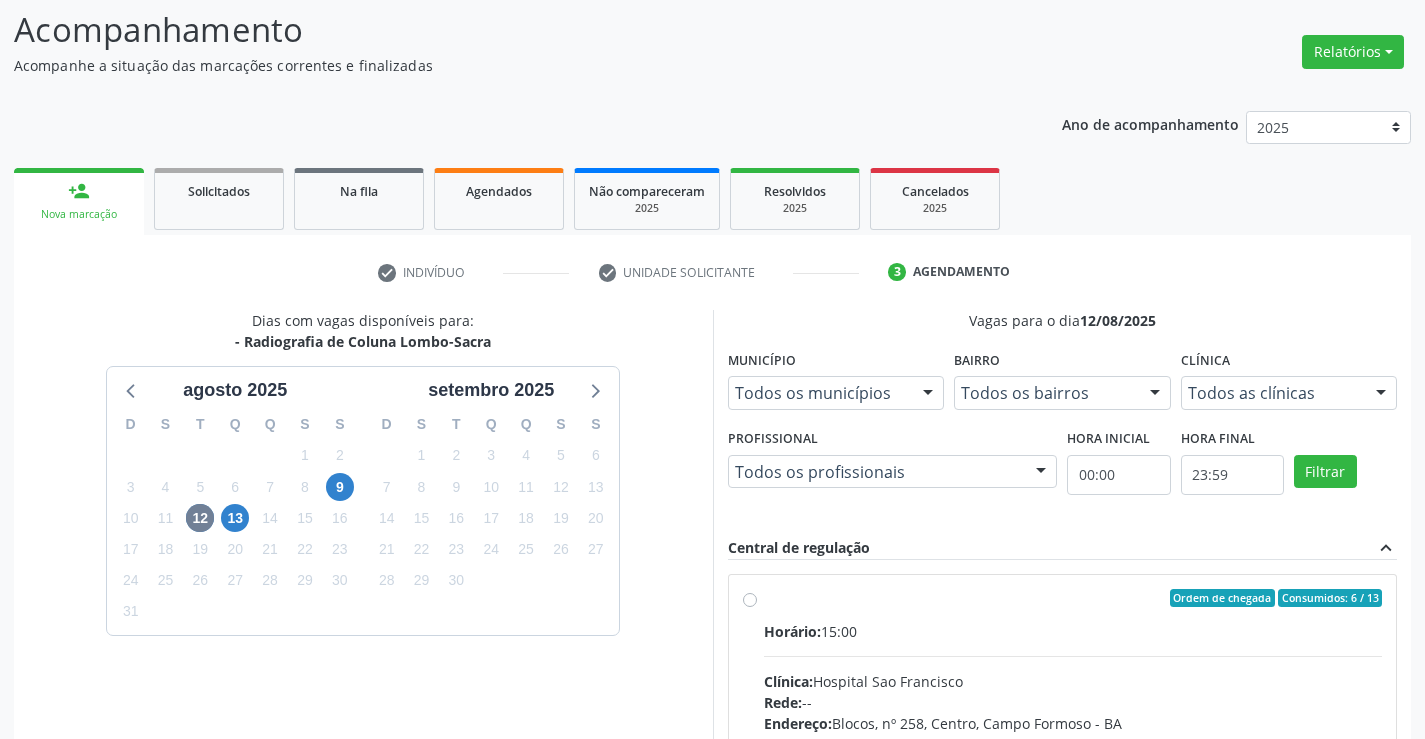 click on "Horário:   15:00" at bounding box center [1073, 631] 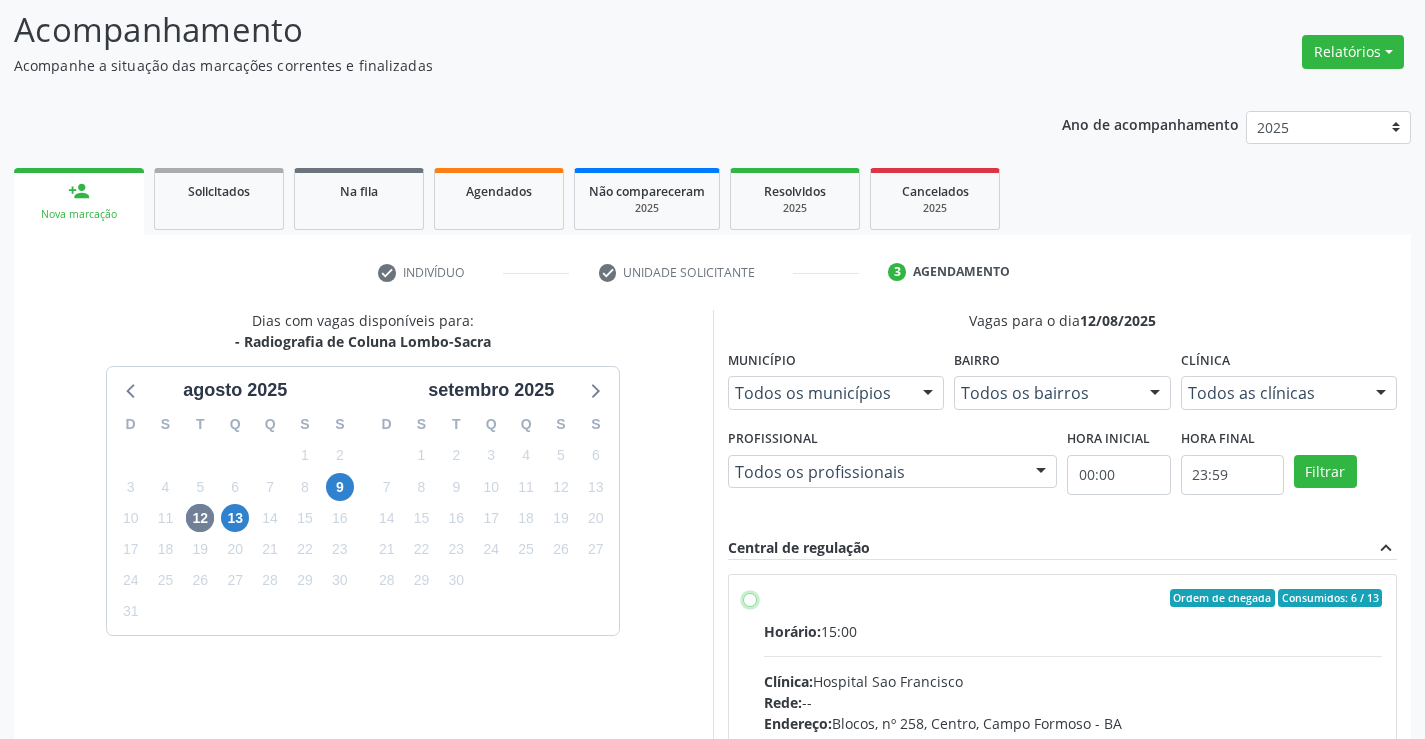 click on "Ordem de chegada
Consumidos: 6 / 13
Horário:   15:00
Clínica:  Hospital Sao Francisco
Rede:
--
Endereço:   Blocos, nº 258, Centro, Campo Formoso - BA
Telefone:   (74) 36451217
Profissional:
Joel da Rocha Almeida
Informações adicionais sobre o atendimento
Idade de atendimento:
de 0 a 120 anos
Gênero(s) atendido(s):
Masculino e Feminino
Informações adicionais:
--" at bounding box center [750, 598] 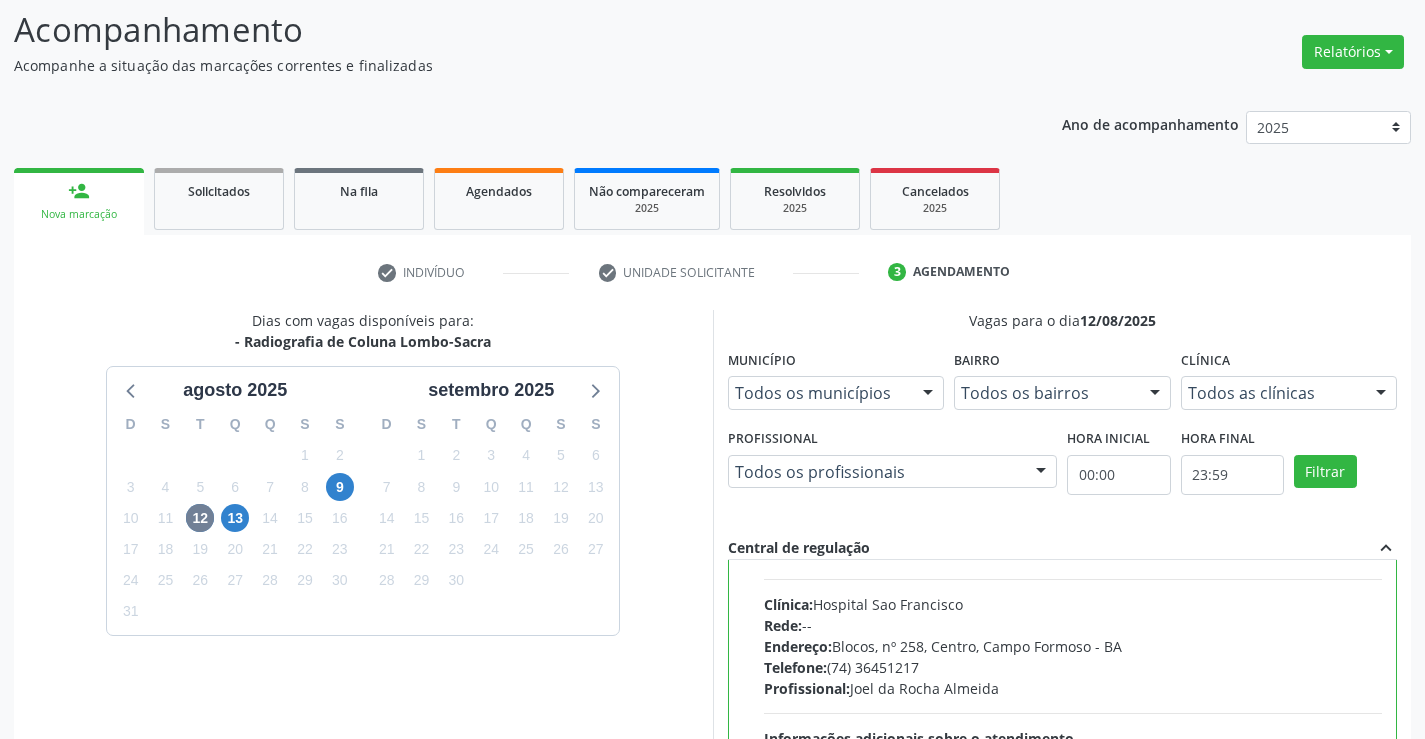 scroll, scrollTop: 99, scrollLeft: 0, axis: vertical 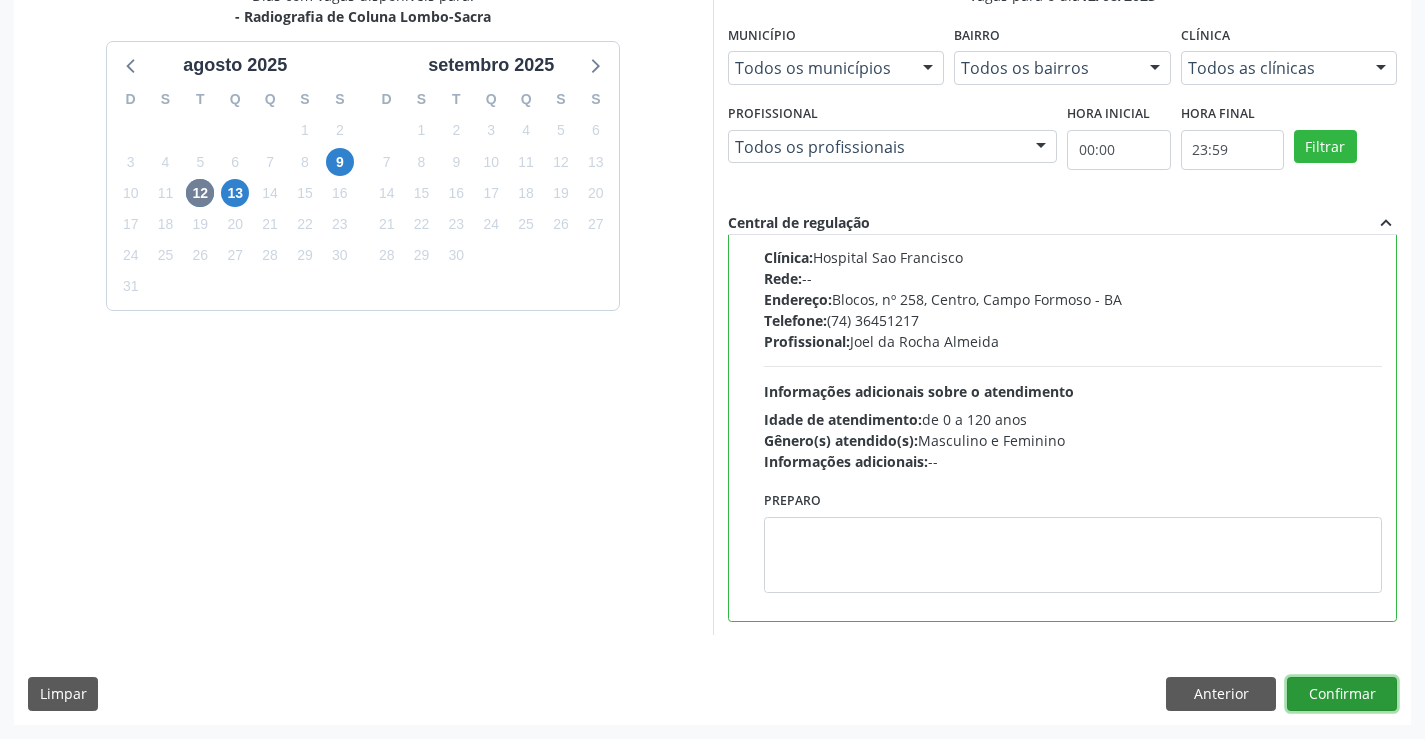 click on "Confirmar" at bounding box center [1342, 694] 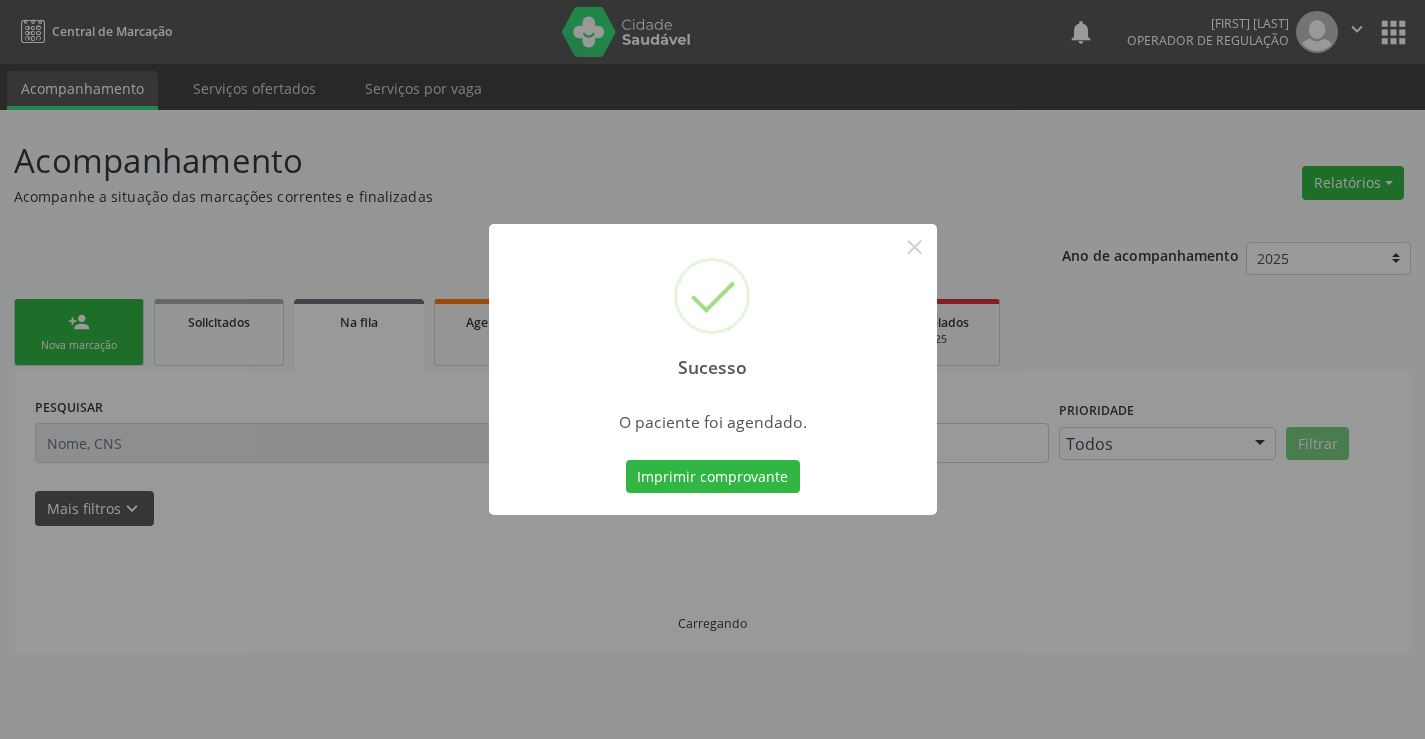 scroll, scrollTop: 0, scrollLeft: 0, axis: both 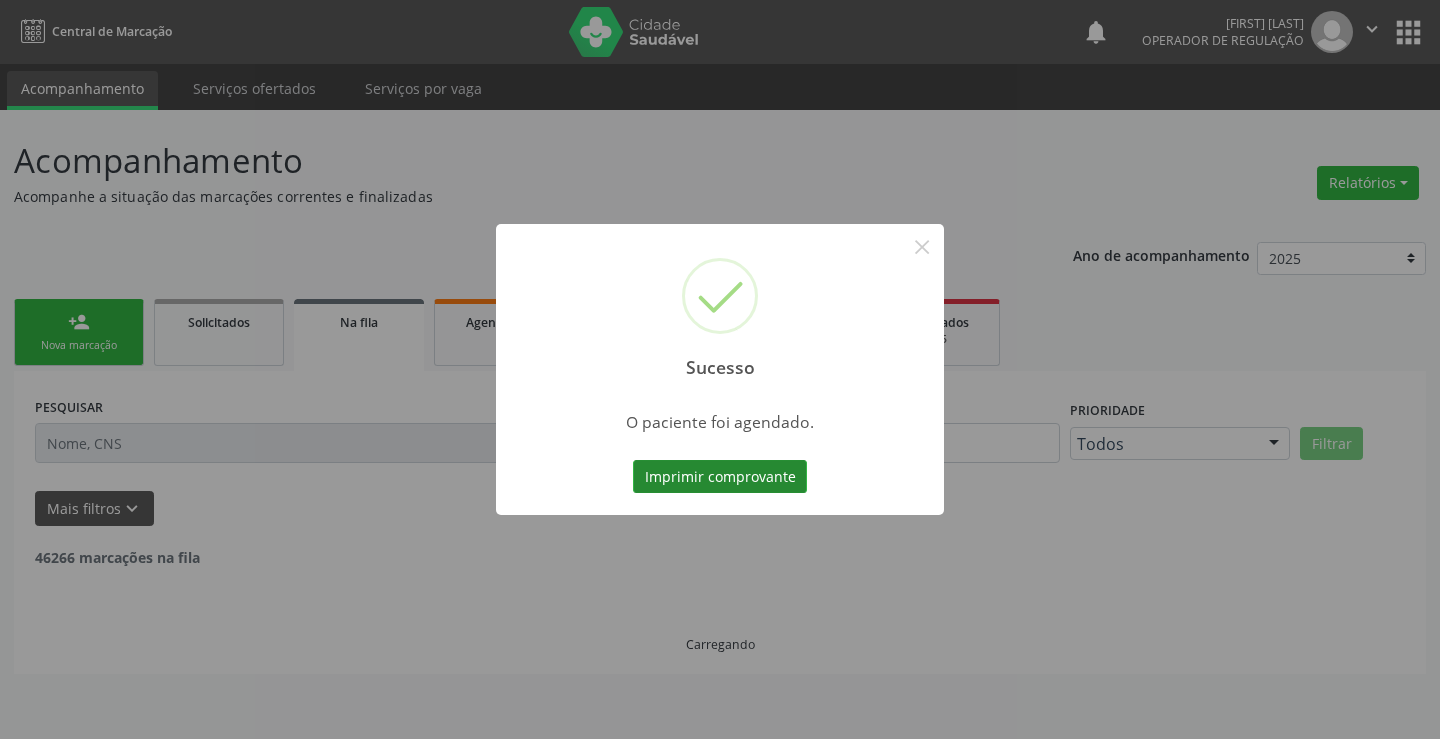 click on "Imprimir comprovante" at bounding box center [720, 477] 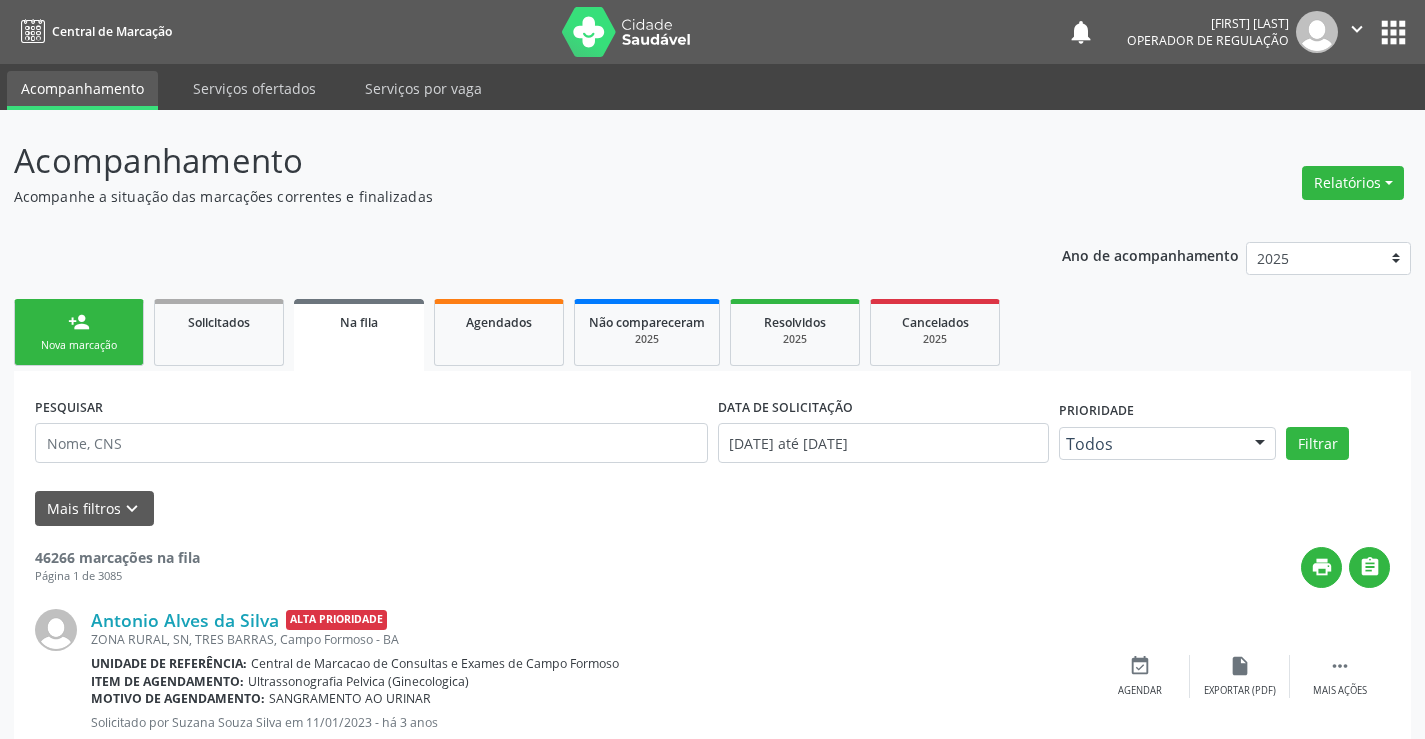 click on "person_add
Nova marcação" at bounding box center (79, 332) 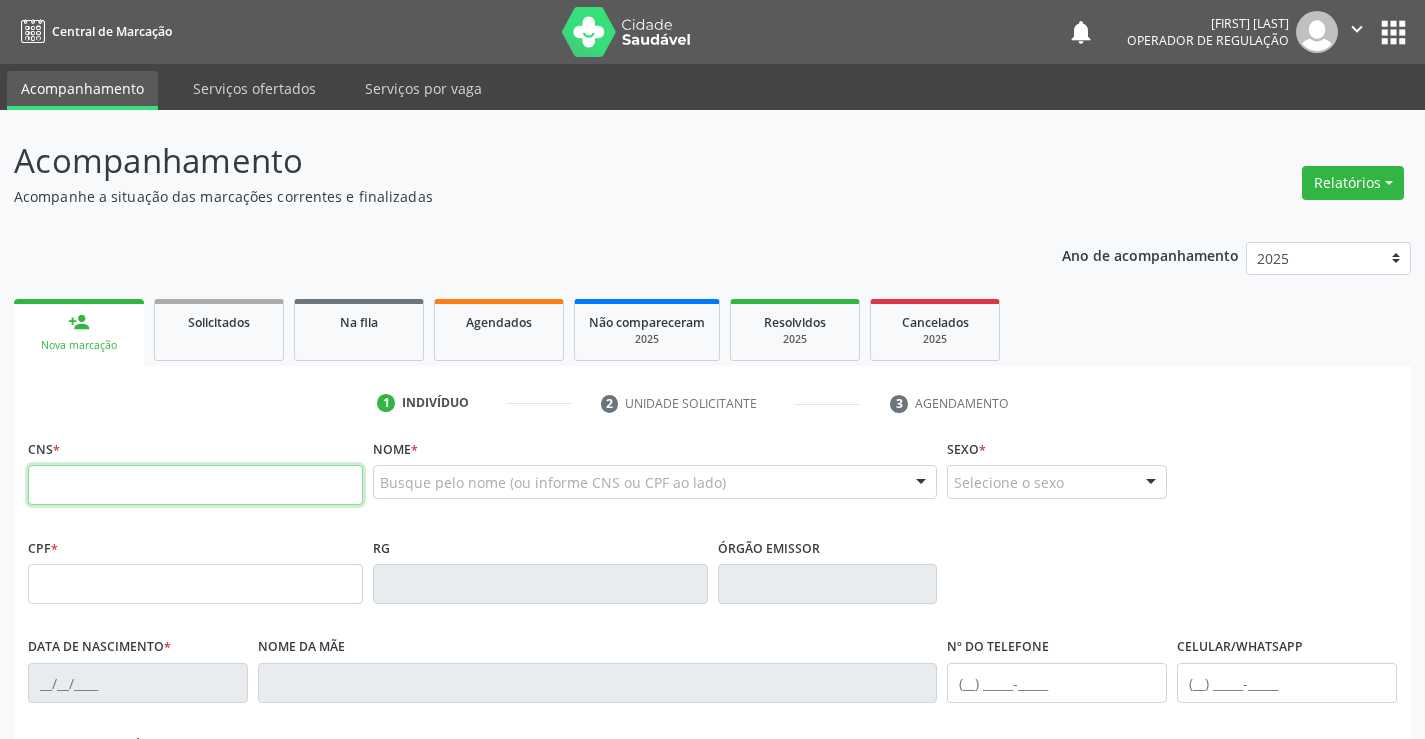 click at bounding box center [195, 485] 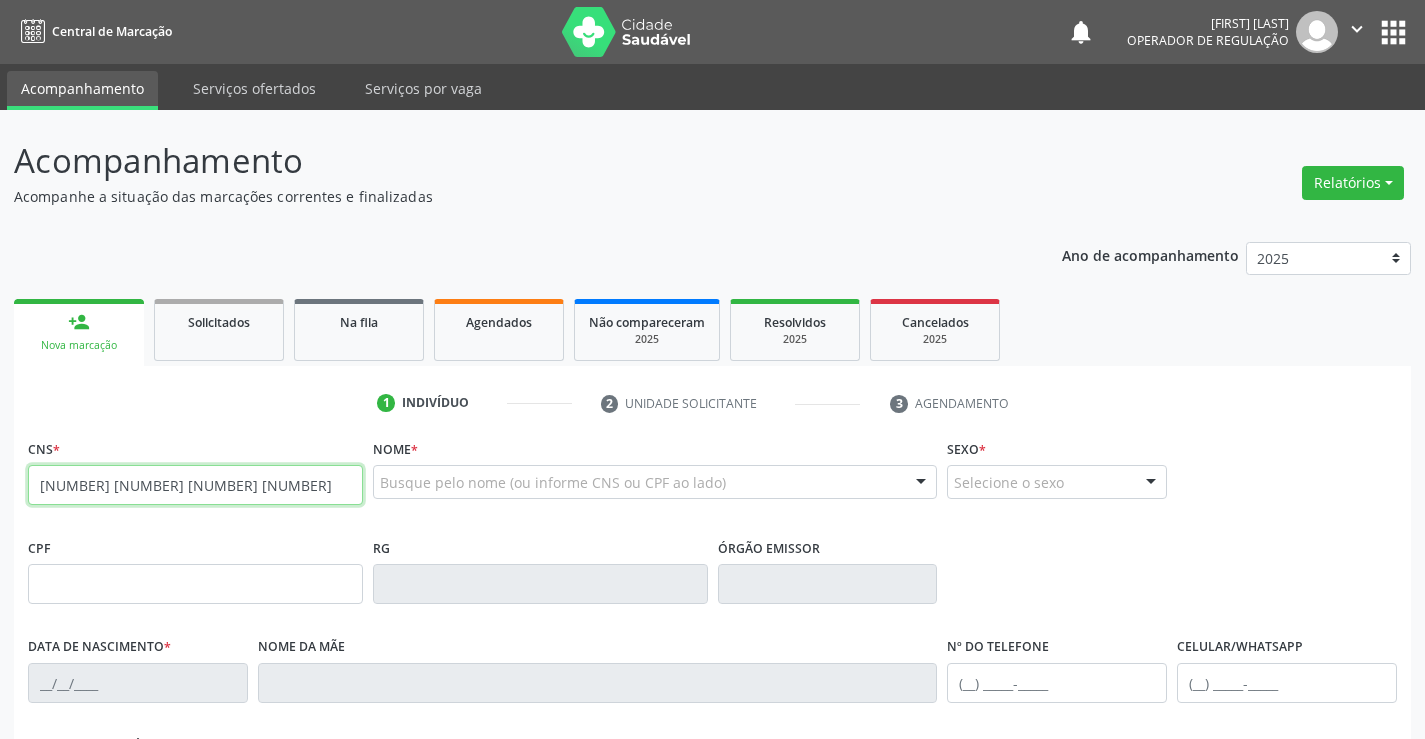 type on "704 3045 5695 4295" 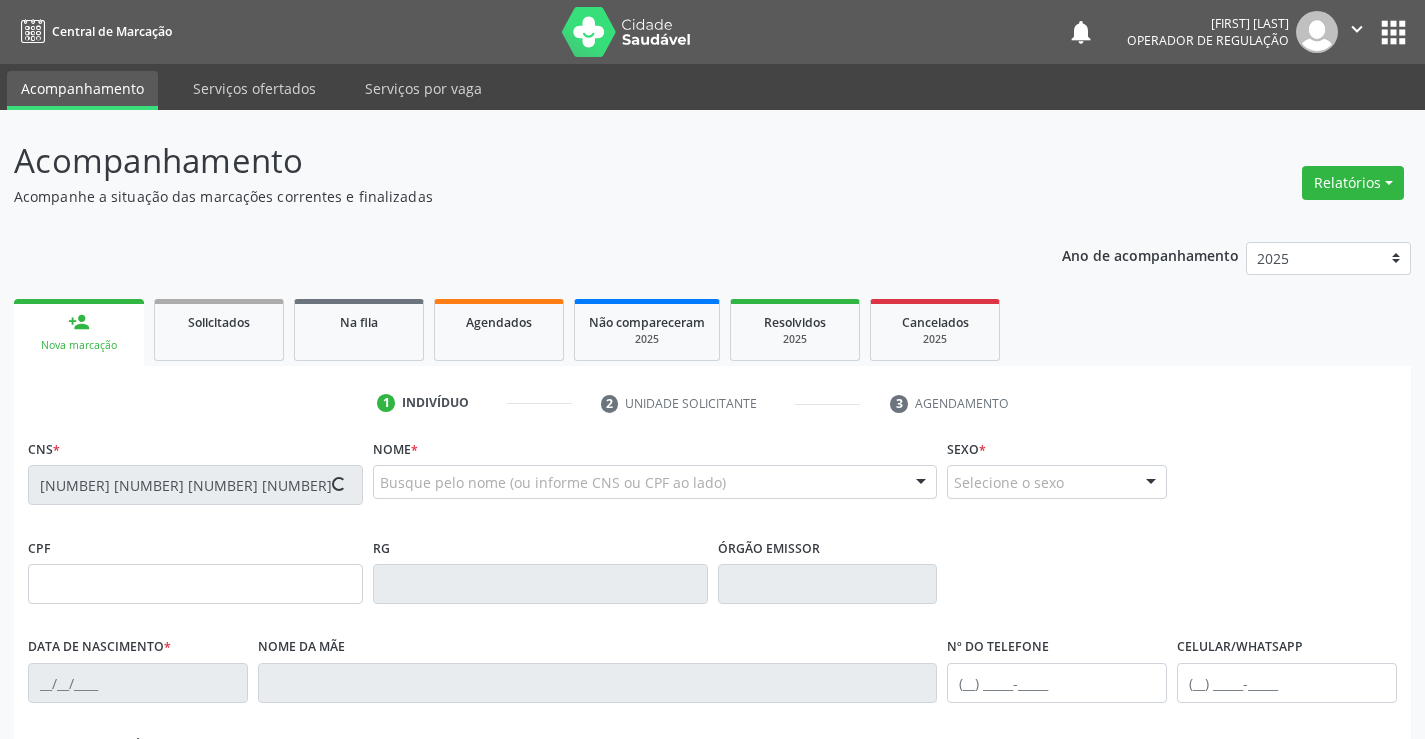 type on "1282087088" 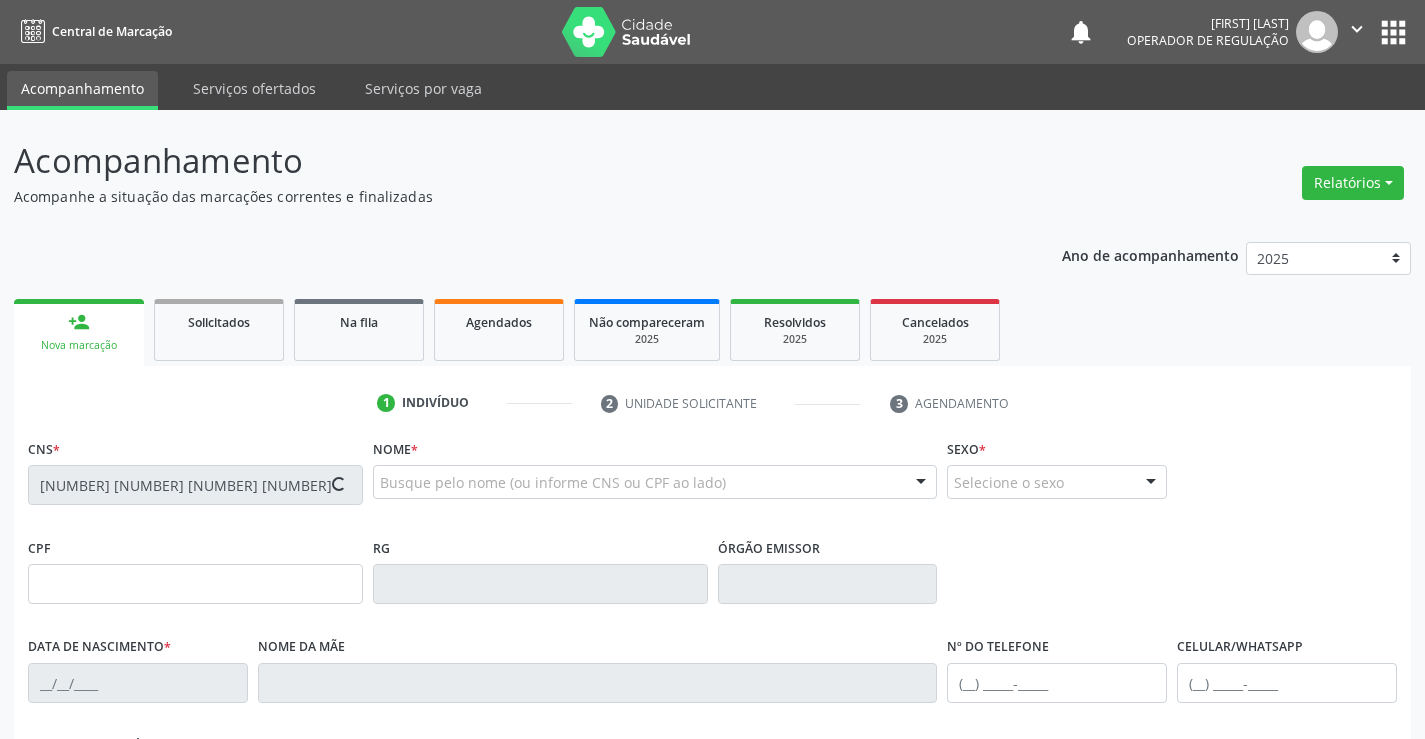 type on "10/07/1977" 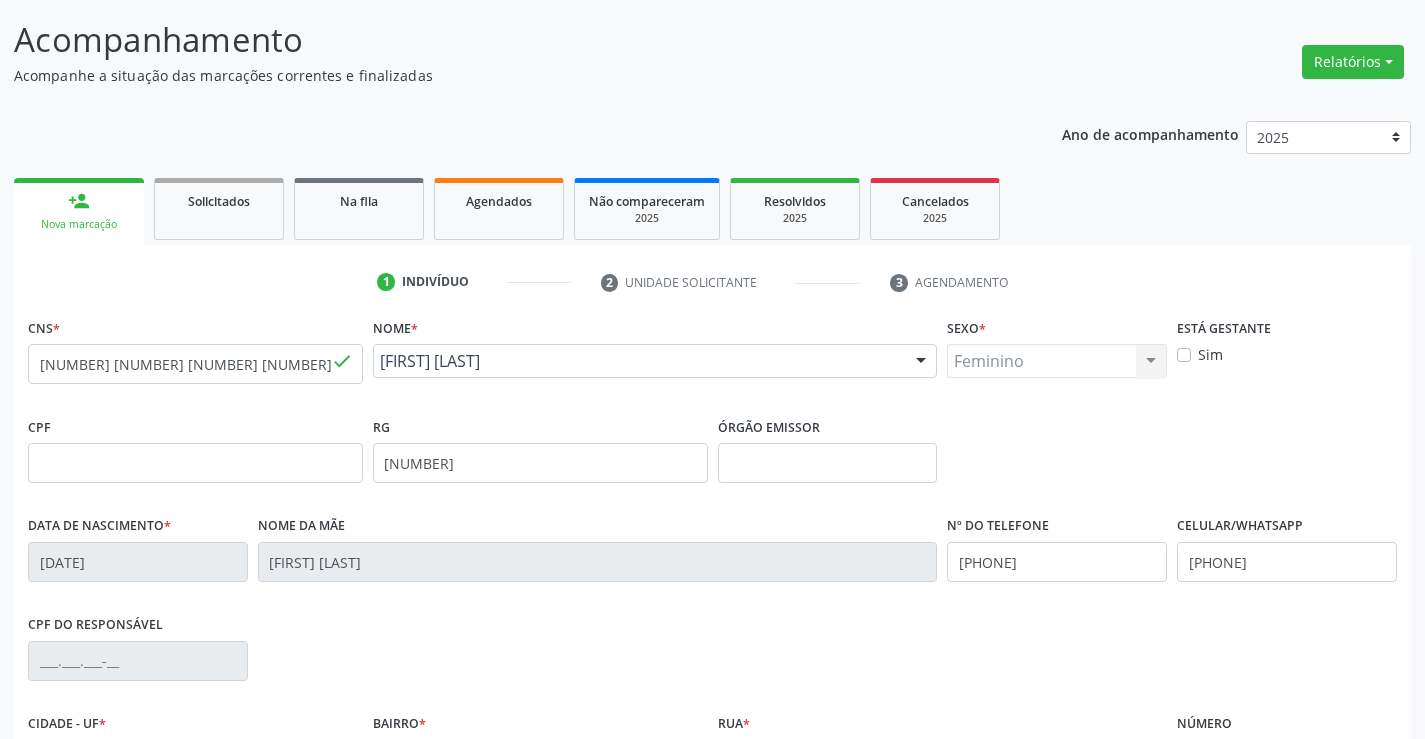 scroll, scrollTop: 345, scrollLeft: 0, axis: vertical 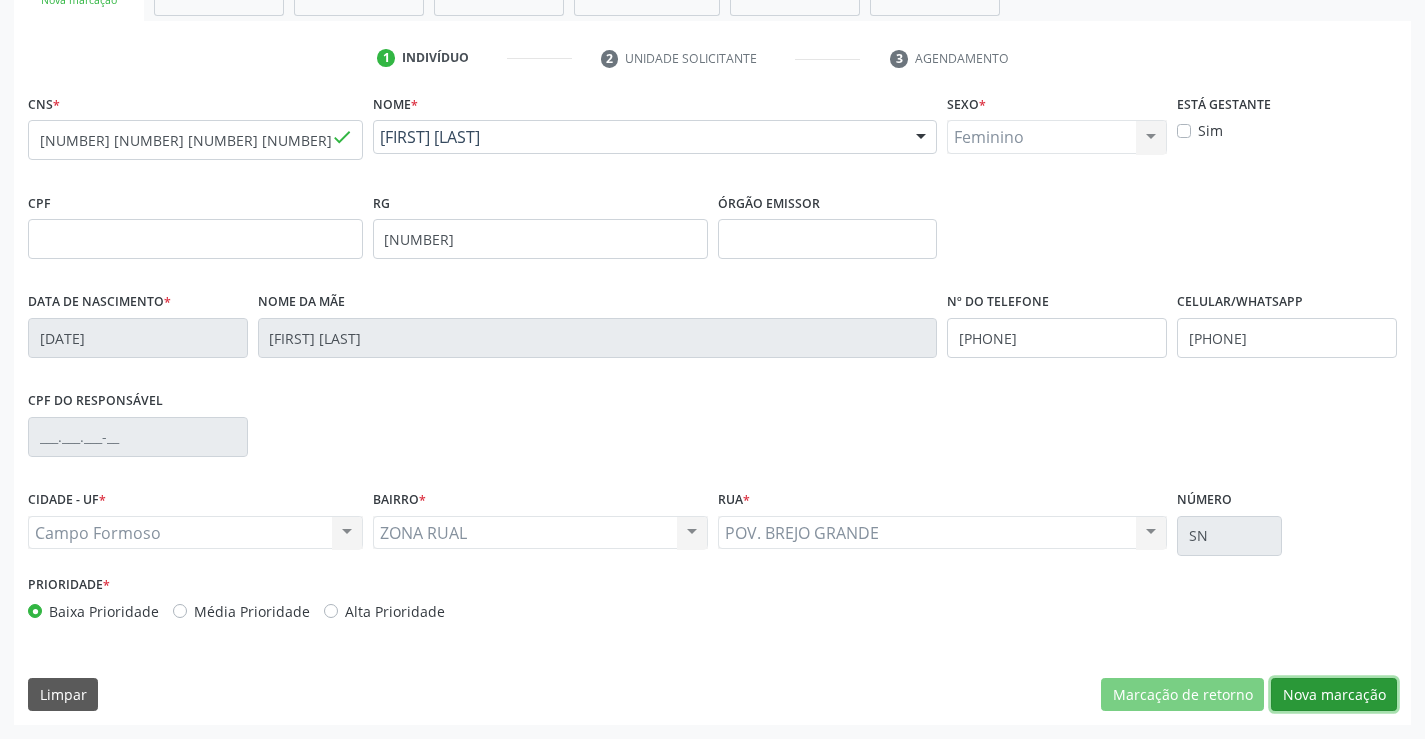 click on "Nova marcação" at bounding box center (1334, 695) 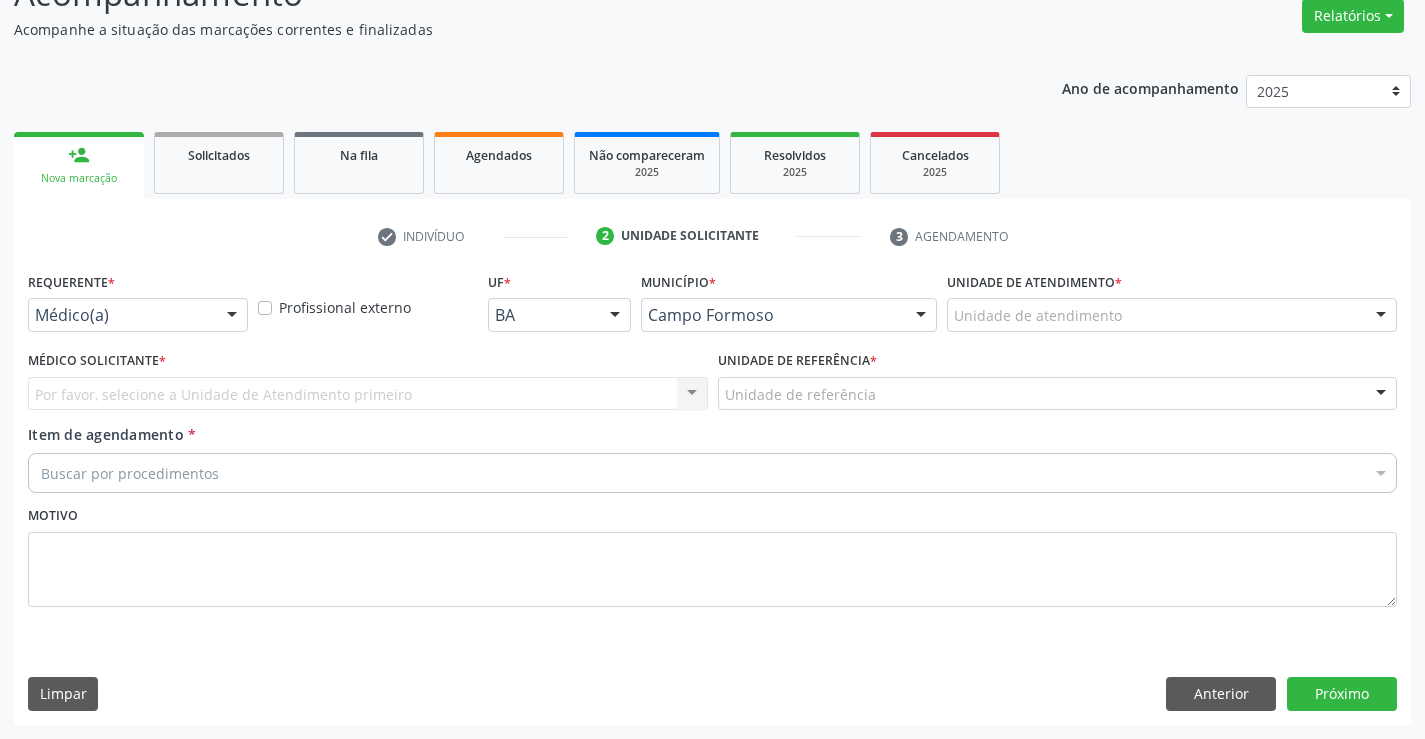 scroll, scrollTop: 167, scrollLeft: 0, axis: vertical 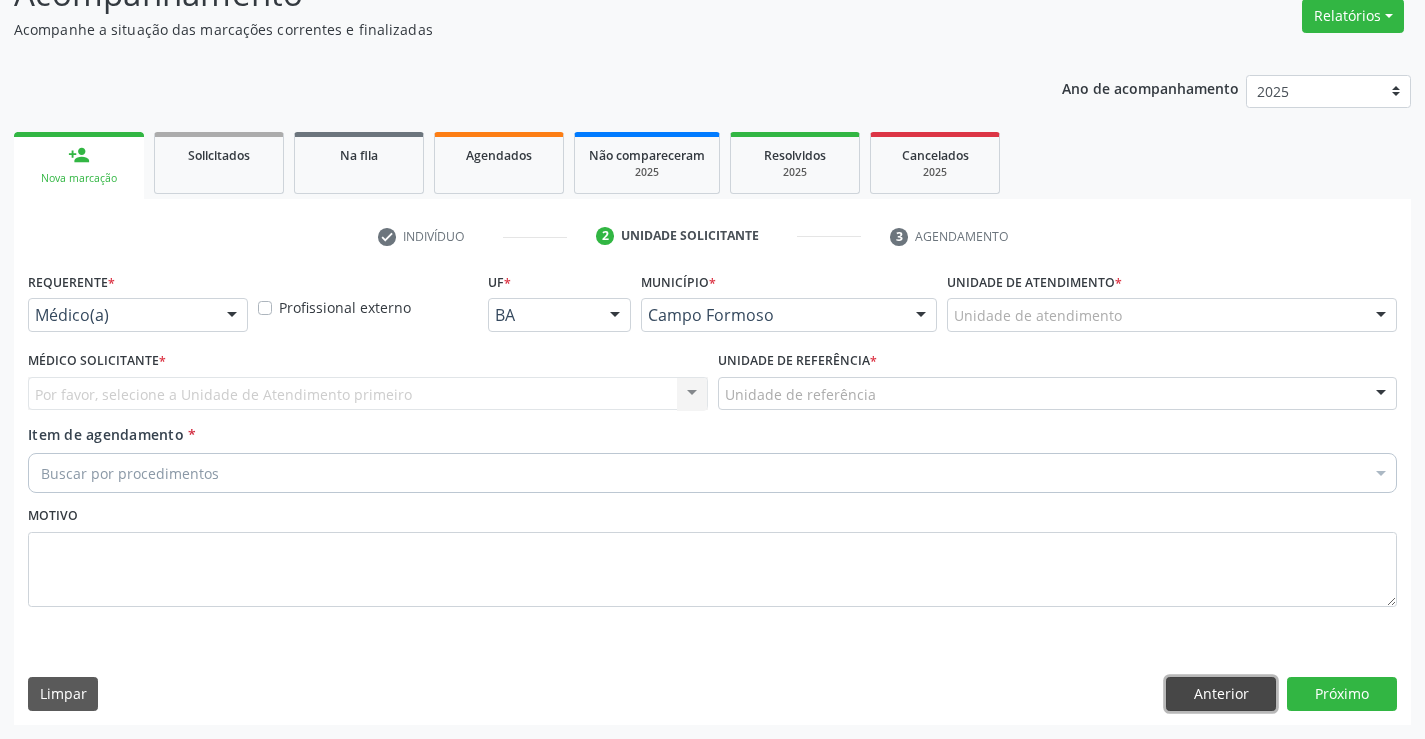 click on "Anterior" at bounding box center (1221, 694) 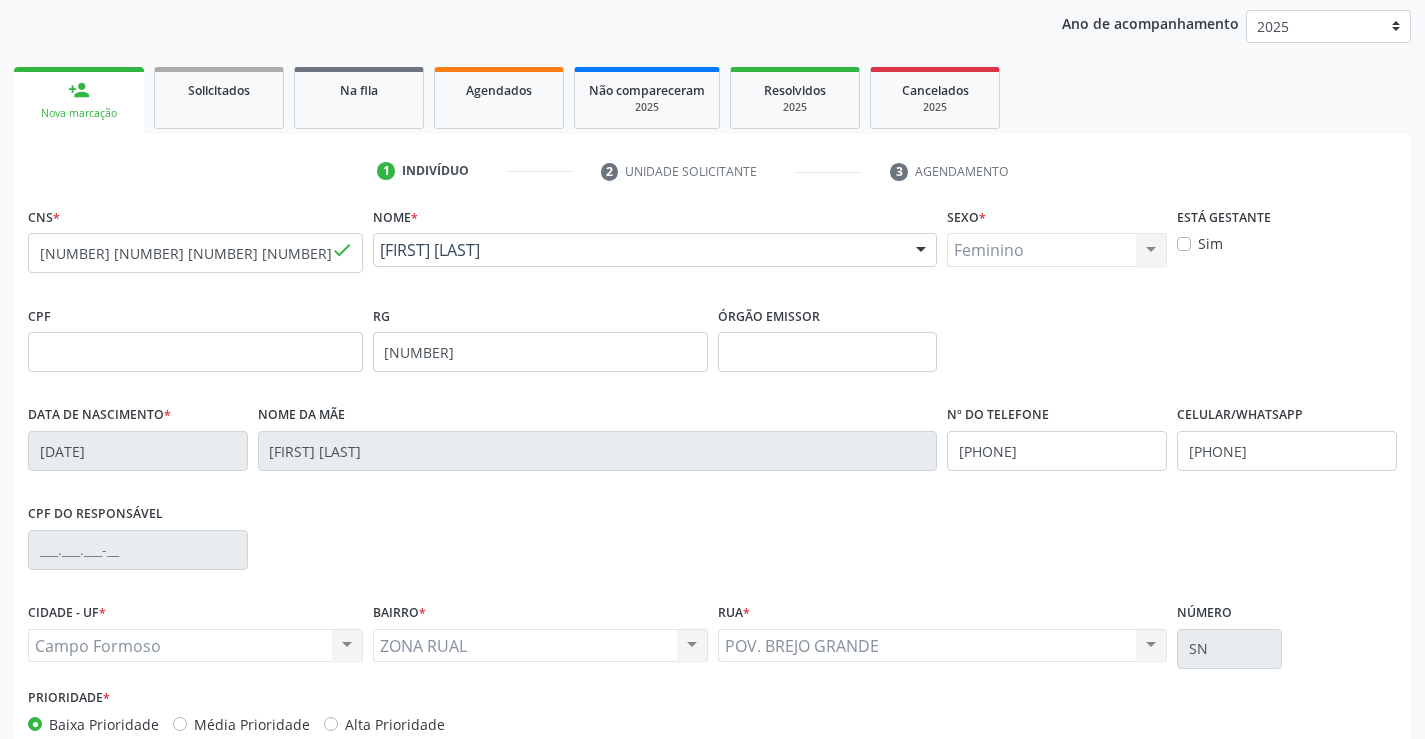 scroll, scrollTop: 345, scrollLeft: 0, axis: vertical 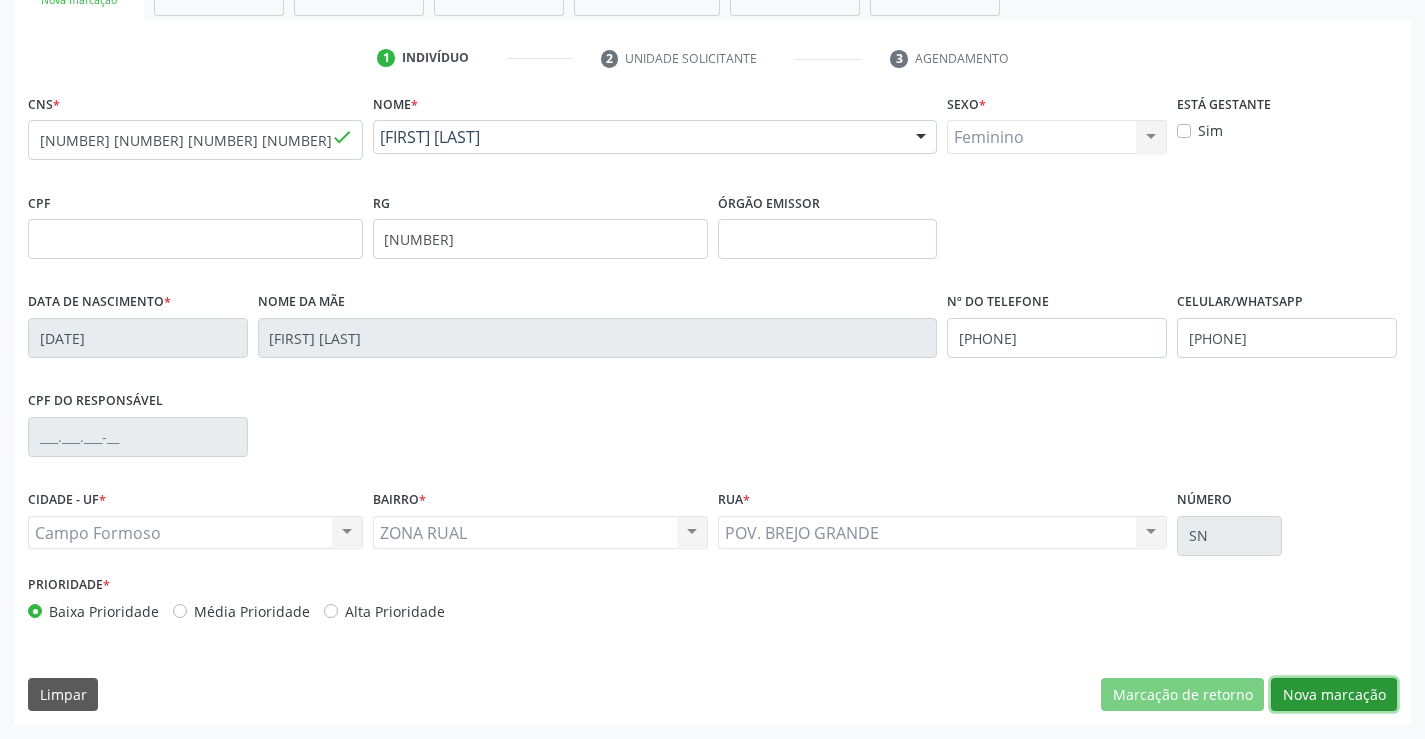 click on "Nova marcação" at bounding box center (1334, 695) 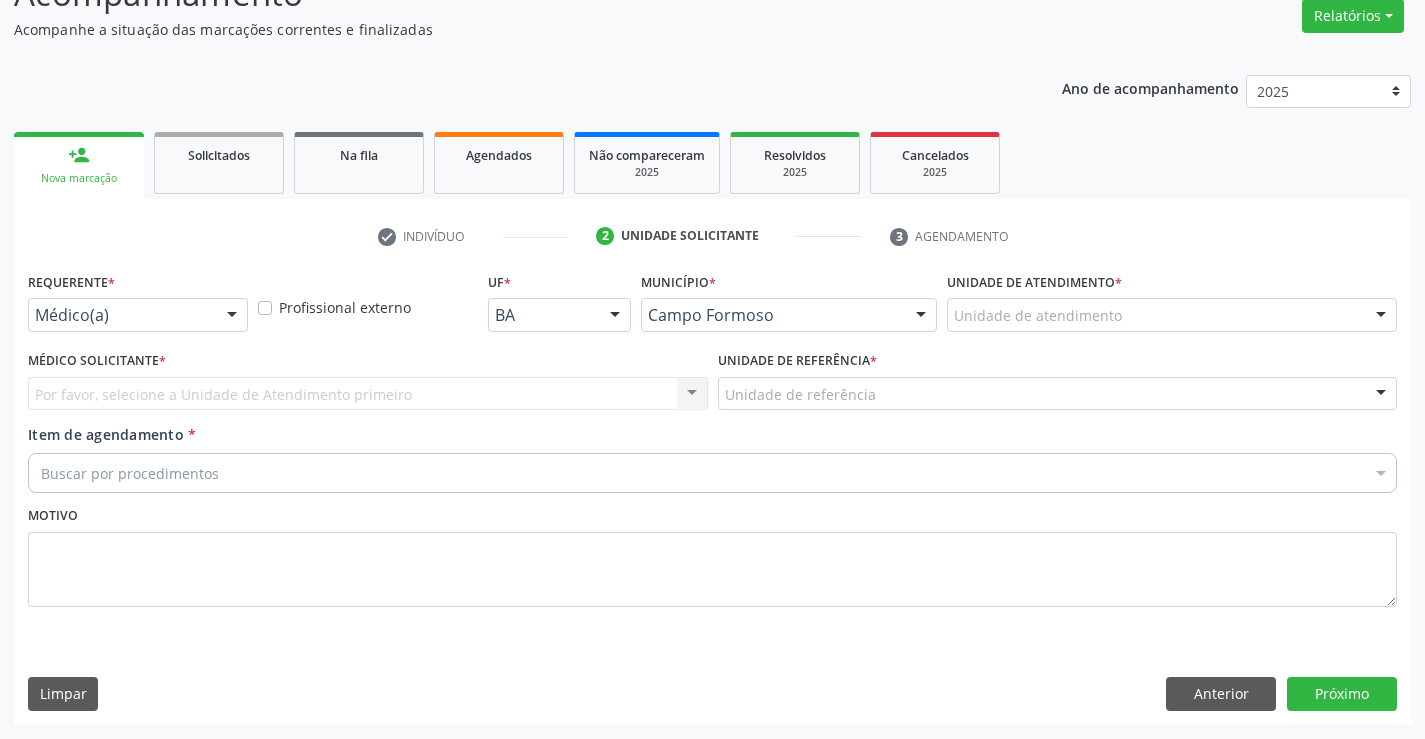 scroll, scrollTop: 167, scrollLeft: 0, axis: vertical 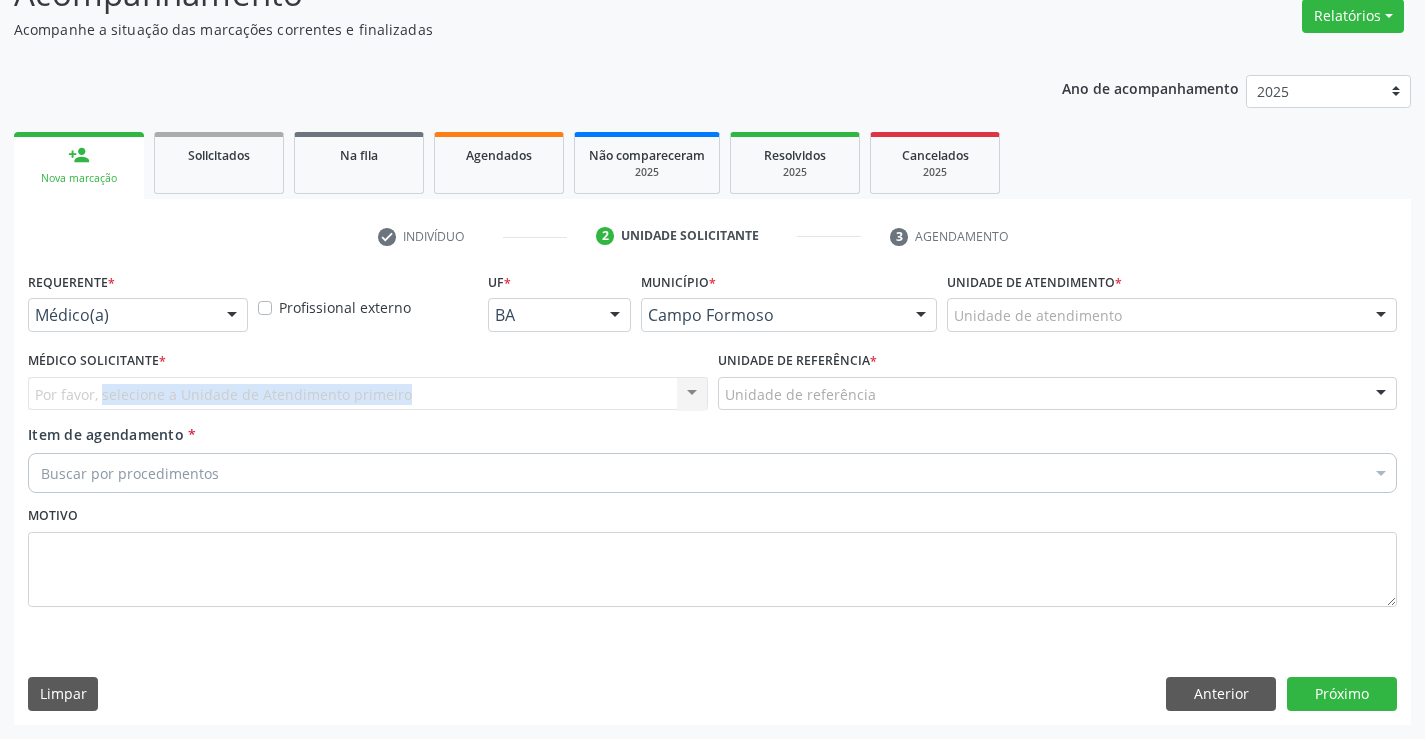 click on "Por favor, selecione a Unidade de Atendimento primeiro
Nenhum resultado encontrado para: "   "
Não há nenhuma opção para ser exibida." at bounding box center (368, 394) 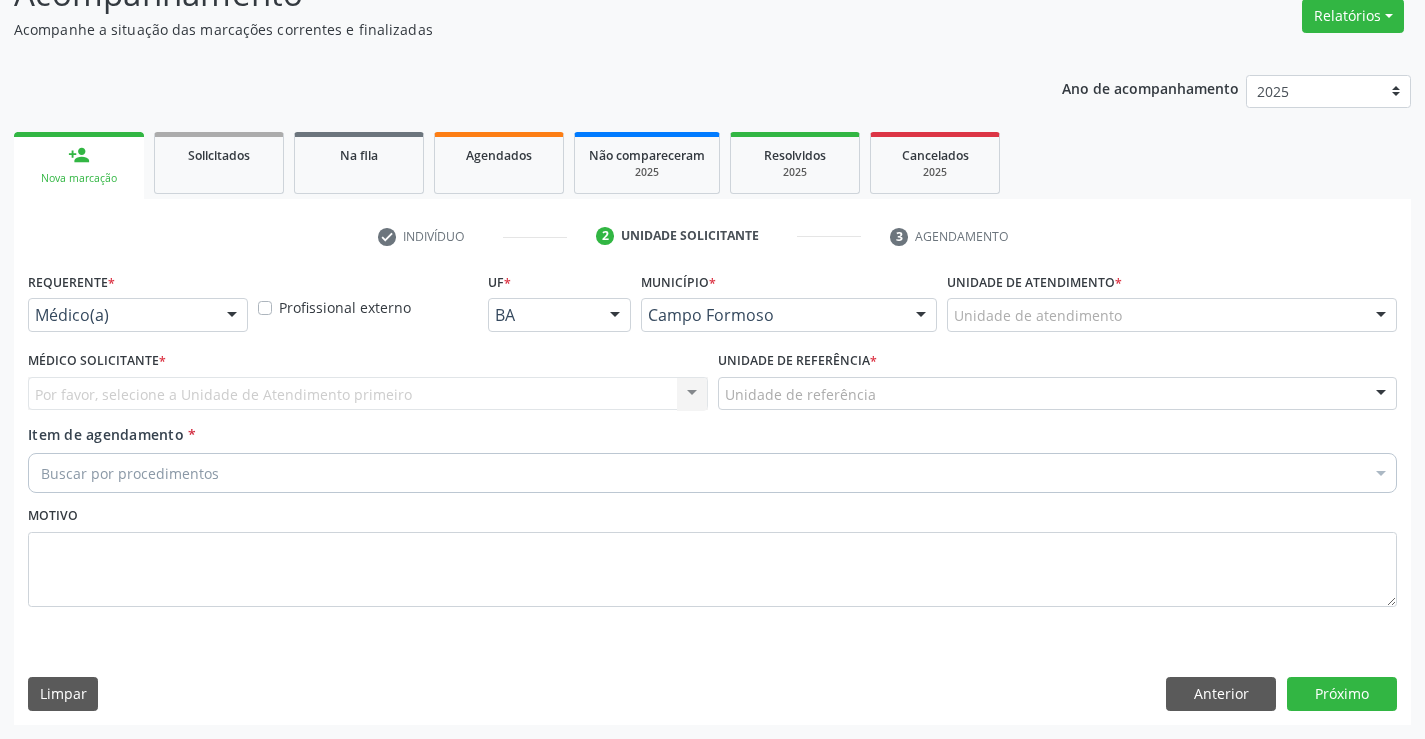 click on "Médico(a)         Médico(a)   Enfermeiro(a)   Paciente
Nenhum resultado encontrado para: "   "
Não há nenhuma opção para ser exibida." at bounding box center [138, 315] 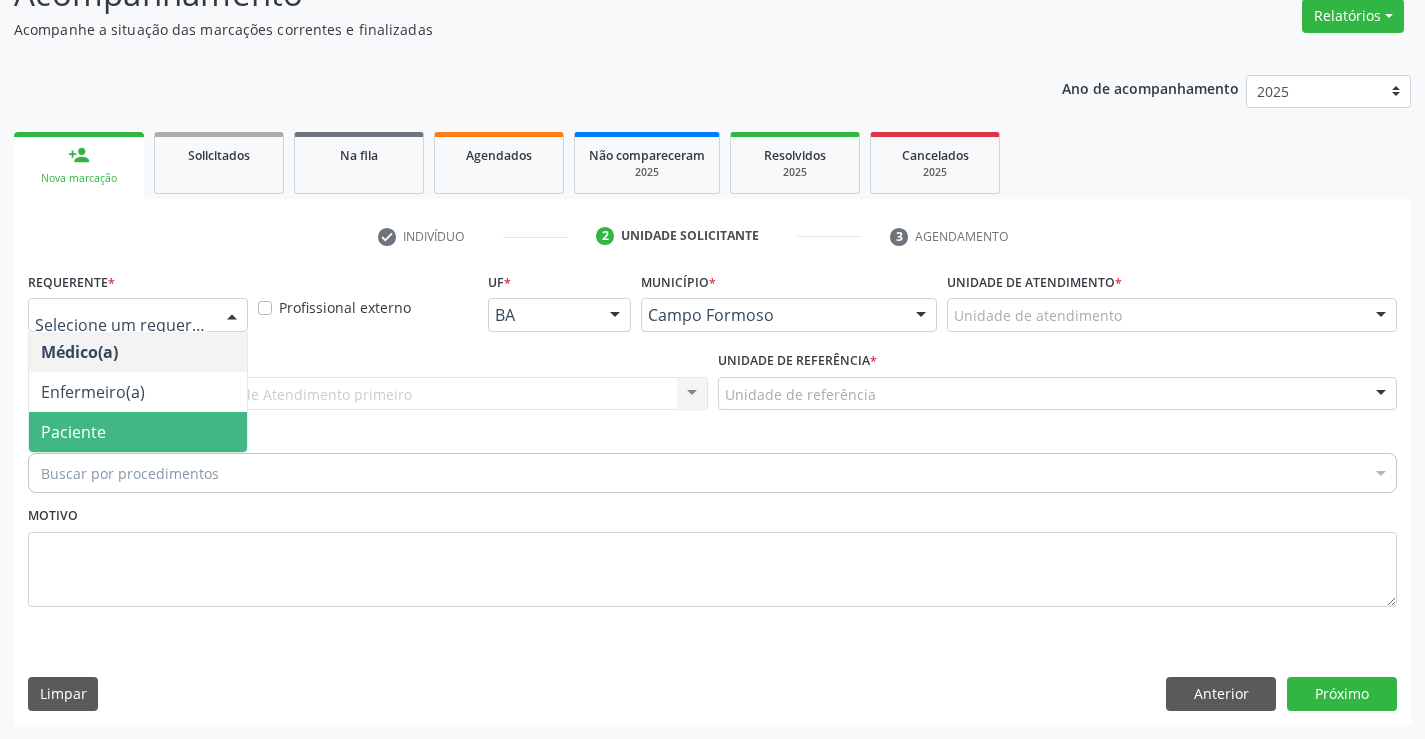 drag, startPoint x: 103, startPoint y: 435, endPoint x: 331, endPoint y: 399, distance: 230.82462 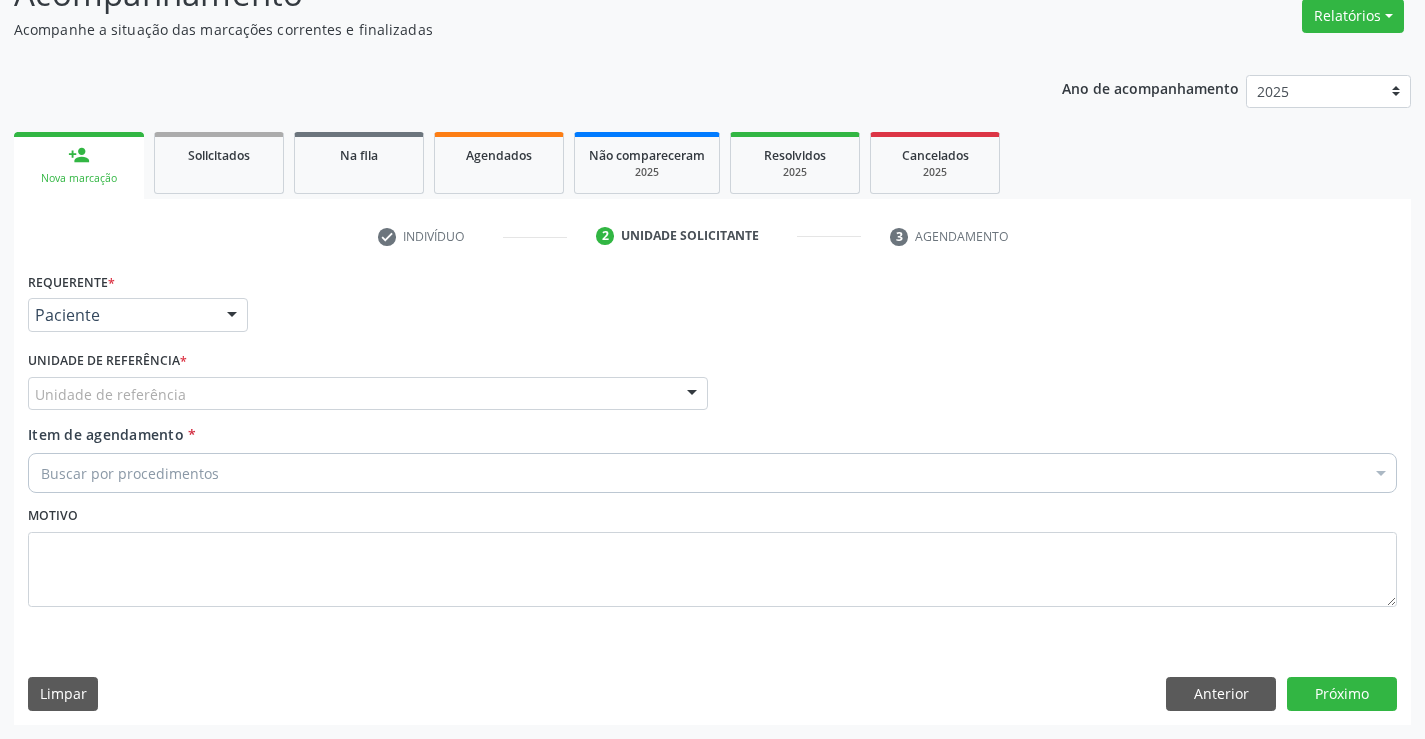click on "Unidade de referência" at bounding box center [368, 394] 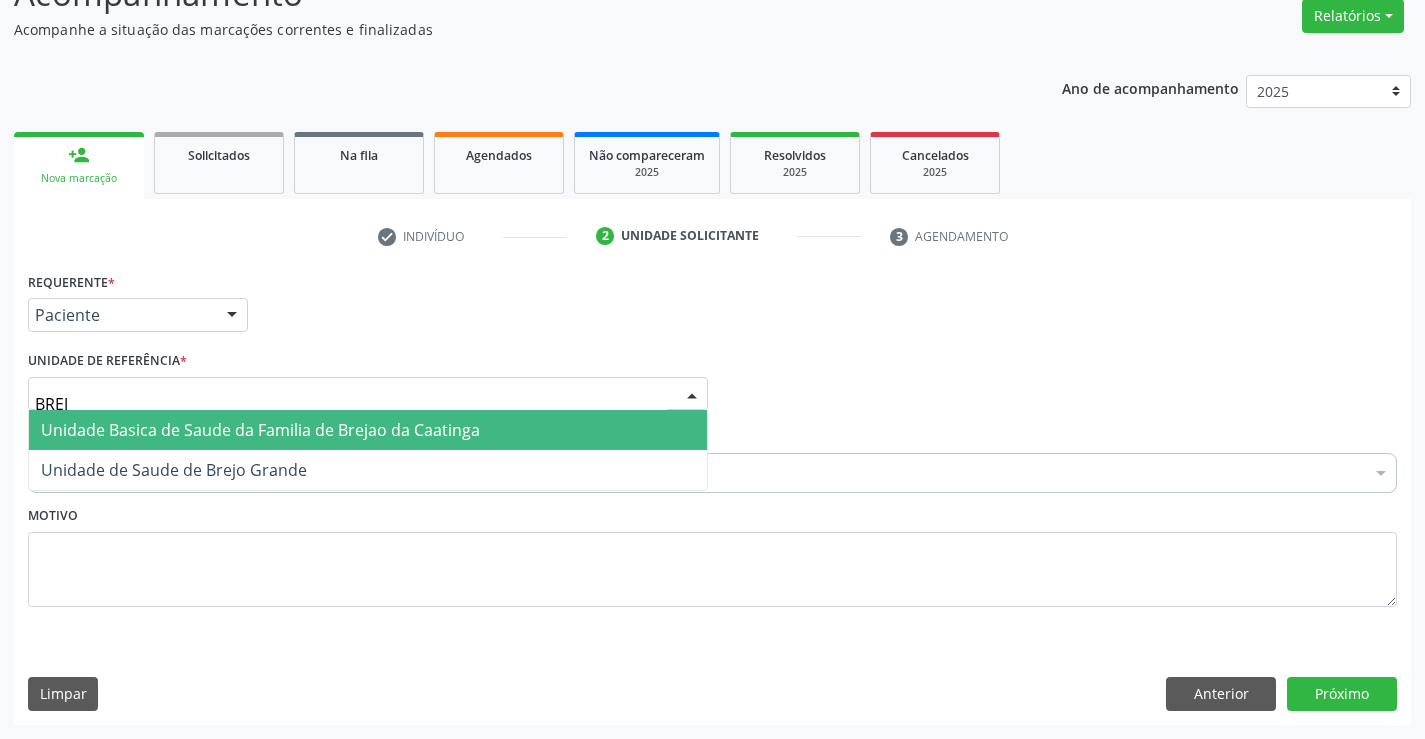 type on "BREJO" 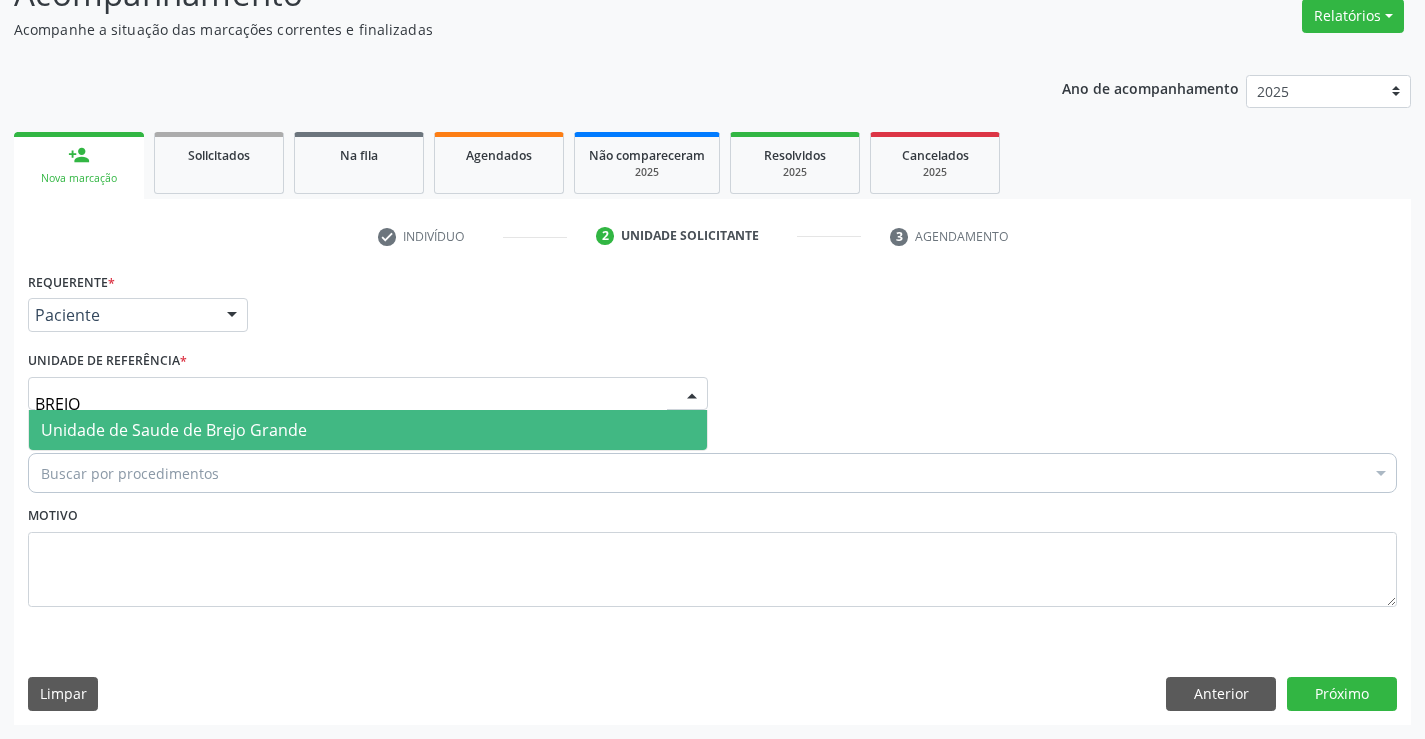 click on "Unidade de Saude de Brejo Grande" at bounding box center (174, 430) 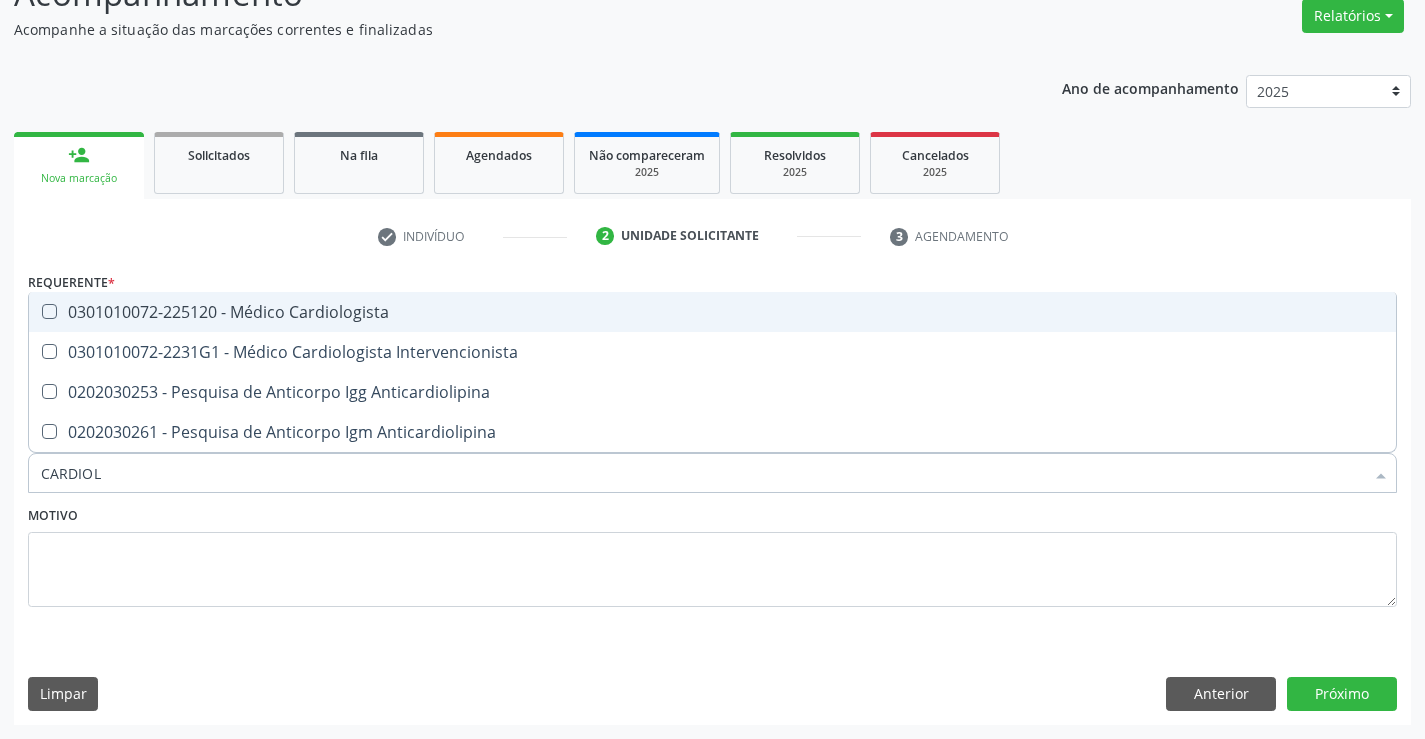 type on "CARDIOLO" 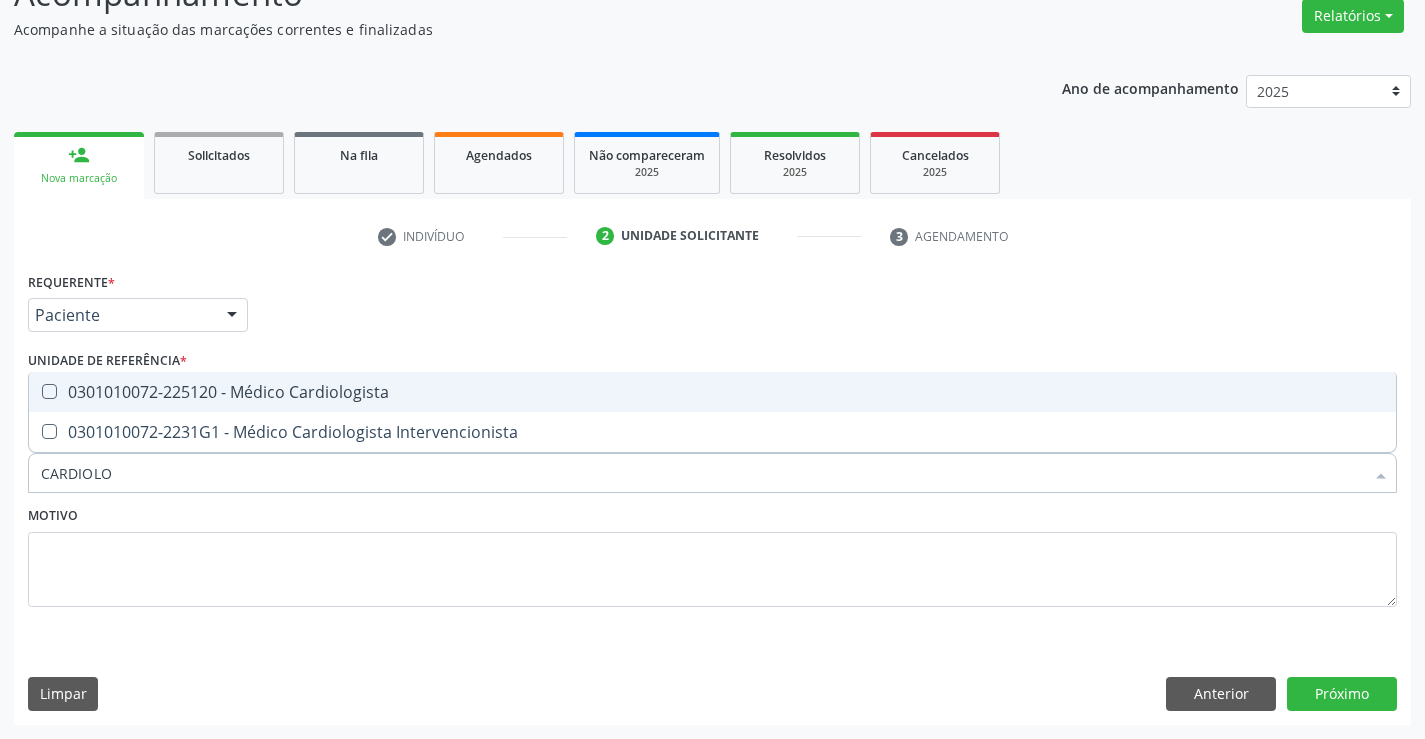 click on "0301010072-225120 - Médico Cardiologista" at bounding box center [712, 392] 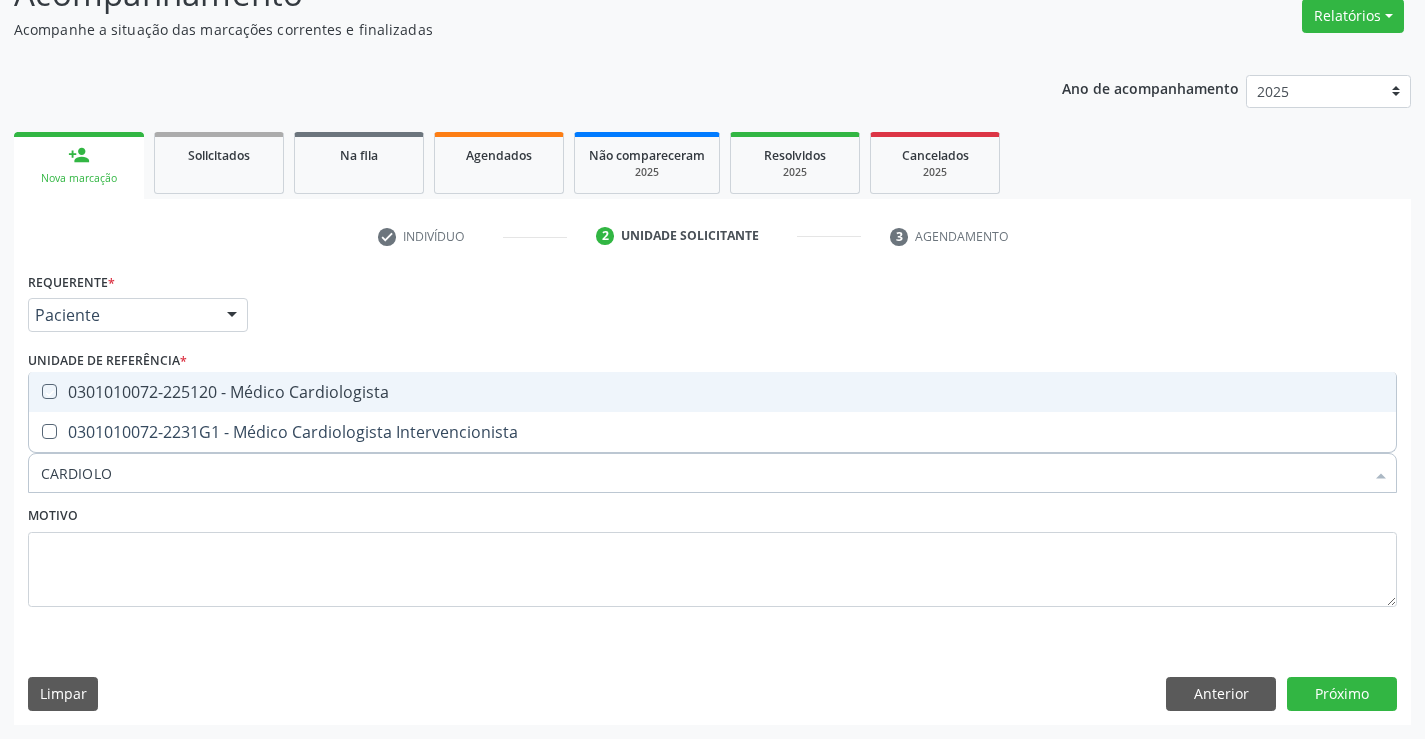checkbox on "true" 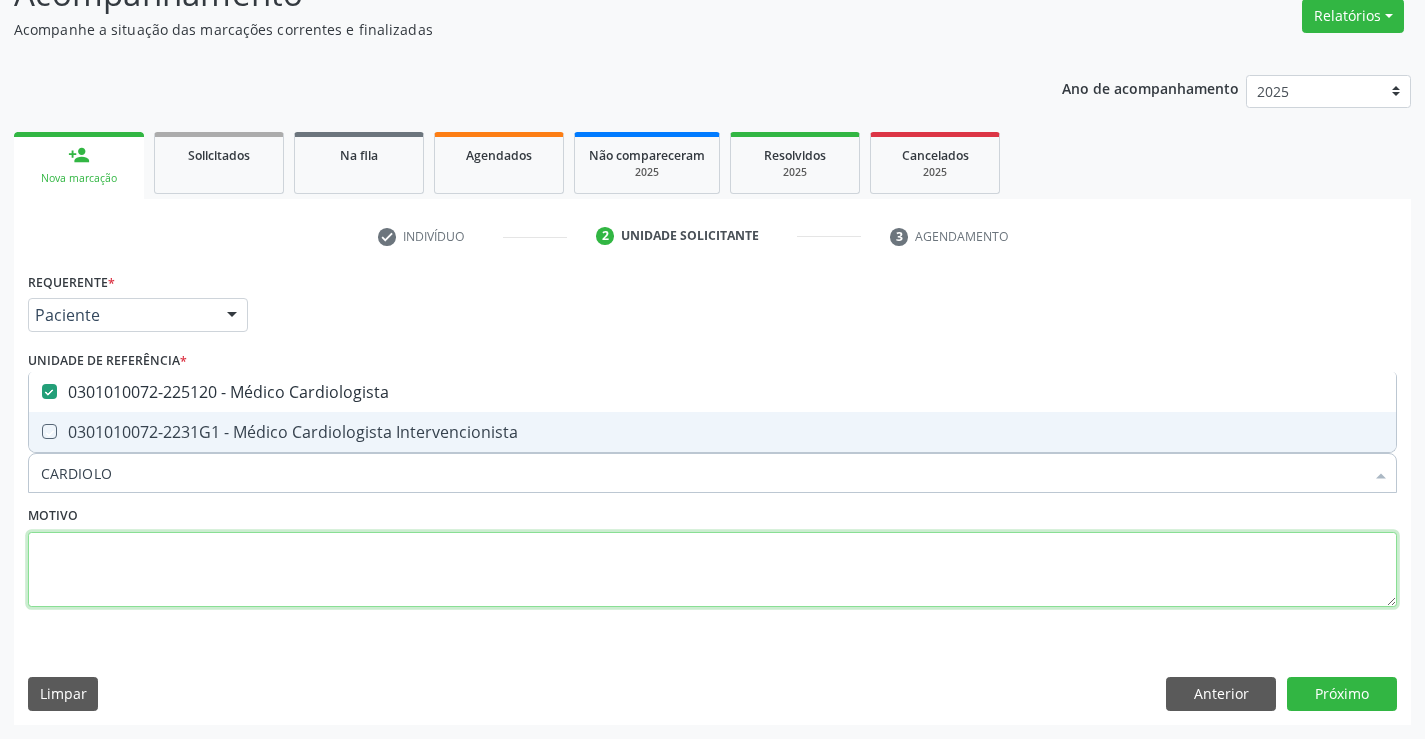 drag, startPoint x: 377, startPoint y: 555, endPoint x: 771, endPoint y: 556, distance: 394.00128 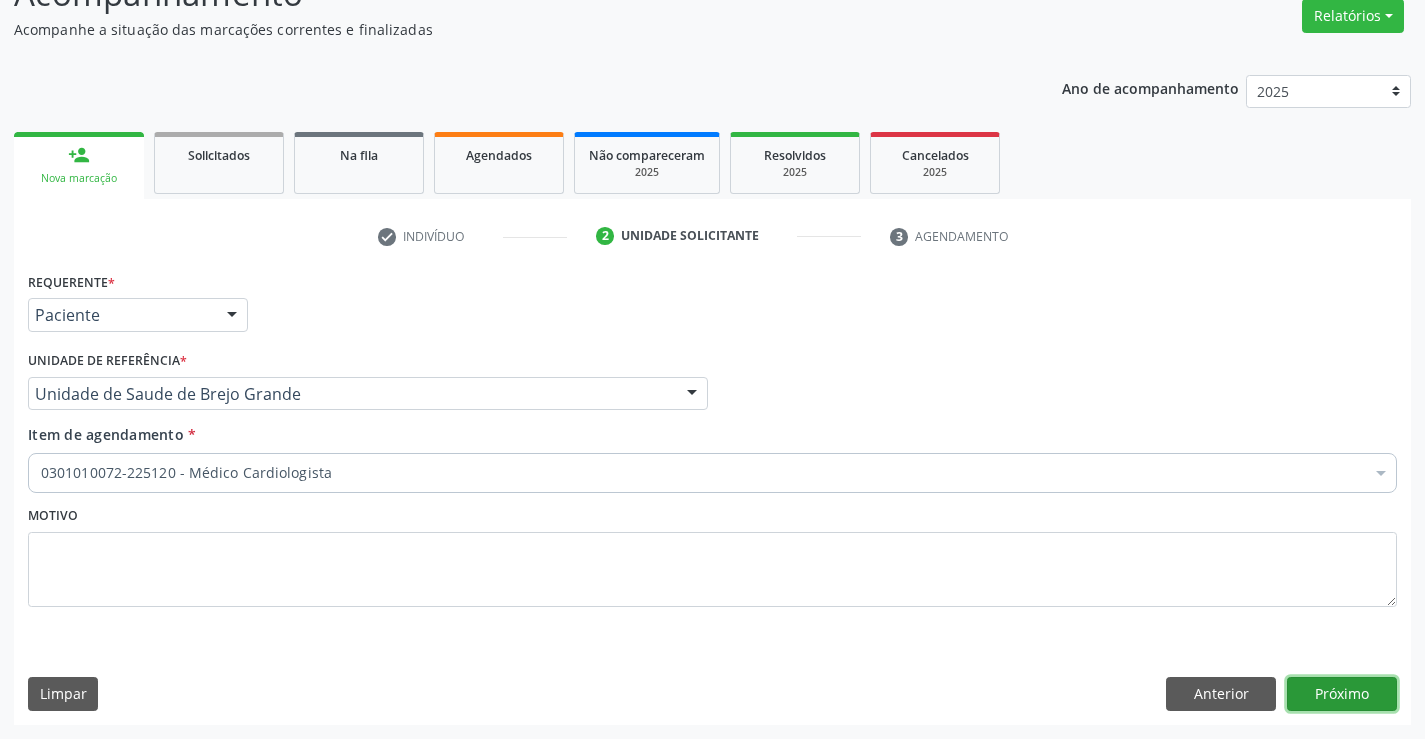 click on "Próximo" at bounding box center [1342, 694] 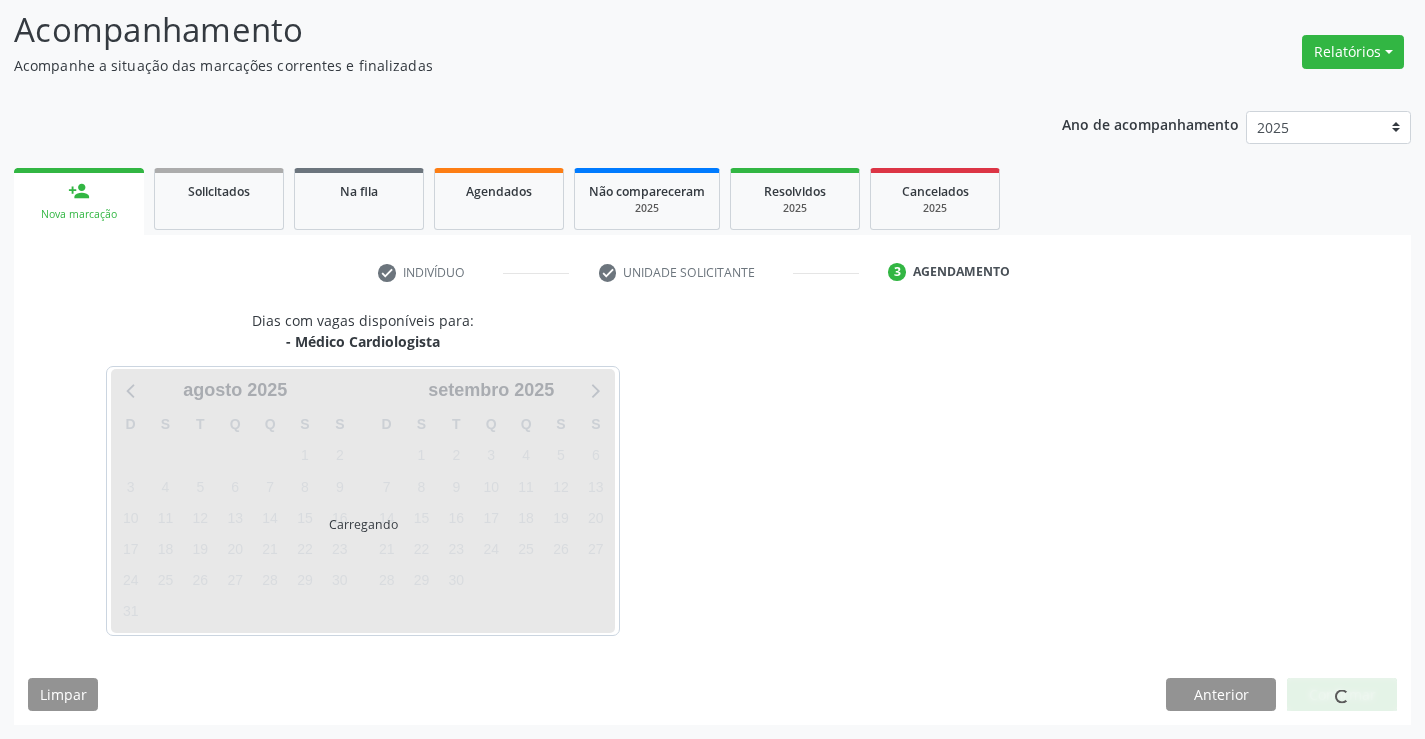 scroll, scrollTop: 131, scrollLeft: 0, axis: vertical 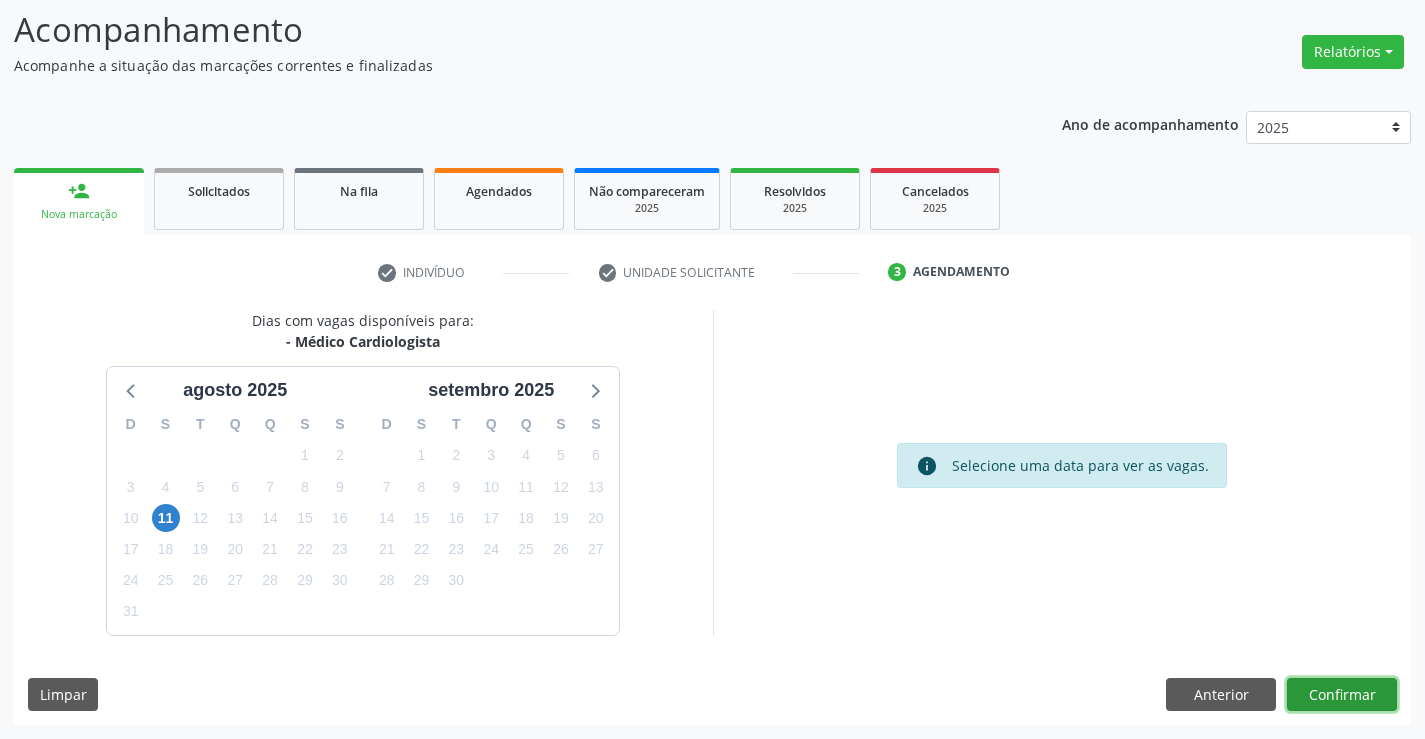 click on "Confirmar" at bounding box center (1342, 695) 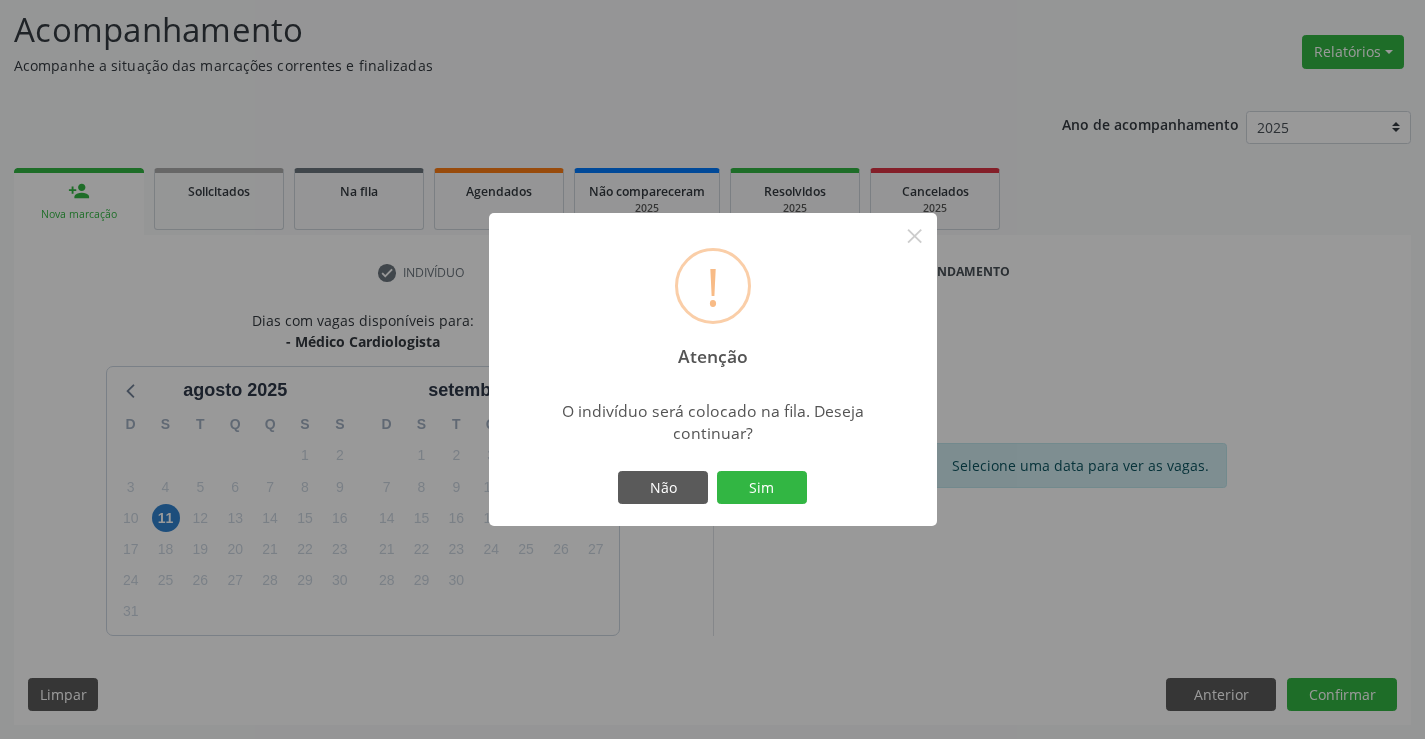 click on "Não Sim" at bounding box center [713, 488] 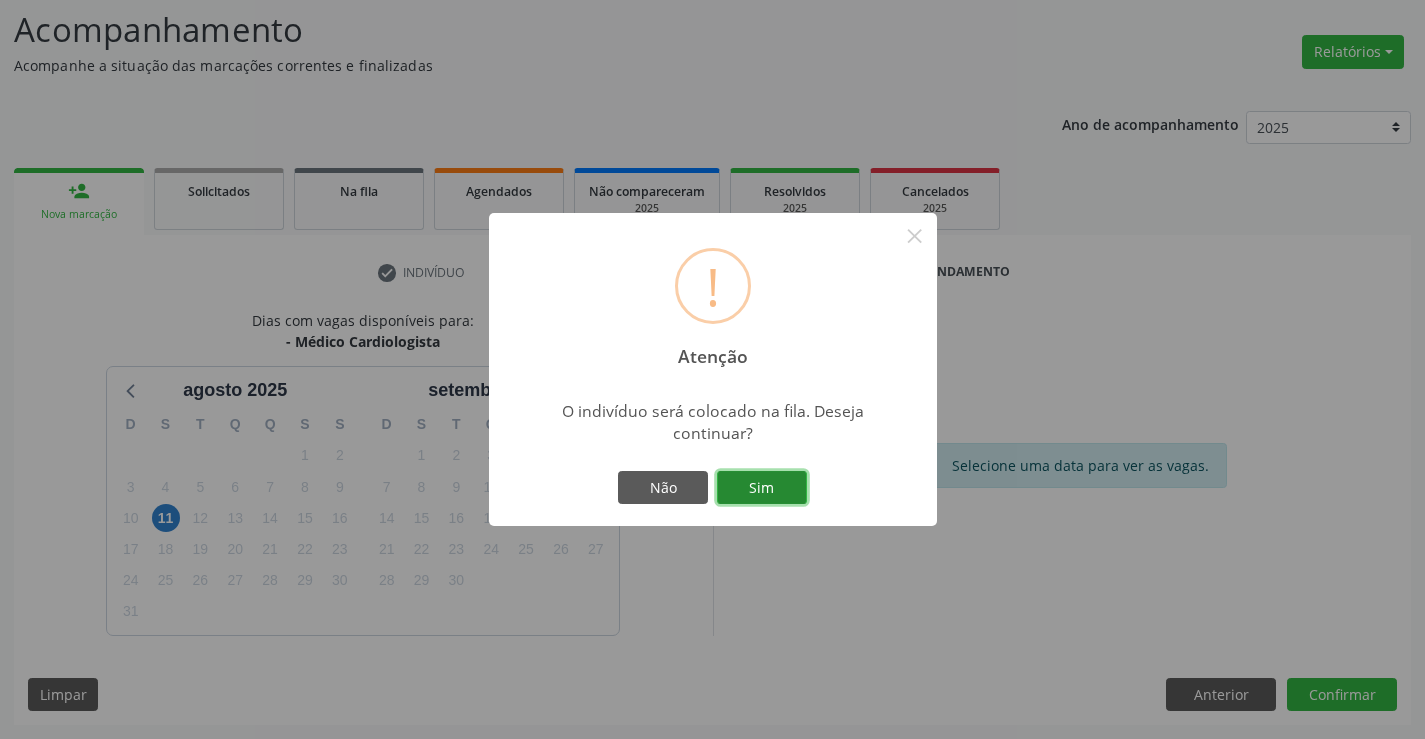 click on "Sim" at bounding box center [762, 488] 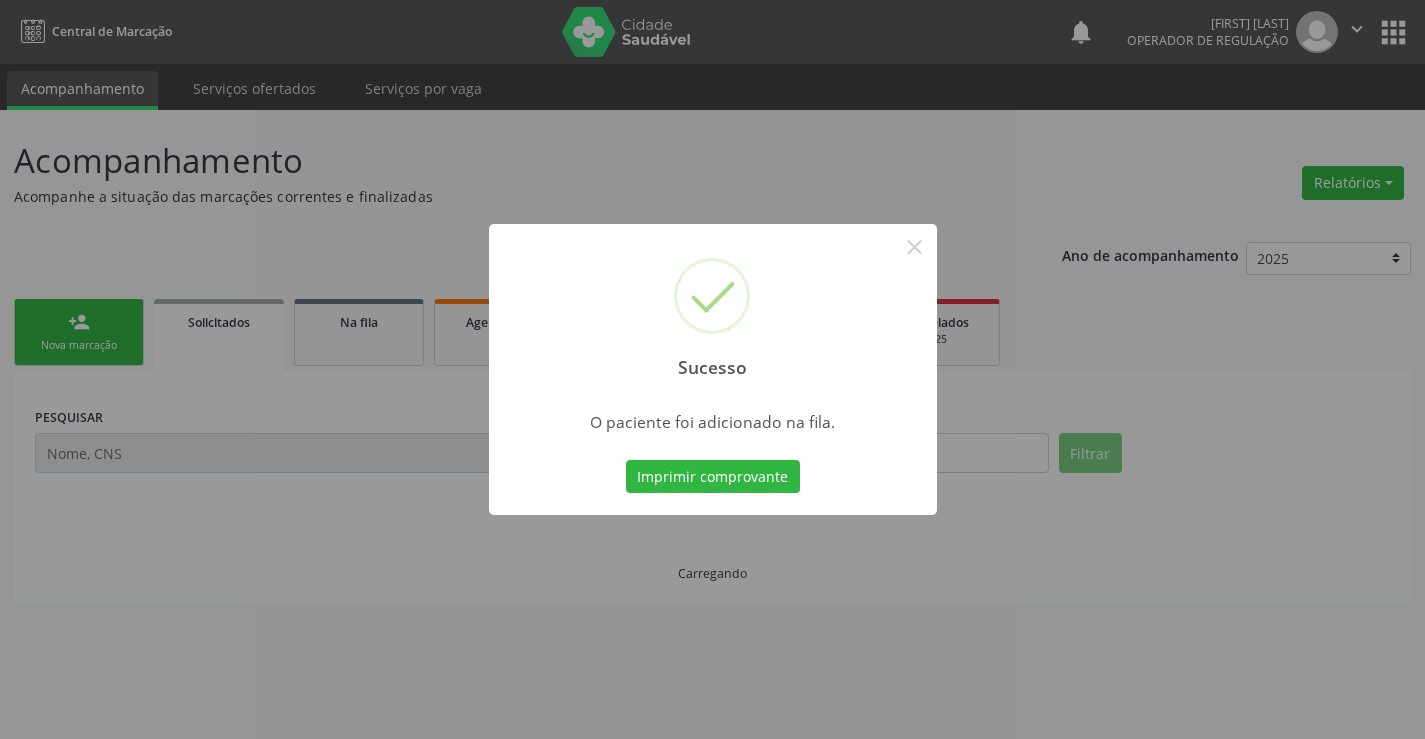 scroll, scrollTop: 0, scrollLeft: 0, axis: both 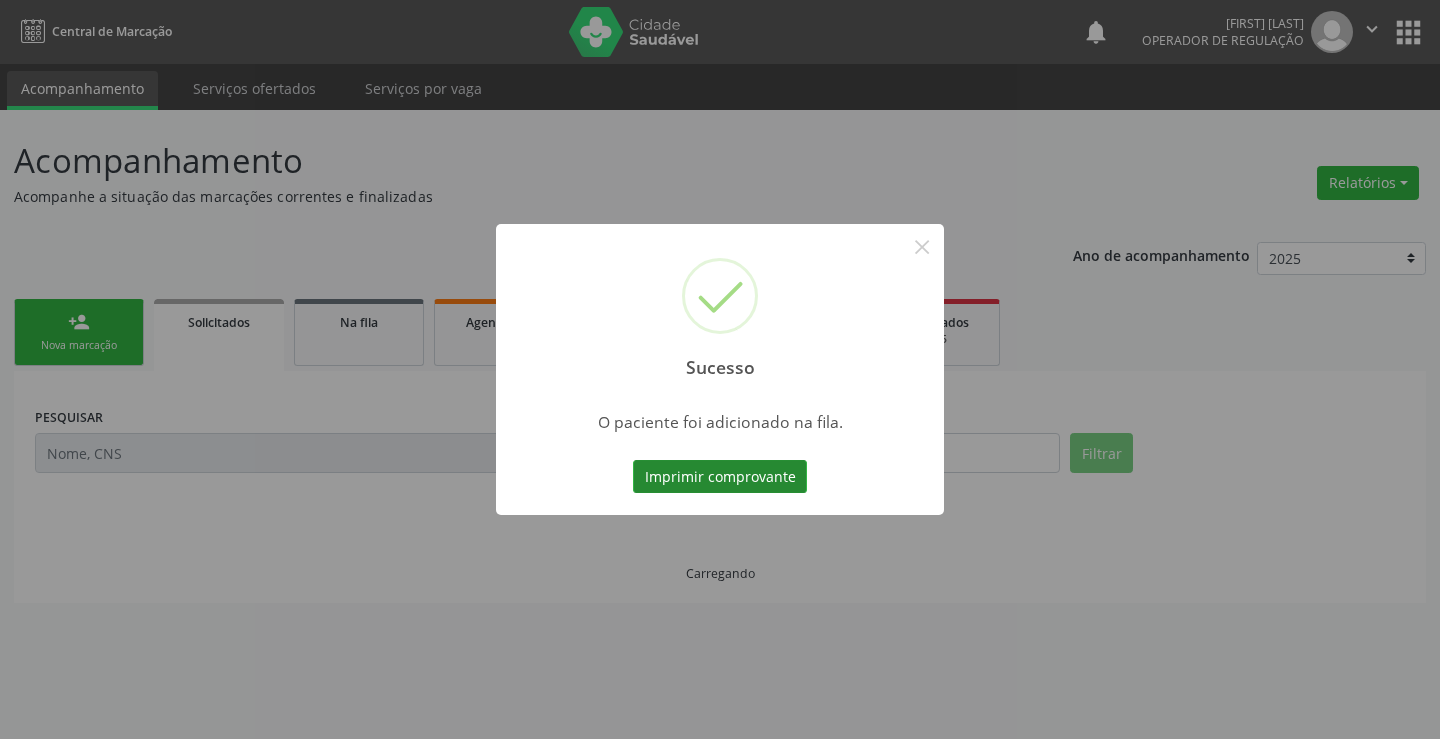 click on "Imprimir comprovante" at bounding box center (720, 477) 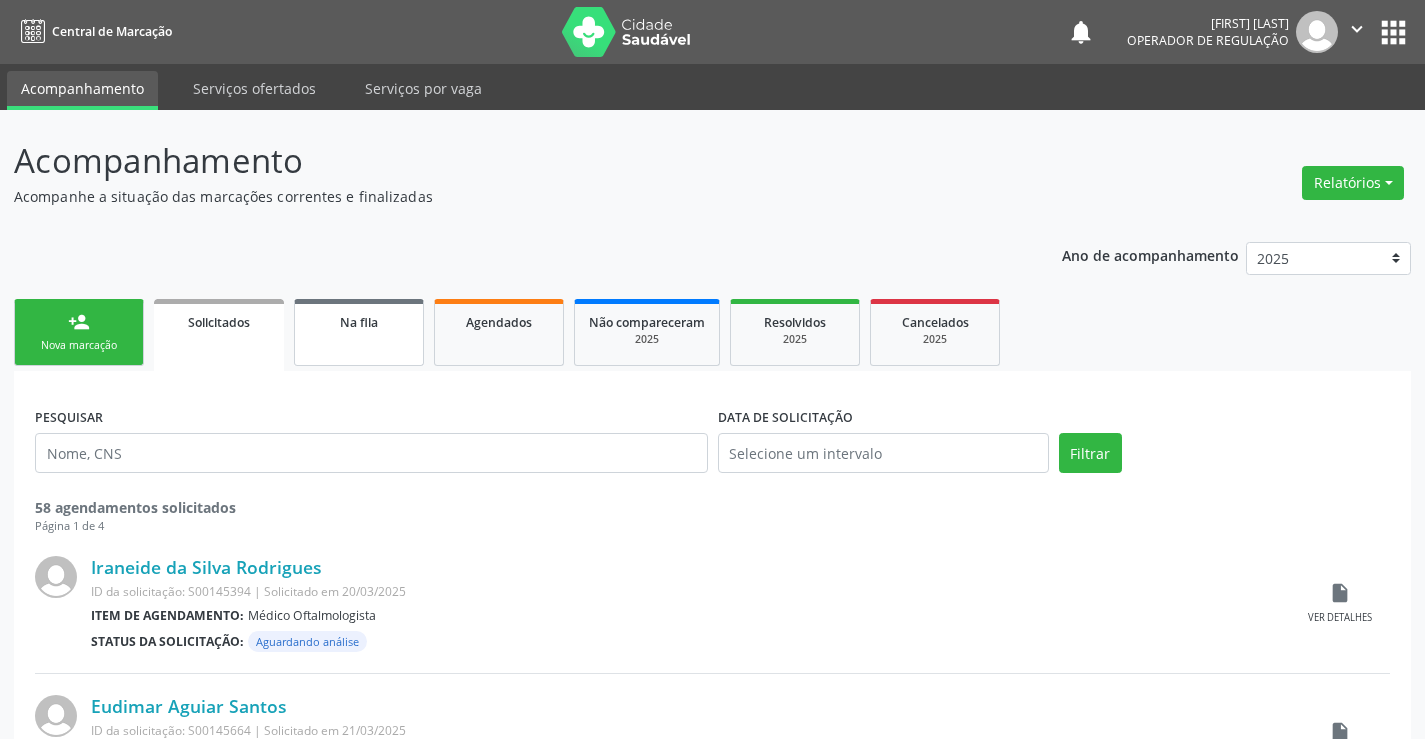 click on "Na fila" at bounding box center (359, 321) 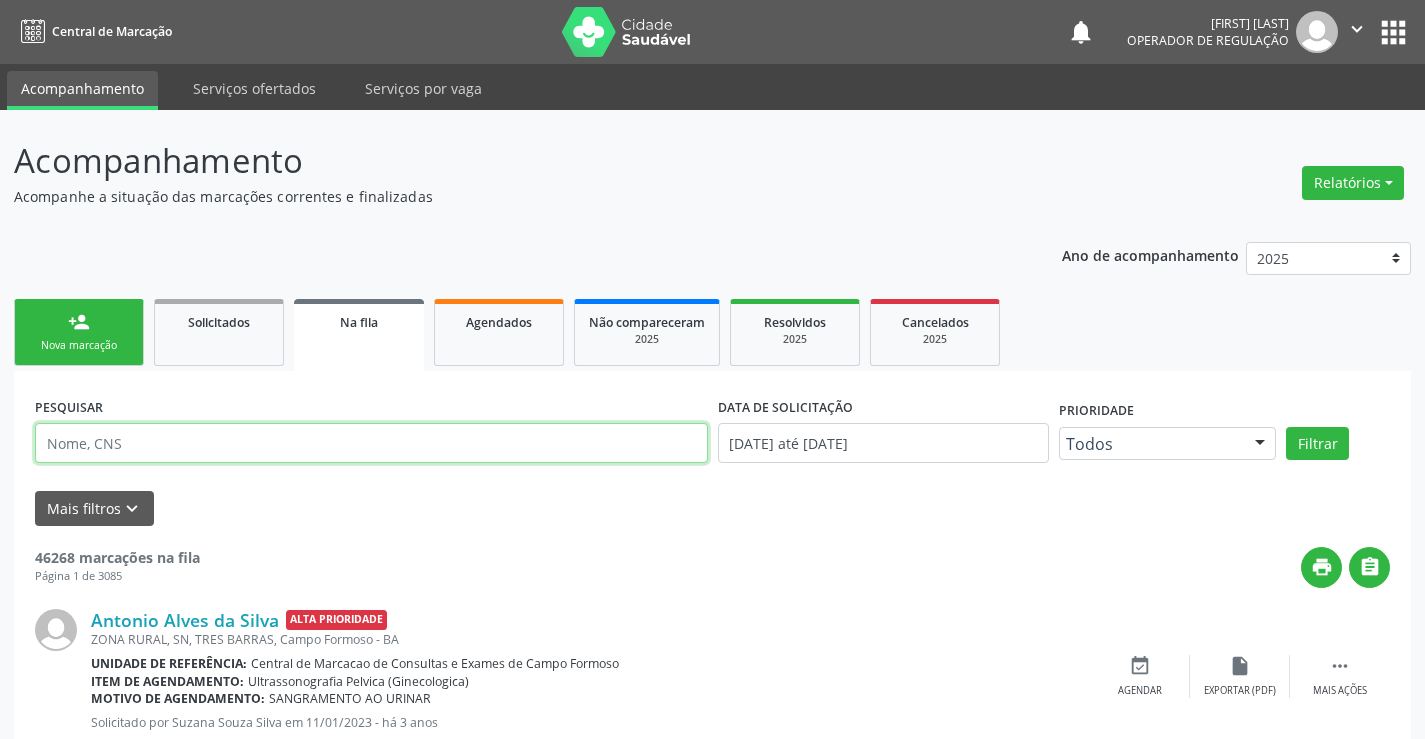 click at bounding box center (371, 443) 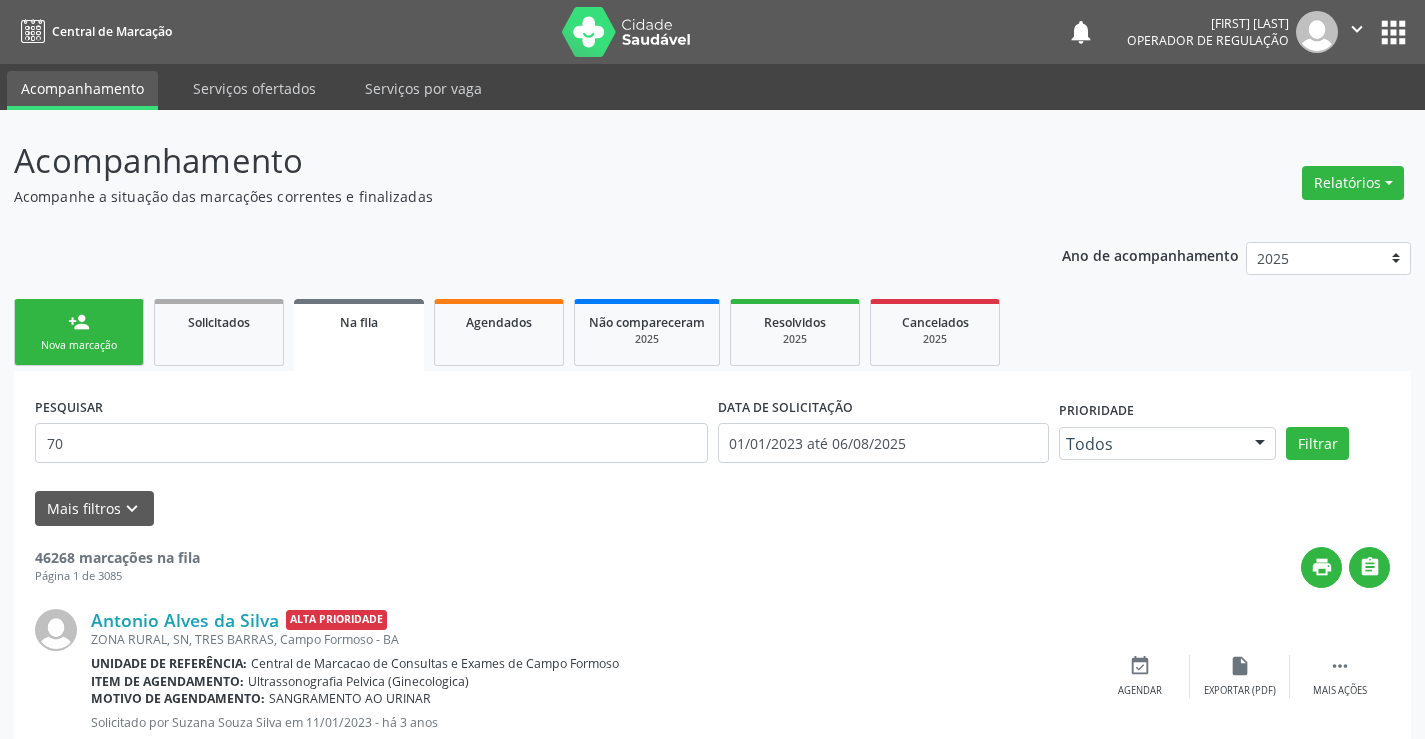 scroll, scrollTop: 0, scrollLeft: 0, axis: both 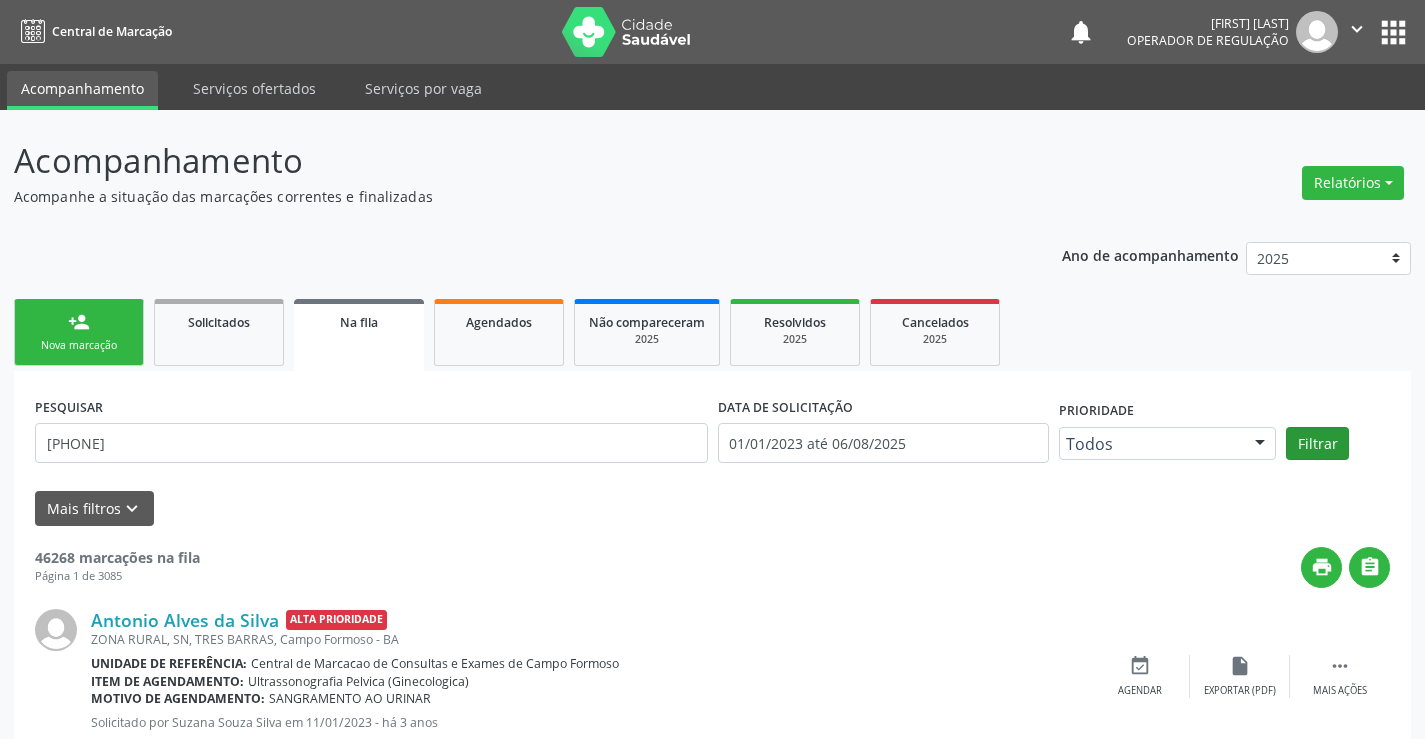 type on "[PHONE]" 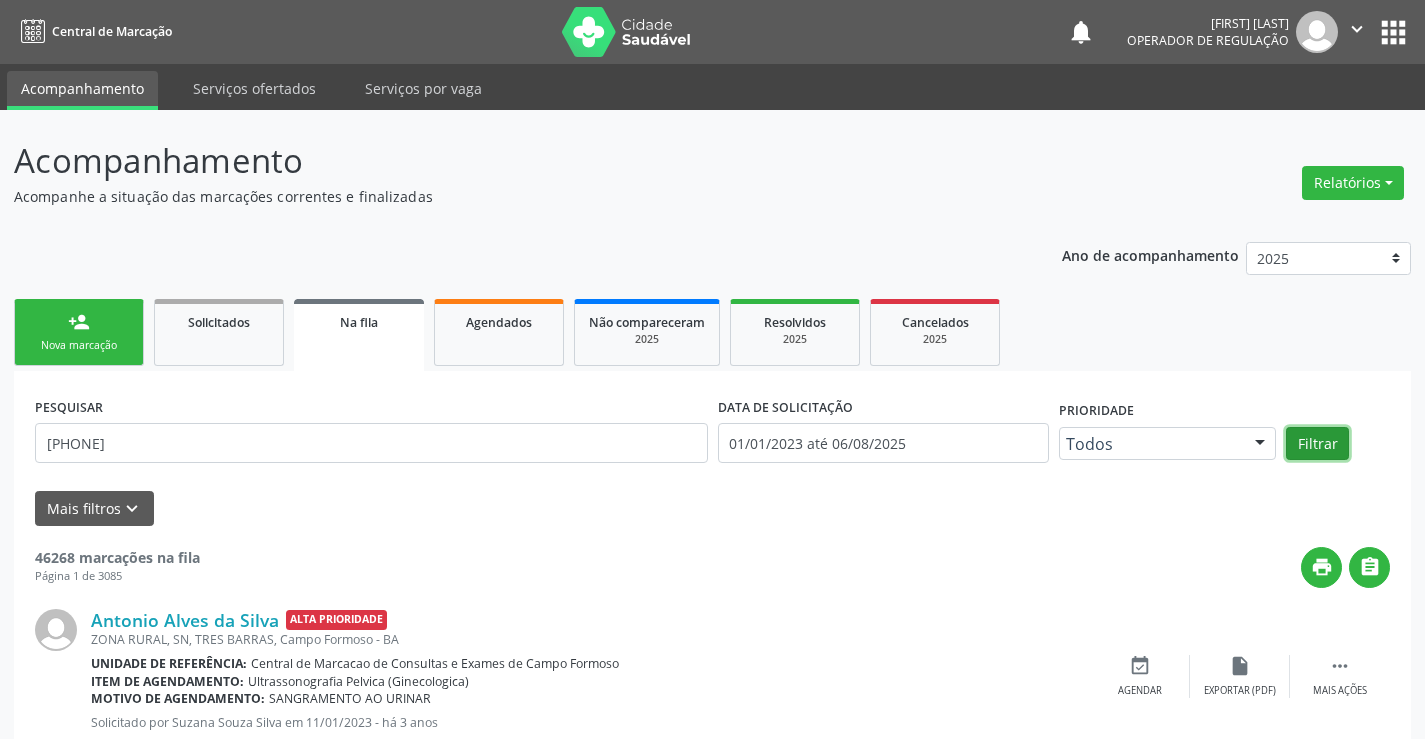 click on "Filtrar" at bounding box center [1317, 444] 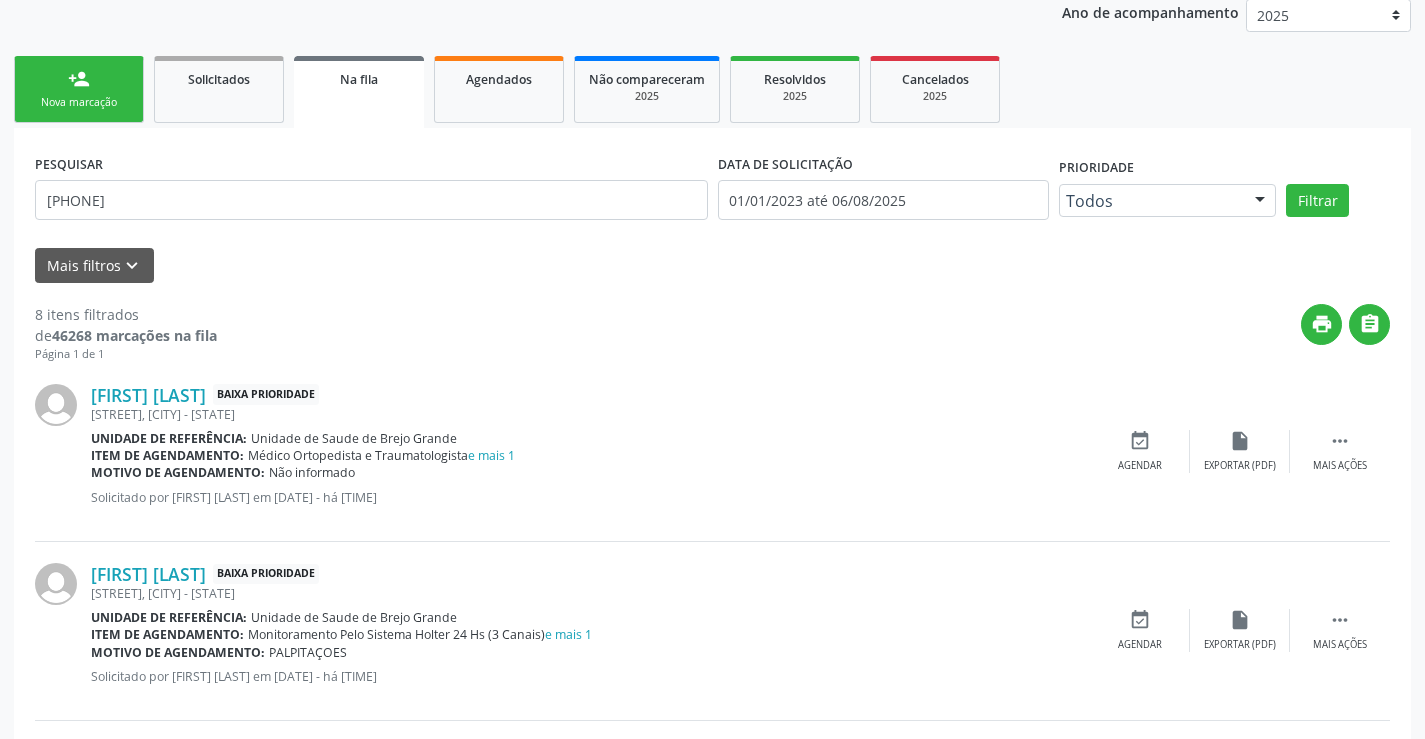 scroll, scrollTop: 300, scrollLeft: 0, axis: vertical 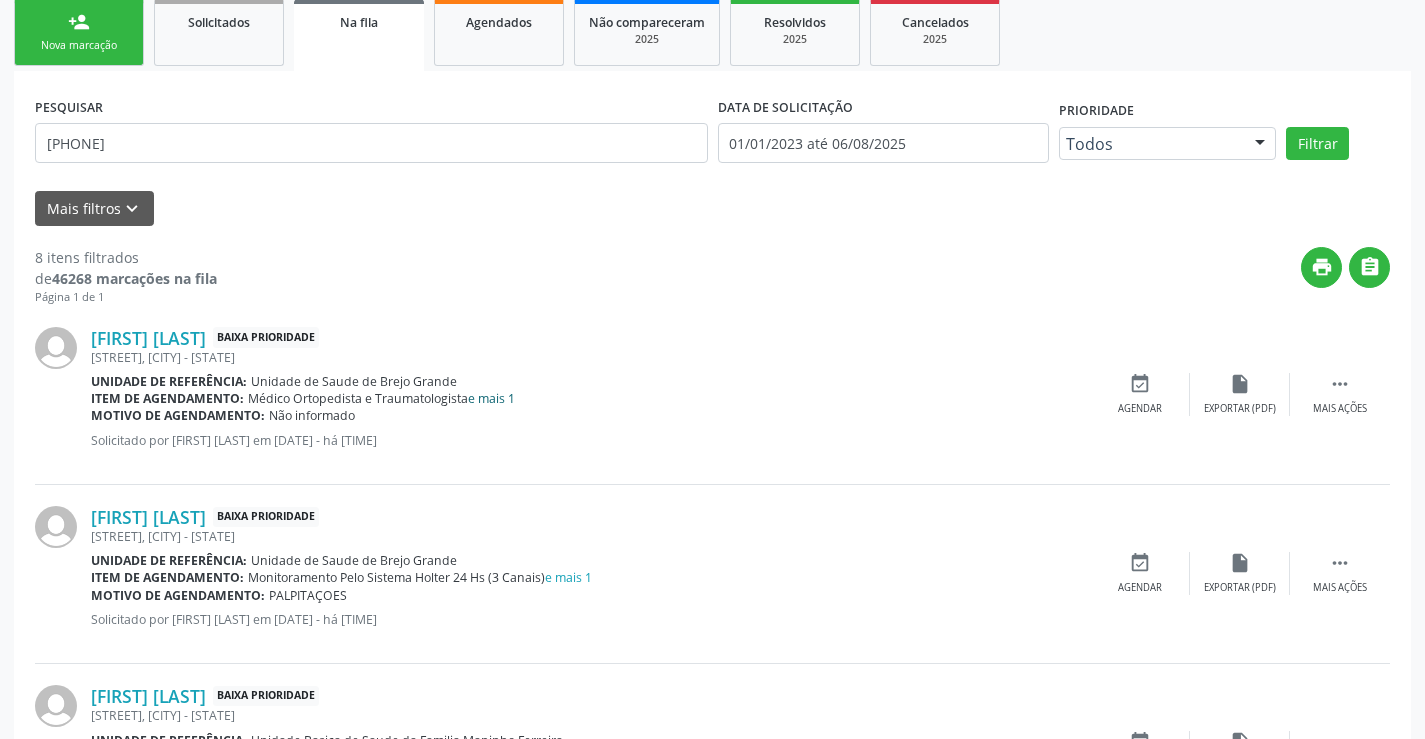 click on "e mais 1" at bounding box center [491, 398] 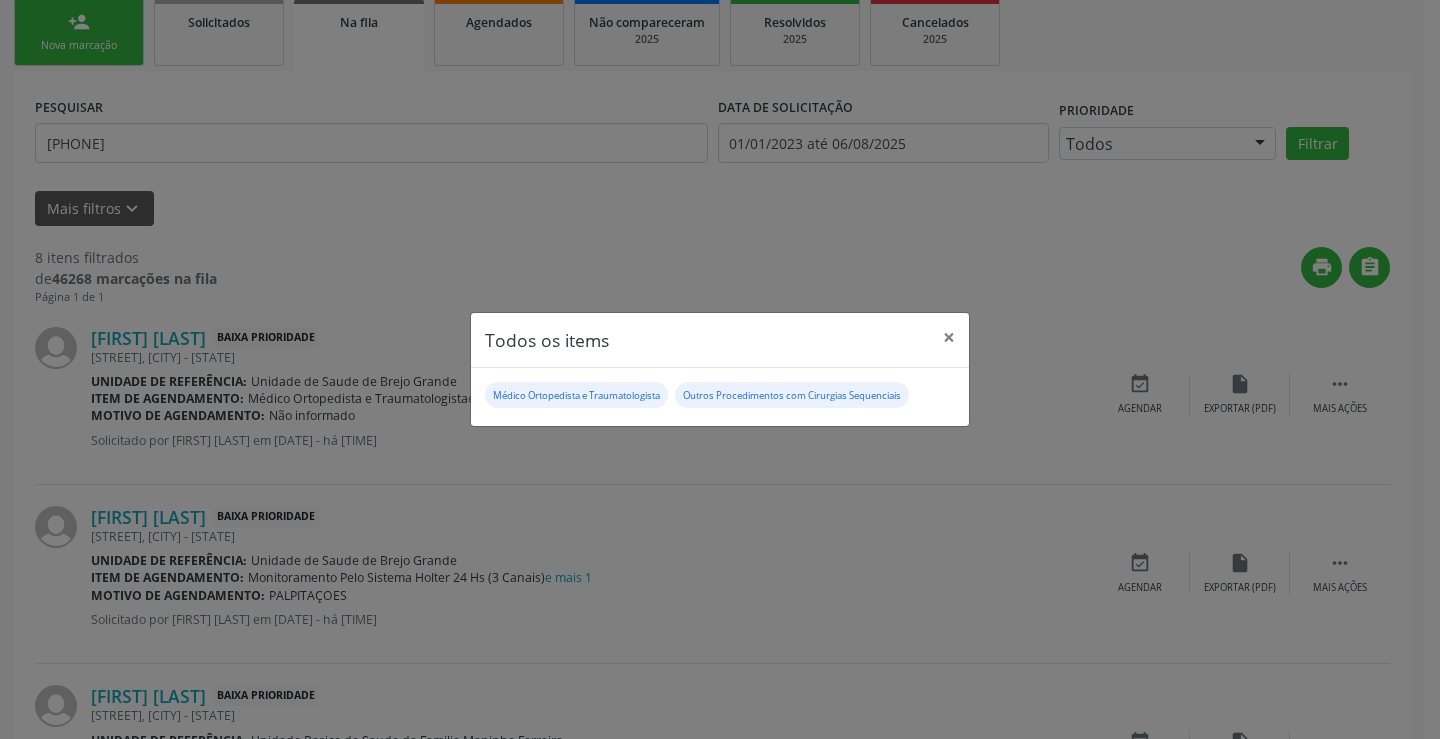 click on "Todos os items × Médico Ortopedista e Traumatologista Outros Procedimentos com Cirurgias Sequenciais" at bounding box center (720, 369) 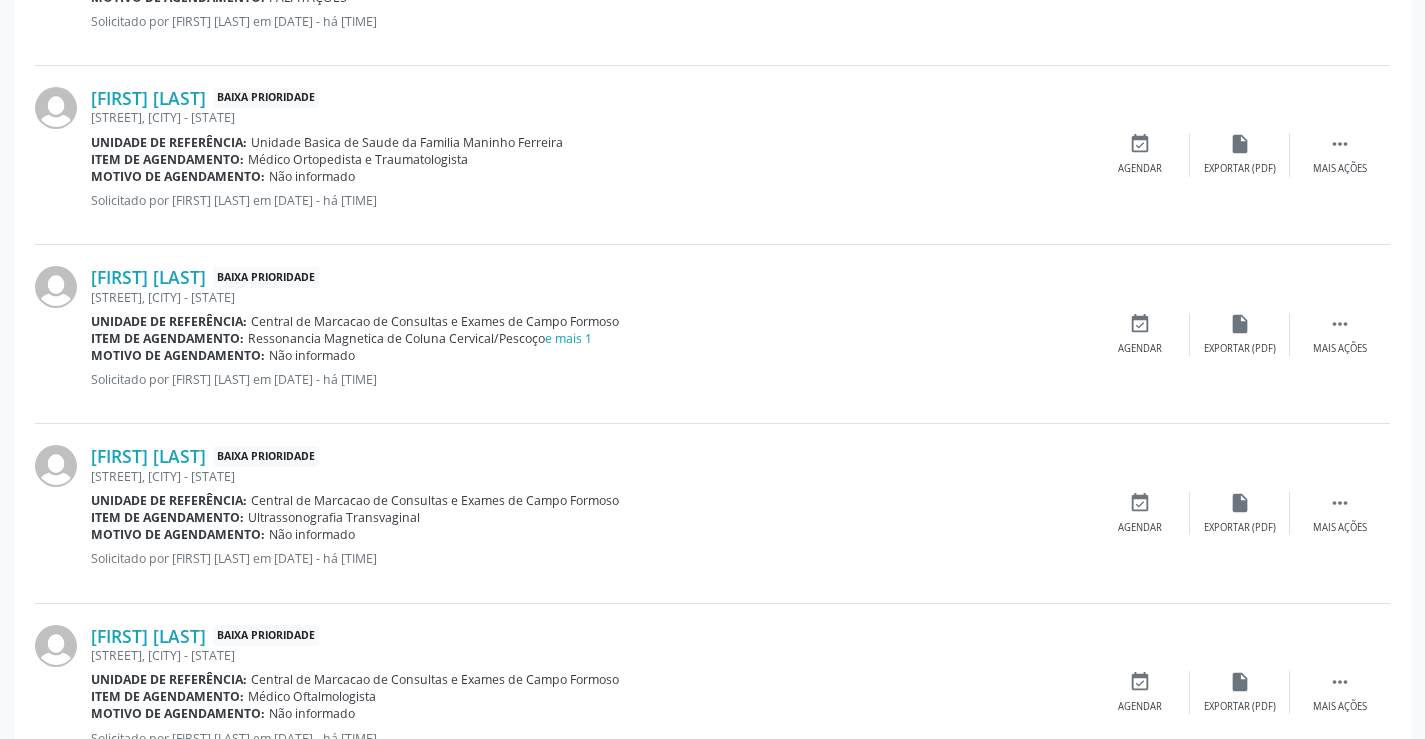 scroll, scrollTop: 900, scrollLeft: 0, axis: vertical 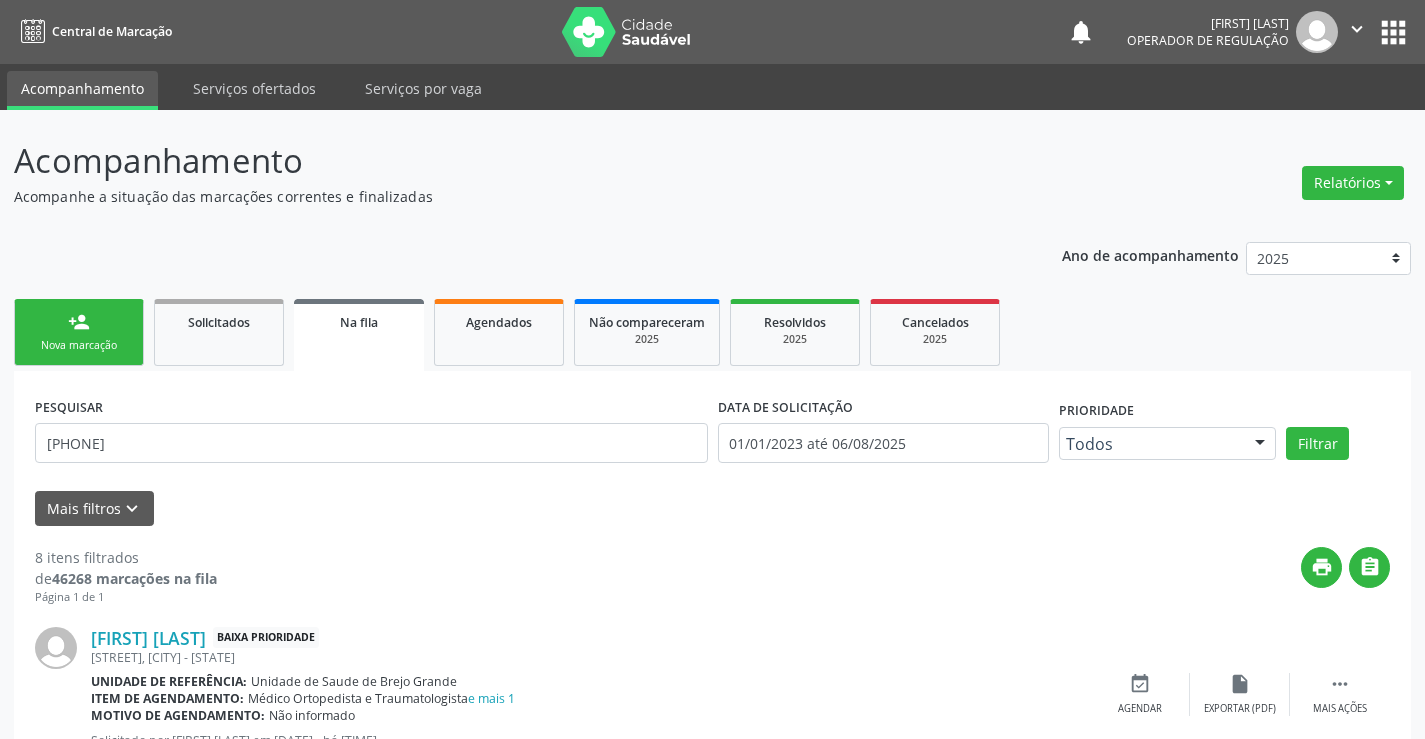 click on "person_add" at bounding box center [79, 322] 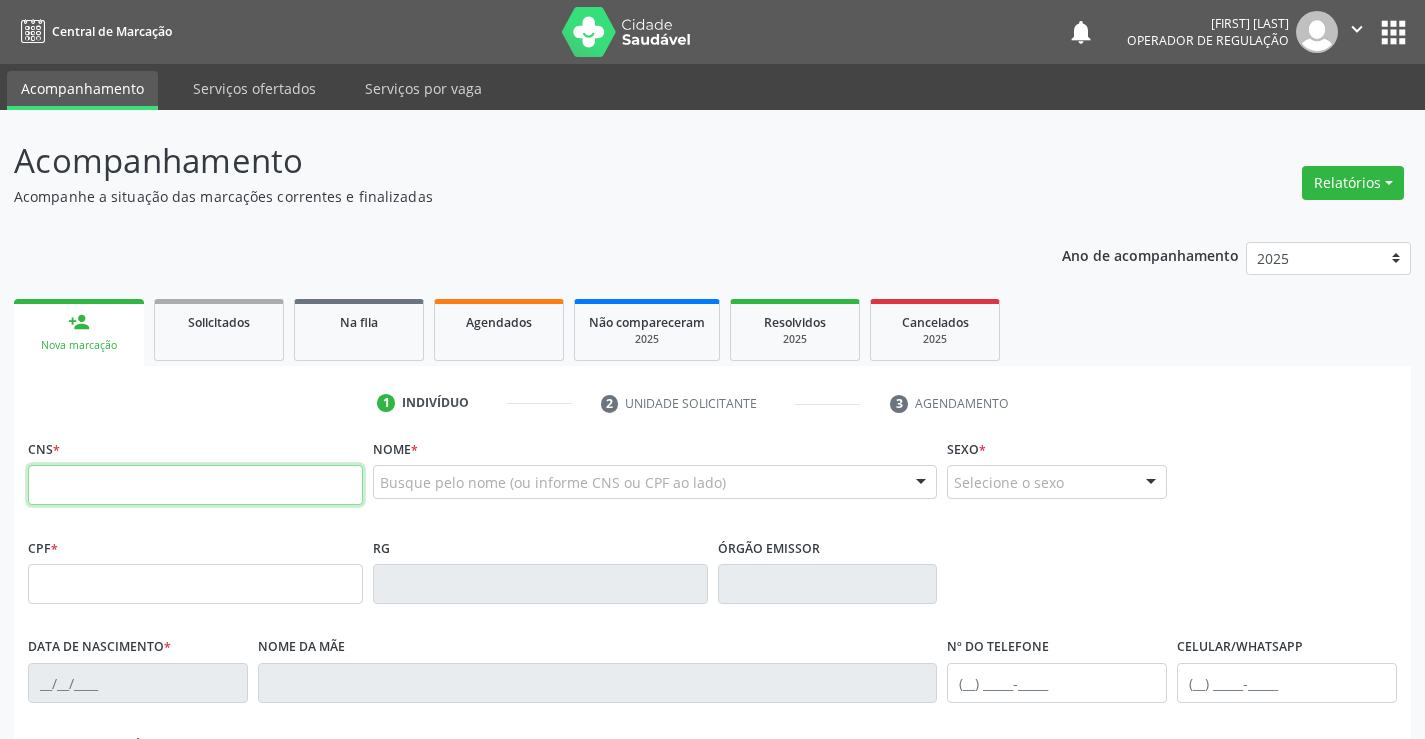 click at bounding box center [195, 485] 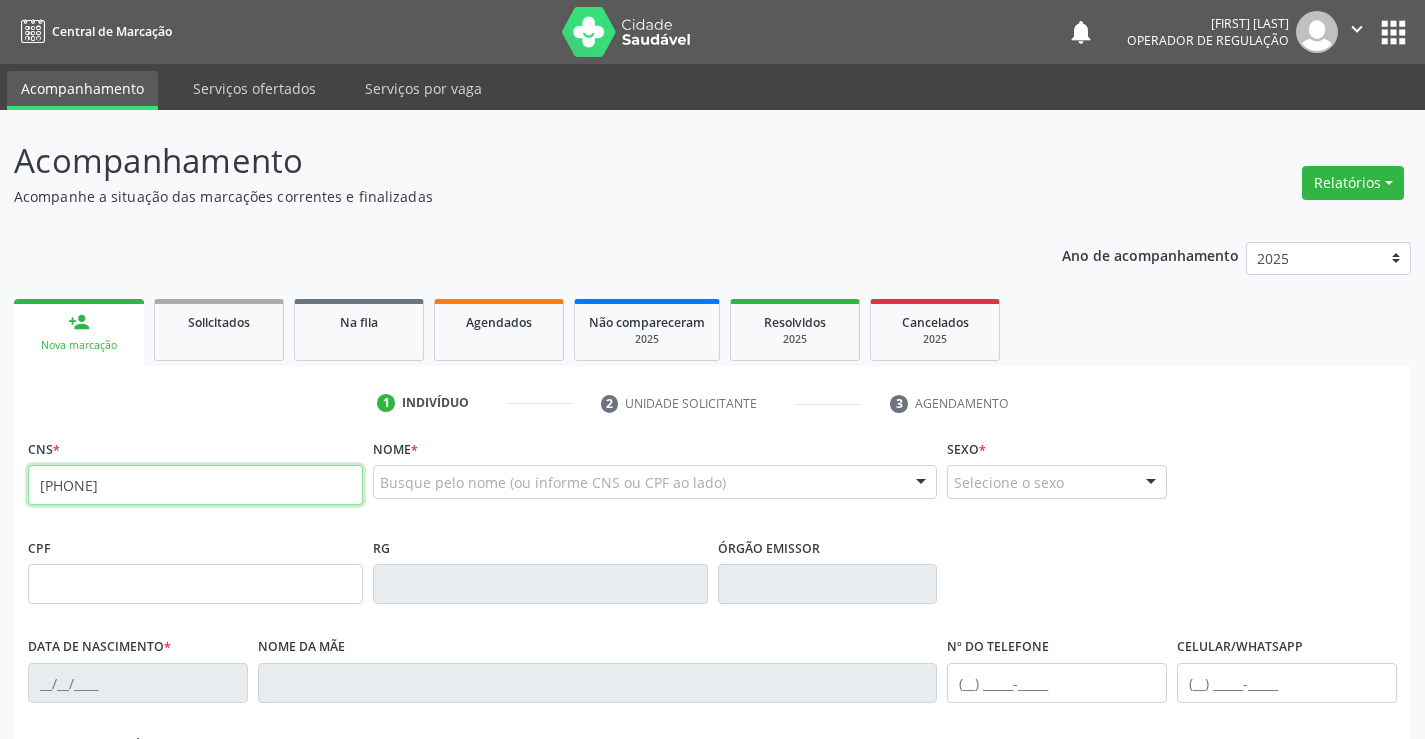 type on "[PHONE]" 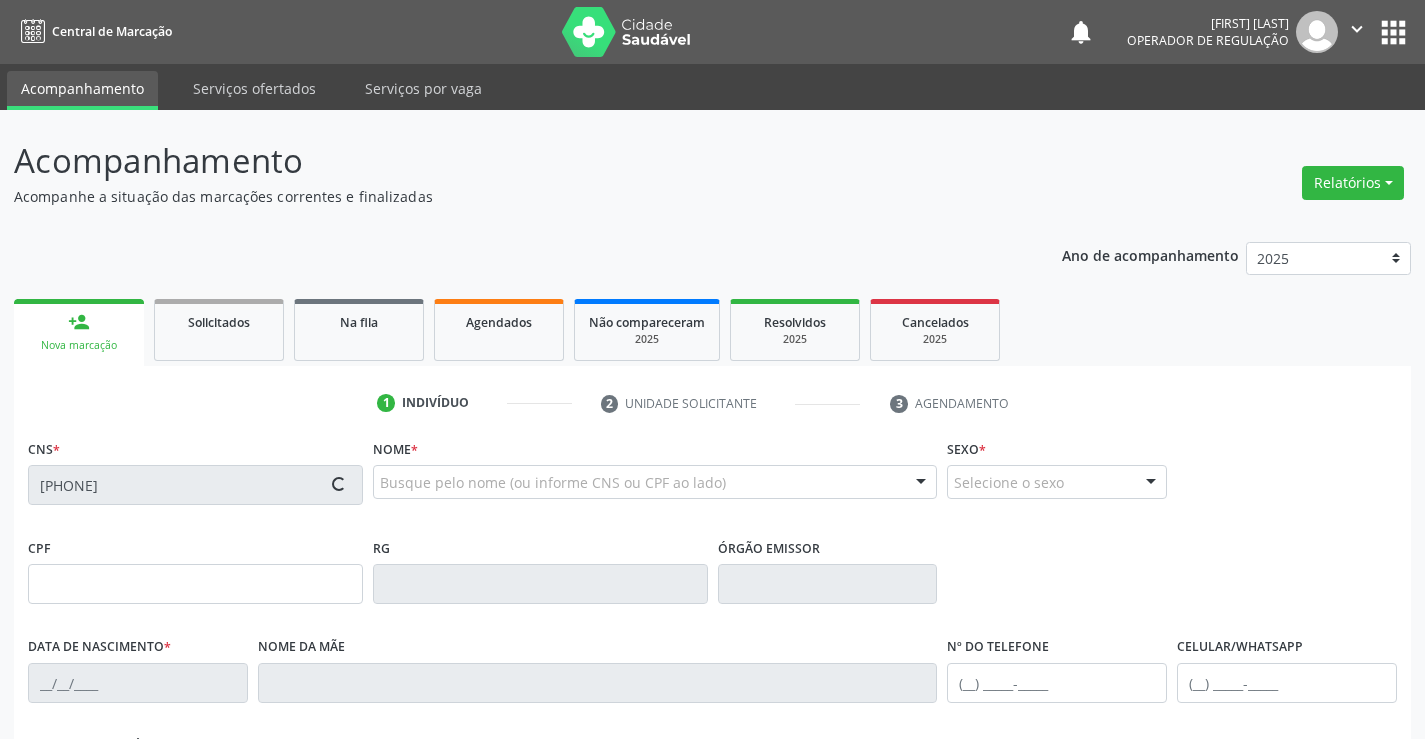 type on "[PHONE]" 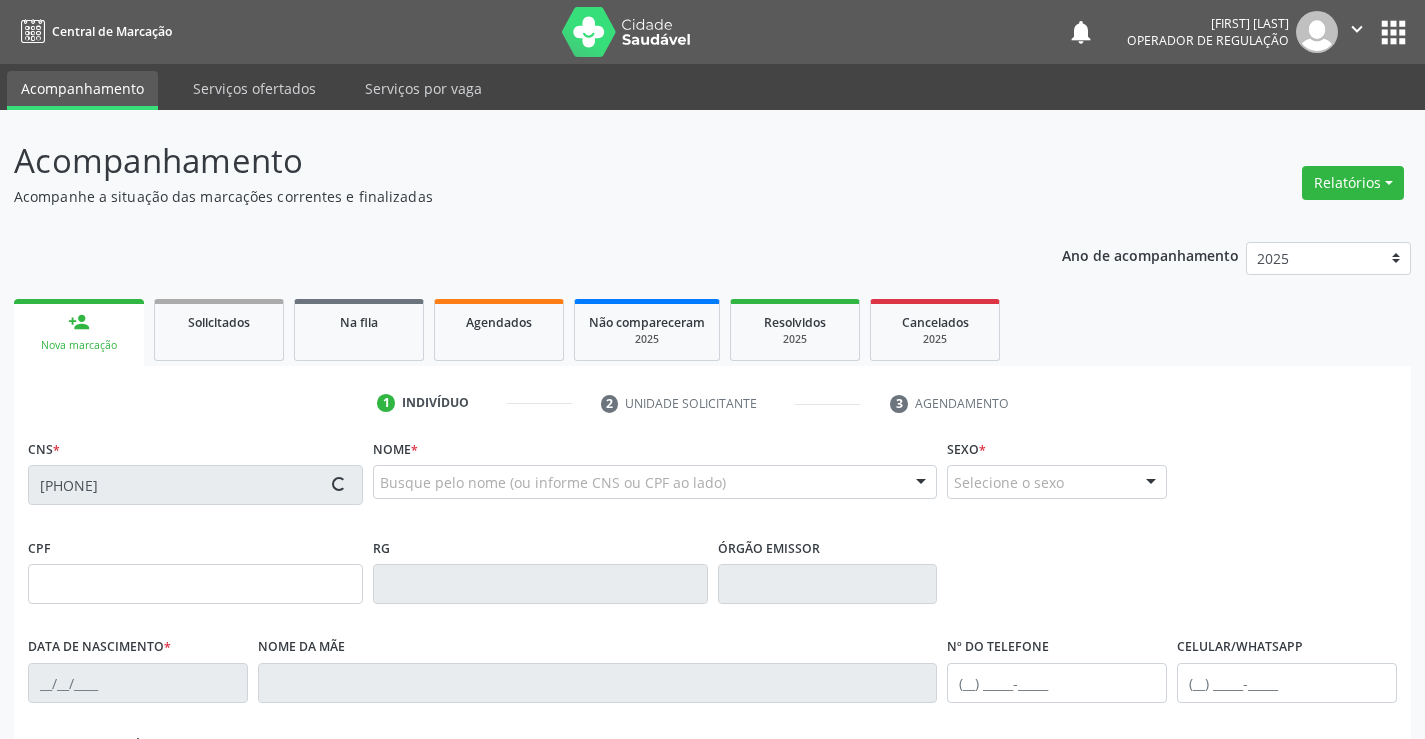 type on "[DATE]" 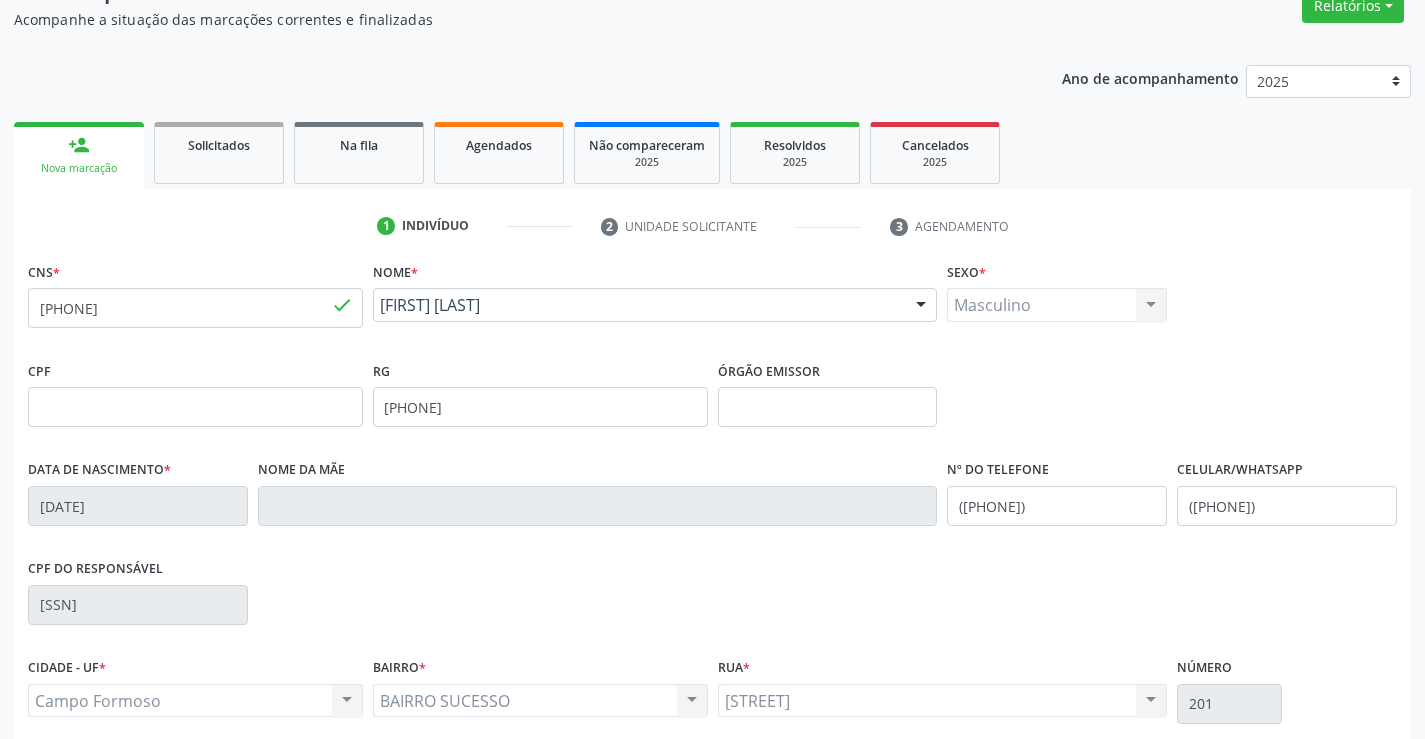 scroll, scrollTop: 345, scrollLeft: 0, axis: vertical 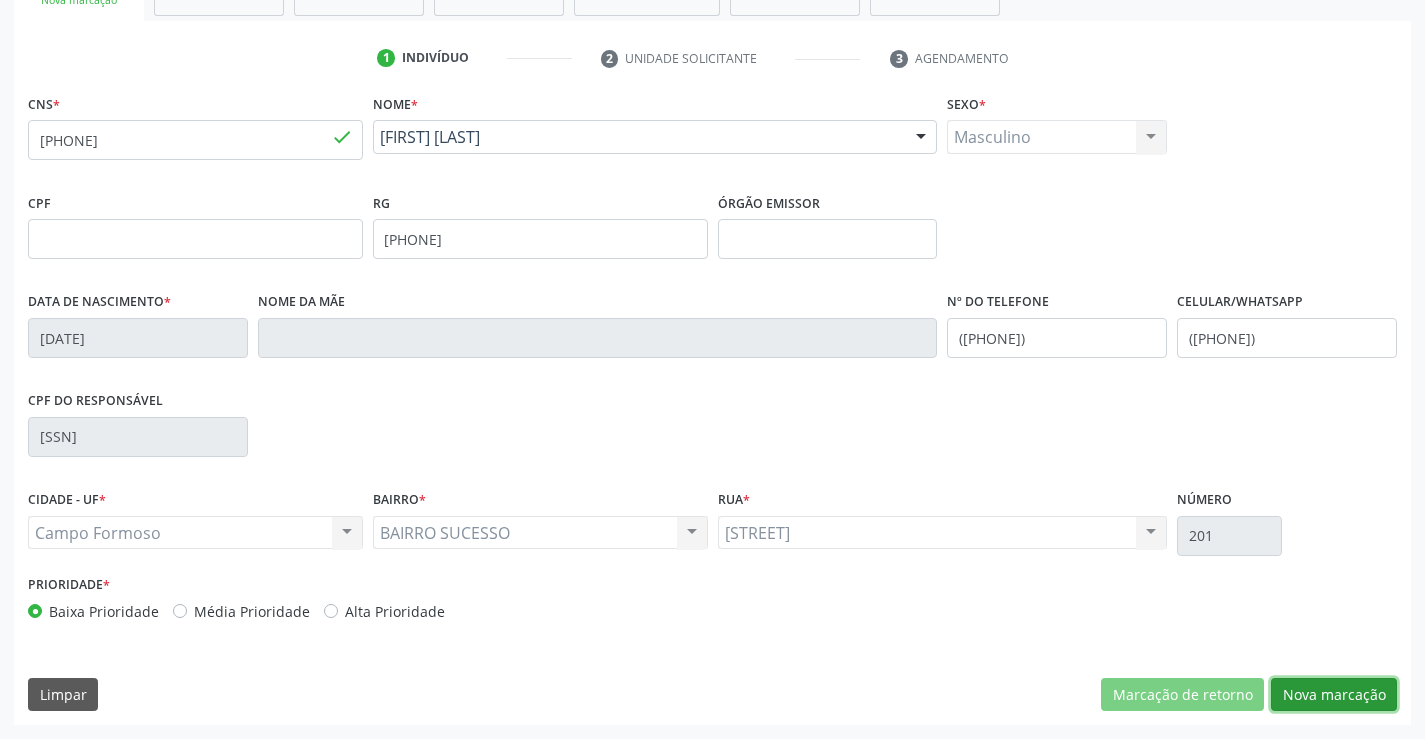 click on "Nova marcação" at bounding box center (1334, 695) 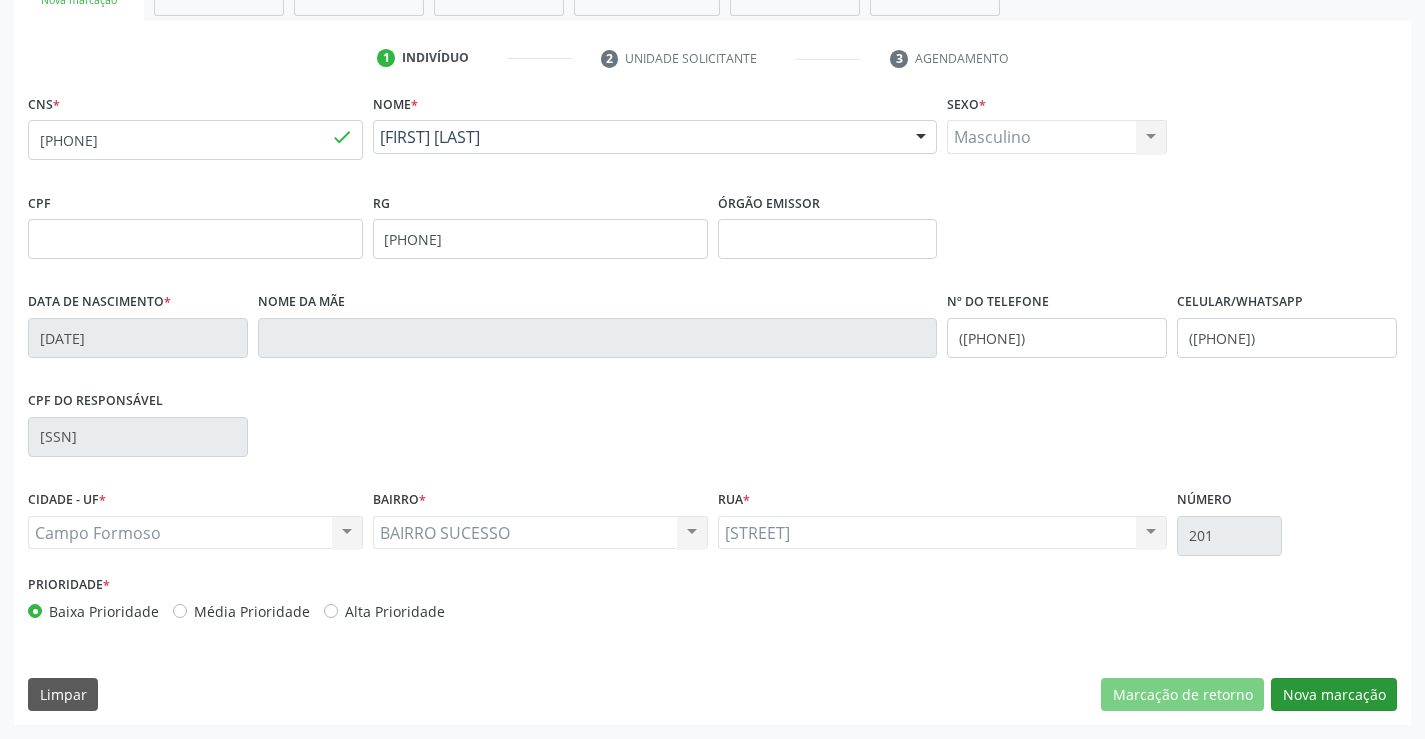 scroll, scrollTop: 167, scrollLeft: 0, axis: vertical 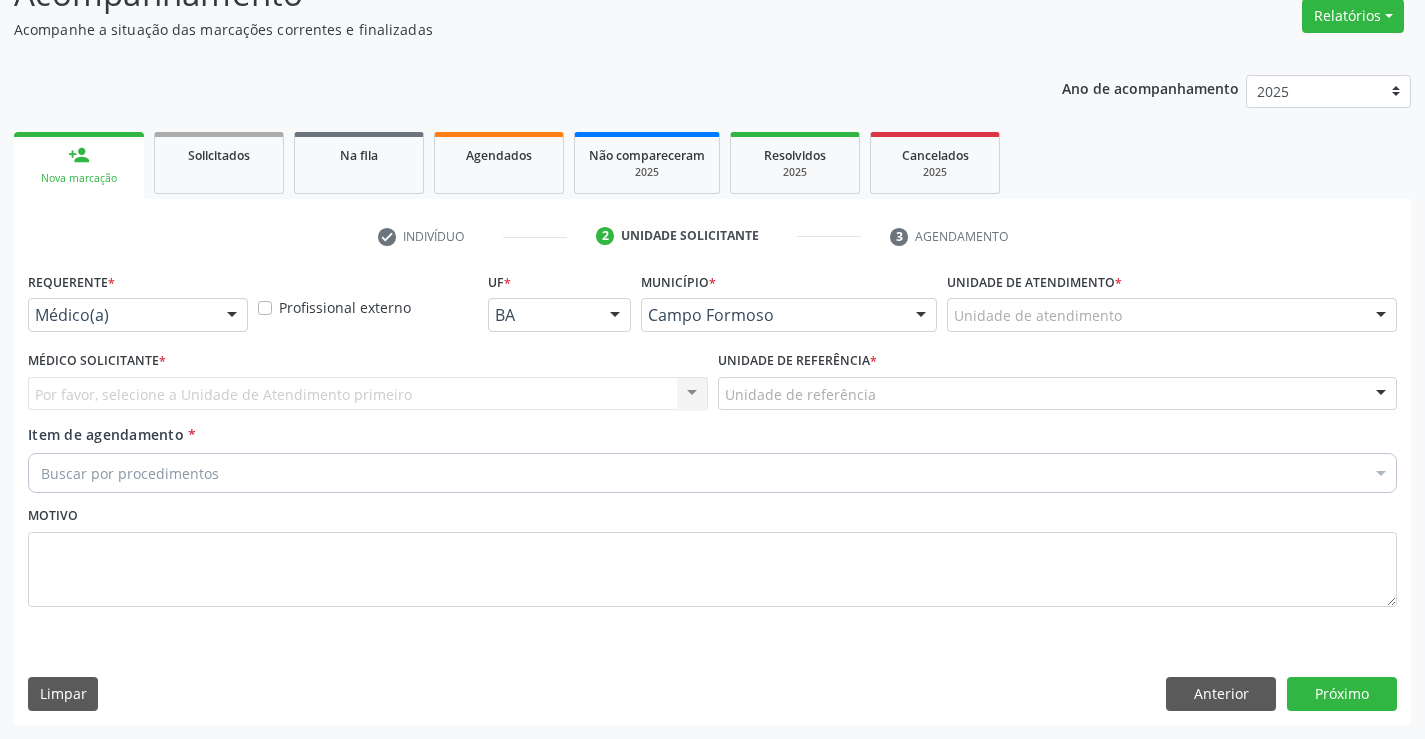click on "Requerente
*
Médico(a)         Médico(a)   Enfermeiro(a)   Paciente
Nenhum resultado encontrado para: "   "
Não há nenhuma opção para ser exibida." at bounding box center (138, 299) 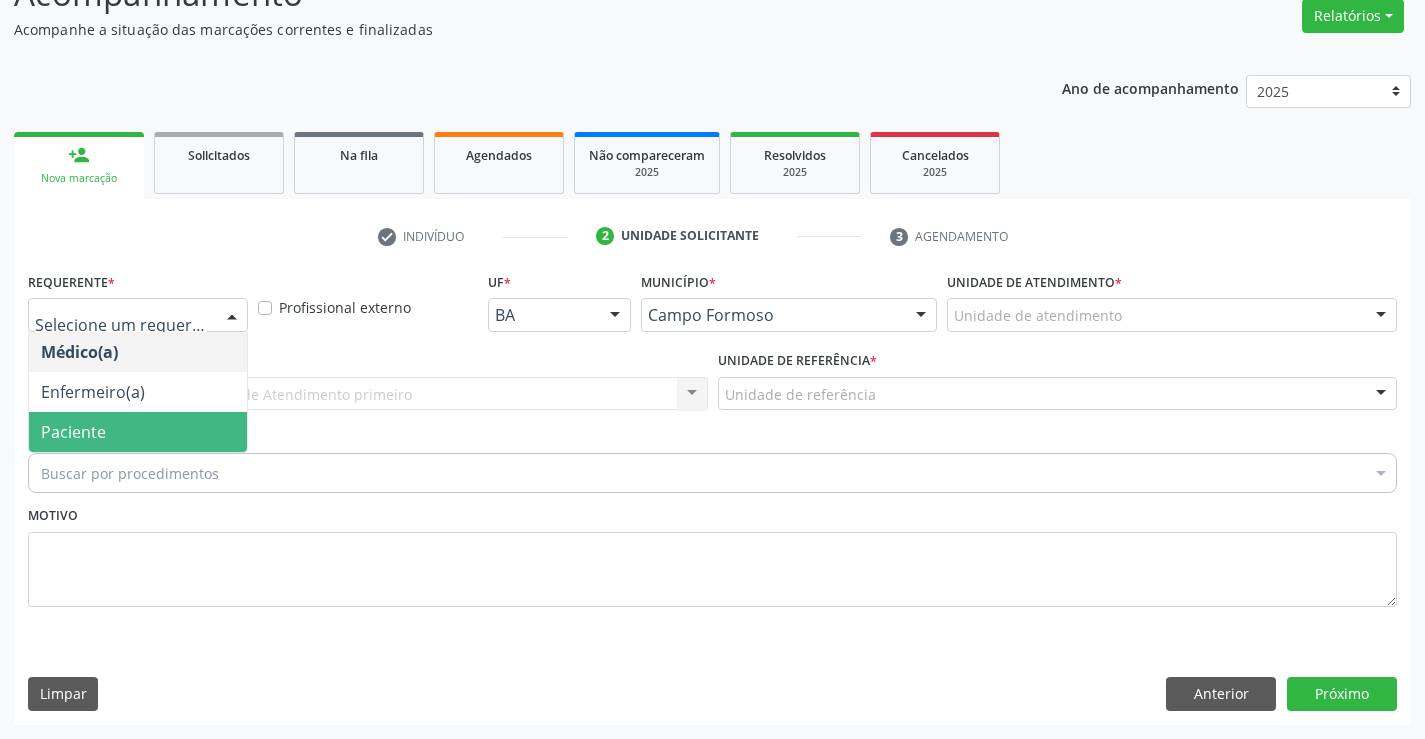 click on "Paciente" at bounding box center (73, 432) 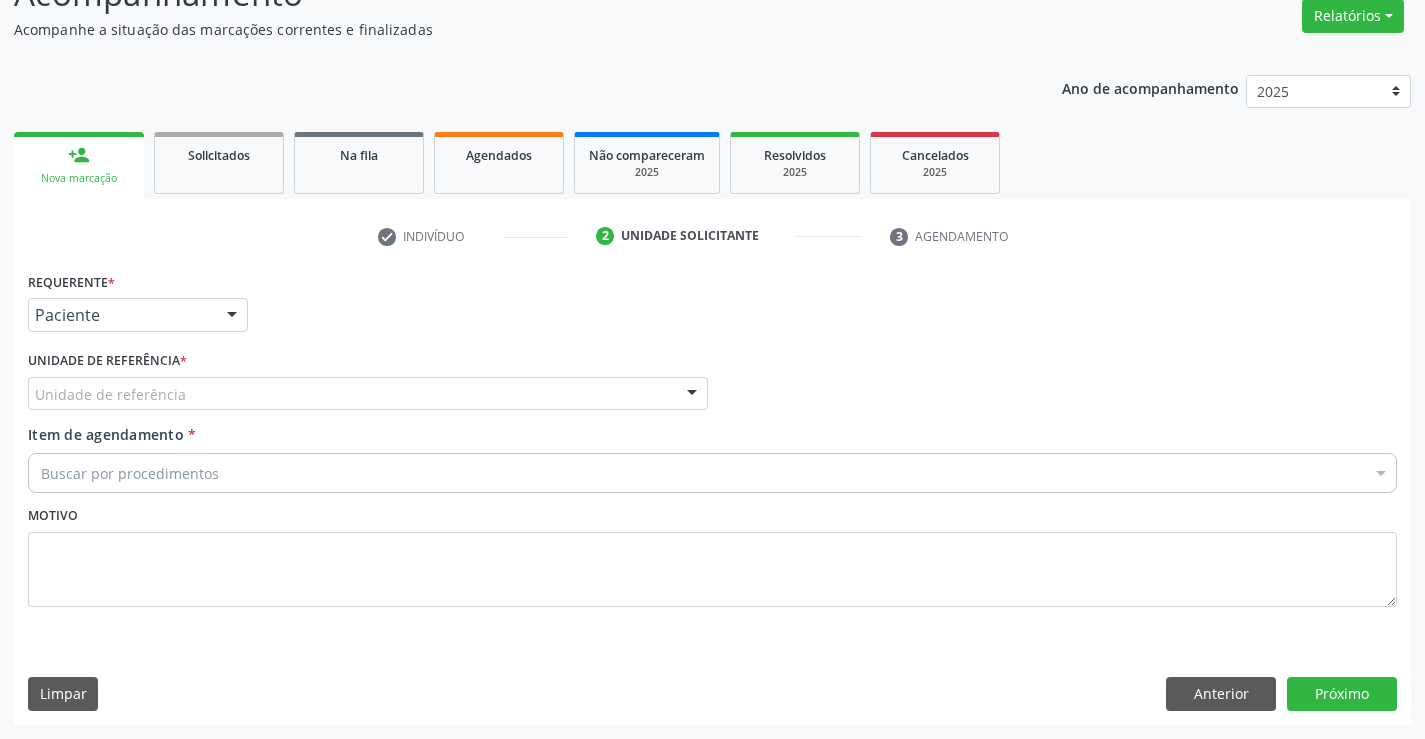 click on "Unidade de referência" at bounding box center [368, 394] 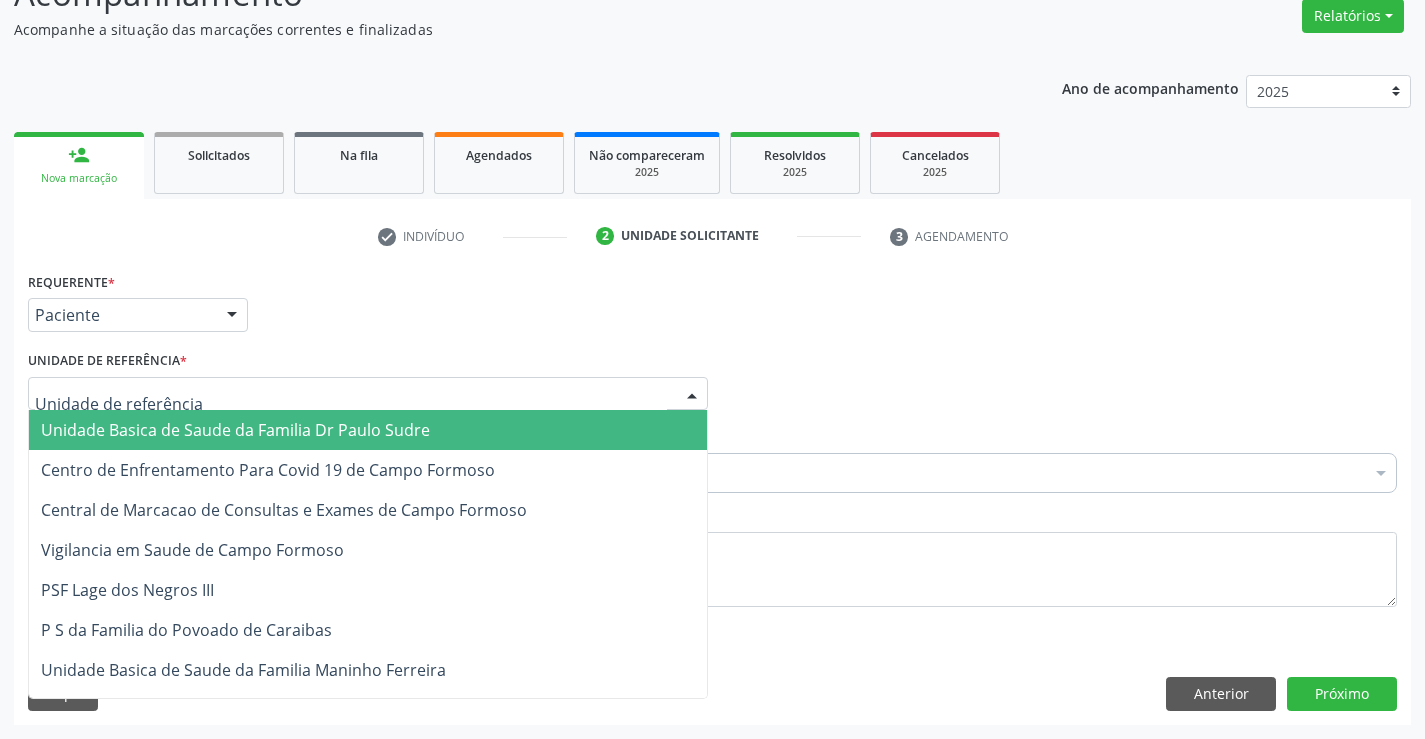 click on "Unidade Basica de Saude da Familia Dr Paulo Sudre" at bounding box center (235, 430) 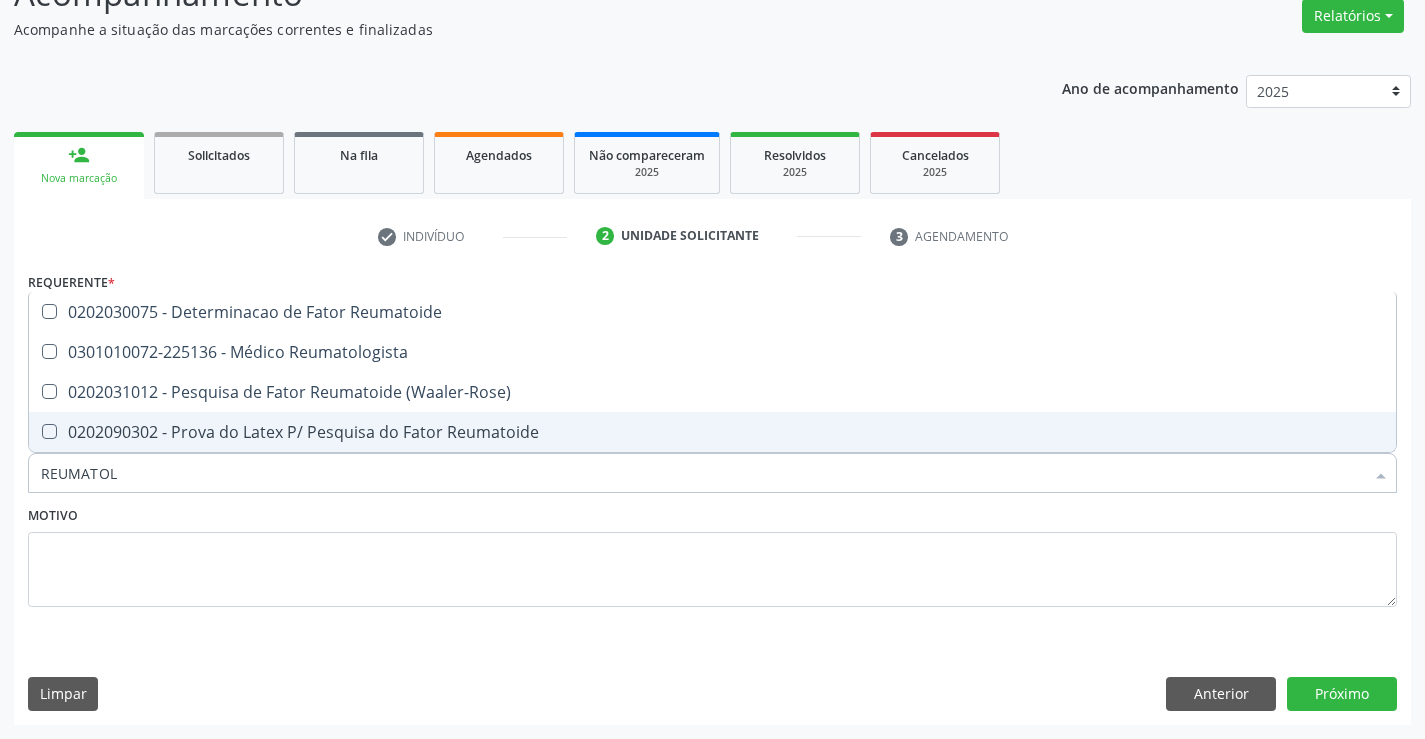 type on "REUMATOLO" 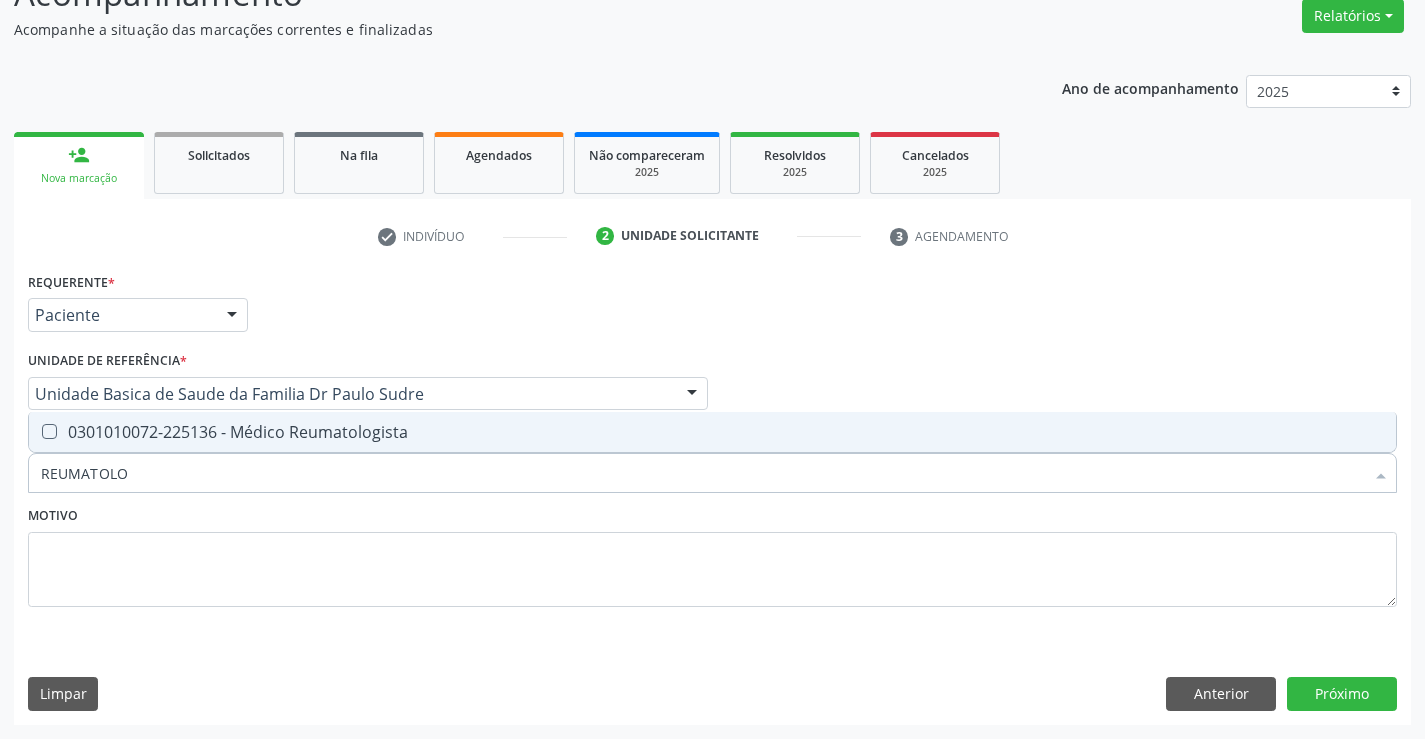 click on "0301010072-225136 - Médico Reumatologista" at bounding box center (712, 432) 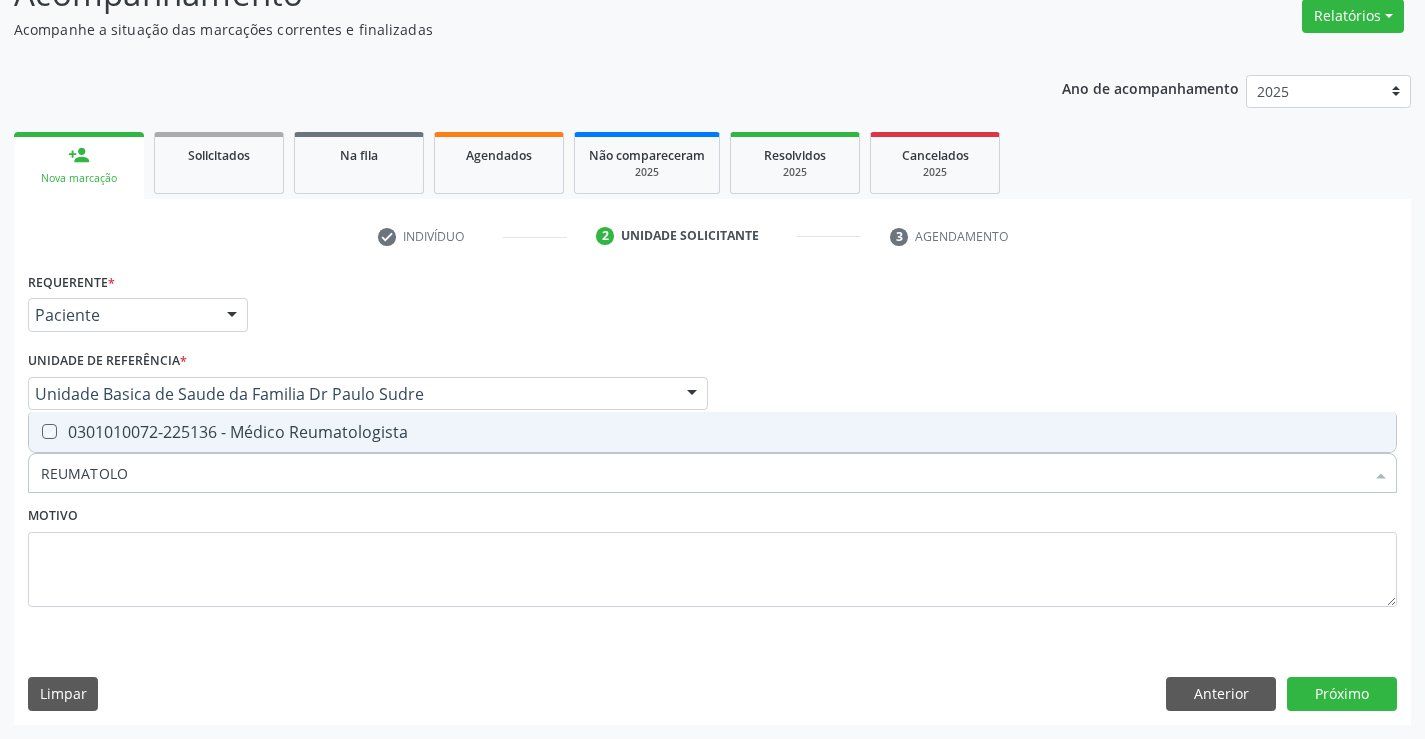 checkbox on "true" 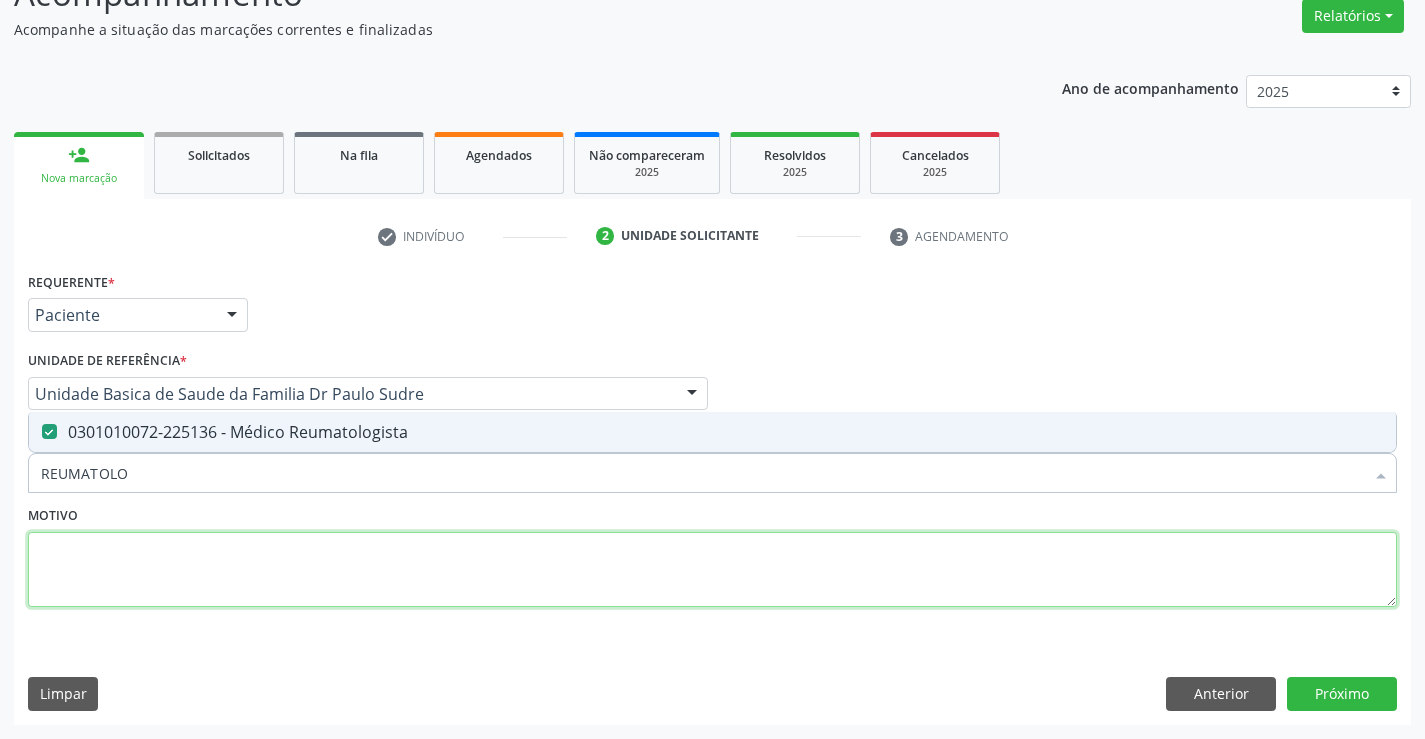 drag, startPoint x: 589, startPoint y: 580, endPoint x: 1314, endPoint y: 712, distance: 736.9186 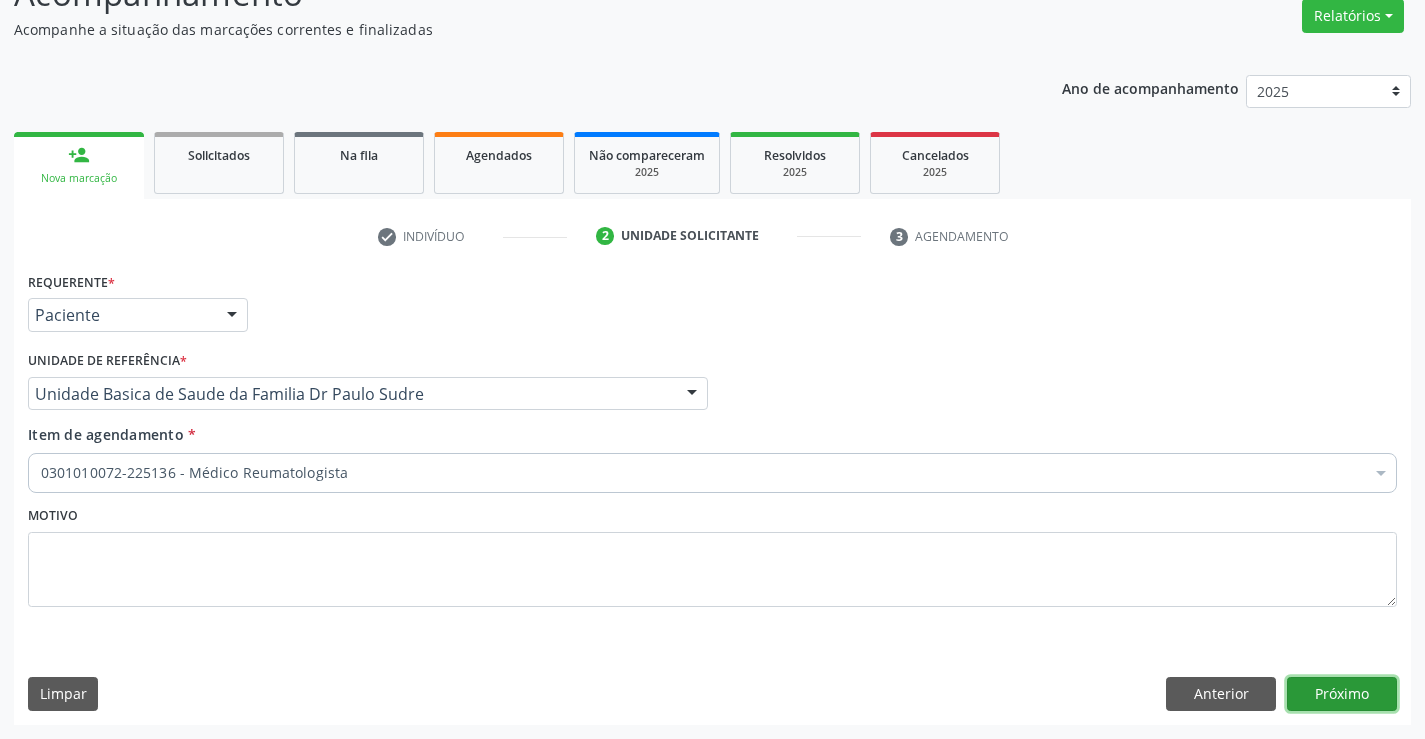 click on "Próximo" at bounding box center (1342, 694) 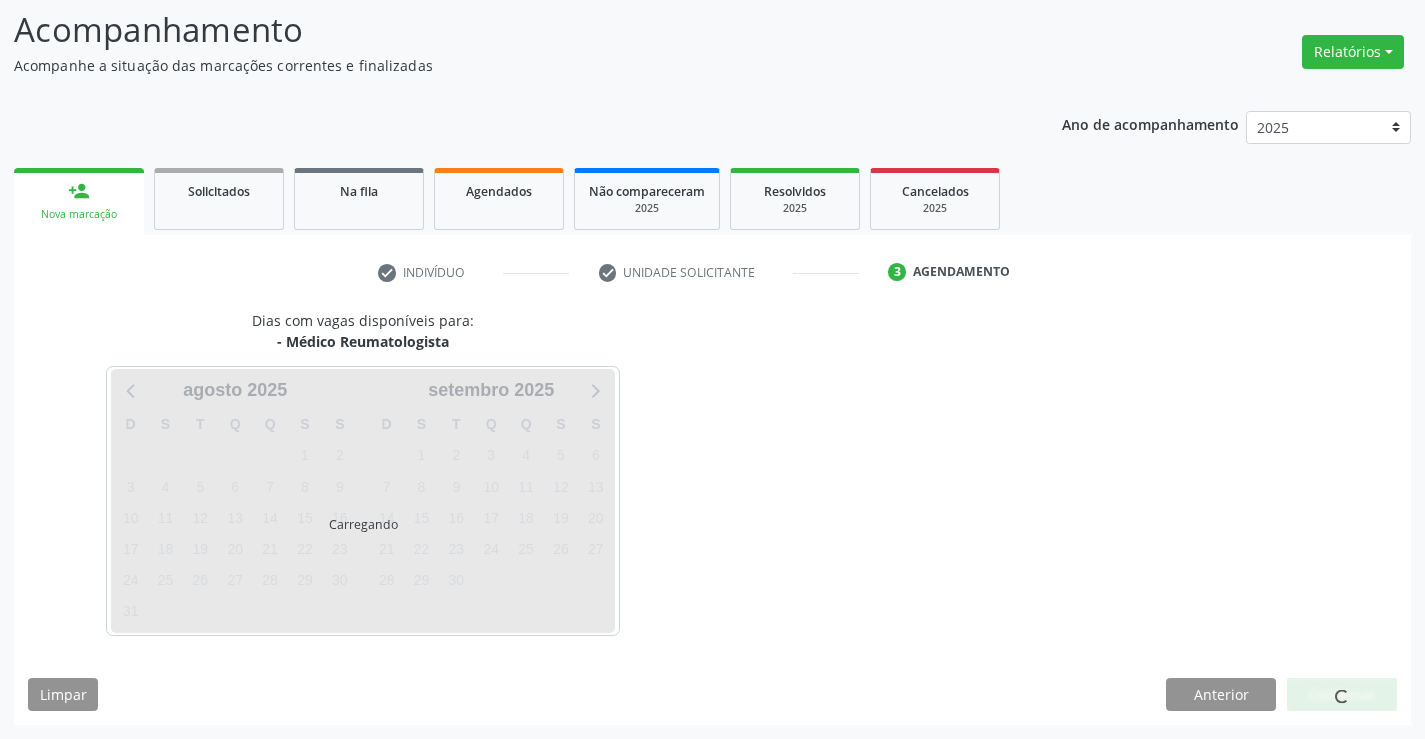scroll, scrollTop: 131, scrollLeft: 0, axis: vertical 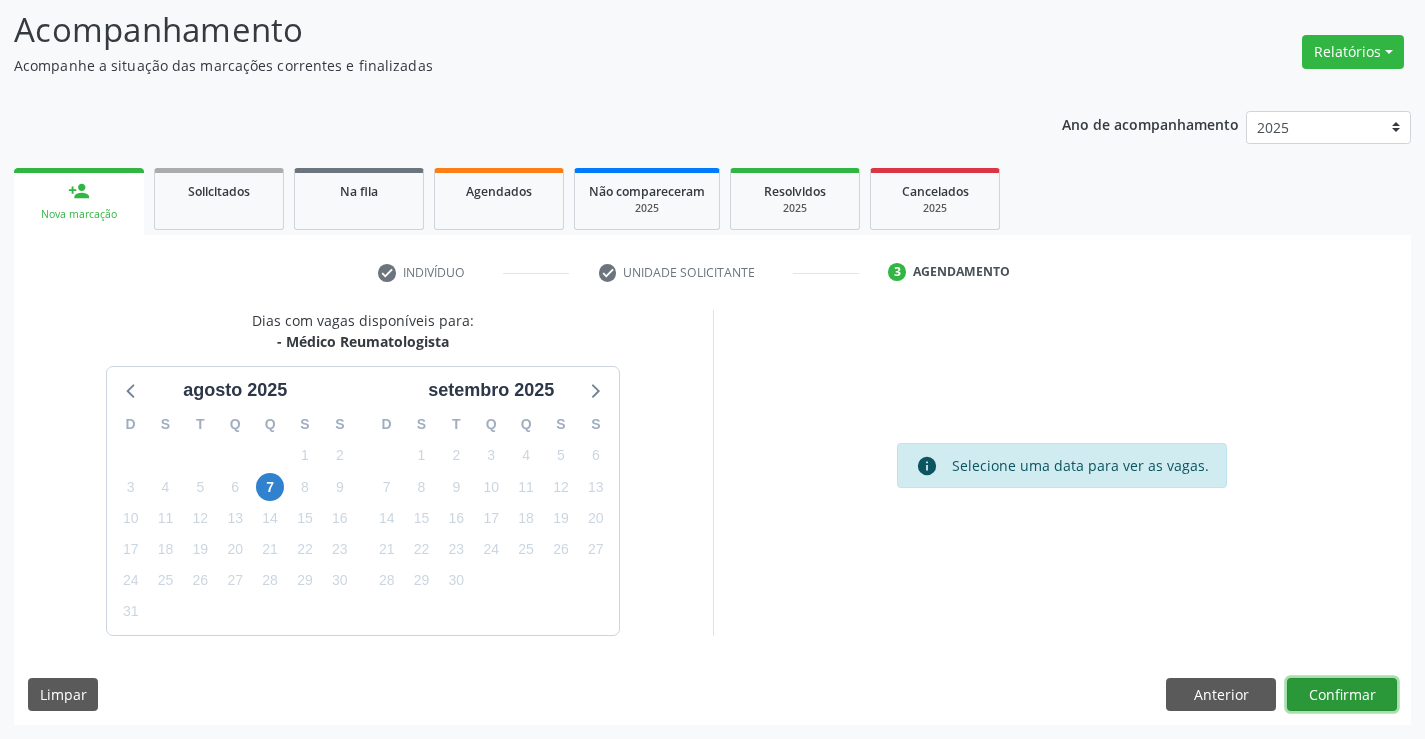 click on "Confirmar" at bounding box center [1342, 695] 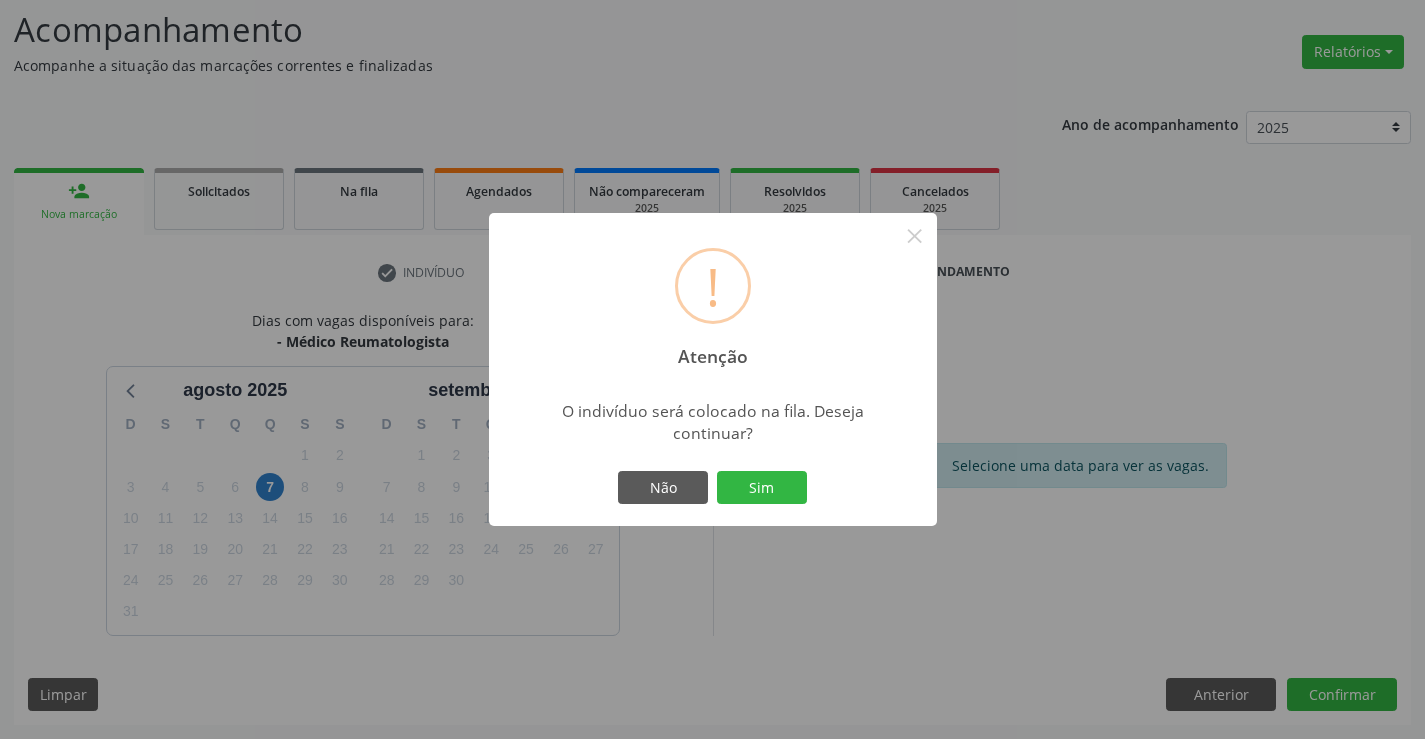 drag, startPoint x: 745, startPoint y: 474, endPoint x: 773, endPoint y: 484, distance: 29.732138 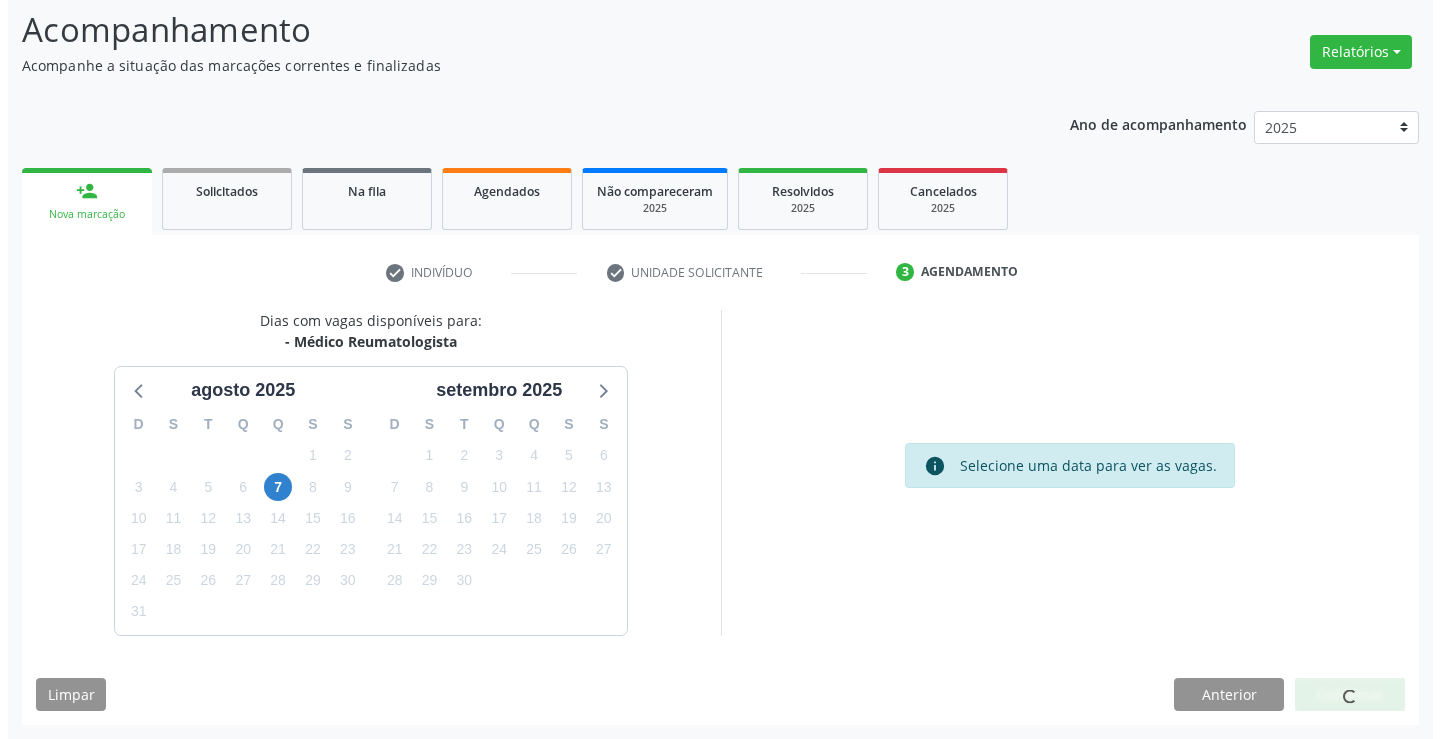 scroll, scrollTop: 0, scrollLeft: 0, axis: both 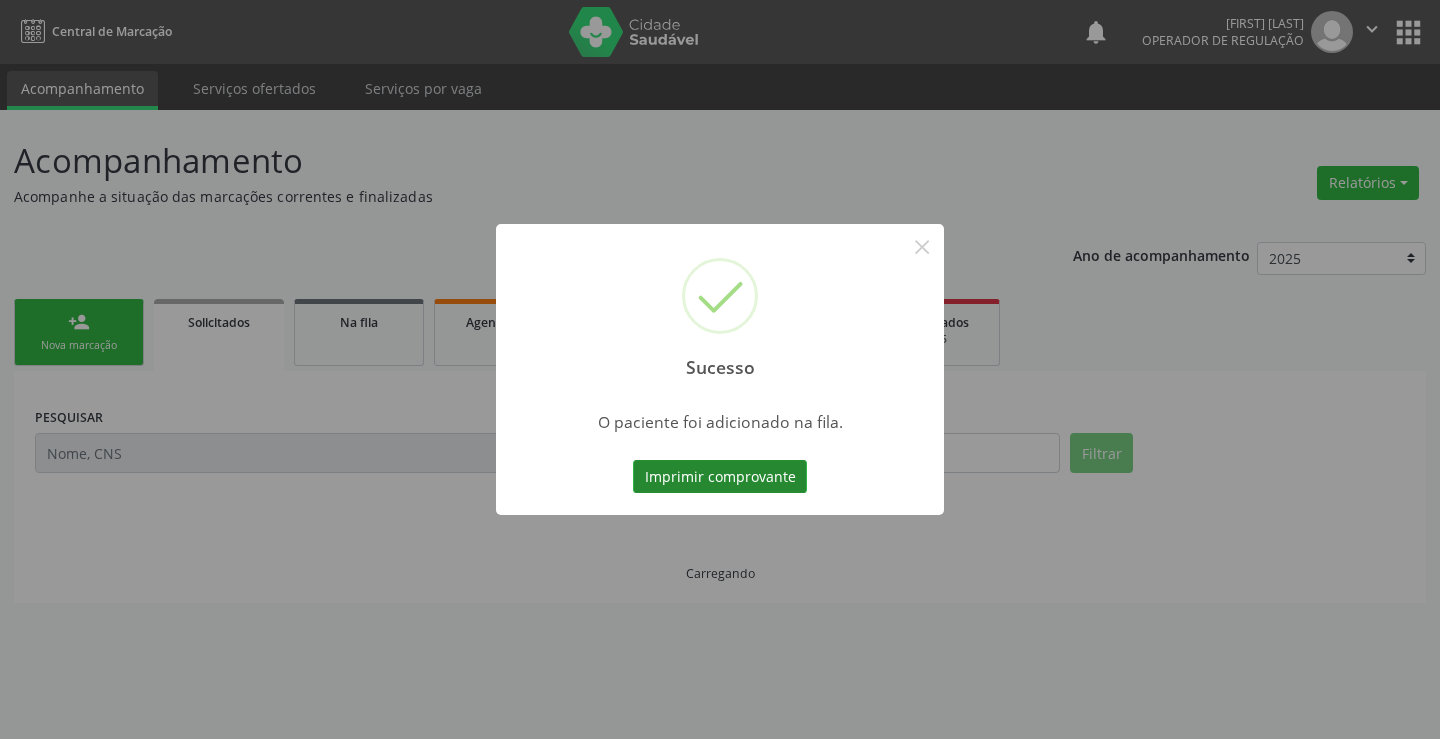 click on "Imprimir comprovante" at bounding box center [720, 477] 